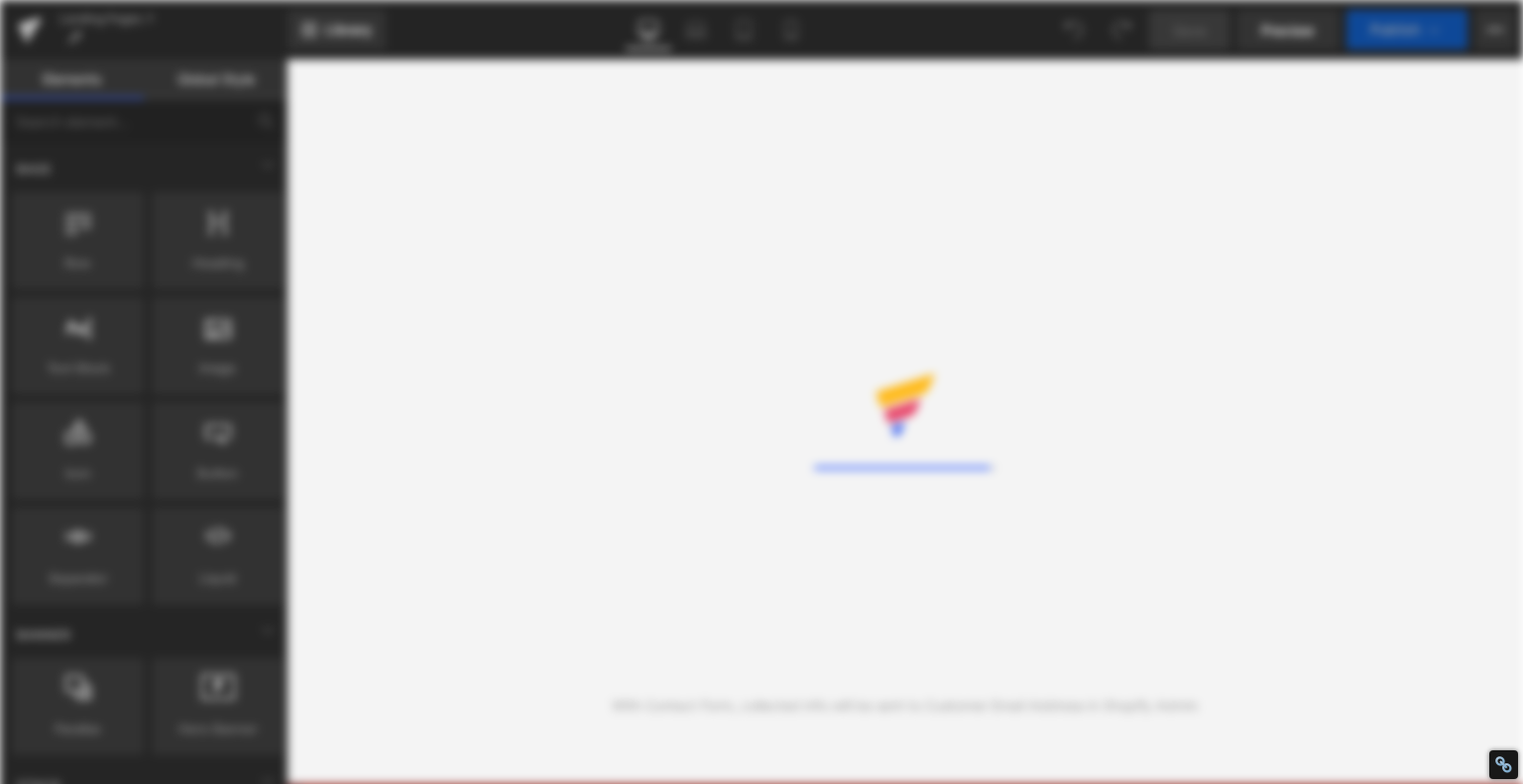 scroll, scrollTop: 0, scrollLeft: 0, axis: both 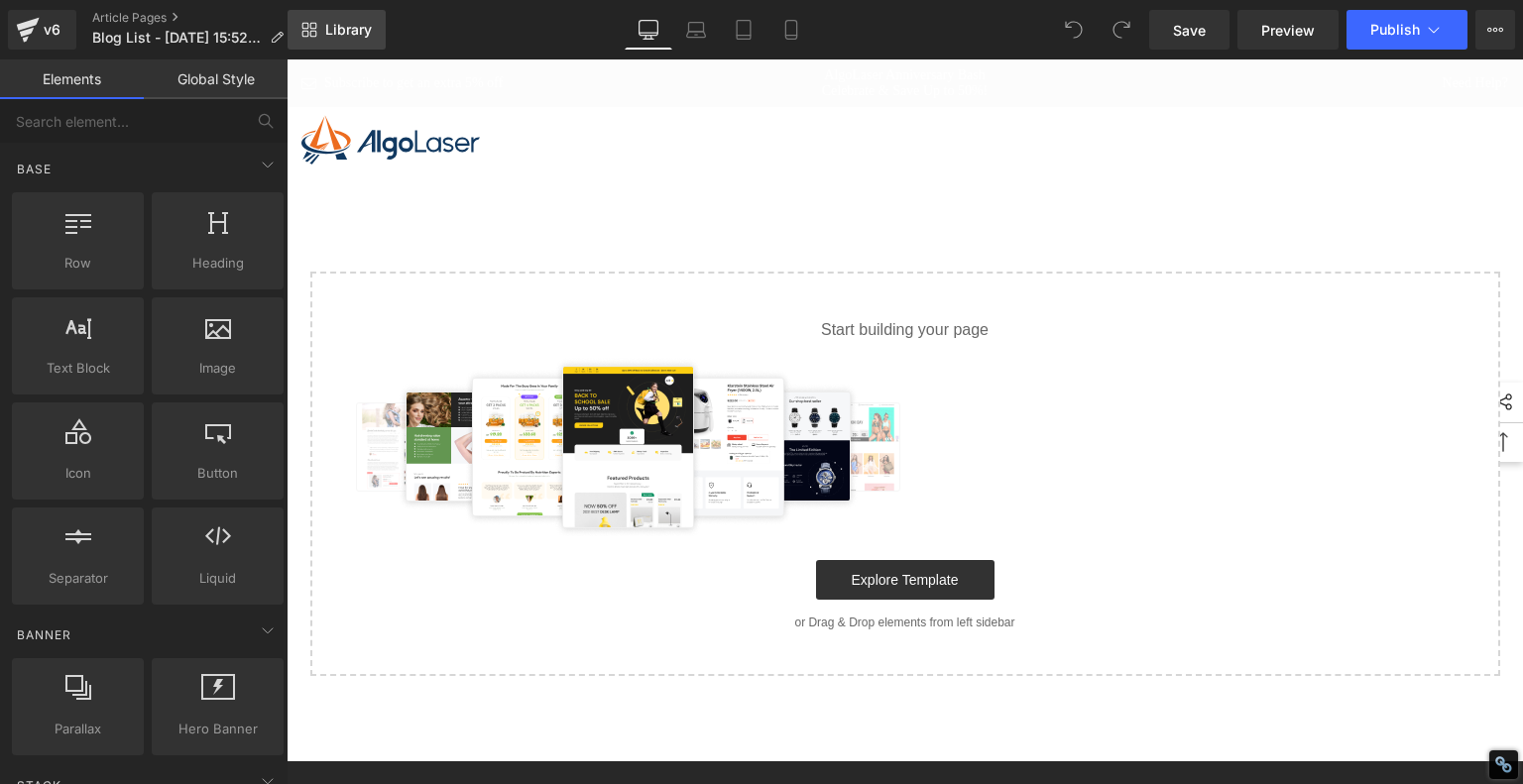 click on "Library" at bounding box center (348, 30) 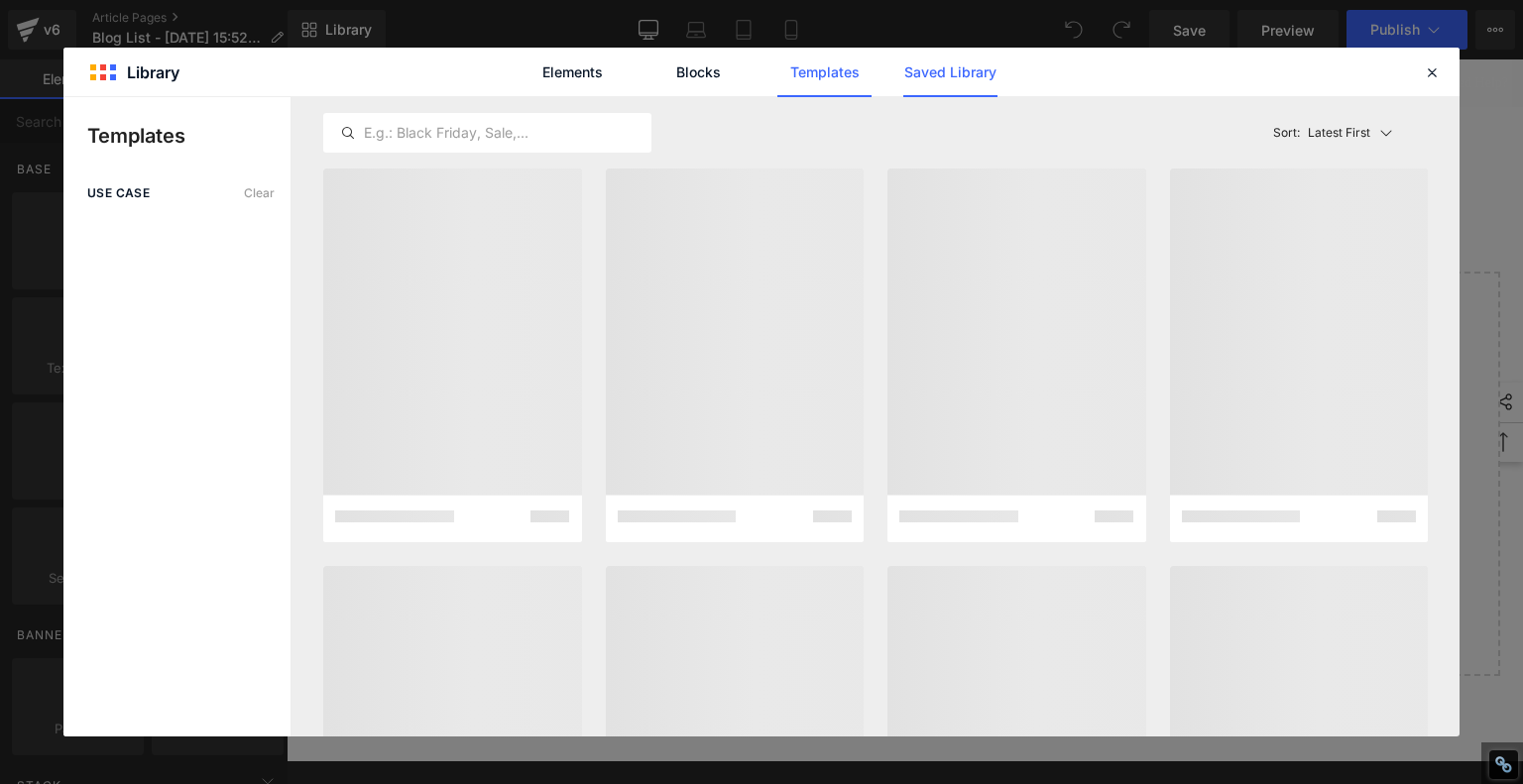 click on "Saved Library" 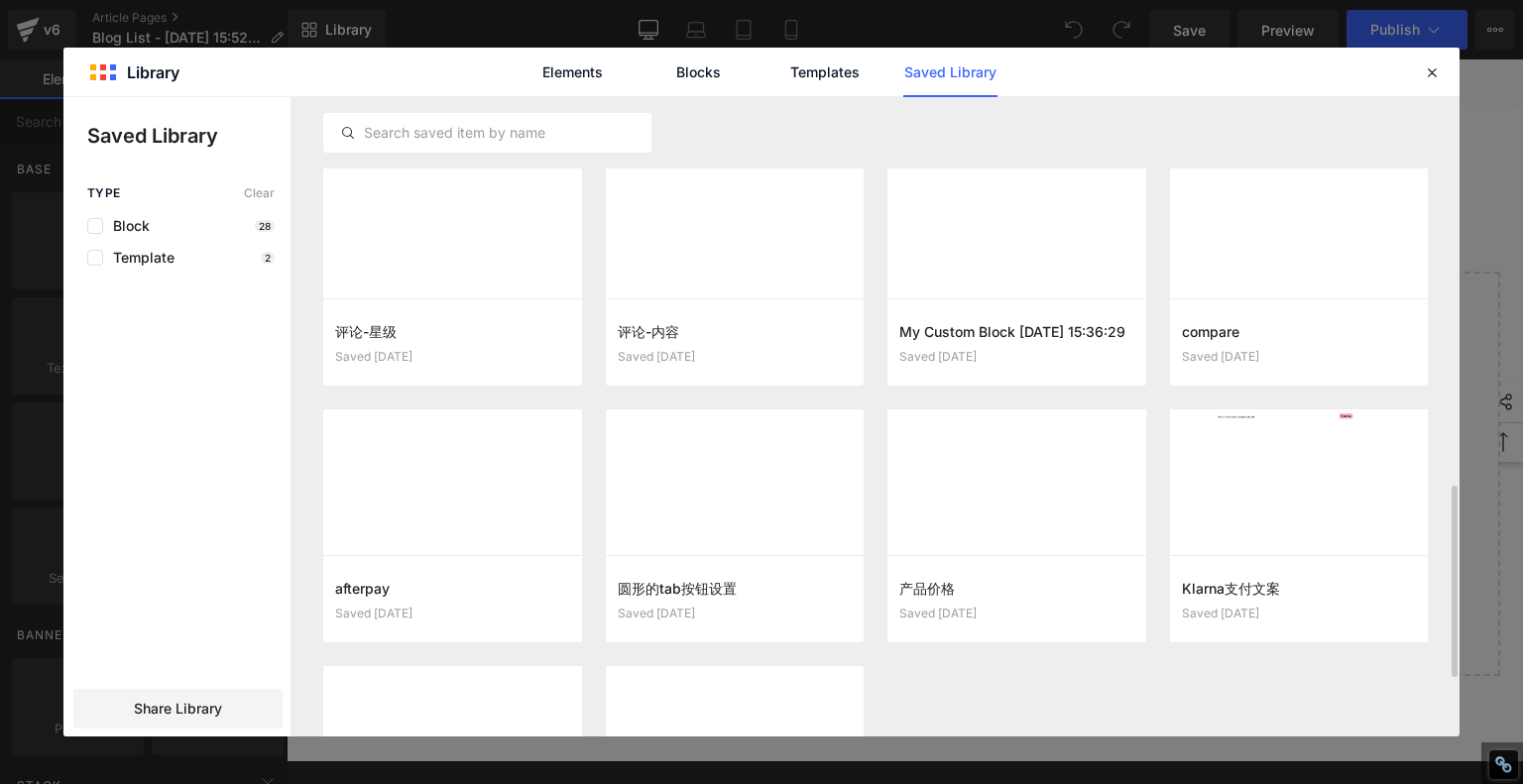 scroll, scrollTop: 1492, scrollLeft: 0, axis: vertical 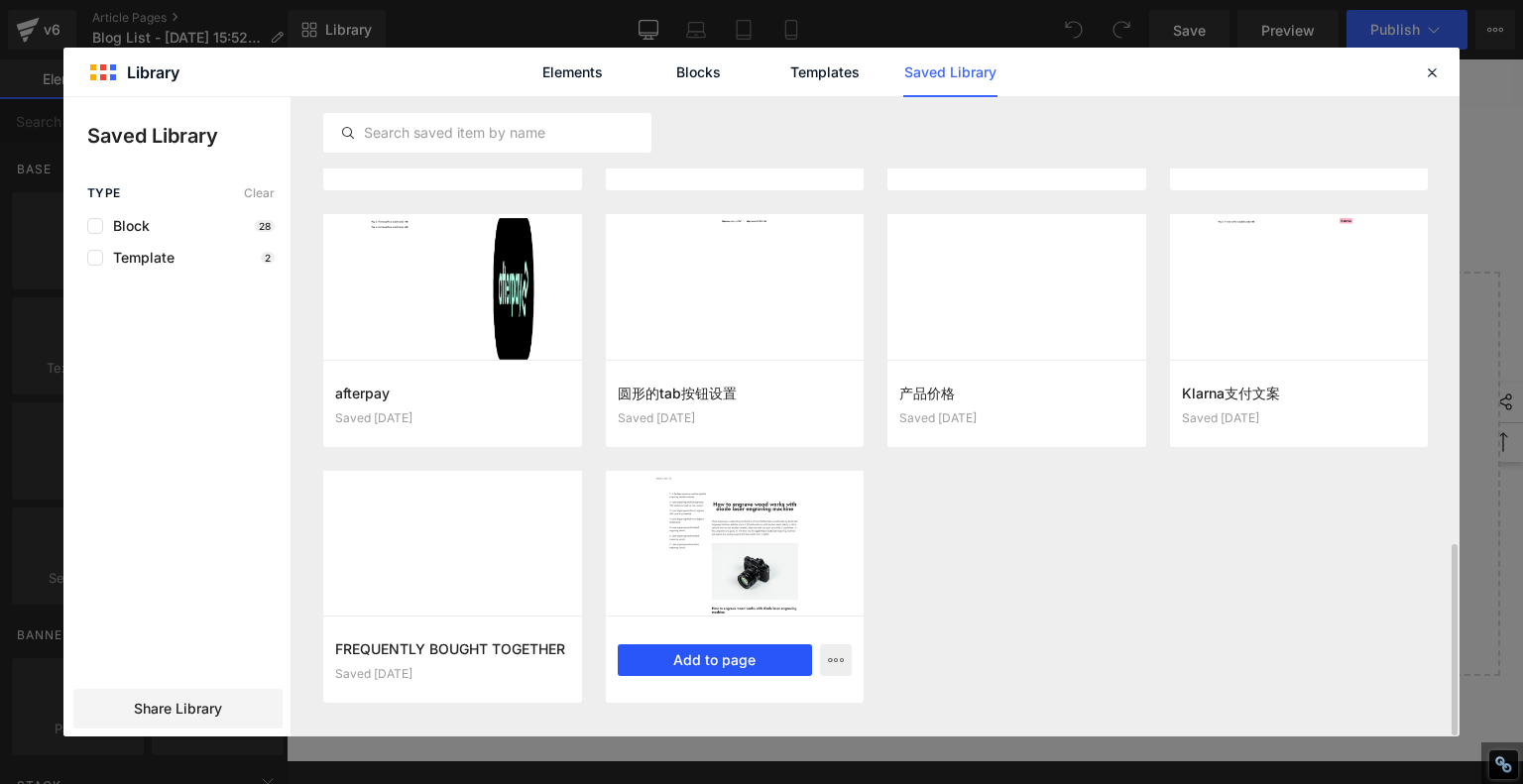 click on "Add to page" at bounding box center (715, 660) 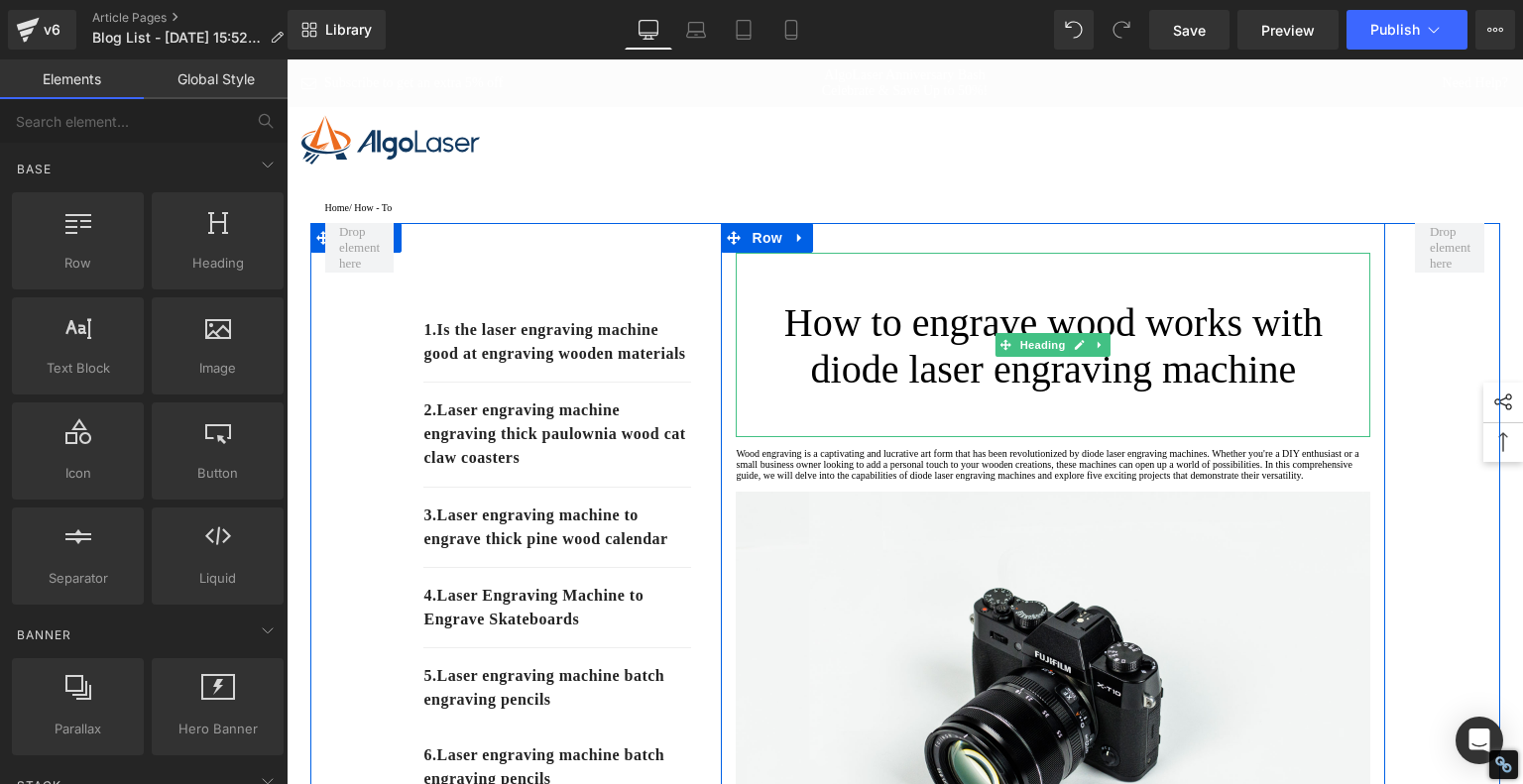 scroll, scrollTop: 0, scrollLeft: 0, axis: both 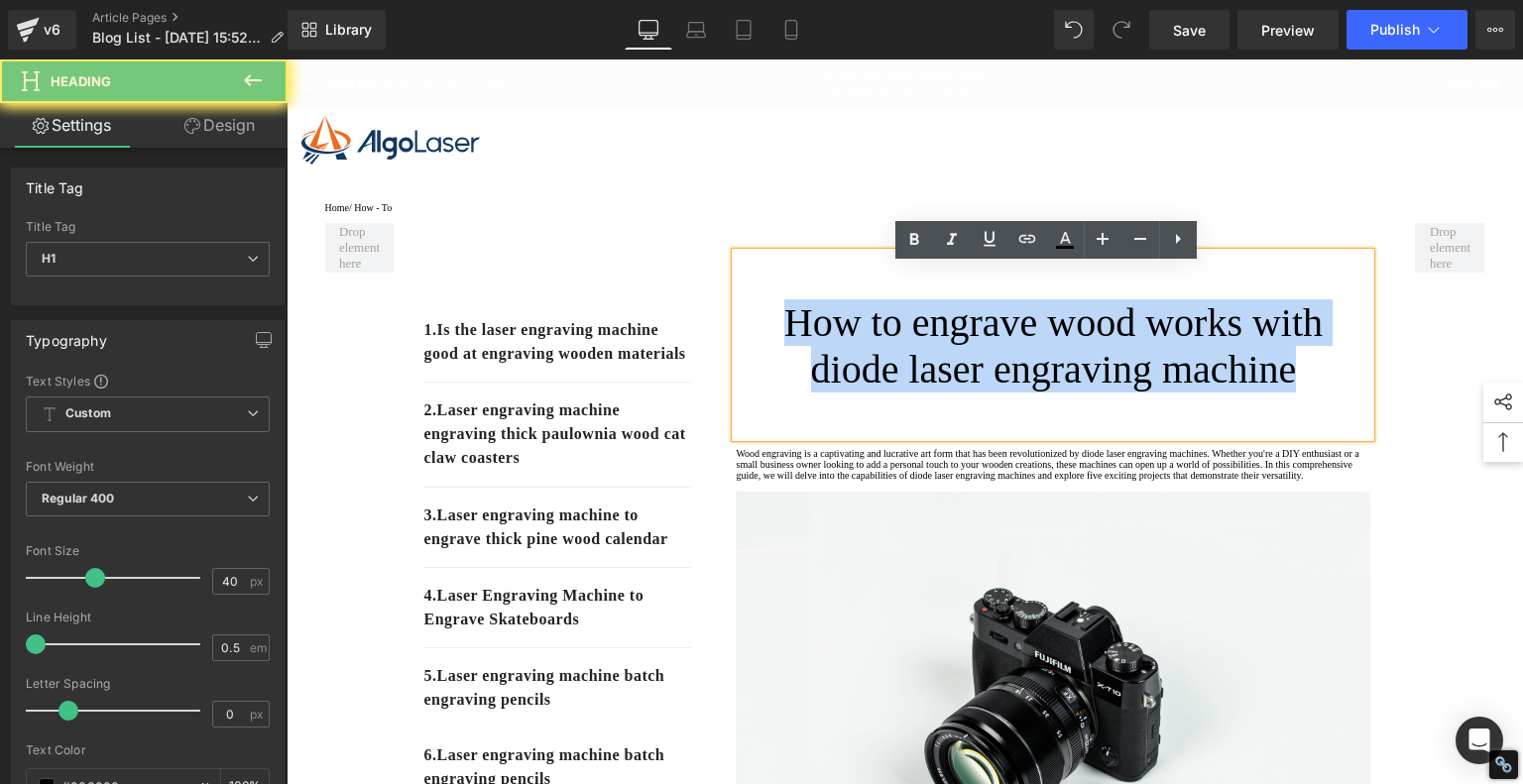 click on "How to engrave wood works with  diode laser engraving machine" at bounding box center (1053, 346) 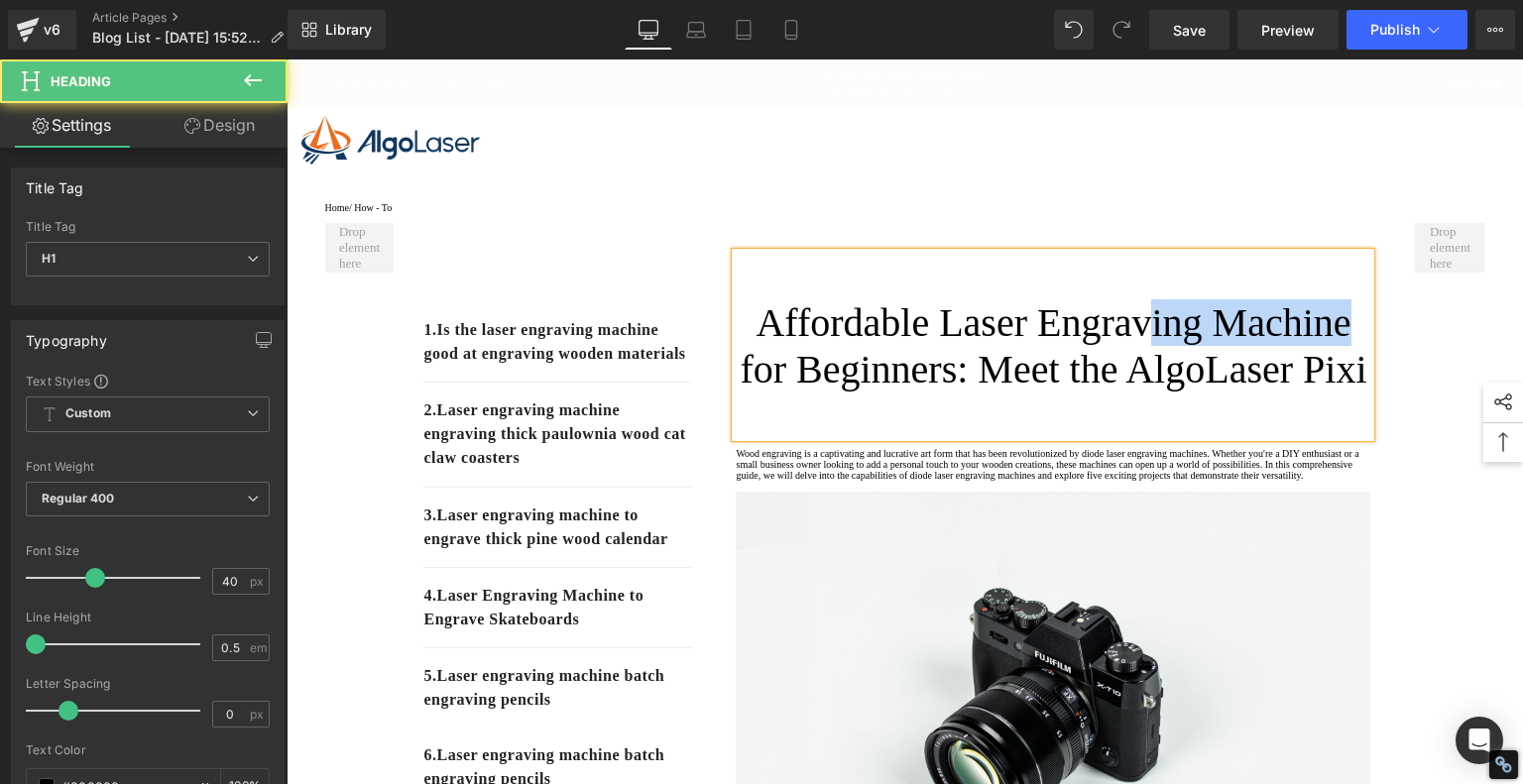 drag, startPoint x: 1236, startPoint y: 358, endPoint x: 905, endPoint y: 417, distance: 336.21719 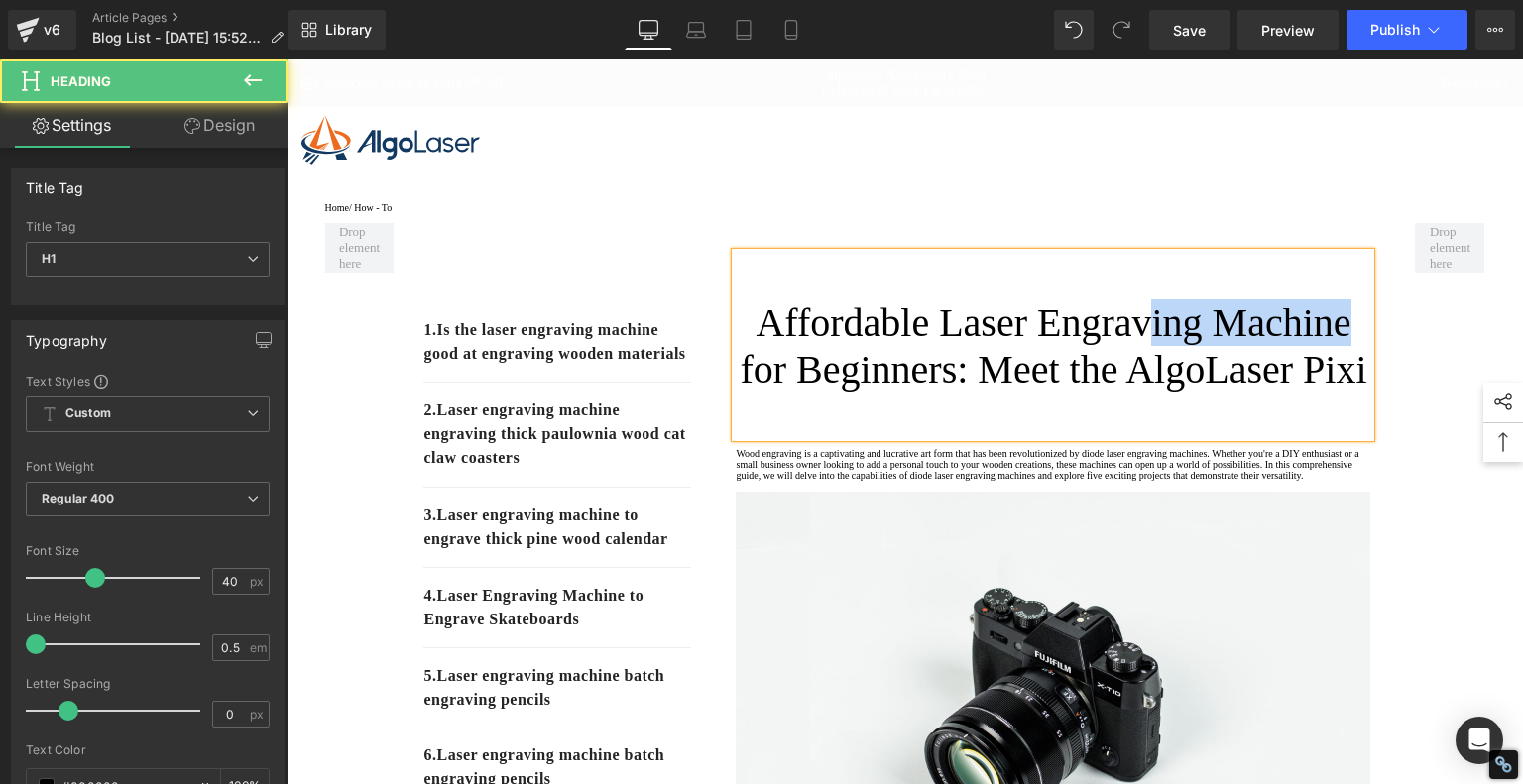 click on "Affordable Laser Engraving Machine for Beginners: Meet the AlgoLaser Pixi" at bounding box center [1053, 346] 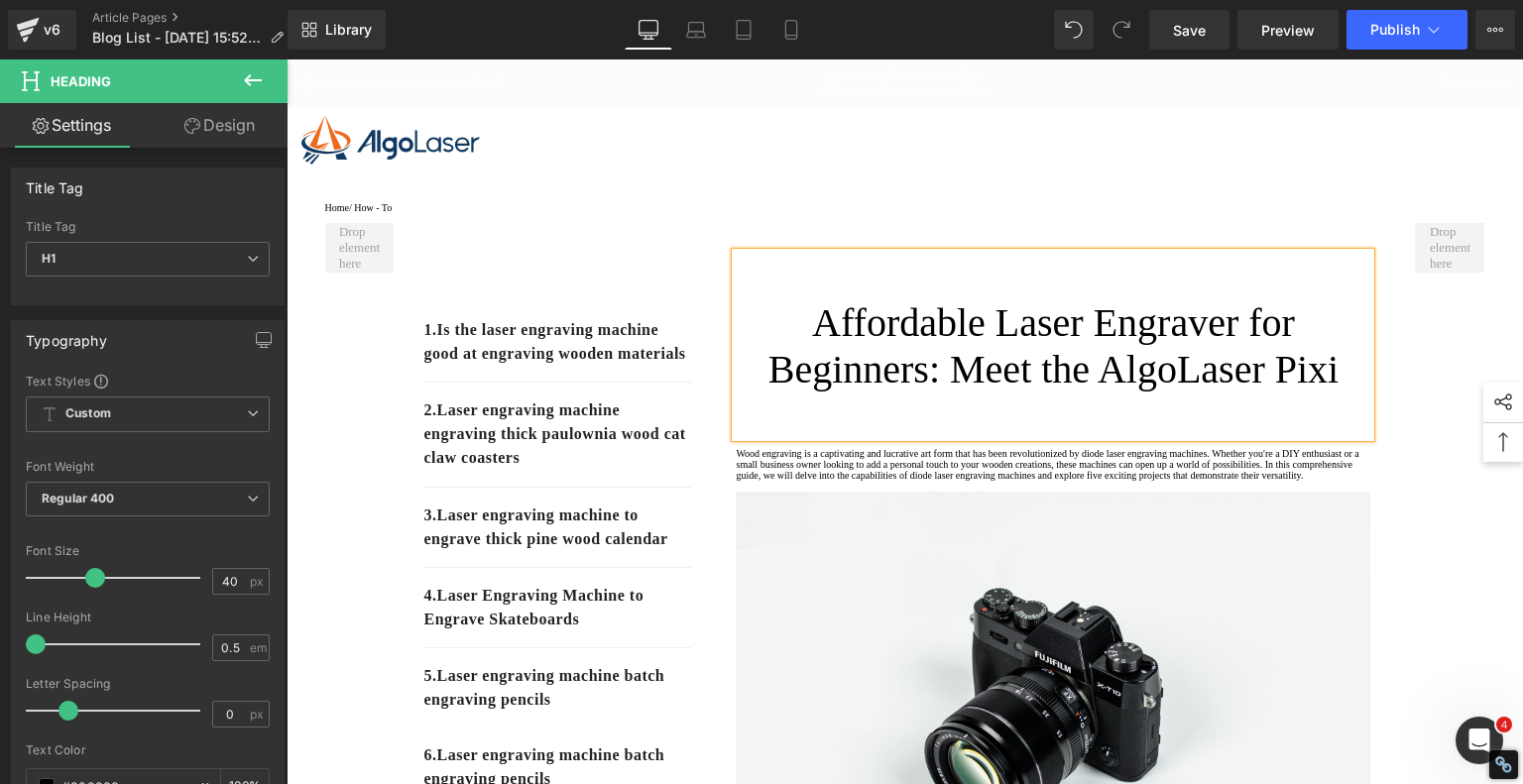 scroll, scrollTop: 0, scrollLeft: 0, axis: both 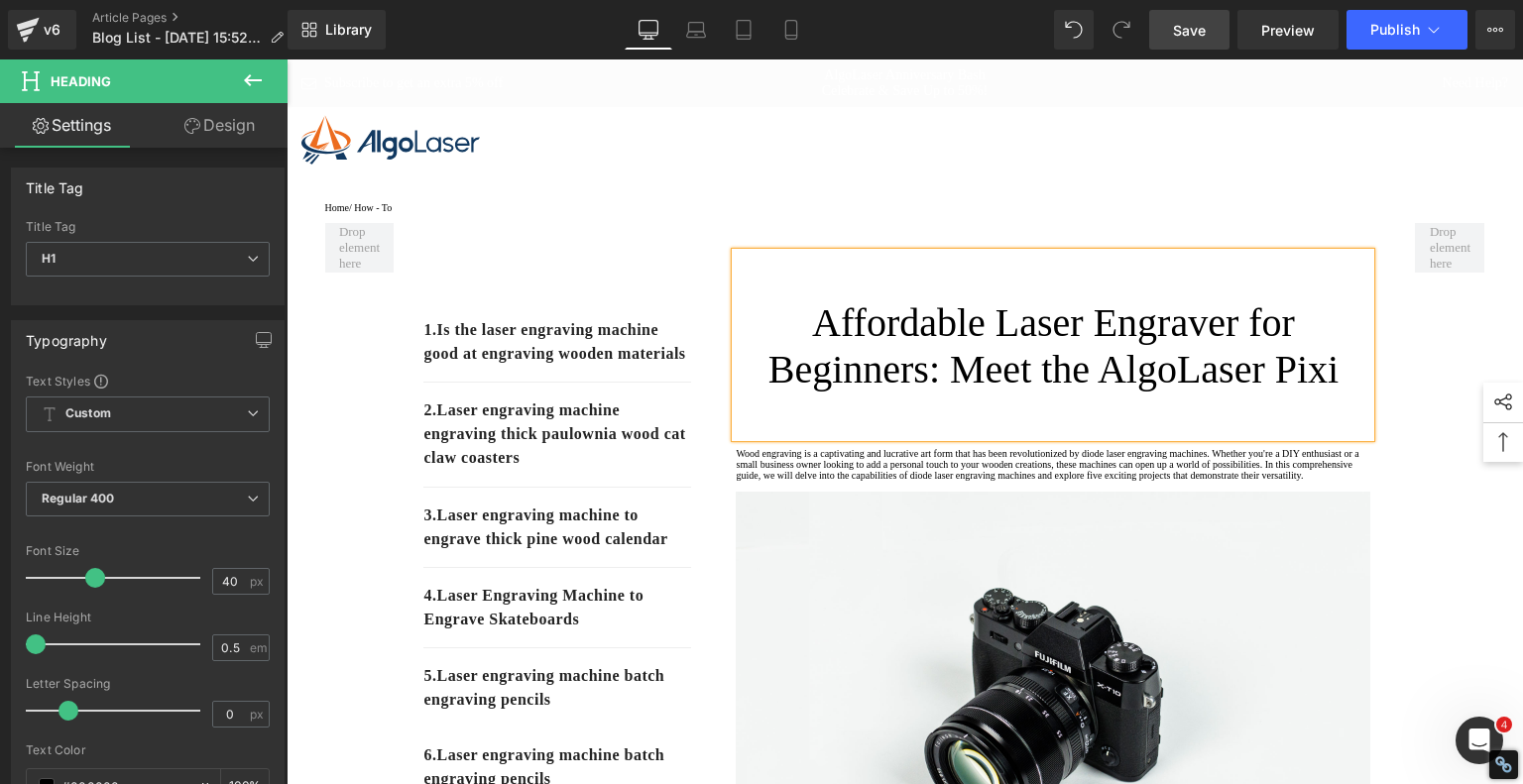 click on "Save" at bounding box center [1189, 30] 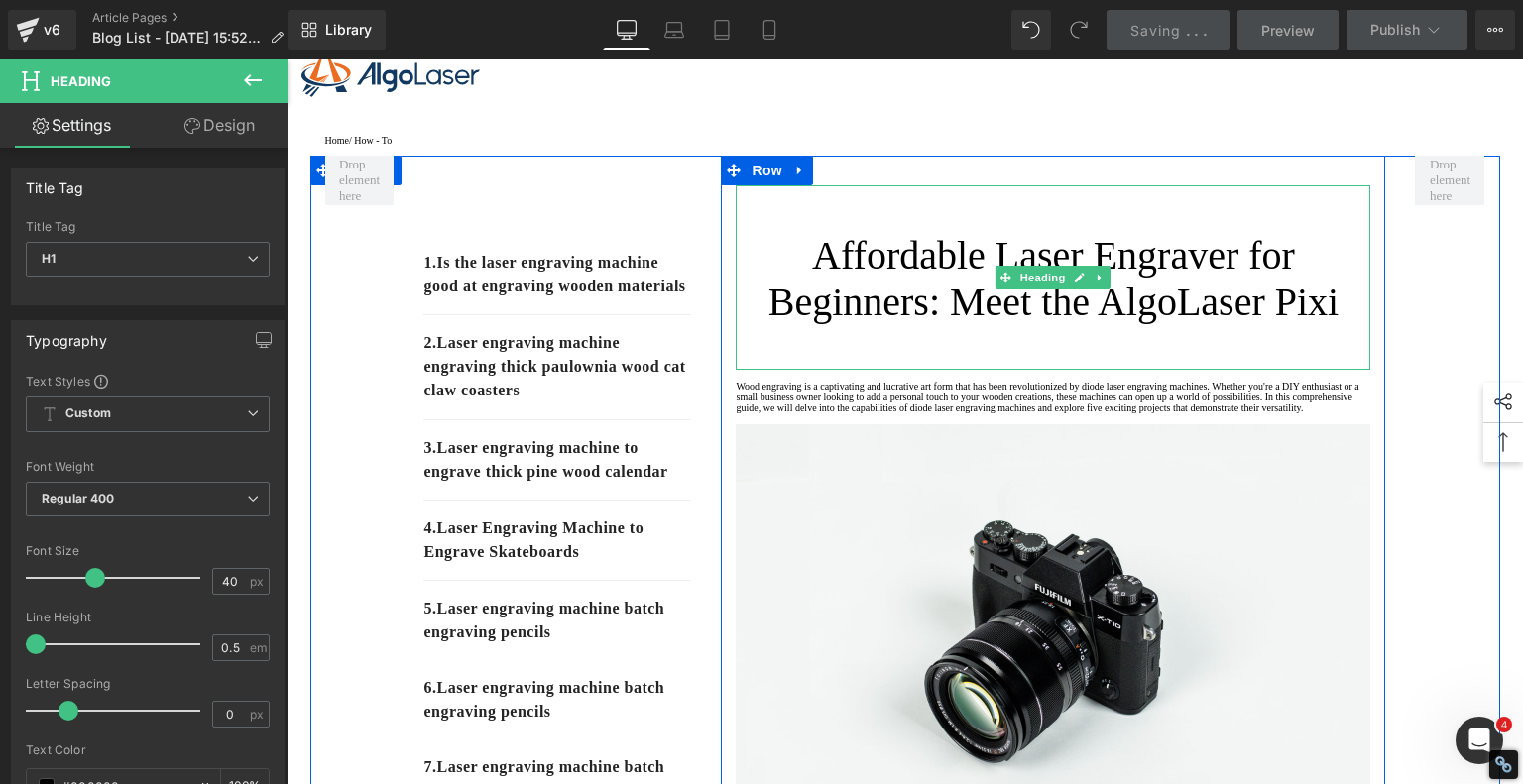 scroll, scrollTop: 99, scrollLeft: 0, axis: vertical 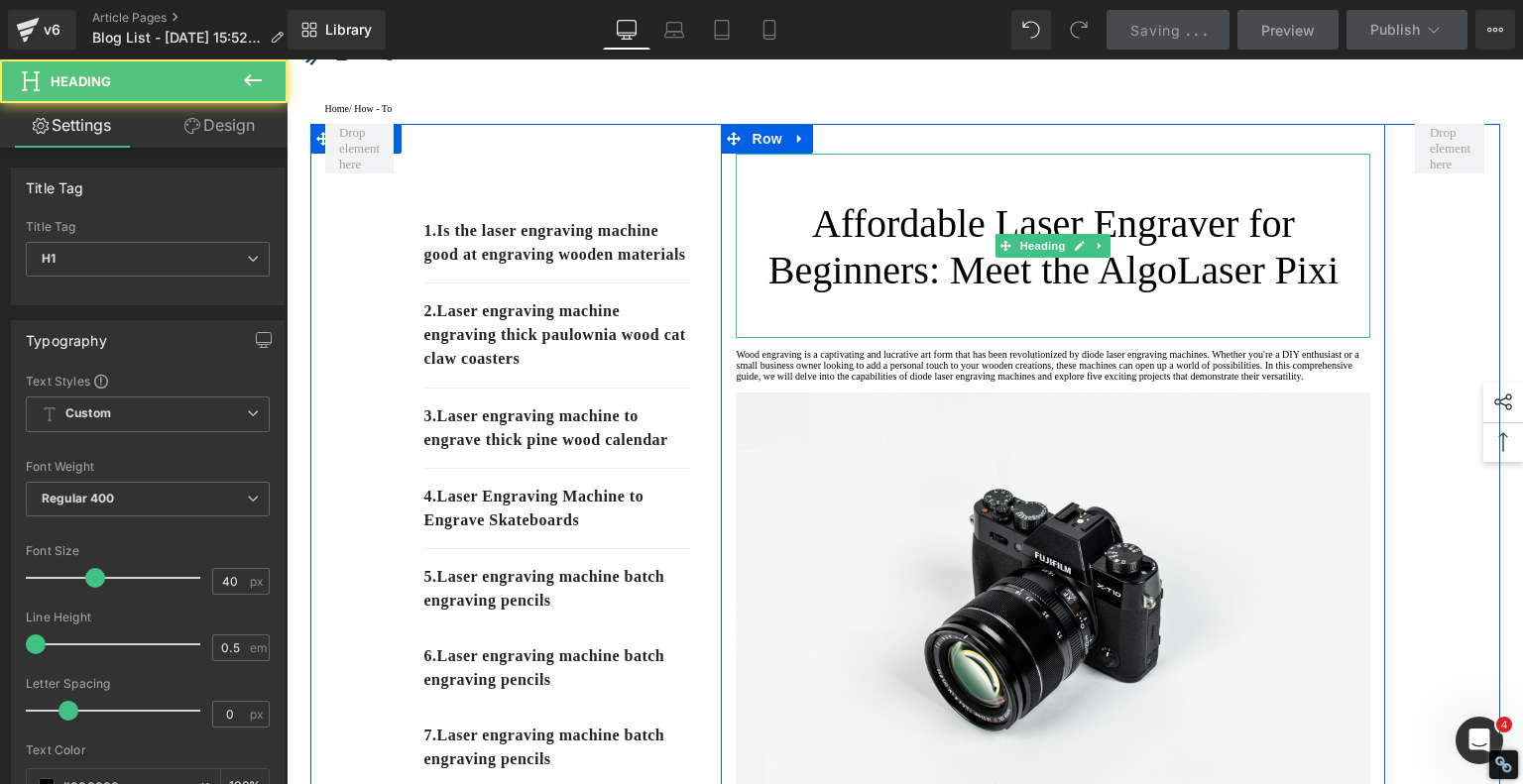 click on "Affordable Laser Engraver for Beginners: Meet the AlgoLaser Pixi" at bounding box center [1053, 247] 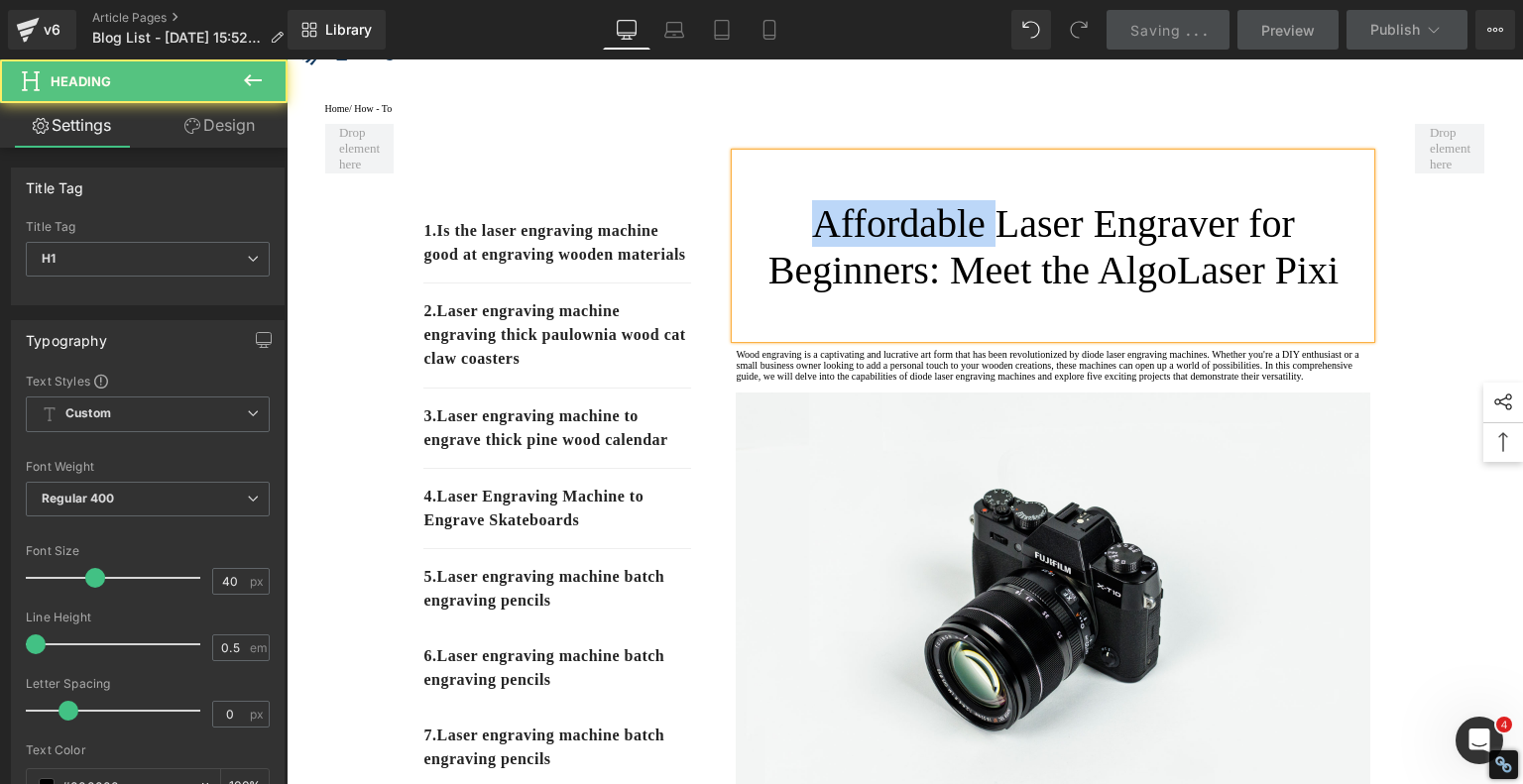 click on "Affordable Laser Engraver for Beginners: Meet the AlgoLaser Pixi" at bounding box center [1053, 247] 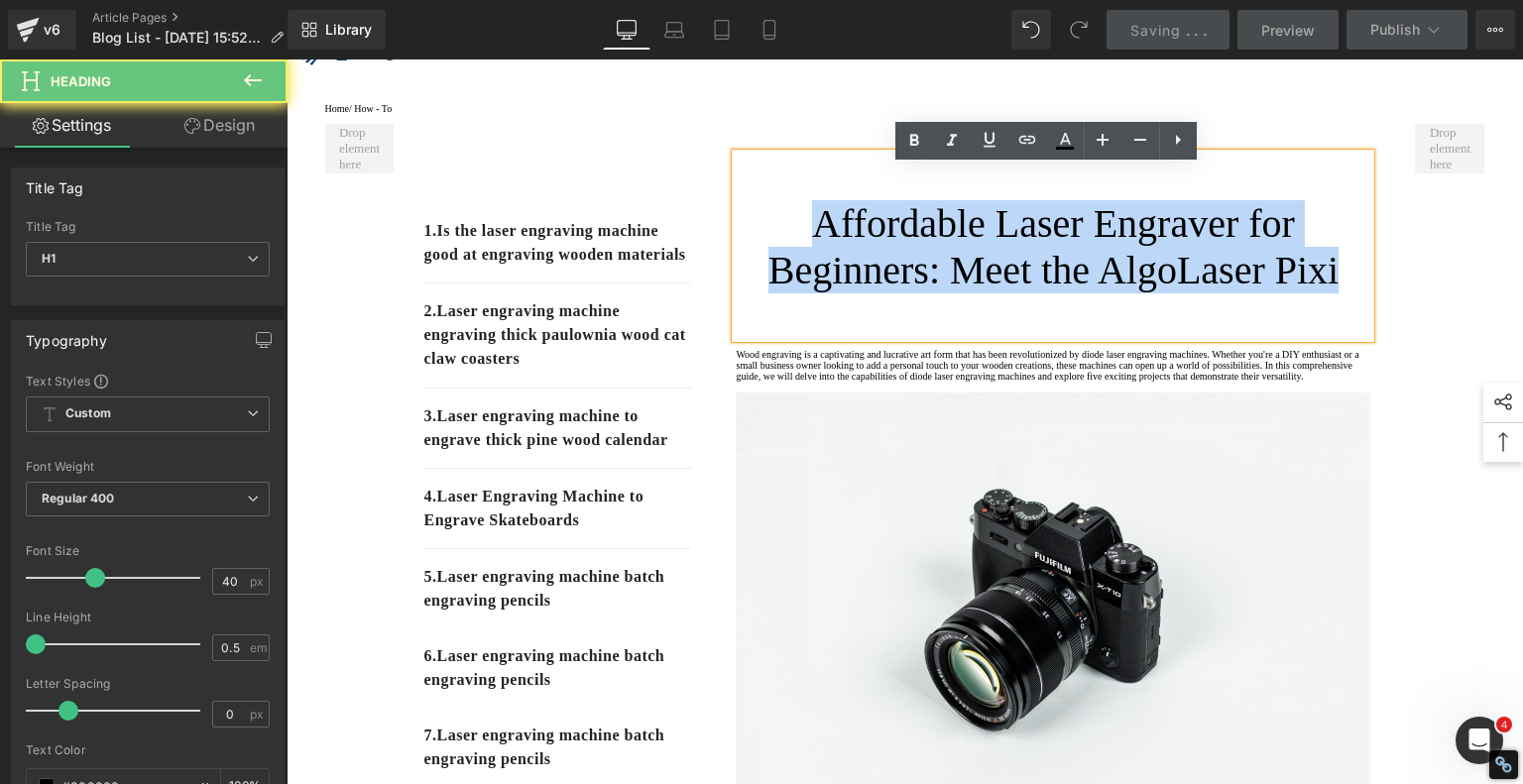 click on "Affordable Laser Engraver for Beginners: Meet the AlgoLaser Pixi" at bounding box center [1053, 247] 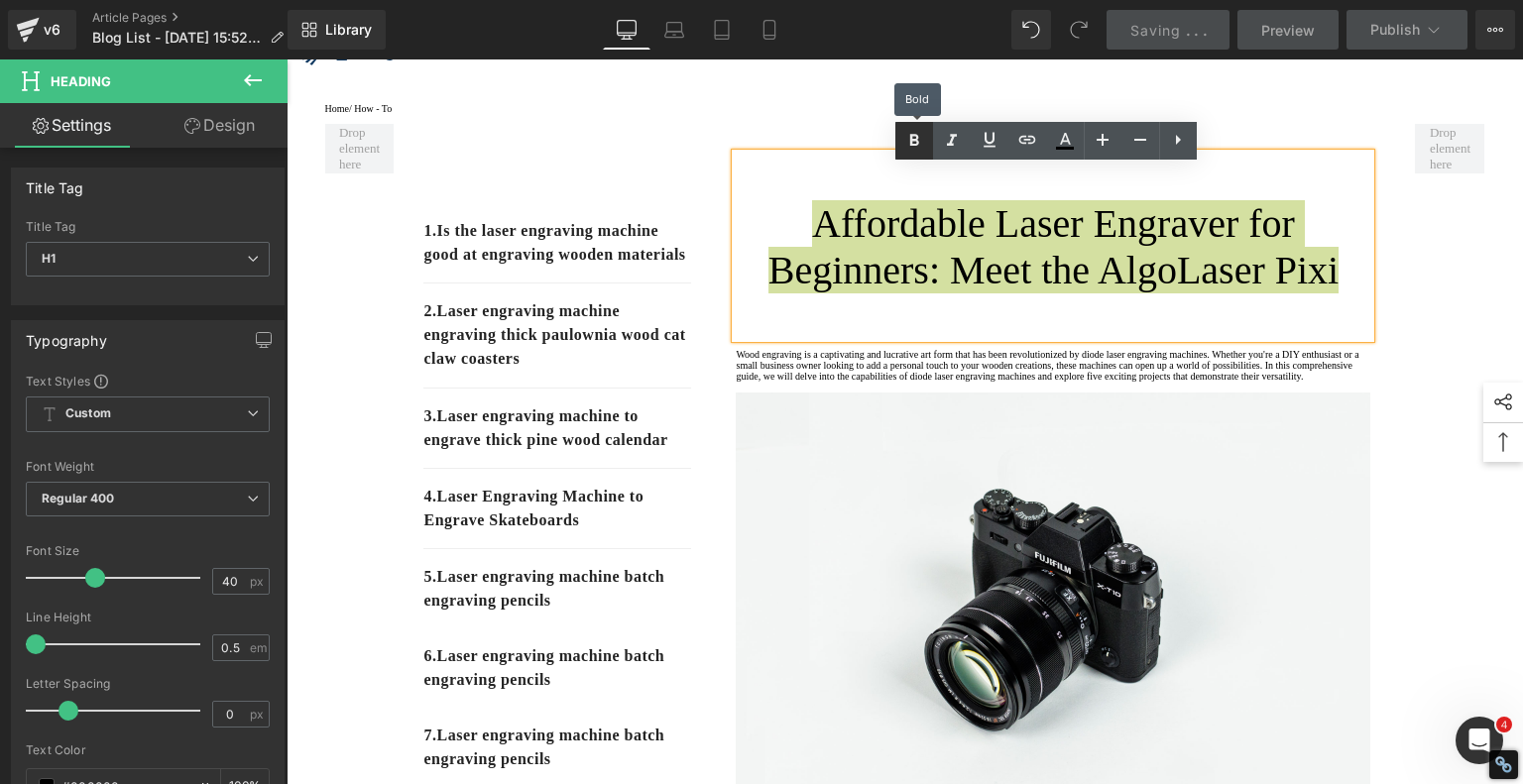 click 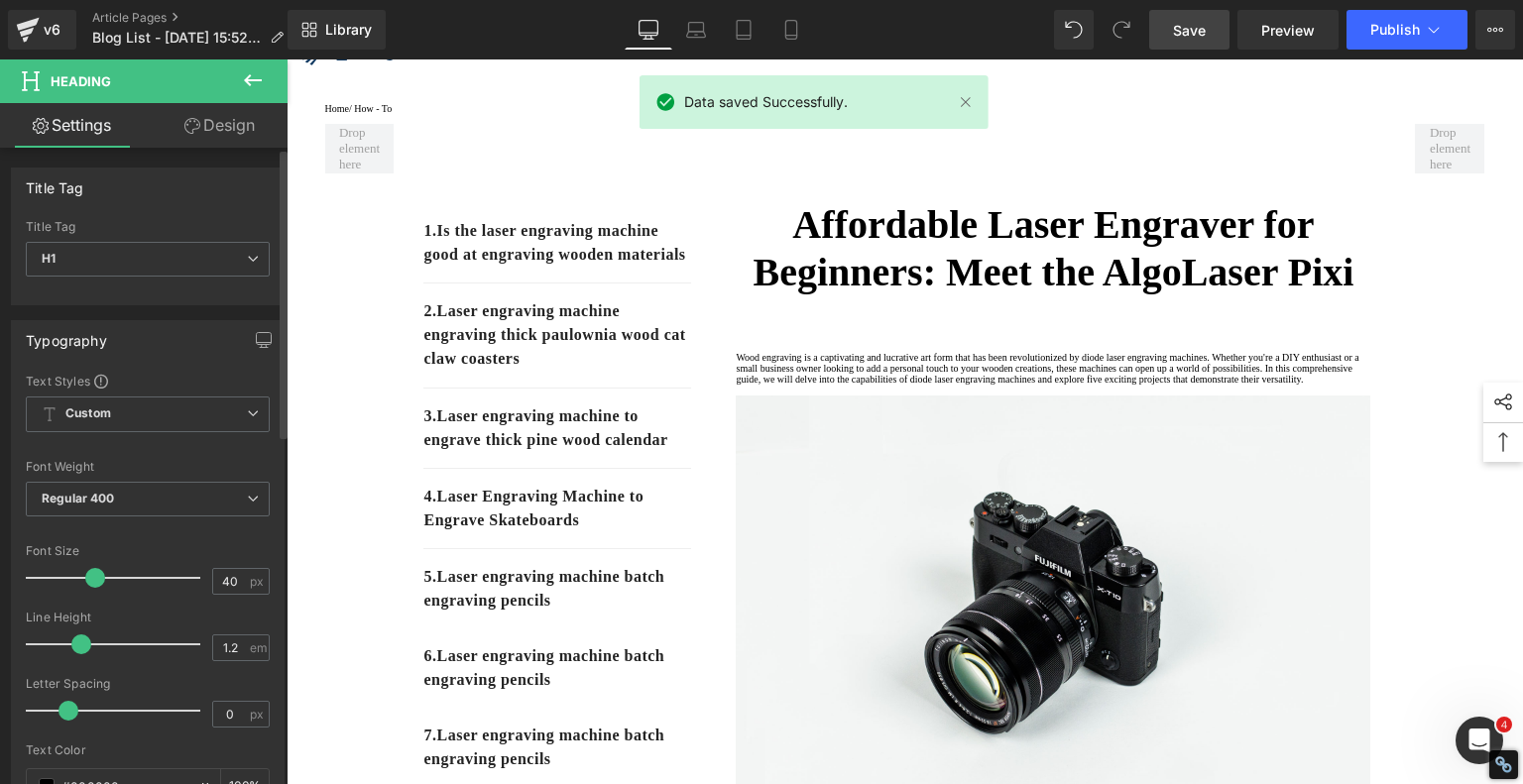 type on "1.3" 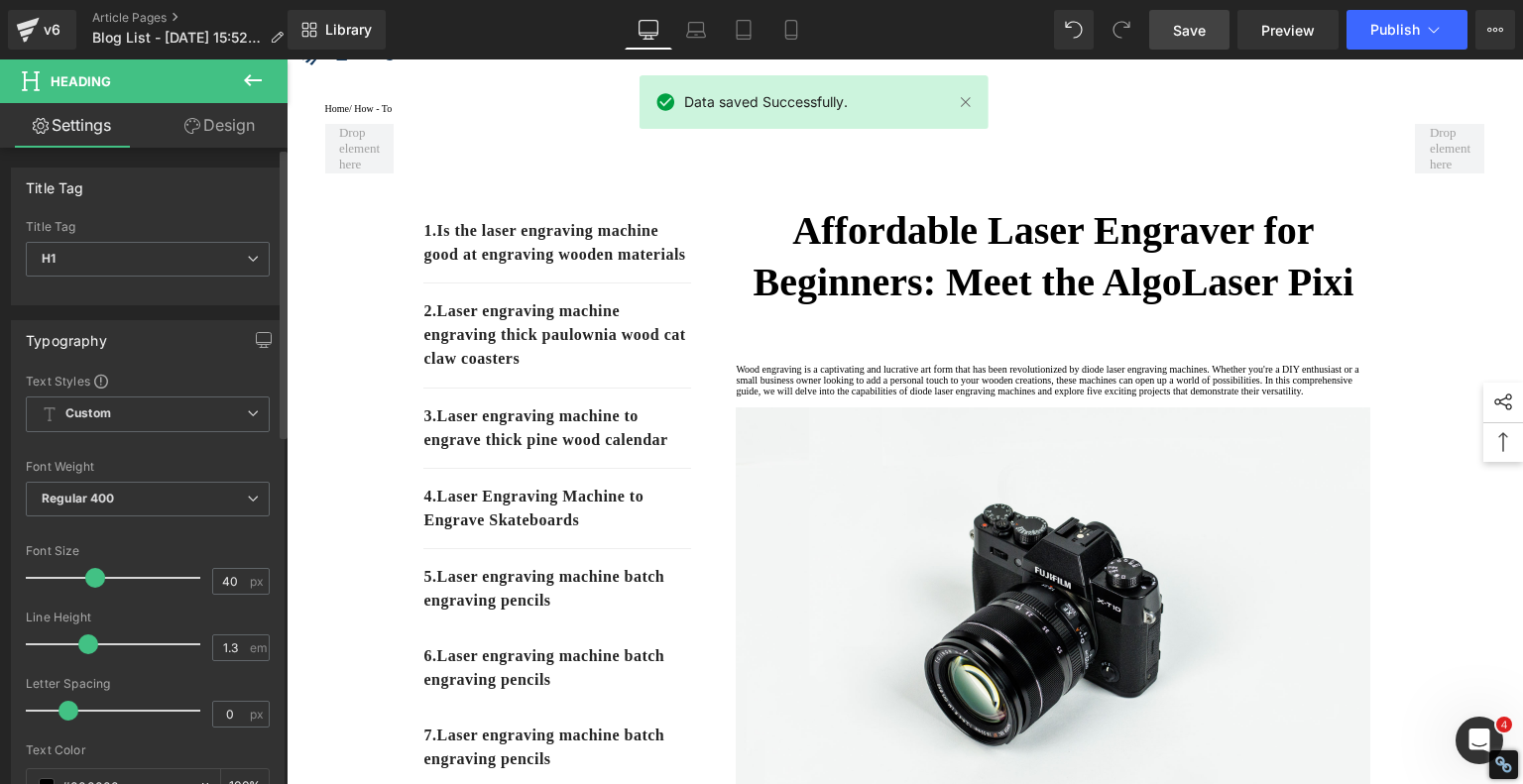 drag, startPoint x: 38, startPoint y: 637, endPoint x: 86, endPoint y: 644, distance: 48.507731 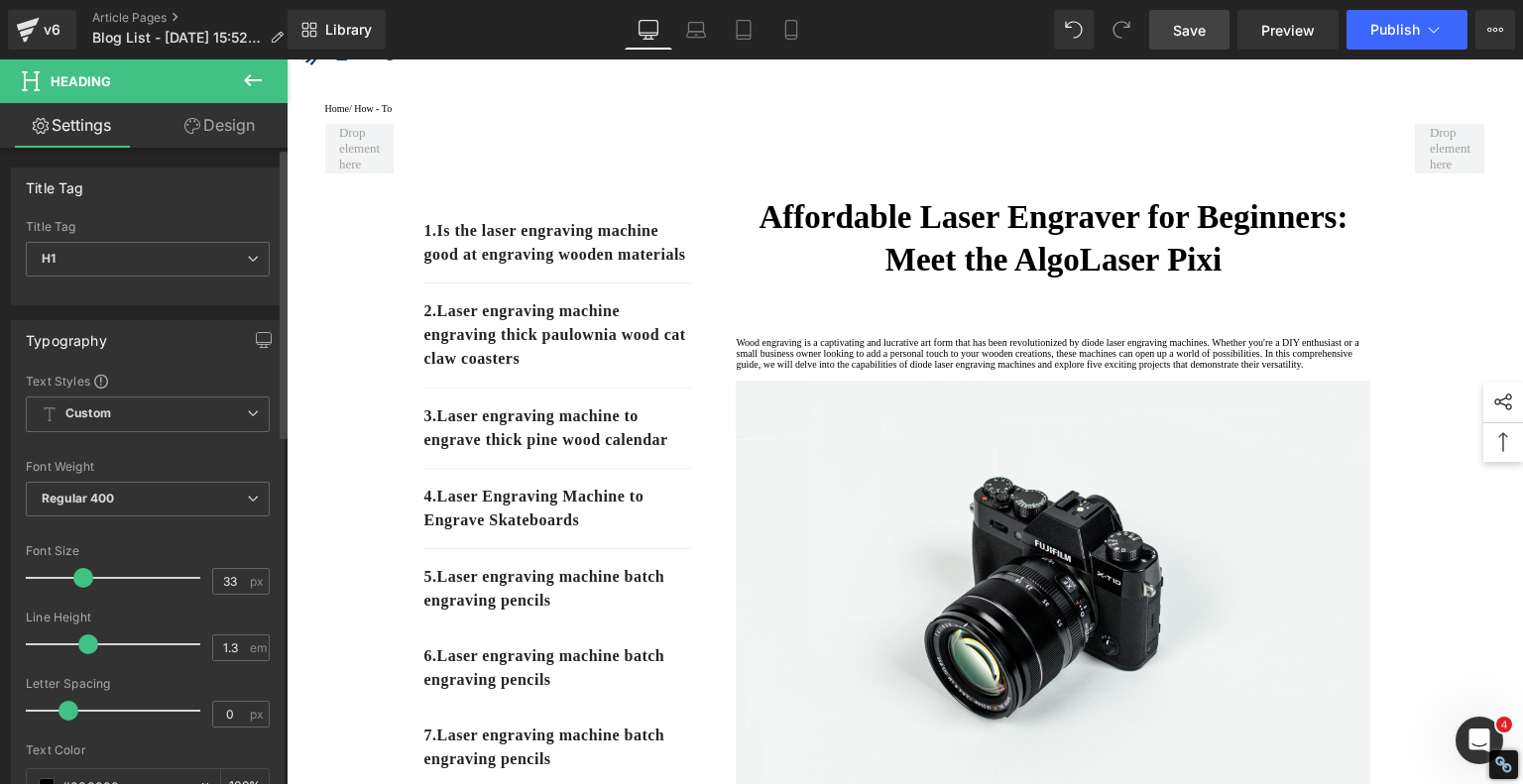 type on "32" 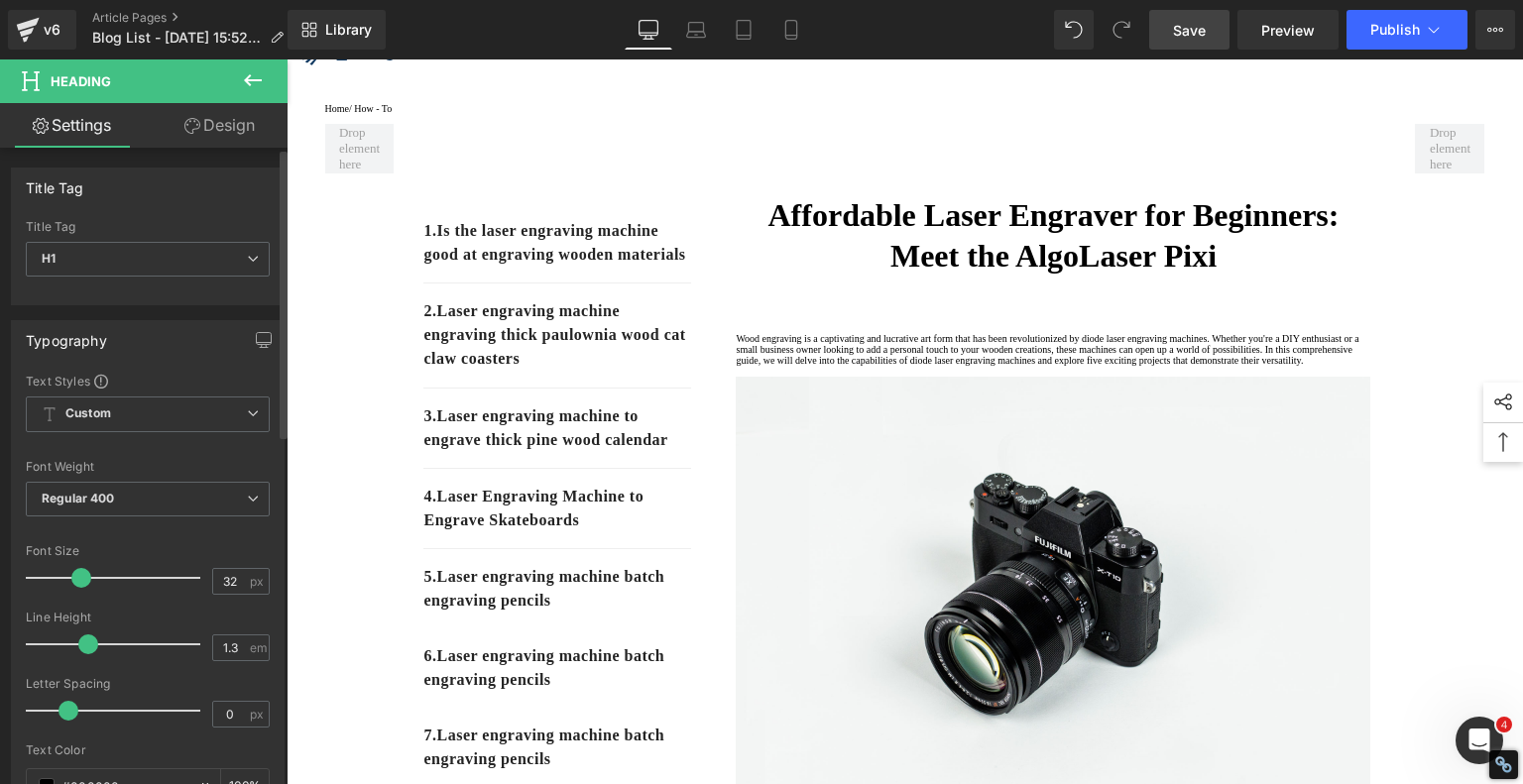 drag, startPoint x: 93, startPoint y: 572, endPoint x: 79, endPoint y: 570, distance: 14.142136 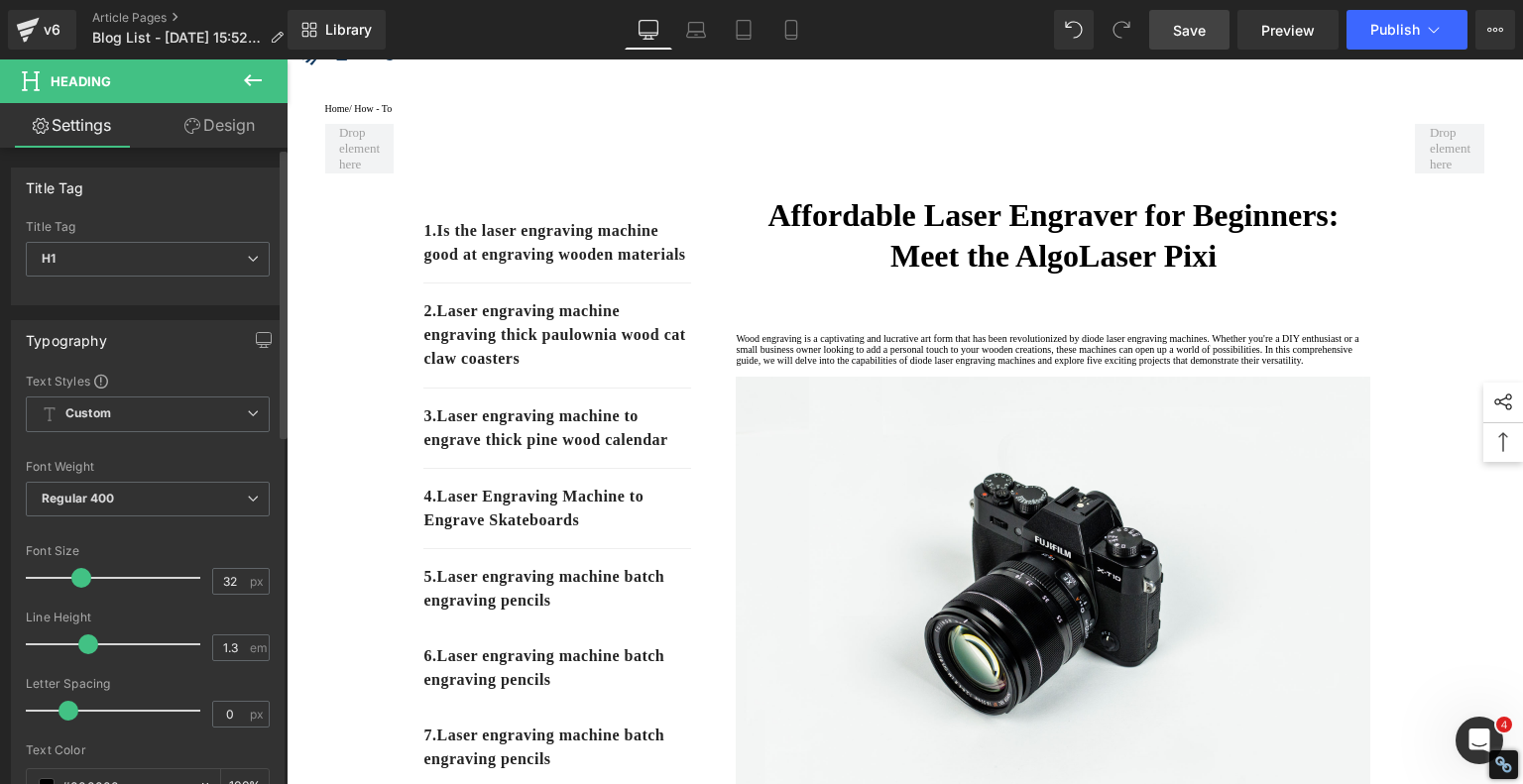 click at bounding box center [81, 578] 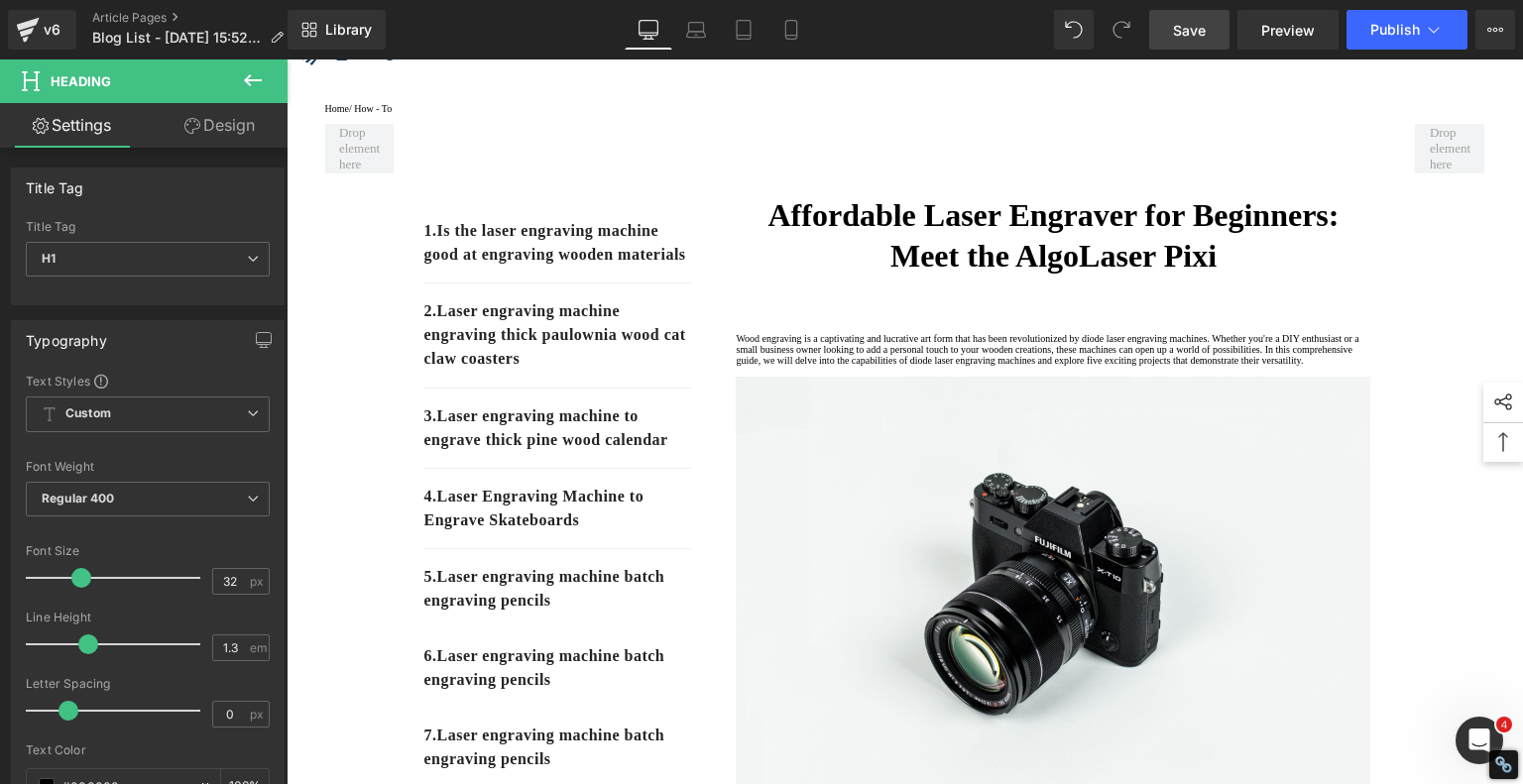click on "Save" at bounding box center (1189, 30) 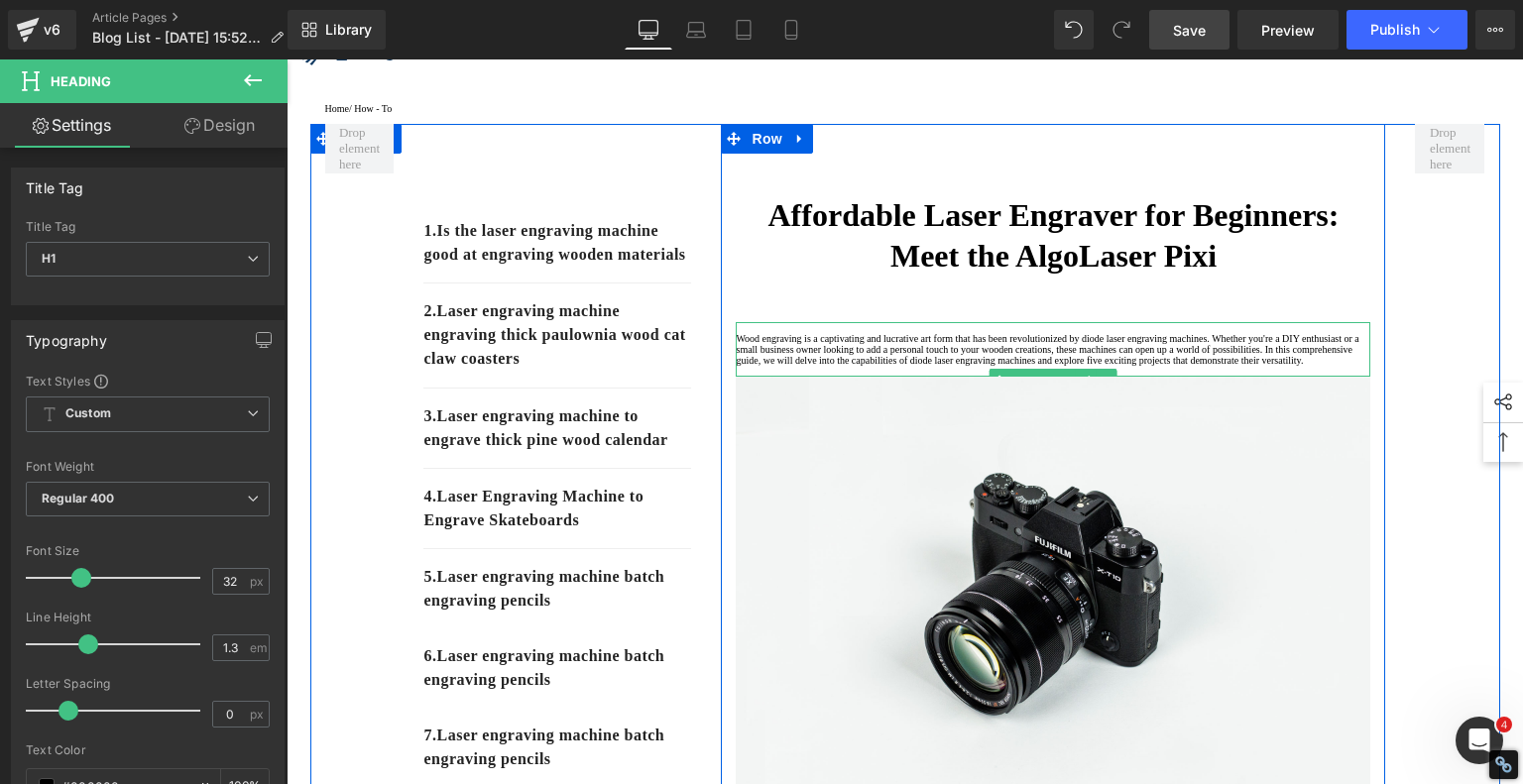 click on "Wood engraving is a captivating and lucrative art form that has been revolutionized by diode laser engraving machines. Whether you're a DIY enthusiast or a small business owner looking to add a personal touch to your wooden creations, these machines can open up a world of possibilities. In this comprehensive guide, we will delve into the capabilities of diode laser engraving machines and explore five exciting projects that demonstrate their versatility." at bounding box center [1053, 349] 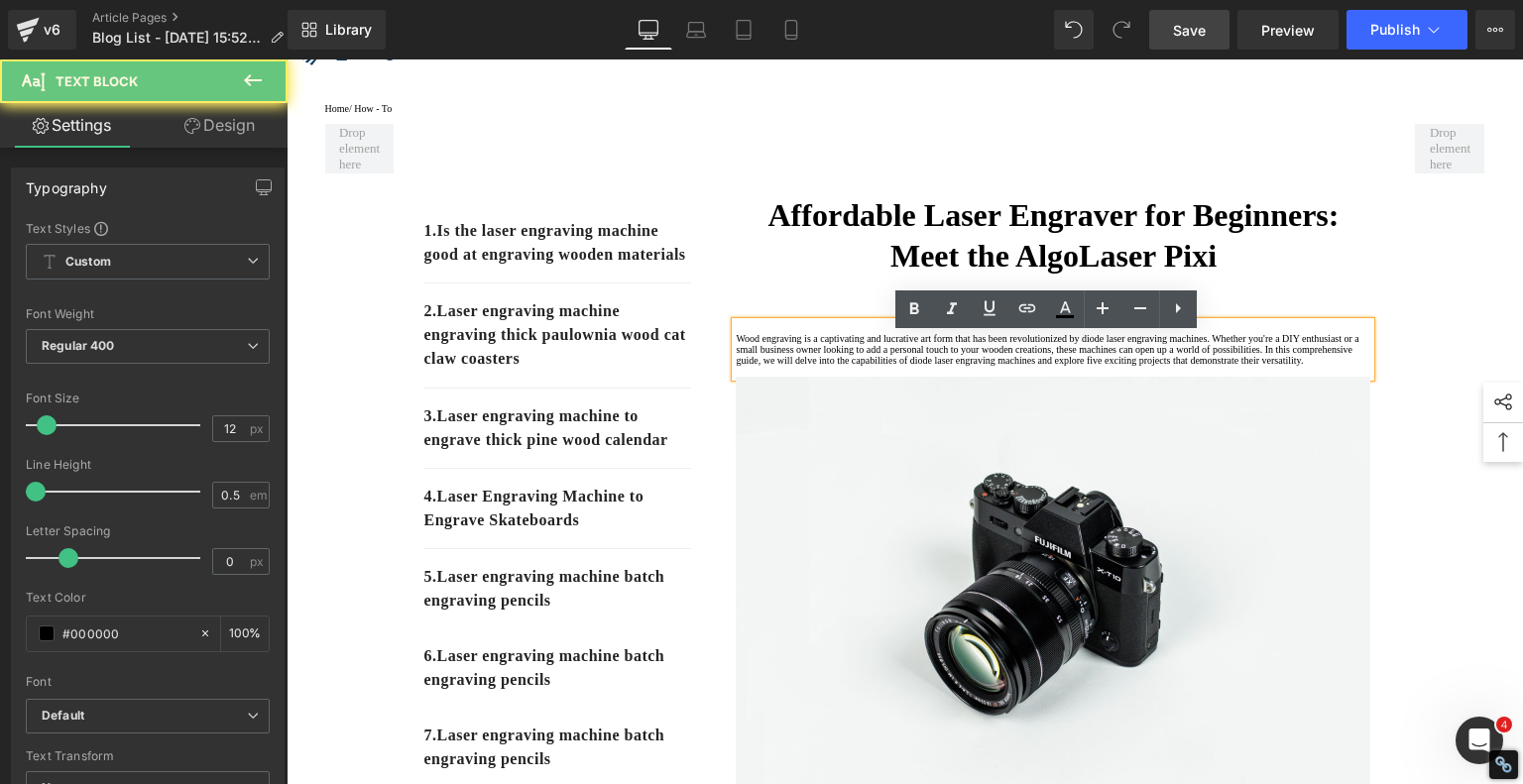 click on "Wood engraving is a captivating and lucrative art form that has been revolutionized by diode laser engraving machines. Whether you're a DIY enthusiast or a small business owner looking to add a personal touch to your wooden creations, these machines can open up a world of possibilities. In this comprehensive guide, we will delve into the capabilities of diode laser engraving machines and explore five exciting projects that demonstrate their versatility." at bounding box center [1053, 349] 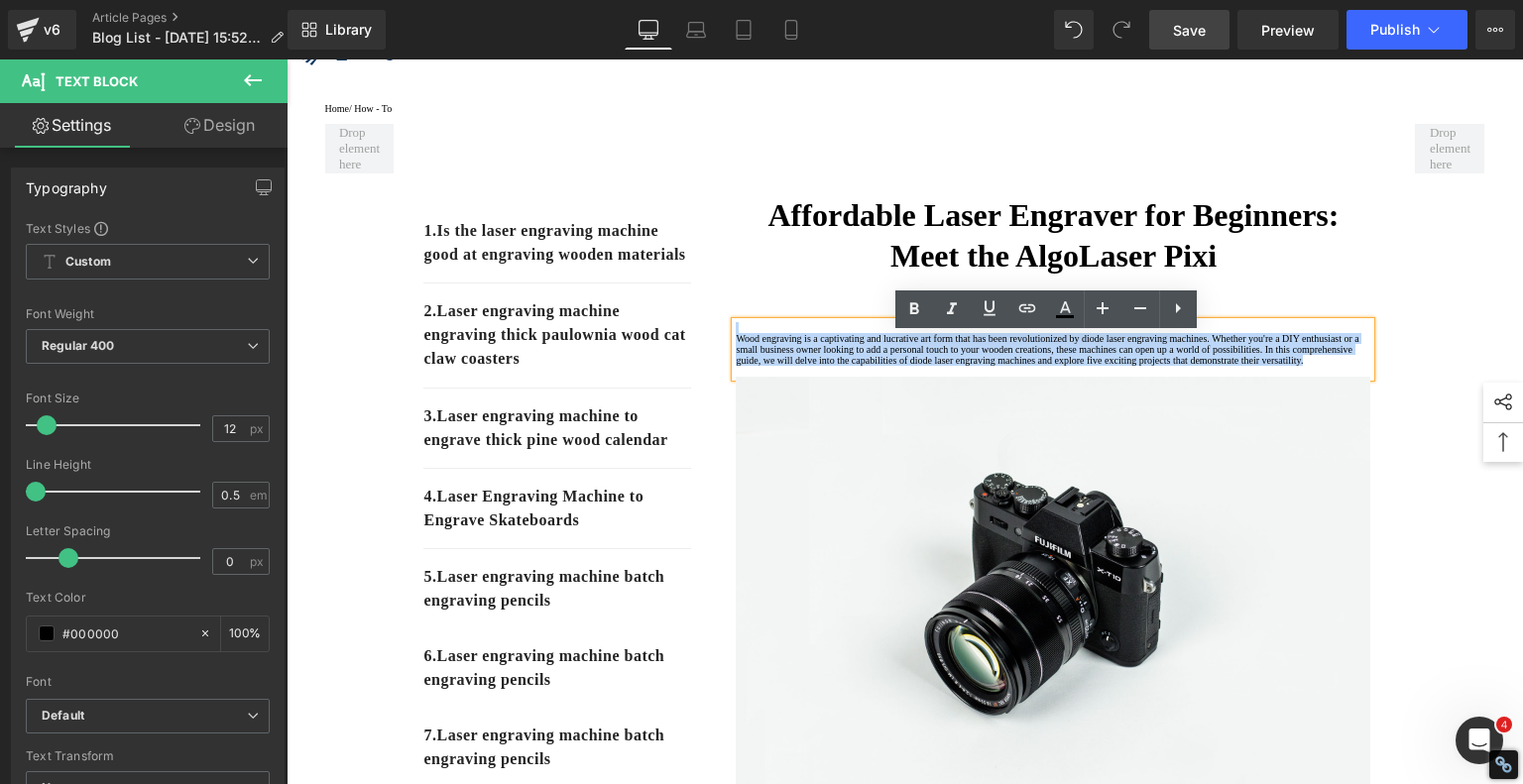 drag, startPoint x: 804, startPoint y: 430, endPoint x: 648, endPoint y: 305, distance: 199.90248 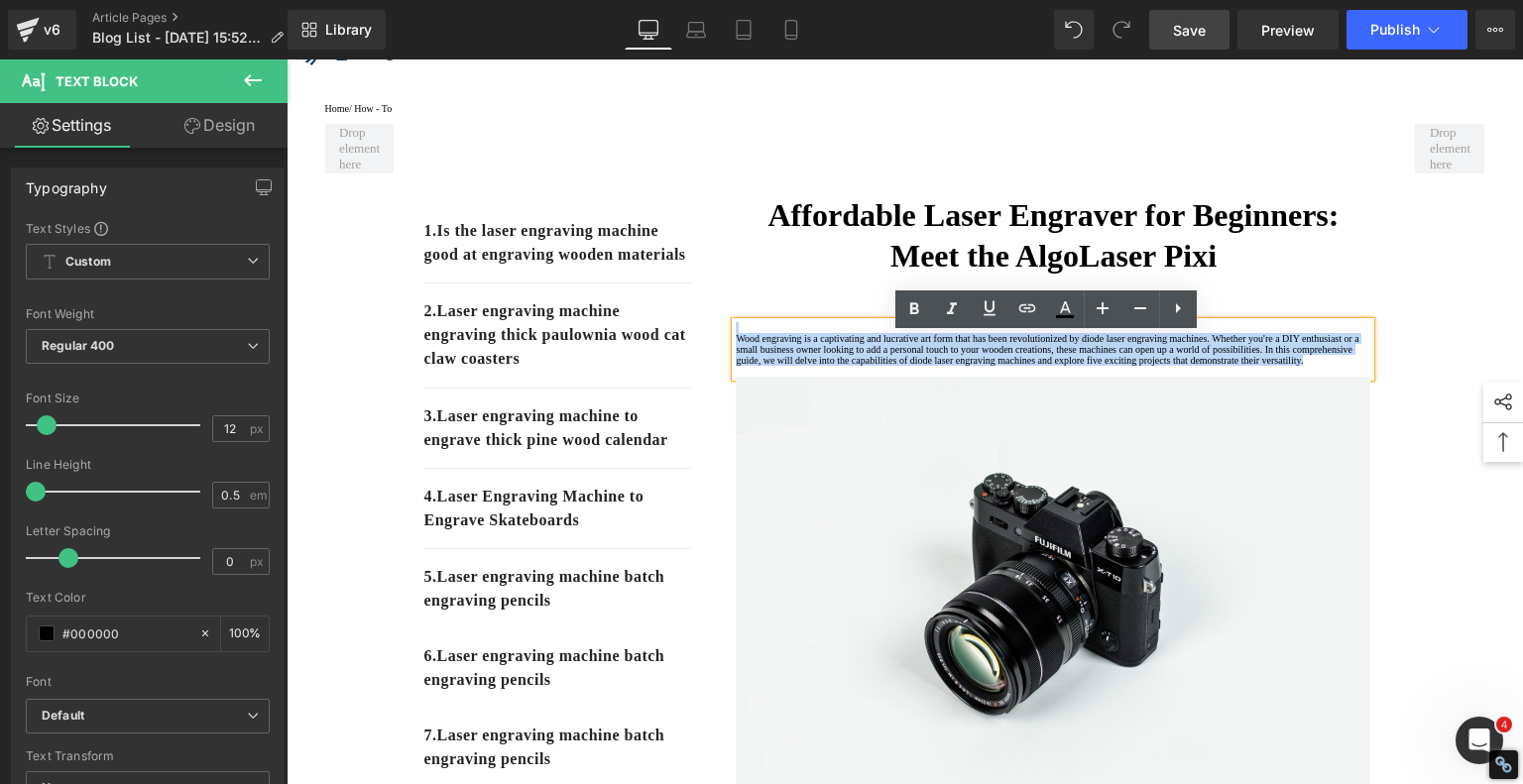 click on "1.  Is the laser engraving machine good at engraving wooden materials Text Block         2.  Laser engraving machine engraving thick paulownia wood cat claw coasters Text Block         3.  Laser engraving machine to engrave thick pine wood calendar Text Block         4.  Laser Engraving Machine to Engrave Skateboards Text Block         5.  Laser engraving machine batch engraving pencils Text Block         6 .  Laser engraving machine batch engraving pencils Text Block         7 .  Laser engraving machine batch engraving pencils Text Block         Row         Affordable Laser Engraver for Beginners: Meet the AlgoLaser Pixi Heading         Text Block         Image         Row         How to engrave wood works with  diode laser engraving machine Heading         Text Block         Image         Row         How to engrave wood works with  diode laser engraving machine Heading         Text Block         Image         Row         Row" at bounding box center (905, 1050) 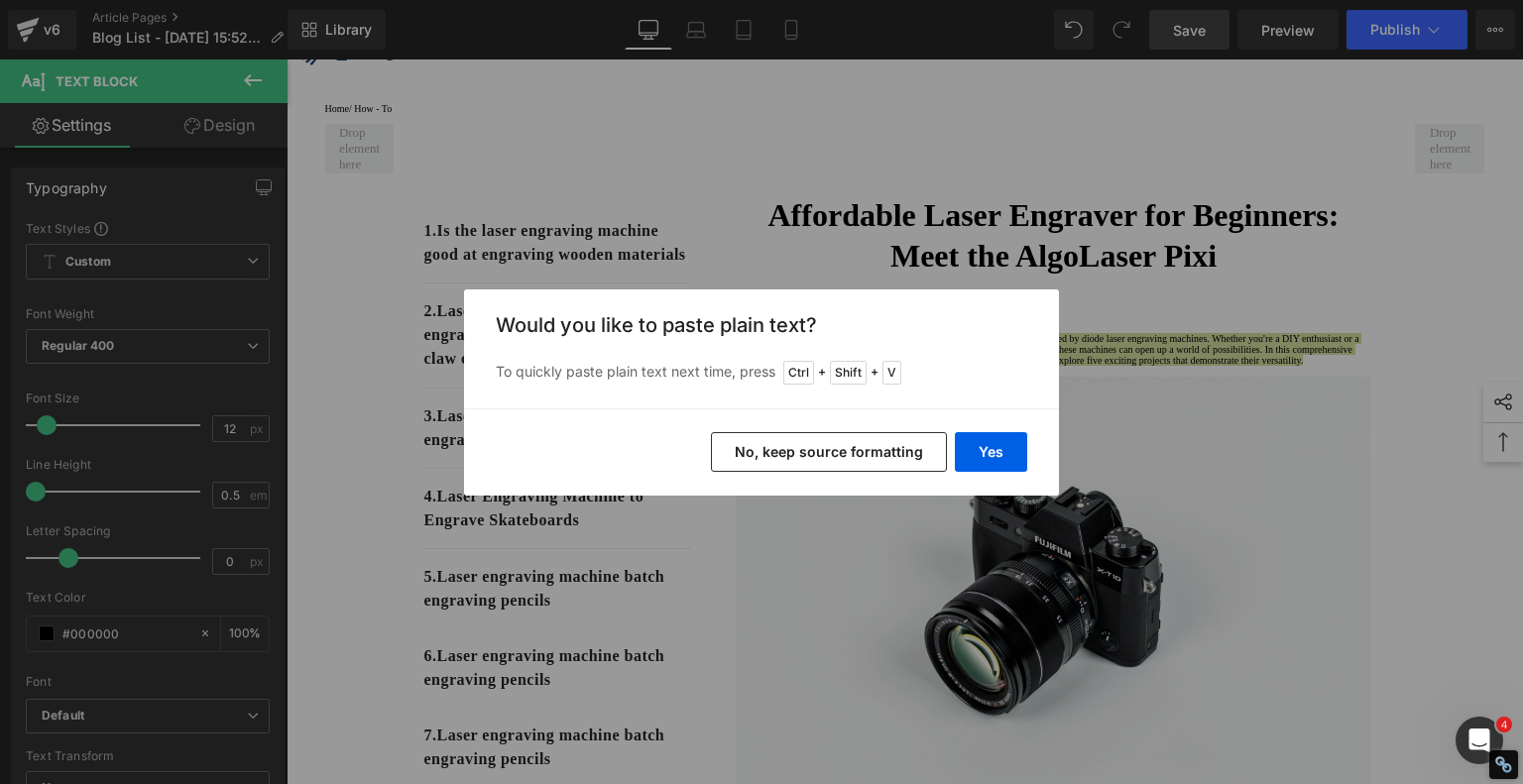 click on "No, keep source formatting" at bounding box center [829, 452] 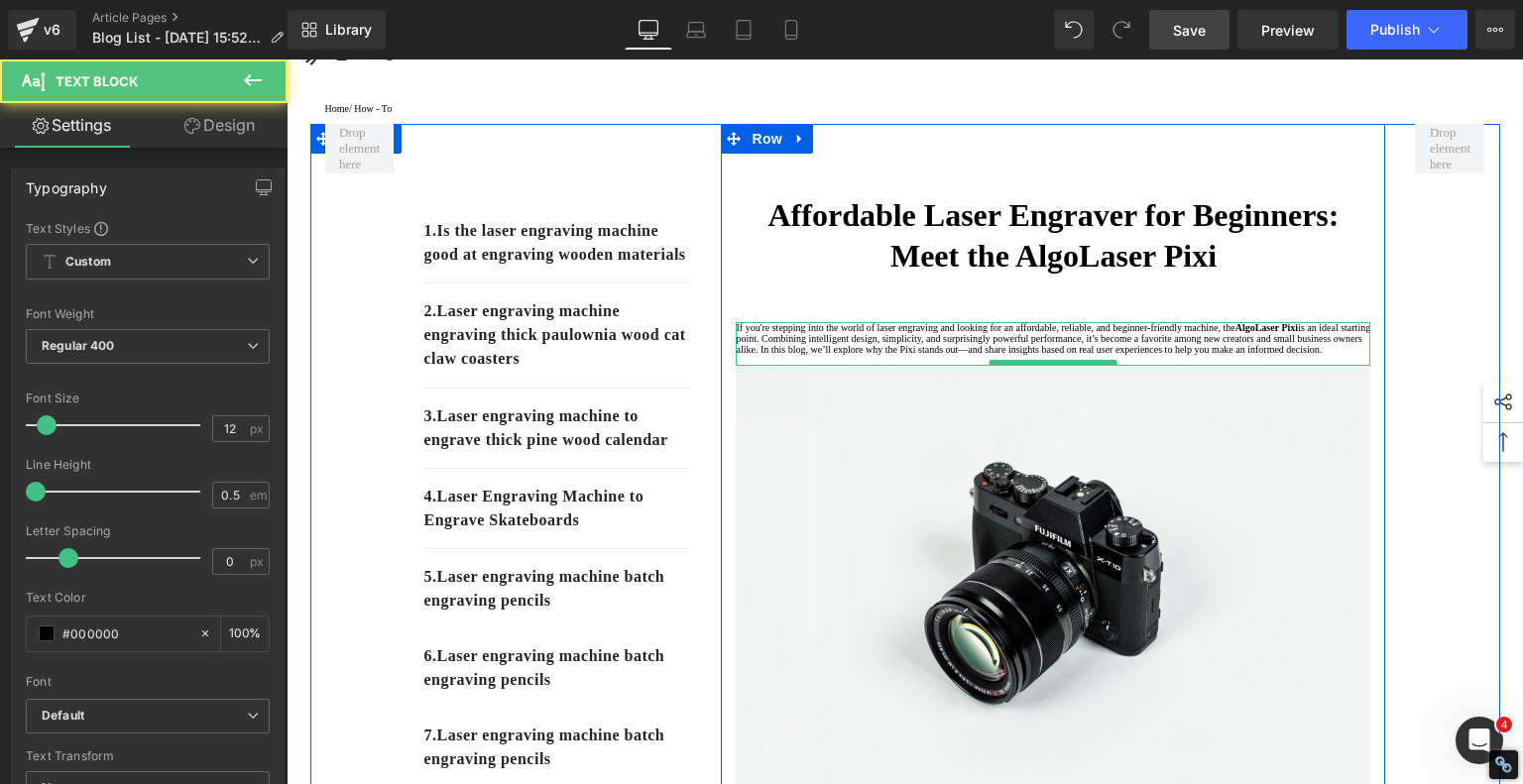 click on "If you're stepping into the world of laser engraving and looking for an affordable, reliable, and beginner-friendly machine, the  AlgoLaser Pixi  is an ideal starting point. Combining intelligent design, simplicity, and surprisingly powerful performance, it’s become a favorite among new creators and small business owners alike. In this blog, we’ll explore why the Pixi stands out—and share insights based on real user experiences to help you make an informed decision." at bounding box center (1053, 338) 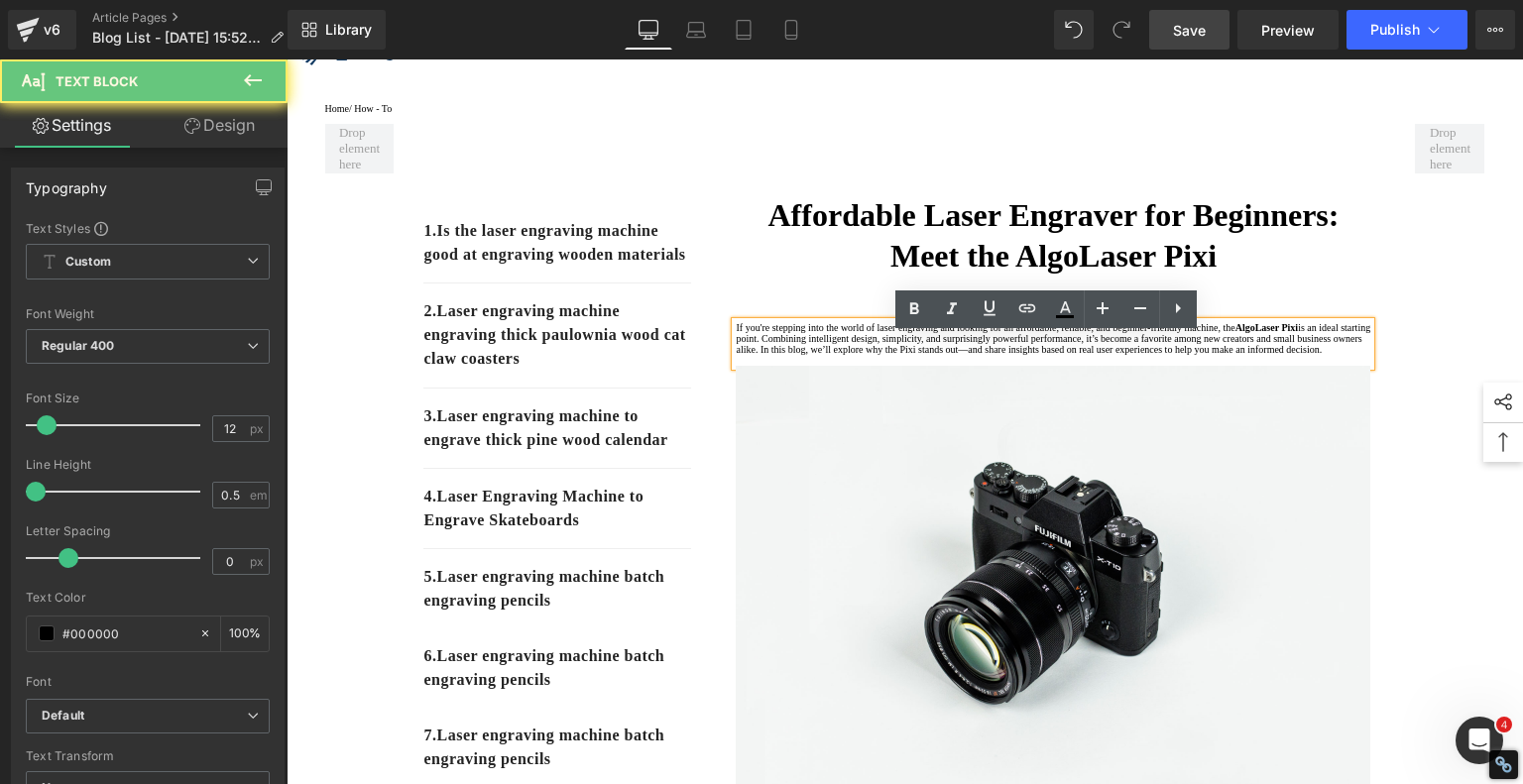 drag, startPoint x: 855, startPoint y: 413, endPoint x: 689, endPoint y: 332, distance: 184.7079 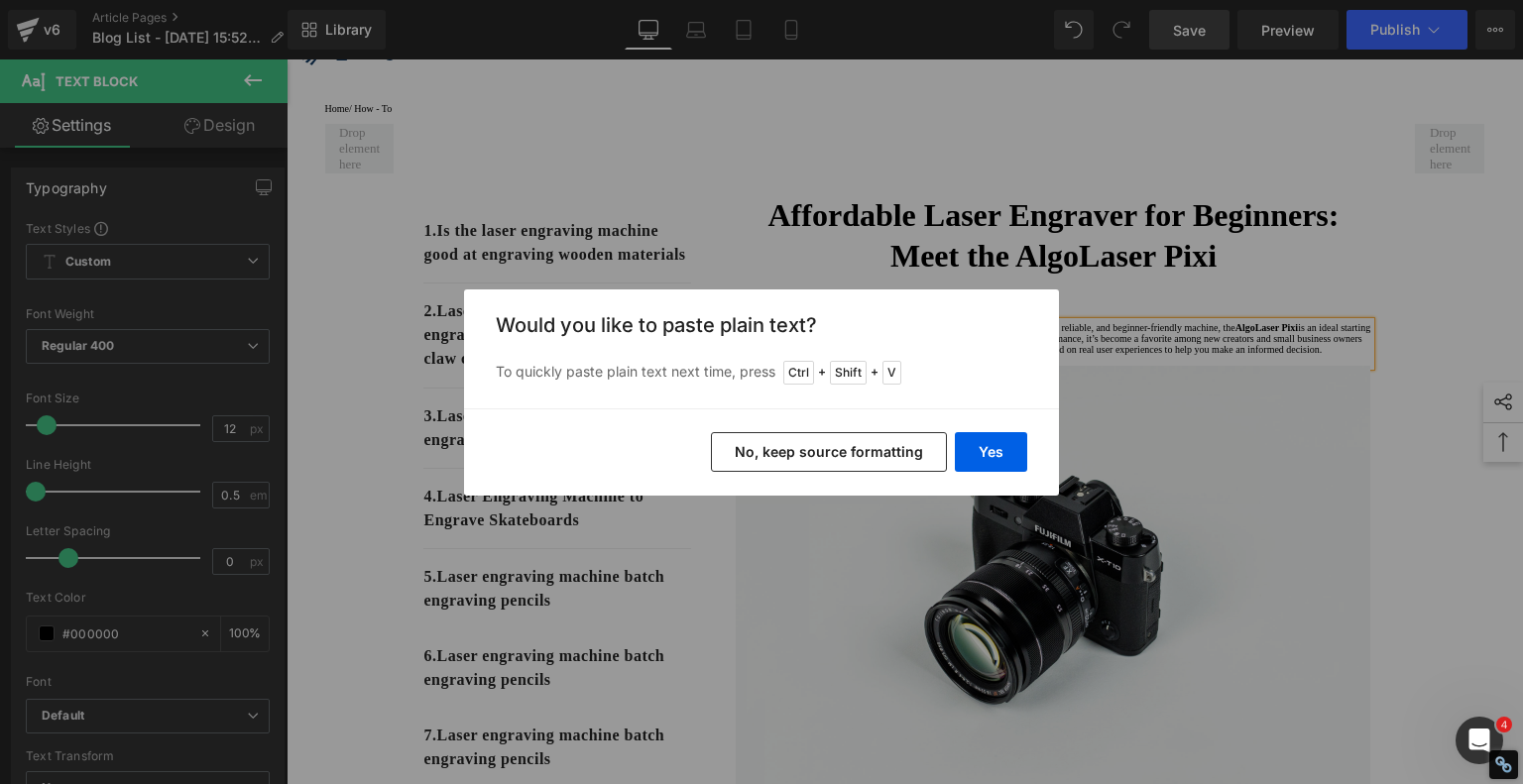 click on "No, keep source formatting" at bounding box center (829, 452) 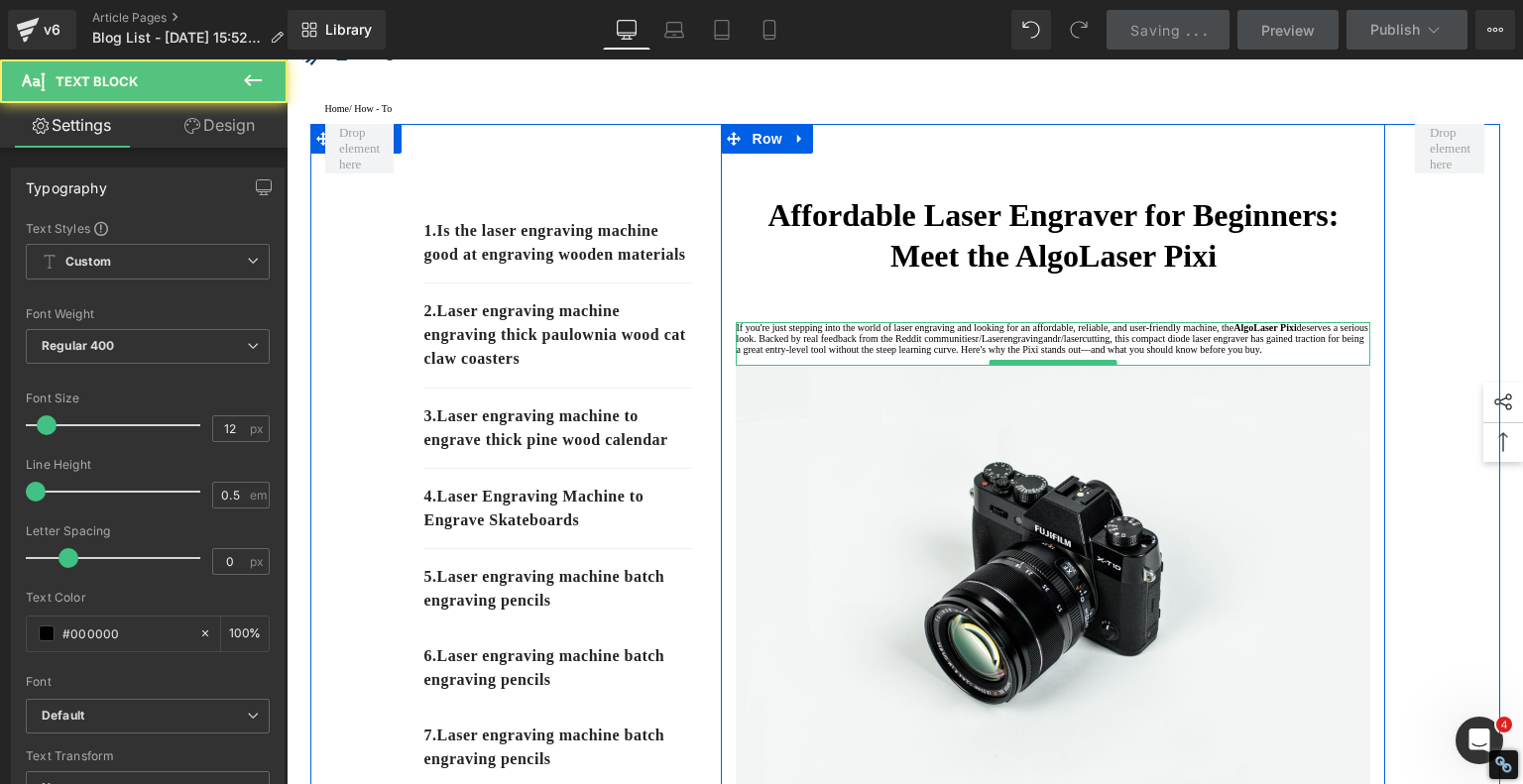 click at bounding box center [1053, 360] 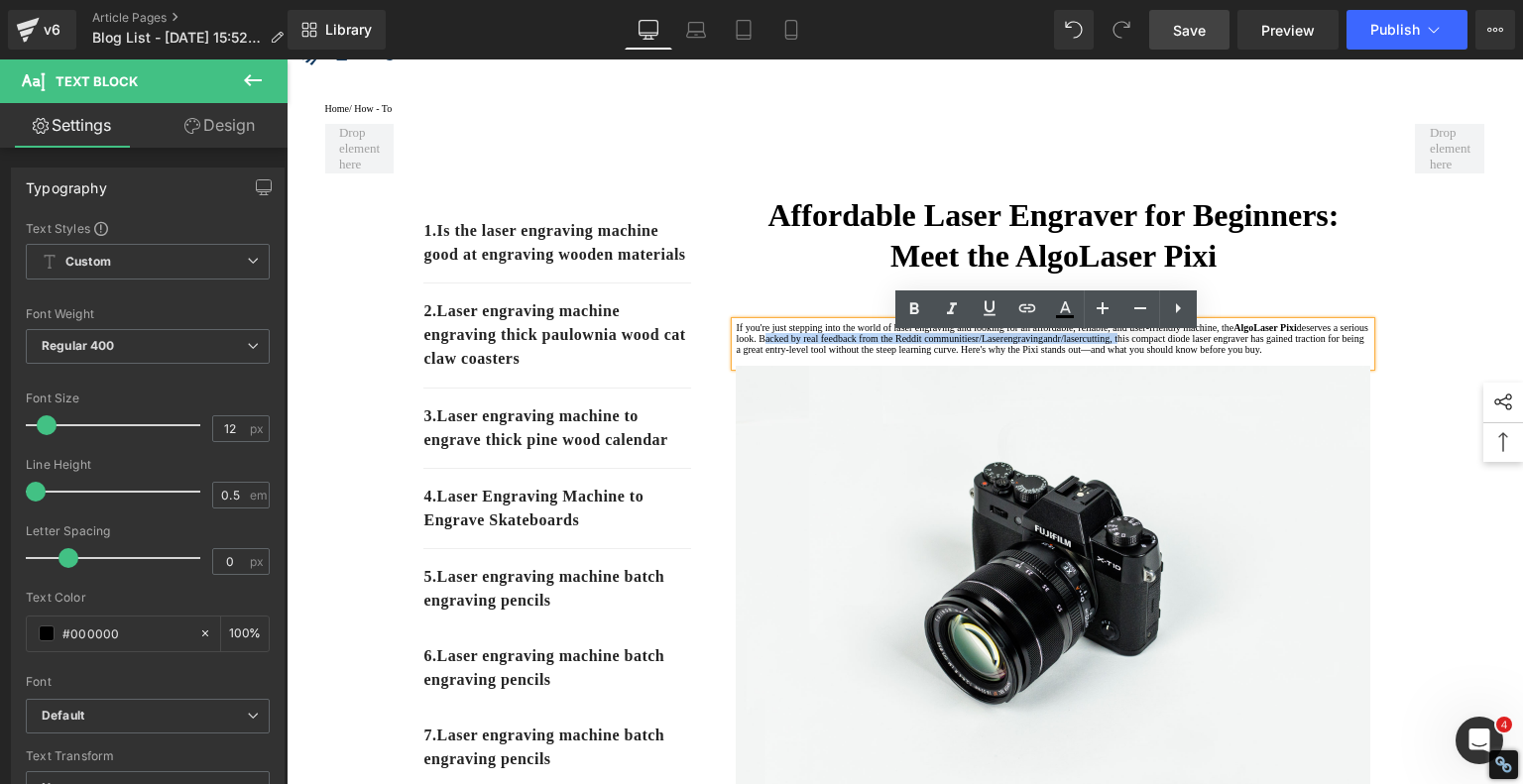 drag, startPoint x: 1024, startPoint y: 359, endPoint x: 932, endPoint y: 381, distance: 94.593869 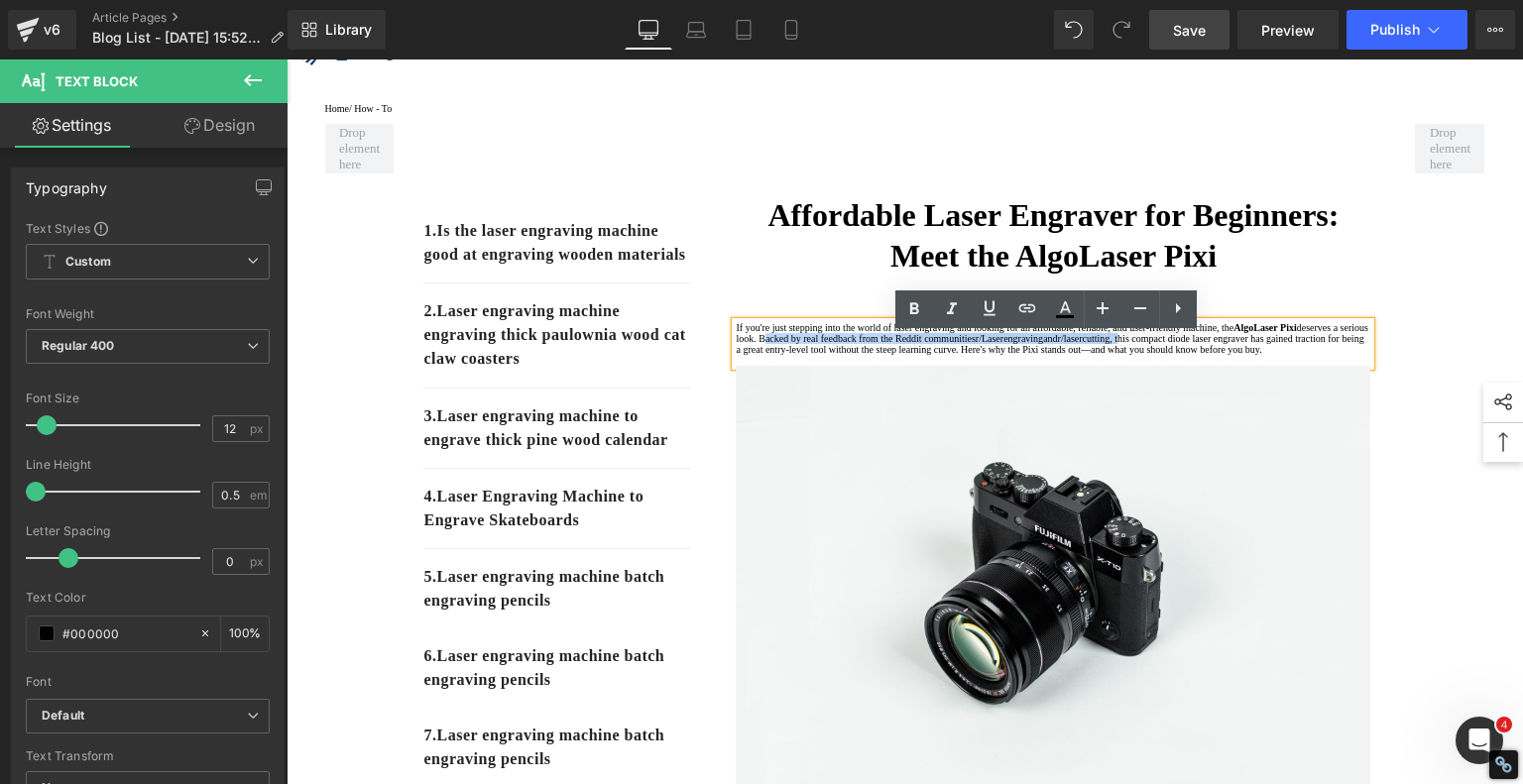 click on "If you're just stepping into the world of laser engraving and looking for an affordable, reliable, and user-friendly machine, the  AlgoLaser Pixi  deserves a serious look. Backed by real feedback from the Reddit communities  r/Laserengraving  and  r/lasercutting , this compact diode laser engraver has gained traction for being a great entry-level tool without the steep learning curve. Here's why the Pixi stands out—and what you should know before you buy." at bounding box center [1053, 338] 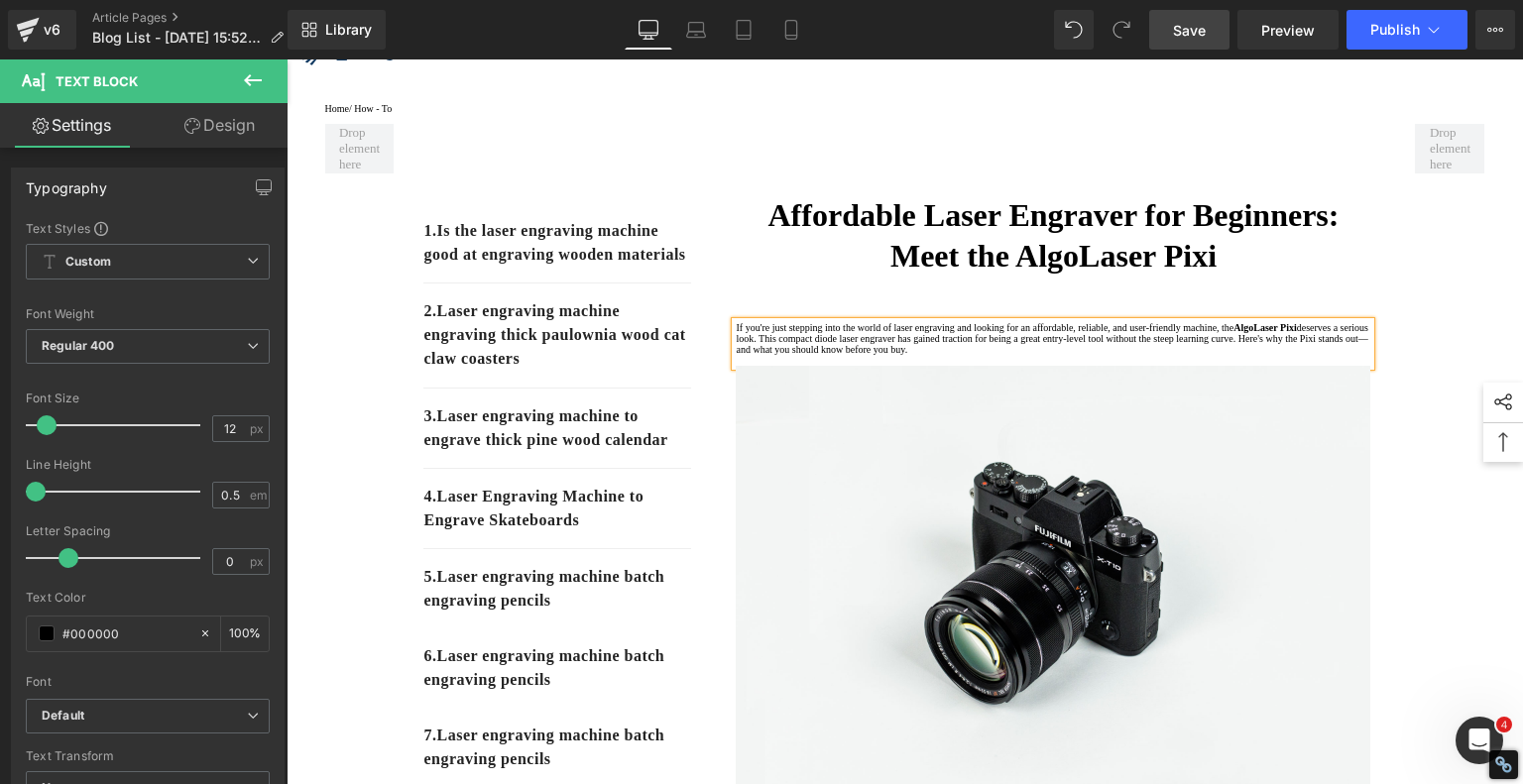 click on "1.  Is the laser engraving machine good at engraving wooden materials Text Block         2.  Laser engraving machine engraving thick paulownia wood cat claw coasters Text Block         3.  Laser engraving machine to engrave thick pine wood calendar Text Block         4.  Laser Engraving Machine to Engrave Skateboards Text Block         5.  Laser engraving machine batch engraving pencils Text Block         6 .  Laser engraving machine batch engraving pencils Text Block         7 .  Laser engraving machine batch engraving pencils Text Block         Row         Affordable Laser Engraver for Beginners: Meet the AlgoLaser Pixi Heading         If you're just stepping into the world of laser engraving and looking for an affordable, reliable, and user-friendly machine, the  AlgoLaser Pixi  deserves a serious look. T his compact diode laser engraver has gained traction for being a great entry-level tool without the steep learning curve. Here's why the Pixi stands out—and what you should know before you buy." at bounding box center [905, 1045] 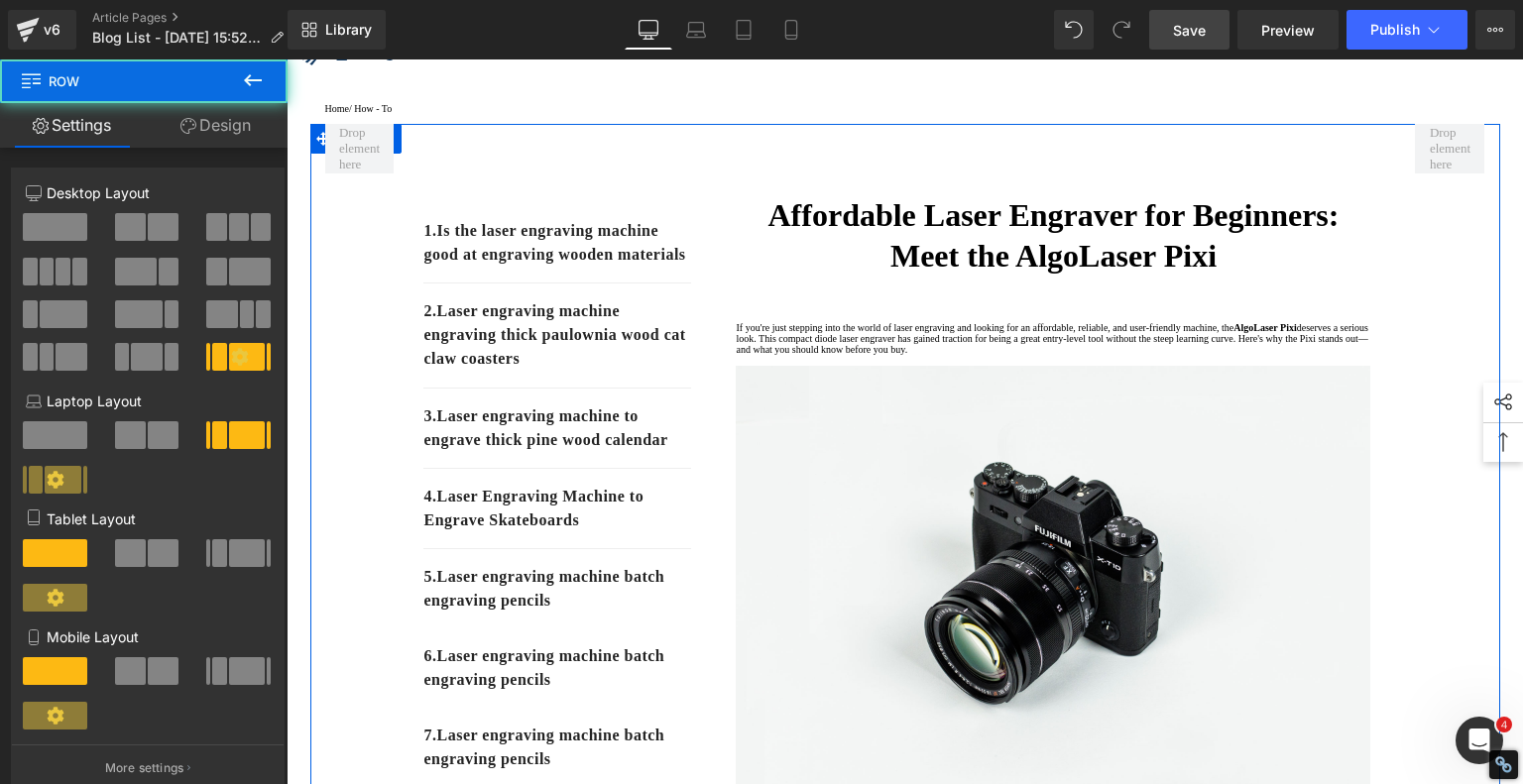 click on "1.  Is the laser engraving machine good at engraving wooden materials Text Block         2.  Laser engraving machine engraving thick paulownia wood cat claw coasters Text Block         3.  Laser engraving machine to engrave thick pine wood calendar Text Block         4.  Laser Engraving Machine to Engrave Skateboards Text Block         5.  Laser engraving machine batch engraving pencils Text Block         6 .  Laser engraving machine batch engraving pencils Text Block         7 .  Laser engraving machine batch engraving pencils Text Block         Row         Affordable Laser Engraver for Beginners: Meet the AlgoLaser Pixi Heading         If you're just stepping into the world of laser engraving and looking for an affordable, reliable, and user-friendly machine, the  AlgoLaser Pixi  deserves a serious look. T his compact diode laser engraver has gained traction for being a great entry-level tool without the steep learning curve. Here's why the Pixi stands out—and what you should know before you buy." at bounding box center (905, 1045) 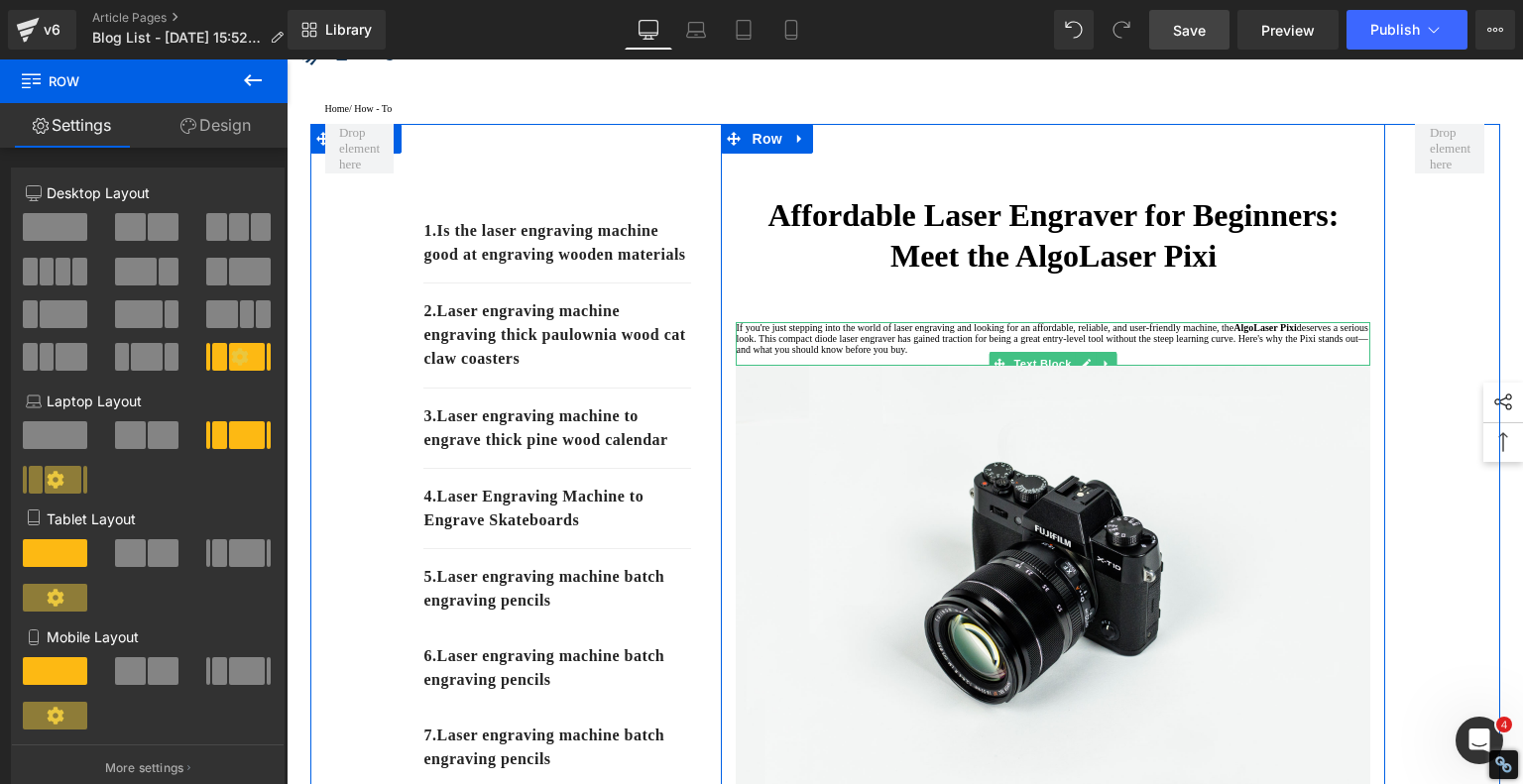 click on "If you're just stepping into the world of laser engraving and looking for an affordable, reliable, and user-friendly machine, the  AlgoLaser Pixi  deserves a serious look. T his compact diode laser engraver has gained traction for being a great entry-level tool without the steep learning curve. Here's why the Pixi stands out—and what you should know before you buy." at bounding box center [1053, 338] 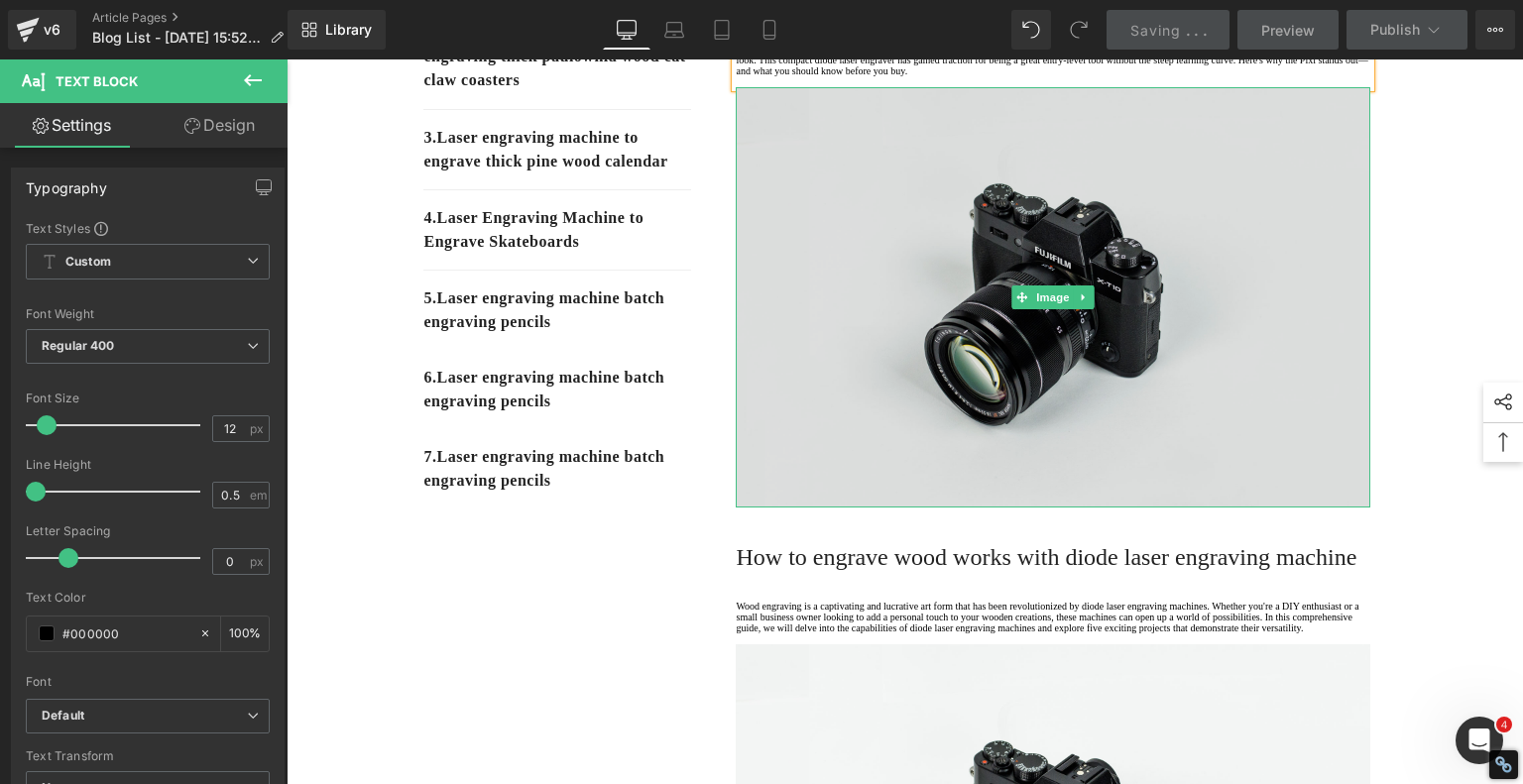 scroll, scrollTop: 396, scrollLeft: 0, axis: vertical 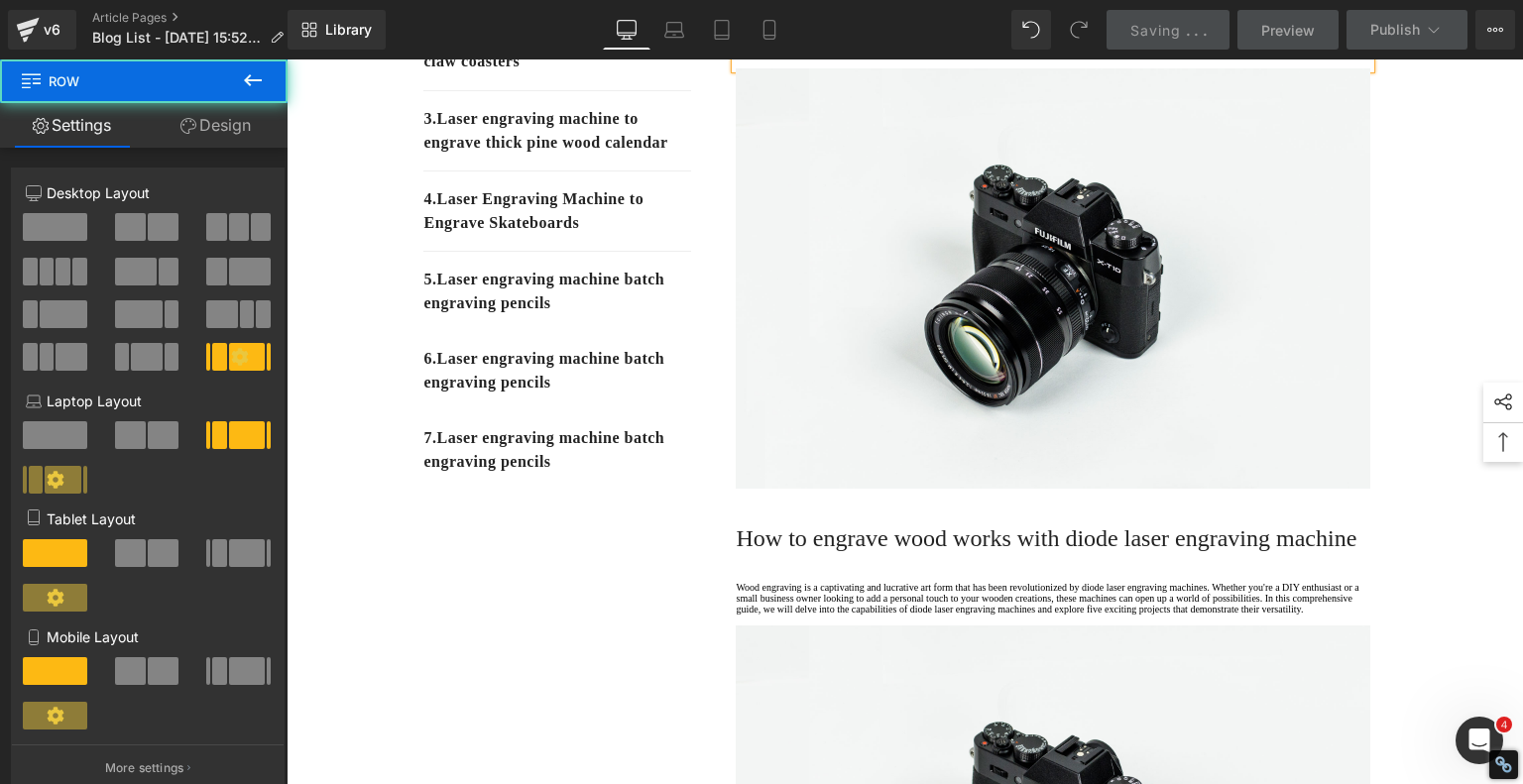 click on "1.  Is the laser engraving machine good at engraving wooden materials Text Block         2.  Laser engraving machine engraving thick paulownia wood cat claw coasters Text Block         3.  Laser engraving machine to engrave thick pine wood calendar Text Block         4.  Laser Engraving Machine to Engrave Skateboards Text Block         5.  Laser engraving machine batch engraving pencils Text Block         6 .  Laser engraving machine batch engraving pencils Text Block         7 .  Laser engraving machine batch engraving pencils Text Block         Row         Affordable Laser Engraver for Beginners: Meet the AlgoLaser Pixi Heading         If you're just stepping into the world of laser engraving and looking for an affordable, reliable, and user-friendly machine, the  AlgoLaser Pixi  deserves a serious look. T his compact diode laser engraver has gained traction for being a great entry-level tool without the steep learning curve. Here's why the Pixi stands out—and what you should know before you buy." at bounding box center [905, 747] 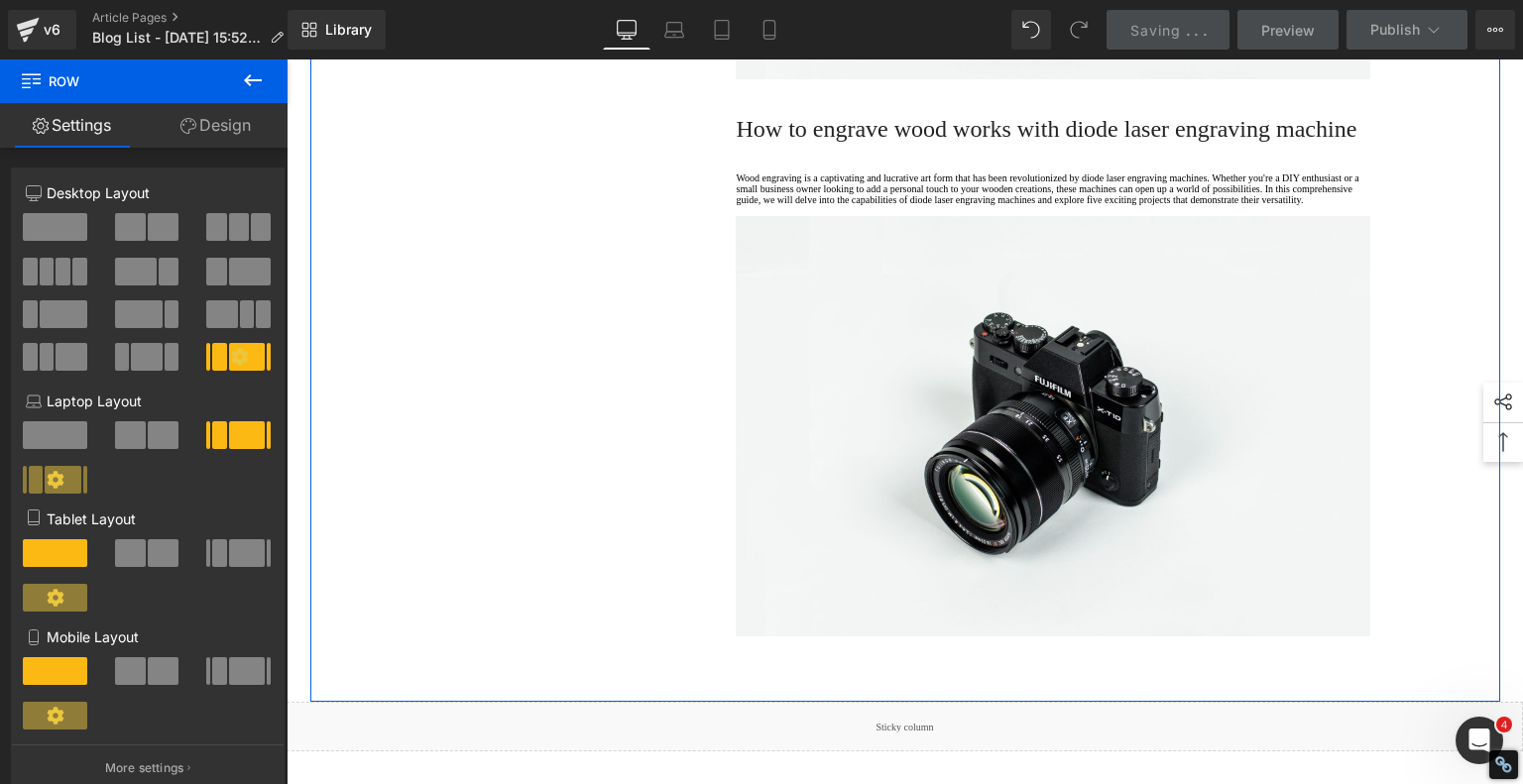 scroll, scrollTop: 1288, scrollLeft: 0, axis: vertical 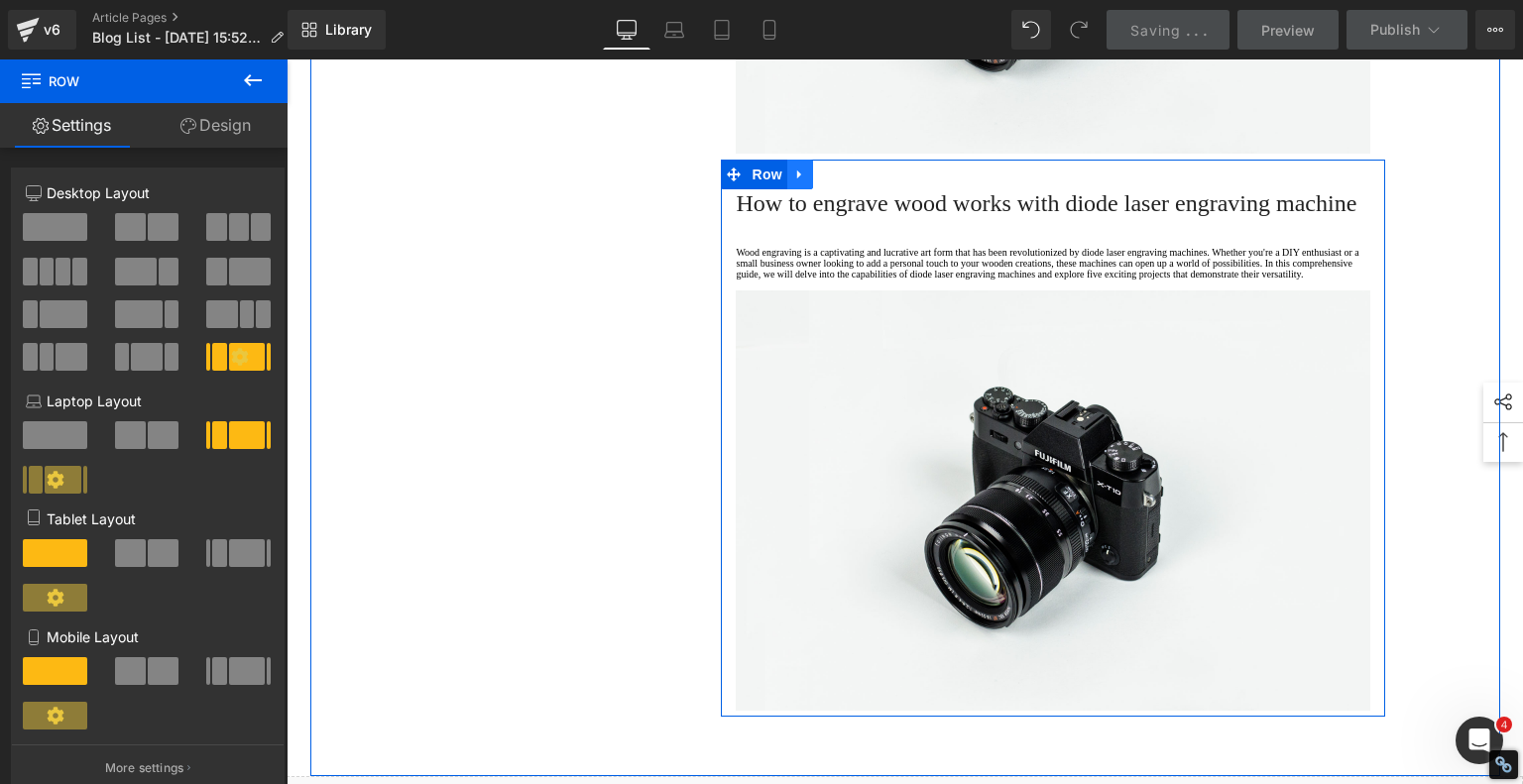 click 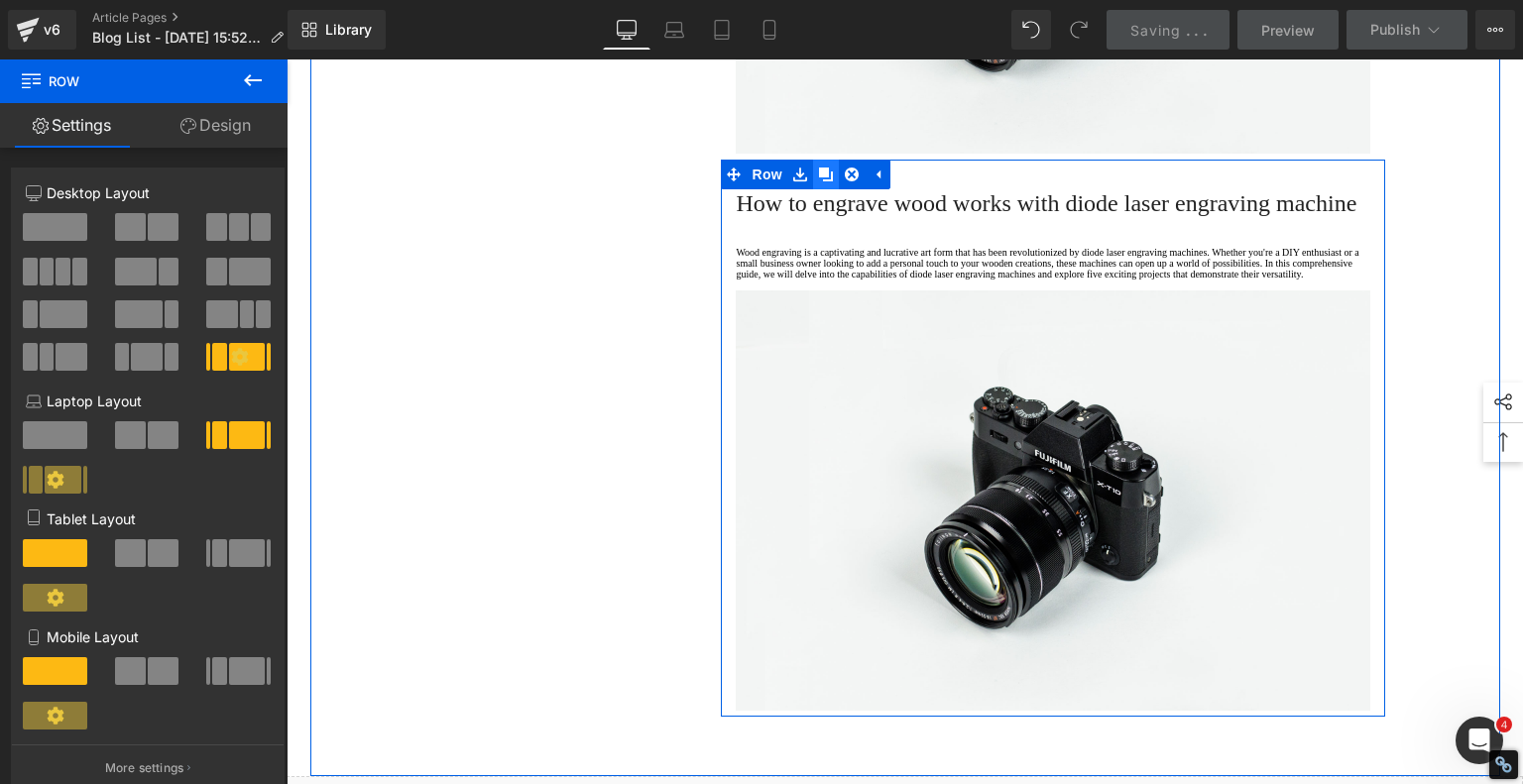 click 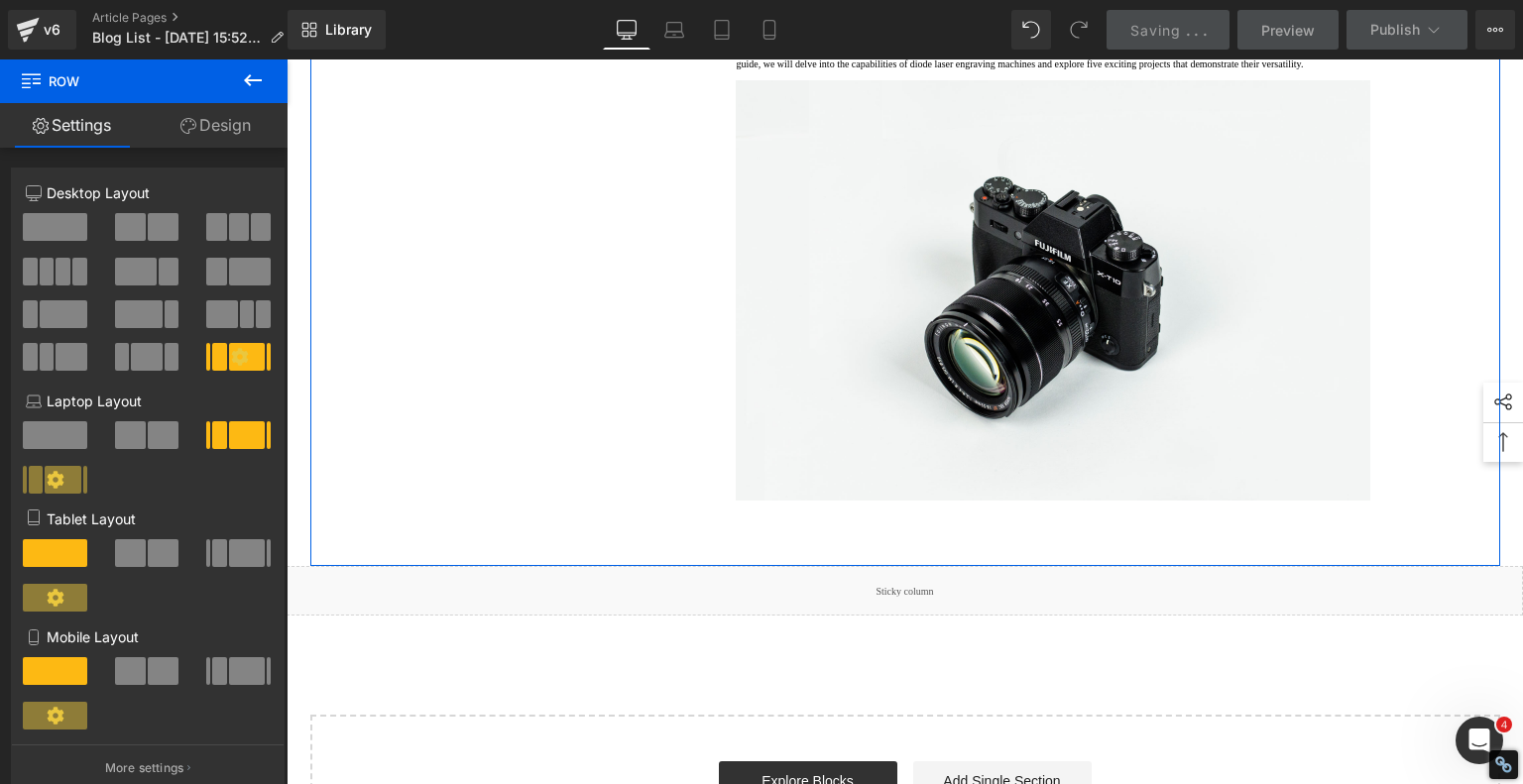scroll, scrollTop: 2099, scrollLeft: 0, axis: vertical 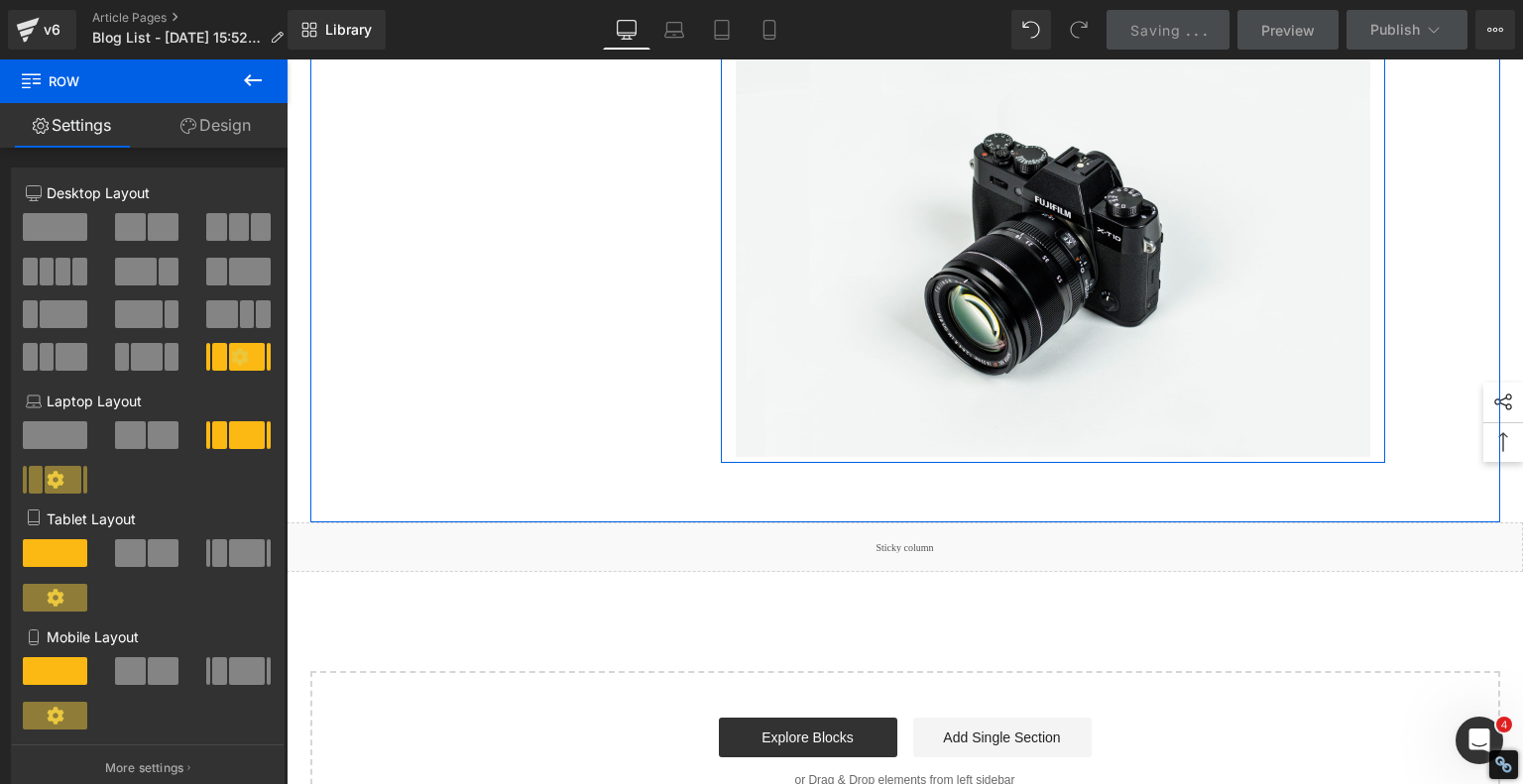 click 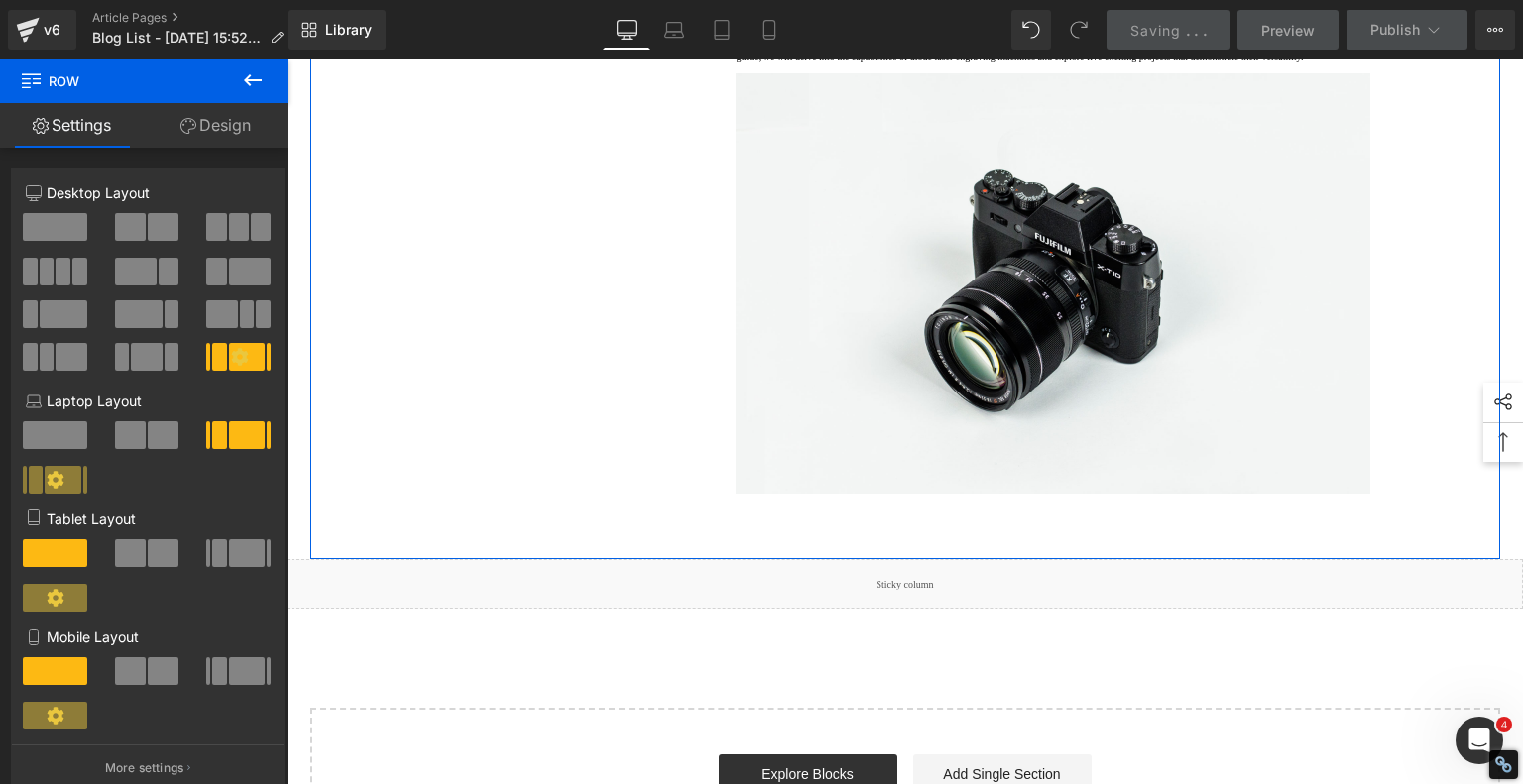 scroll, scrollTop: 2745, scrollLeft: 0, axis: vertical 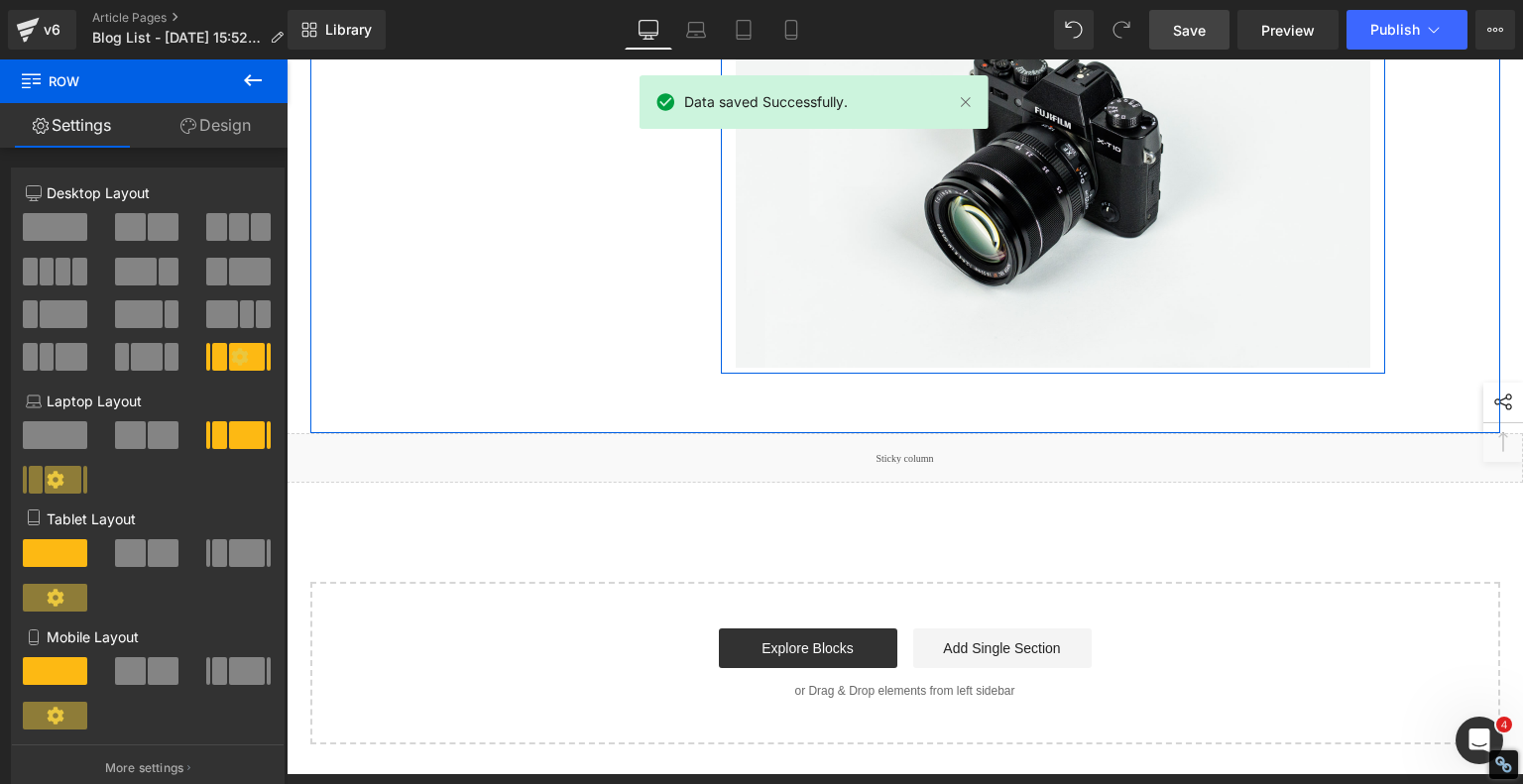 click 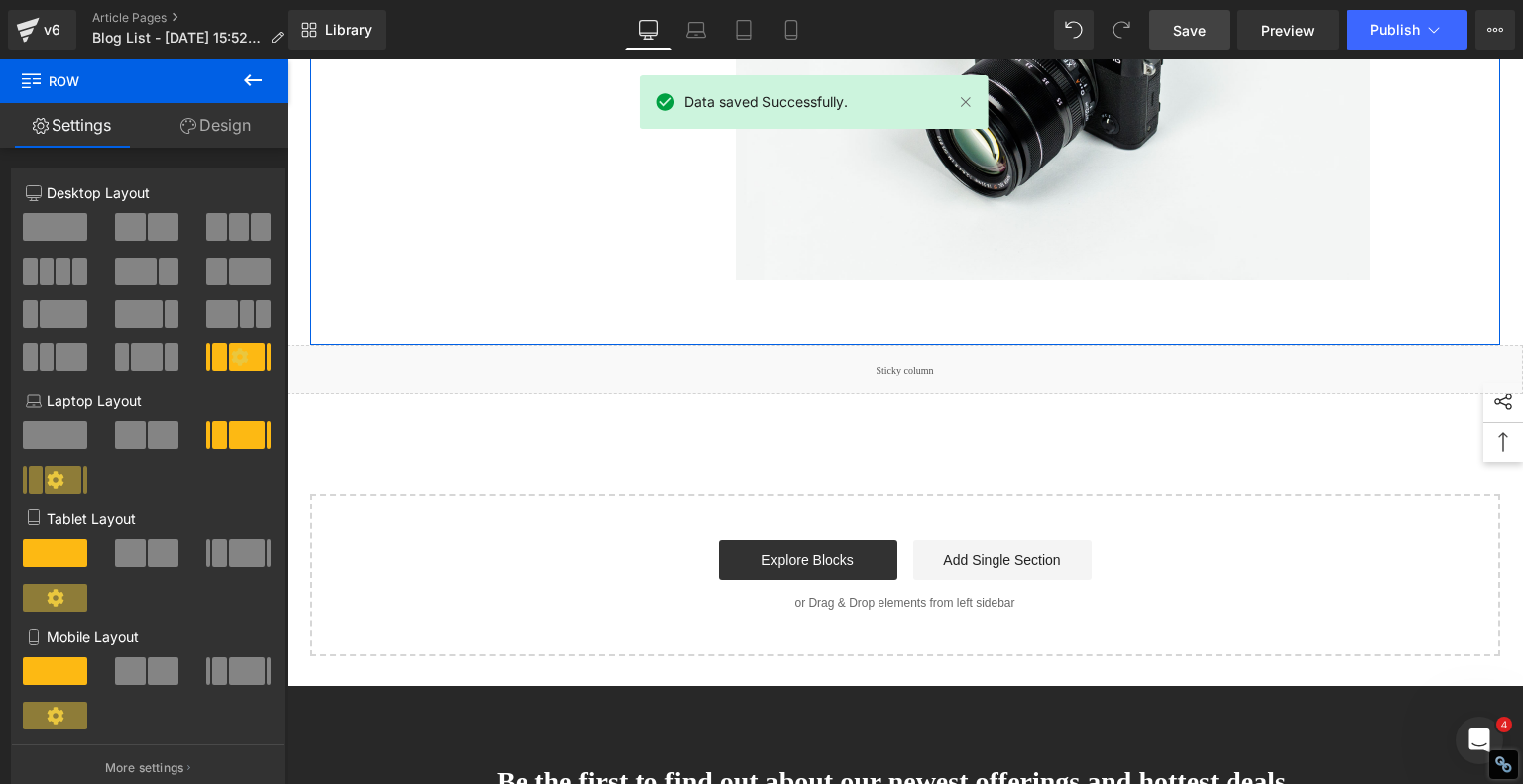 scroll, scrollTop: 3393, scrollLeft: 0, axis: vertical 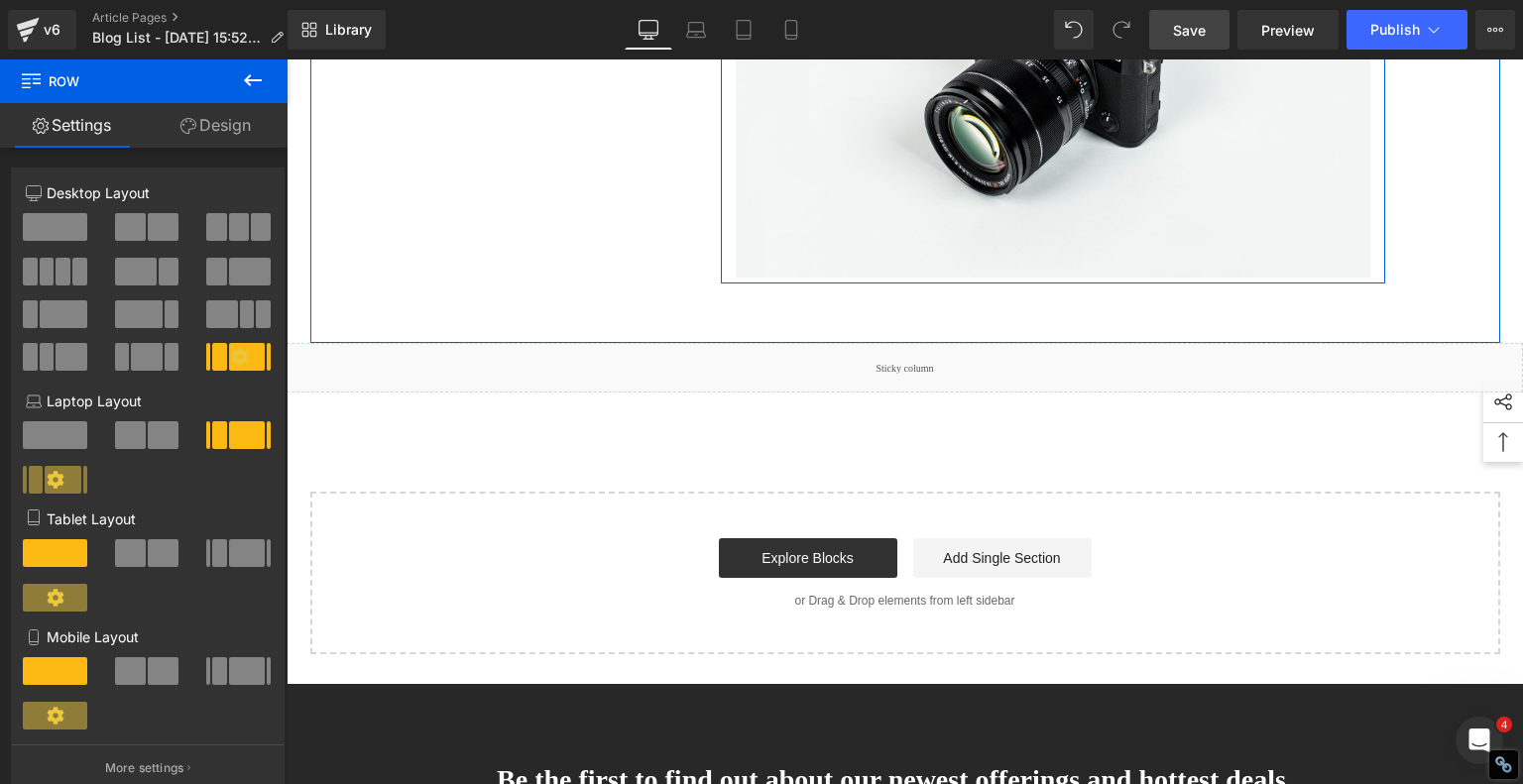 click 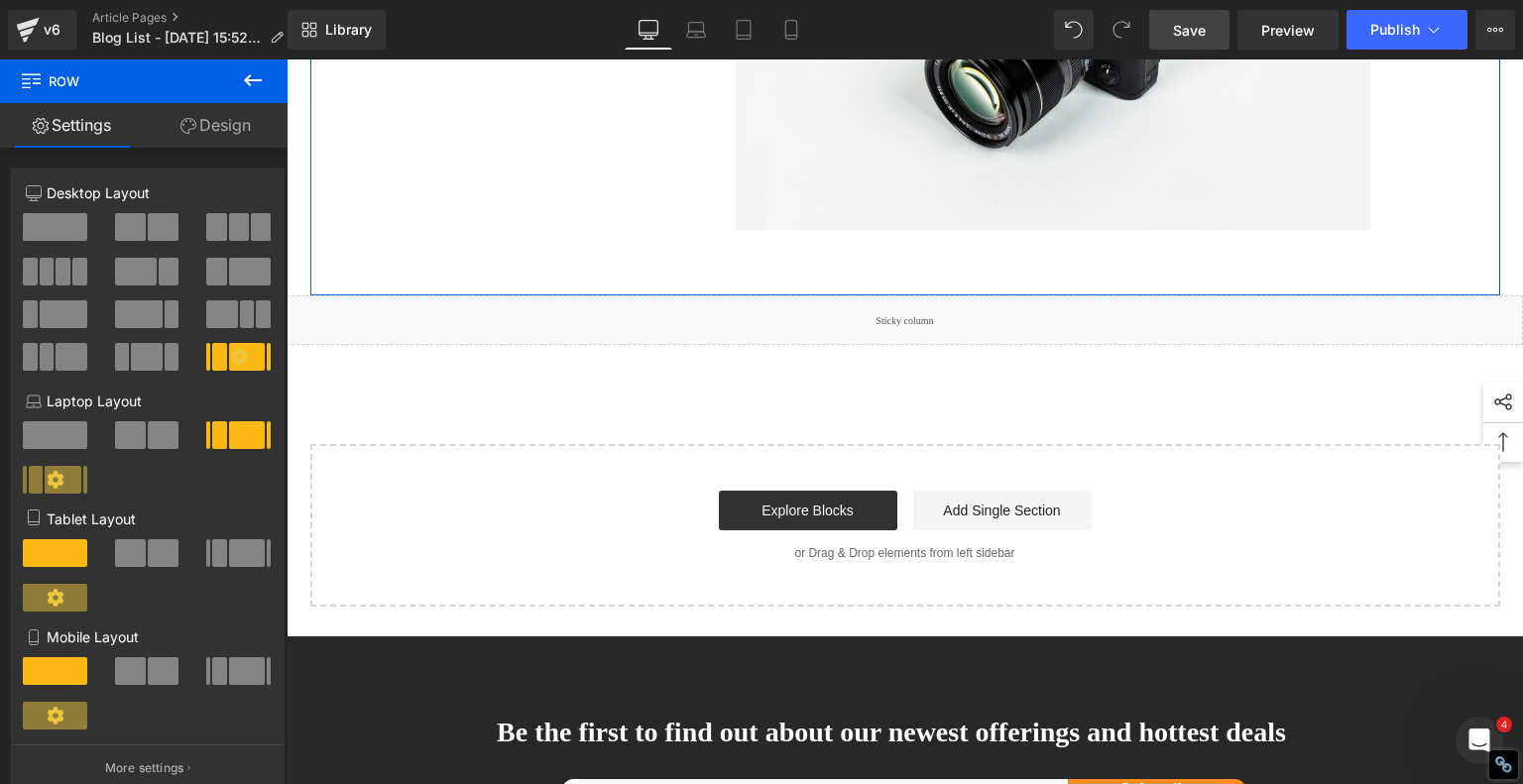 scroll, scrollTop: 4040, scrollLeft: 0, axis: vertical 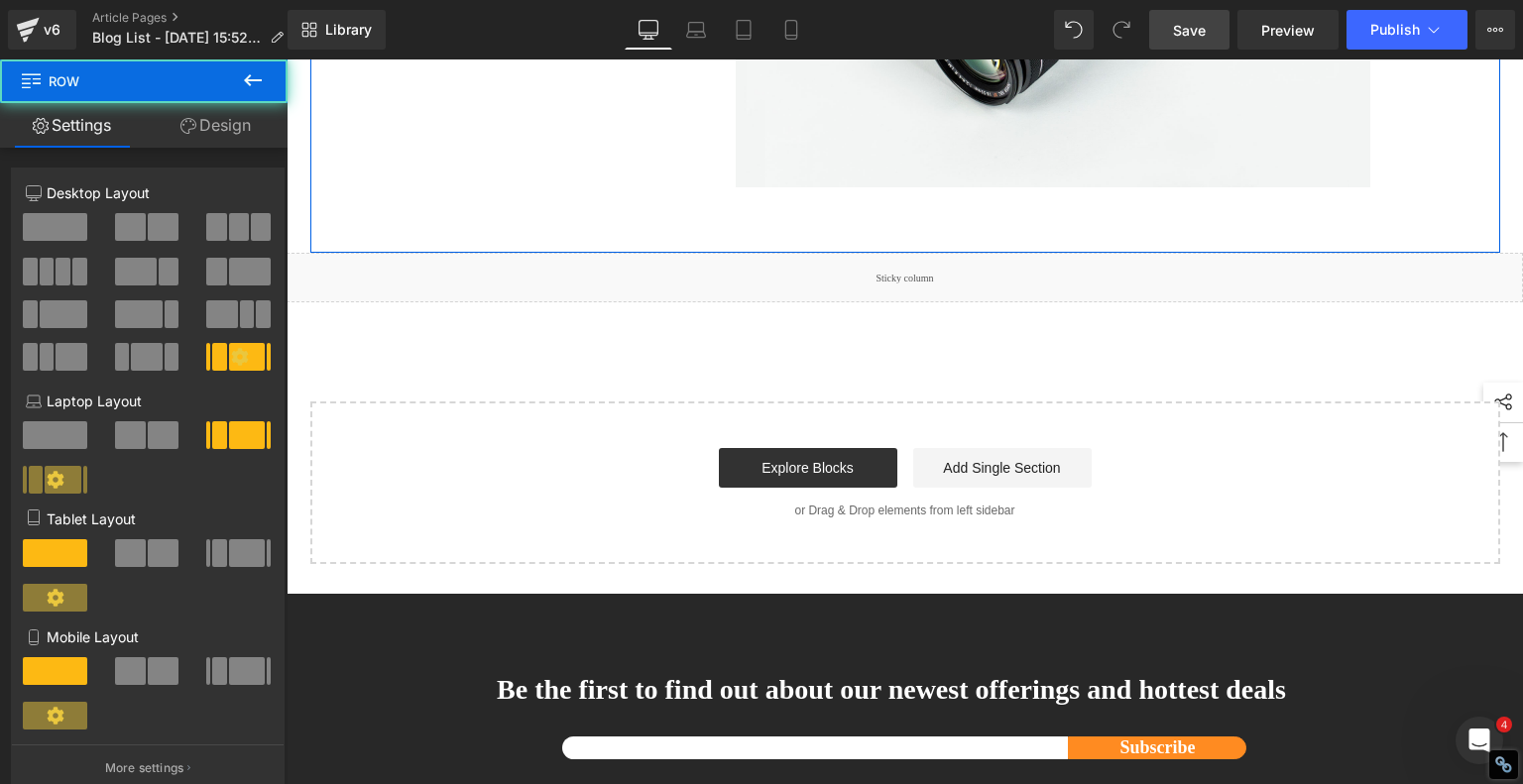 click on "1.  Is the laser engraving machine good at engraving wooden materials Text Block         2.  Laser engraving machine engraving thick paulownia wood cat claw coasters Text Block         3.  Laser engraving machine to engrave thick pine wood calendar Text Block         4.  Laser Engraving Machine to Engrave Skateboards Text Block         5.  Laser engraving machine batch engraving pencils Text Block         6 .  Laser engraving machine batch engraving pencils Text Block         7 .  Laser engraving machine batch engraving pencils Text Block         Row         Affordable Laser Engraver for Beginners: Meet the AlgoLaser Pixi Heading         If you're just stepping into the world of laser engraving and looking for an affordable, reliable, and user-friendly machine, the  AlgoLaser Pixi  deserves a serious look. T his compact diode laser engraver has gained traction for being a great entry-level tool without the steep learning curve. Here's why the Pixi stands out—and what you should know before you buy." at bounding box center (905, -1782) 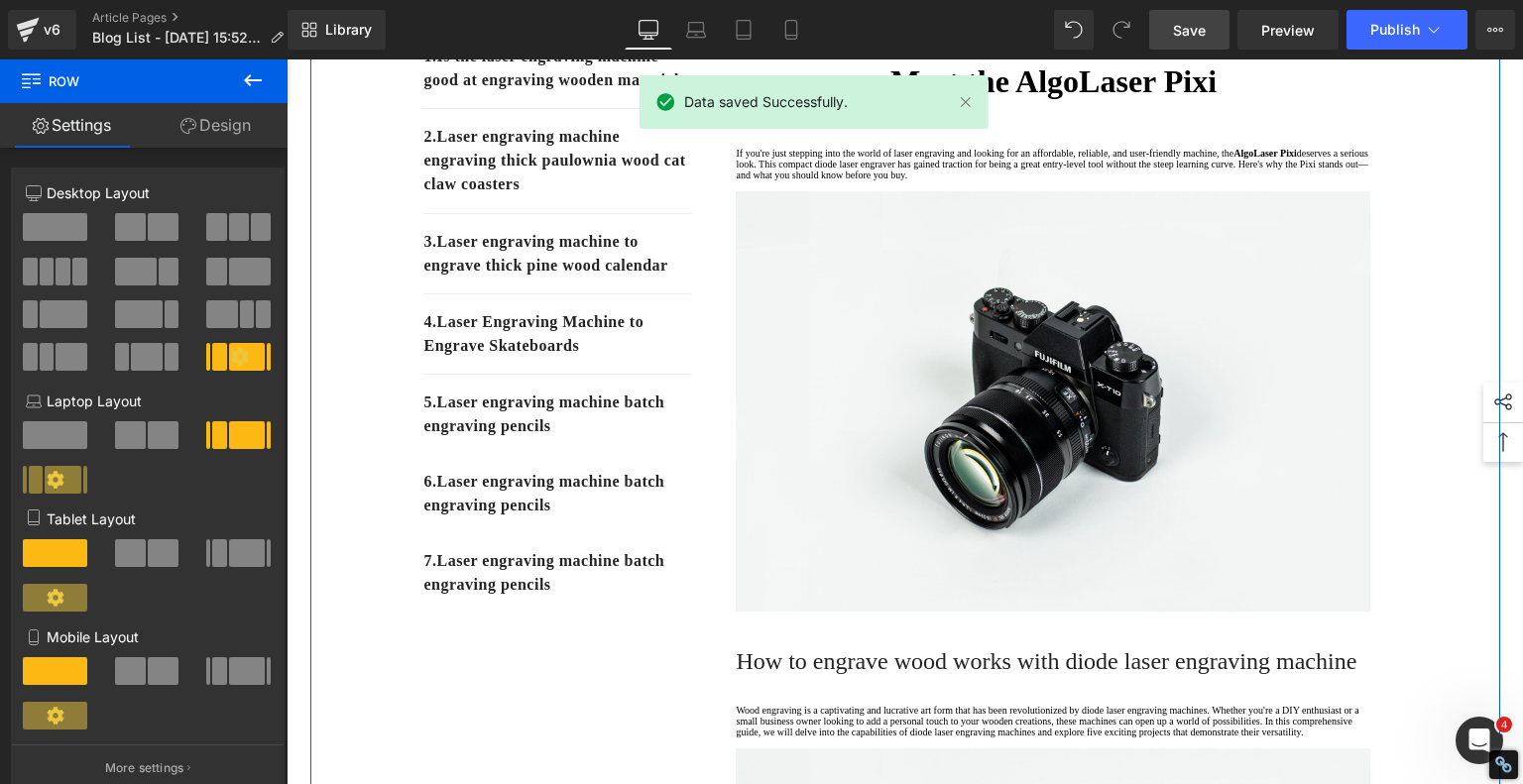 scroll, scrollTop: 0, scrollLeft: 0, axis: both 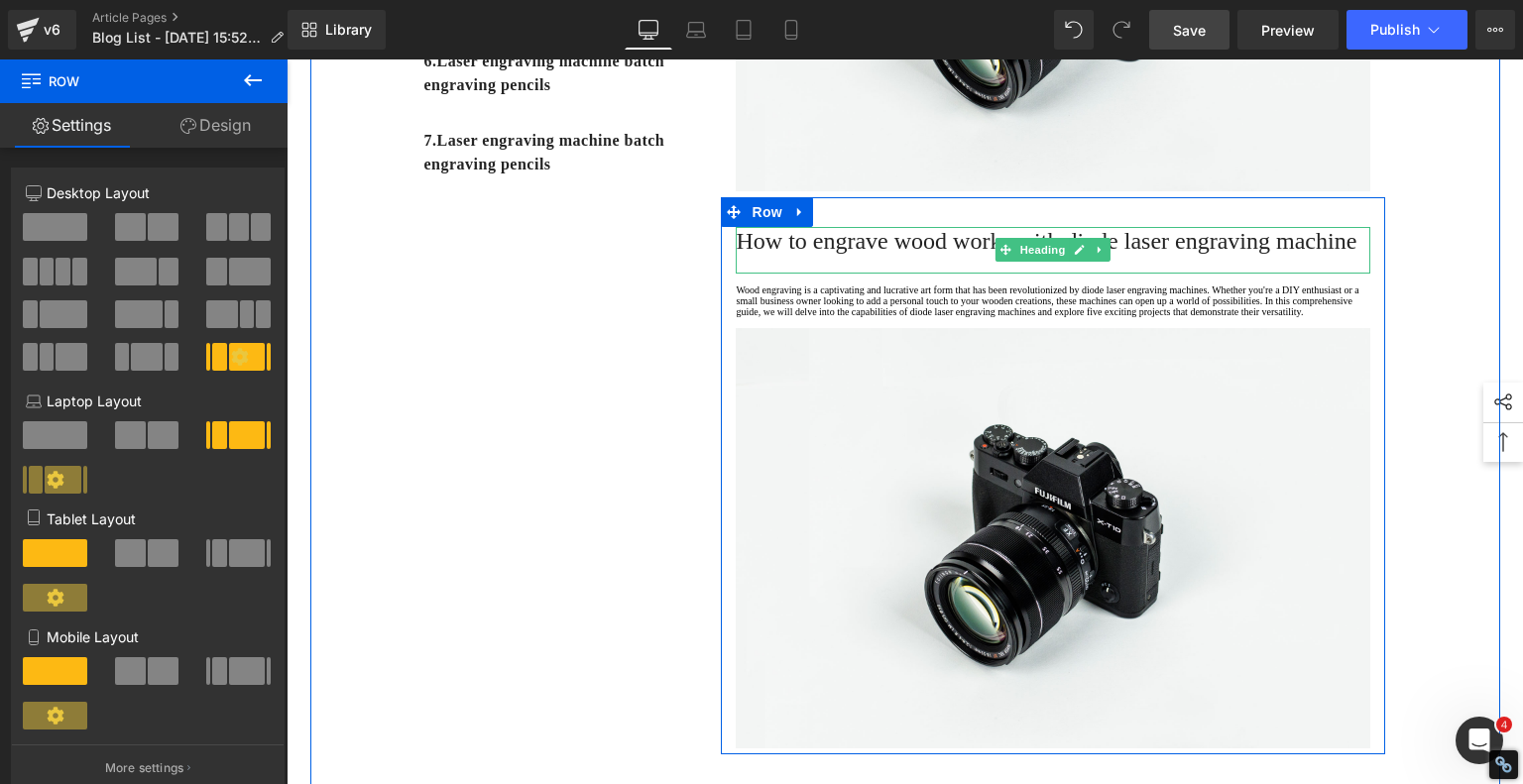 click on "How to engrave wood works with  diode laser engraving machine" at bounding box center [1046, 241] 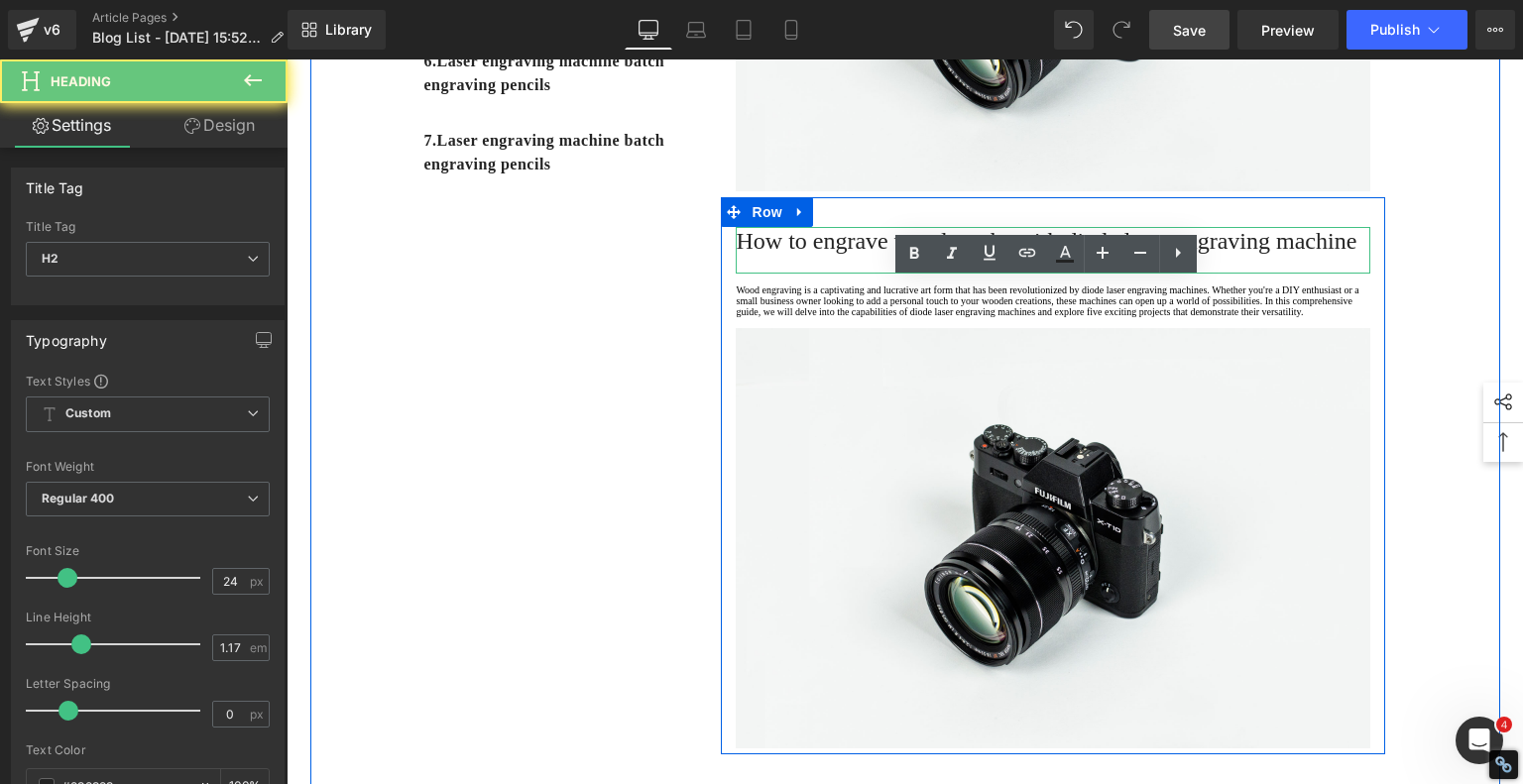 click on "How to engrave wood works with  diode laser engraving machine" at bounding box center (1046, 241) 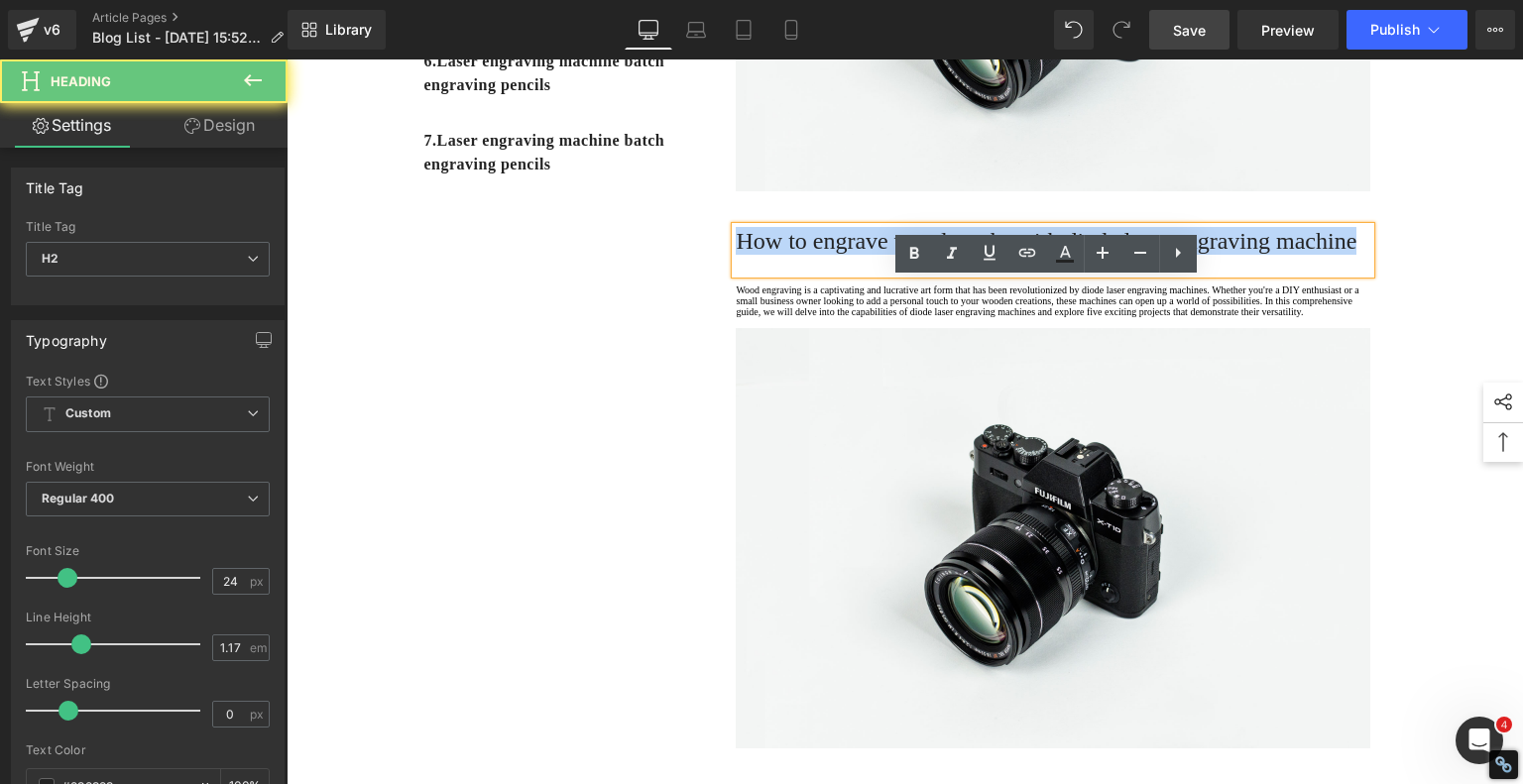 click on "How to engrave wood works with  diode laser engraving machine" at bounding box center (1046, 241) 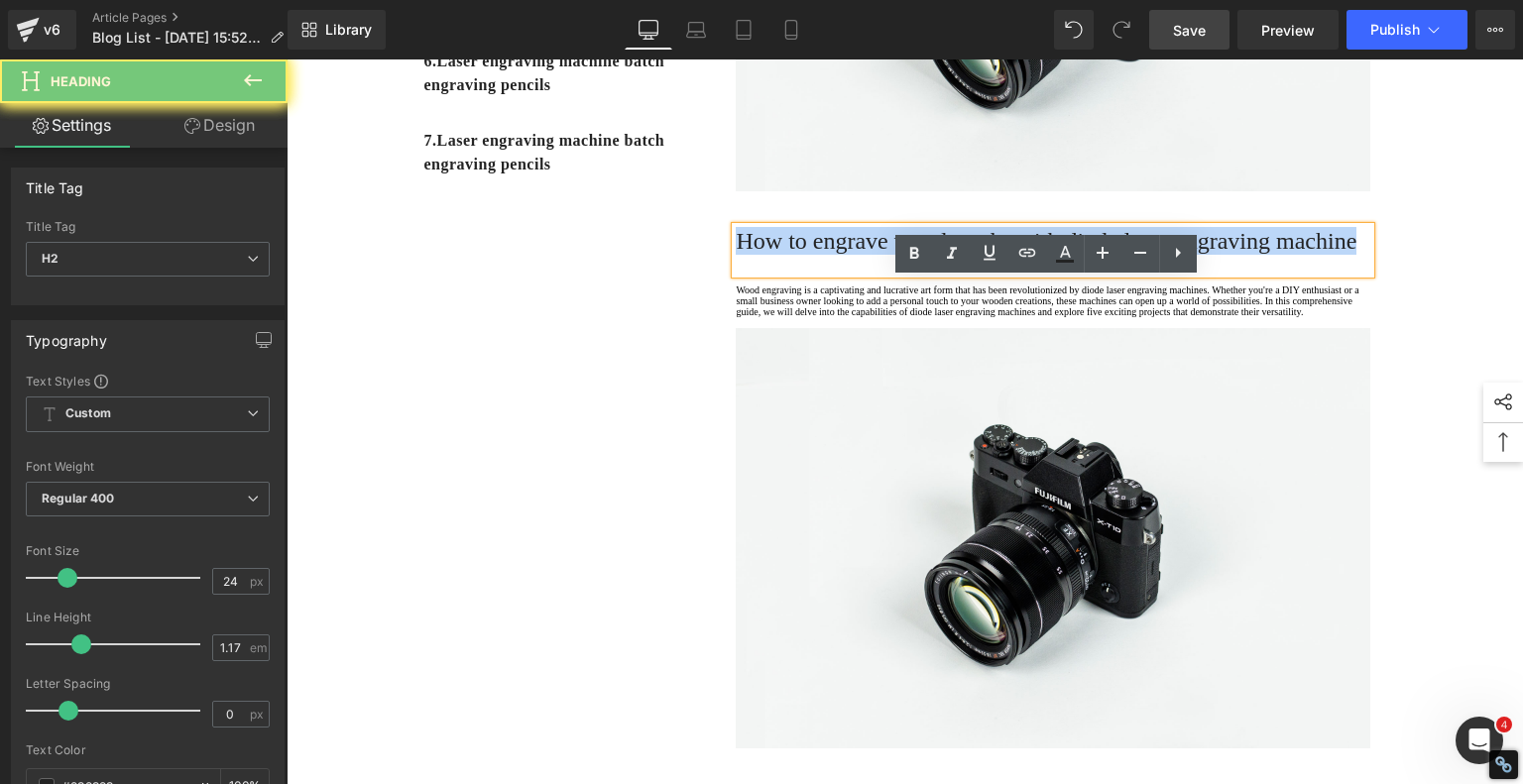 paste 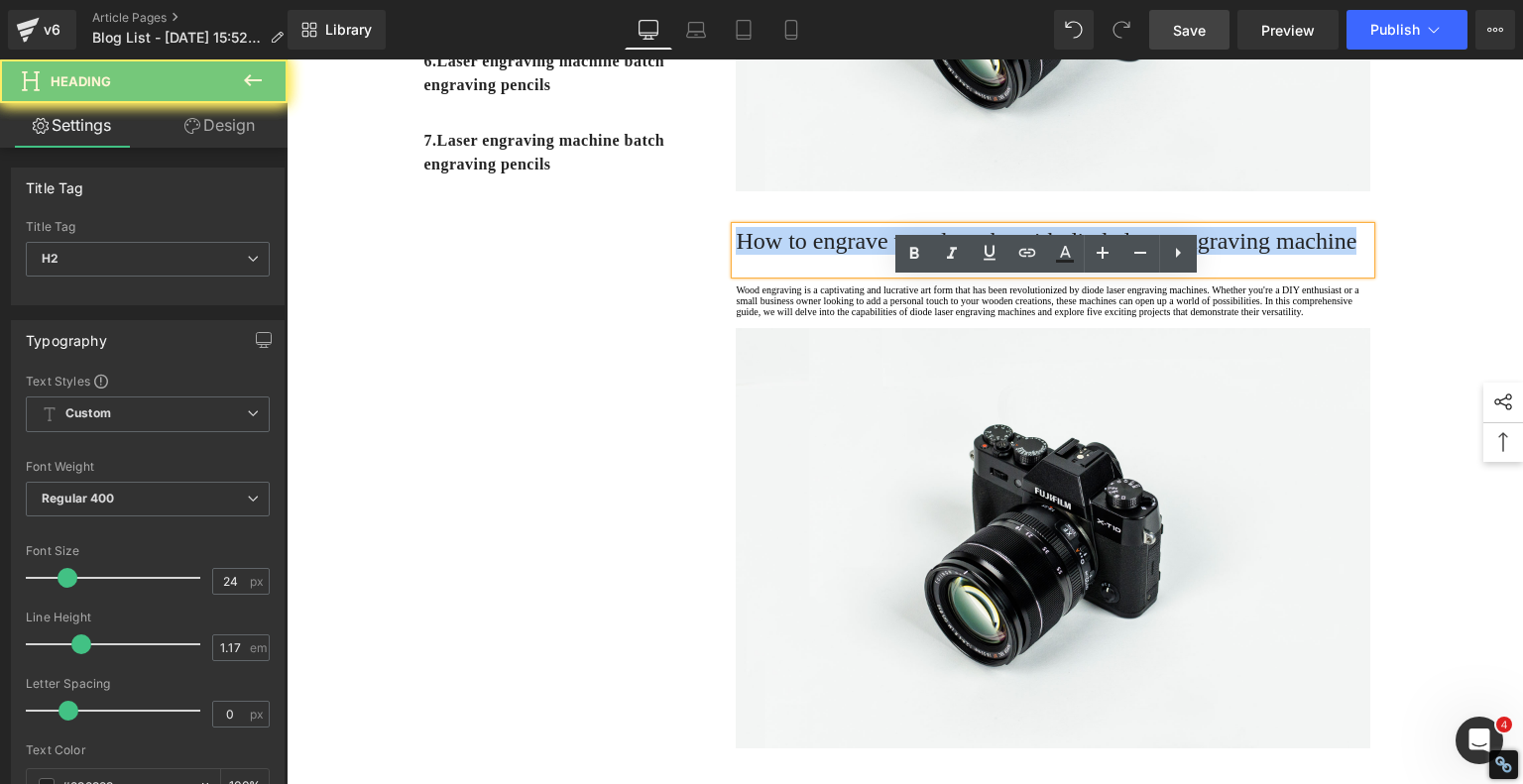 type 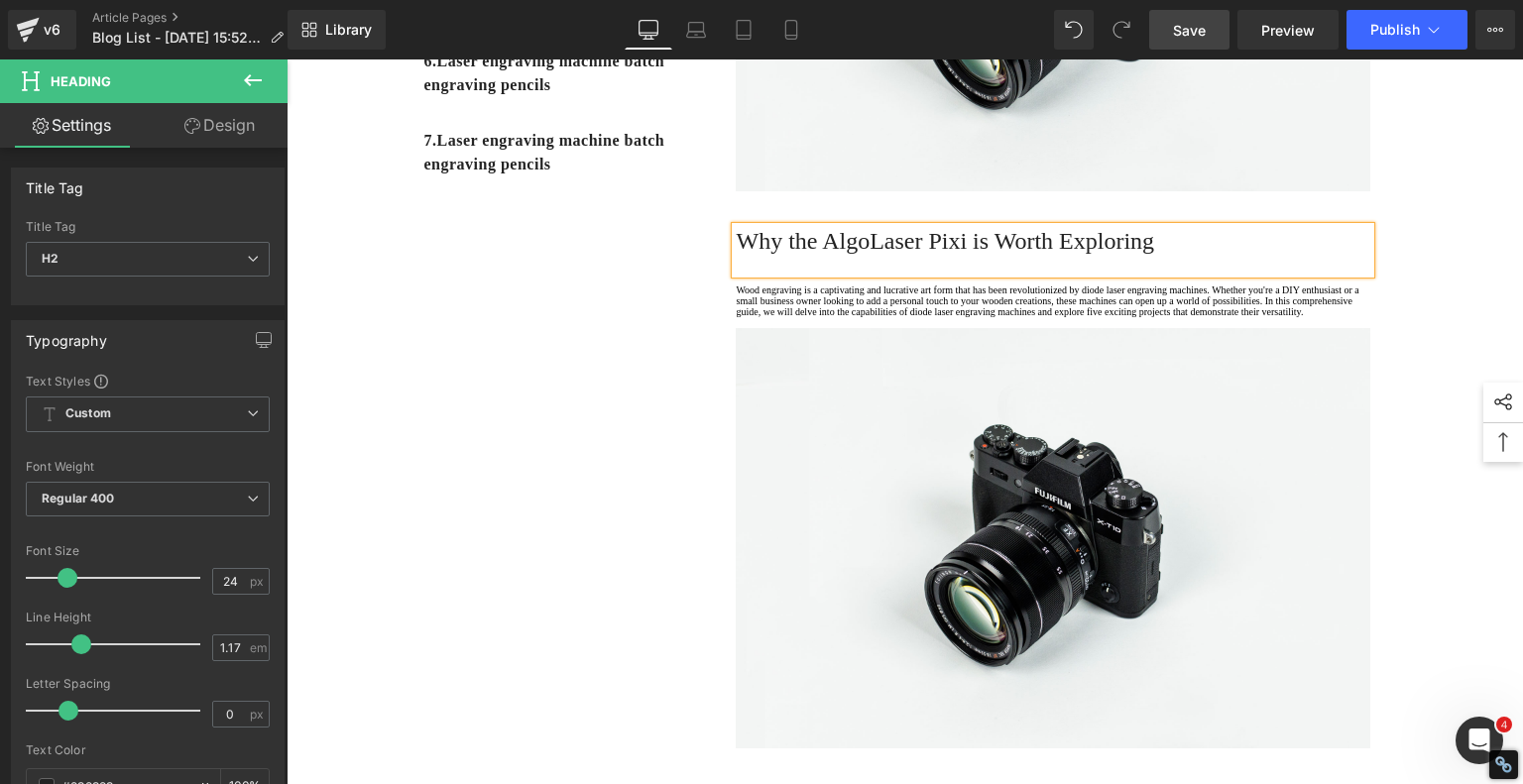 click on "Why the AlgoLaser Pixi is Worth Exploring" at bounding box center (1053, 241) 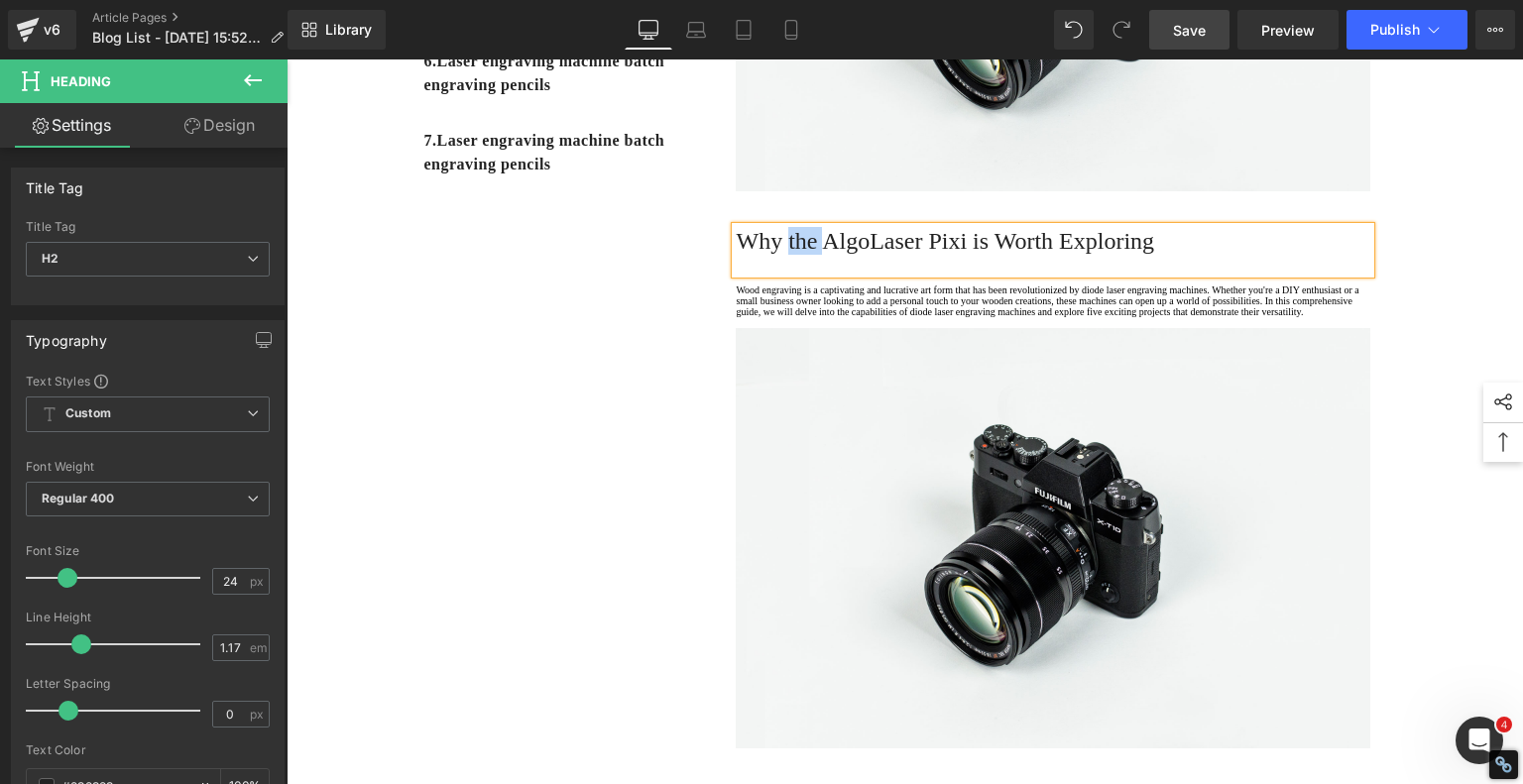 click on "Why the AlgoLaser Pixi is Worth Exploring" at bounding box center [1053, 241] 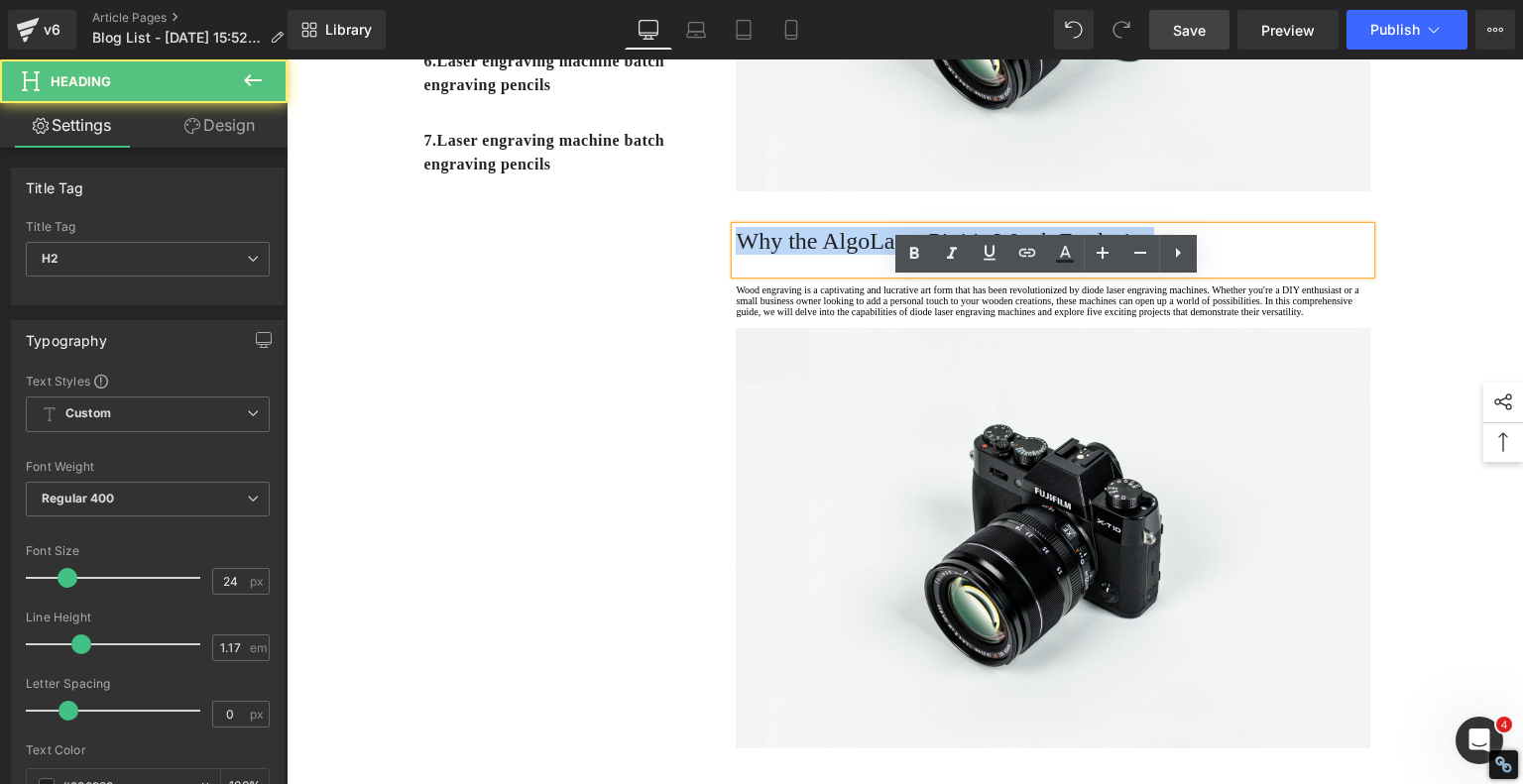 drag, startPoint x: 789, startPoint y: 296, endPoint x: 817, endPoint y: 289, distance: 28.86174 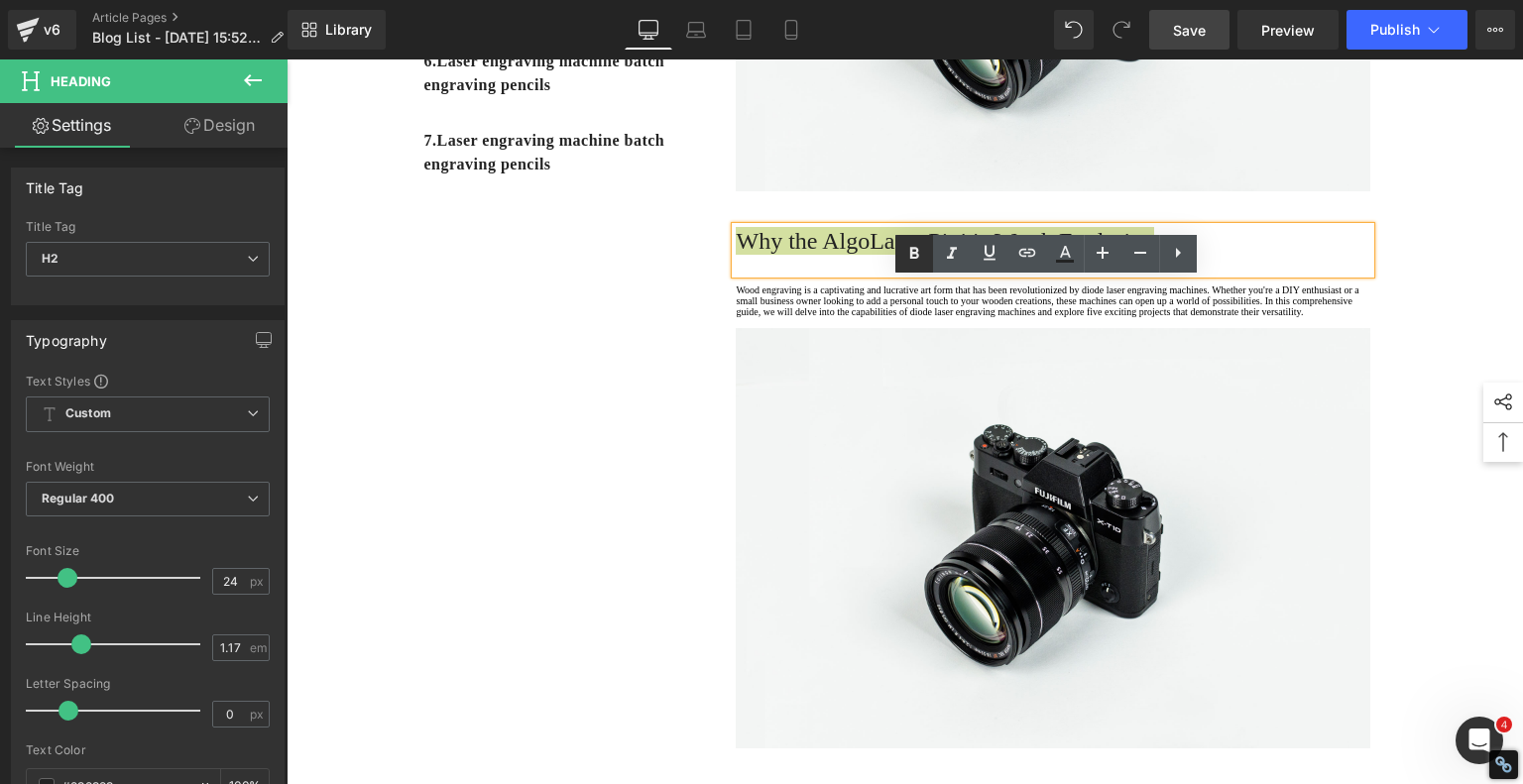 drag, startPoint x: 918, startPoint y: 248, endPoint x: 900, endPoint y: 259, distance: 21.095023 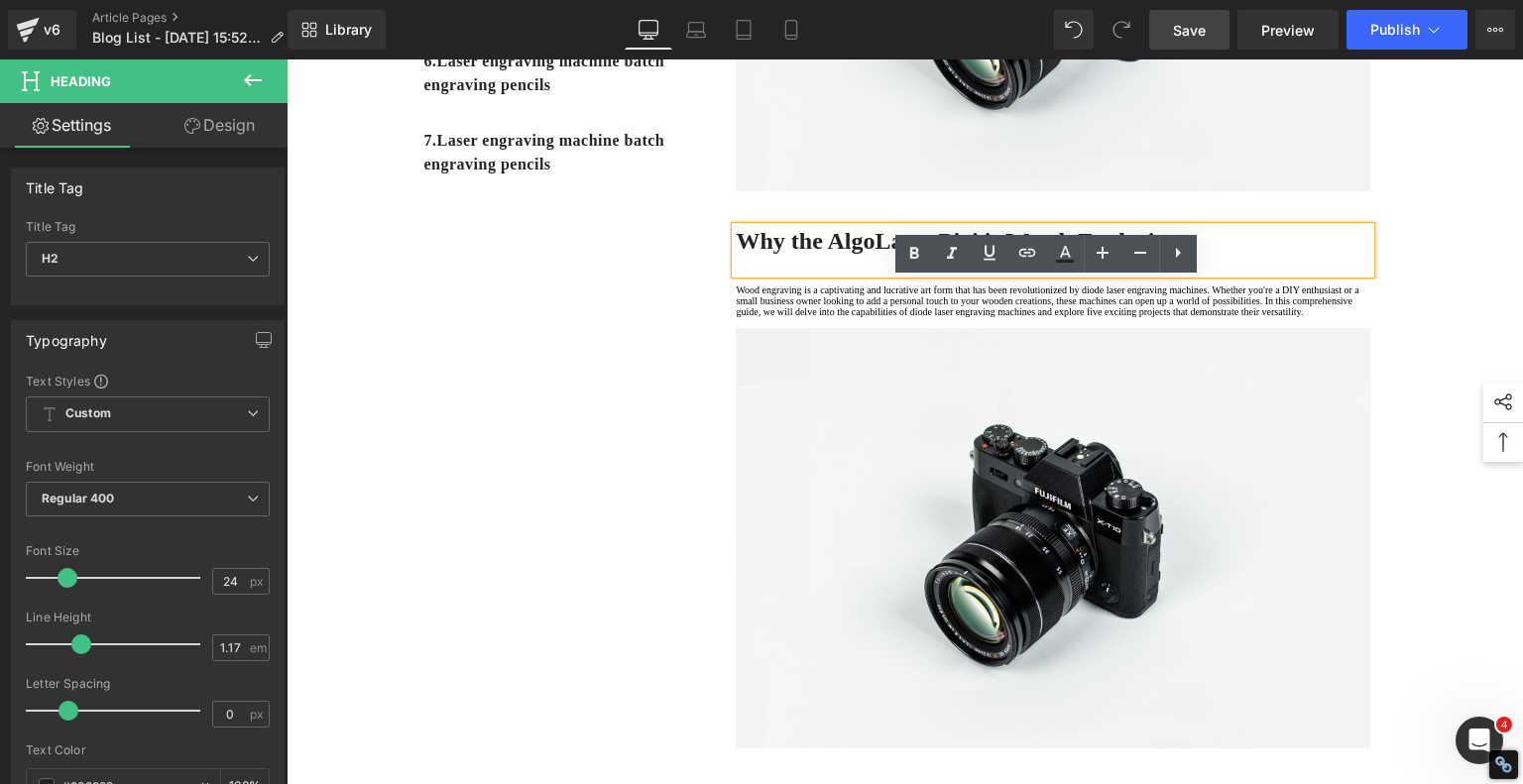 click on "1.  Is the laser engraving machine good at engraving wooden materials Text Block         2.  Laser engraving machine engraving thick paulownia wood cat claw coasters Text Block         3.  Laser engraving machine to engrave thick pine wood calendar Text Block         4.  Laser Engraving Machine to Engrave Skateboards Text Block         5.  Laser engraving machine batch engraving pencils Text Block         6 .  Laser engraving machine batch engraving pencils Text Block         7 .  Laser engraving machine batch engraving pencils Text Block         Row         Affordable Laser Engraver for Beginners: Meet the AlgoLaser Pixi Heading         If you're just stepping into the world of laser engraving and looking for an affordable, reliable, and user-friendly machine, the  AlgoLaser Pixi  deserves a serious look. T his compact diode laser engraver has gained traction for being a great entry-level tool without the steep learning curve. Here's why the Pixi stands out—and what you should know before you buy." at bounding box center (905, 1564) 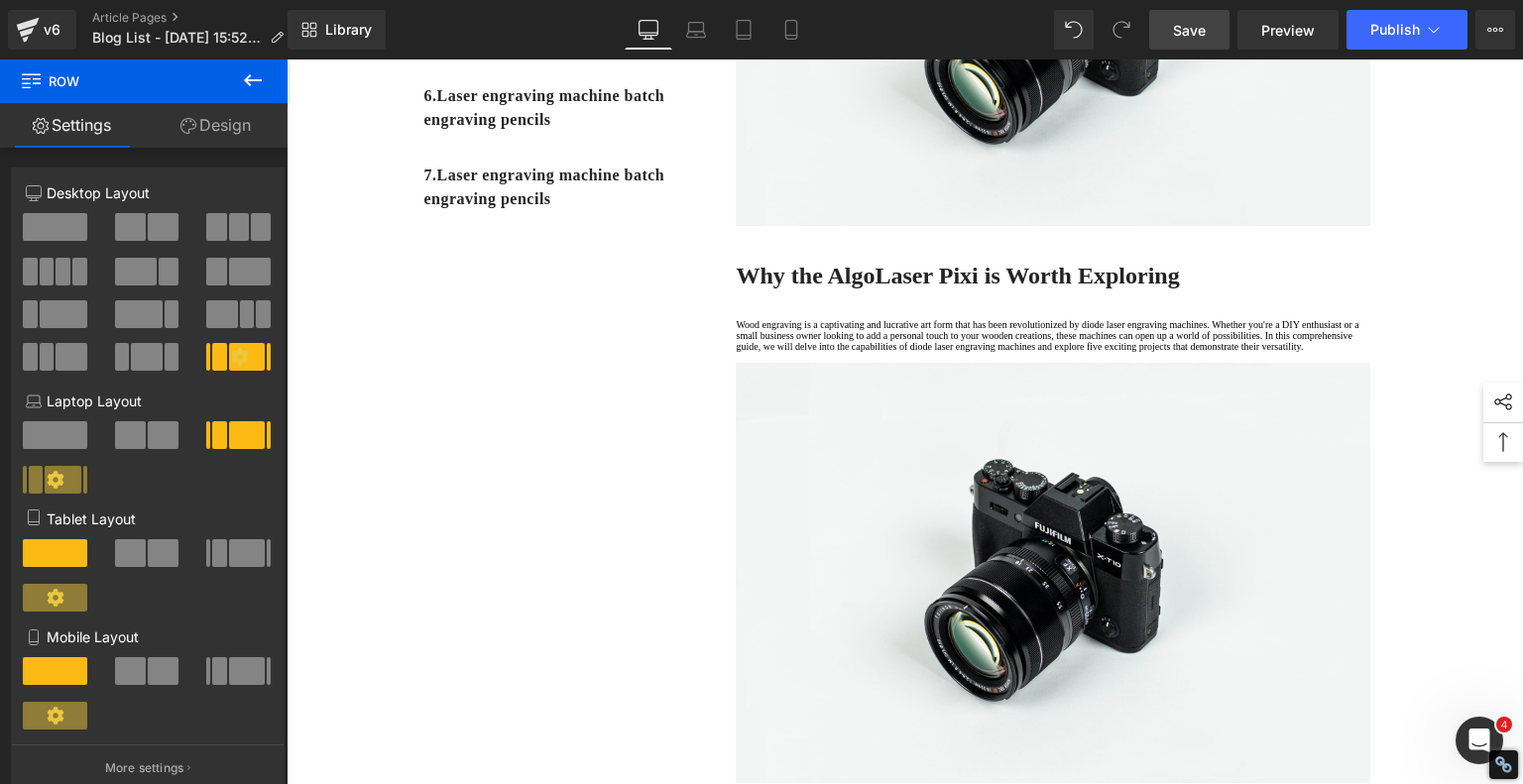 scroll, scrollTop: 694, scrollLeft: 0, axis: vertical 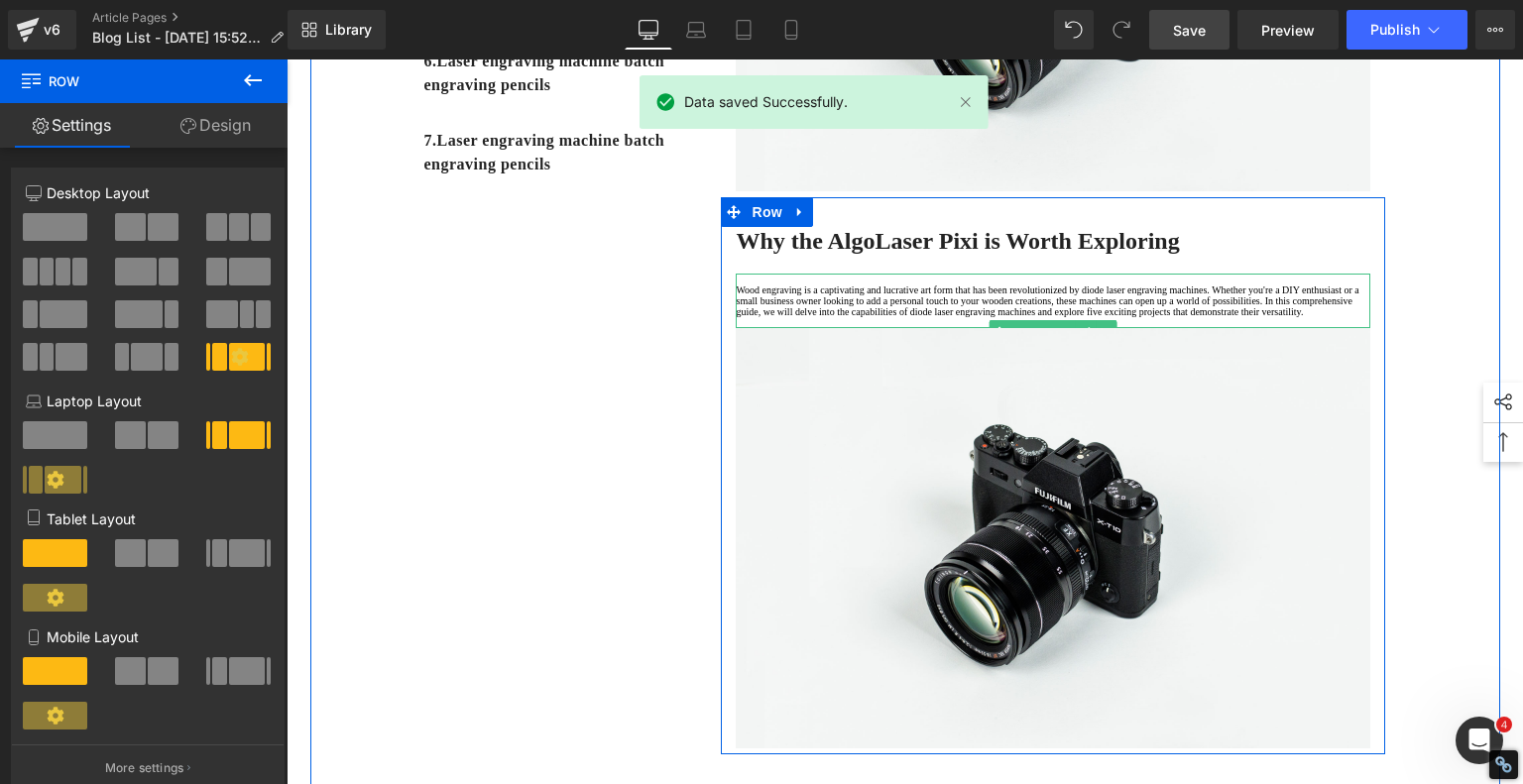 click on "Wood engraving is a captivating and lucrative art form that has been revolutionized by diode laser engraving machines. Whether you're a DIY enthusiast or a small business owner looking to add a personal touch to your wooden creations, these machines can open up a world of possibilities. In this comprehensive guide, we will delve into the capabilities of diode laser engraving machines and explore five exciting projects that demonstrate their versatility." at bounding box center [1053, 300] 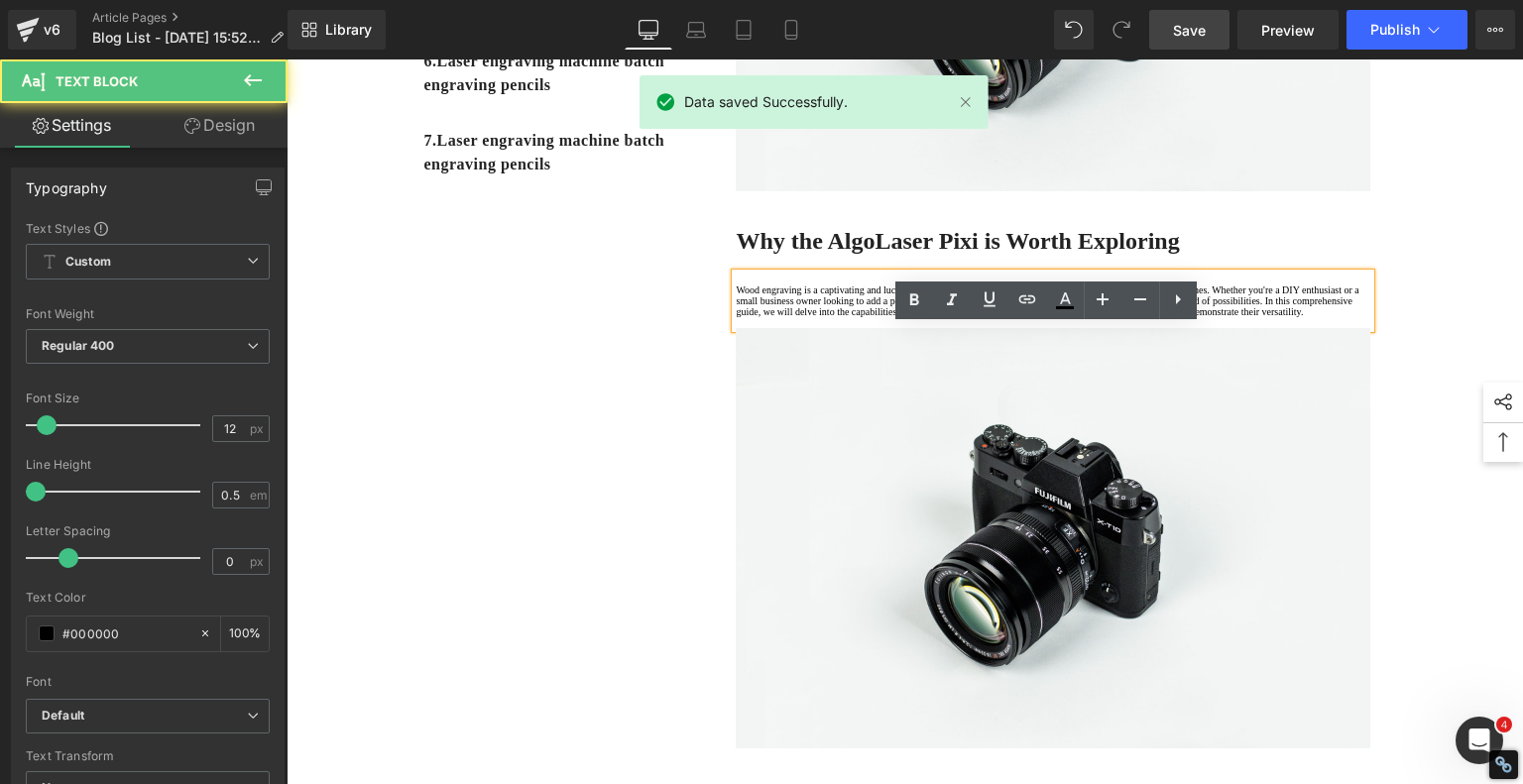 click on "Wood engraving is a captivating and lucrative art form that has been revolutionized by diode laser engraving machines. Whether you're a DIY enthusiast or a small business owner looking to add a personal touch to your wooden creations, these machines can open up a world of possibilities. In this comprehensive guide, we will delve into the capabilities of diode laser engraving machines and explore five exciting projects that demonstrate their versatility." at bounding box center (1053, 300) 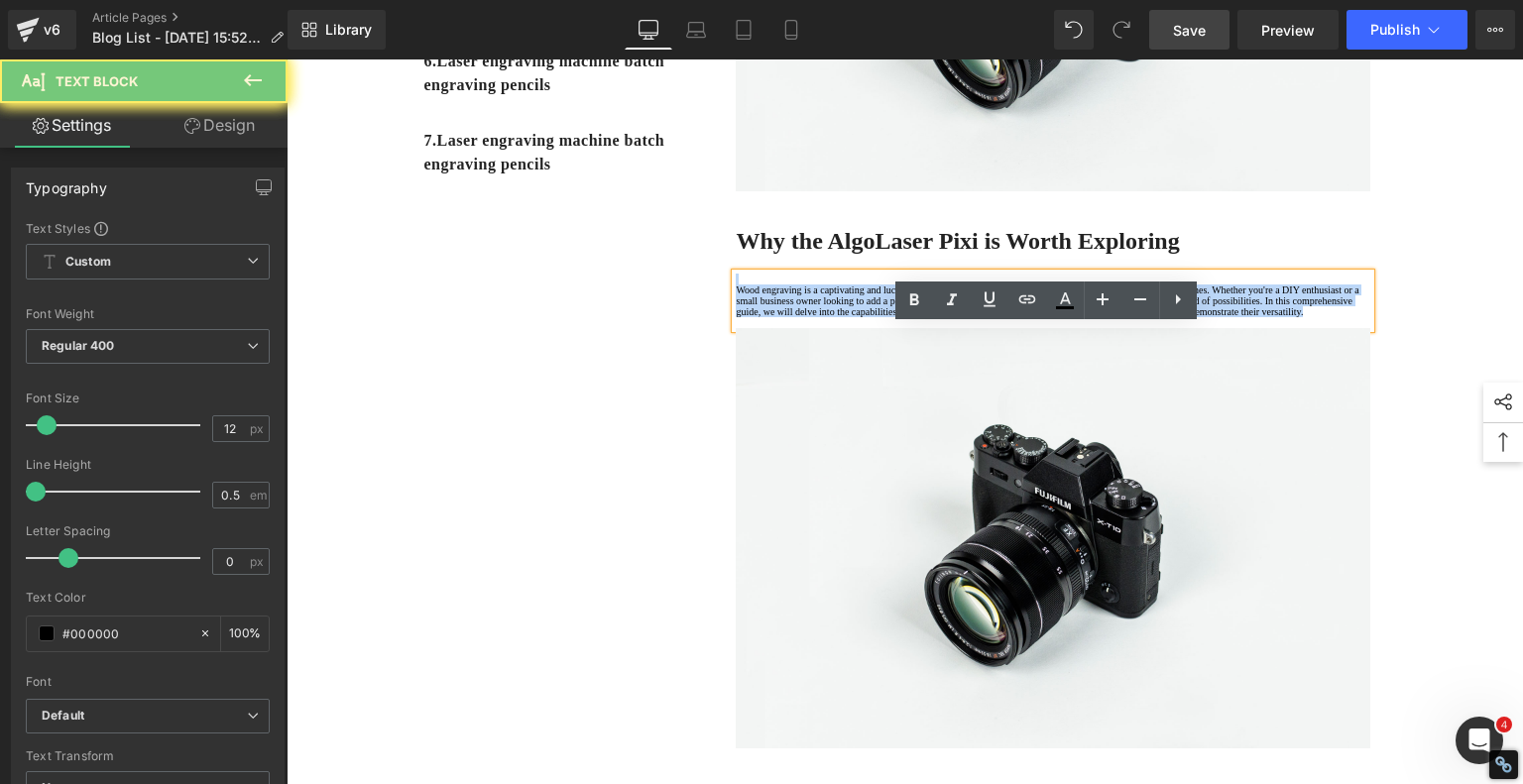 drag, startPoint x: 797, startPoint y: 417, endPoint x: 671, endPoint y: 286, distance: 181.76083 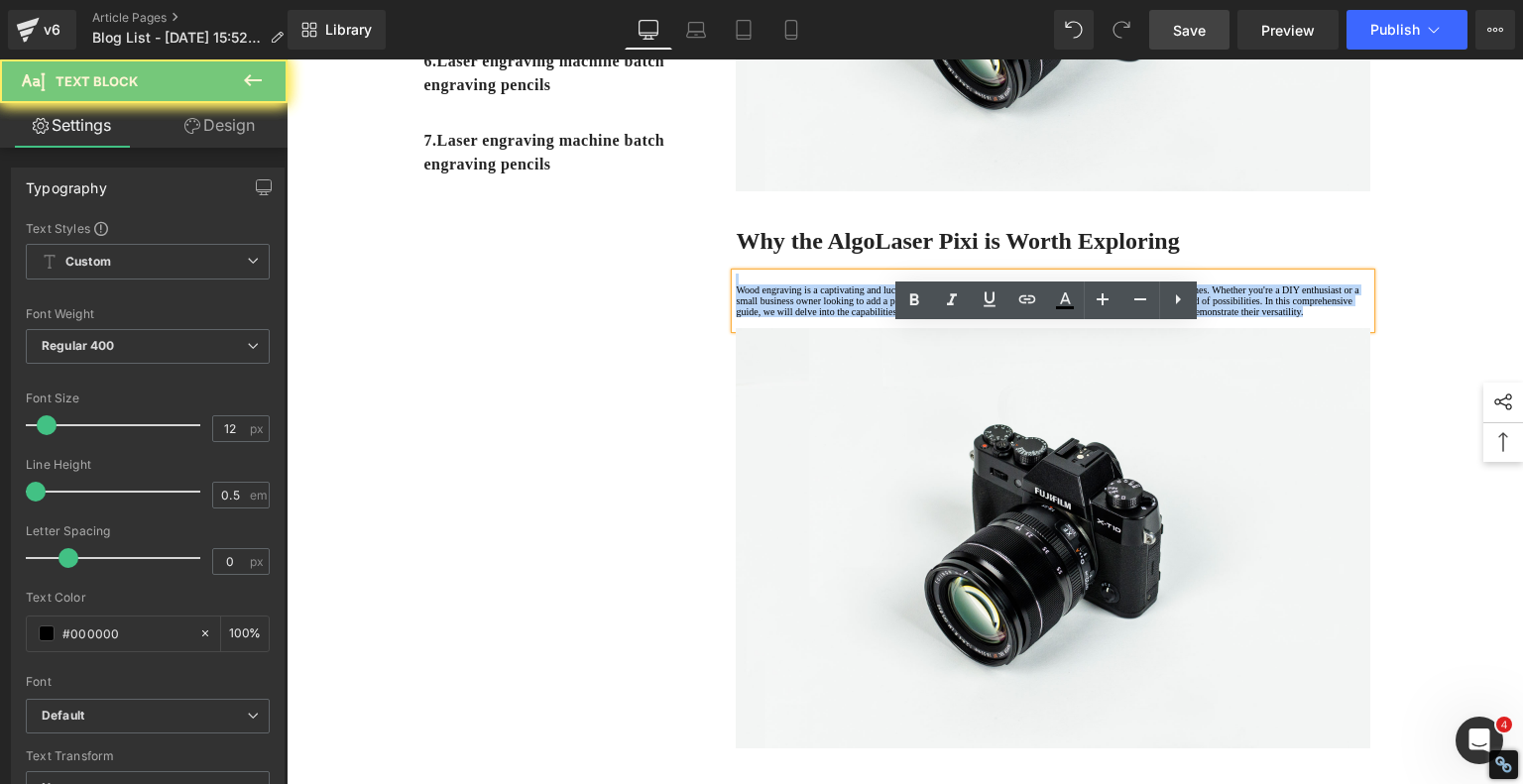 click on "1.  Is the laser engraving machine good at engraving wooden materials Text Block         2.  Laser engraving machine engraving thick paulownia wood cat claw coasters Text Block         3.  Laser engraving machine to engrave thick pine wood calendar Text Block         4.  Laser Engraving Machine to Engrave Skateboards Text Block         5.  Laser engraving machine batch engraving pencils Text Block         6 .  Laser engraving machine batch engraving pencils Text Block         7 .  Laser engraving machine batch engraving pencils Text Block         Row         Affordable Laser Engraver for Beginners: Meet the AlgoLaser Pixi Heading         If you're just stepping into the world of laser engraving and looking for an affordable, reliable, and user-friendly machine, the  AlgoLaser Pixi  deserves a serious look. T his compact diode laser engraver has gained traction for being a great entry-level tool without the steep learning curve. Here's why the Pixi stands out—and what you should know before you buy." at bounding box center [905, 1564] 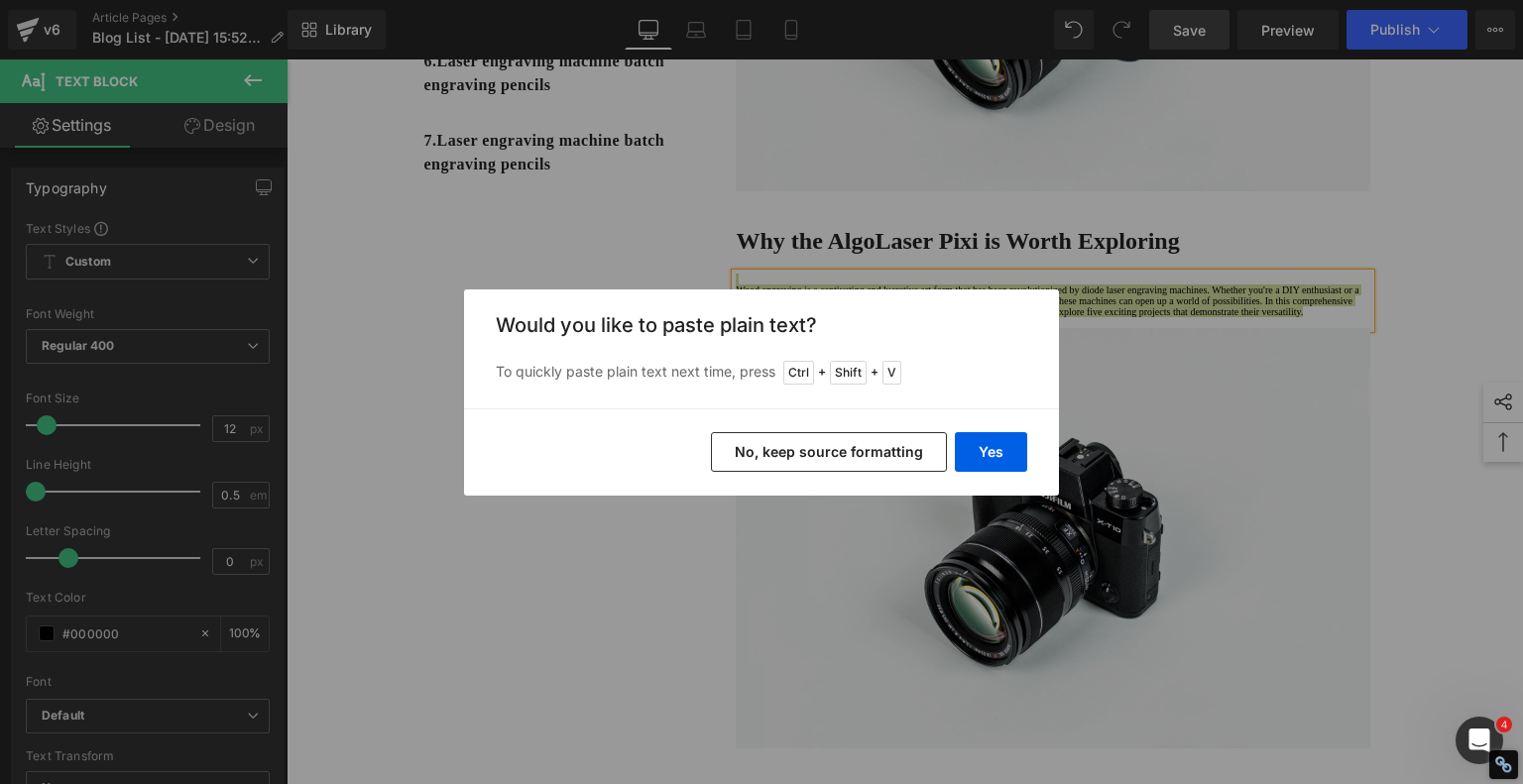 click on "No, keep source formatting" at bounding box center (829, 452) 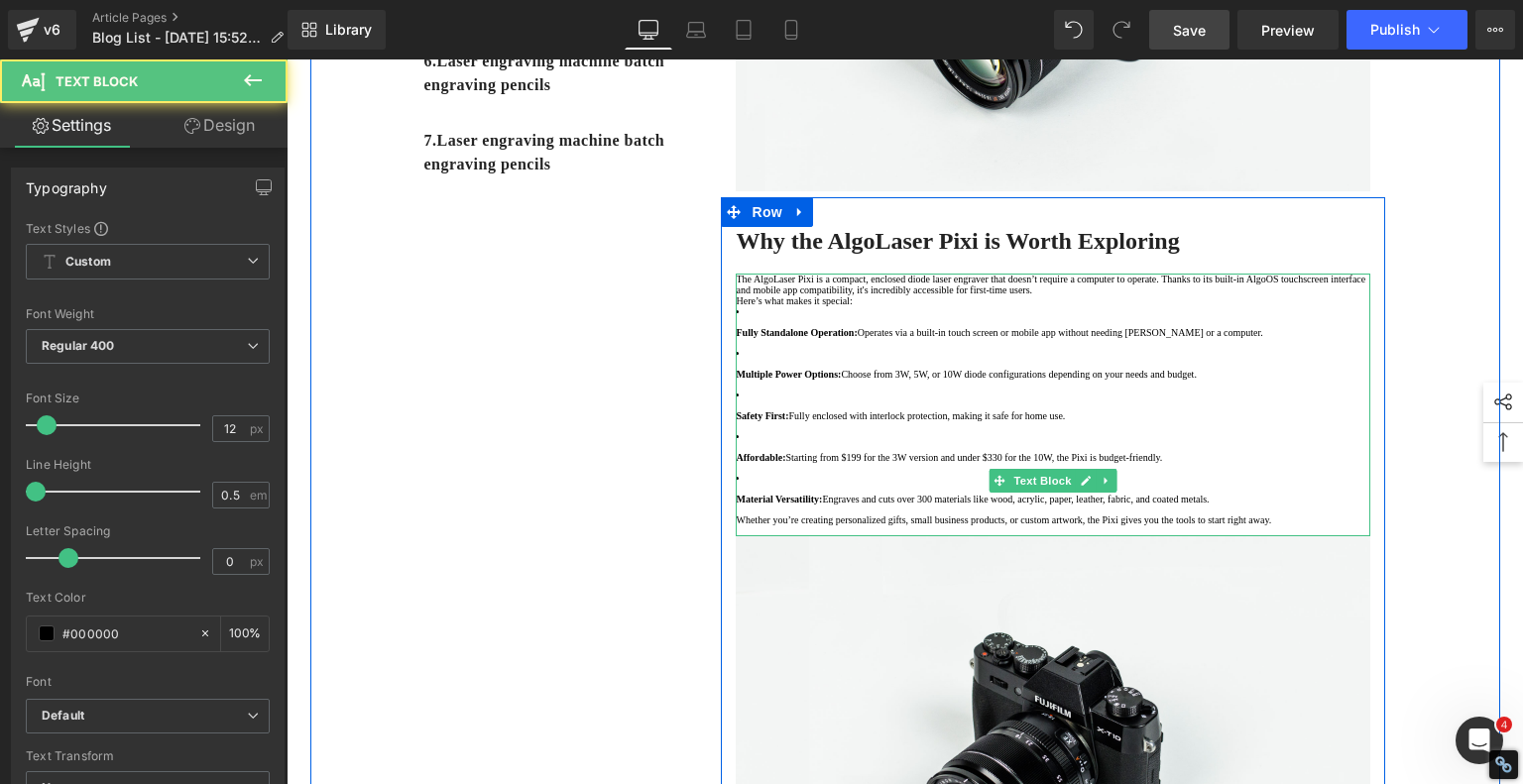 click on "Fully Standalone Operation:" at bounding box center (796, 332) 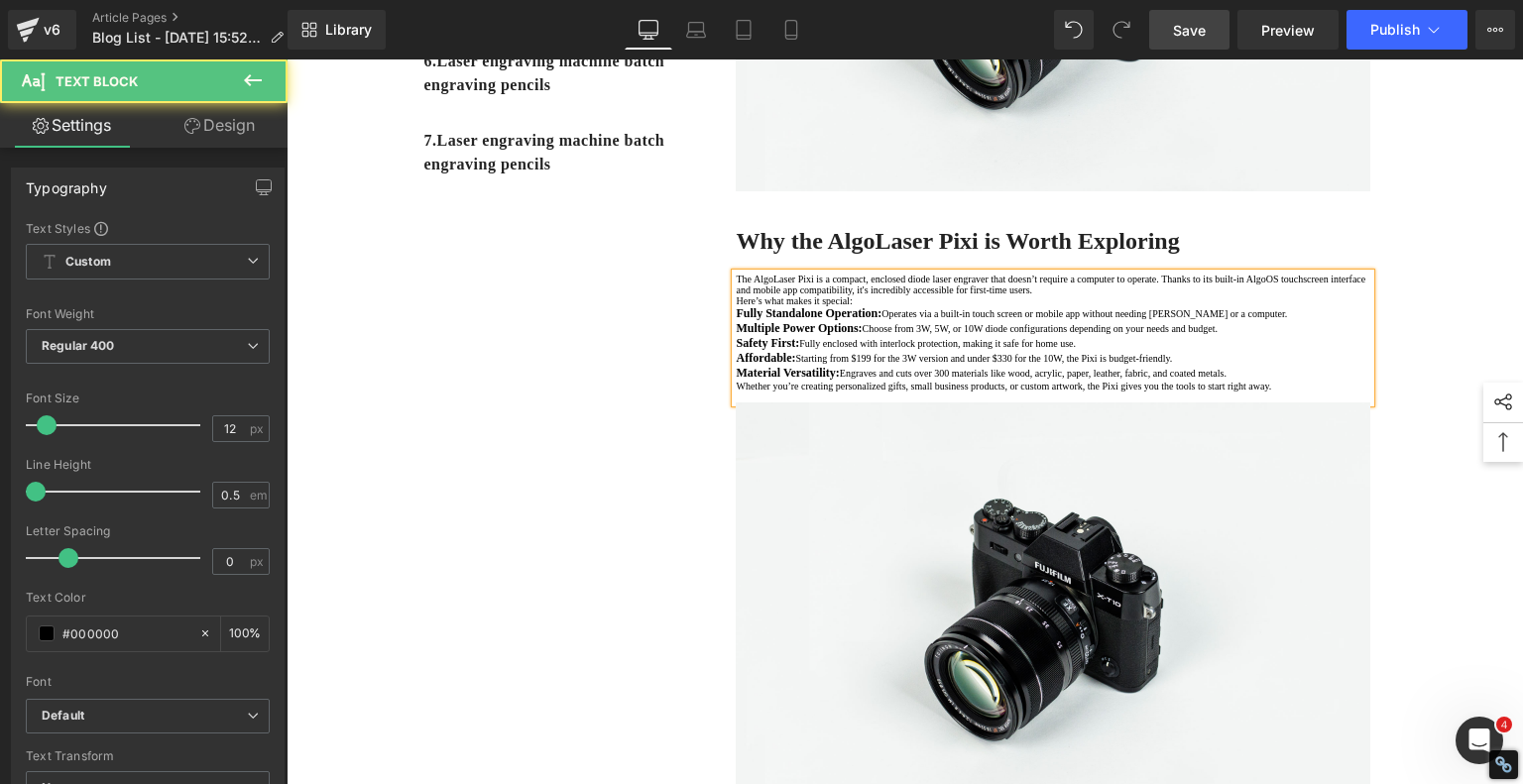 click on "Fully Standalone Operation:" at bounding box center [808, 313] 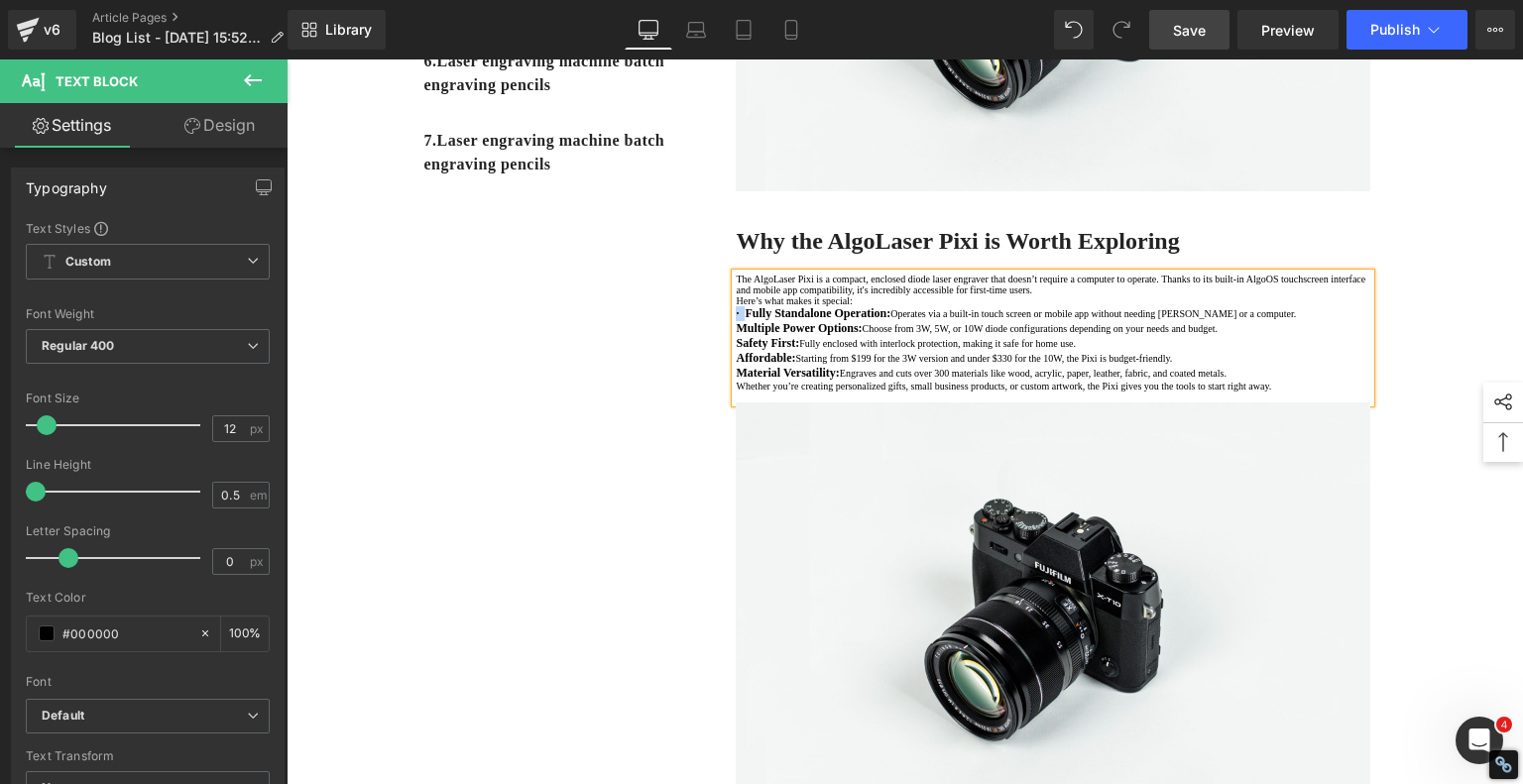 copy on "Here’s what makes it special: ·" 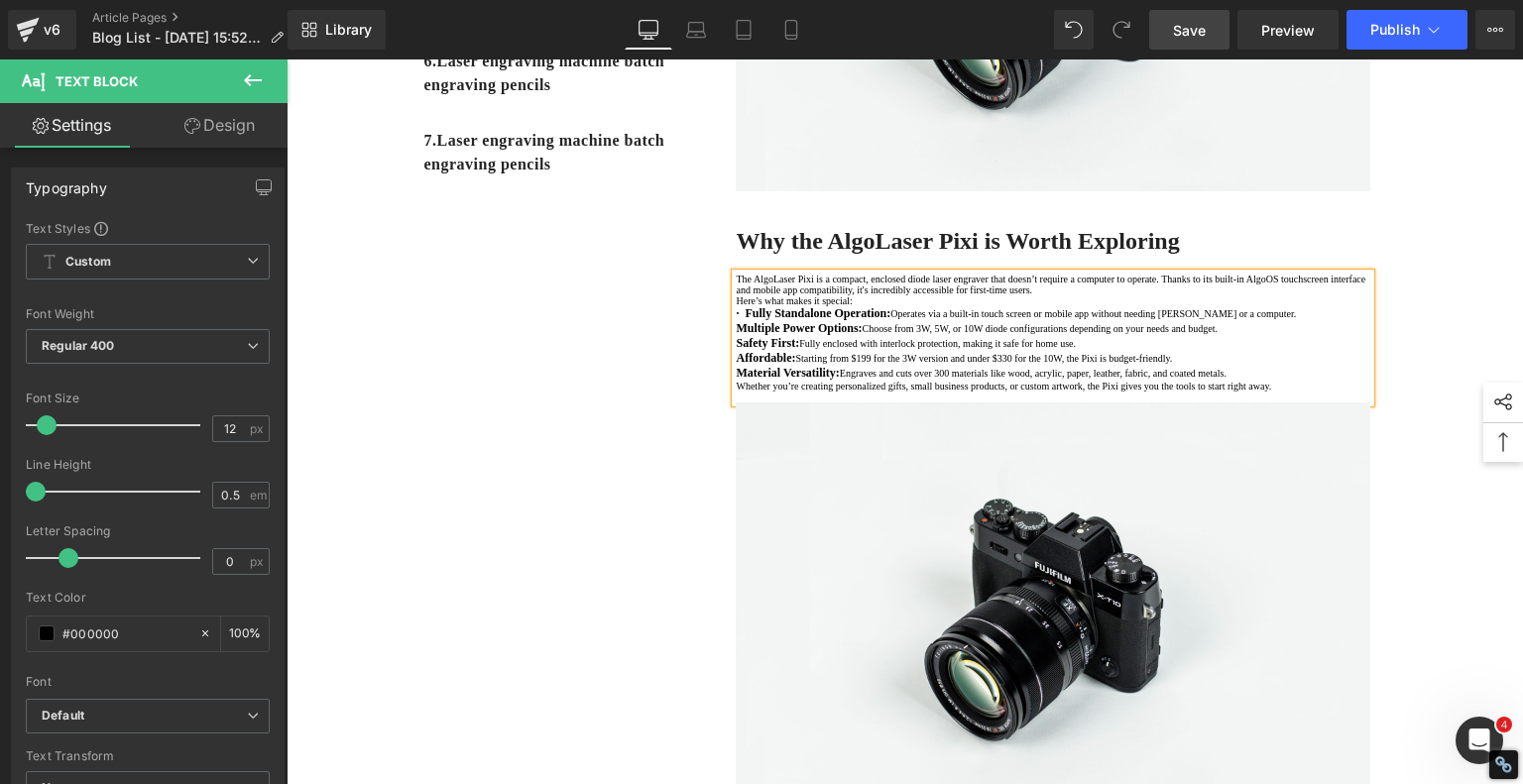 click on "Multiple Power Options:" at bounding box center (798, 328) 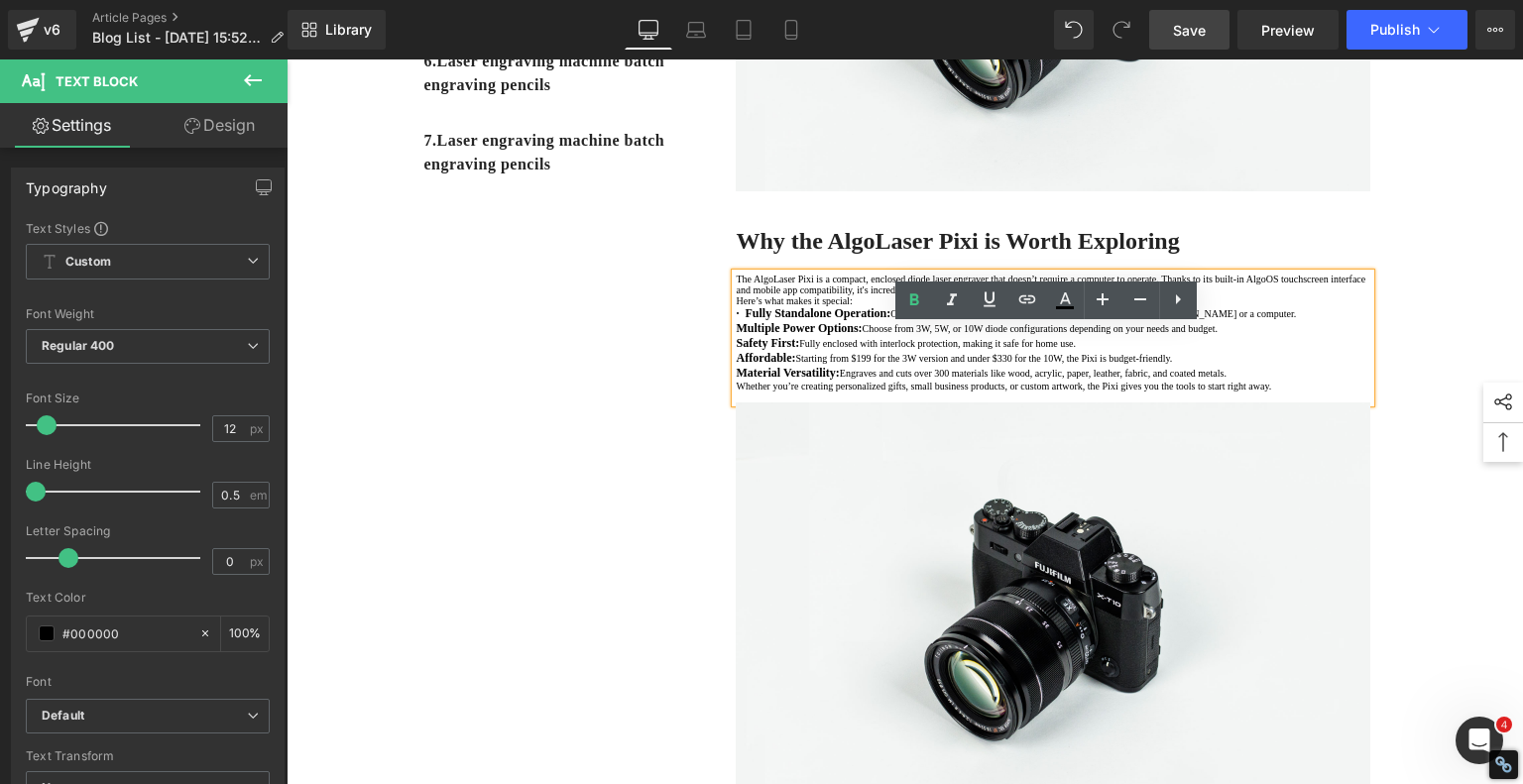 drag, startPoint x: 730, startPoint y: 431, endPoint x: 825, endPoint y: 447, distance: 96.3379 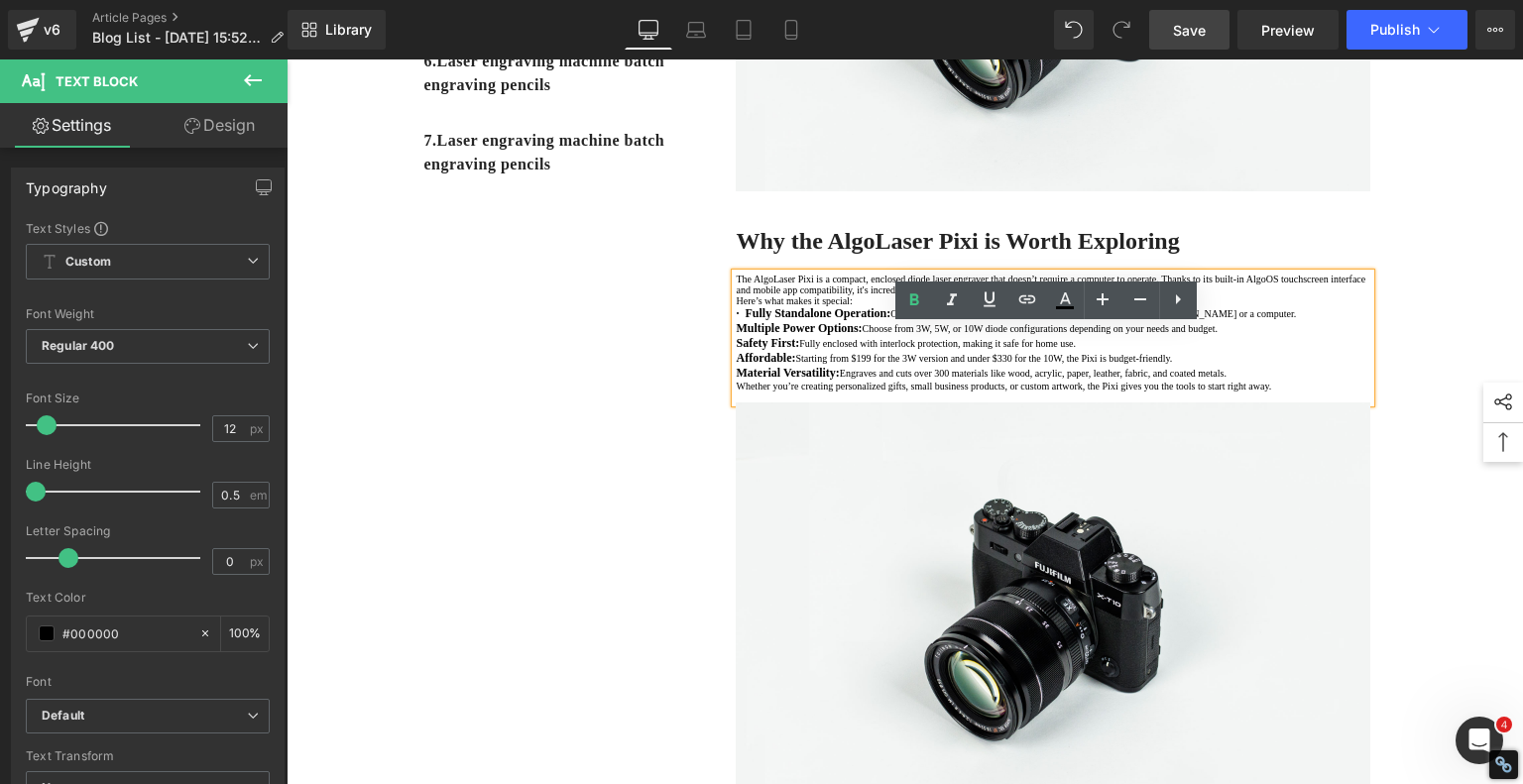 click on "Multiple Power Options:" at bounding box center (798, 328) 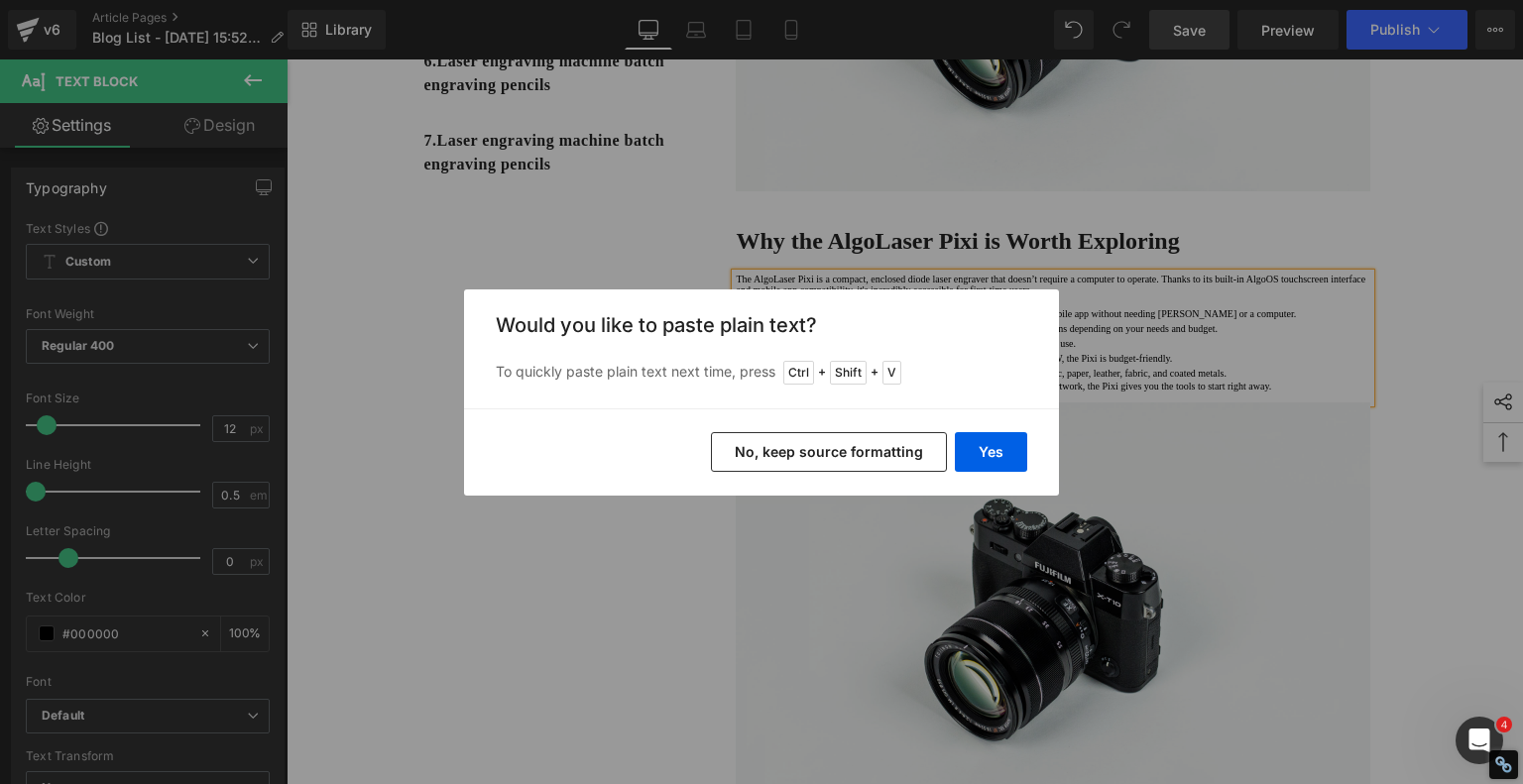click on "No, keep source formatting" at bounding box center [829, 452] 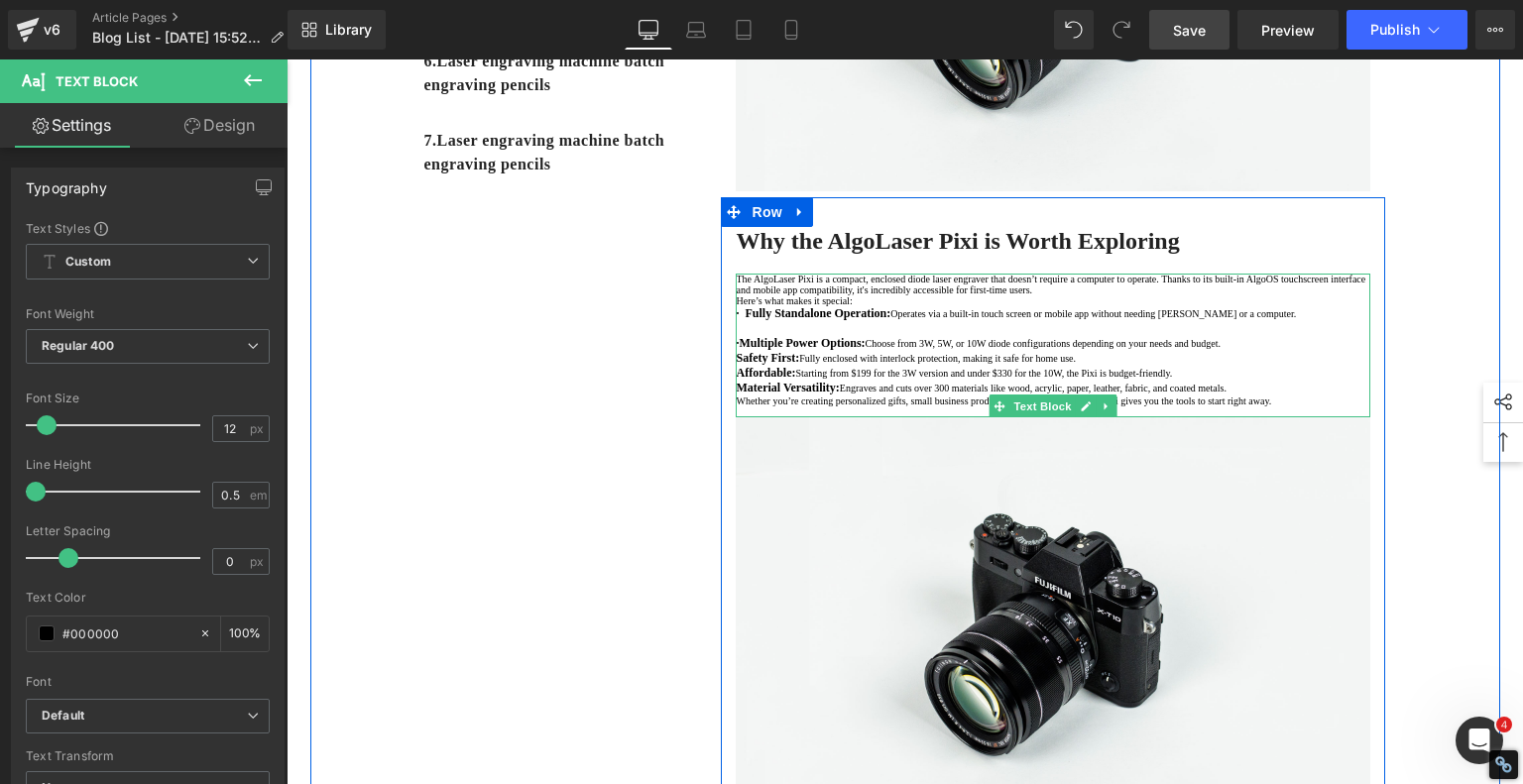 click on "The AlgoLaser Pixi is a compact, enclosed diode laser engraver that doesn’t require a computer to operate. Thanks to its built-in AlgoOS touchscreen interface and mobile app compatibility, it's incredibly accessible for first-time users. Here’s what makes it special: ·  Fully Standalone Operation:  Operates via a built-in touch screen or mobile app without needing LightBurn or a computer. ·   Multiple Power Options:  Choose from 3W, 5W, or 10W diode configurations depending on your needs and budget. Safety First:  Fully enclosed with interlock protection, making it safe for home use. Affordable:  Starting from $199 for the 3W version and under $330 for the 10W, the Pixi is budget-friendly. Material Versatility:  Engraves and cuts over 300 materials like wood, acrylic, paper, leather, fabric, and coated metals.
Whether you’re creating personalized gifts, small business products, or custom artwork, the Pixi gives you the tools to start right away." at bounding box center [1053, 345] 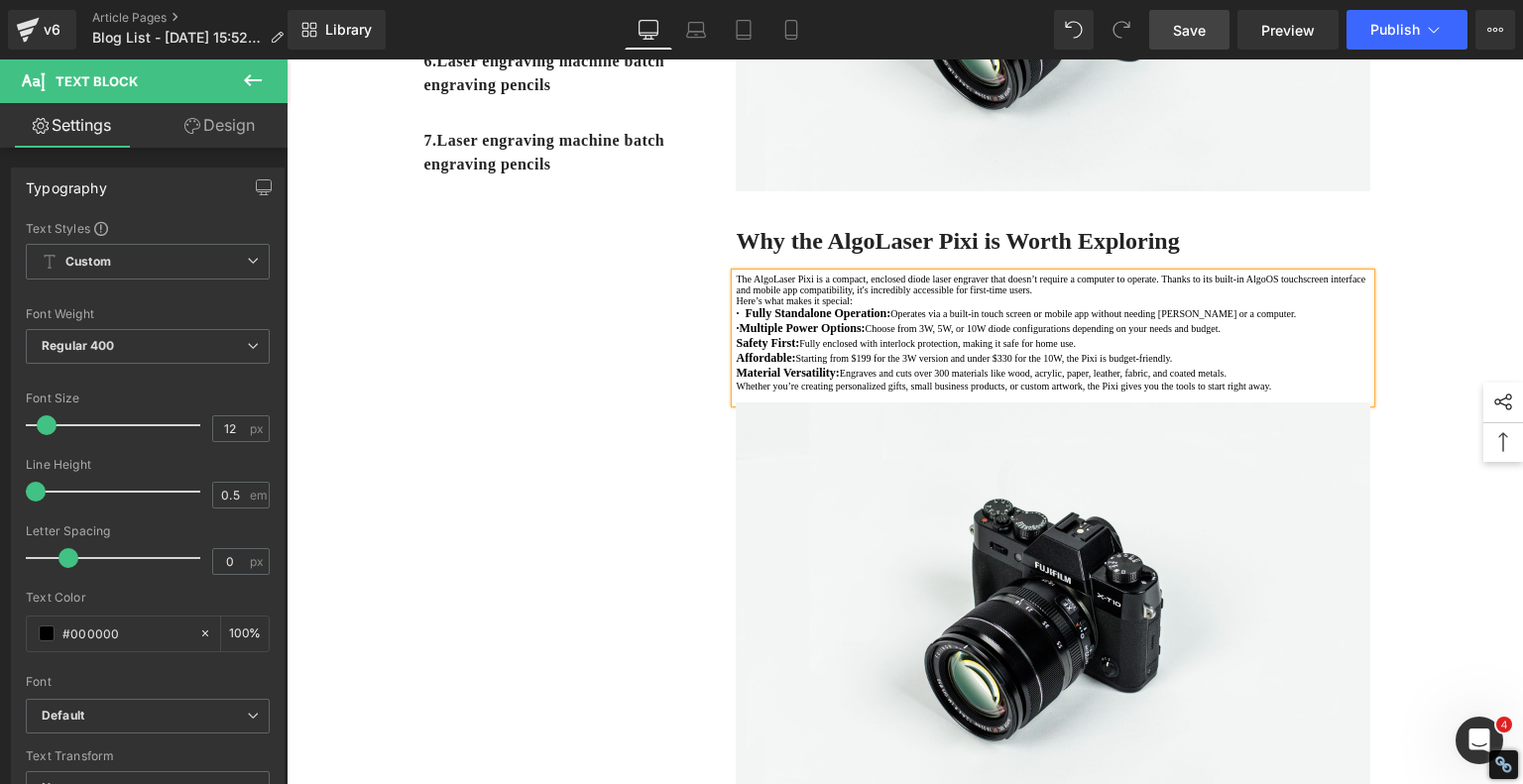click on "·   Multiple Power Options:  Choose from 3W, 5W, or 10W diode configurations depending on your needs and budget." at bounding box center (1053, 328) 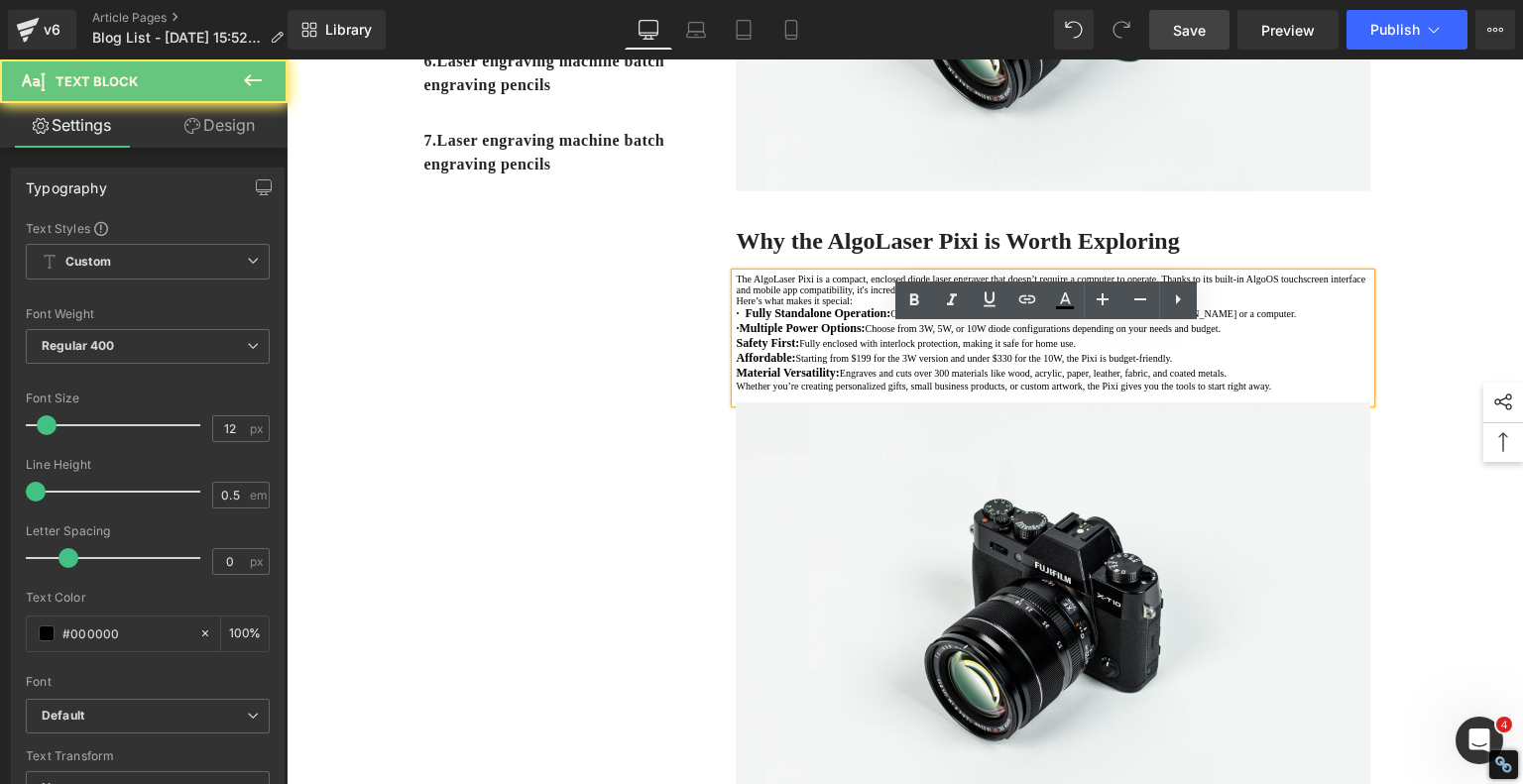 click on "·   Multiple Power Options:" at bounding box center [800, 328] 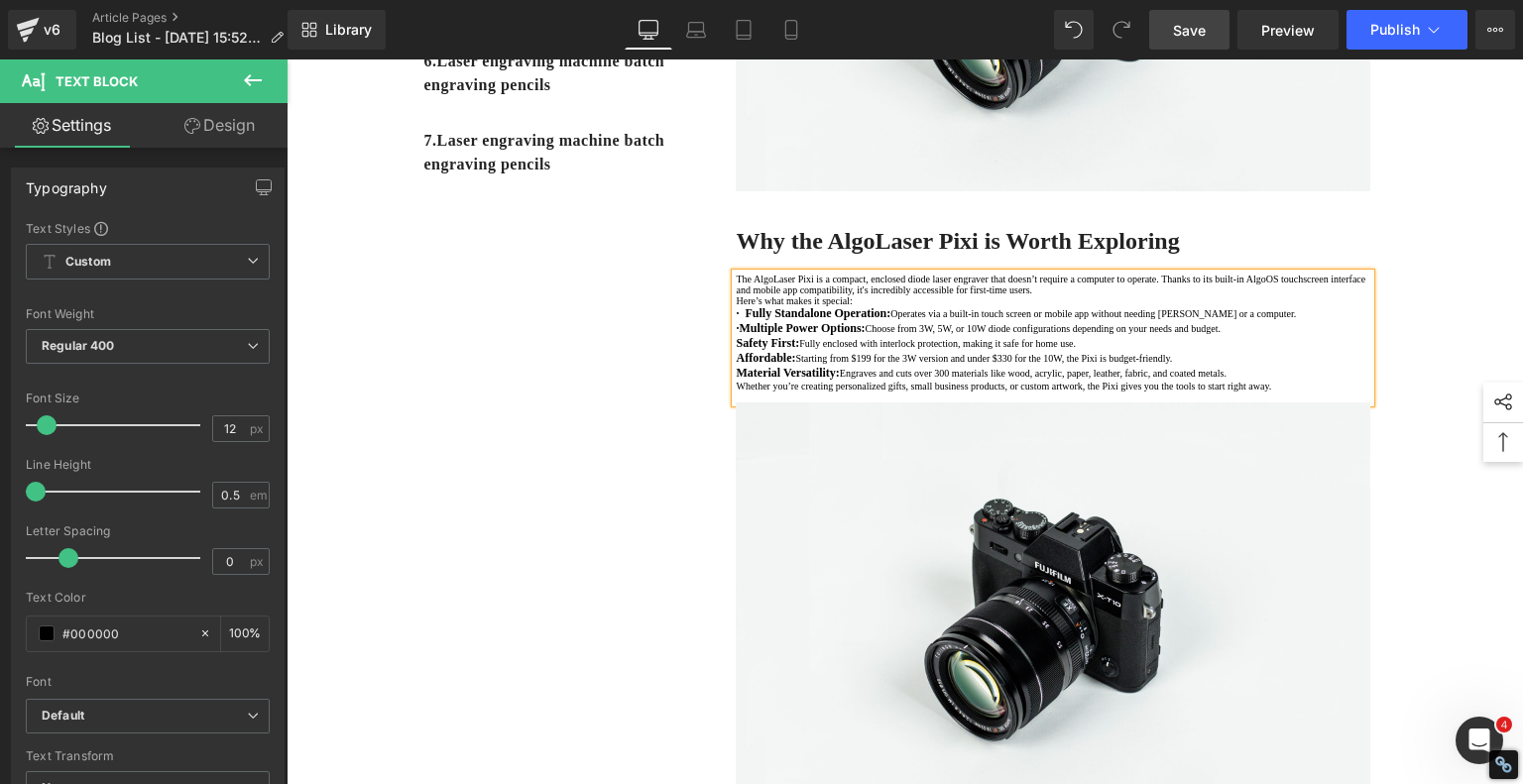copy on "·" 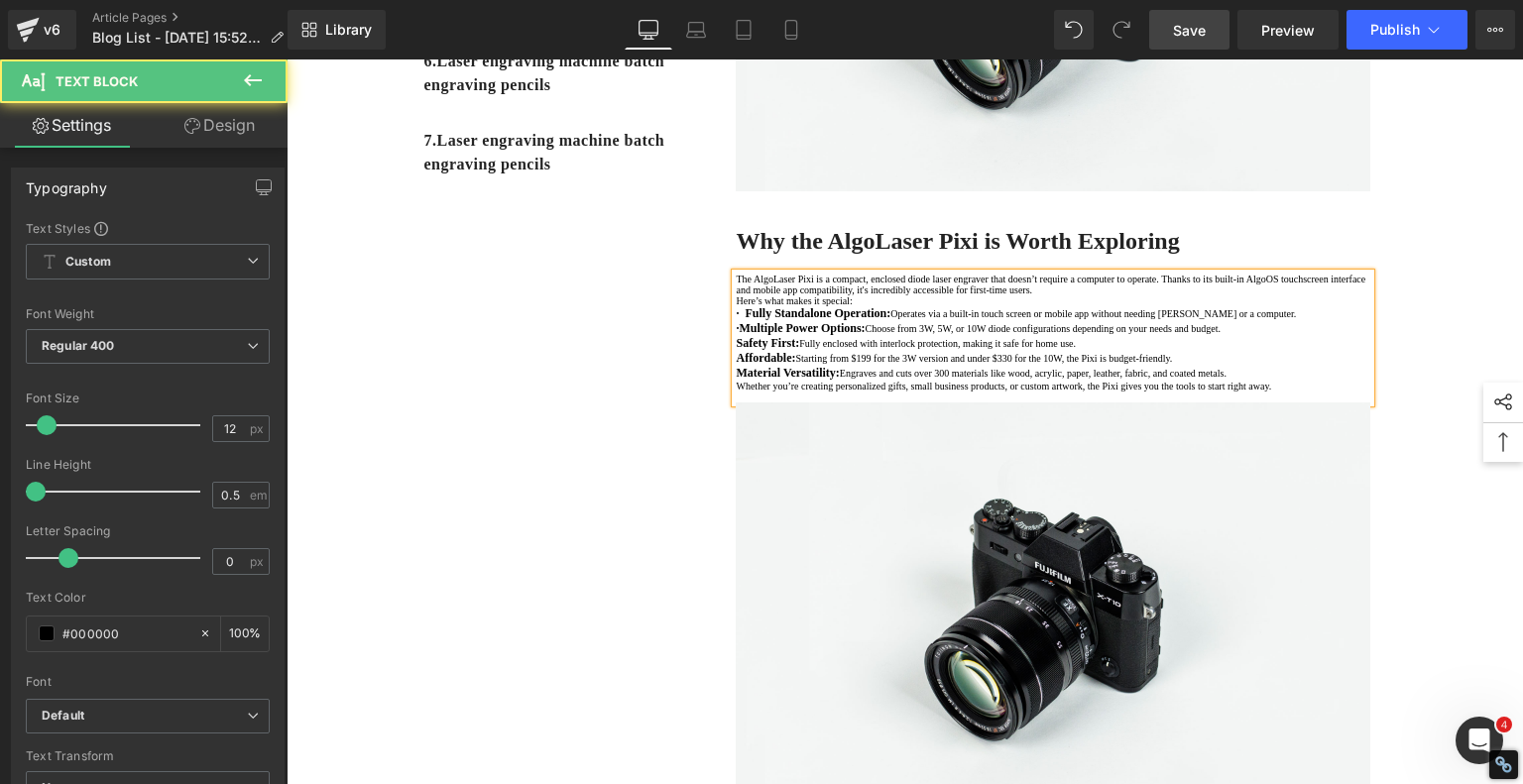 click on "Safety First:" at bounding box center (767, 343) 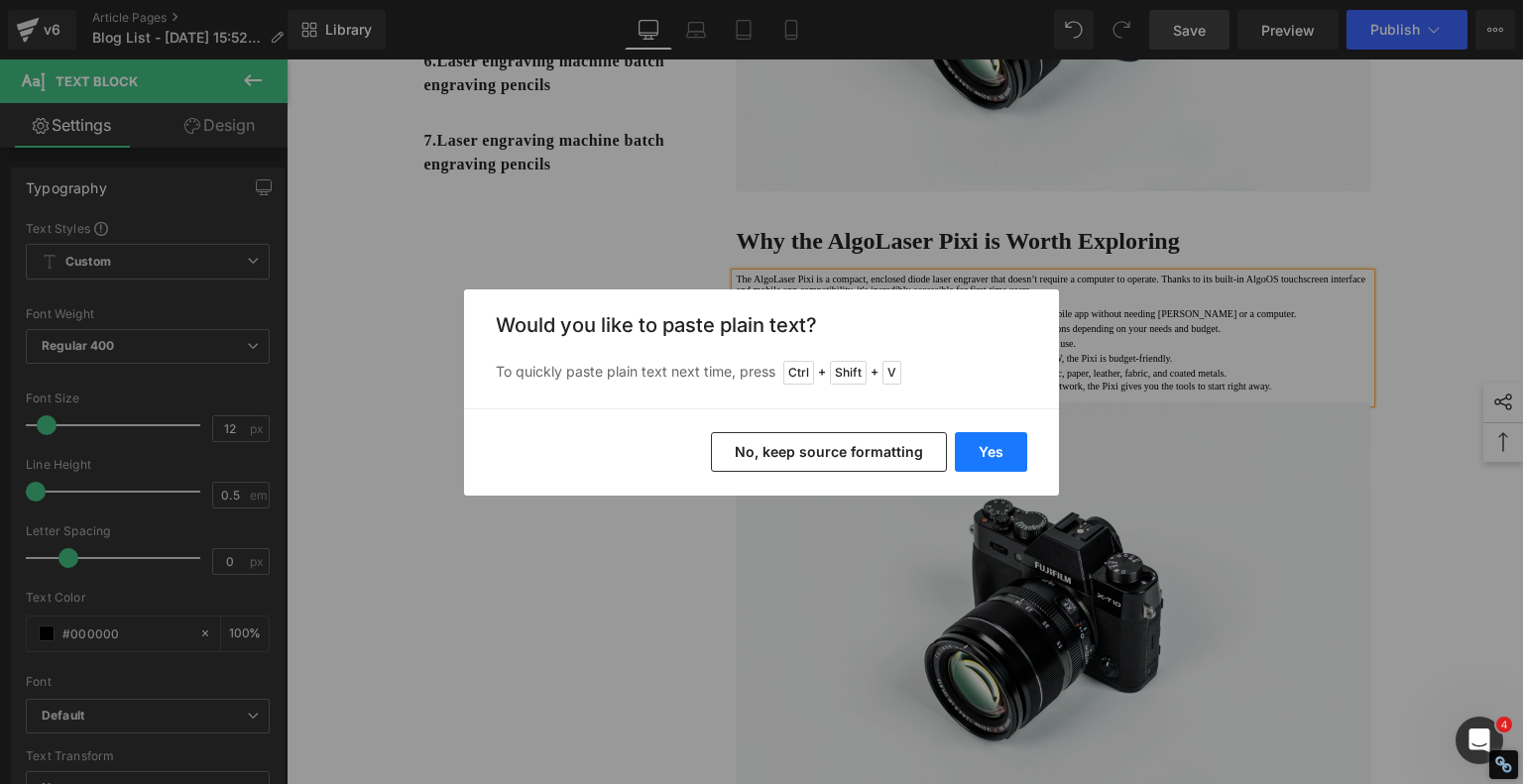 click on "Yes" at bounding box center (991, 452) 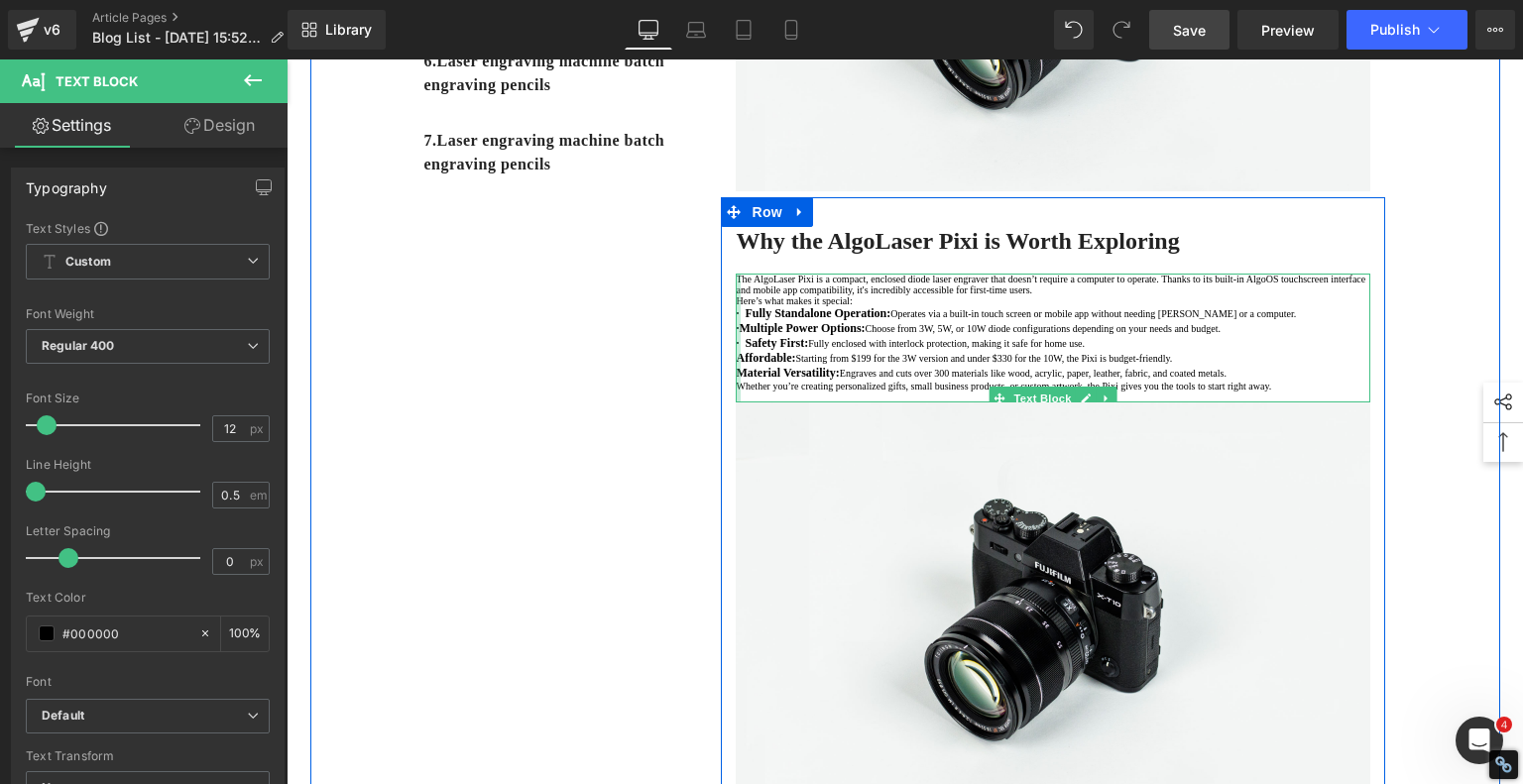 click at bounding box center (738, 338) 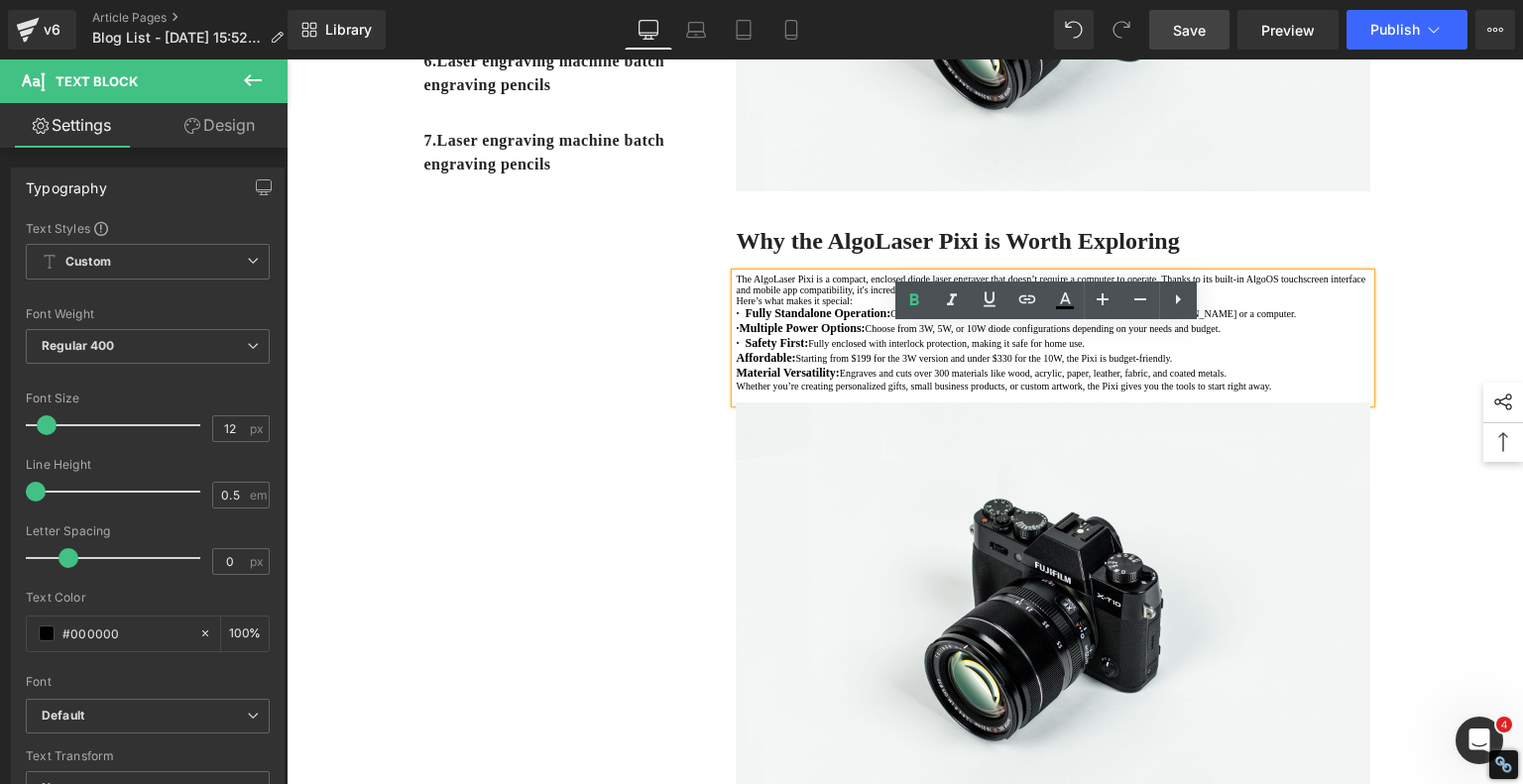 click on "Affordable:" at bounding box center (765, 358) 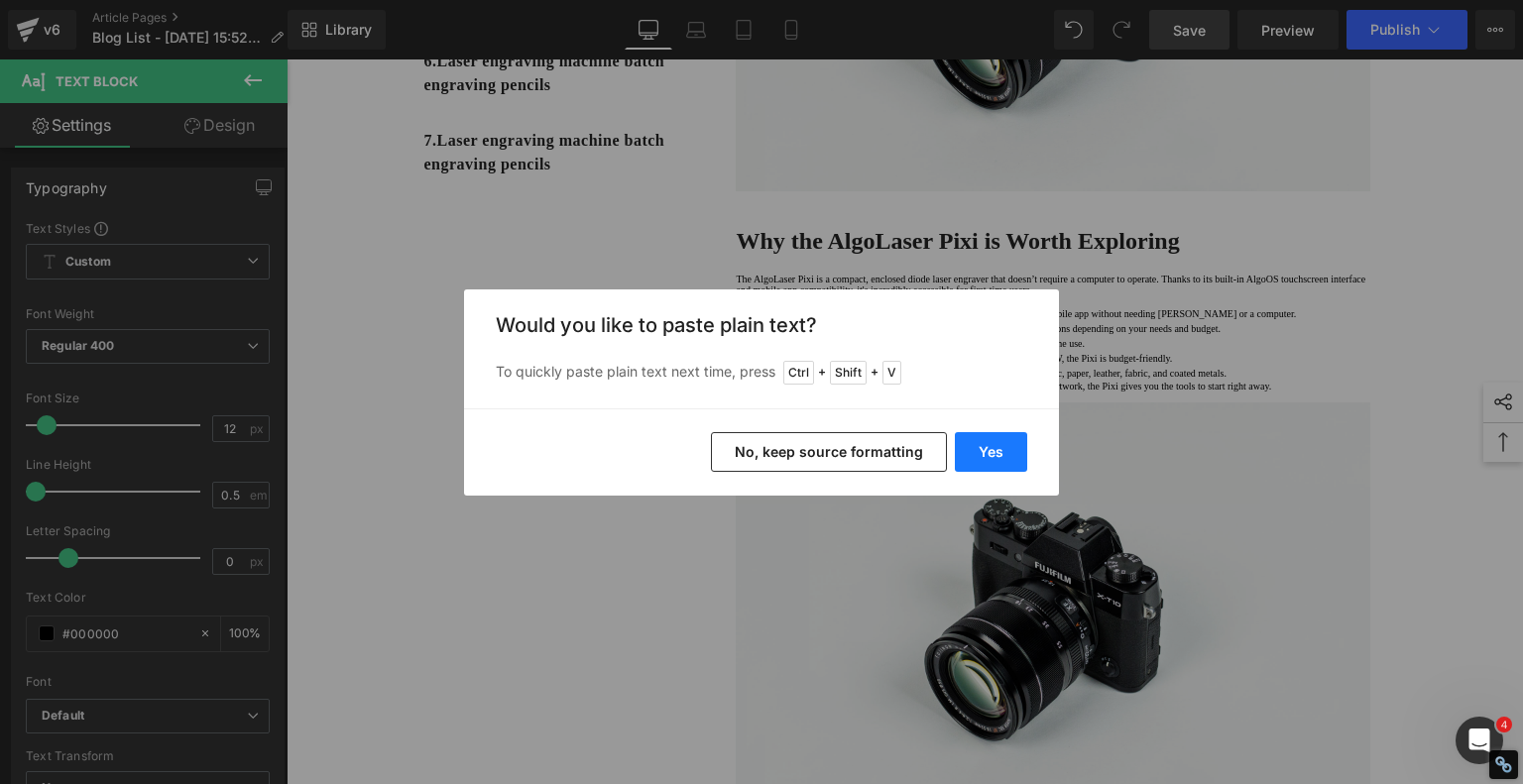click on "Yes" at bounding box center [991, 452] 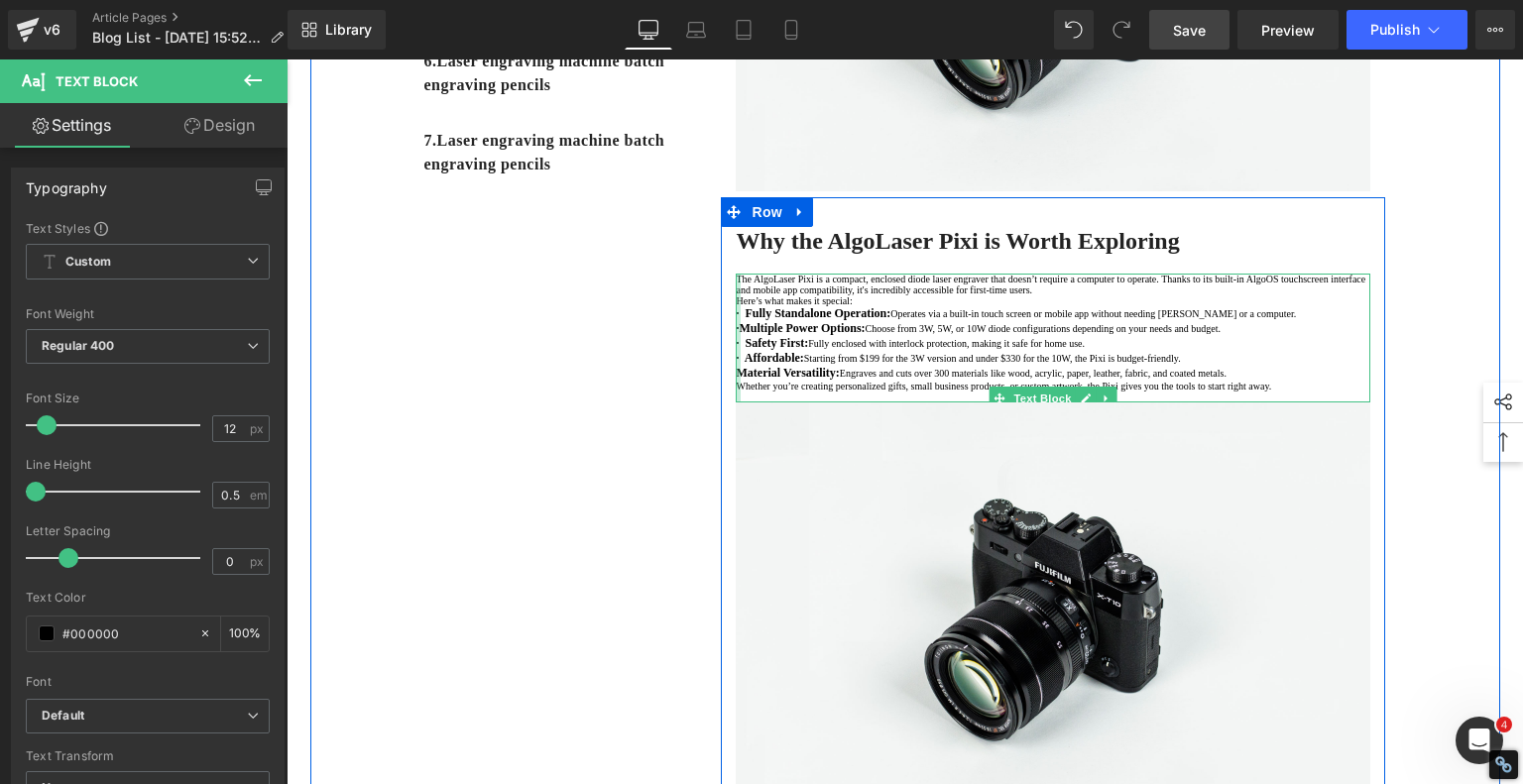 click on "The AlgoLaser Pixi is a compact, enclosed diode laser engraver that doesn’t require a computer to operate. Thanks to its built-in AlgoOS touchscreen interface and mobile app compatibility, it's incredibly accessible for first-time users. Here’s what makes it special: ·  Fully Standalone Operation:  Operates via a built-in touch screen or mobile app without needing LightBurn or a computer. ·   Multiple Power Options:  Choose from 3W, 5W, or 10W diode configurations depending on your needs and budget. ·  Safety First:  Fully enclosed with interlock protection, making it safe for home use. ·  Affordable:  Starting from $199 for the 3W version and under $330 for the 10W, the Pixi is budget-friendly. Material Versatility:  Engraves and cuts over 300 materials like wood, acrylic, paper, leather, fabric, and coated metals.
Whether you’re creating personalized gifts, small business products, or custom artwork, the Pixi gives you the tools to start right away. Text Block" at bounding box center [1053, 338] 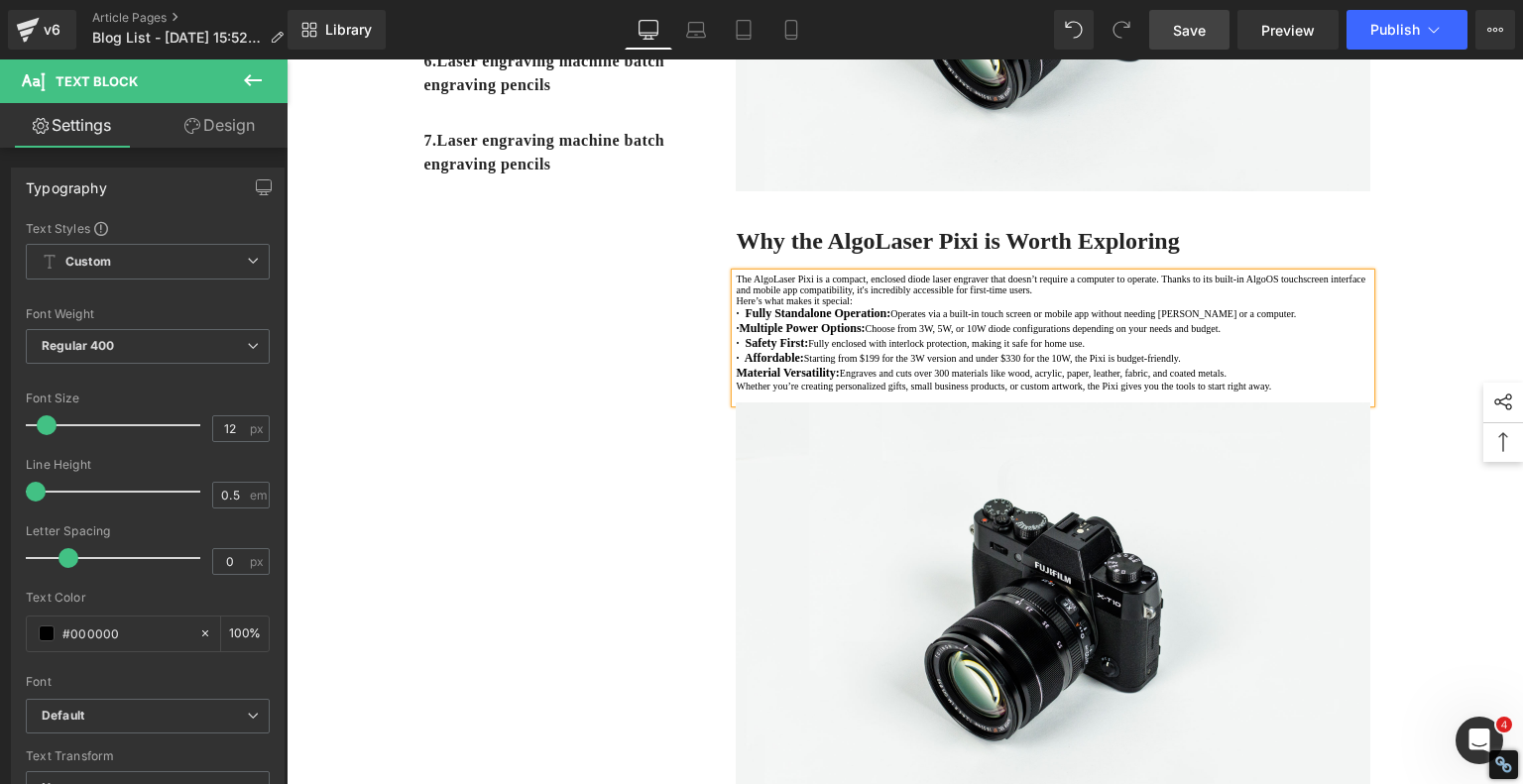 click on "Material Versatility:" at bounding box center (787, 373) 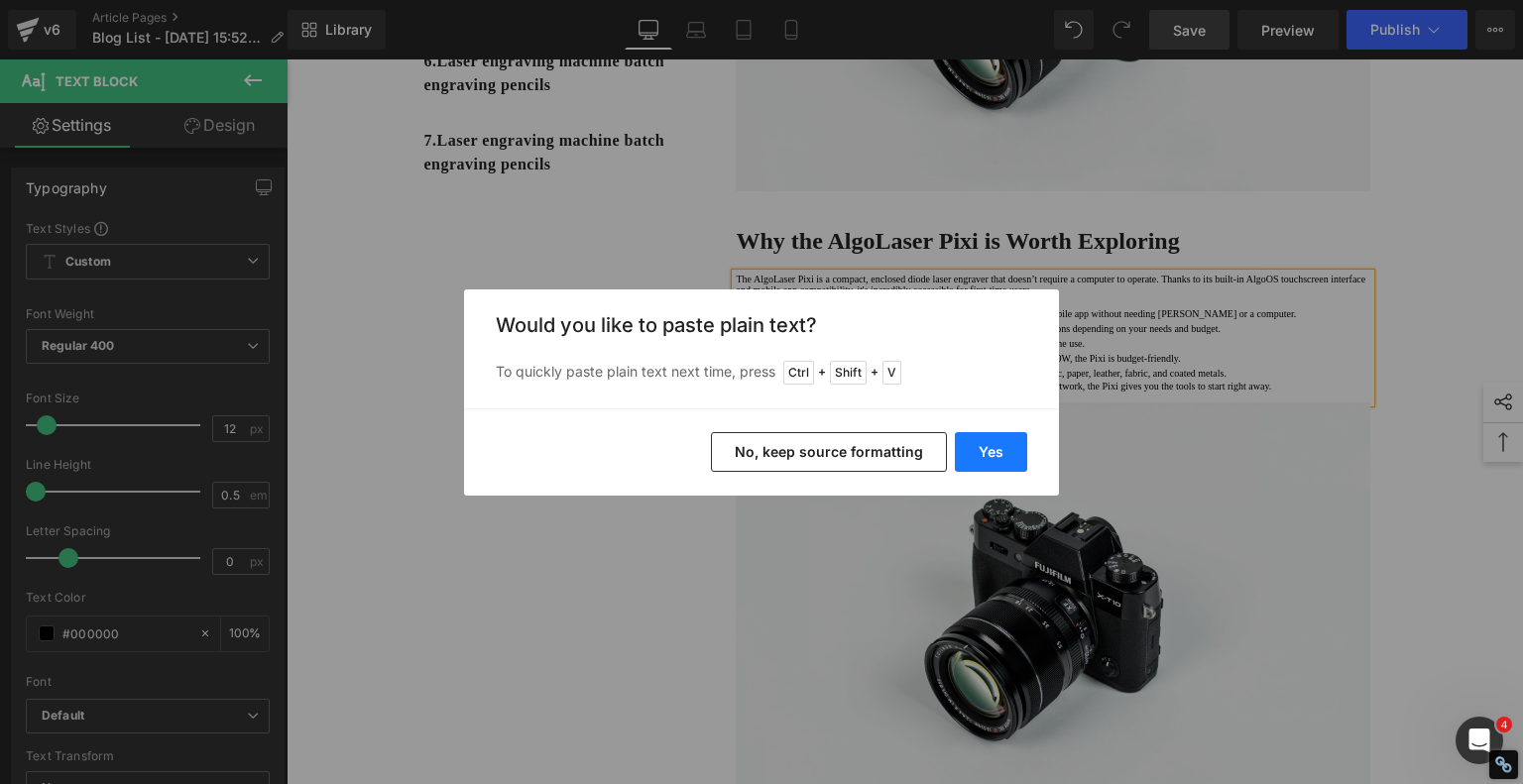 click on "Yes" at bounding box center [991, 452] 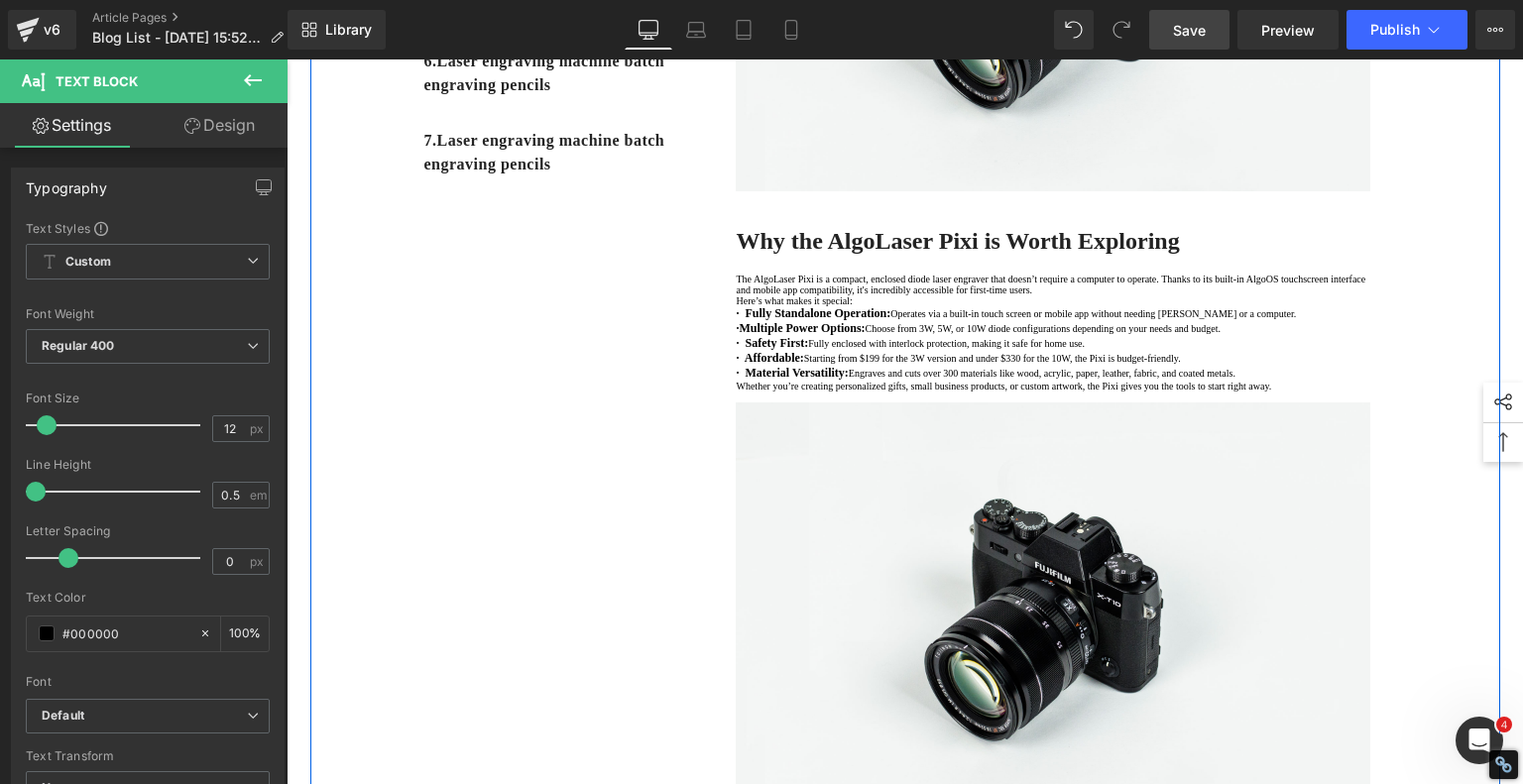 click on "1.  Is the laser engraving machine good at engraving wooden materials Text Block         2.  Laser engraving machine engraving thick paulownia wood cat claw coasters Text Block         3.  Laser engraving machine to engrave thick pine wood calendar Text Block         4.  Laser Engraving Machine to Engrave Skateboards Text Block         5.  Laser engraving machine batch engraving pencils Text Block         6 .  Laser engraving machine batch engraving pencils Text Block         7 .  Laser engraving machine batch engraving pencils Text Block         Row         Affordable Laser Engraver for Beginners: Meet the AlgoLaser Pixi Heading         If you're just stepping into the world of laser engraving and looking for an affordable, reliable, and user-friendly machine, the  AlgoLaser Pixi  deserves a serious look. T his compact diode laser engraver has gained traction for being a great entry-level tool without the steep learning curve. Here's why the Pixi stands out—and what you should know before you buy." at bounding box center [905, 1601] 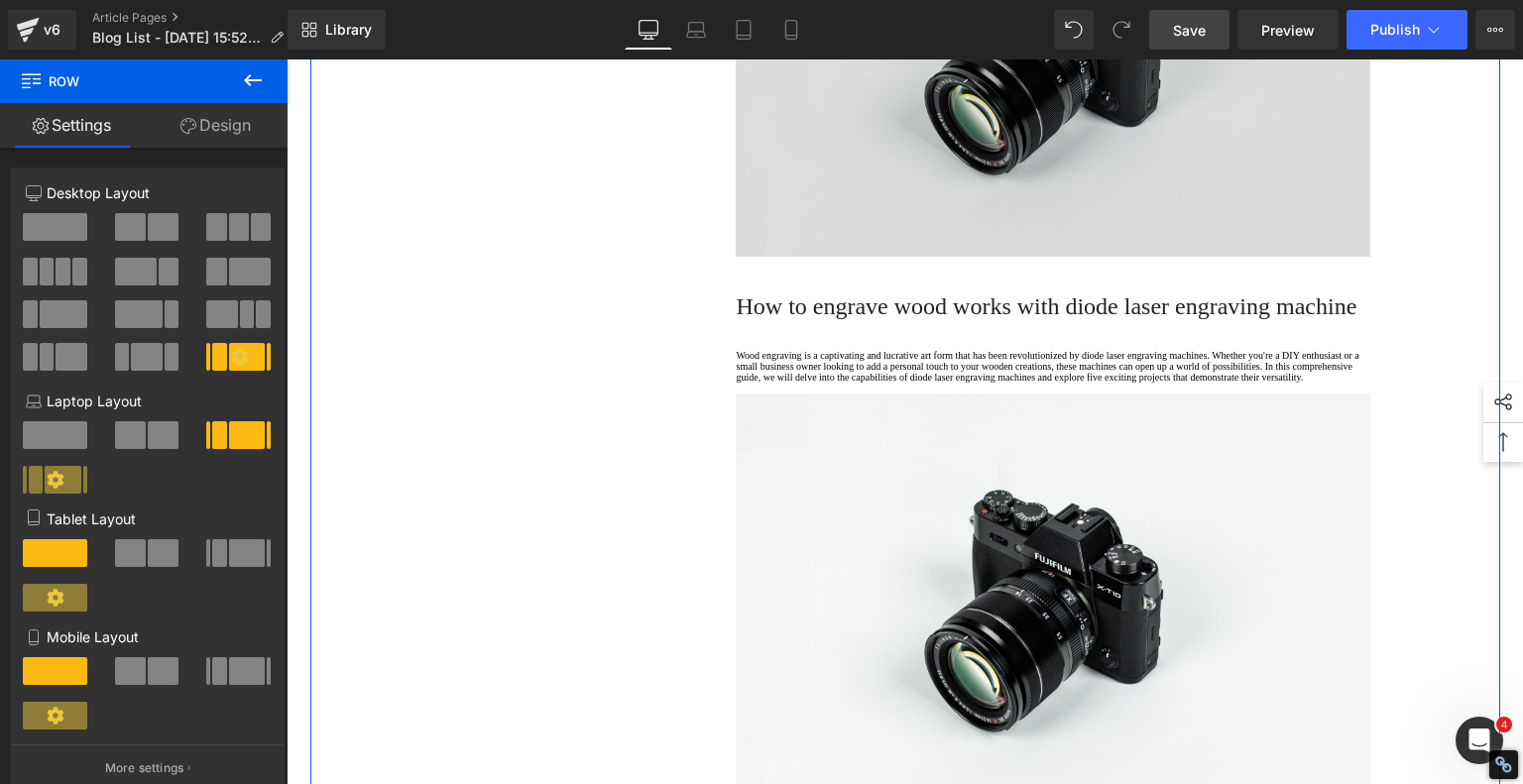 scroll, scrollTop: 1487, scrollLeft: 0, axis: vertical 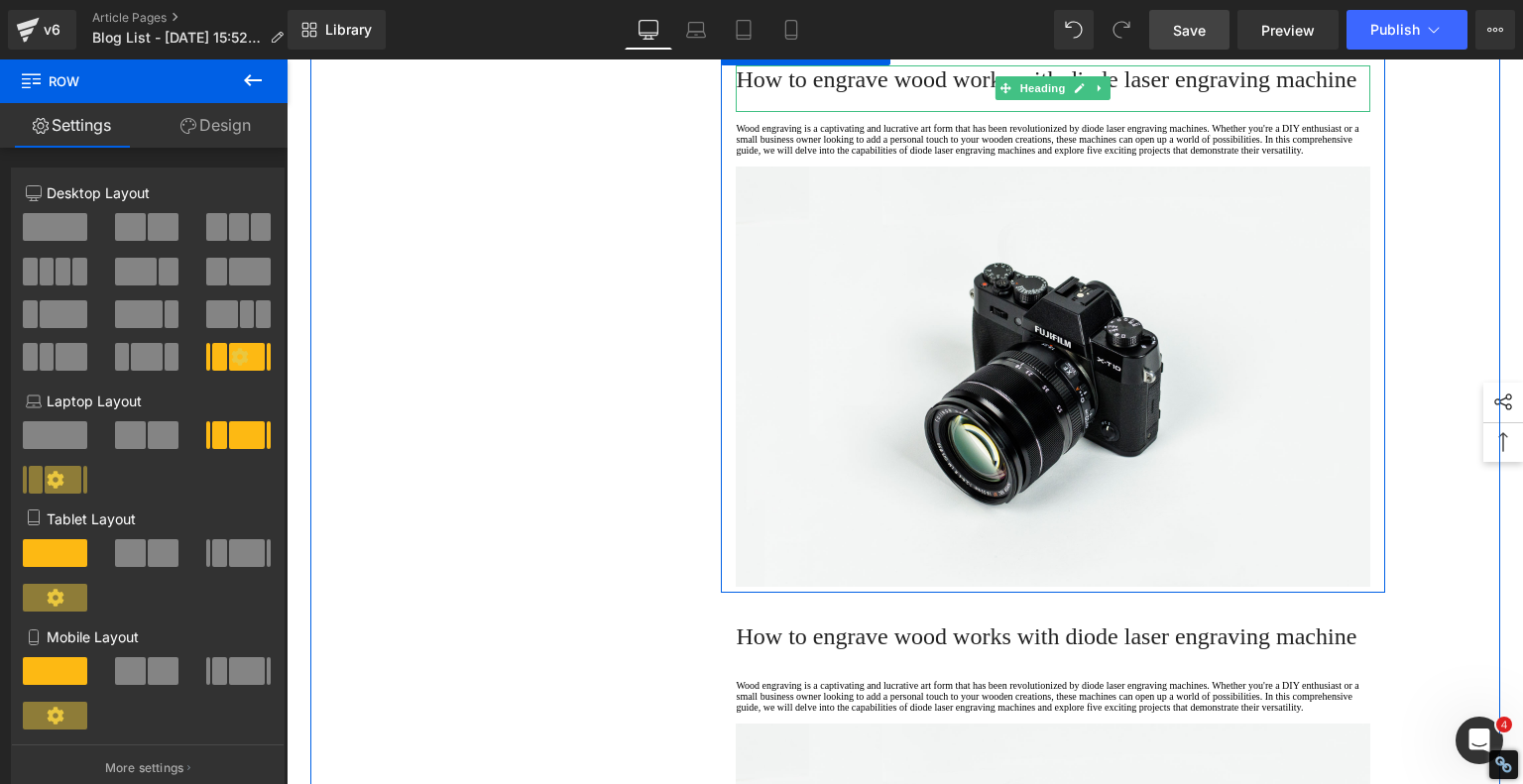click on "How to engrave wood works with  diode laser engraving machine" at bounding box center (1053, 79) 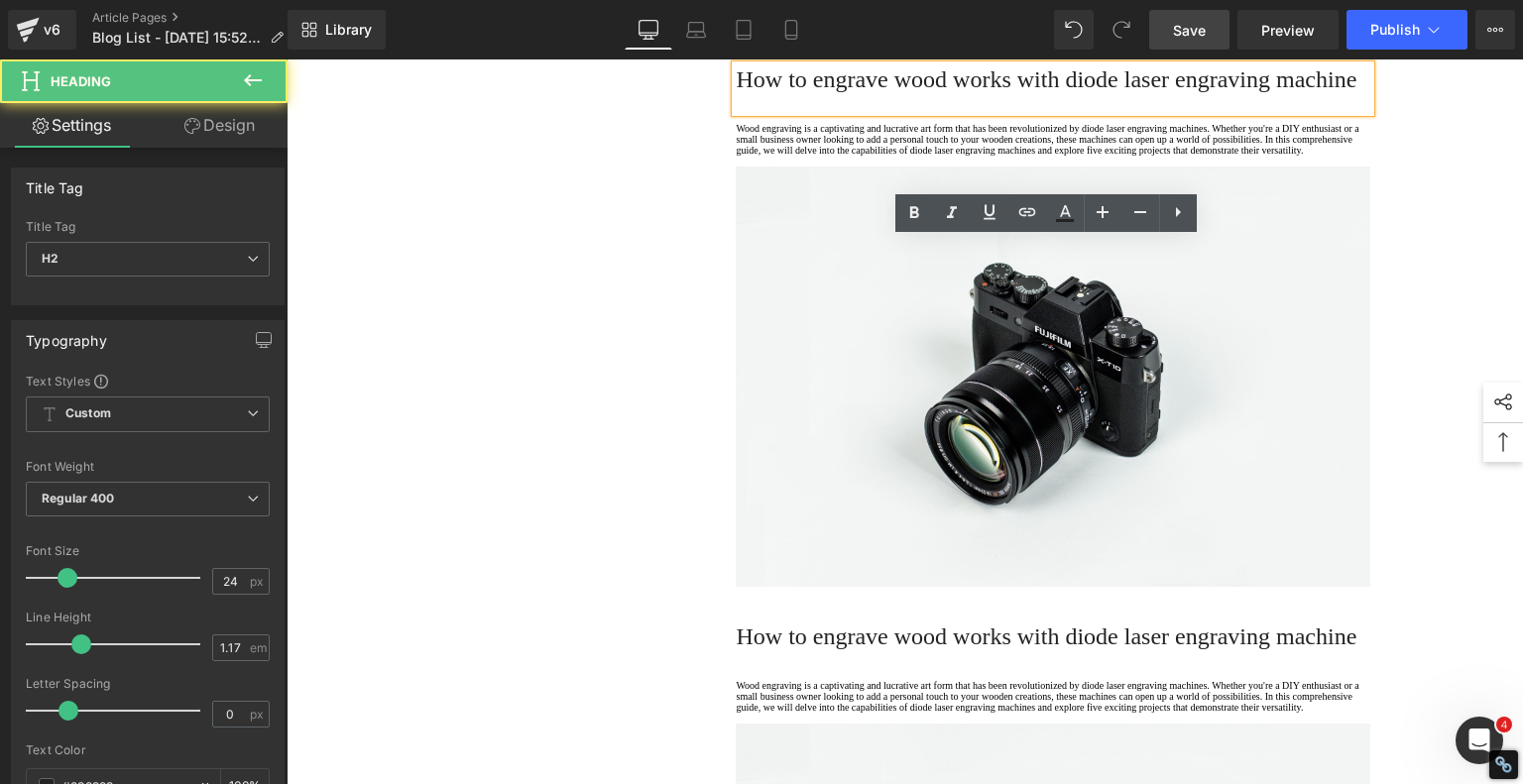 click on "How to engrave wood works with  diode laser engraving machine" at bounding box center [1053, 79] 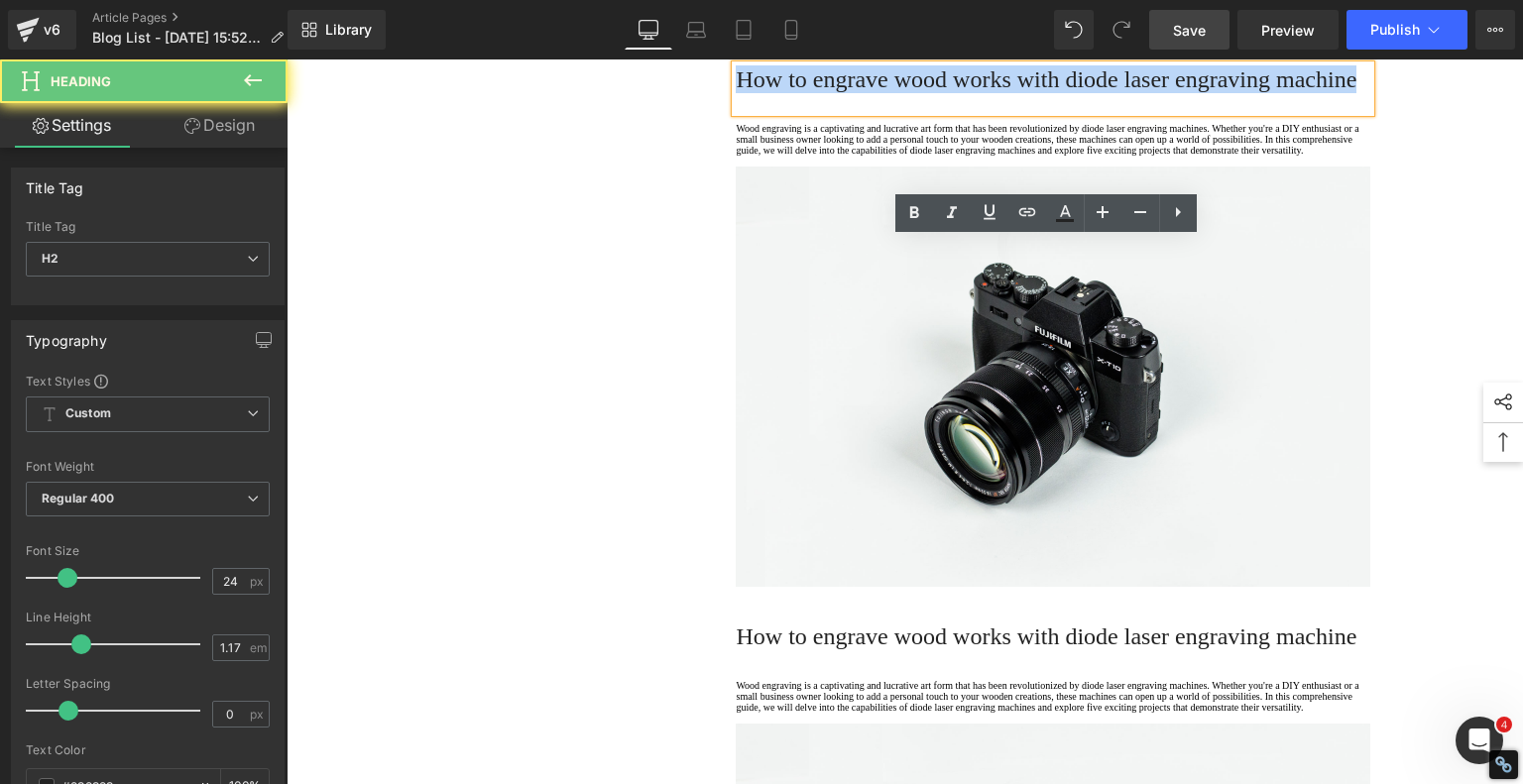 click on "How to engrave wood works with  diode laser engraving machine" at bounding box center (1053, 79) 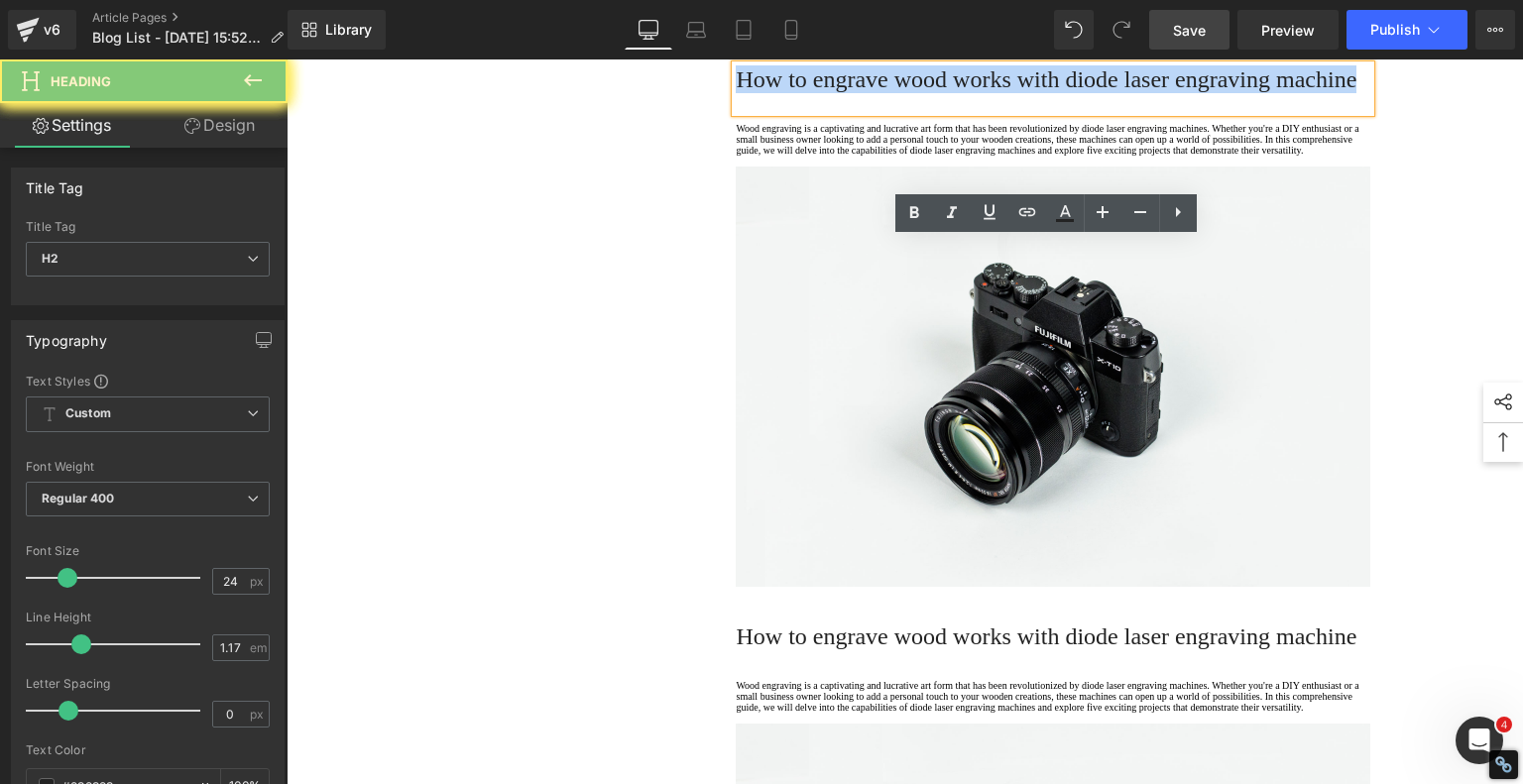 click on "How to engrave wood works with  diode laser engraving machine" at bounding box center (1053, 79) 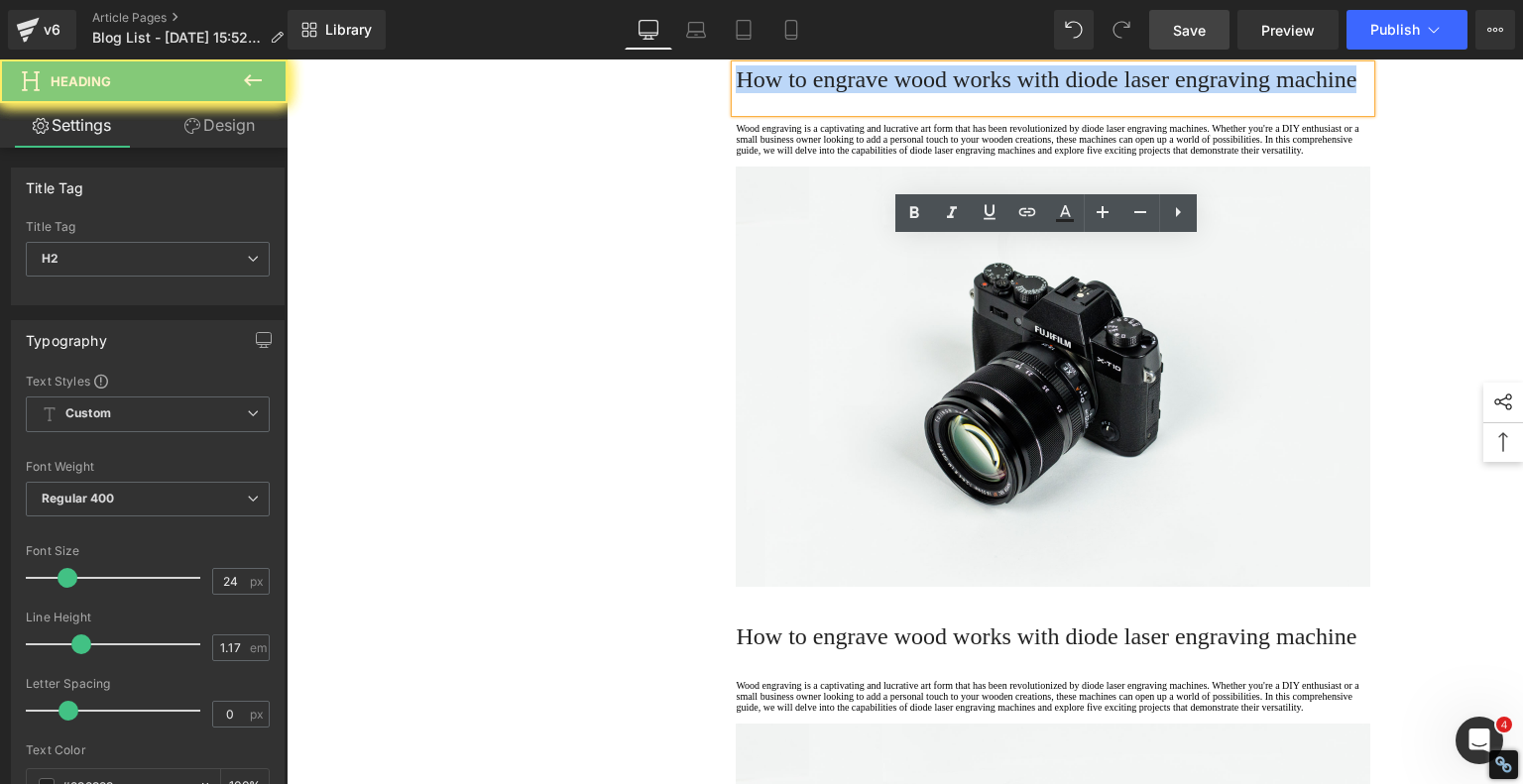 paste 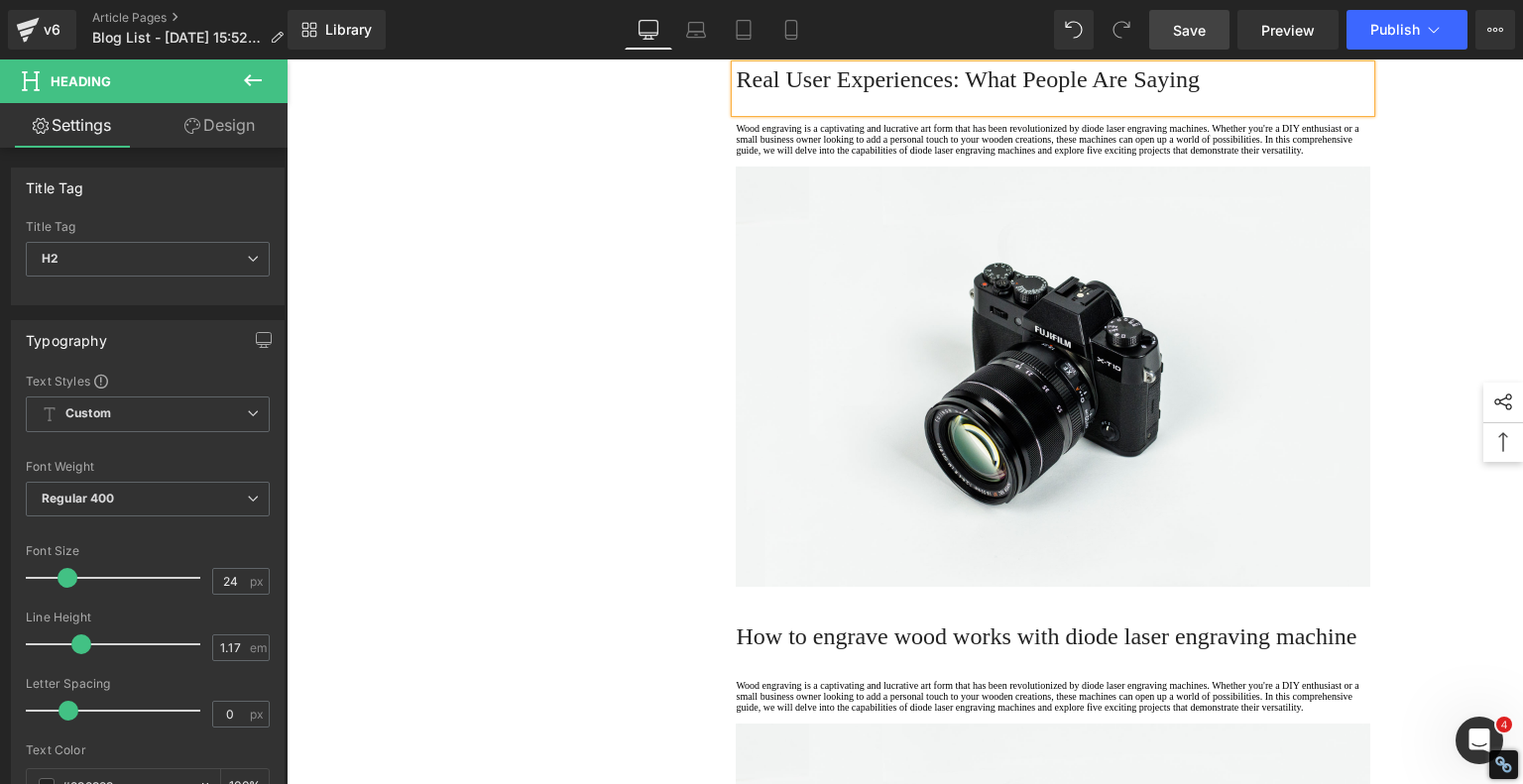 click on "Real User Experiences: What People Are Saying" at bounding box center [1053, 79] 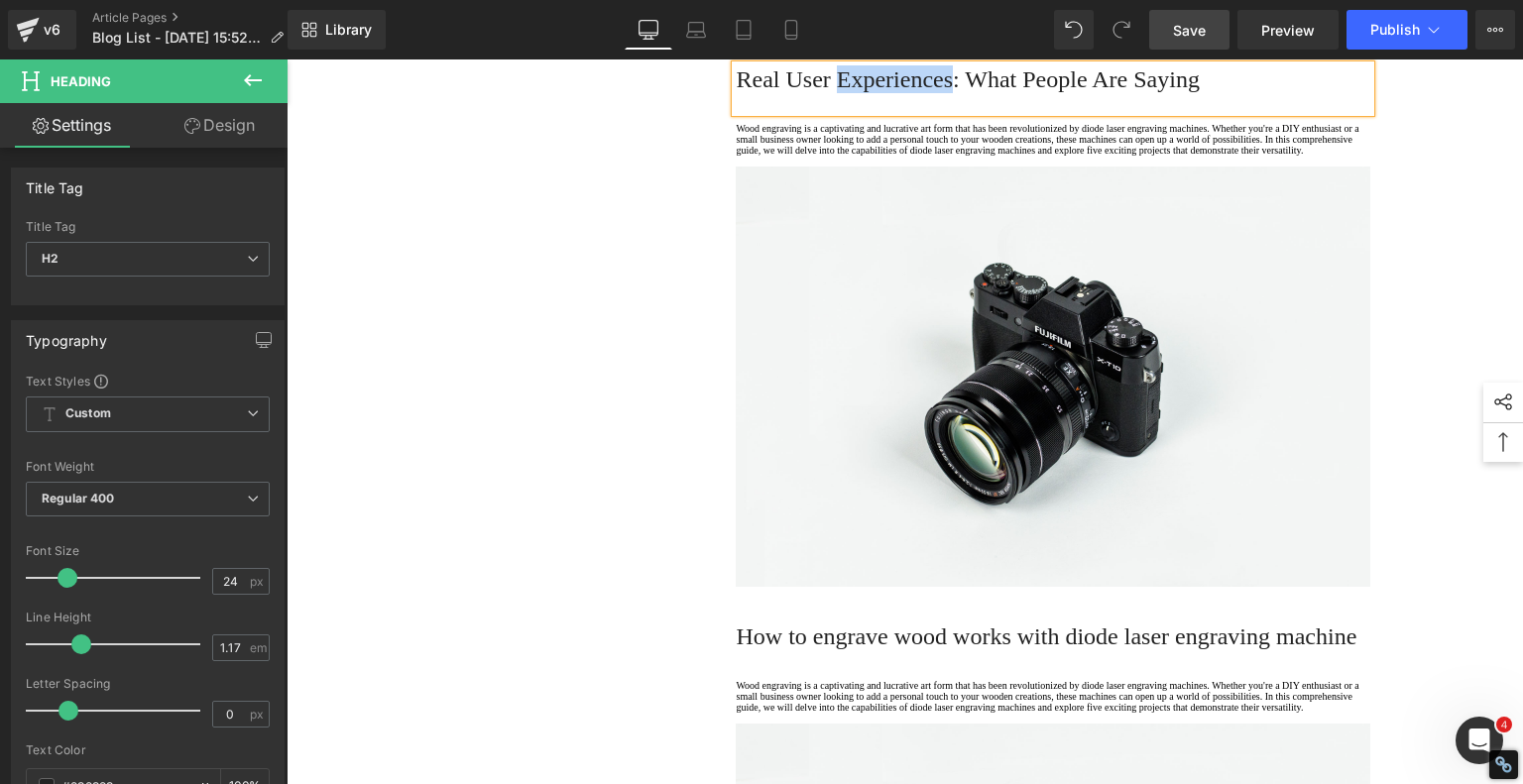 click on "Real User Experiences: What People Are Saying" at bounding box center (1053, 79) 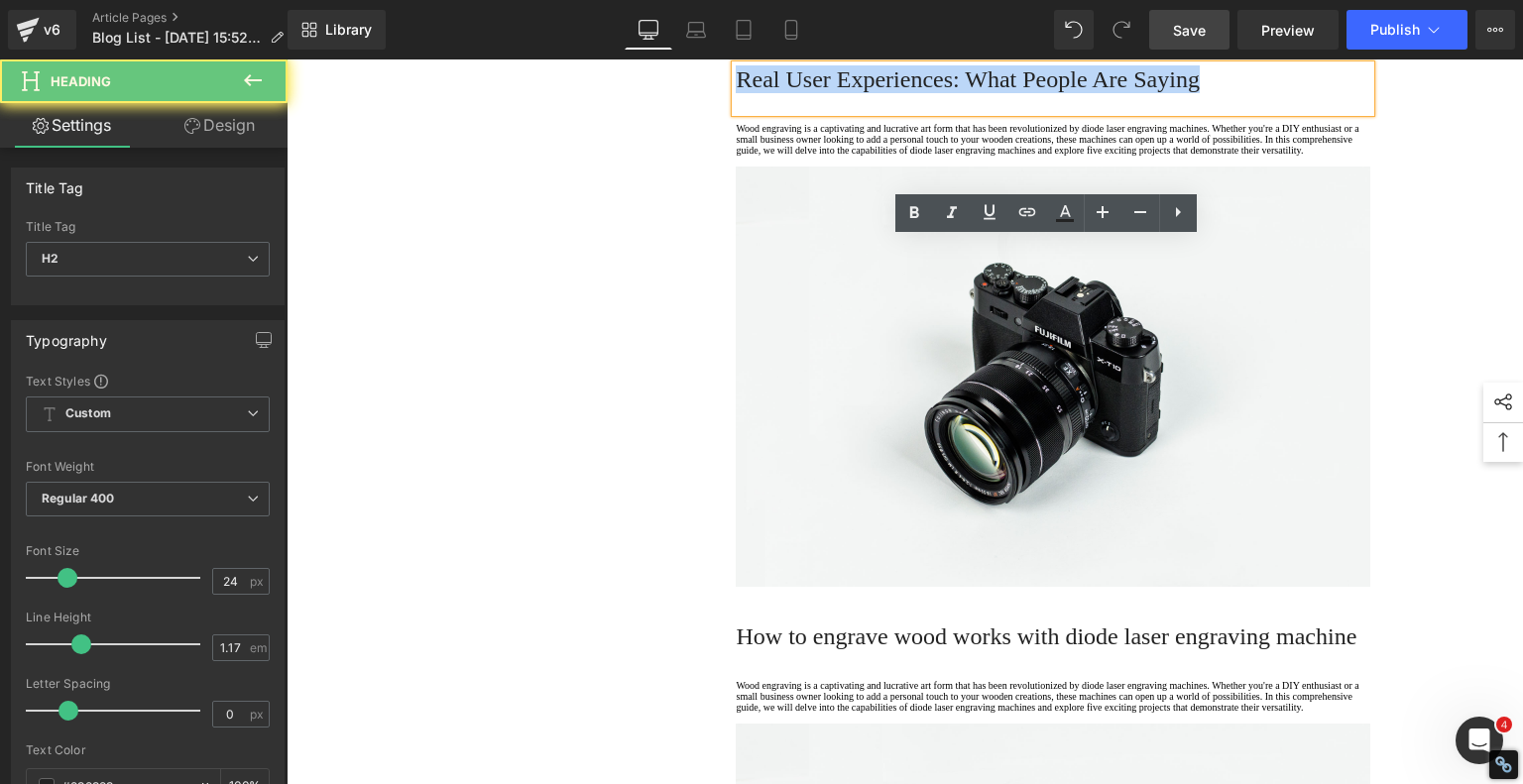 drag, startPoint x: 849, startPoint y: 259, endPoint x: 911, endPoint y: 233, distance: 67.230945 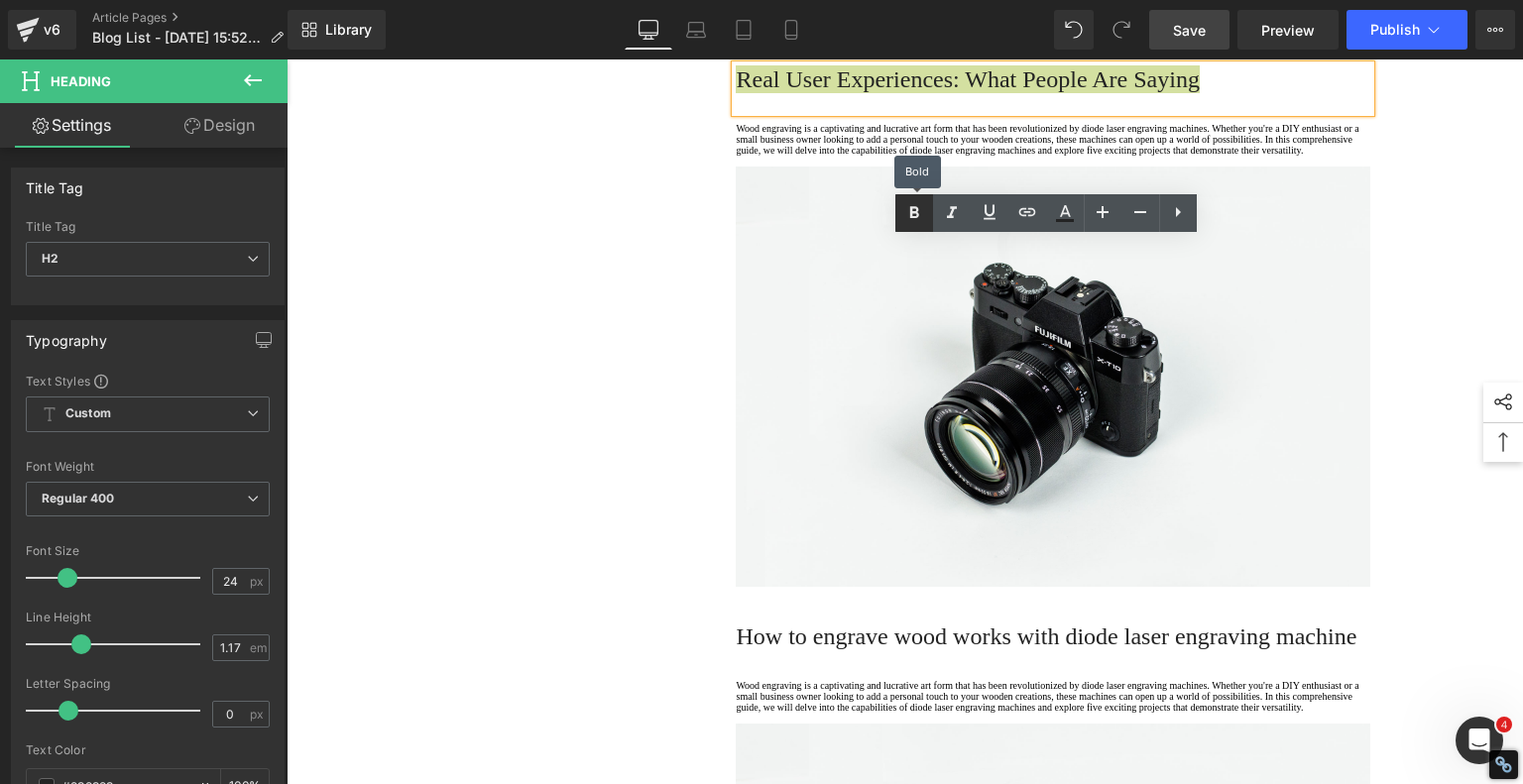 drag, startPoint x: 919, startPoint y: 208, endPoint x: 602, endPoint y: 162, distance: 320.32015 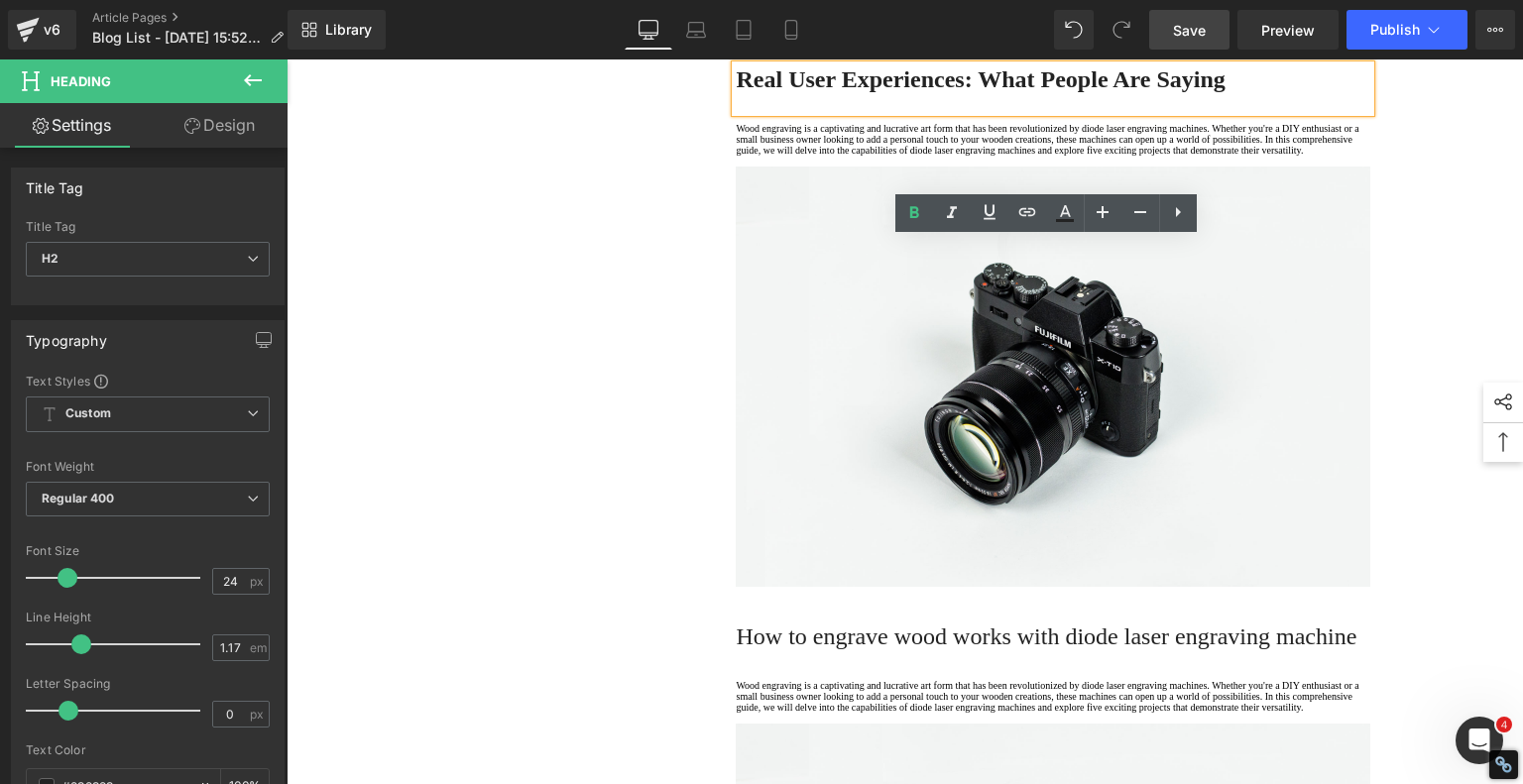 click on "1.  Is the laser engraving machine good at engraving wooden materials Text Block         2.  Laser engraving machine engraving thick paulownia wood cat claw coasters Text Block         3.  Laser engraving machine to engrave thick pine wood calendar Text Block         4.  Laser Engraving Machine to Engrave Skateboards Text Block         5.  Laser engraving machine batch engraving pencils Text Block         6 .  Laser engraving machine batch engraving pencils Text Block         7 .  Laser engraving machine batch engraving pencils Text Block         Row         Affordable Laser Engraver for Beginners: Meet the AlgoLaser Pixi Heading         If you're just stepping into the world of laser engraving and looking for an affordable, reliable, and user-friendly machine, the  AlgoLaser Pixi  deserves a serious look. T his compact diode laser engraver has gained traction for being a great entry-level tool without the steep learning curve. Here's why the Pixi stands out—and what you should know before you buy." at bounding box center [905, 808] 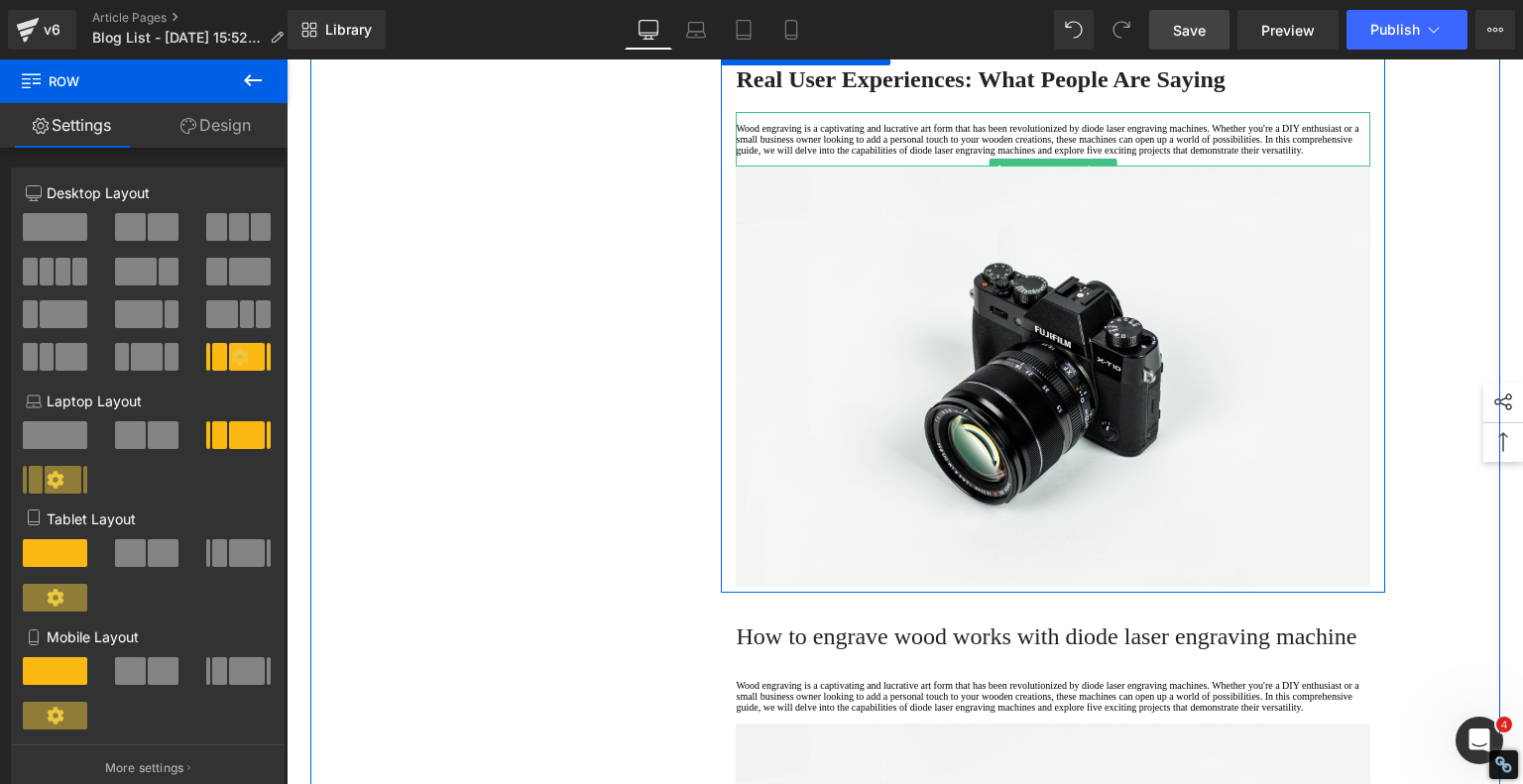 click on "Wood engraving is a captivating and lucrative art form that has been revolutionized by diode laser engraving machines. Whether you're a DIY enthusiast or a small business owner looking to add a personal touch to your wooden creations, these machines can open up a world of possibilities. In this comprehensive guide, we will delve into the capabilities of diode laser engraving machines and explore five exciting projects that demonstrate their versatility." at bounding box center [1053, 139] 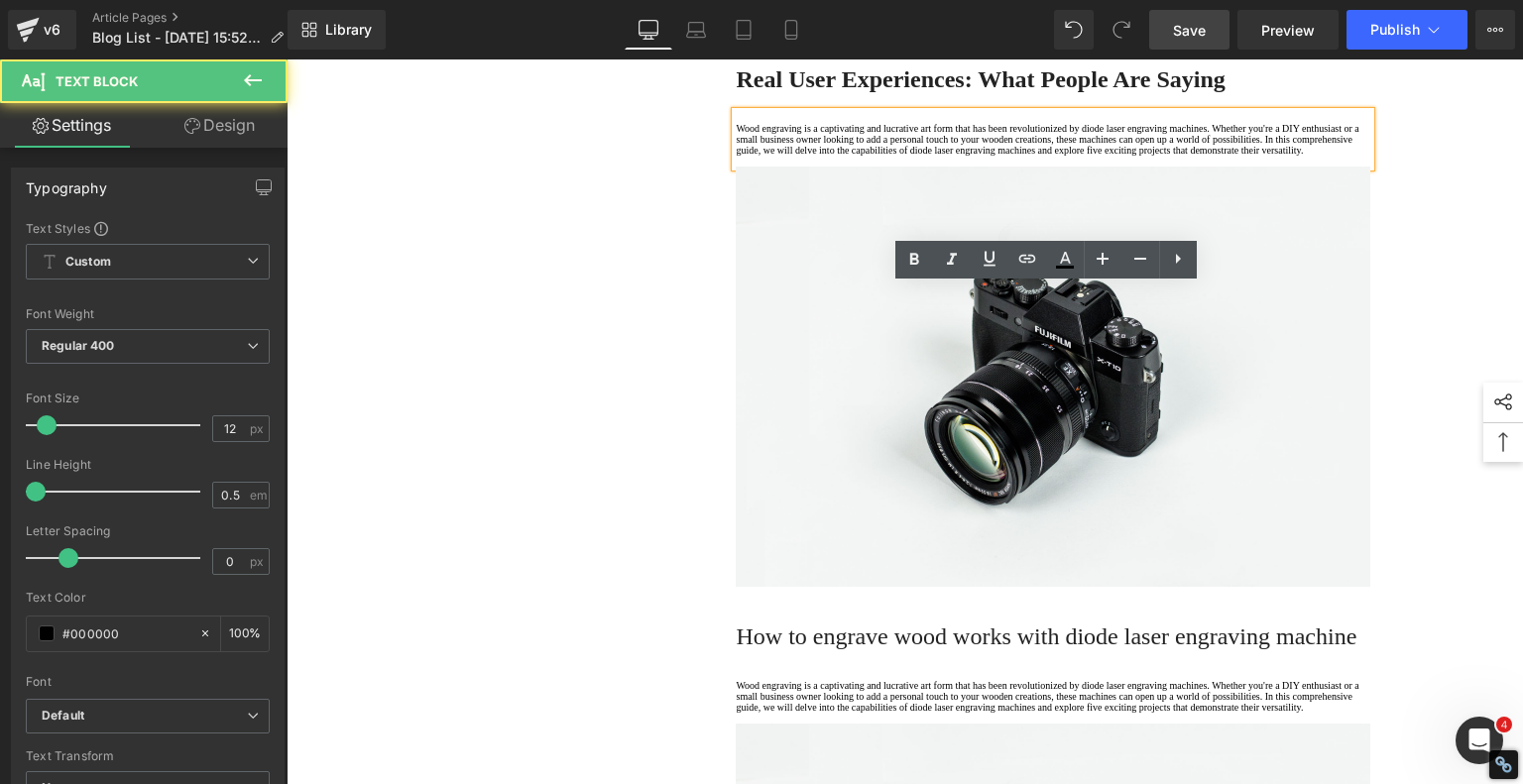 click on "Wood engraving is a captivating and lucrative art form that has been revolutionized by diode laser engraving machines. Whether you're a DIY enthusiast or a small business owner looking to add a personal touch to your wooden creations, these machines can open up a world of possibilities. In this comprehensive guide, we will delve into the capabilities of diode laser engraving machines and explore five exciting projects that demonstrate their versatility." at bounding box center (1053, 139) 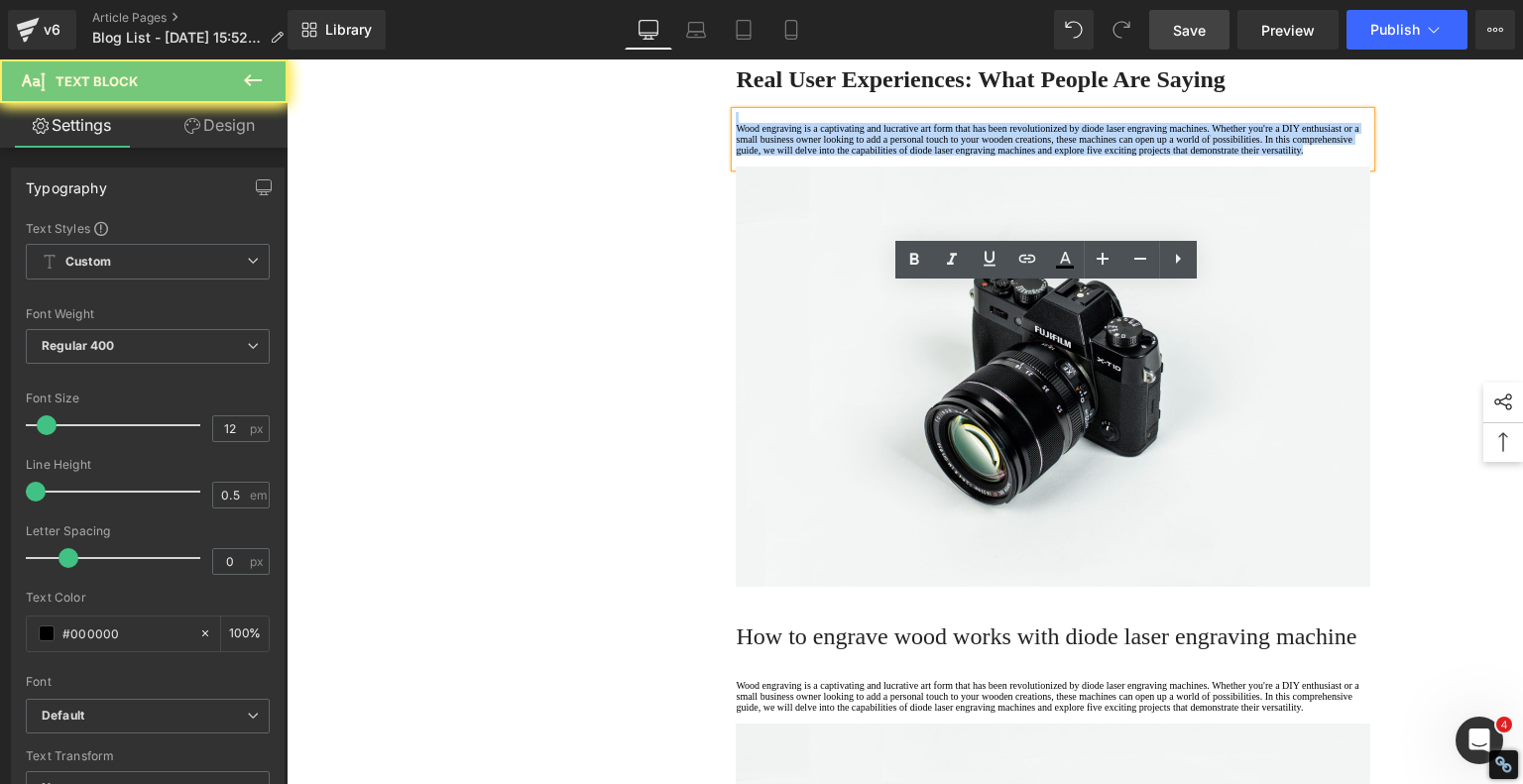 drag, startPoint x: 817, startPoint y: 381, endPoint x: 651, endPoint y: 248, distance: 212.70872 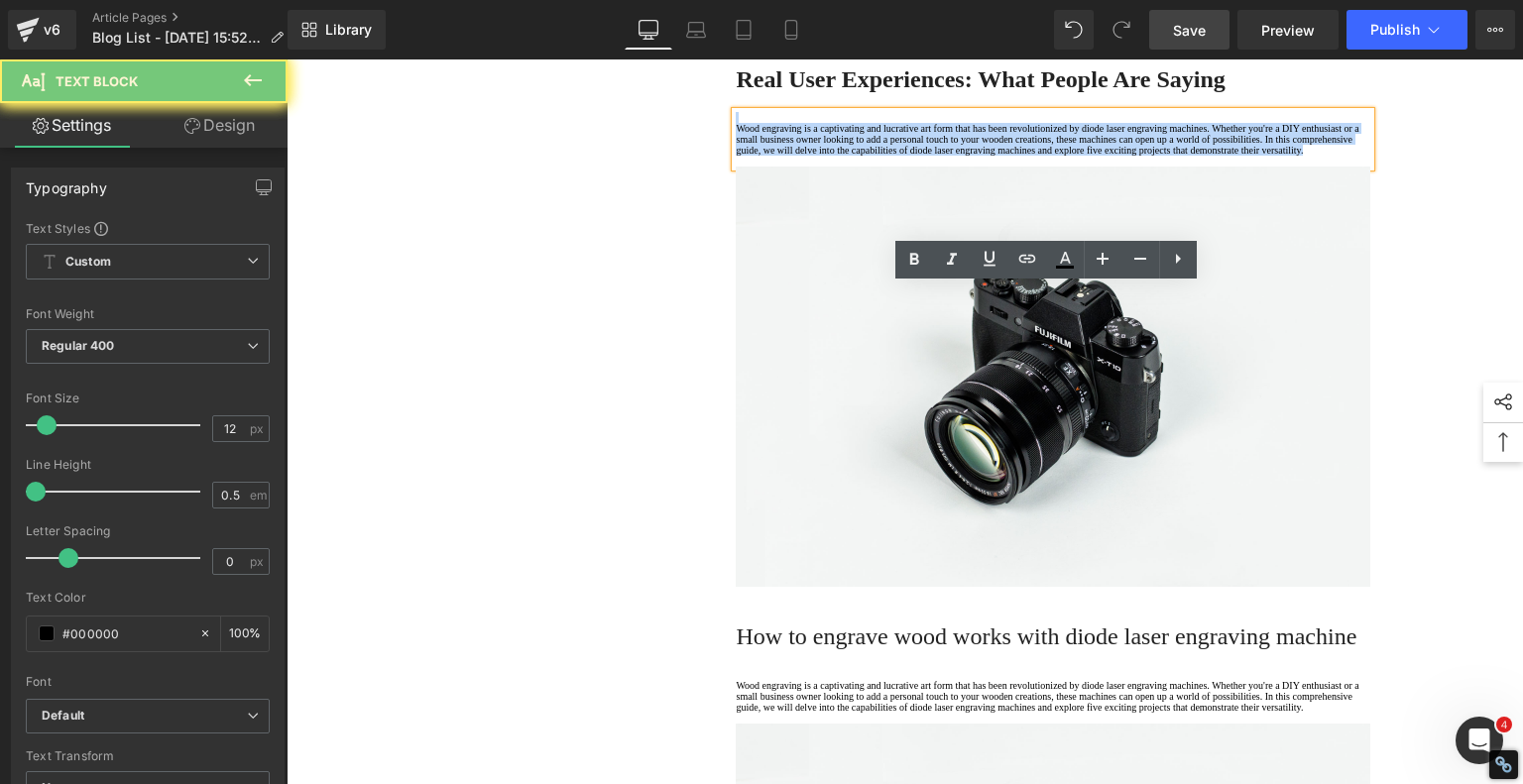 click on "1.  Is the laser engraving machine good at engraving wooden materials Text Block         2.  Laser engraving machine engraving thick paulownia wood cat claw coasters Text Block         3.  Laser engraving machine to engrave thick pine wood calendar Text Block         4.  Laser Engraving Machine to Engrave Skateboards Text Block         5.  Laser engraving machine batch engraving pencils Text Block         6 .  Laser engraving machine batch engraving pencils Text Block         7 .  Laser engraving machine batch engraving pencils Text Block         Row         Affordable Laser Engraver for Beginners: Meet the AlgoLaser Pixi Heading         If you're just stepping into the world of laser engraving and looking for an affordable, reliable, and user-friendly machine, the  AlgoLaser Pixi  deserves a serious look. T his compact diode laser engraver has gained traction for being a great entry-level tool without the steep learning curve. Here's why the Pixi stands out—and what you should know before you buy." at bounding box center [905, 808] 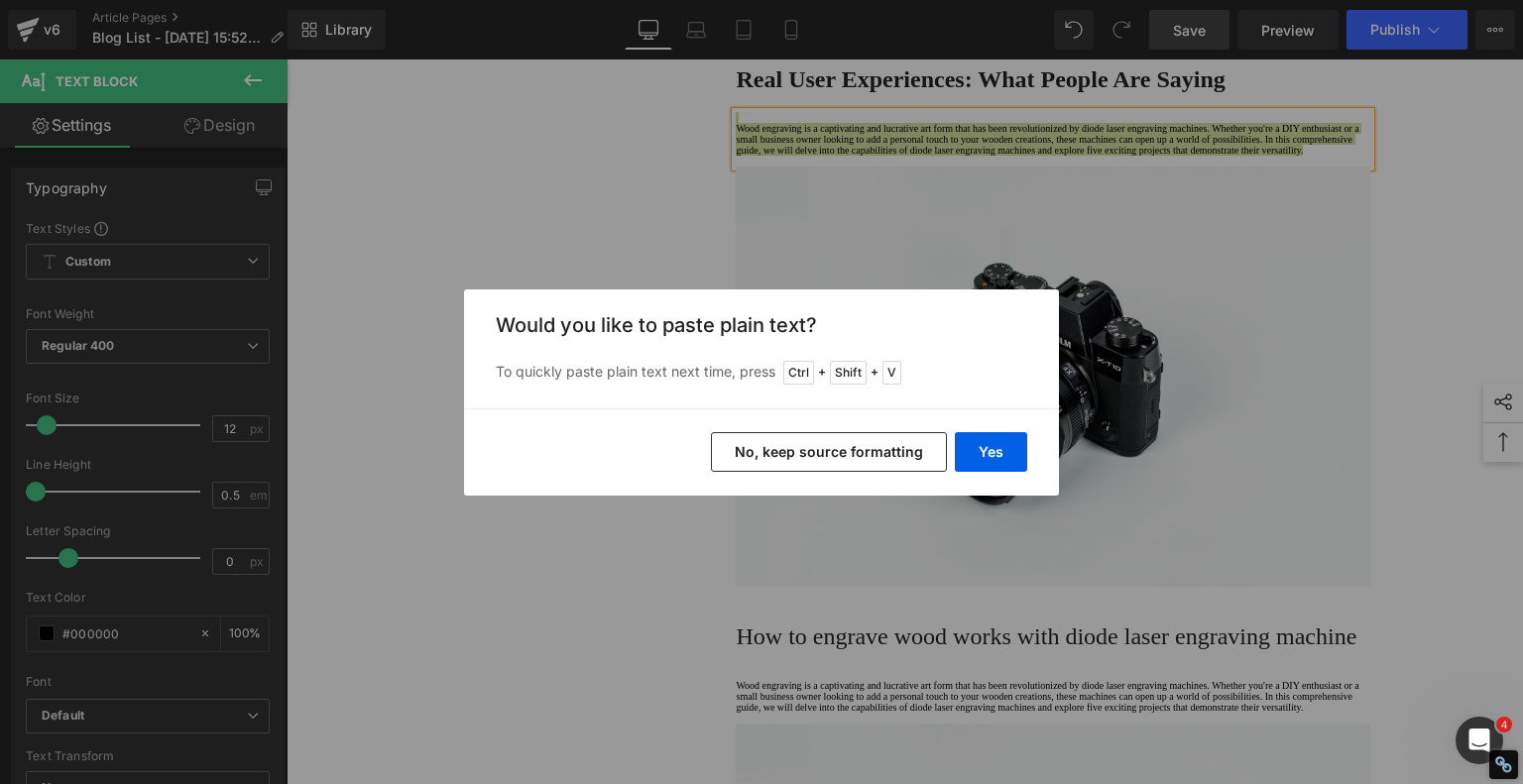click on "No, keep source formatting" at bounding box center [829, 452] 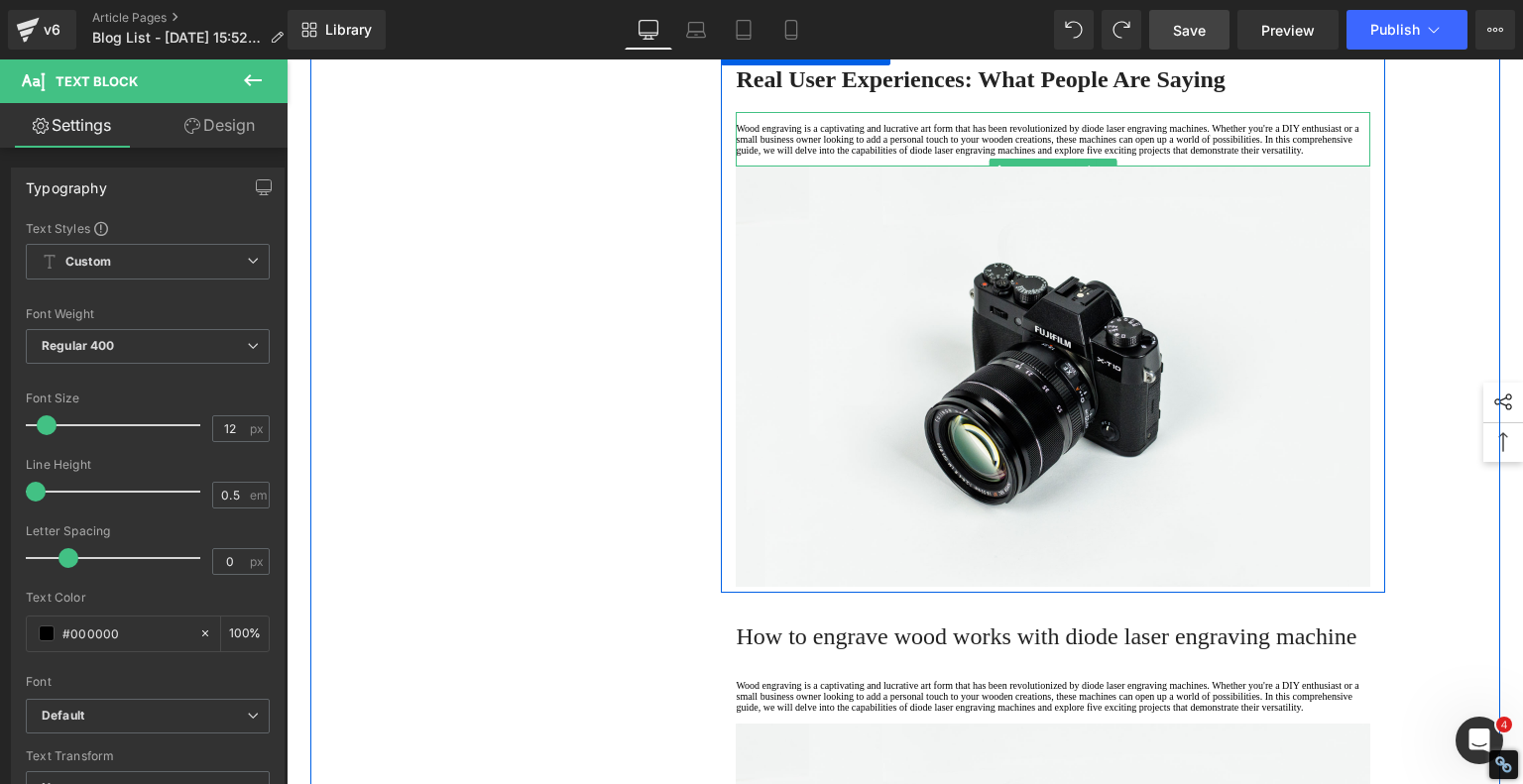 click on "Wood engraving is a captivating and lucrative art form that has been revolutionized by diode laser engraving machines. Whether you're a DIY enthusiast or a small business owner looking to add a personal touch to your wooden creations, these machines can open up a world of possibilities. In this comprehensive guide, we will delve into the capabilities of diode laser engraving machines and explore five exciting projects that demonstrate their versatility." at bounding box center (1053, 139) 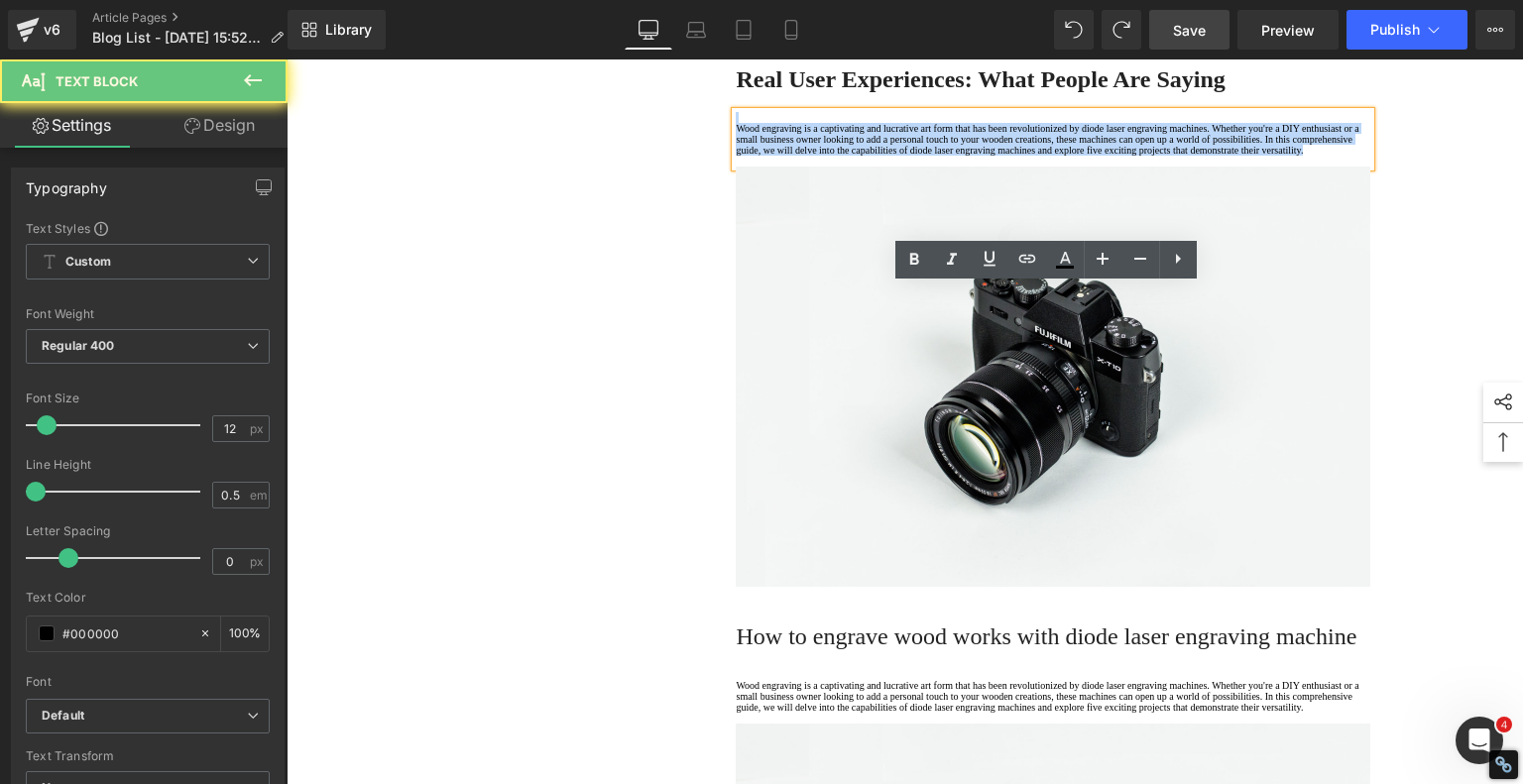 drag, startPoint x: 797, startPoint y: 379, endPoint x: 670, endPoint y: 266, distance: 169.99412 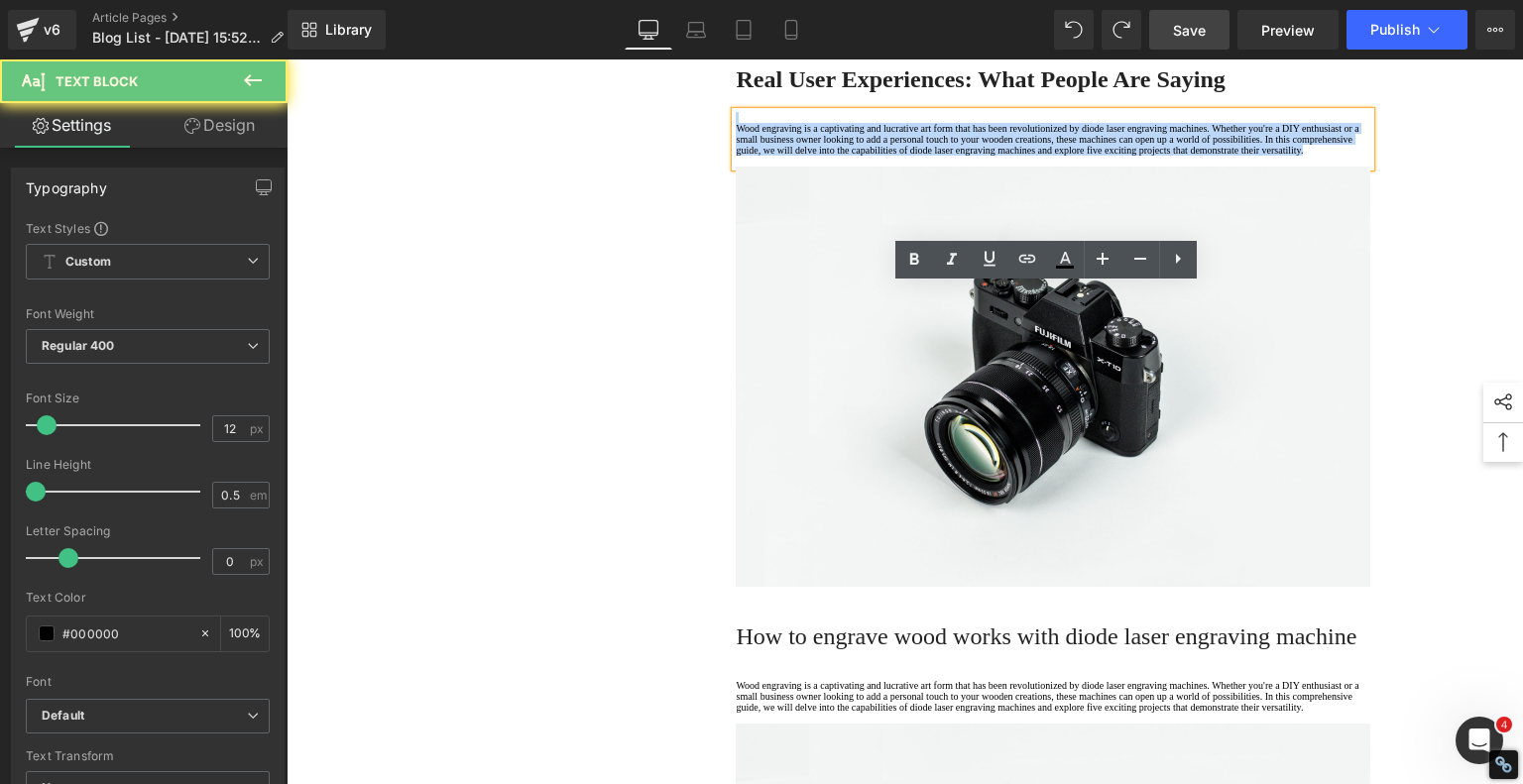 click on "1.  Is the laser engraving machine good at engraving wooden materials Text Block         2.  Laser engraving machine engraving thick paulownia wood cat claw coasters Text Block         3.  Laser engraving machine to engrave thick pine wood calendar Text Block         4.  Laser Engraving Machine to Engrave Skateboards Text Block         5.  Laser engraving machine batch engraving pencils Text Block         6 .  Laser engraving machine batch engraving pencils Text Block         7 .  Laser engraving machine batch engraving pencils Text Block         Row         Affordable Laser Engraver for Beginners: Meet the AlgoLaser Pixi Heading         If you're just stepping into the world of laser engraving and looking for an affordable, reliable, and user-friendly machine, the  AlgoLaser Pixi  deserves a serious look. T his compact diode laser engraver has gained traction for being a great entry-level tool without the steep learning curve. Here's why the Pixi stands out—and what you should know before you buy." at bounding box center [905, 808] 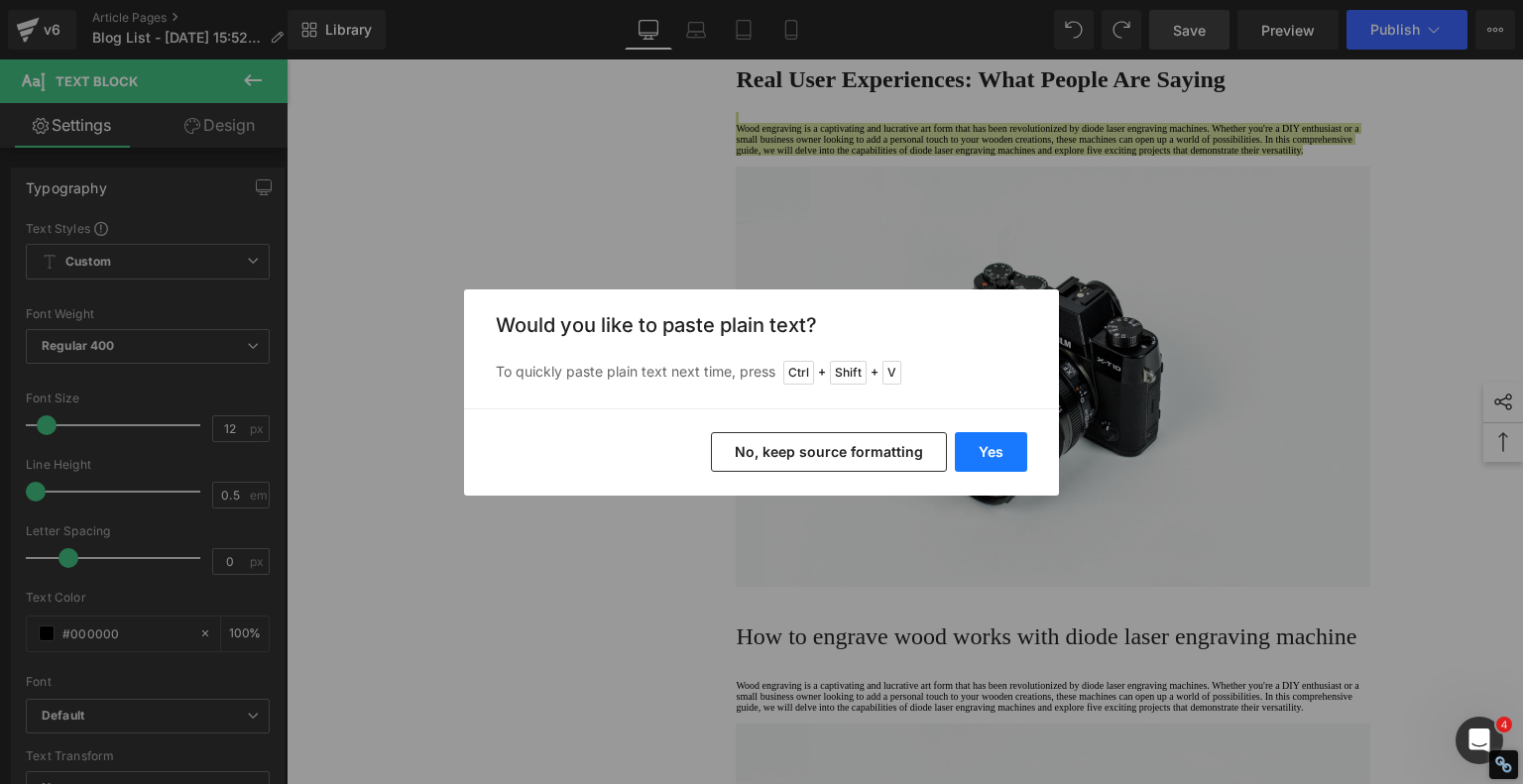 click on "Yes" at bounding box center [991, 452] 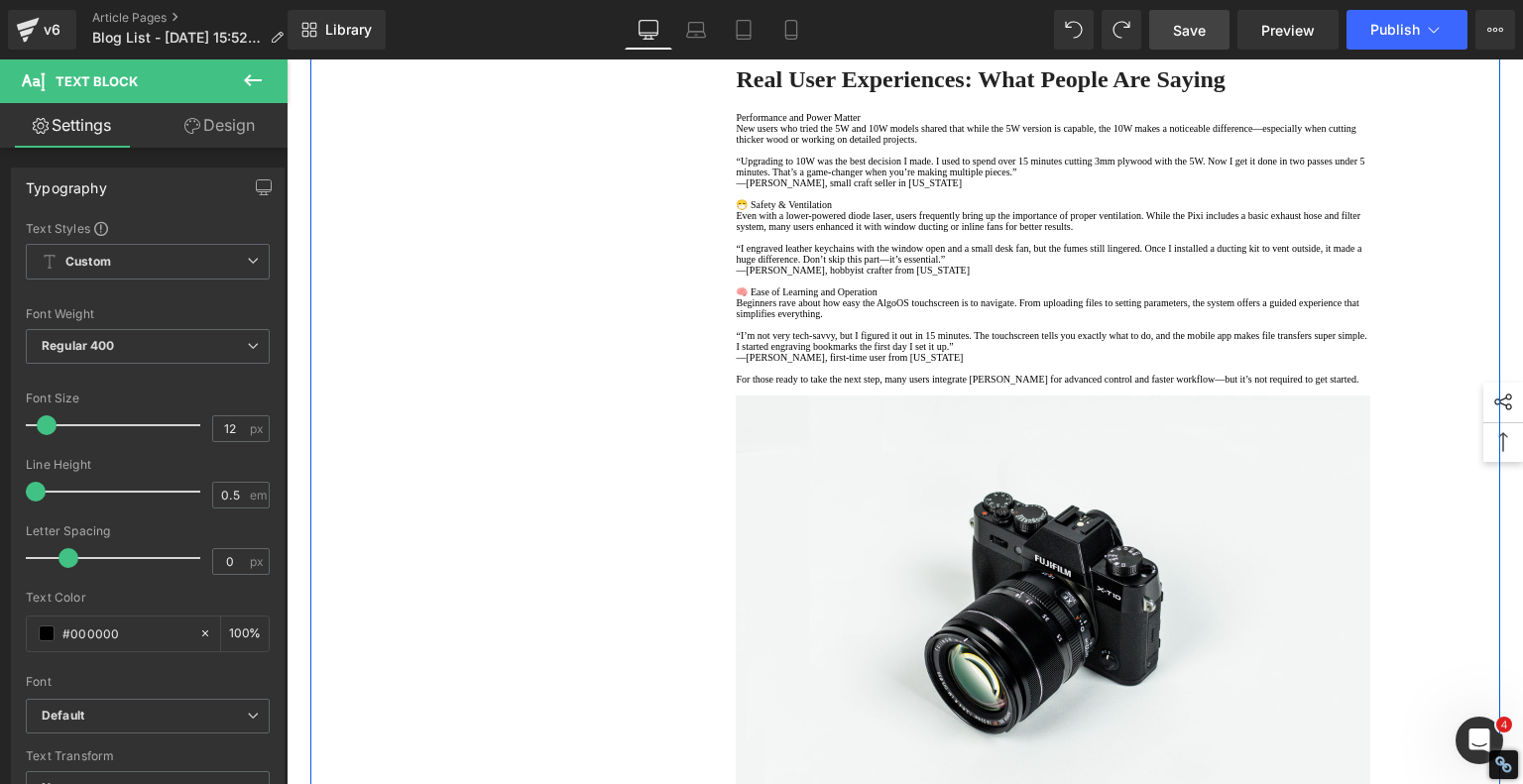 click on "1.  Is the laser engraving machine good at engraving wooden materials Text Block         2.  Laser engraving machine engraving thick paulownia wood cat claw coasters Text Block         3.  Laser engraving machine to engrave thick pine wood calendar Text Block         4.  Laser Engraving Machine to Engrave Skateboards Text Block         5.  Laser engraving machine batch engraving pencils Text Block         6 .  Laser engraving machine batch engraving pencils Text Block         7 .  Laser engraving machine batch engraving pencils Text Block         Row         Affordable Laser Engraver for Beginners: Meet the AlgoLaser Pixi Heading         If you're just stepping into the world of laser engraving and looking for an affordable, reliable, and user-friendly machine, the  AlgoLaser Pixi  deserves a serious look. T his compact diode laser engraver has gained traction for being a great entry-level tool without the steep learning curve. Here's why the Pixi stands out—and what you should know before you buy." at bounding box center (905, 923) 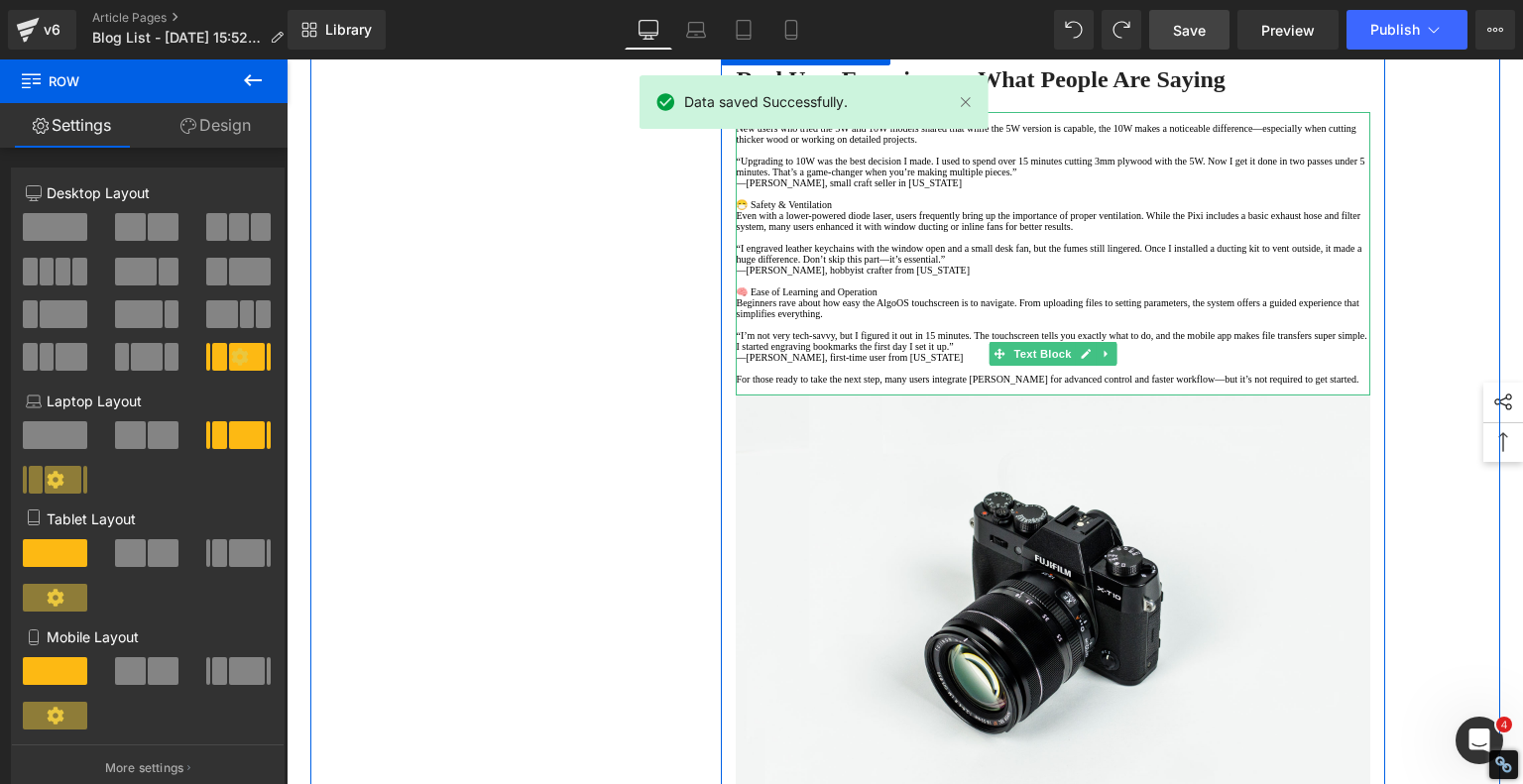 click on "Performance and Power Matter" at bounding box center (1053, 117) 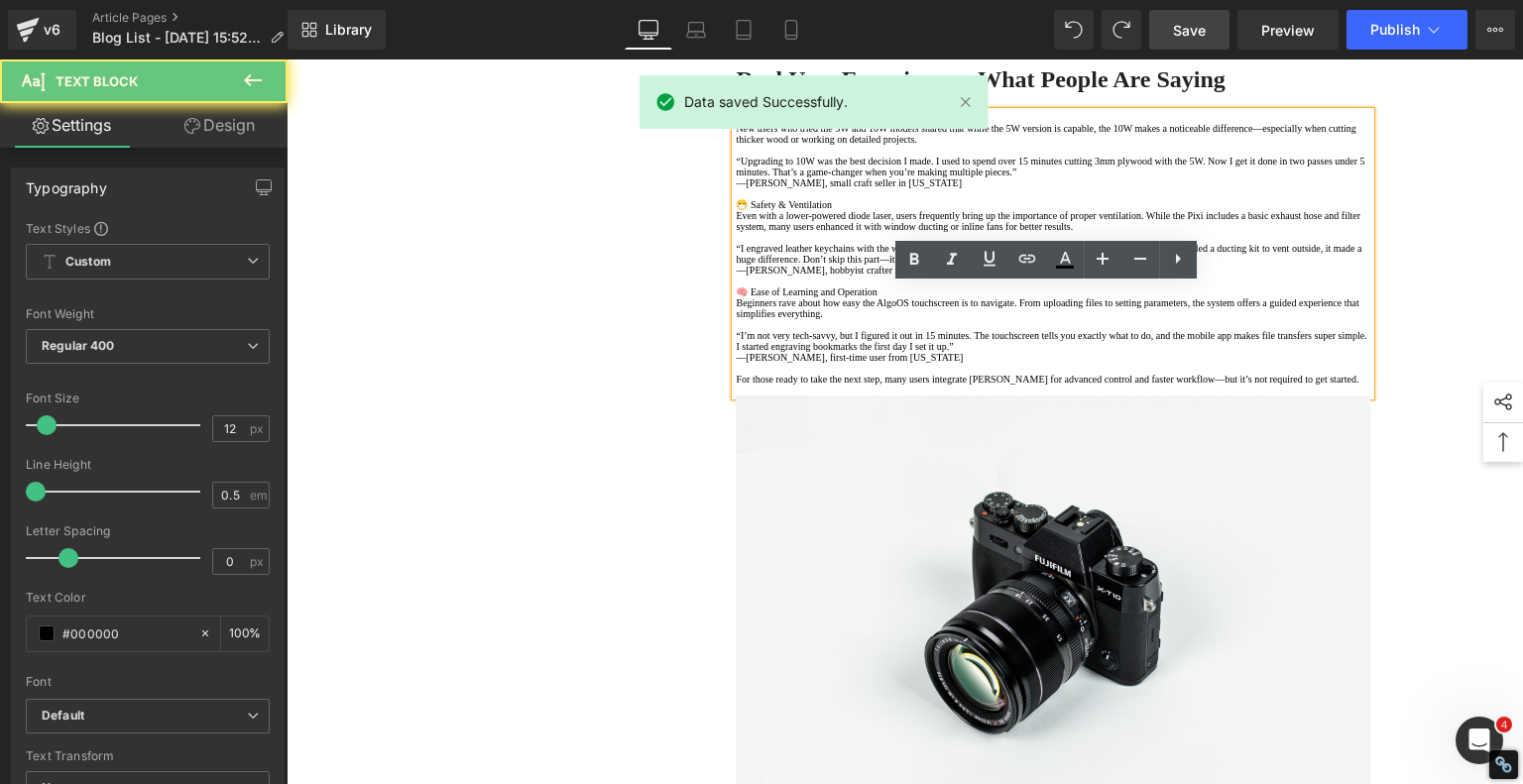 click on "Performance and Power Matter" at bounding box center [1053, 117] 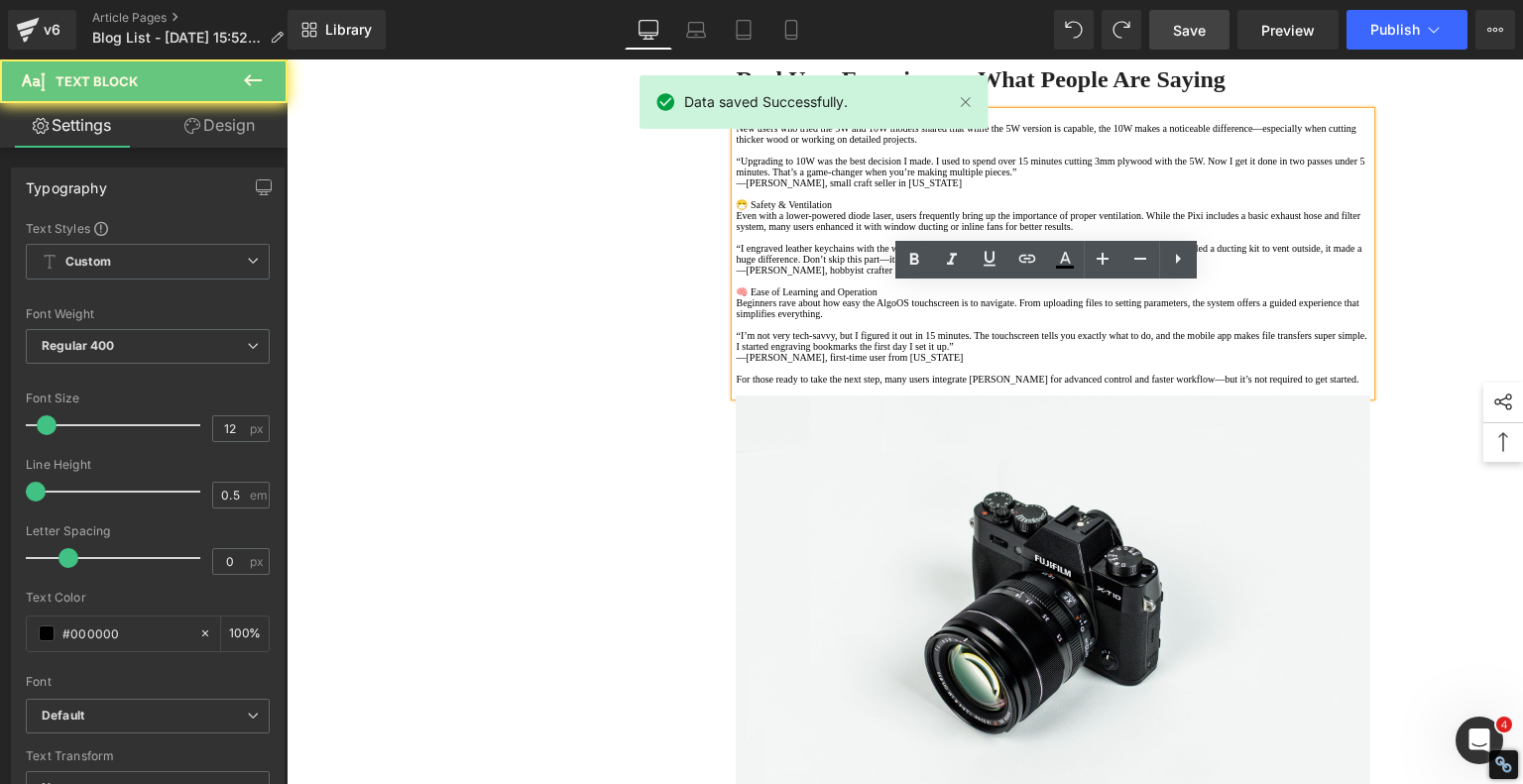 click on "Performance and Power Matter" at bounding box center (1053, 117) 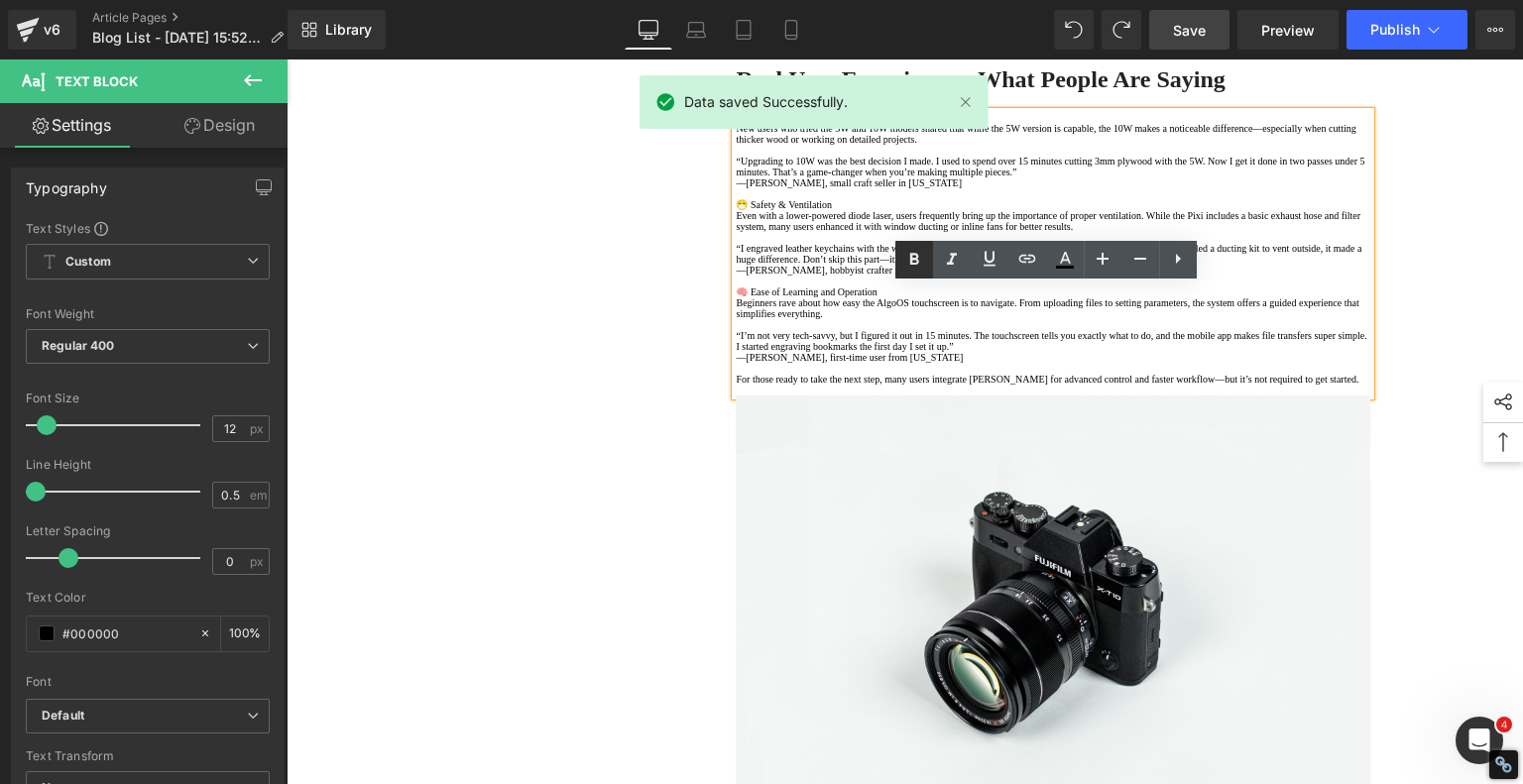 click 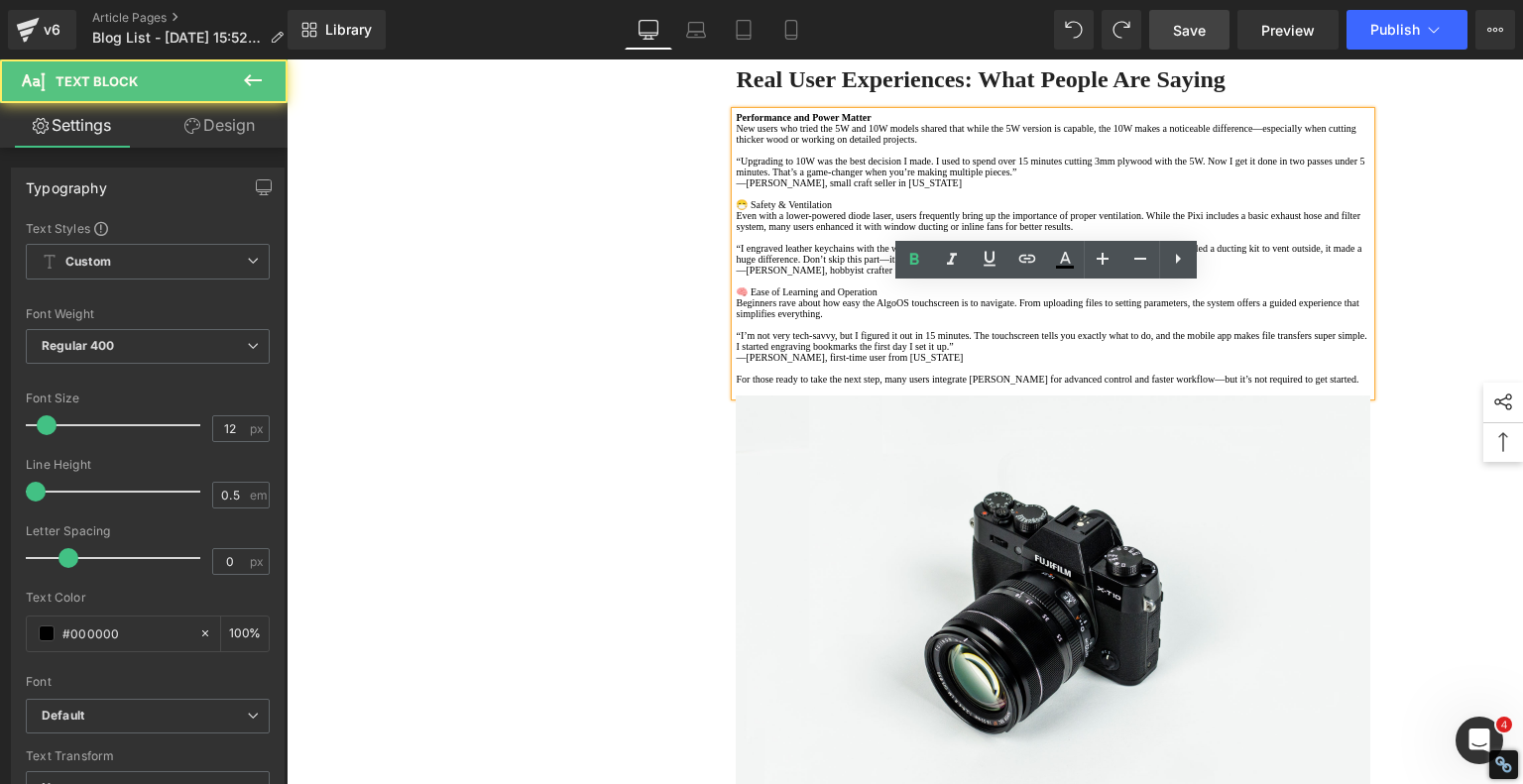 click at bounding box center (1053, 150) 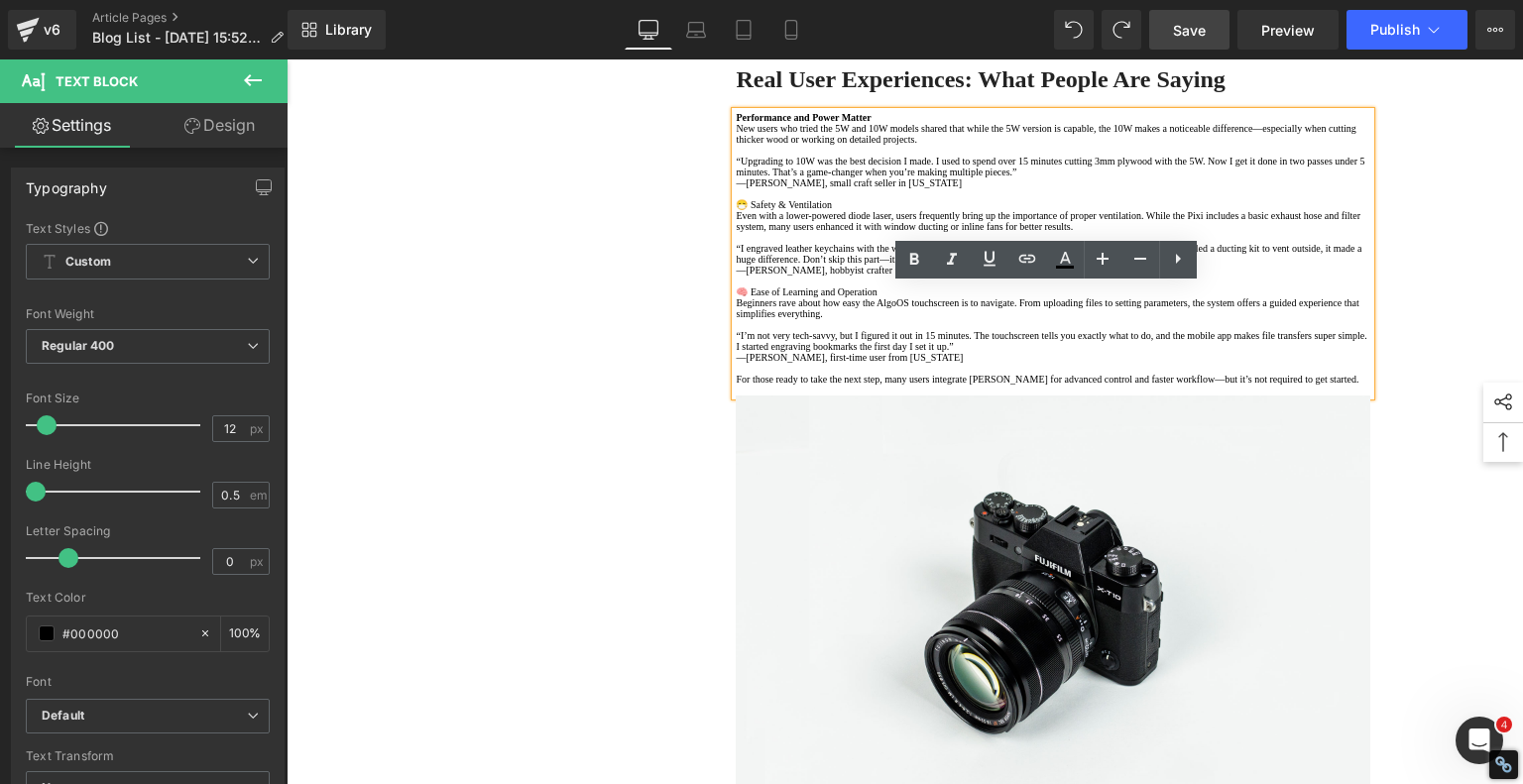 click on "😷 Safety & Ventilation" at bounding box center [1053, 204] 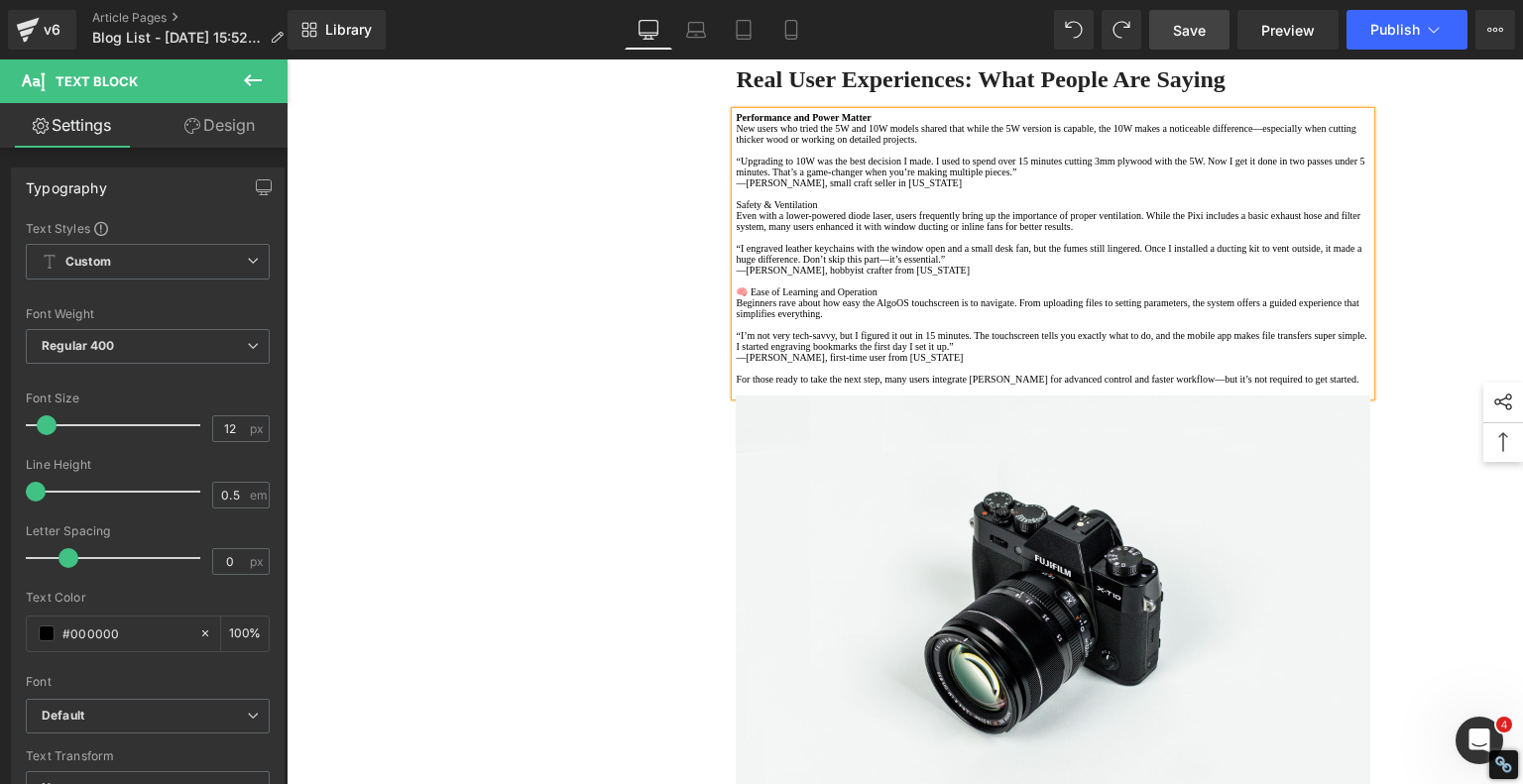 click on "Safety & Ventilation" at bounding box center (1053, 204) 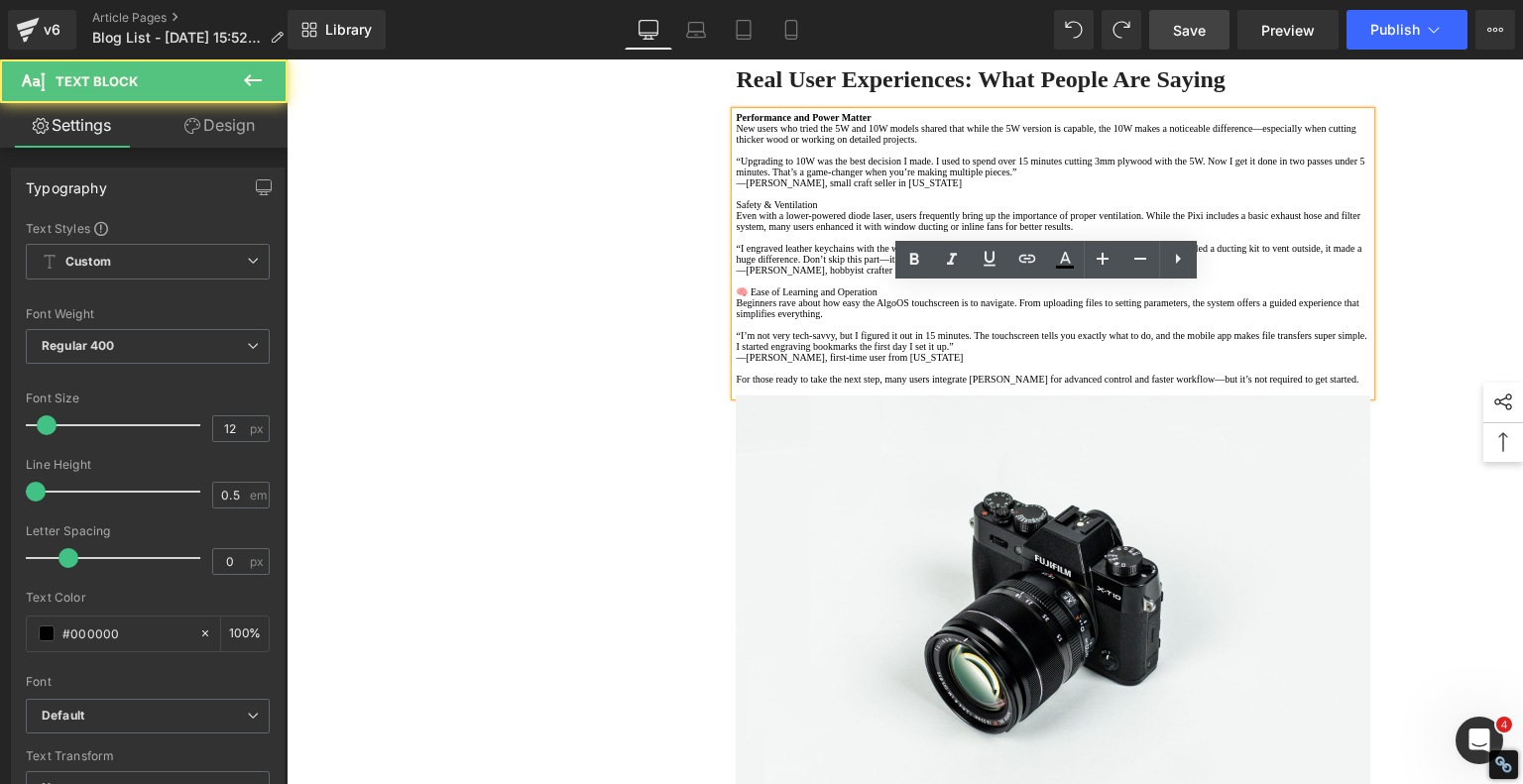 click on "Safety & Ventilation" at bounding box center [1053, 204] 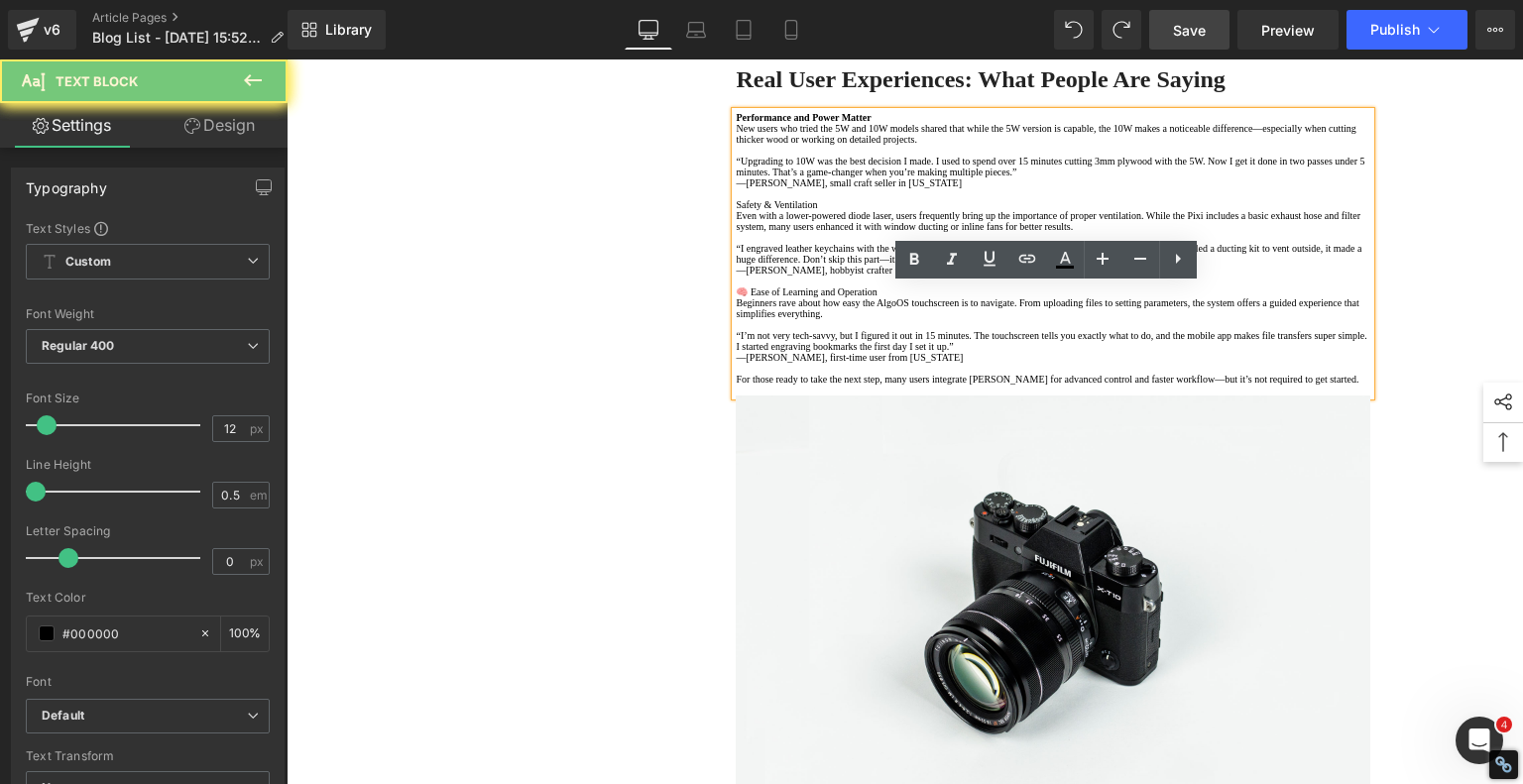 click on "Safety & Ventilation" at bounding box center [1053, 204] 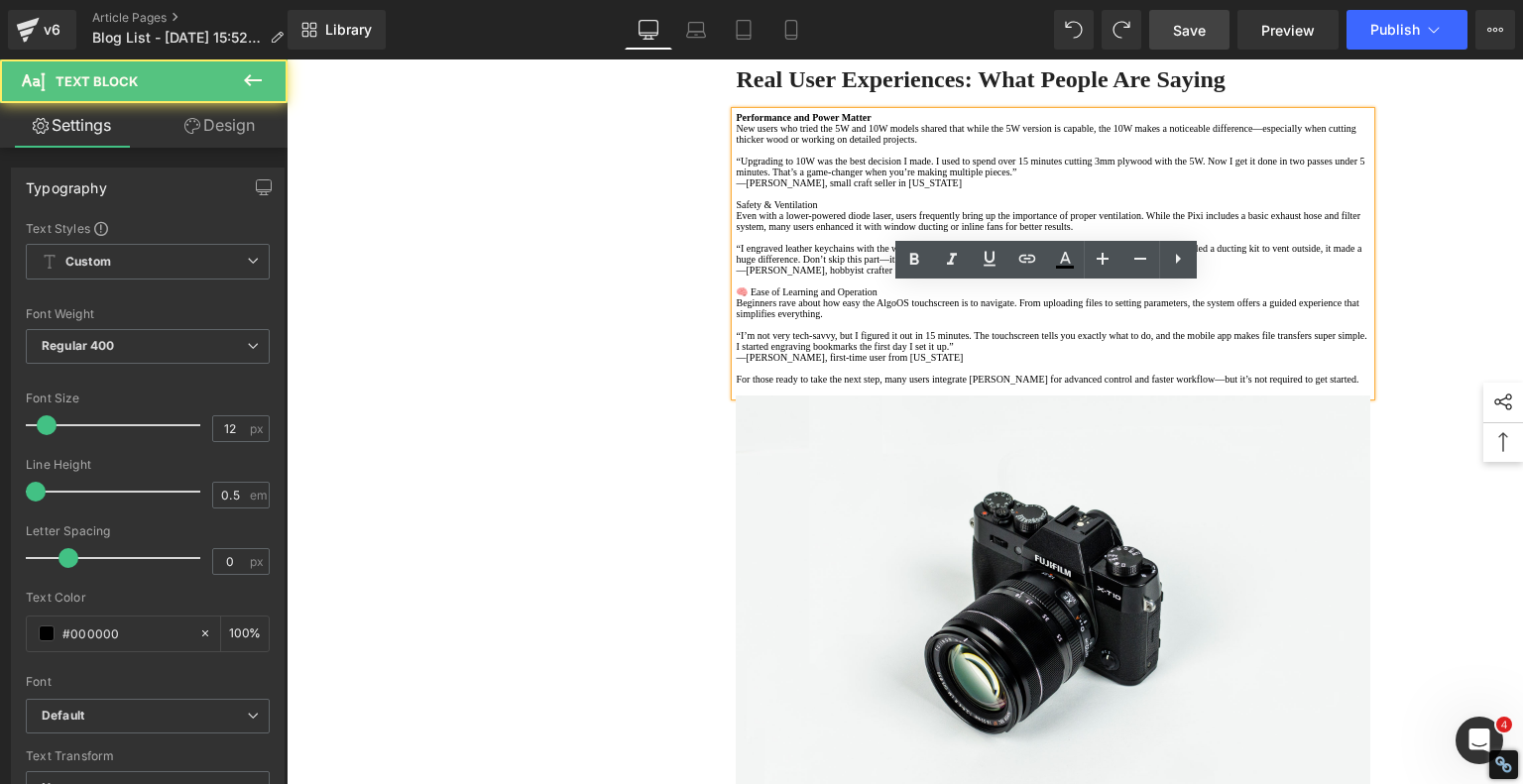 click on "Safety & Ventilation" at bounding box center (1053, 204) 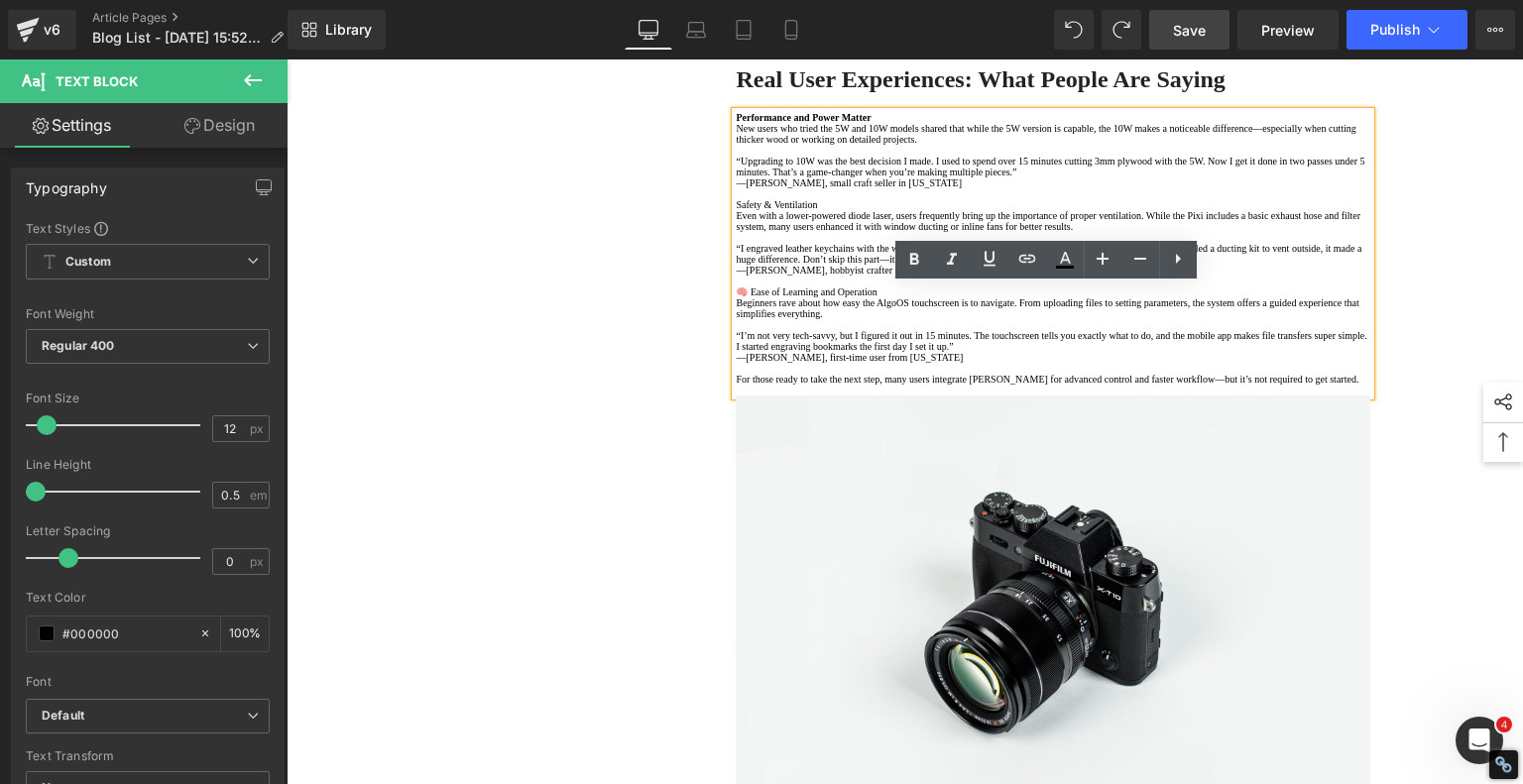 click on "Safety & Ventilation" at bounding box center (1053, 204) 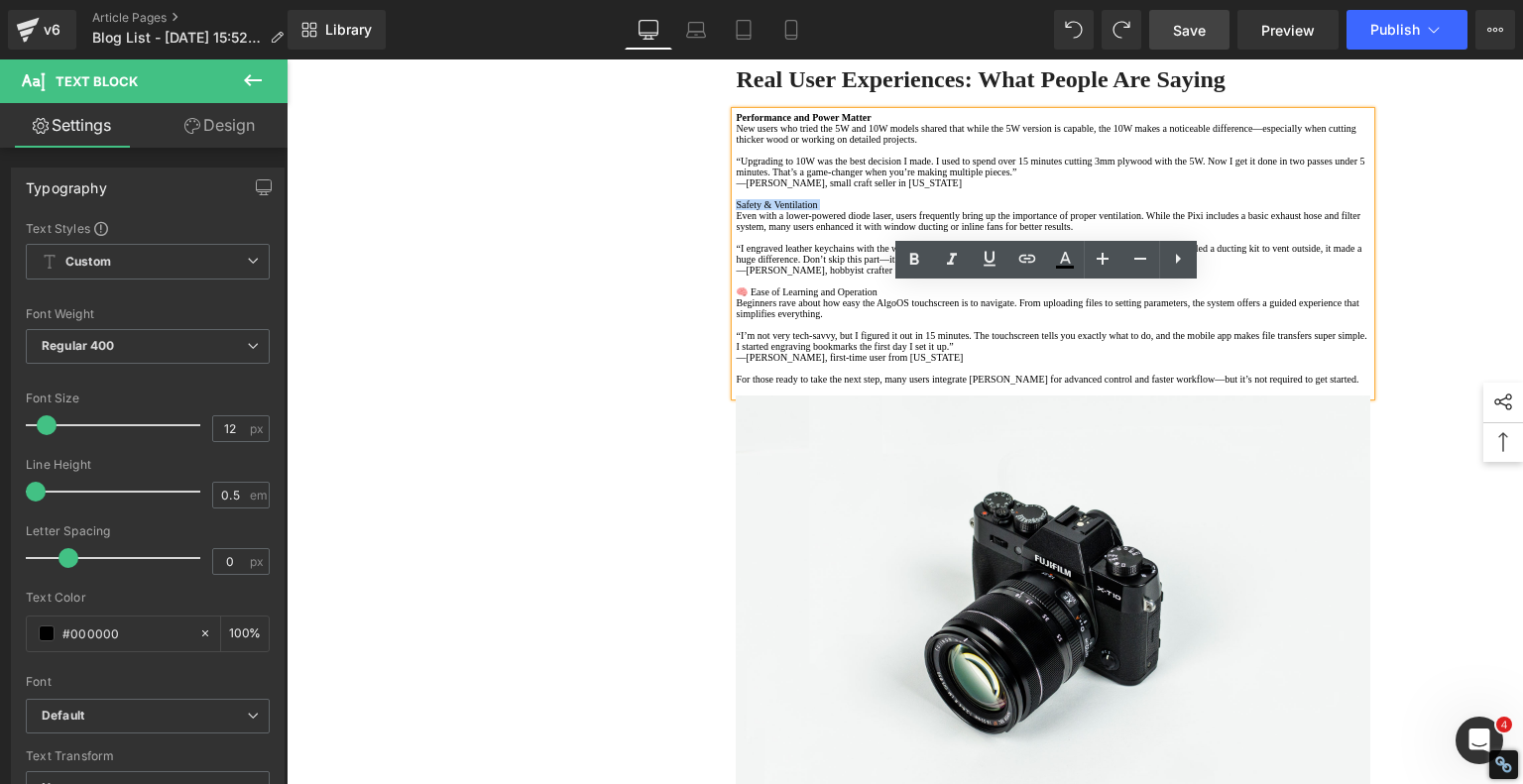 click on "Safety & Ventilation" at bounding box center (1053, 204) 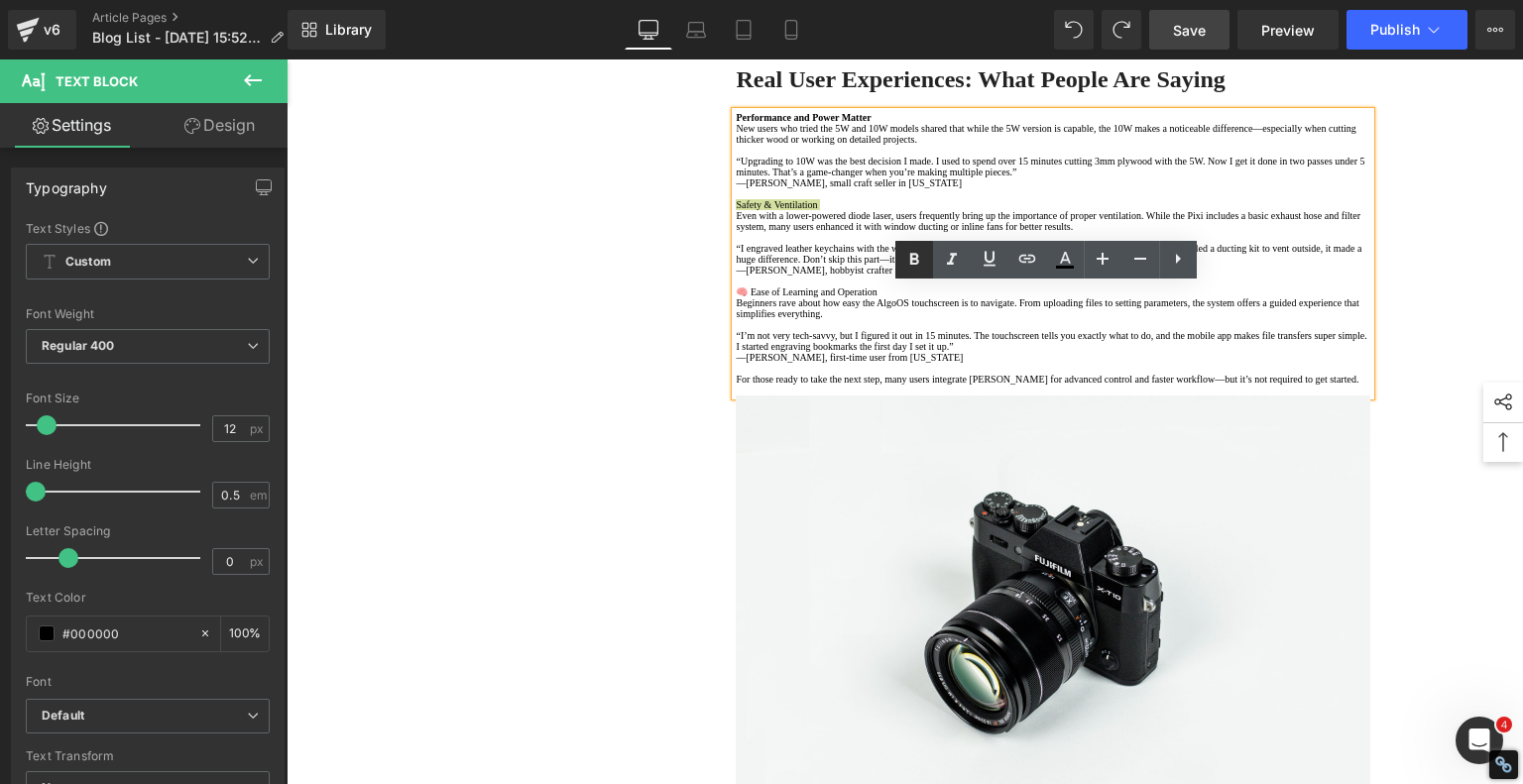 drag, startPoint x: 911, startPoint y: 257, endPoint x: 900, endPoint y: 278, distance: 23.70654 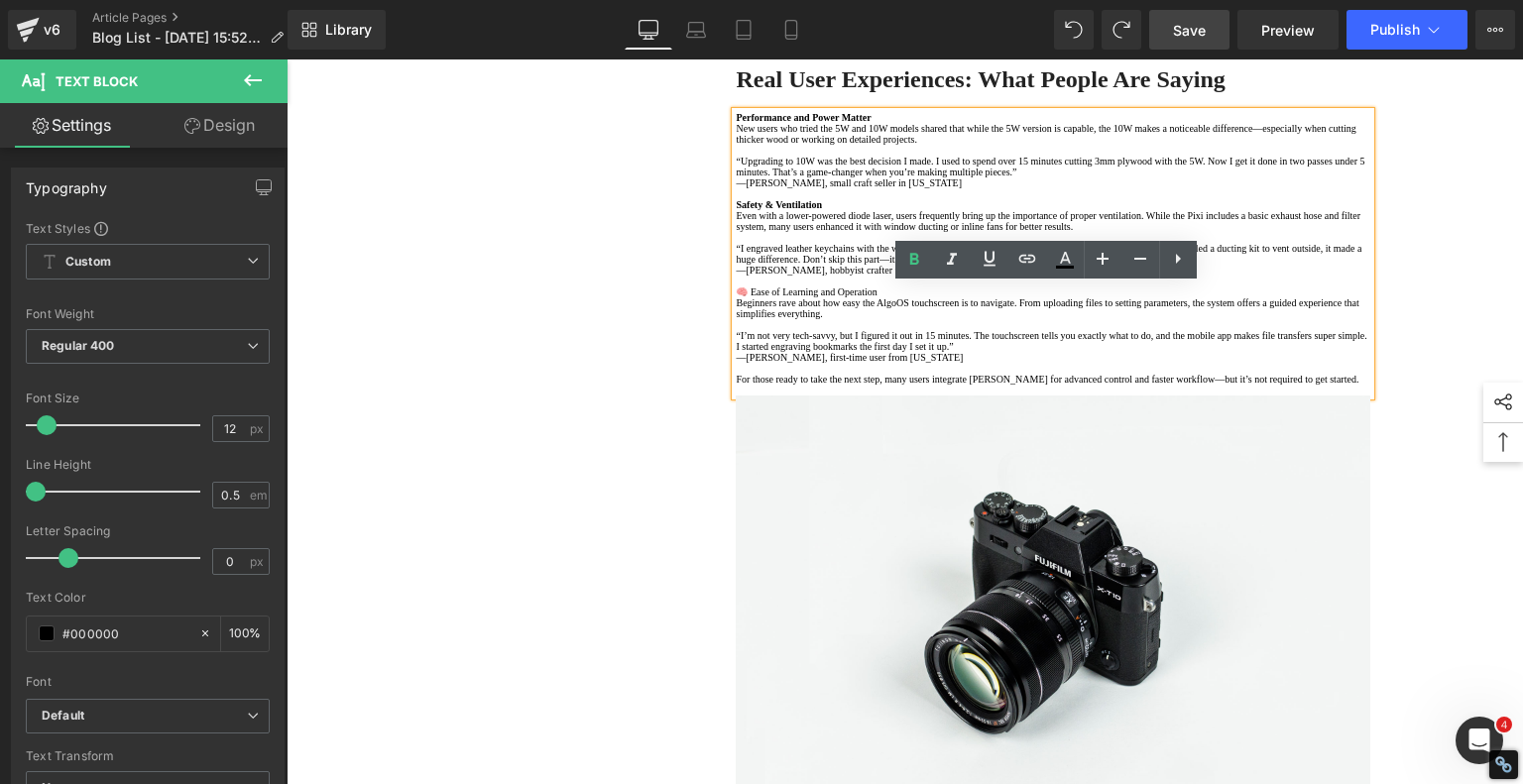 click at bounding box center [1053, 193] 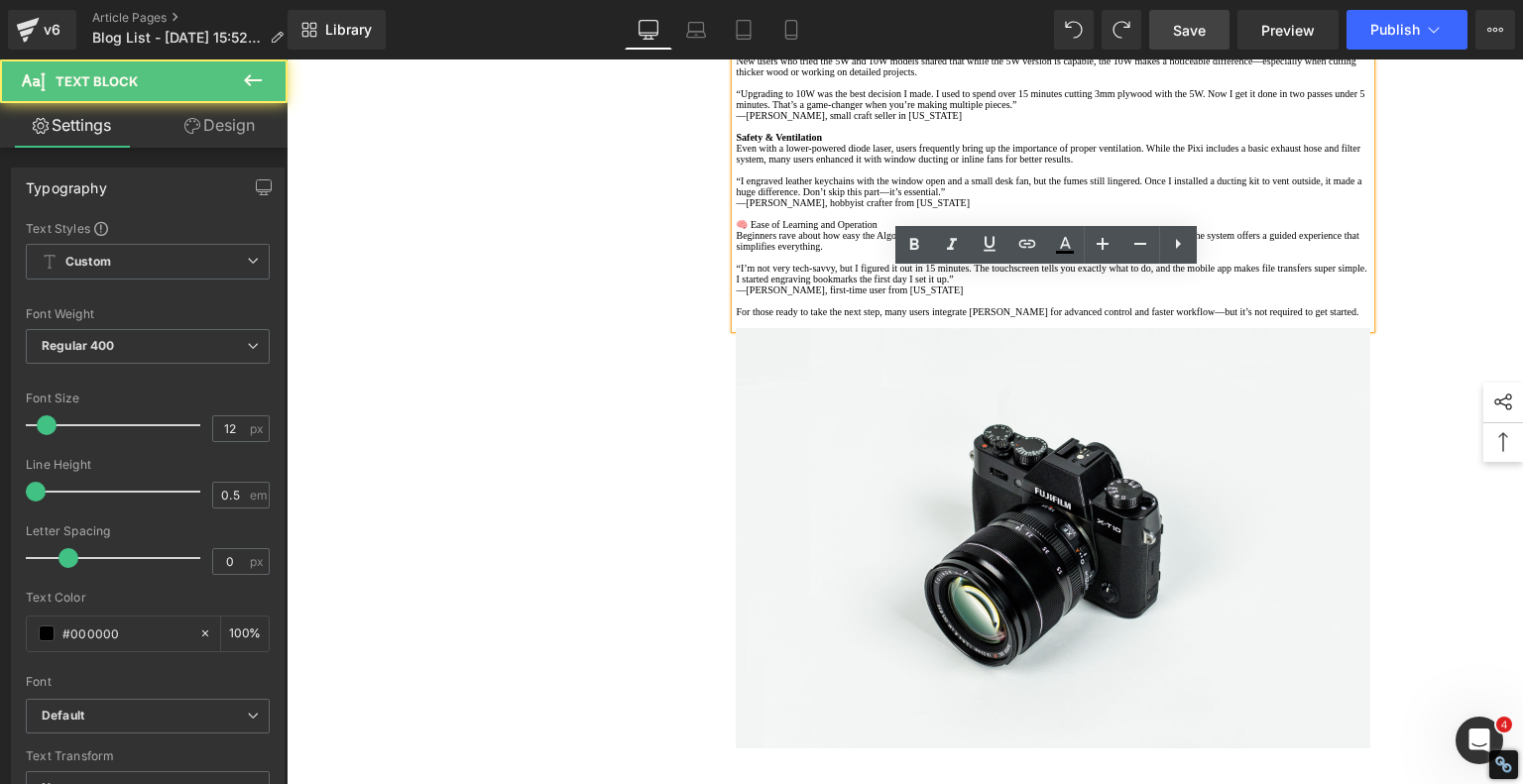 scroll, scrollTop: 1586, scrollLeft: 0, axis: vertical 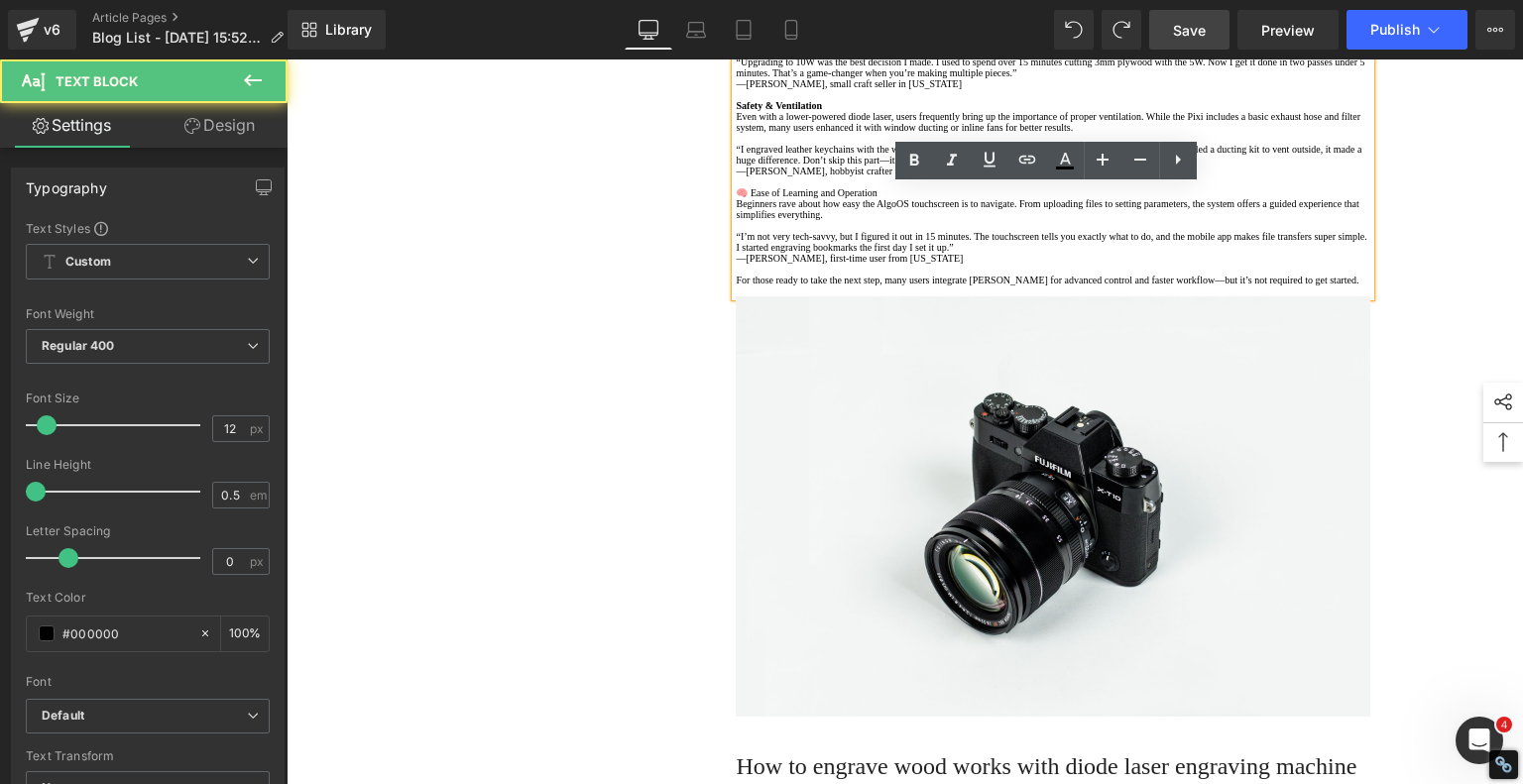 click on "🧠 Ease of Learning and Operation" at bounding box center (1053, 192) 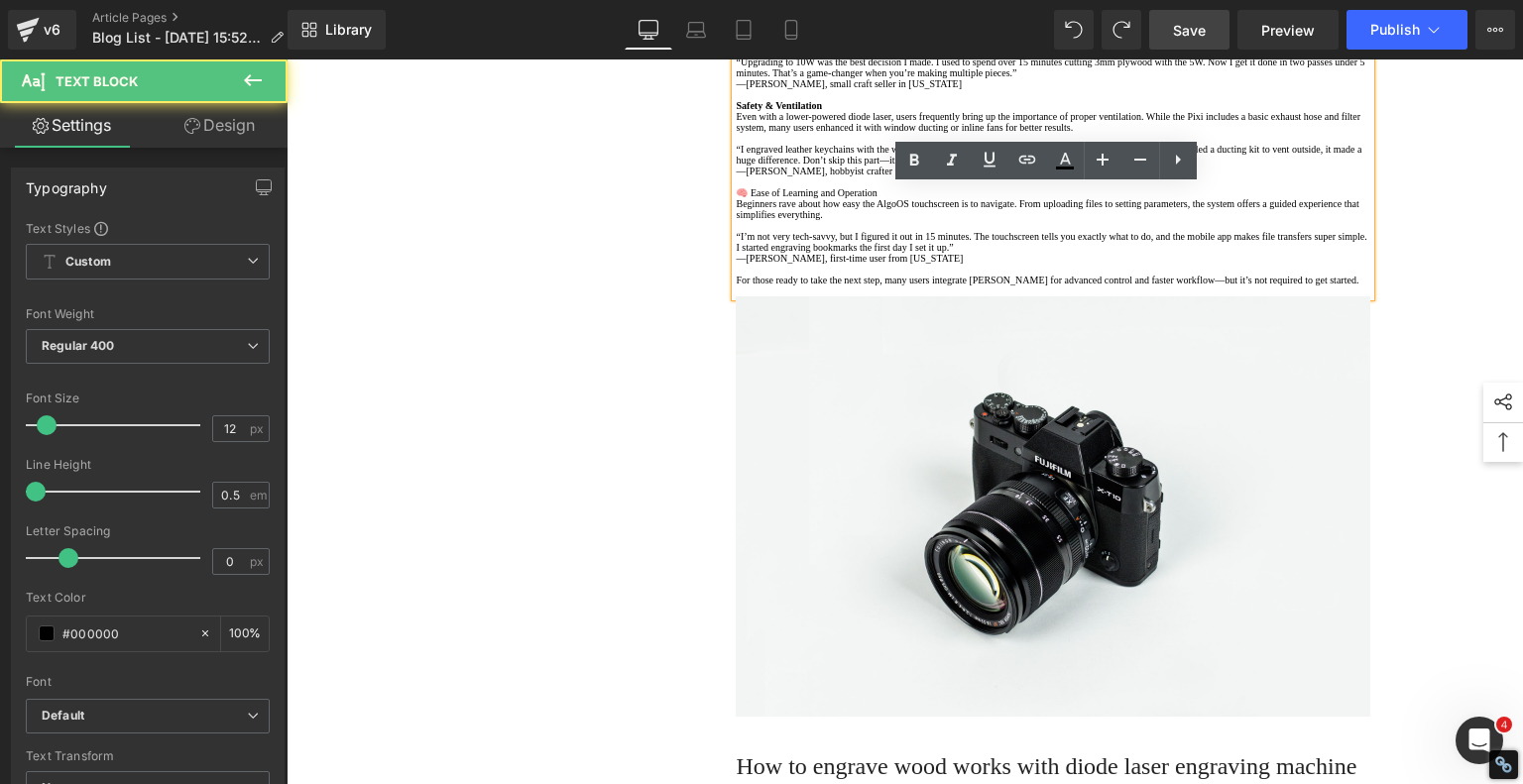 type 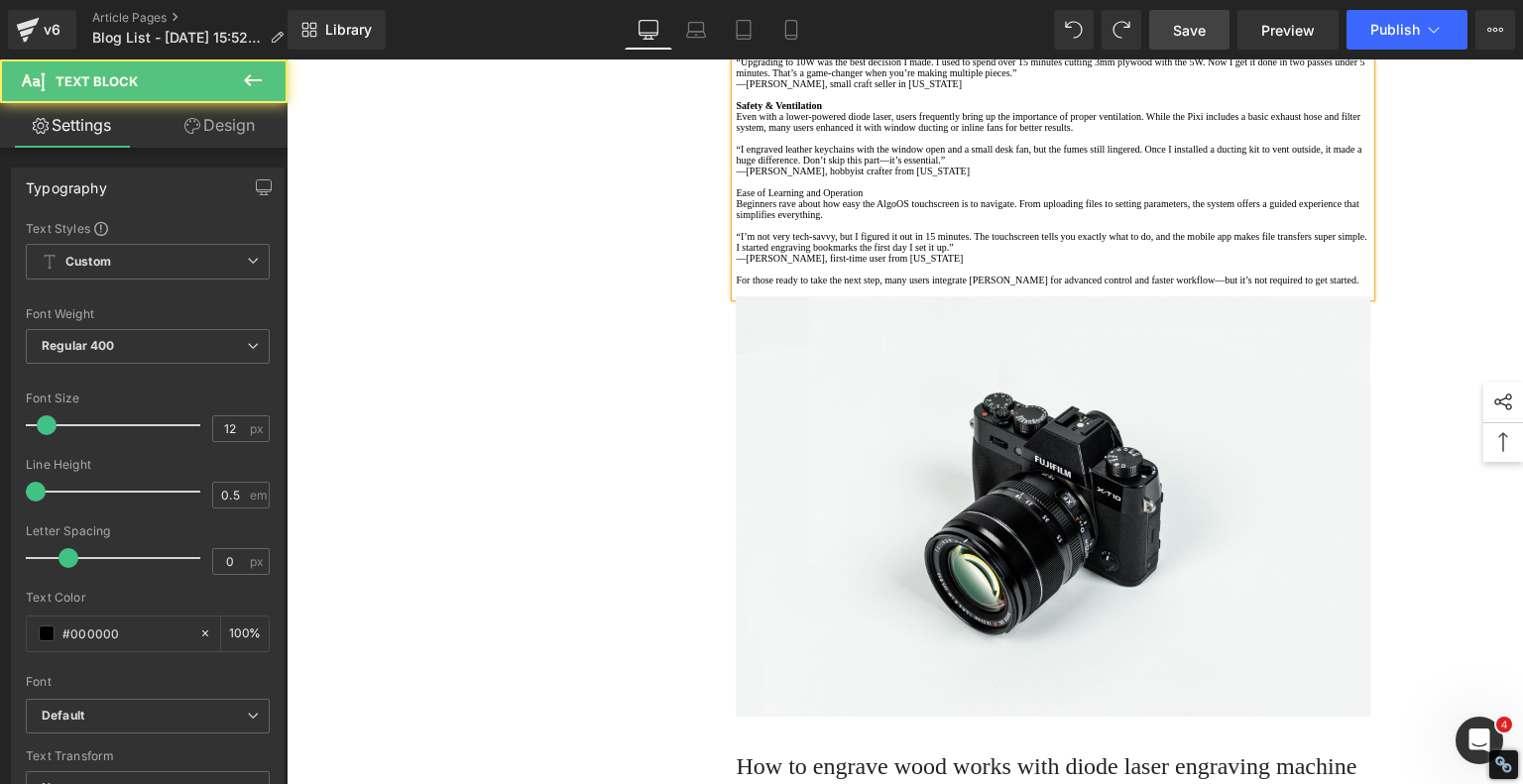 click on "Ease of Learning and Operation" at bounding box center [1053, 192] 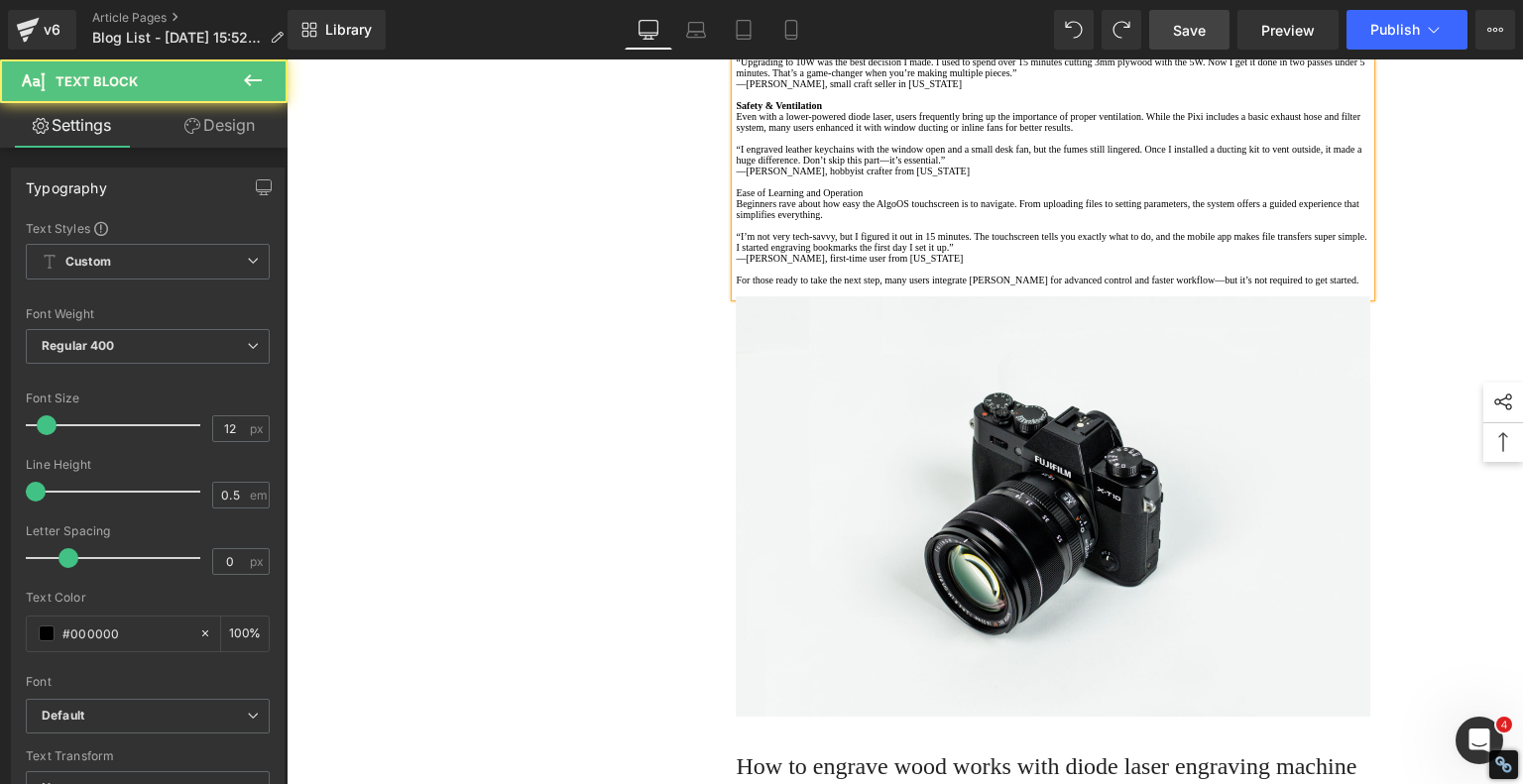 click on "Ease of Learning and Operation" at bounding box center [1053, 192] 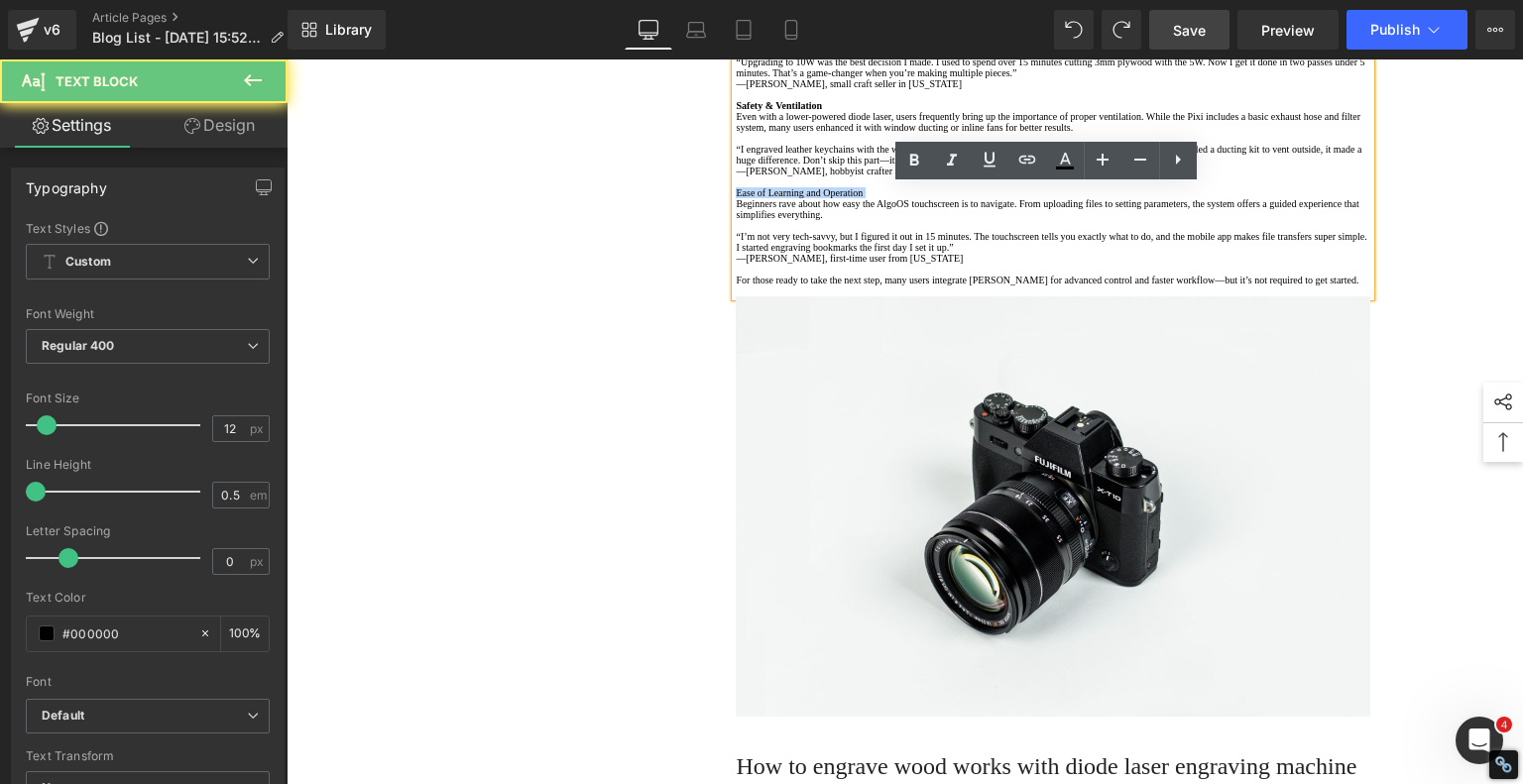 drag, startPoint x: 918, startPoint y: 491, endPoint x: 915, endPoint y: 475, distance: 16.27882 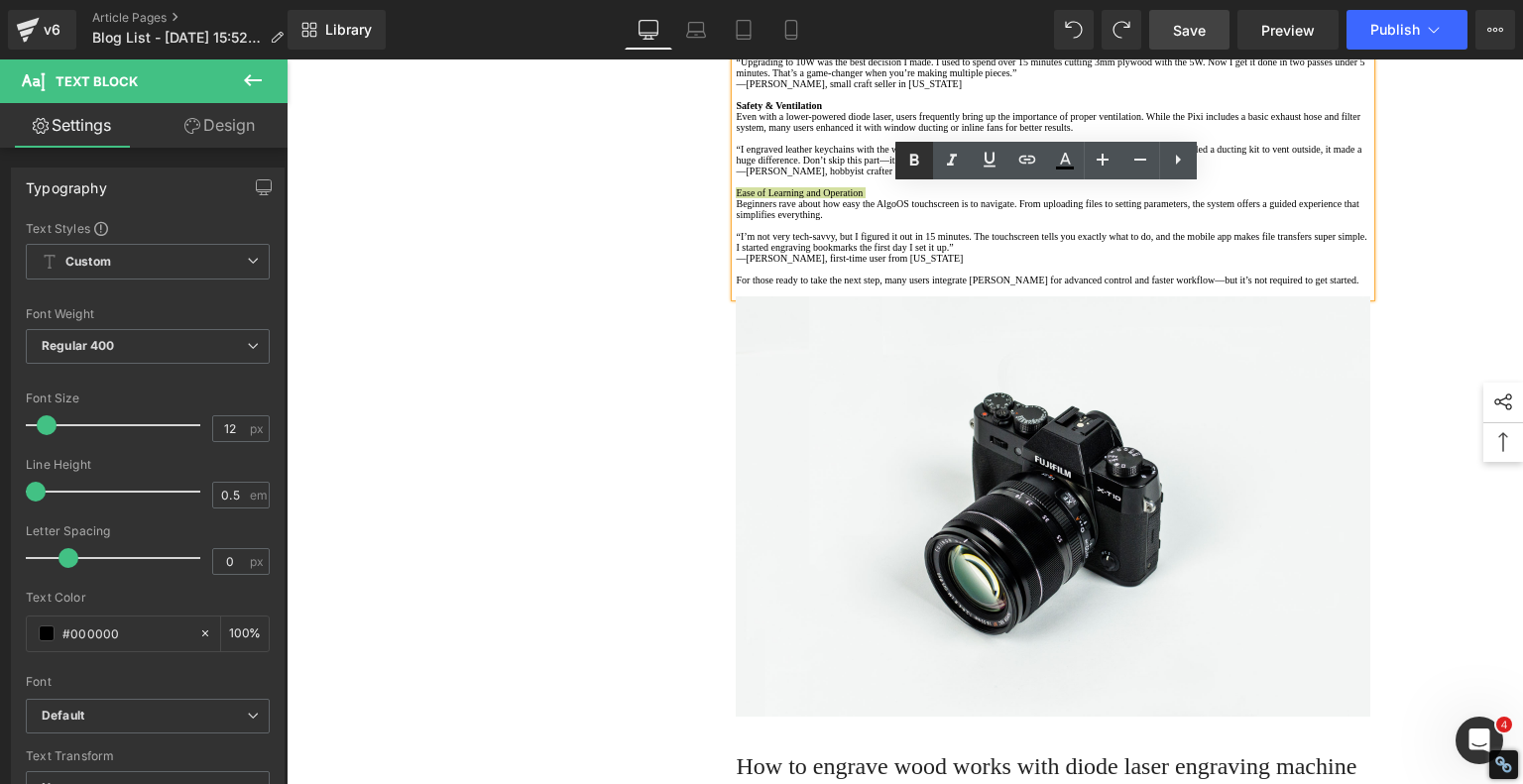 drag, startPoint x: 914, startPoint y: 155, endPoint x: 905, endPoint y: 162, distance: 11.401754 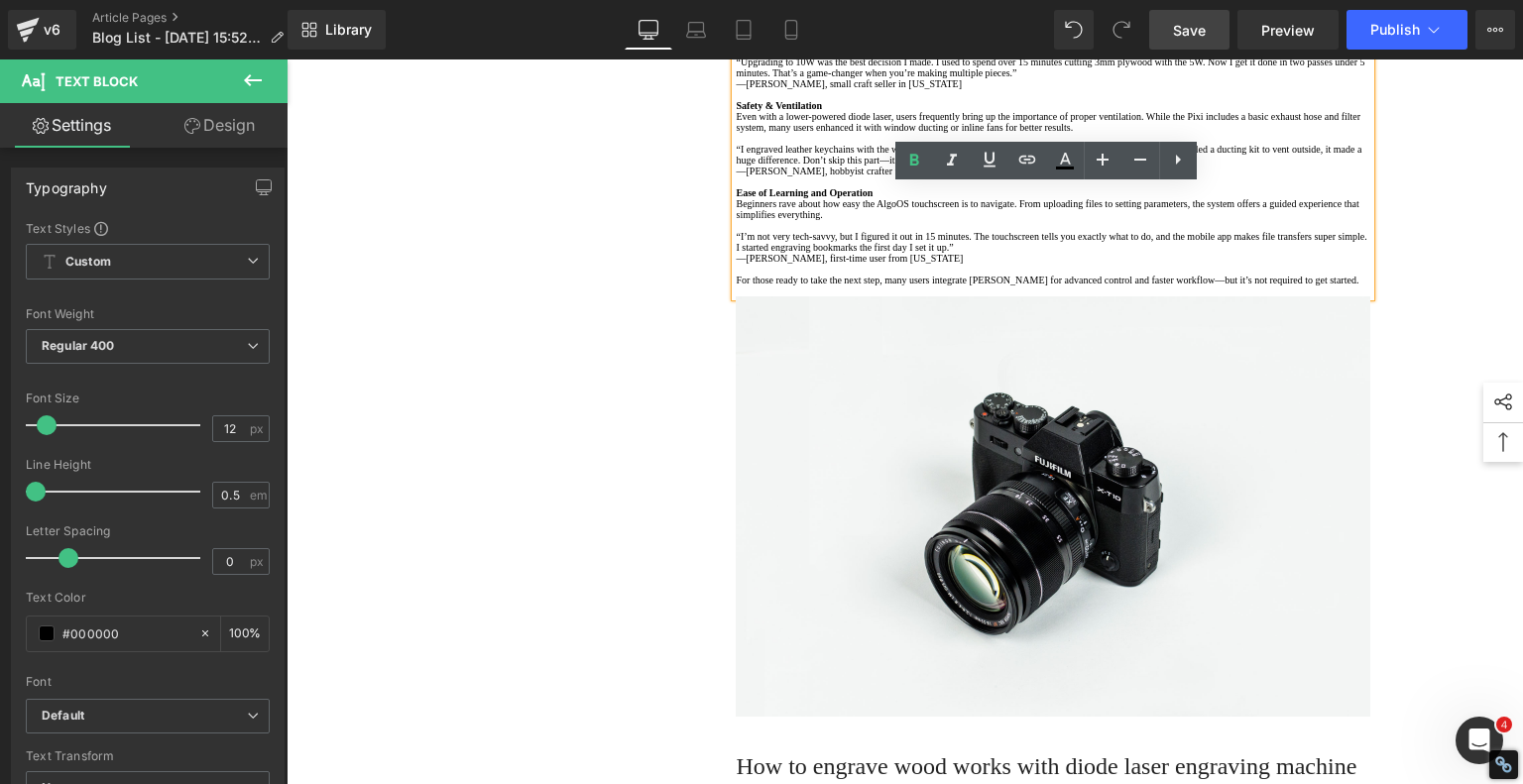 click on "1.  Is the laser engraving machine good at engraving wooden materials Text Block         2.  Laser engraving machine engraving thick paulownia wood cat claw coasters Text Block         3.  Laser engraving machine to engrave thick pine wood calendar Text Block         4.  Laser Engraving Machine to Engrave Skateboards Text Block         5.  Laser engraving machine batch engraving pencils Text Block         6 .  Laser engraving machine batch engraving pencils Text Block         7 .  Laser engraving machine batch engraving pencils Text Block         Row         Affordable Laser Engraver for Beginners: Meet the AlgoLaser Pixi Heading         If you're just stepping into the world of laser engraving and looking for an affordable, reliable, and user-friendly machine, the  AlgoLaser Pixi  deserves a serious look. T his compact diode laser engraver has gained traction for being a great entry-level tool without the steep learning curve. Here's why the Pixi stands out—and what you should know before you buy." at bounding box center (905, 824) 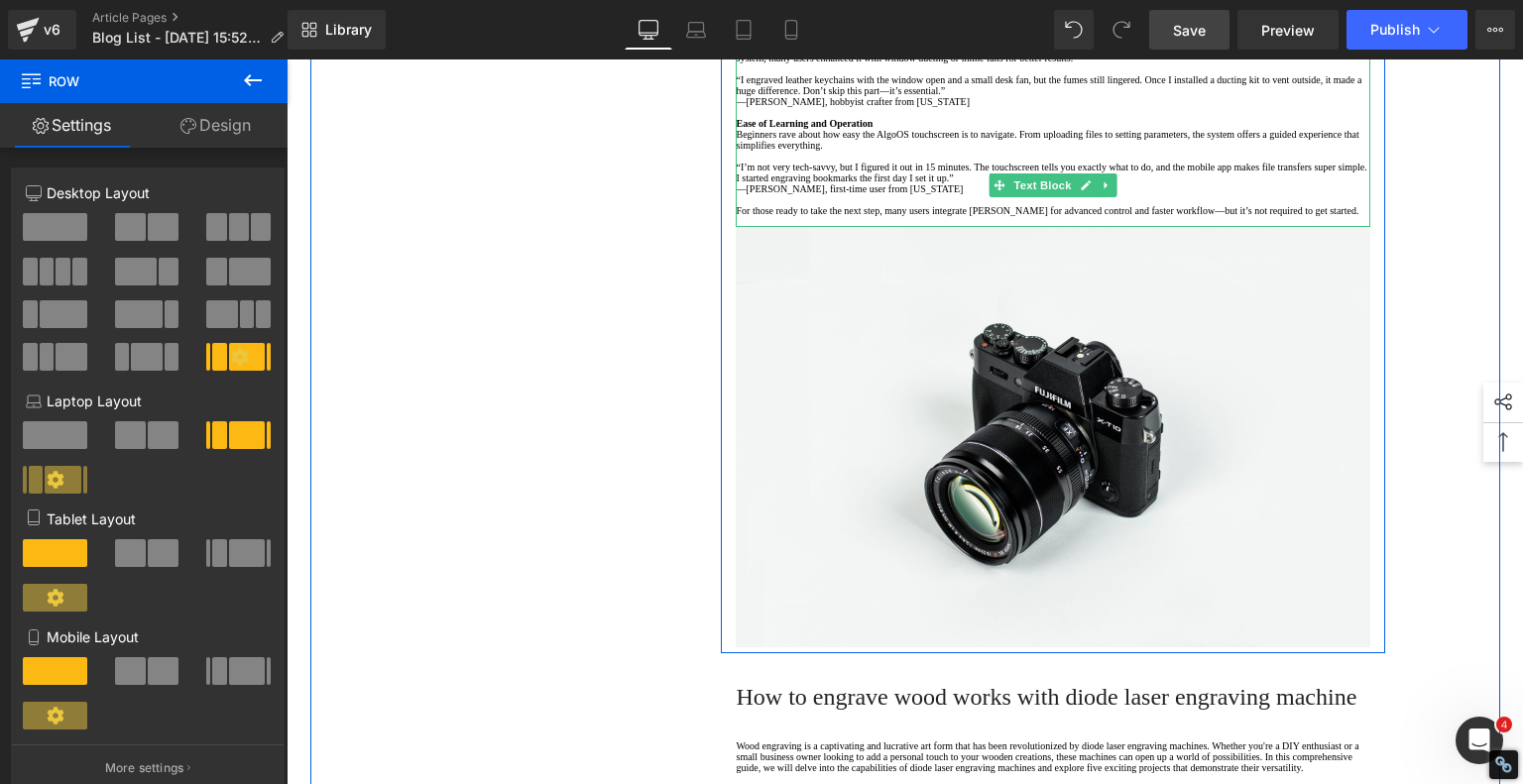 scroll, scrollTop: 1685, scrollLeft: 0, axis: vertical 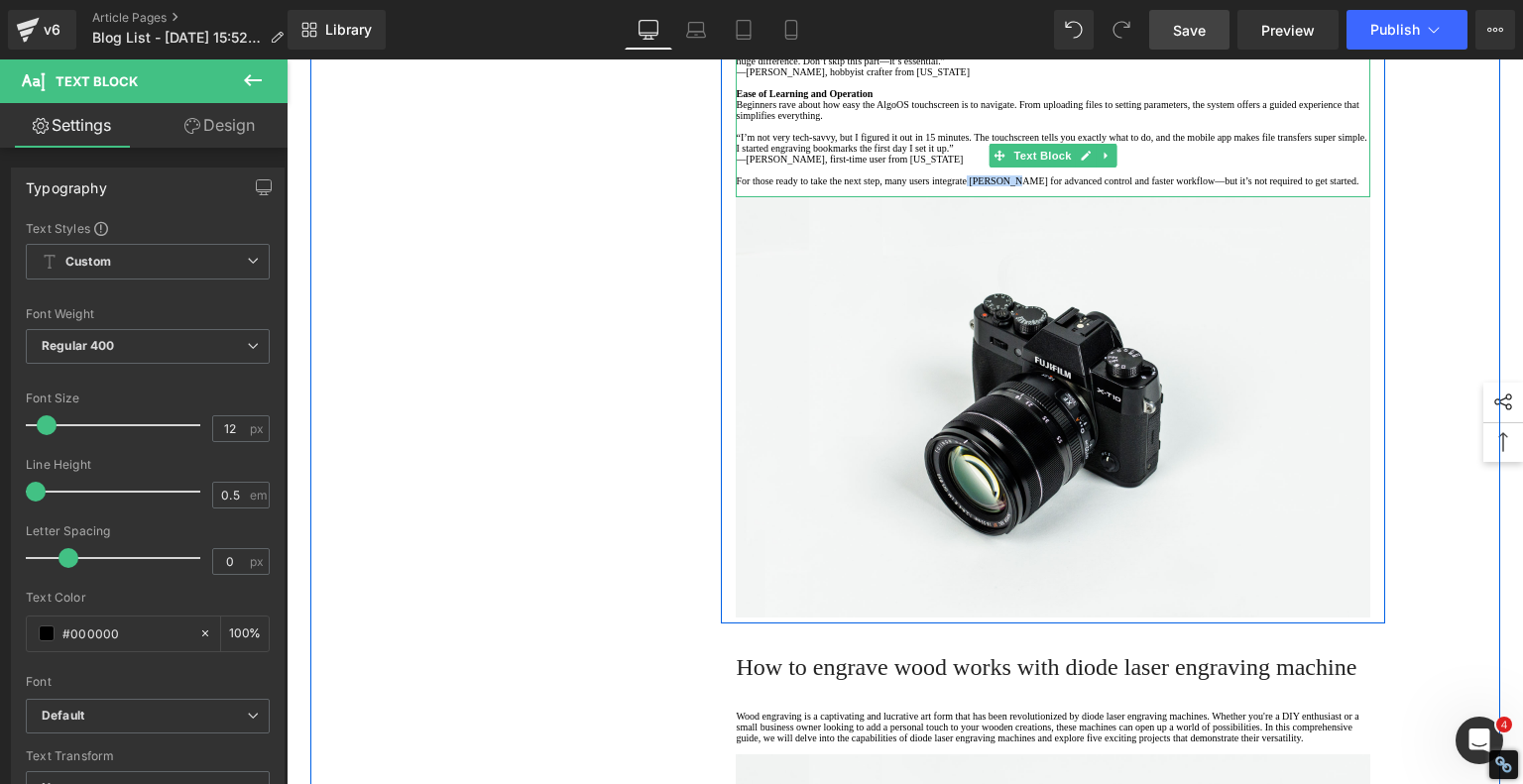 drag, startPoint x: 1051, startPoint y: 528, endPoint x: 1104, endPoint y: 533, distance: 53.235327 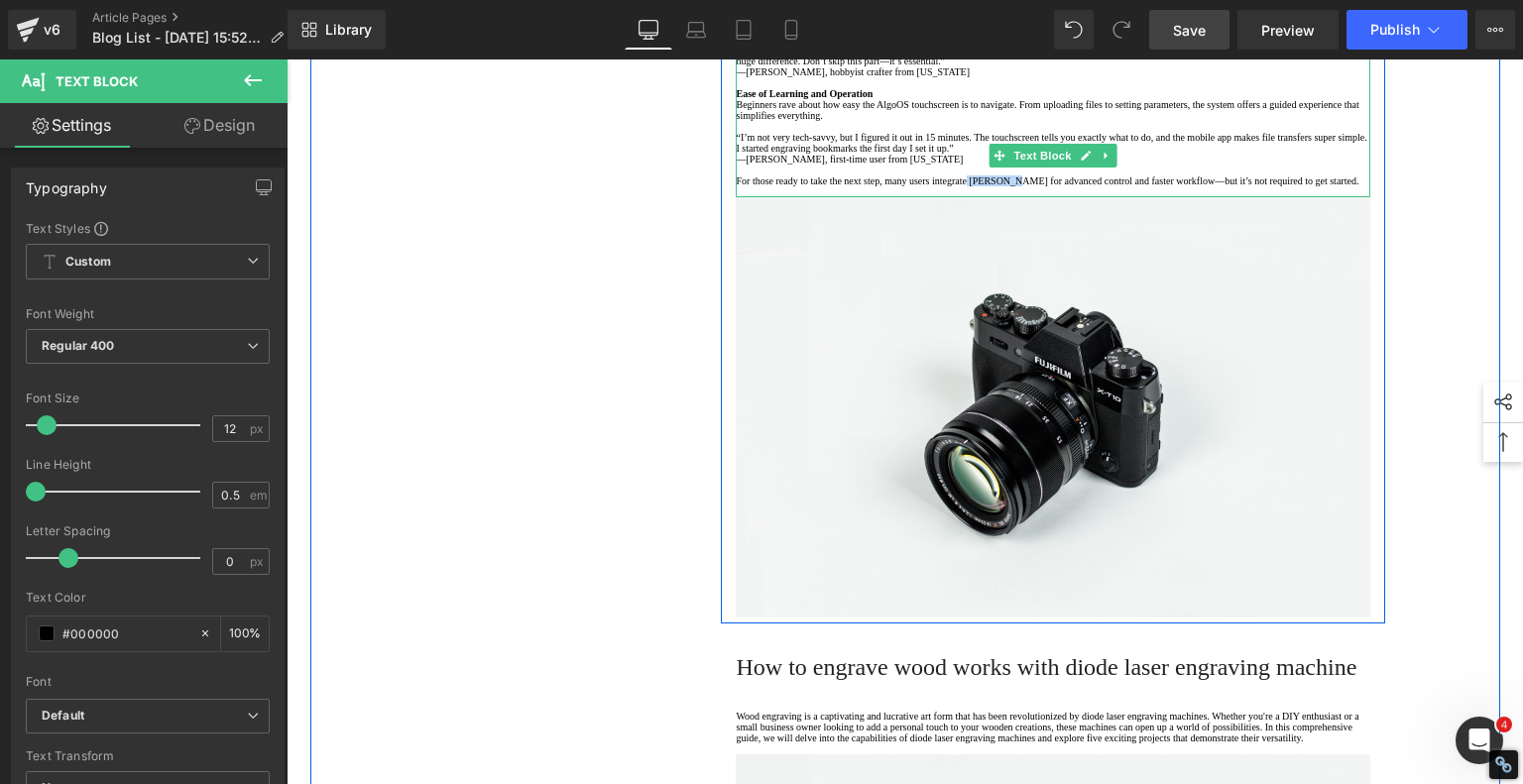 click on "For those ready to take the next step, many users integrate LightBurn for advanced control and faster workflow—but it’s not required to get started." at bounding box center [1053, 180] 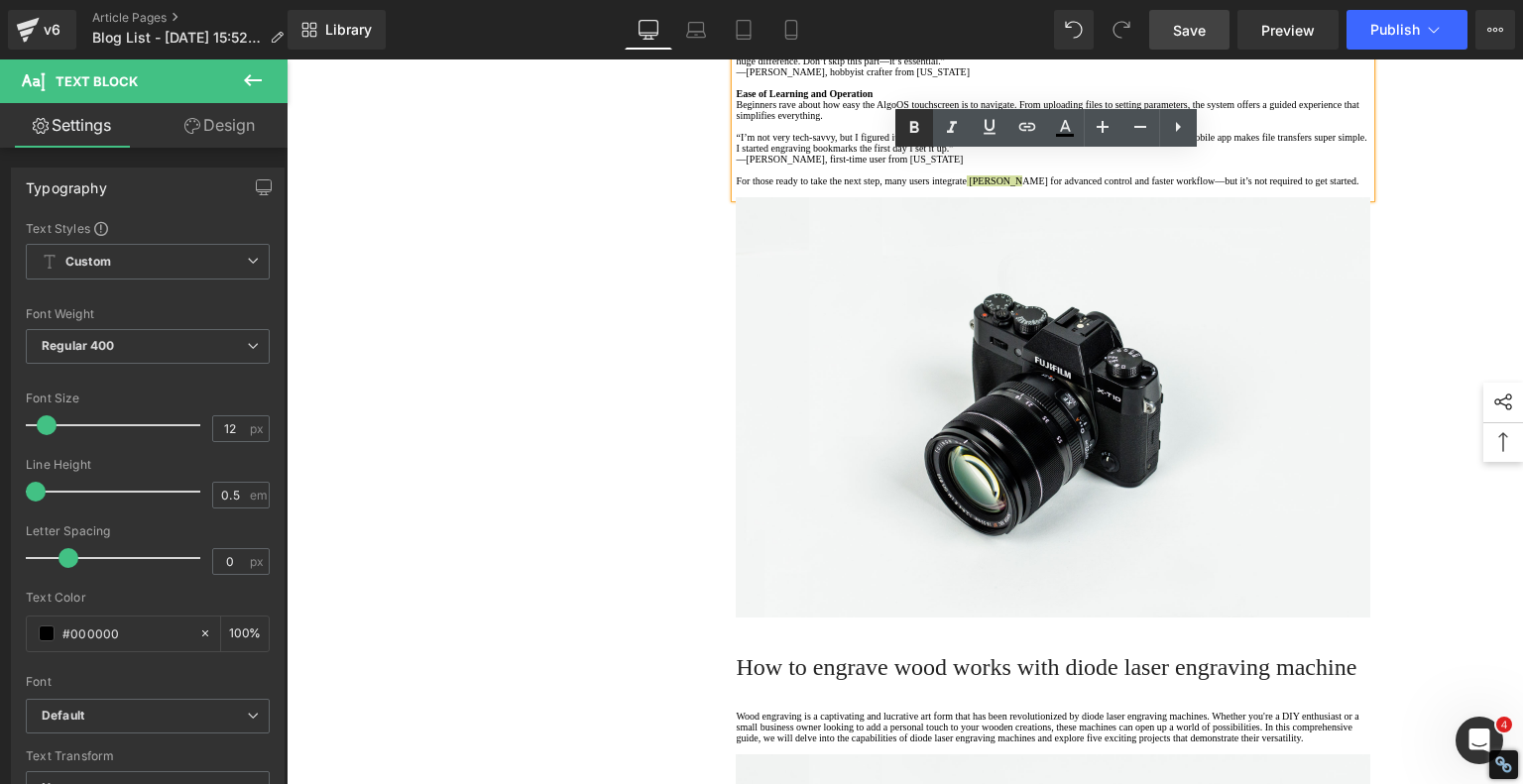 click 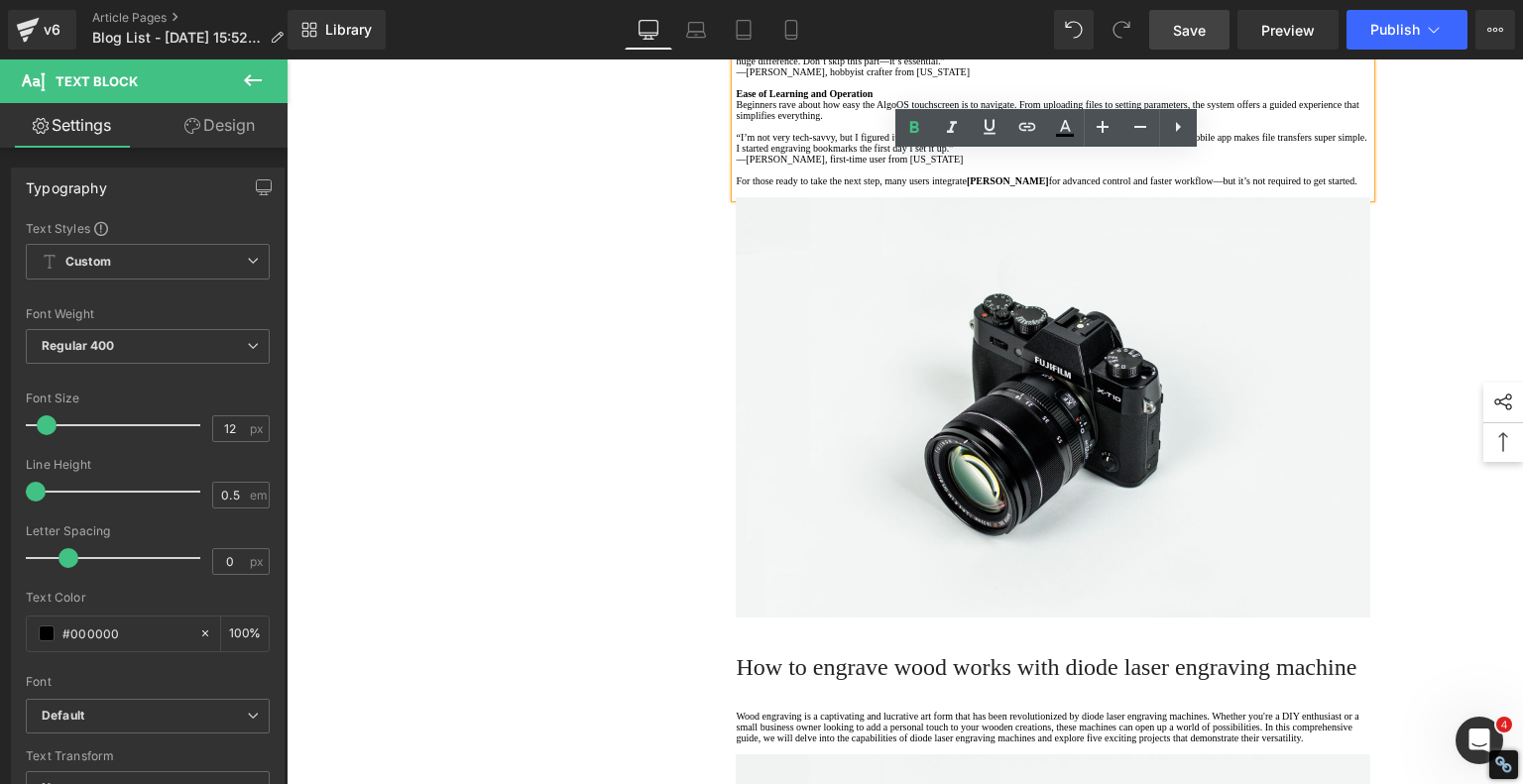 click on "1.  Is the laser engraving machine good at engraving wooden materials Text Block         2.  Laser engraving machine engraving thick paulownia wood cat claw coasters Text Block         3.  Laser engraving machine to engrave thick pine wood calendar Text Block         4.  Laser Engraving Machine to Engrave Skateboards Text Block         5.  Laser engraving machine batch engraving pencils Text Block         6 .  Laser engraving machine batch engraving pencils Text Block         7 .  Laser engraving machine batch engraving pencils Text Block         Row         Affordable Laser Engraver for Beginners: Meet the AlgoLaser Pixi Heading         If you're just stepping into the world of laser engraving and looking for an affordable, reliable, and user-friendly machine, the  AlgoLaser Pixi  deserves a serious look. T his compact diode laser engraver has gained traction for being a great entry-level tool without the steep learning curve. Here's why the Pixi stands out—and what you should know before you buy." at bounding box center [905, 725] 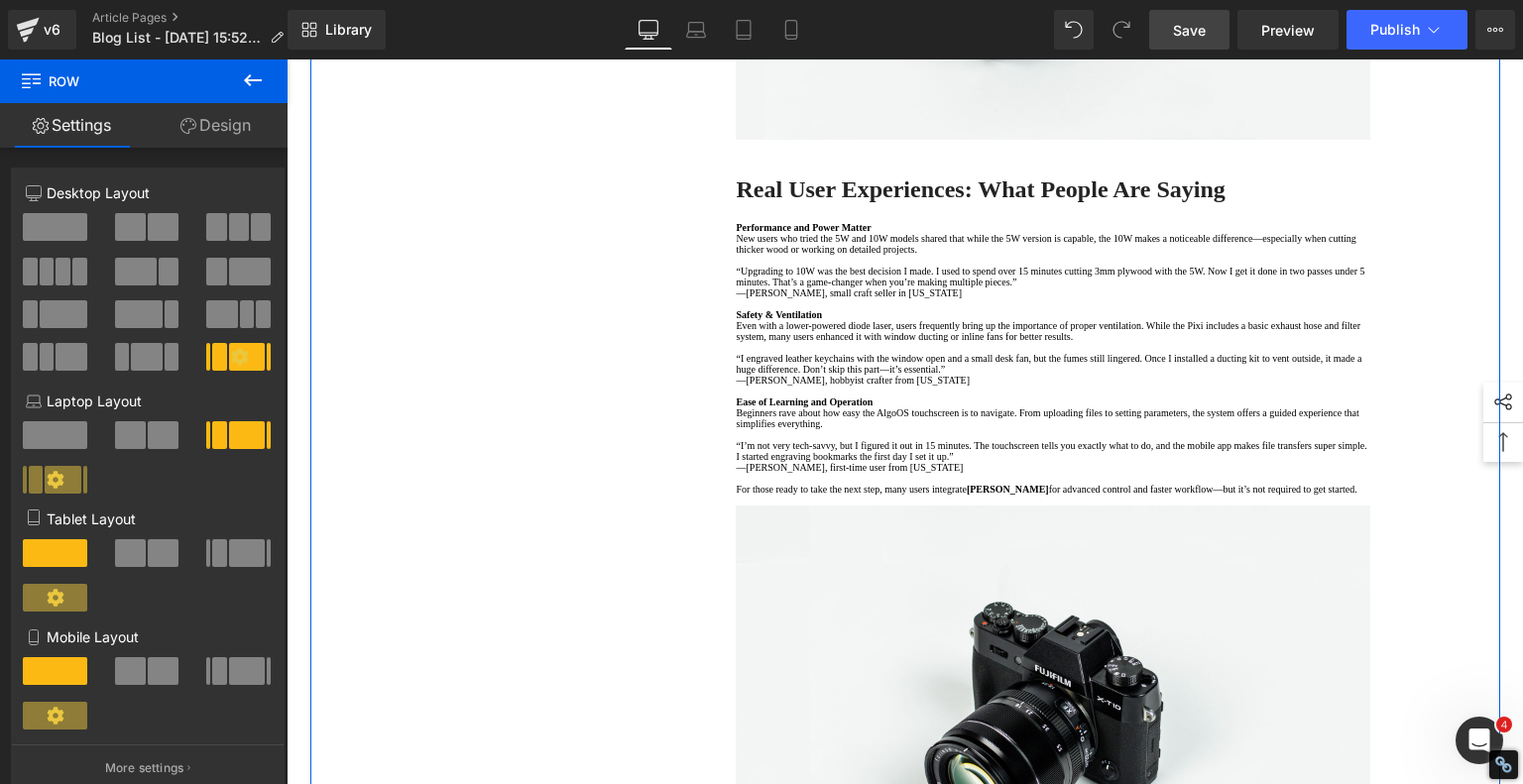 scroll, scrollTop: 1487, scrollLeft: 0, axis: vertical 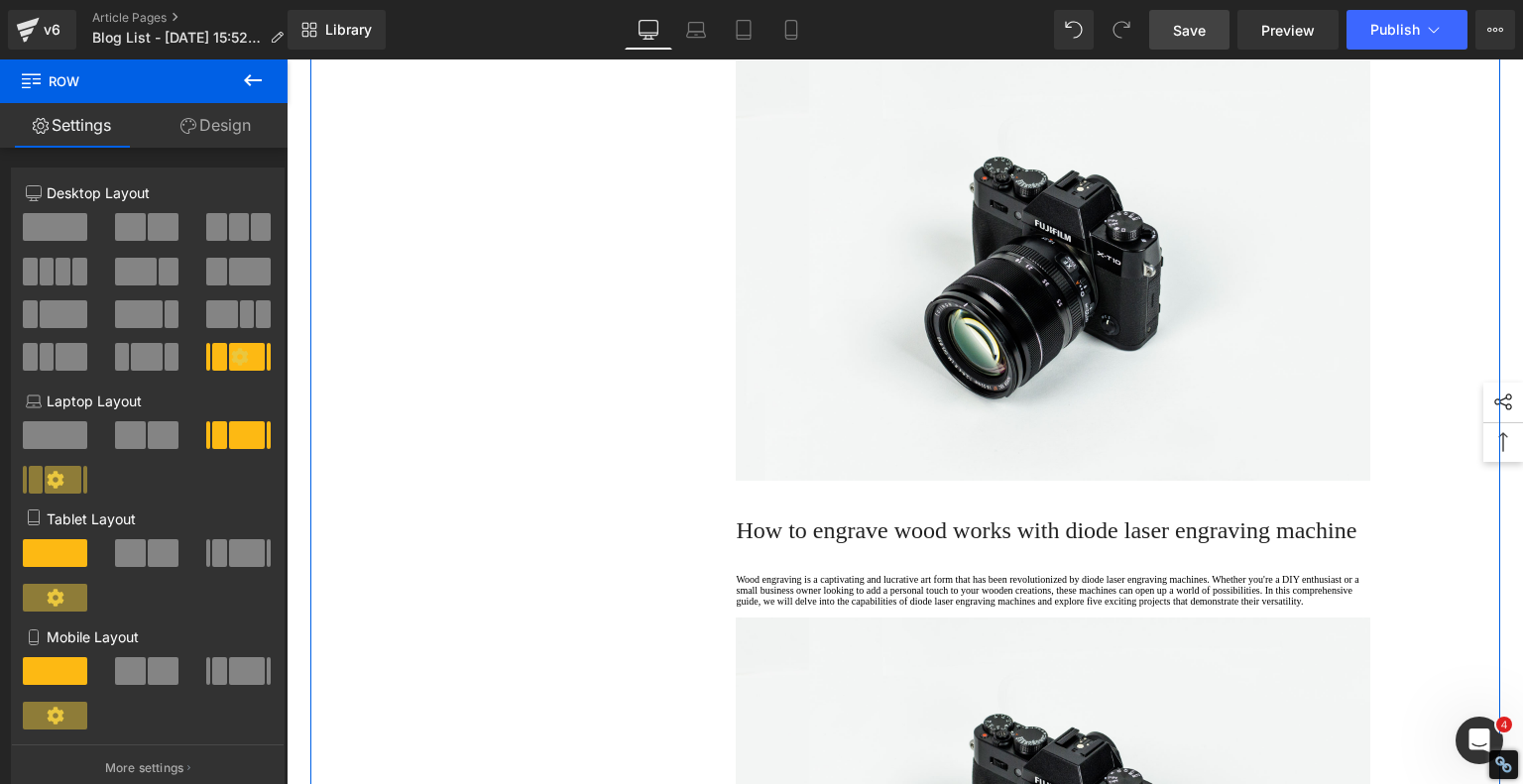 click on "How to engrave wood works with  diode laser engraving machine" at bounding box center [1046, -27] 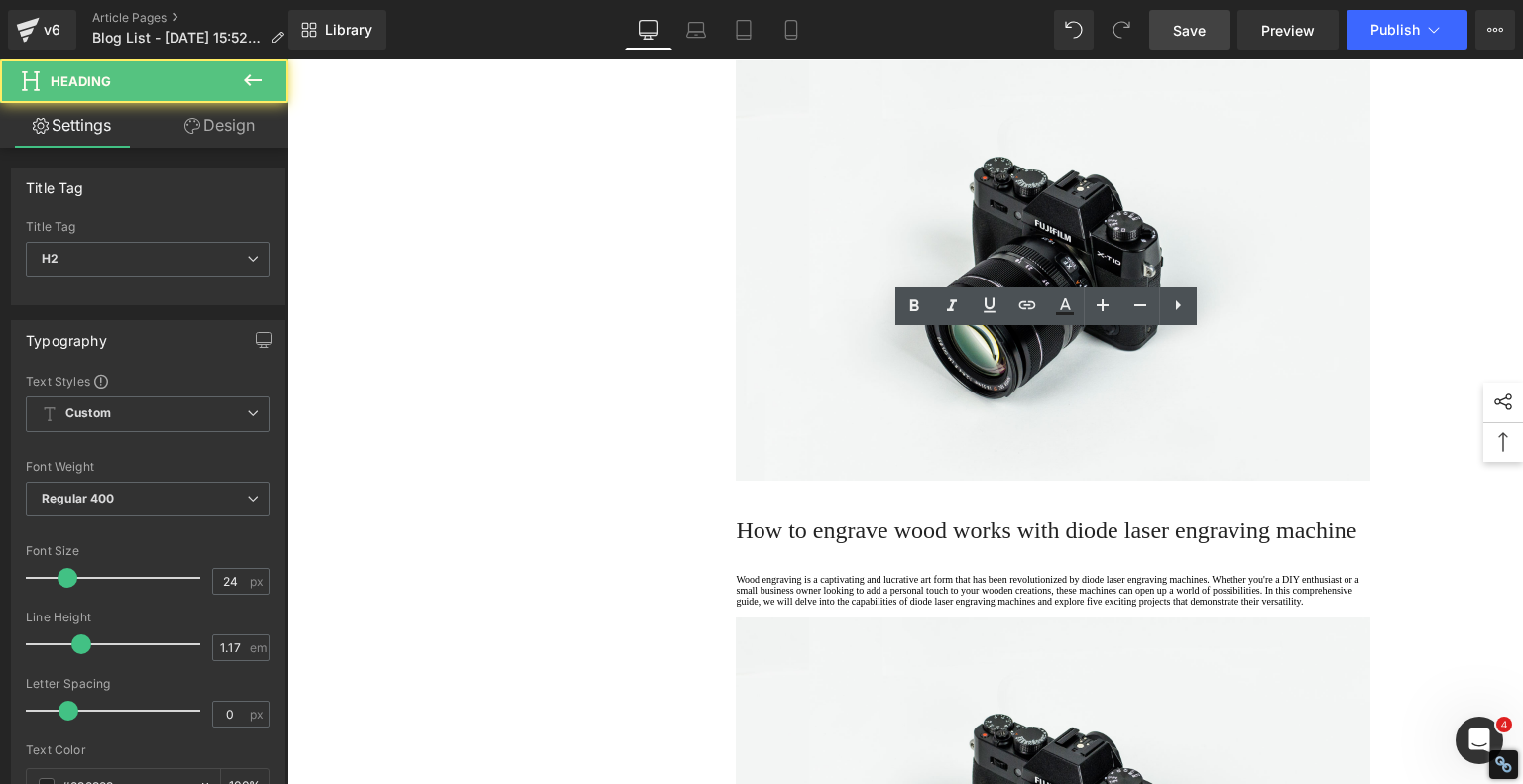 click on "How to engrave wood works with  diode laser engraving machine" at bounding box center (1046, -27) 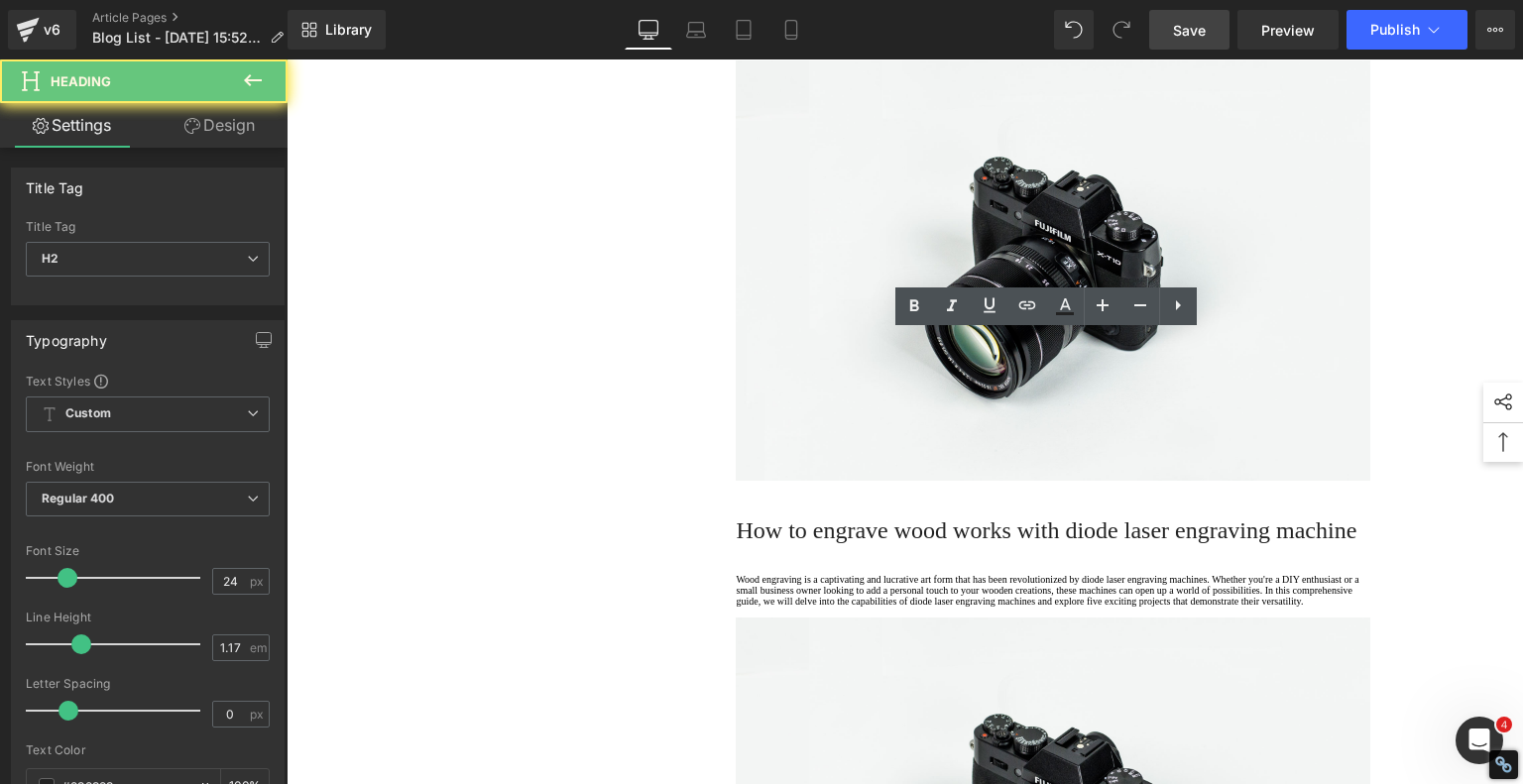 click on "How to engrave wood works with  diode laser engraving machine" at bounding box center [1046, -27] 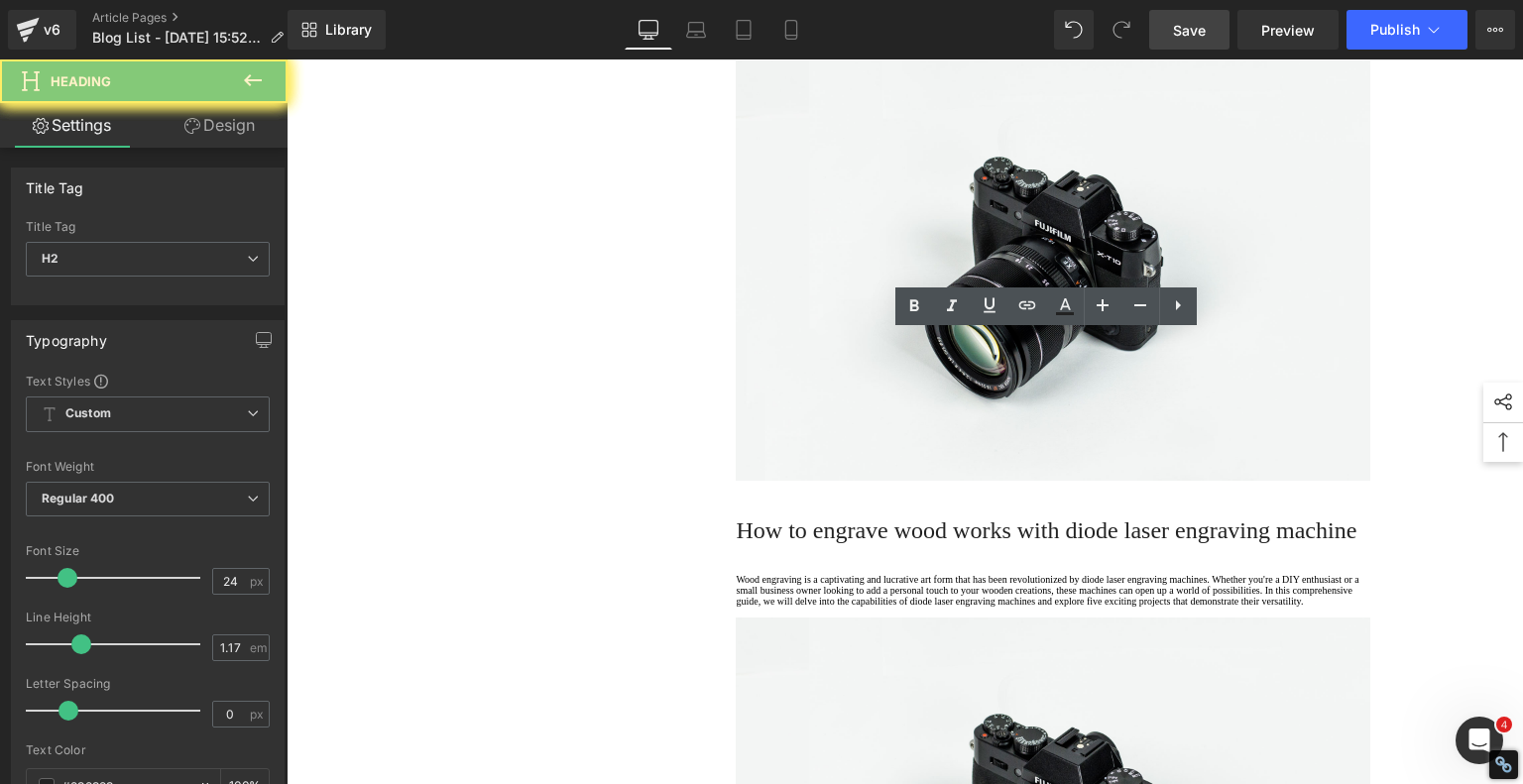 click on "How to engrave wood works with  diode laser engraving machine" at bounding box center (1046, -27) 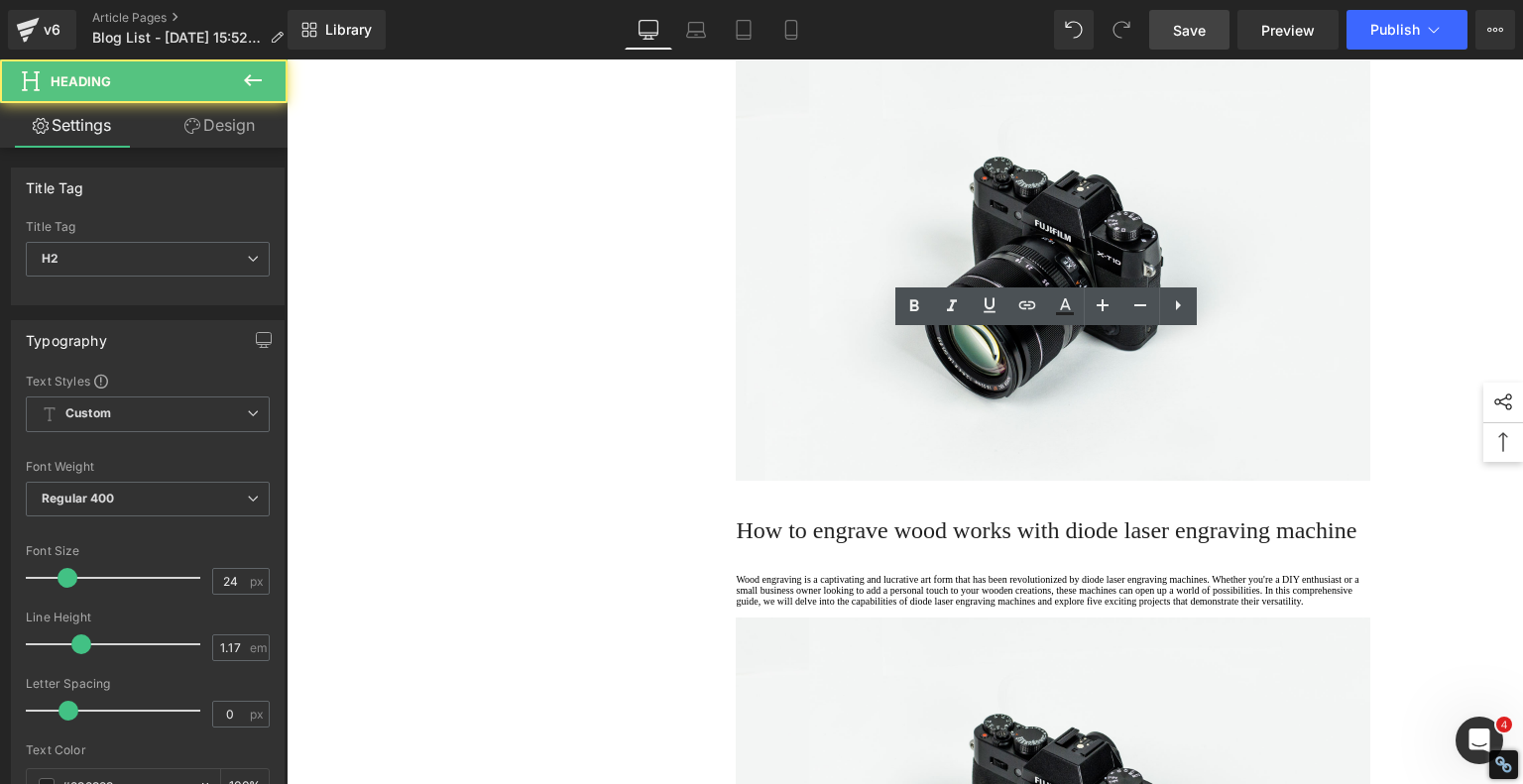 click on "How to engrave wood works with  diode laser engraving machine" at bounding box center [1046, -27] 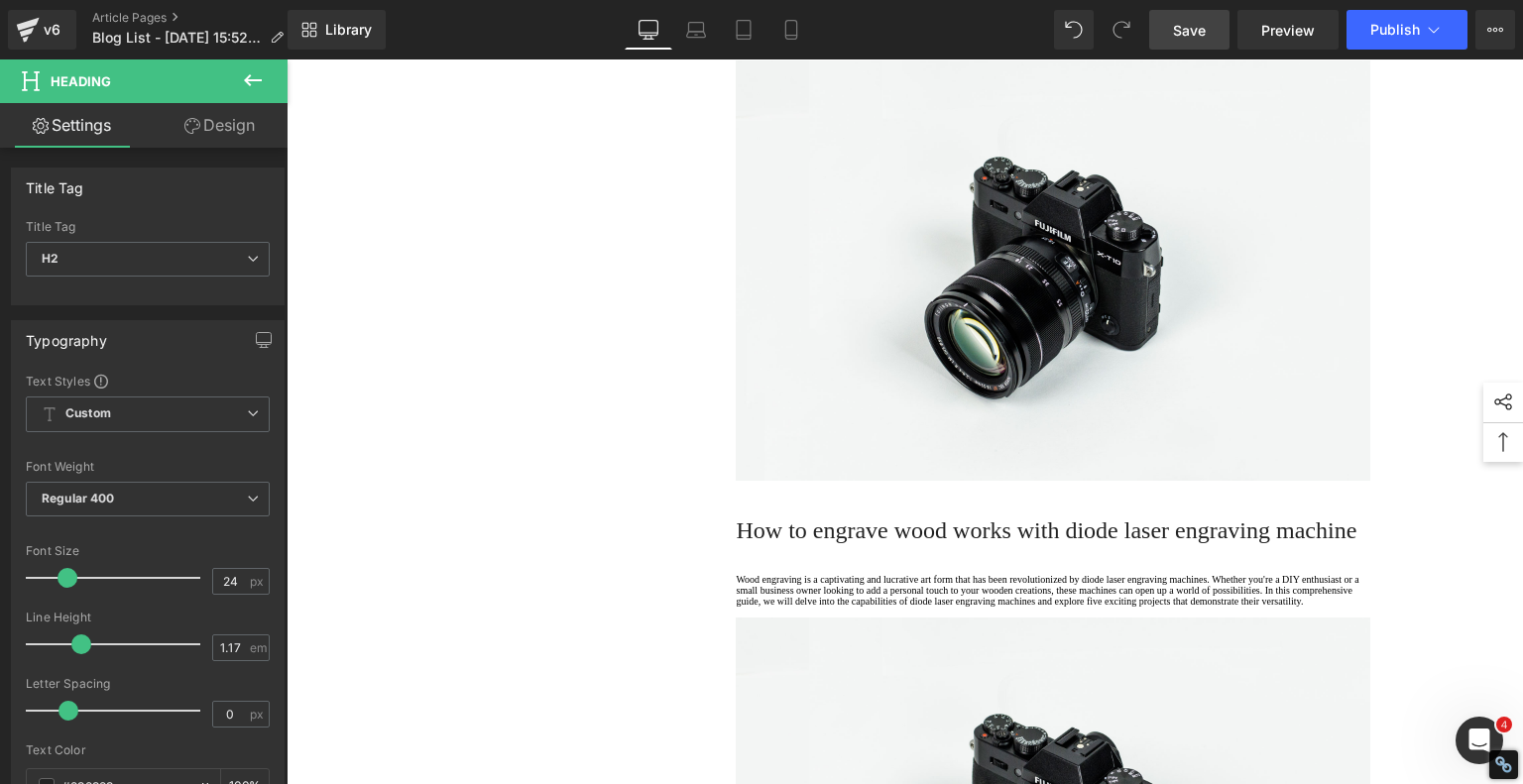 click on "Tips from Real Pixi Owners" at bounding box center (1053, -27) 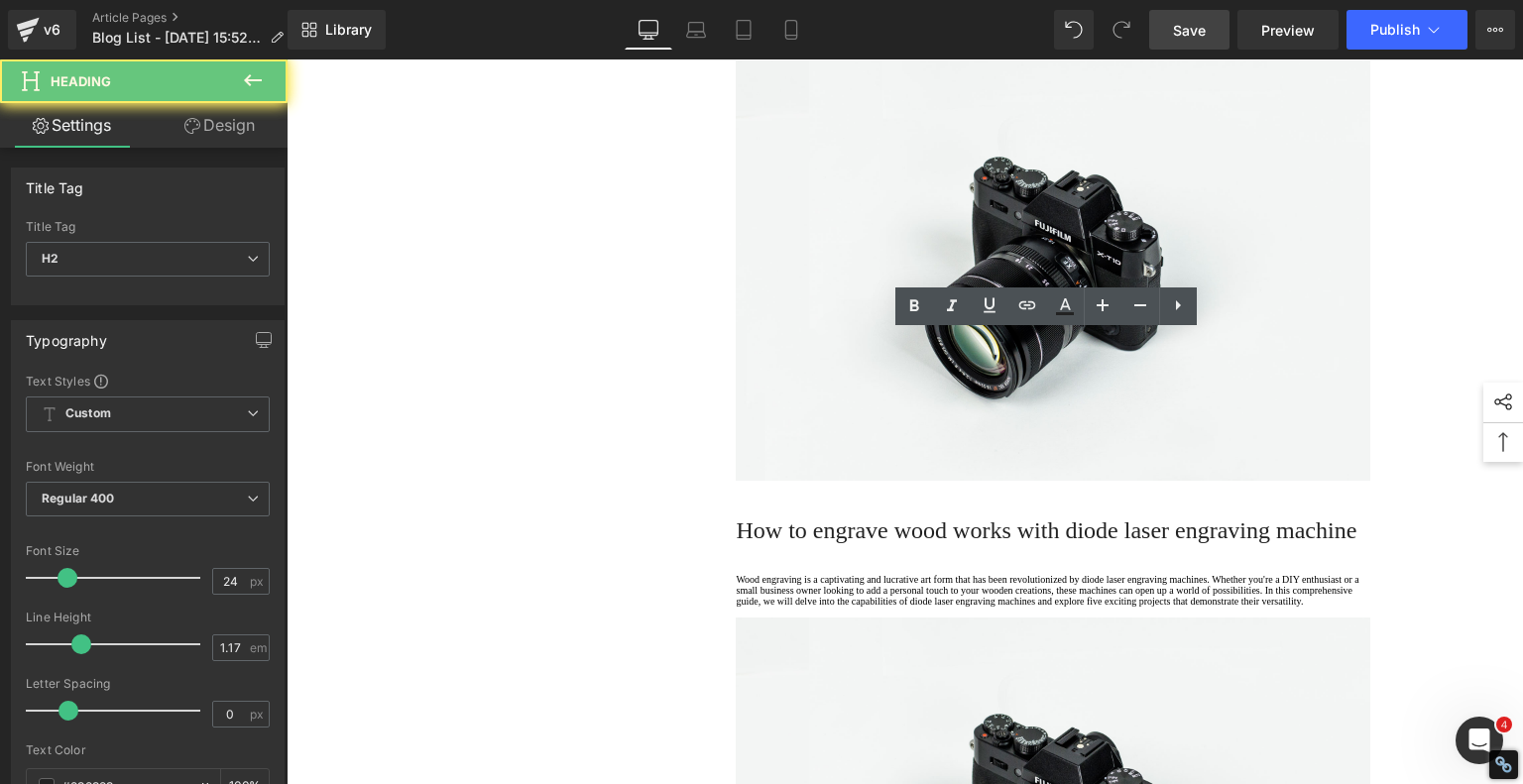 click on "Tips from Real Pixi Owners" at bounding box center [1053, -27] 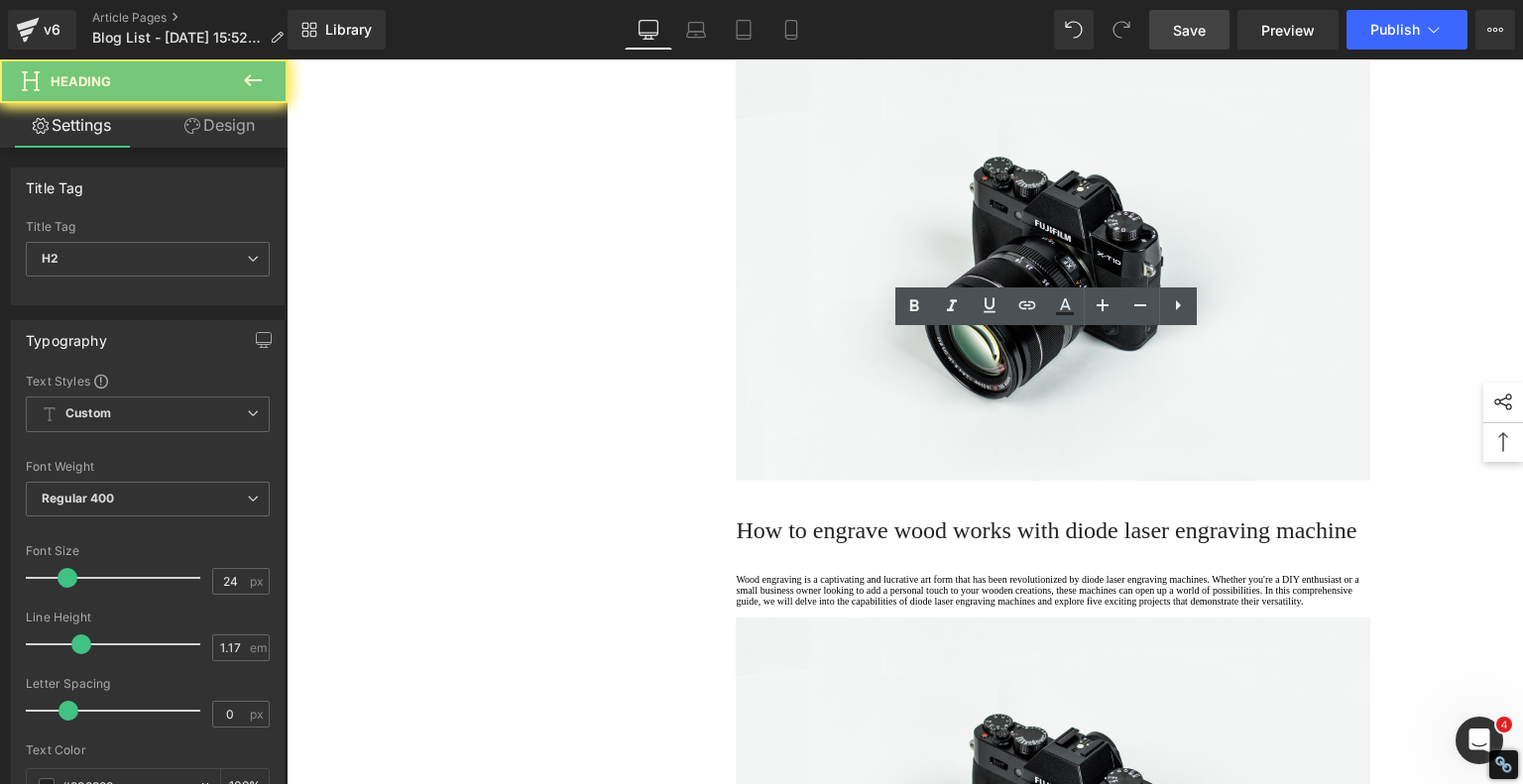 click on "Tips from Real Pixi Owners" at bounding box center (1053, -27) 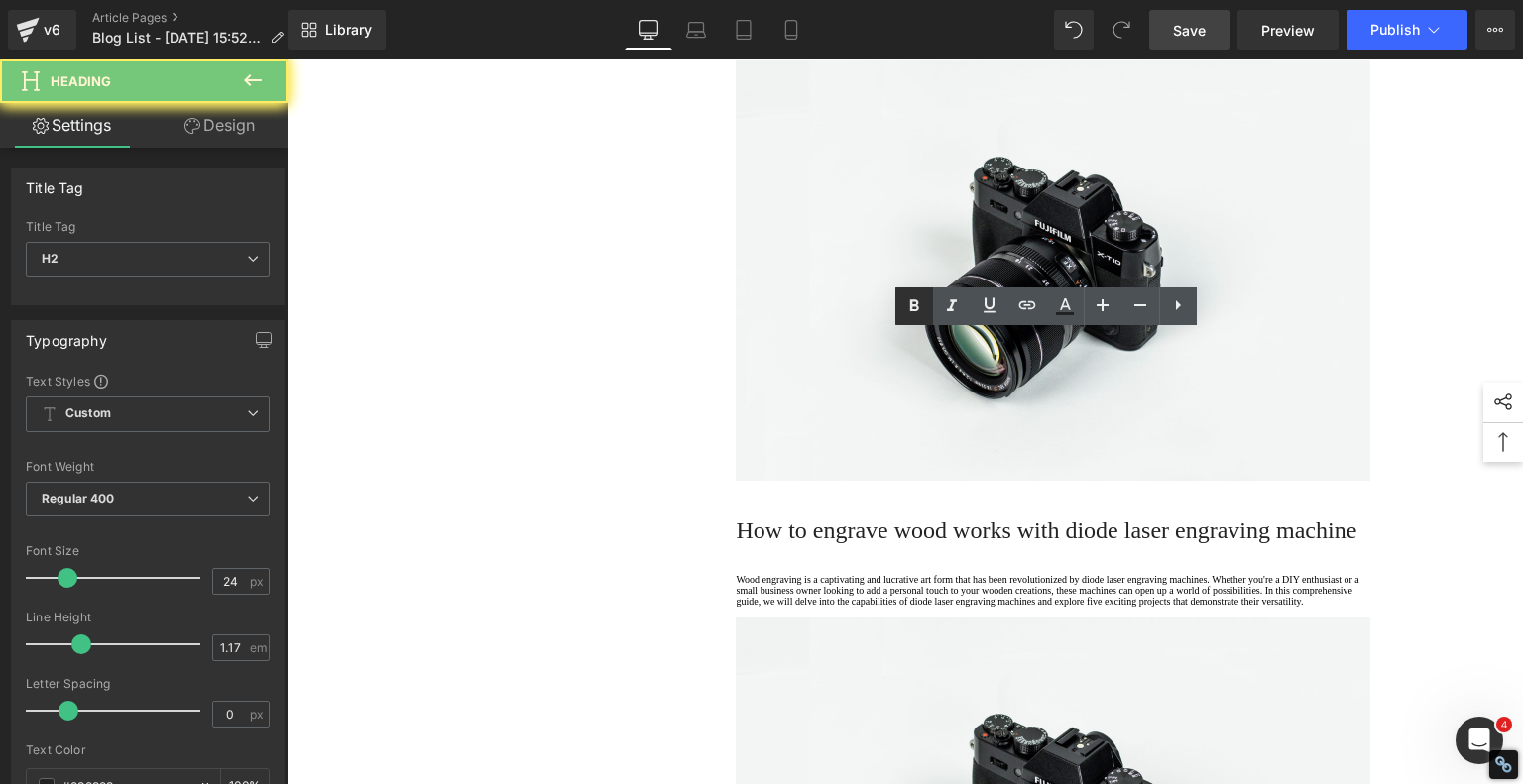 click 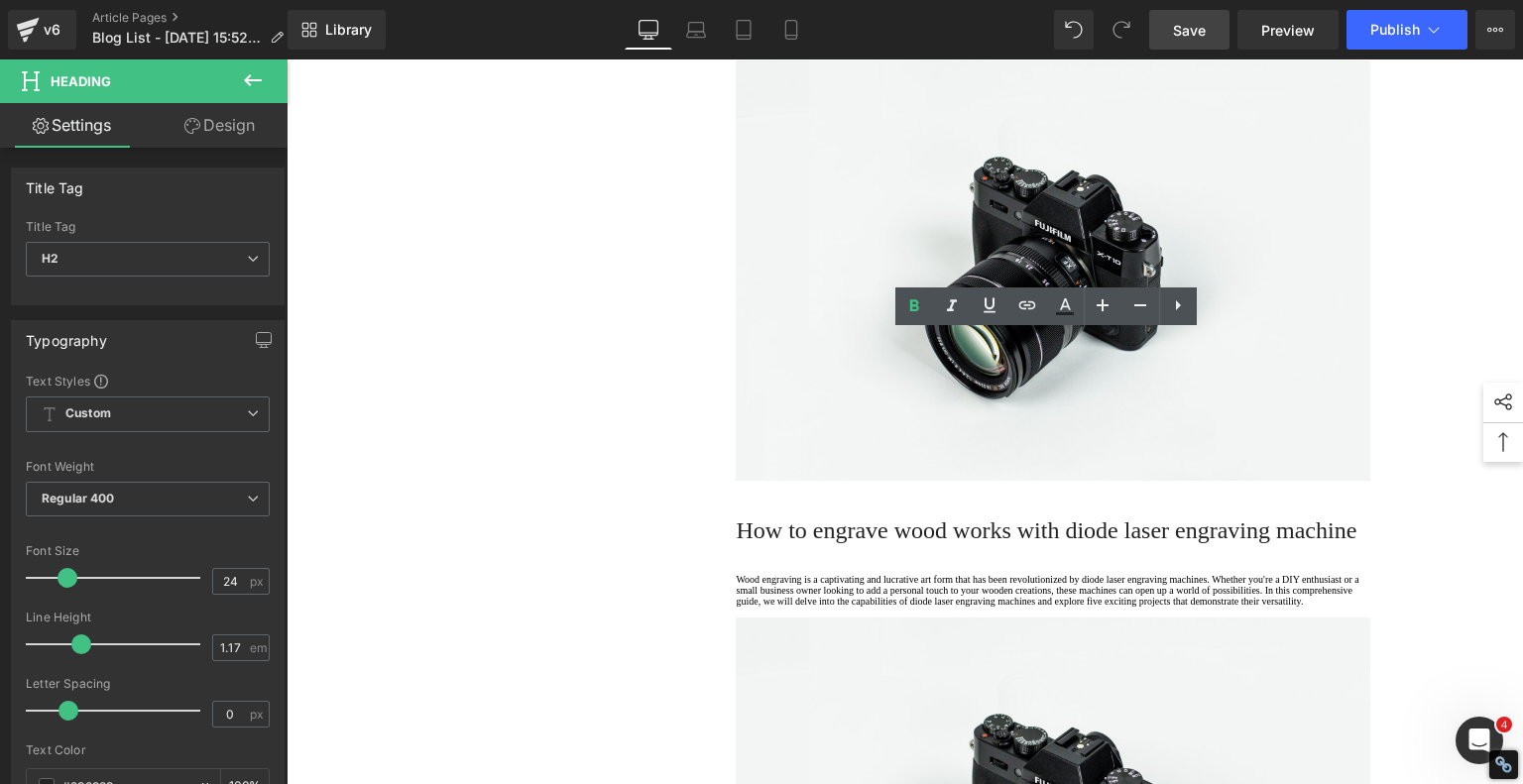 click on "1.  Is the laser engraving machine good at engraving wooden materials Text Block         2.  Laser engraving machine engraving thick paulownia wood cat claw coasters Text Block         3.  Laser engraving machine to engrave thick pine wood calendar Text Block         4.  Laser Engraving Machine to Engrave Skateboards Text Block         5.  Laser engraving machine batch engraving pencils Text Block         6 .  Laser engraving machine batch engraving pencils Text Block         7 .  Laser engraving machine batch engraving pencils Text Block         Row         Affordable Laser Engraver for Beginners: Meet the AlgoLaser Pixi Heading         If you're just stepping into the world of laser engraving and looking for an affordable, reliable, and user-friendly machine, the  AlgoLaser Pixi  deserves a serious look. T his compact diode laser engraver has gained traction for being a great entry-level tool without the steep learning curve. Here's why the Pixi stands out—and what you should know before you buy." at bounding box center (905, 31) 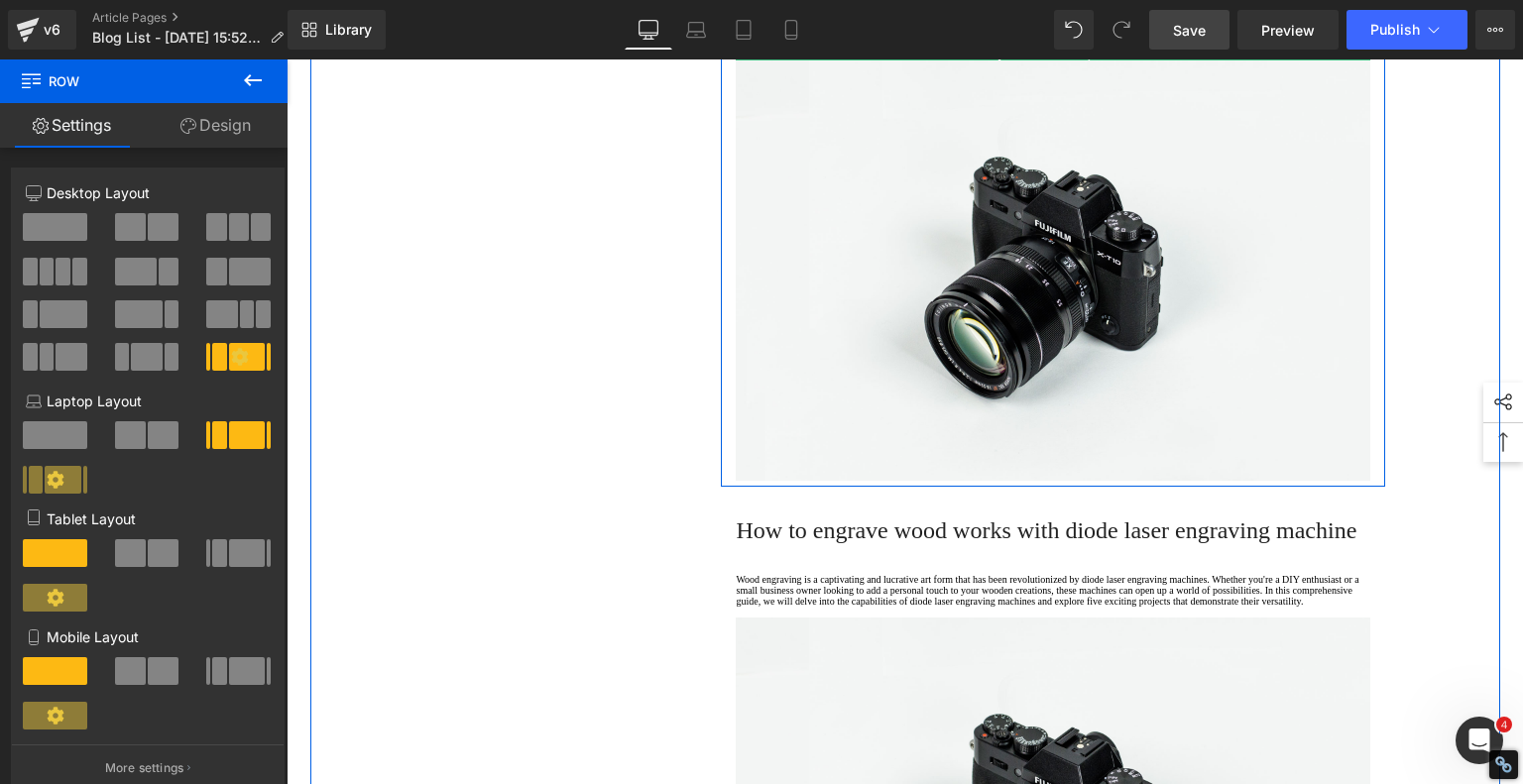 click at bounding box center (1053, 55) 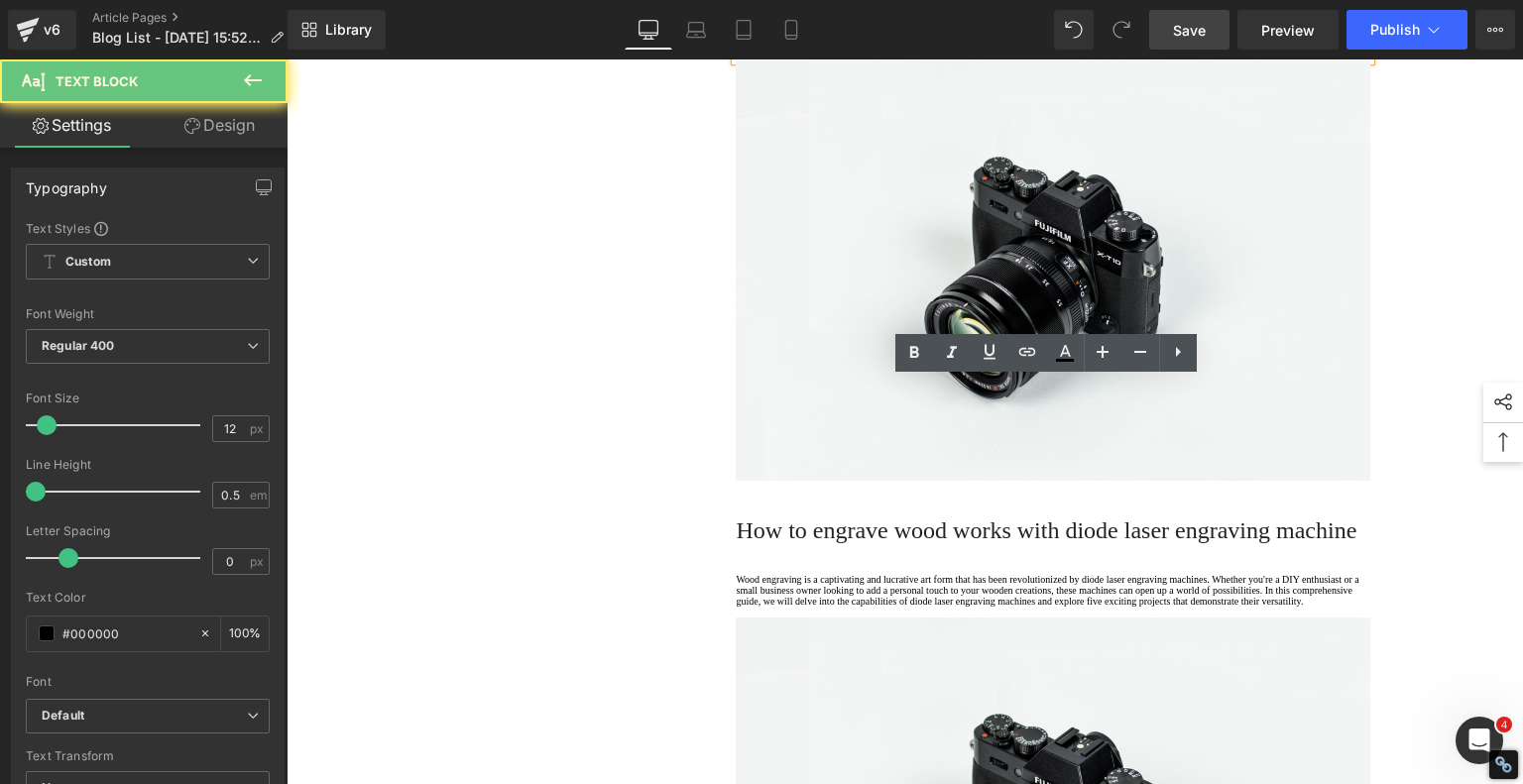 click on "Wood engraving is a captivating and lucrative art form that has been revolutionized by diode laser engraving machines. Whether you're a DIY enthusiast or a small business owner looking to add a personal touch to your wooden creations, these machines can open up a world of possibilities. In this comprehensive guide, we will delve into the capabilities of diode laser engraving machines and explore five exciting projects that demonstrate their versatility." at bounding box center (1053, 33) 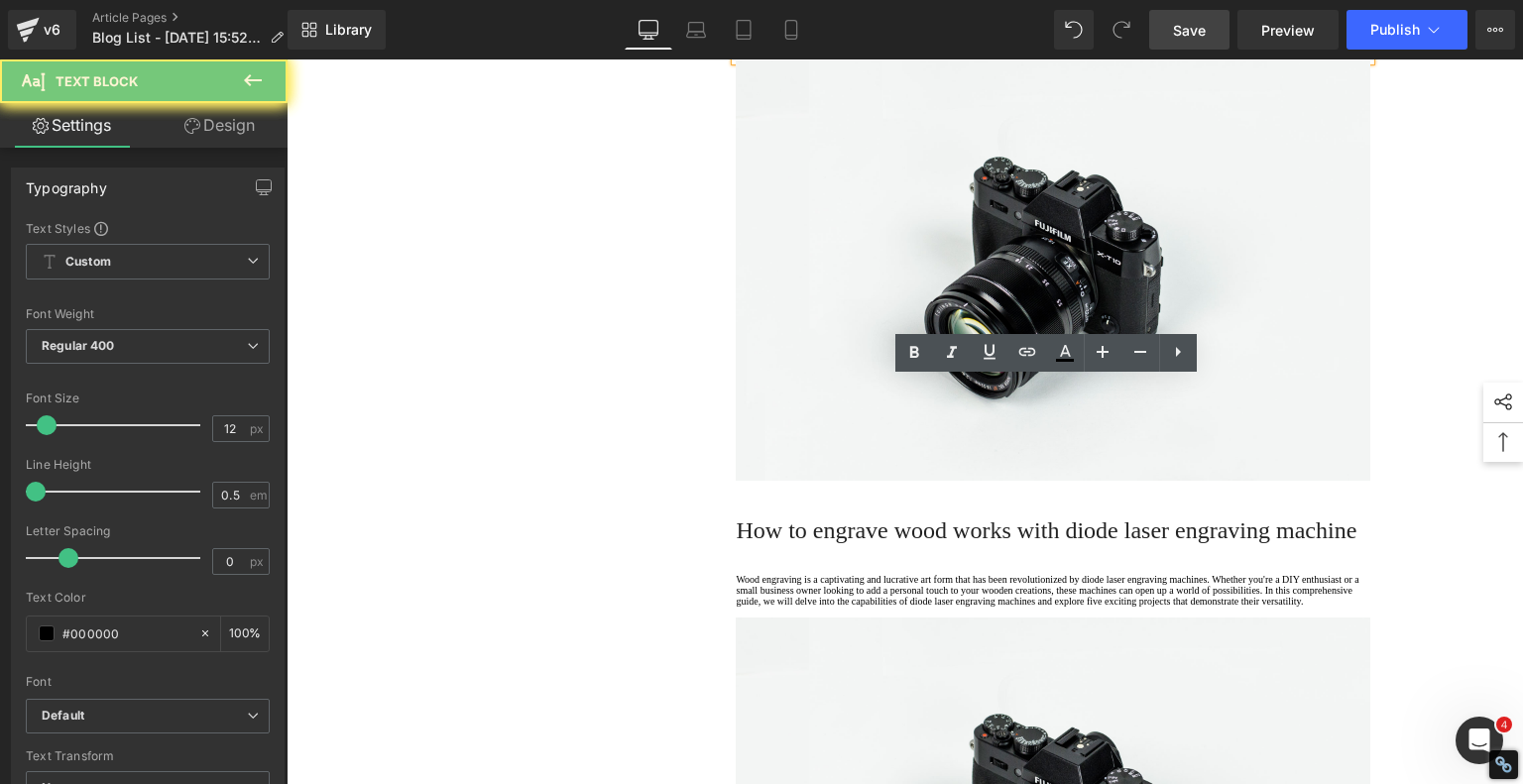 drag, startPoint x: 821, startPoint y: 472, endPoint x: 661, endPoint y: 319, distance: 221.37976 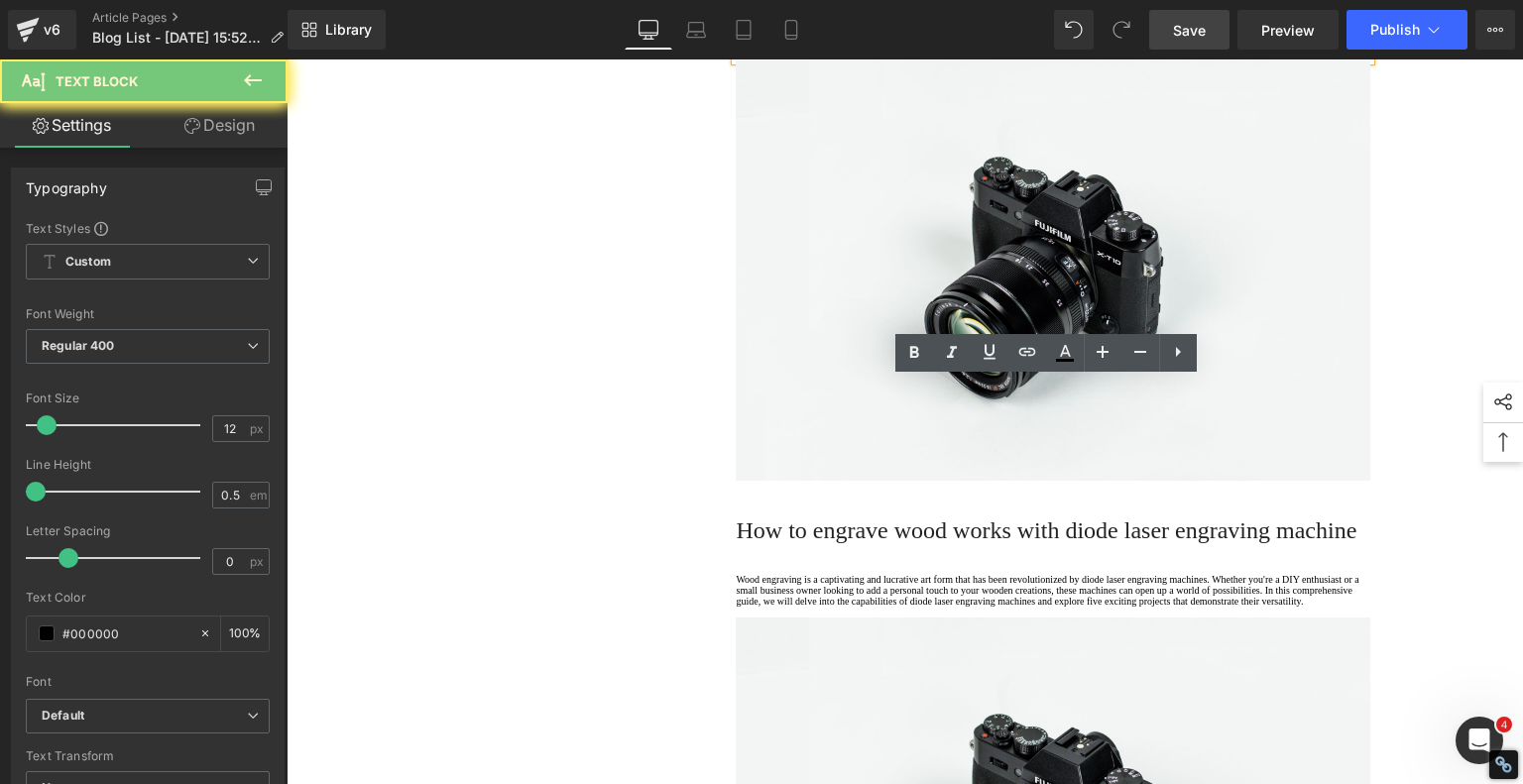 click on "1.  Is the laser engraving machine good at engraving wooden materials Text Block         2.  Laser engraving machine engraving thick paulownia wood cat claw coasters Text Block         3.  Laser engraving machine to engrave thick pine wood calendar Text Block         4.  Laser Engraving Machine to Engrave Skateboards Text Block         5.  Laser engraving machine batch engraving pencils Text Block         6 .  Laser engraving machine batch engraving pencils Text Block         7 .  Laser engraving machine batch engraving pencils Text Block         Row         Affordable Laser Engraver for Beginners: Meet the AlgoLaser Pixi Heading         If you're just stepping into the world of laser engraving and looking for an affordable, reliable, and user-friendly machine, the  AlgoLaser Pixi  deserves a serious look. T his compact diode laser engraver has gained traction for being a great entry-level tool without the steep learning curve. Here's why the Pixi stands out—and what you should know before you buy." at bounding box center [905, 31] 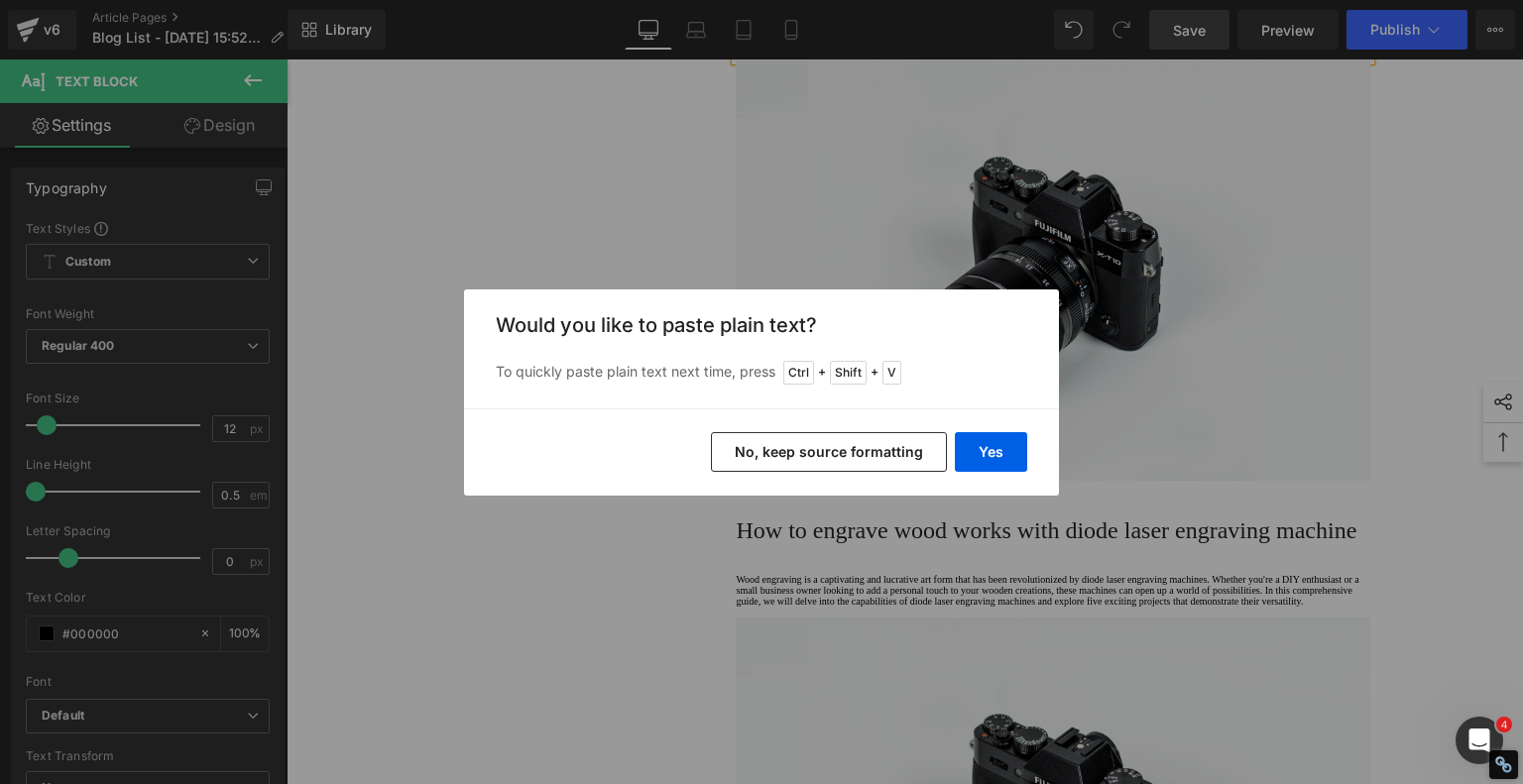 click on "No, keep source formatting" at bounding box center [829, 452] 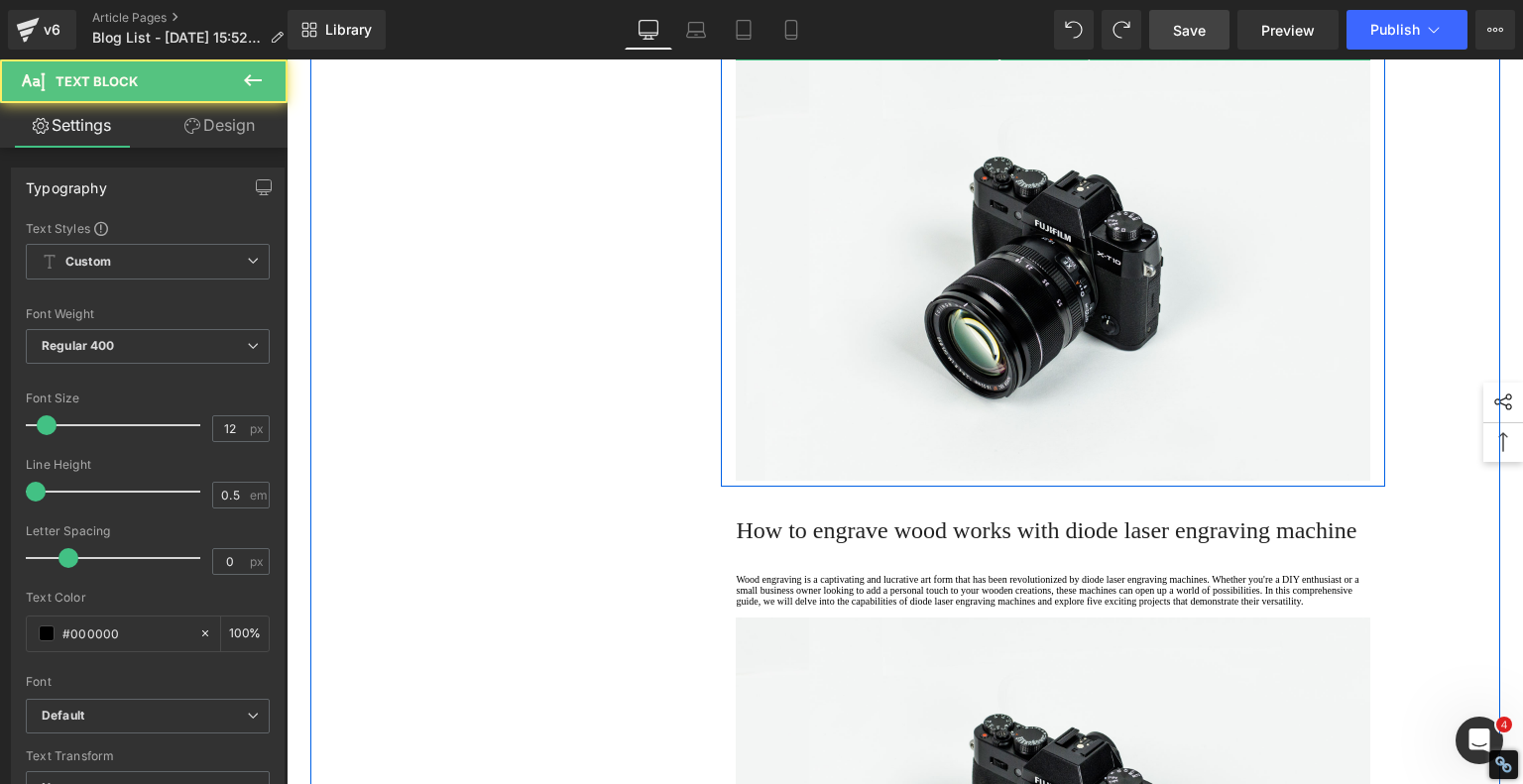 click on "Wood engraving is a captivating and lucrative art form that has been revolutionized by diode laser engraving machines. Whether you're a DIY enthusiast or a small business owner looking to add a personal touch to your wooden creations, these machines can open up a world of possibilities. In this comprehensive guide, we will delve into the capabilities of diode laser engraving machines and explore five exciting projects that demonstrate their versatility." at bounding box center [1053, 33] 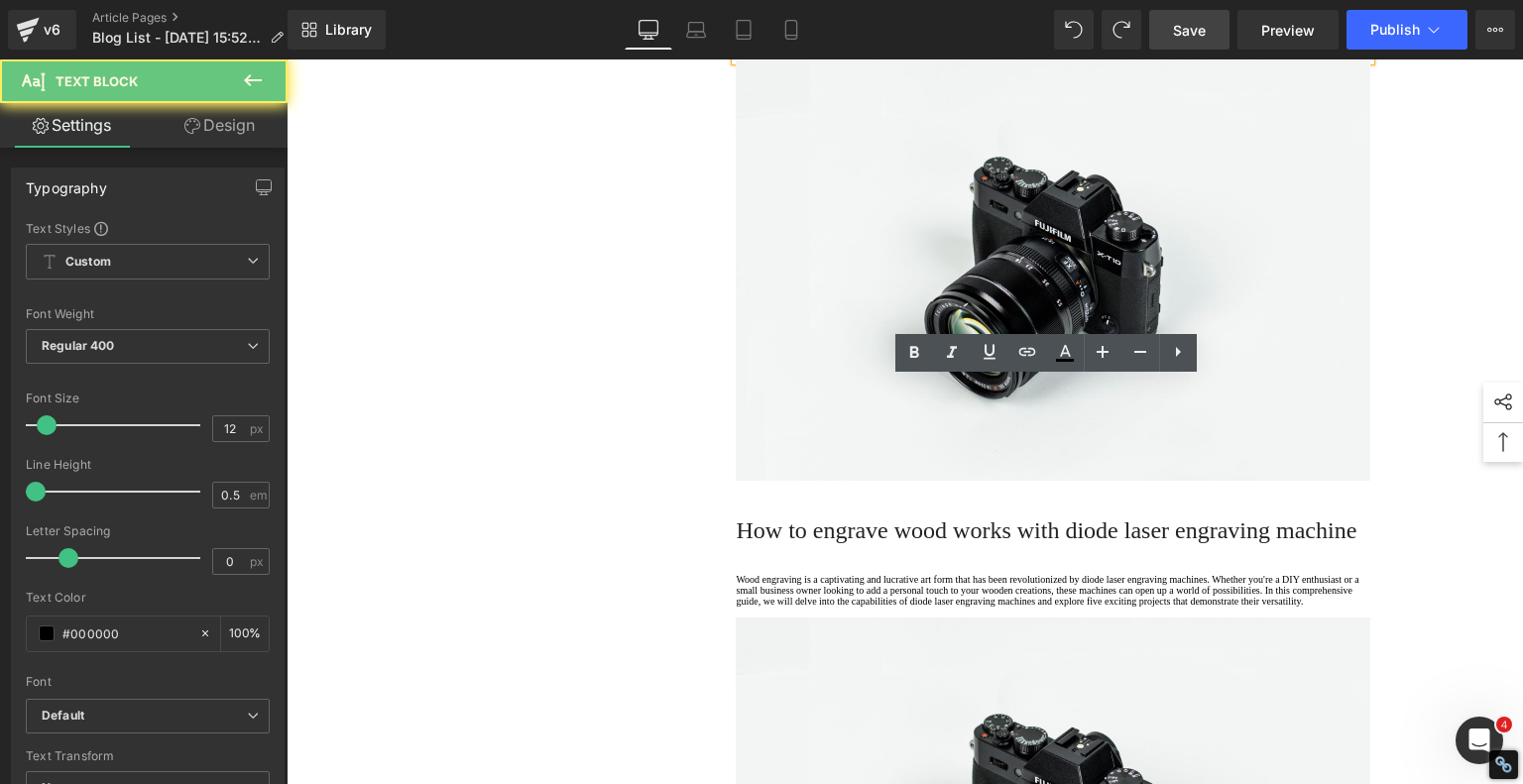 drag, startPoint x: 817, startPoint y: 474, endPoint x: 609, endPoint y: 340, distance: 247.42676 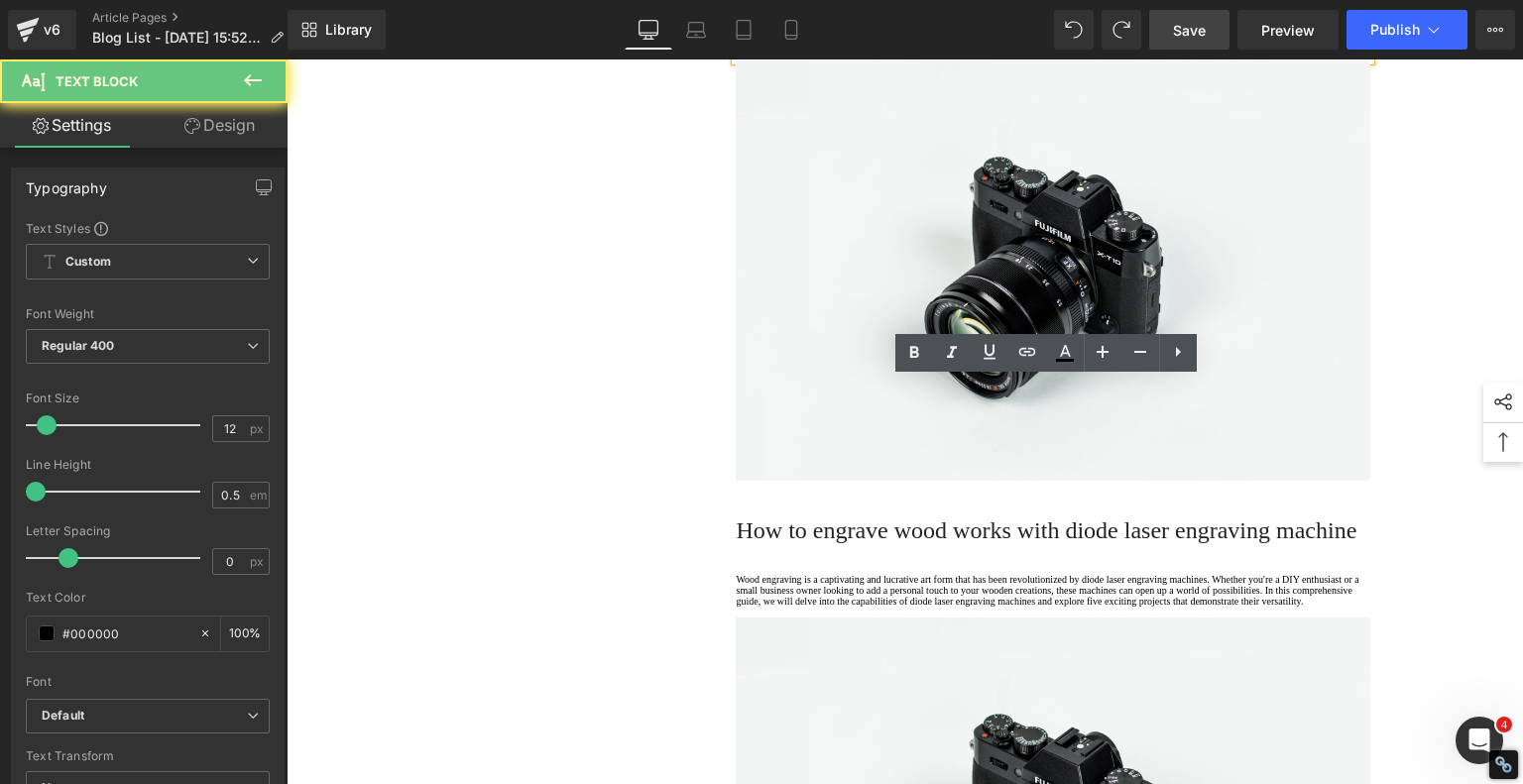 click on "1.  Is the laser engraving machine good at engraving wooden materials Text Block         2.  Laser engraving machine engraving thick paulownia wood cat claw coasters Text Block         3.  Laser engraving machine to engrave thick pine wood calendar Text Block         4.  Laser Engraving Machine to Engrave Skateboards Text Block         5.  Laser engraving machine batch engraving pencils Text Block         6 .  Laser engraving machine batch engraving pencils Text Block         7 .  Laser engraving machine batch engraving pencils Text Block         Row         Affordable Laser Engraver for Beginners: Meet the AlgoLaser Pixi Heading         If you're just stepping into the world of laser engraving and looking for an affordable, reliable, and user-friendly machine, the  AlgoLaser Pixi  deserves a serious look. T his compact diode laser engraver has gained traction for being a great entry-level tool without the steep learning curve. Here's why the Pixi stands out—and what you should know before you buy." at bounding box center [905, 31] 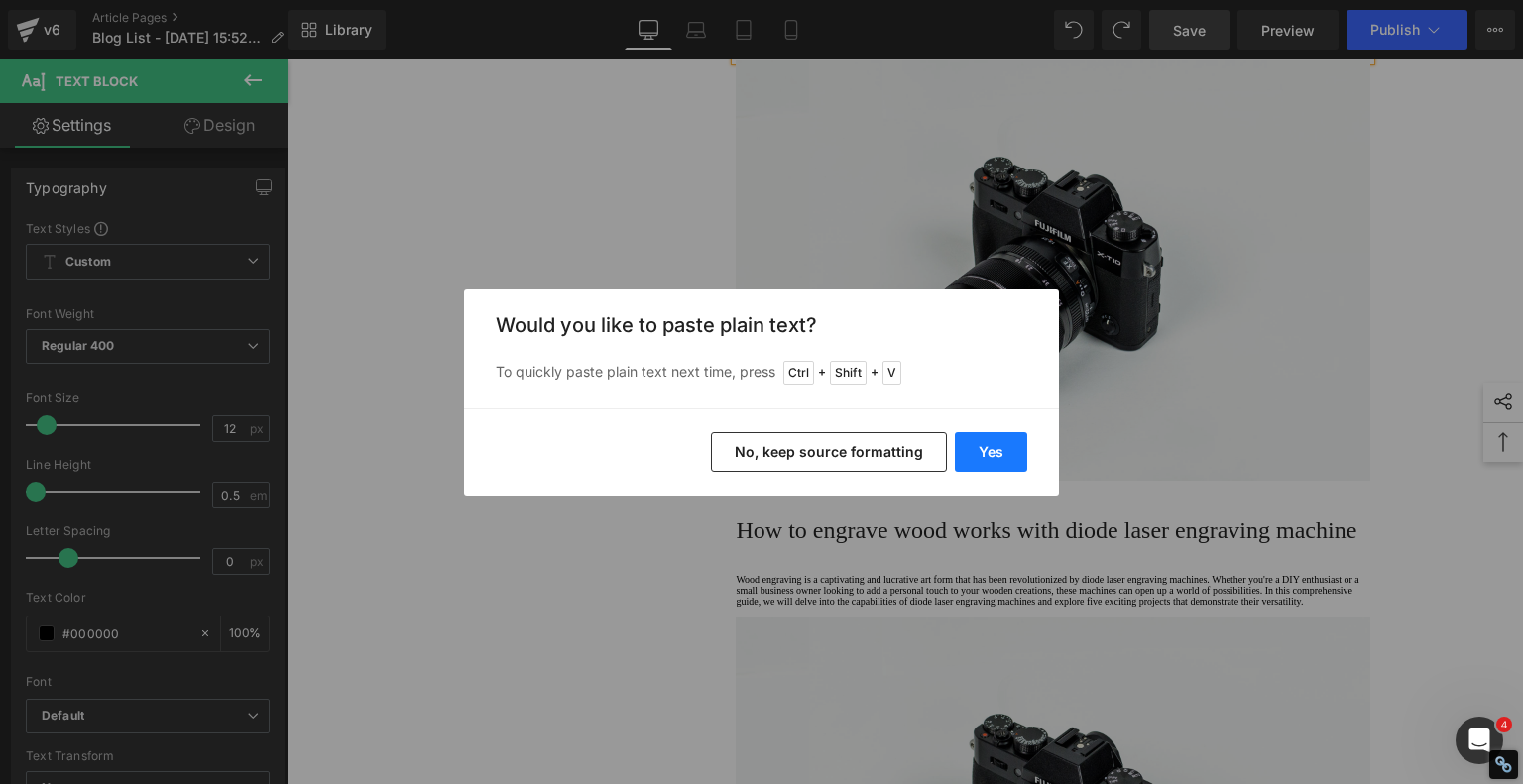 click on "Yes" at bounding box center (991, 452) 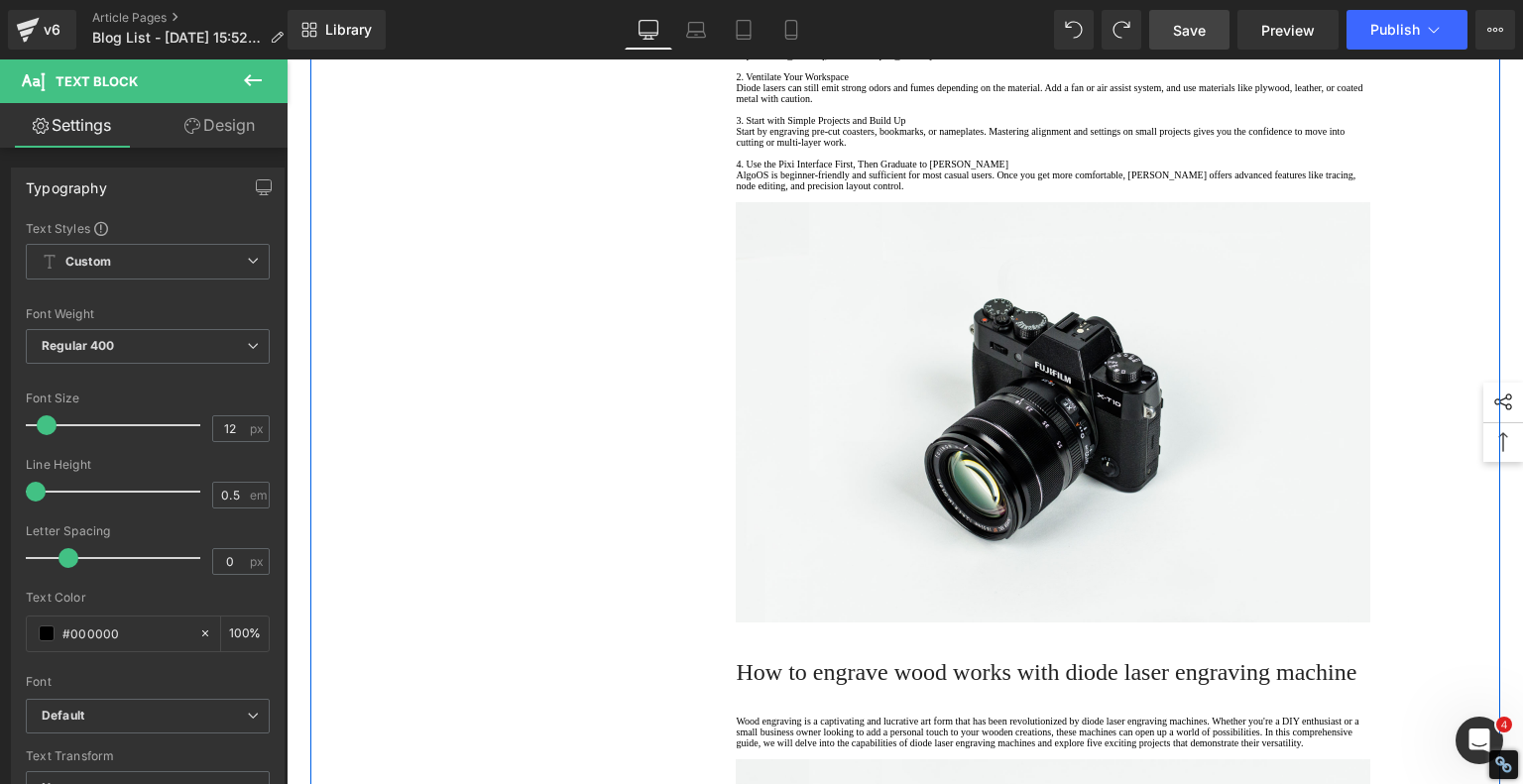 click on "1.  Is the laser engraving machine good at engraving wooden materials Text Block         2.  Laser engraving machine engraving thick paulownia wood cat claw coasters Text Block         3.  Laser engraving machine to engrave thick pine wood calendar Text Block         4.  Laser Engraving Machine to Engrave Skateboards Text Block         5.  Laser engraving machine batch engraving pencils Text Block         6 .  Laser engraving machine batch engraving pencils Text Block         7 .  Laser engraving machine batch engraving pencils Text Block         Row         Affordable Laser Engraver for Beginners: Meet the AlgoLaser Pixi Heading         If you're just stepping into the world of laser engraving and looking for an affordable, reliable, and user-friendly machine, the  AlgoLaser Pixi  deserves a serious look. T his compact diode laser engraver has gained traction for being a great entry-level tool without the steep learning curve. Here's why the Pixi stands out—and what you should know before you buy." at bounding box center [905, 101] 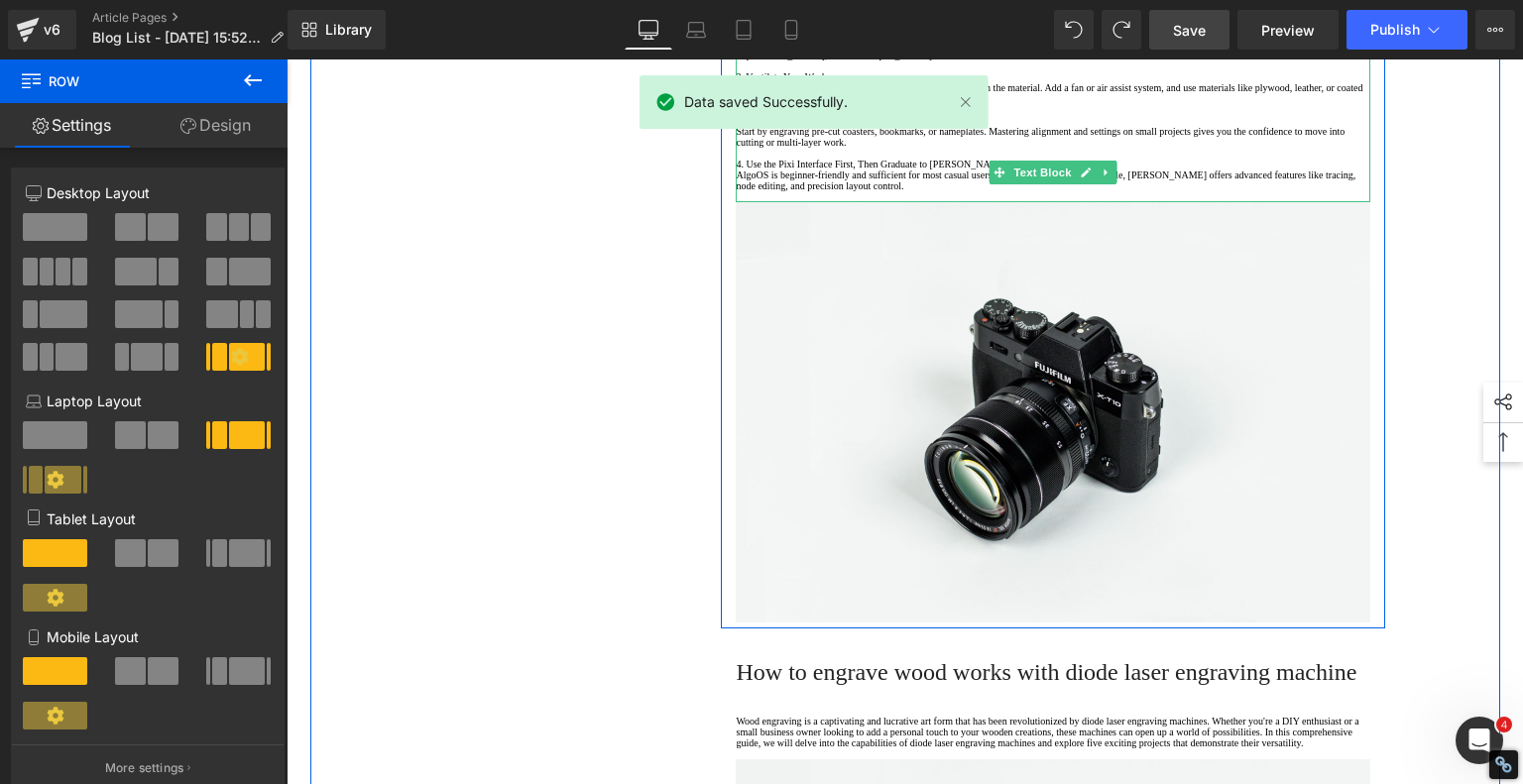 click on "1. Choose 10W If You Can" at bounding box center [1053, 11] 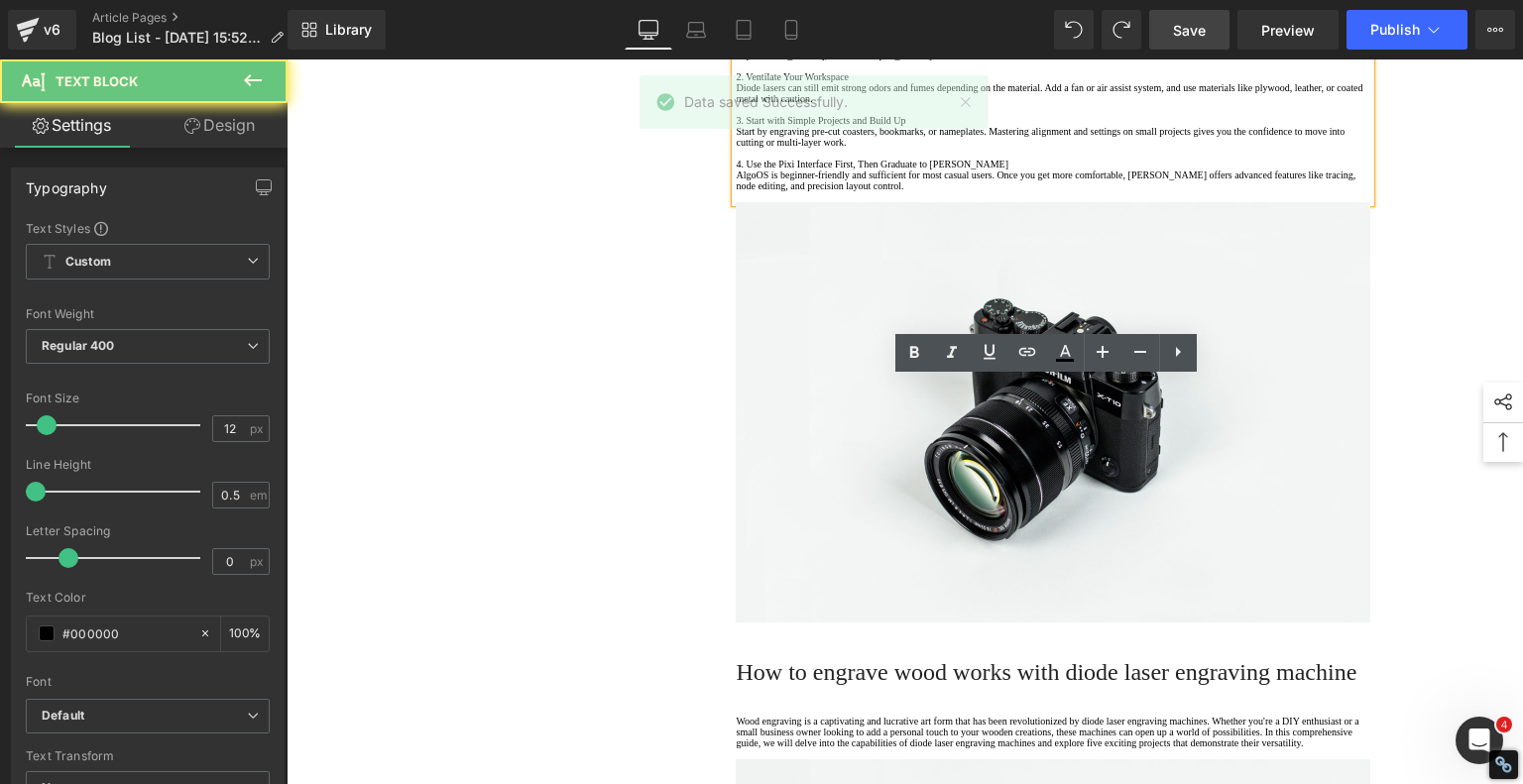 click on "1. Choose 10W If You Can" at bounding box center [1053, 11] 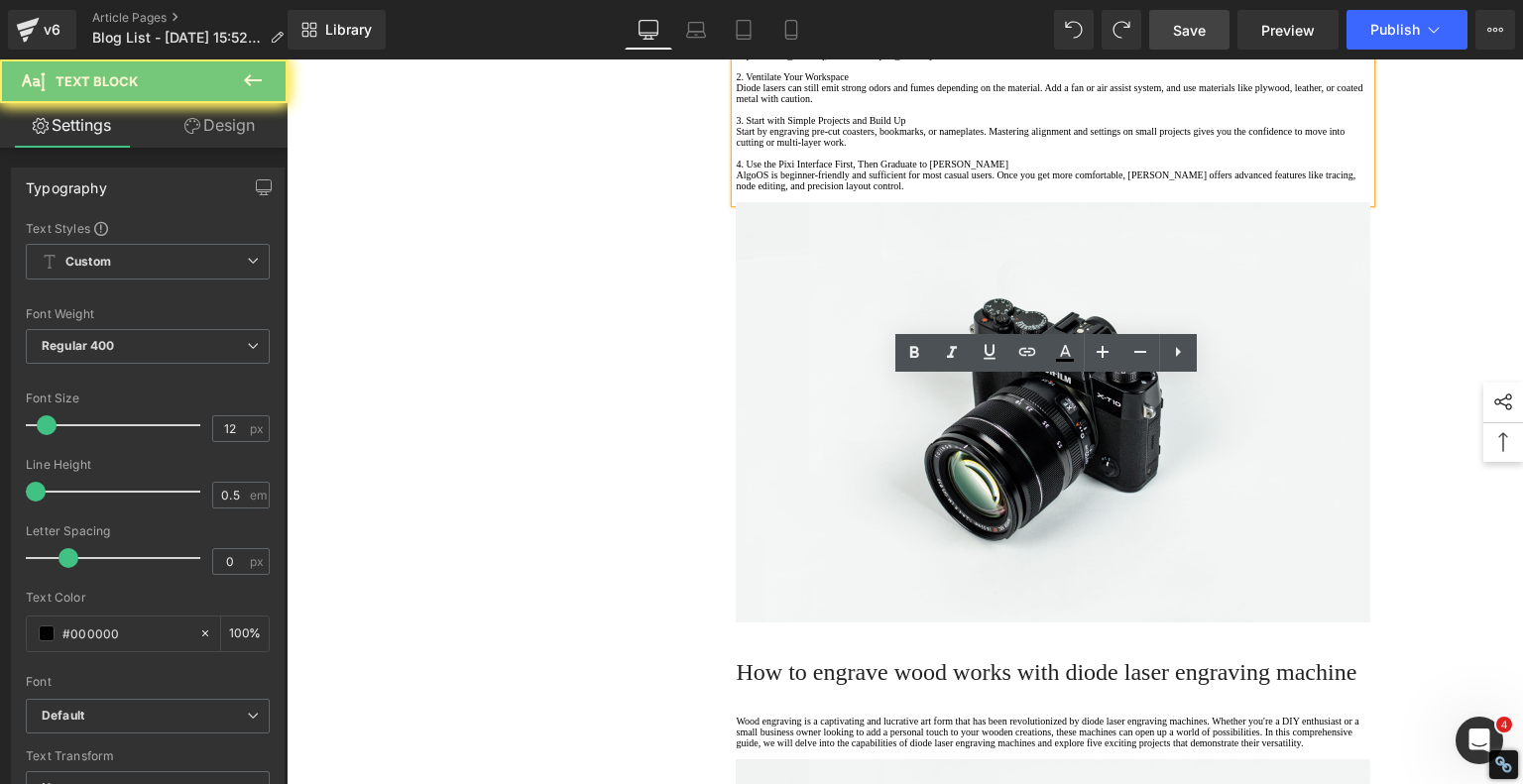 click on "1. Choose 10W If You Can" at bounding box center (1053, 11) 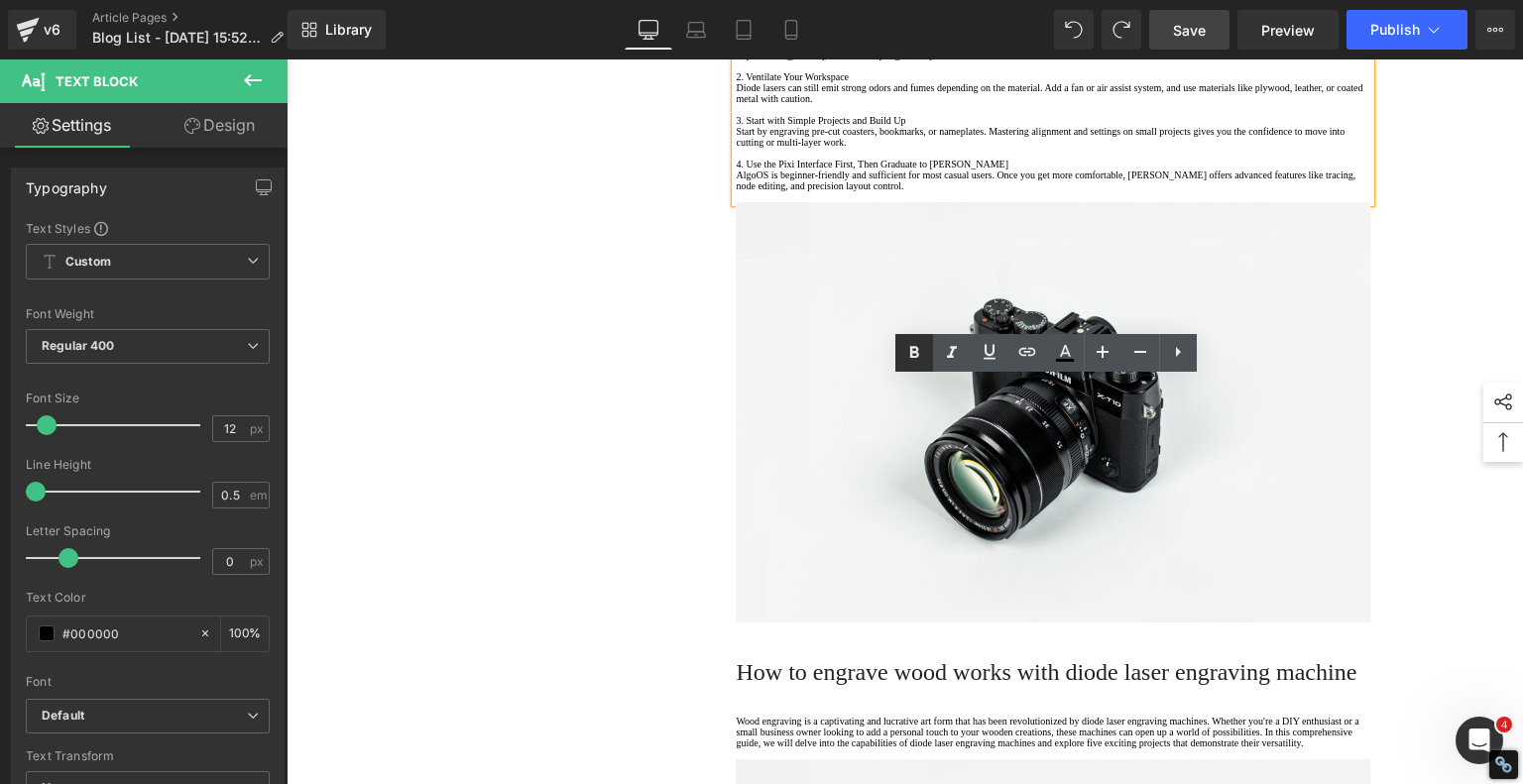 click 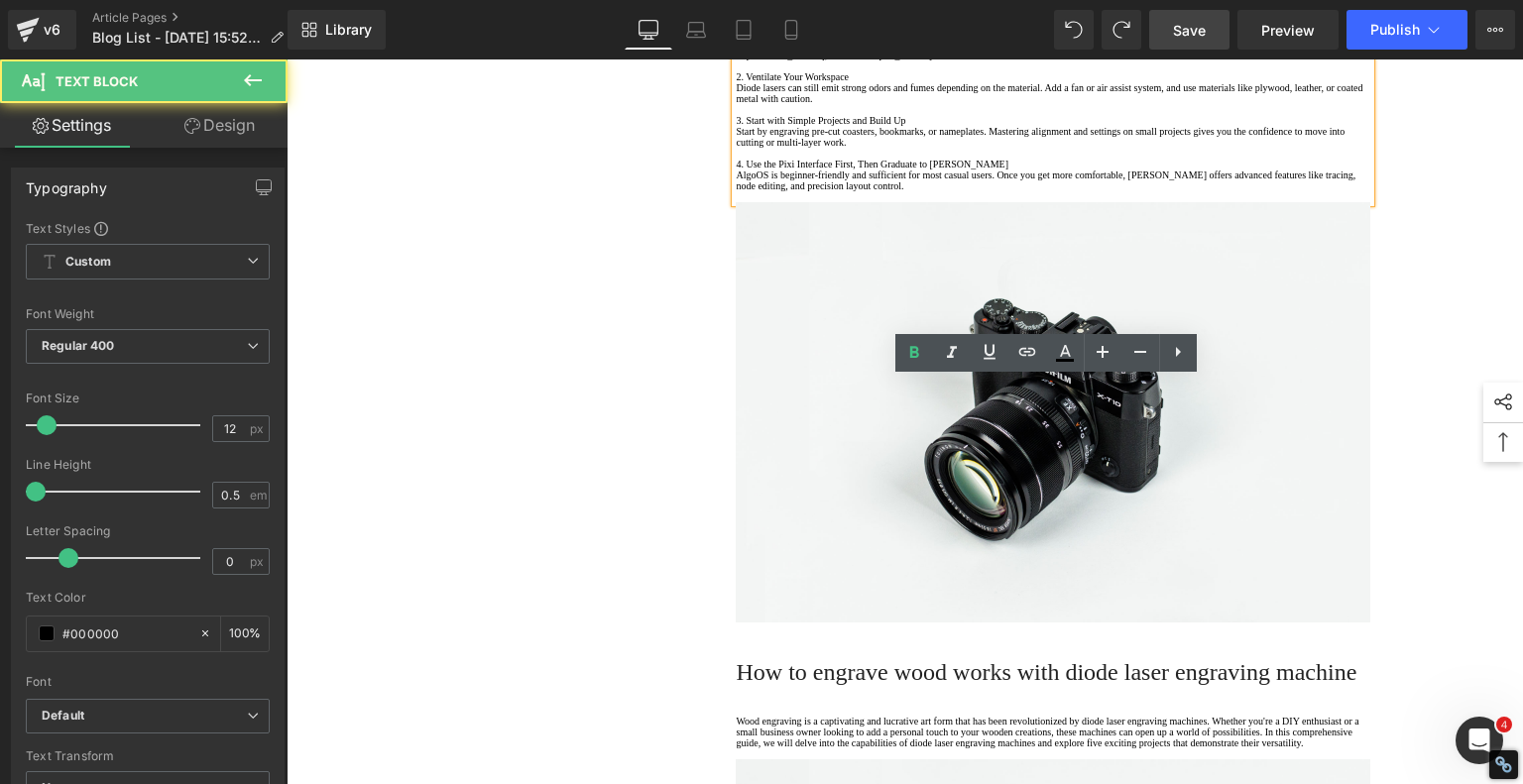 click on "2. Ventilate Your Workspace" at bounding box center [1053, 76] 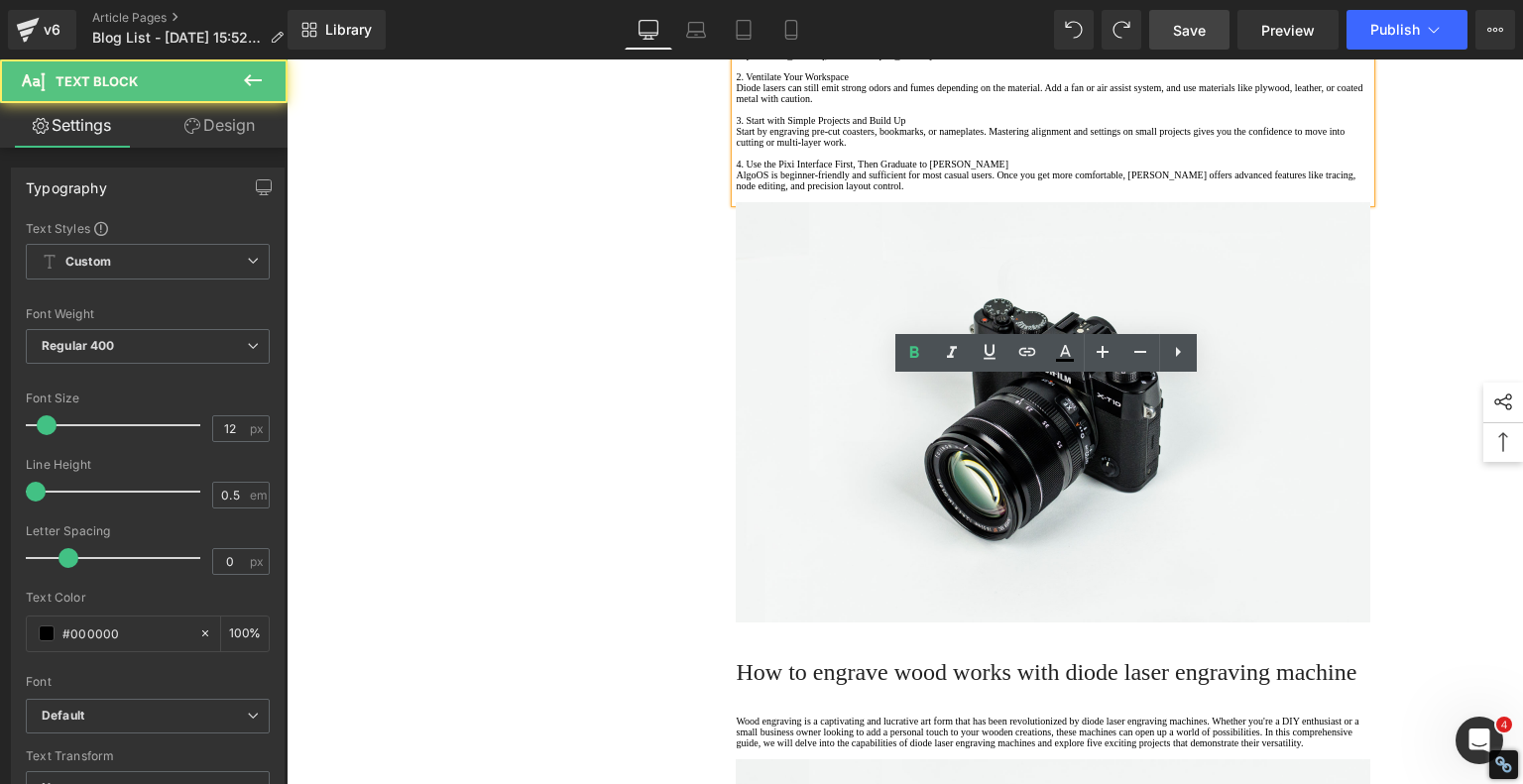 click on "2. Ventilate Your Workspace" at bounding box center (1053, 76) 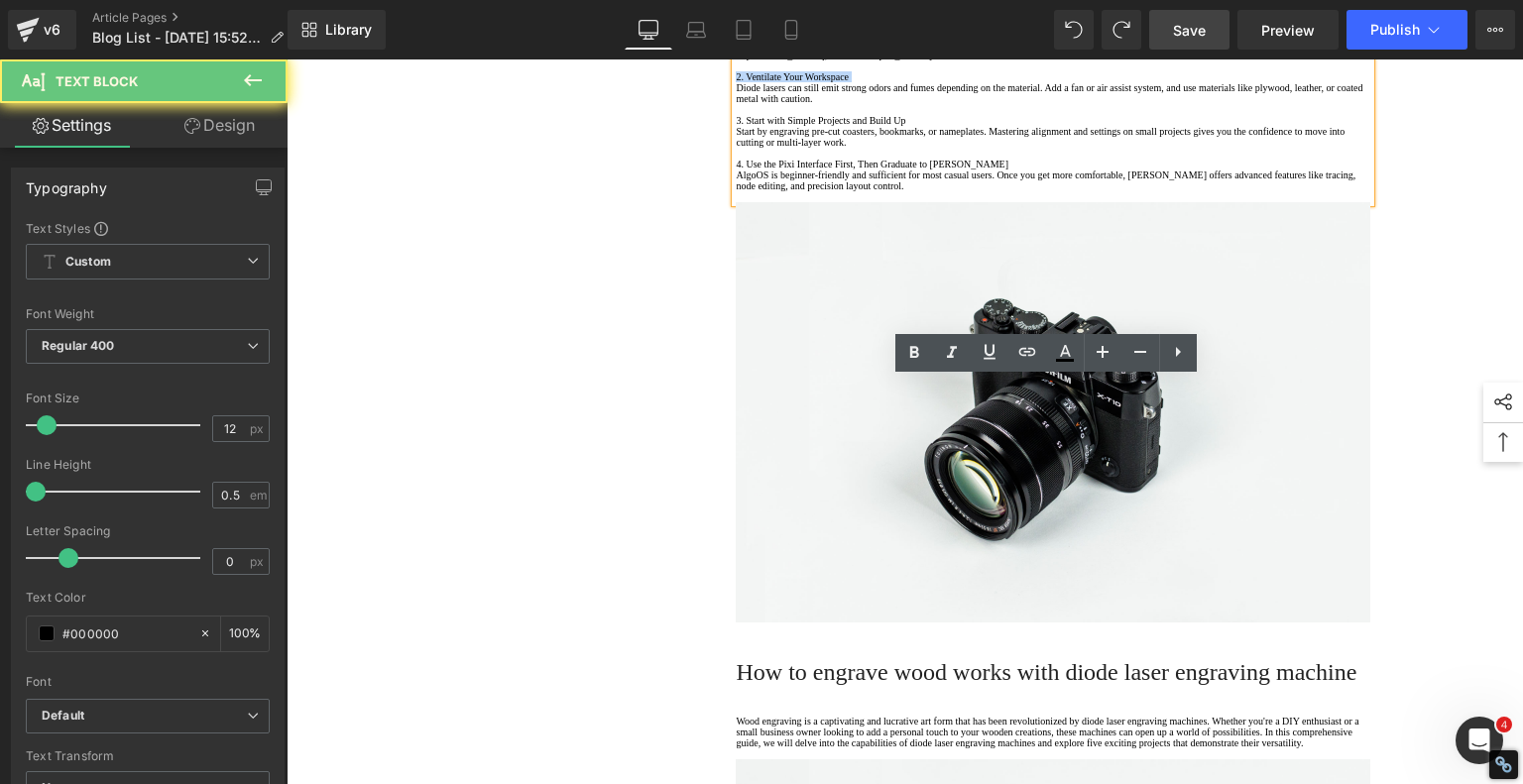 click on "2. Ventilate Your Workspace" at bounding box center (1053, 76) 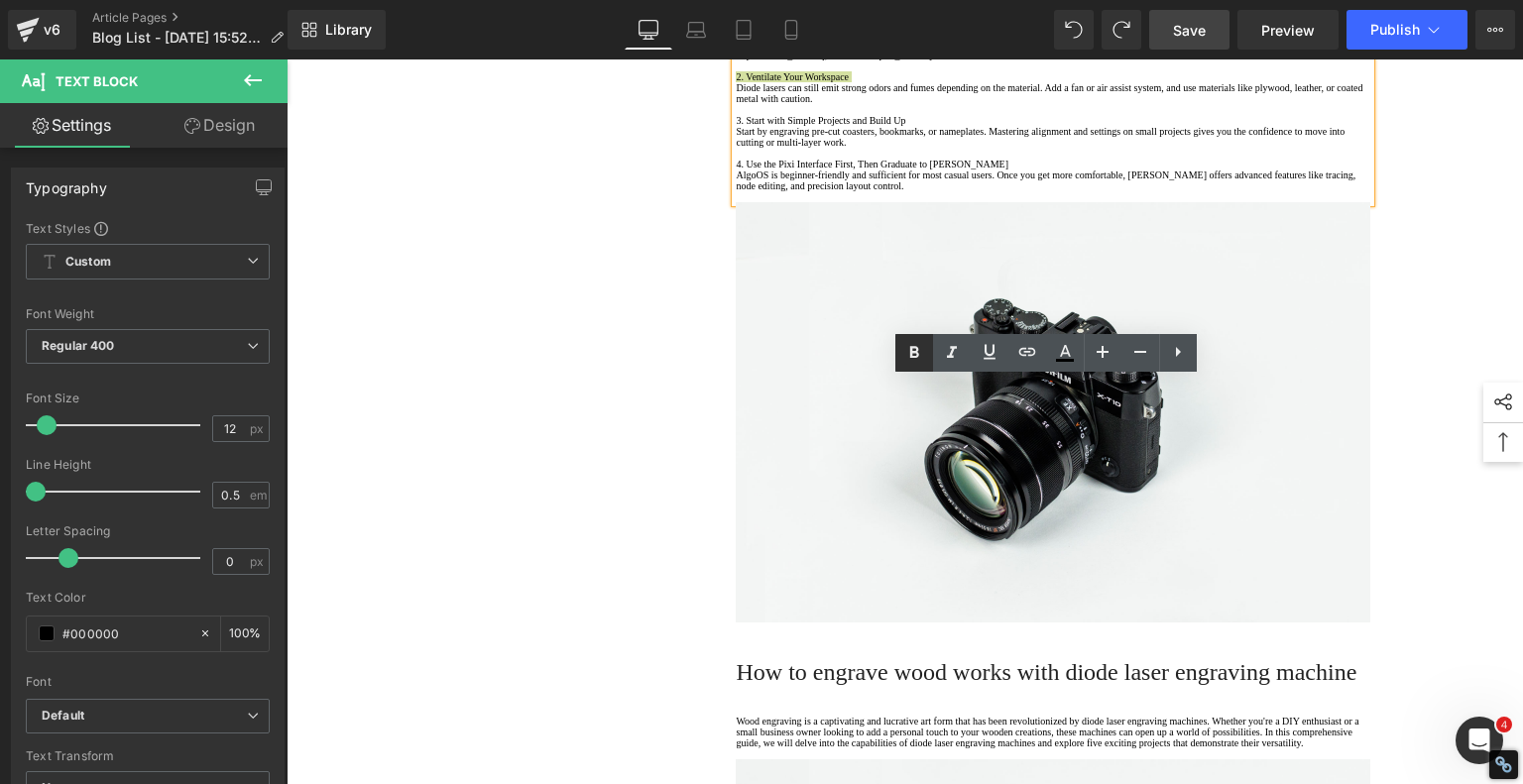 click 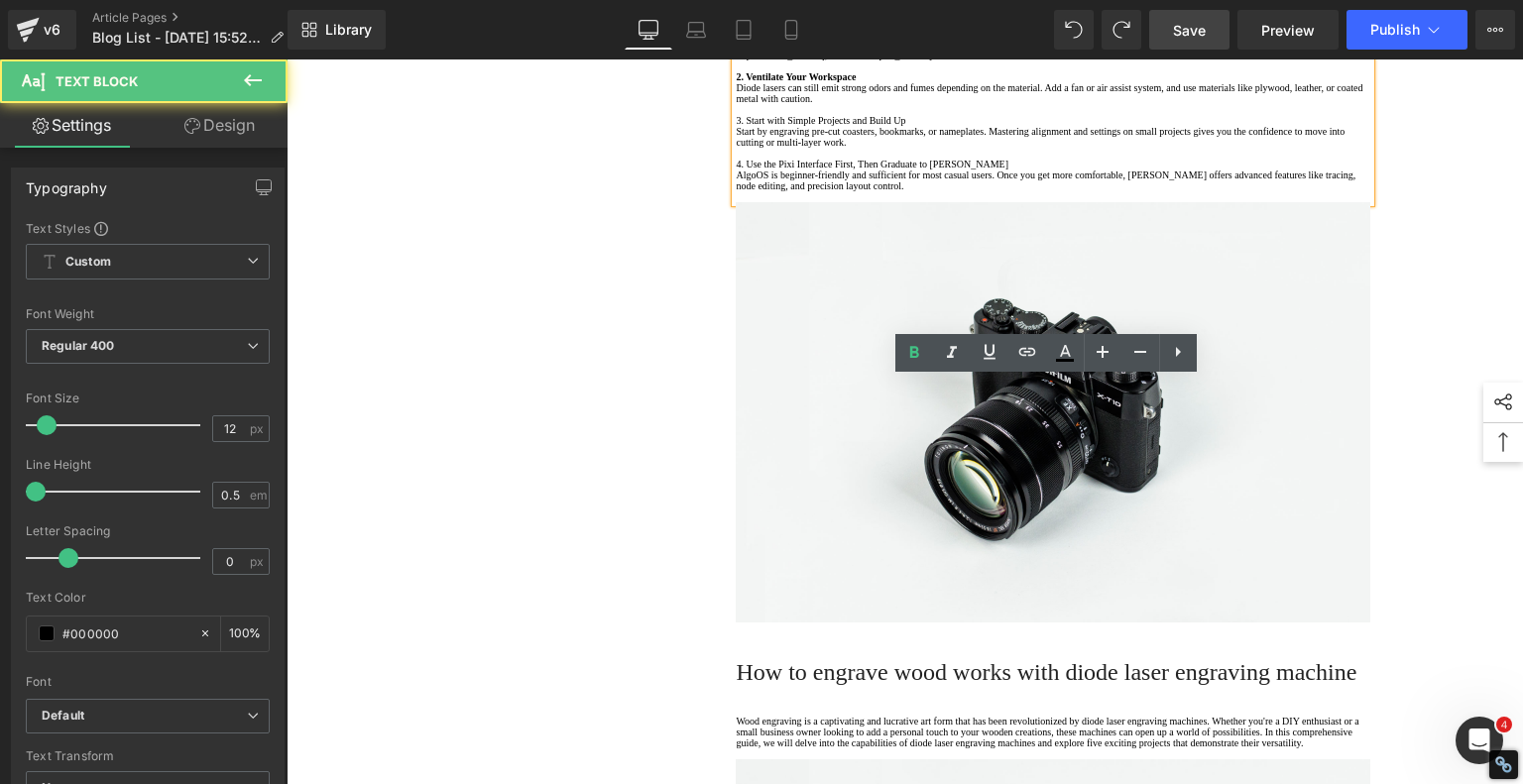 click on "3. Start with Simple Projects and Build Up" at bounding box center (1053, 120) 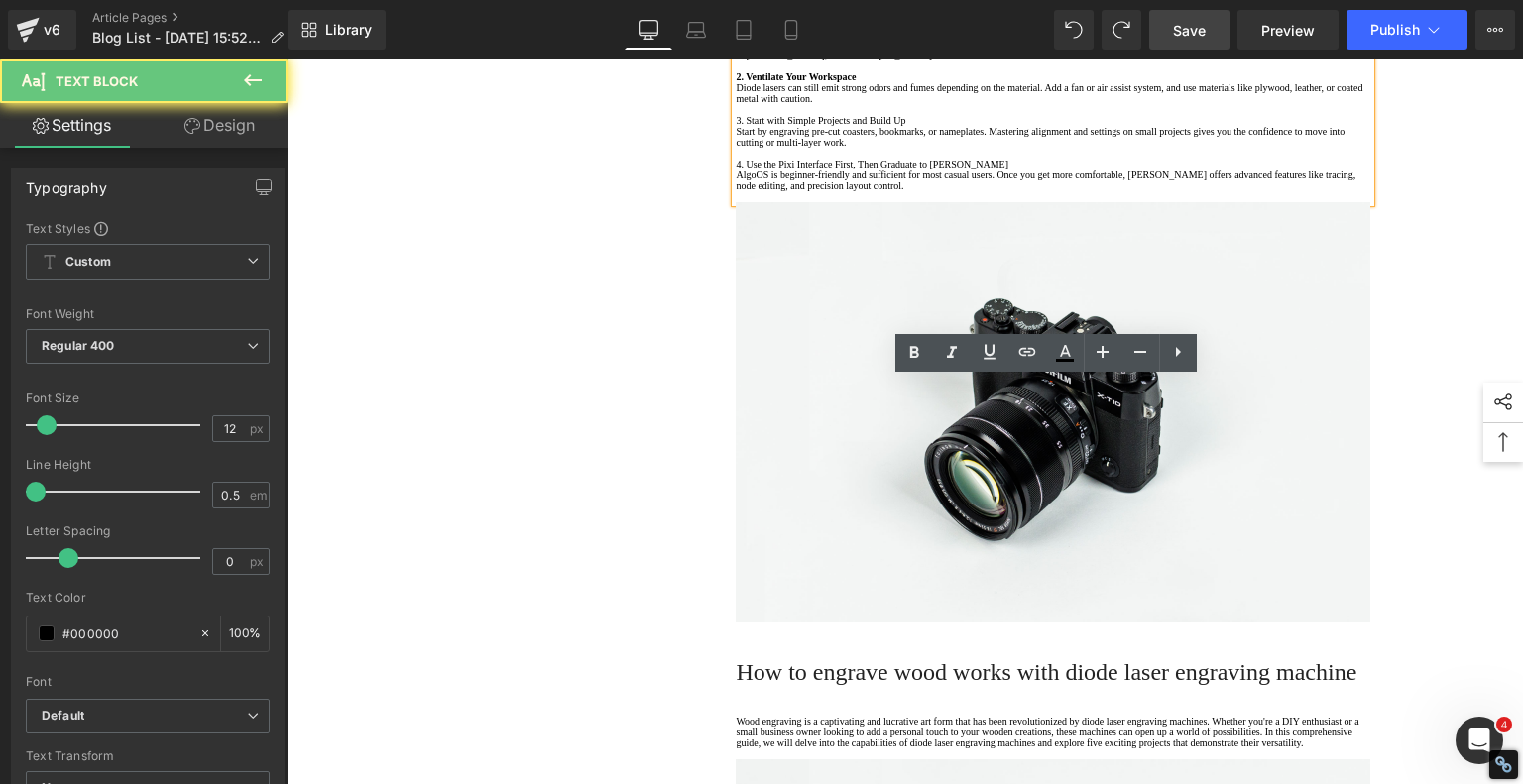 click on "3. Start with Simple Projects and Build Up" at bounding box center [1053, 120] 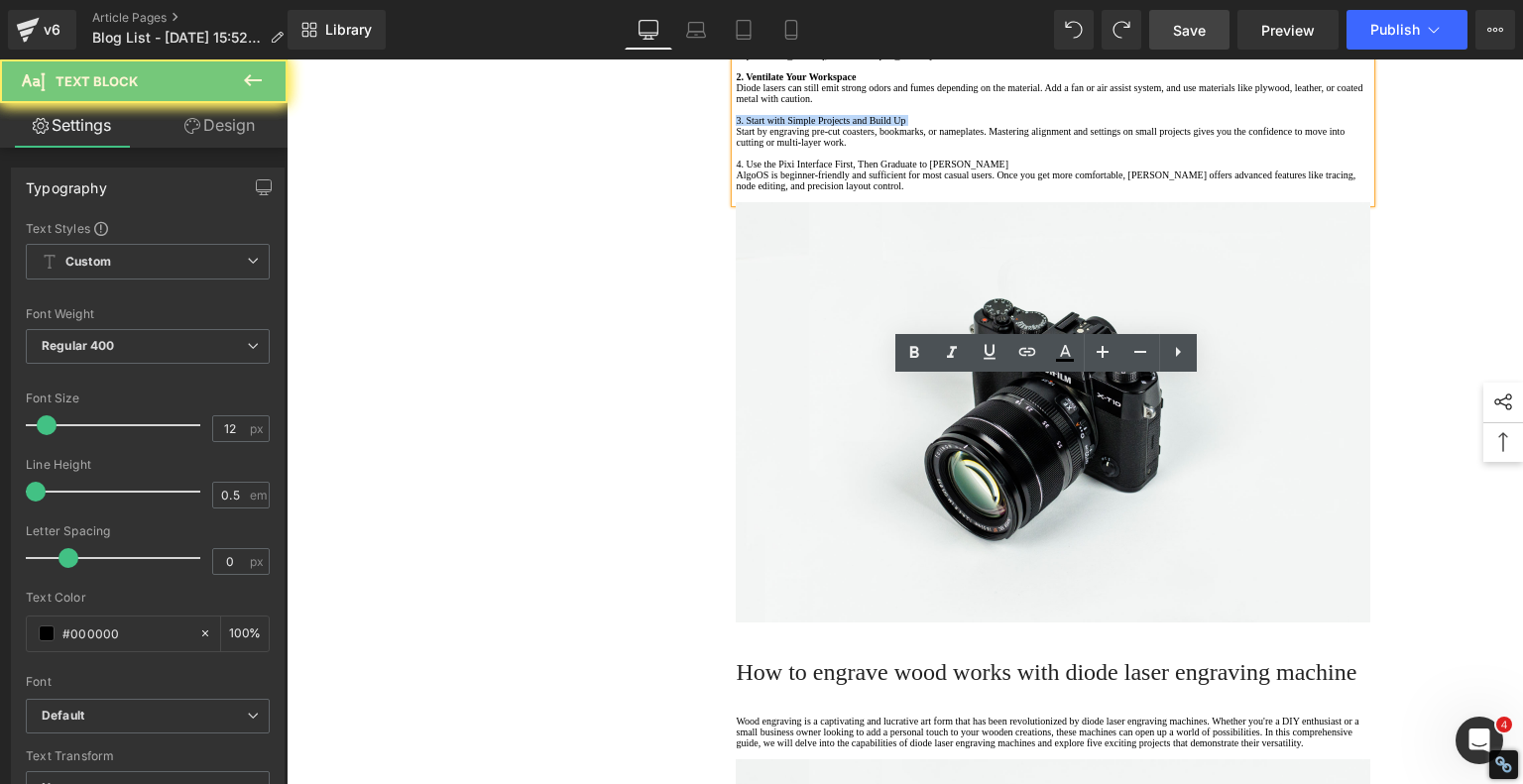click on "3. Start with Simple Projects and Build Up" at bounding box center [1053, 120] 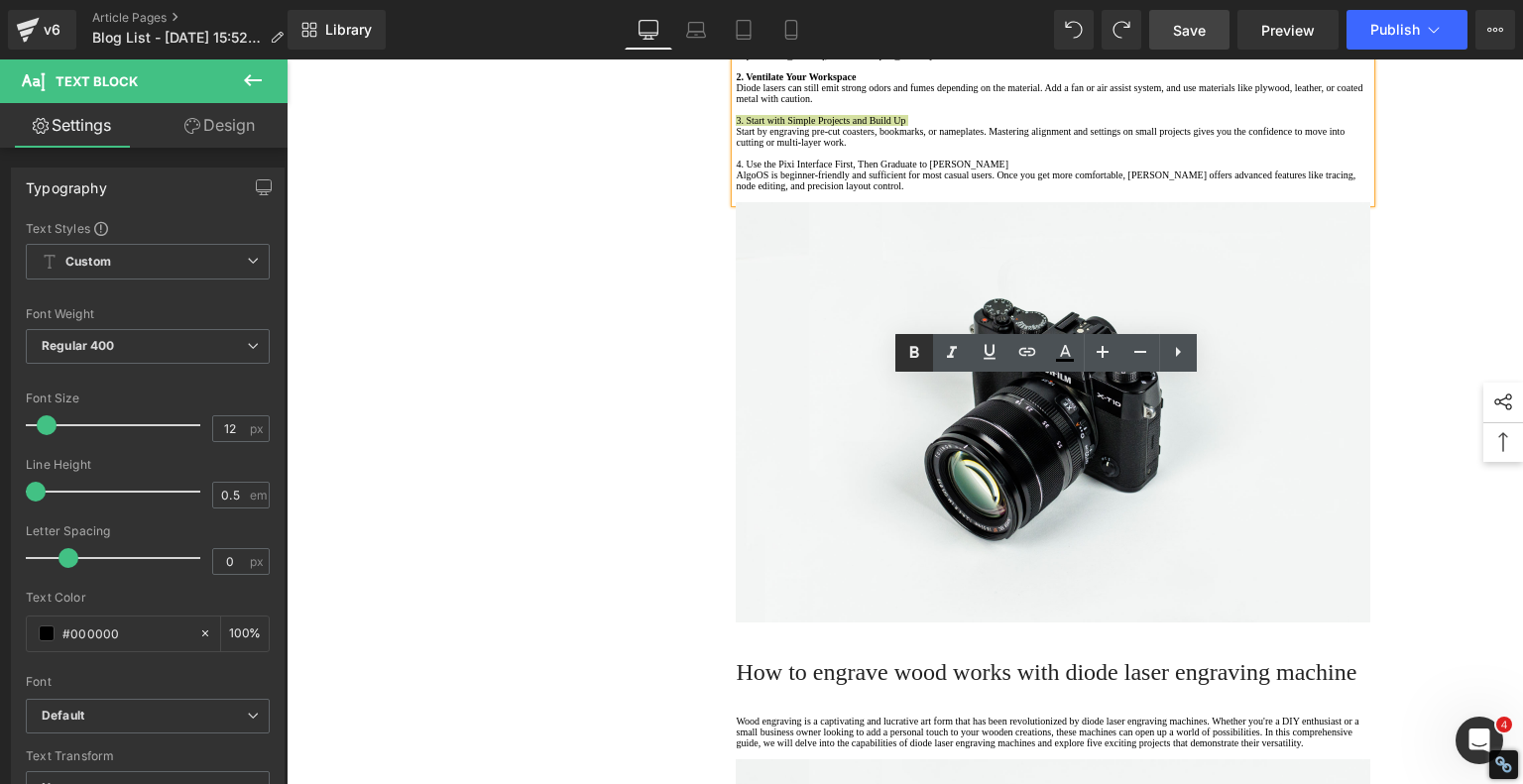click 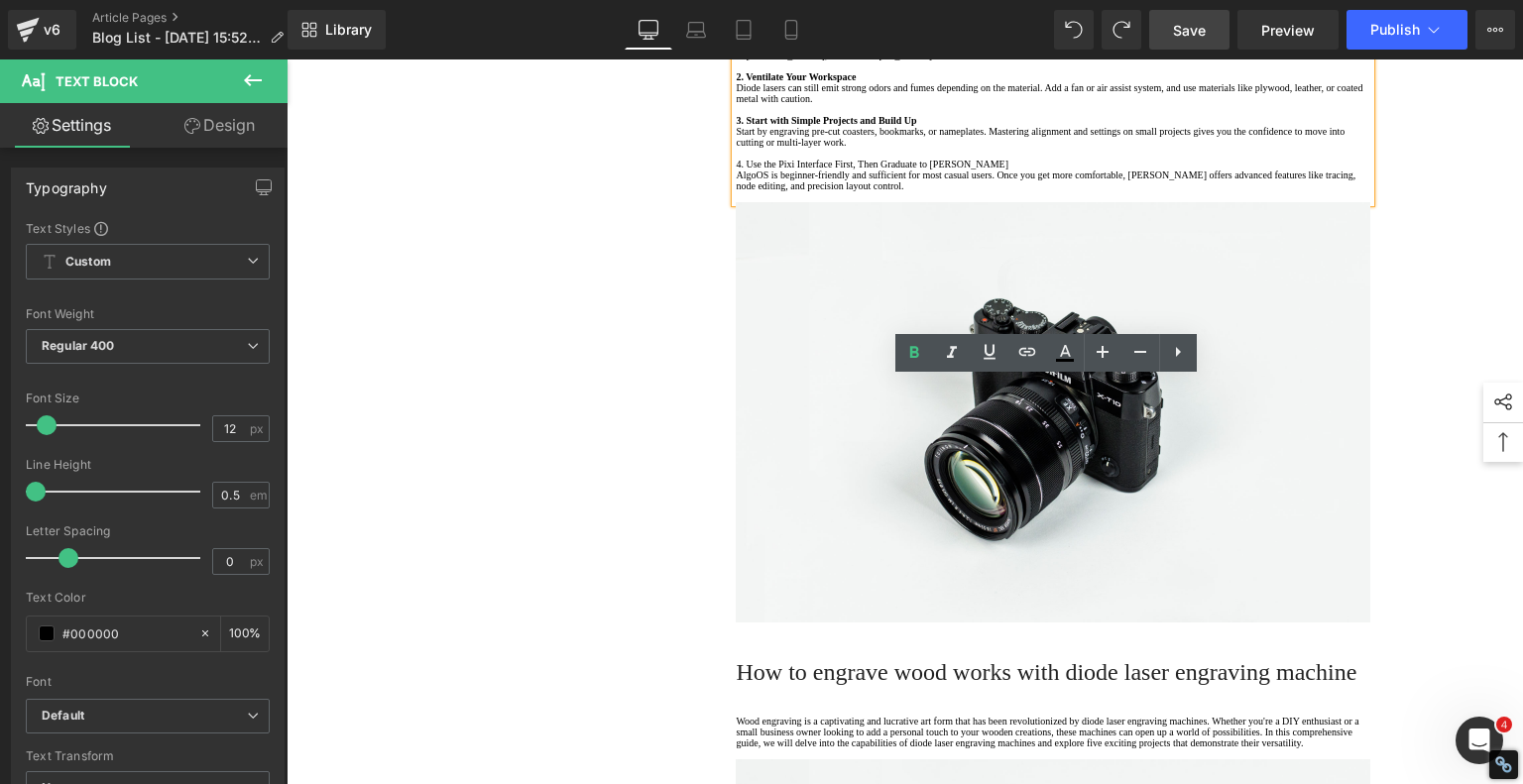 click on "4. Use the Pixi Interface First, Then Graduate to [PERSON_NAME]" at bounding box center (1053, 164) 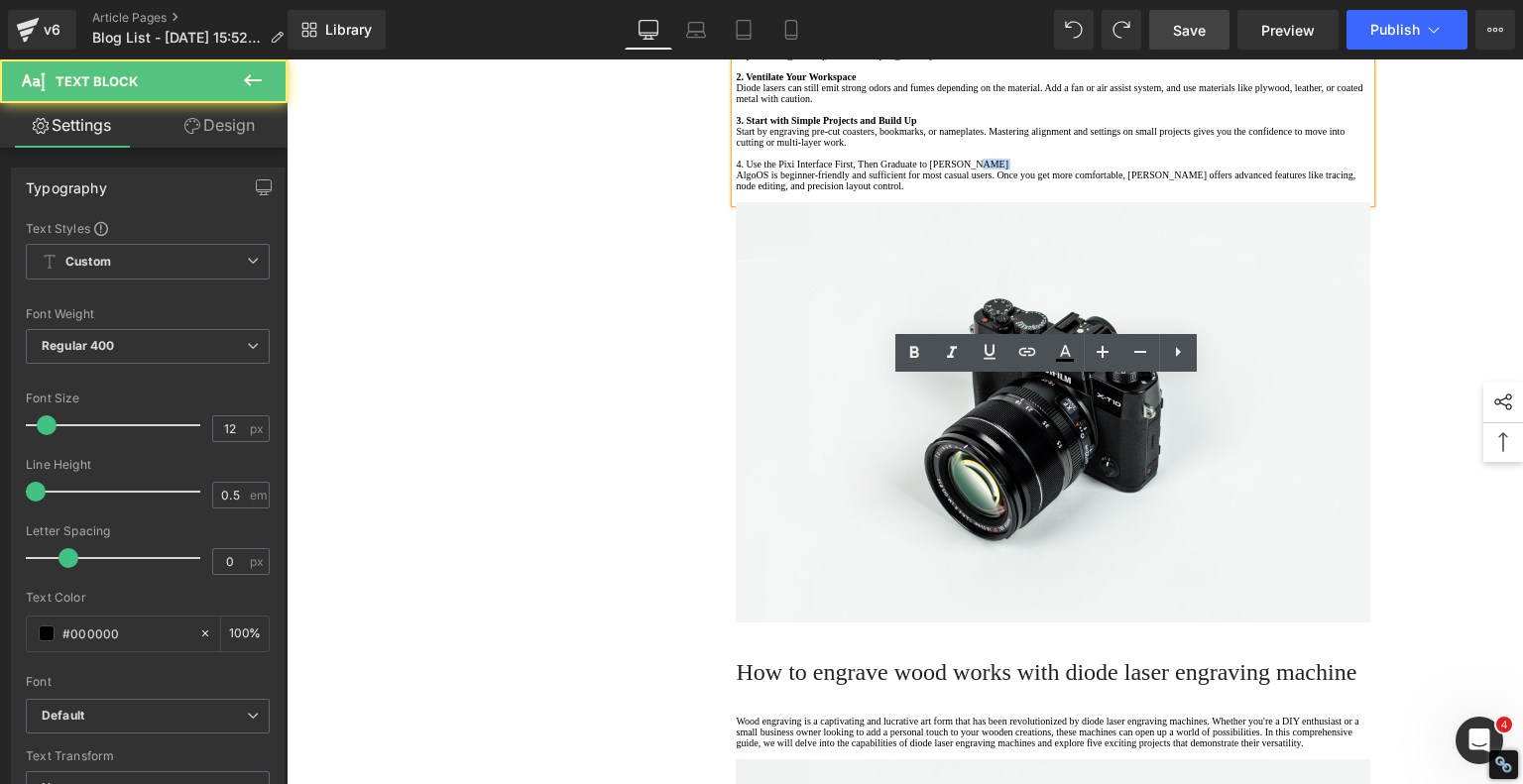 click on "4. Use the Pixi Interface First, Then Graduate to [PERSON_NAME]" at bounding box center [1053, 164] 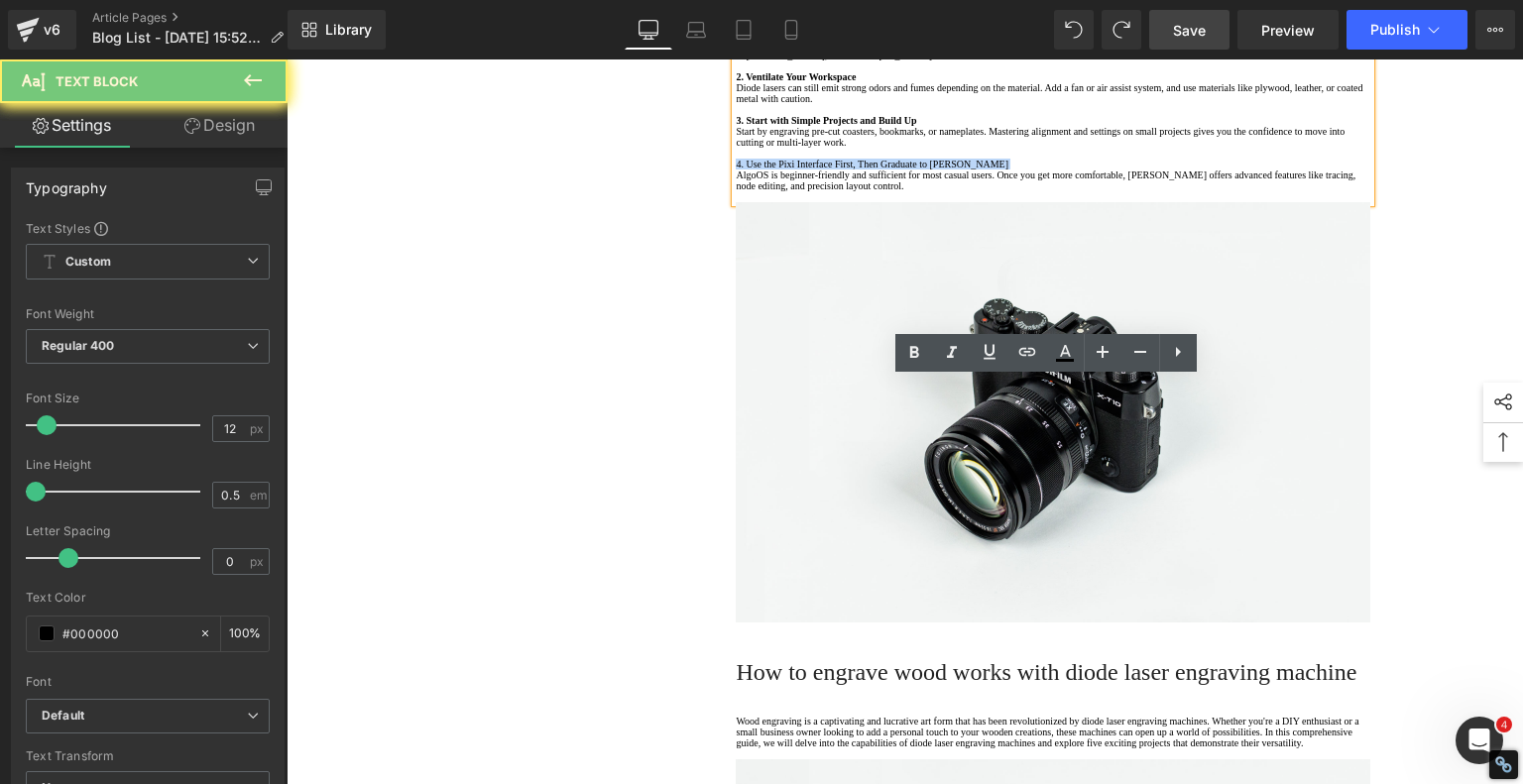 click on "4. Use the Pixi Interface First, Then Graduate to [PERSON_NAME]" at bounding box center [1053, 164] 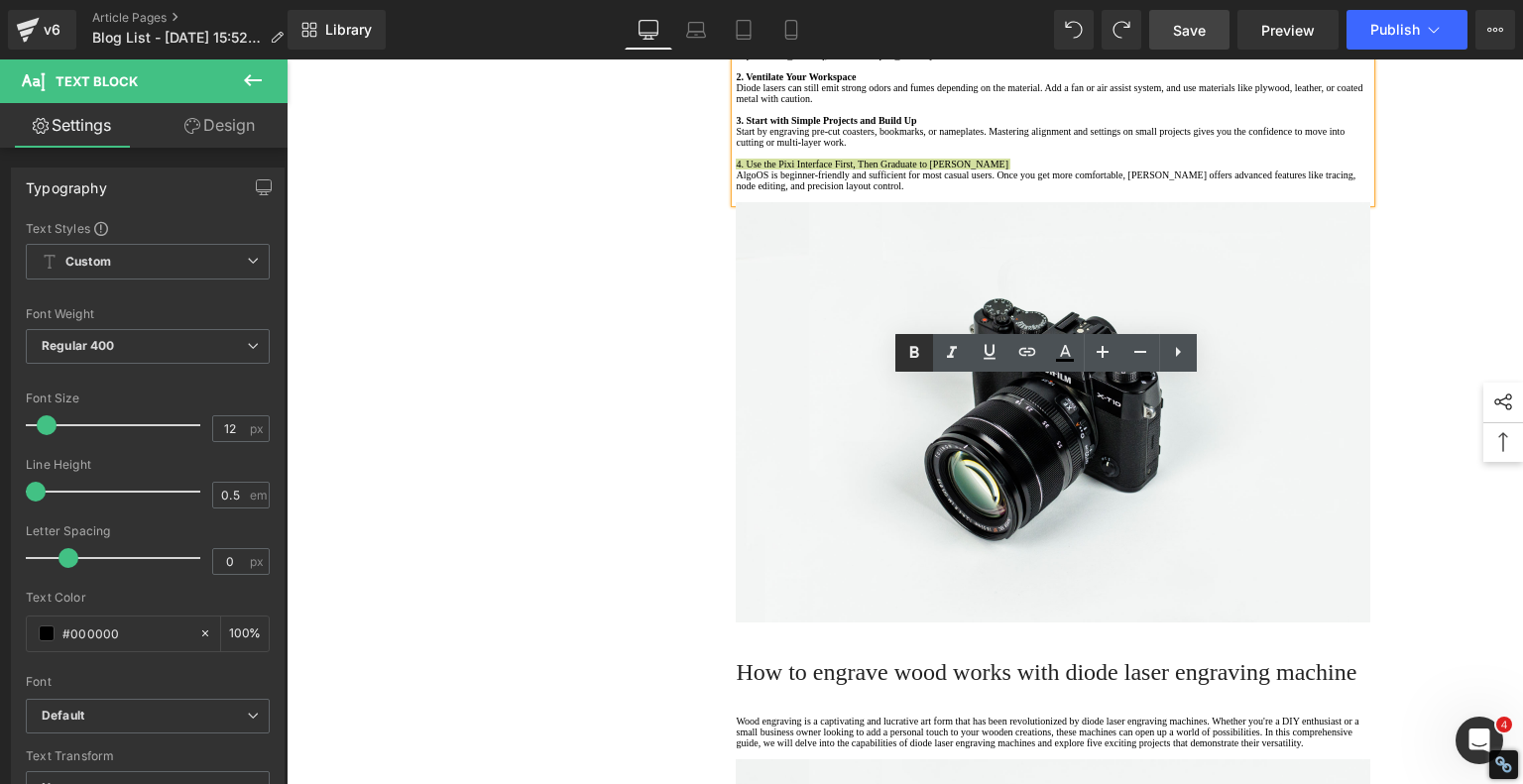 drag, startPoint x: 918, startPoint y: 352, endPoint x: 905, endPoint y: 356, distance: 13.601471 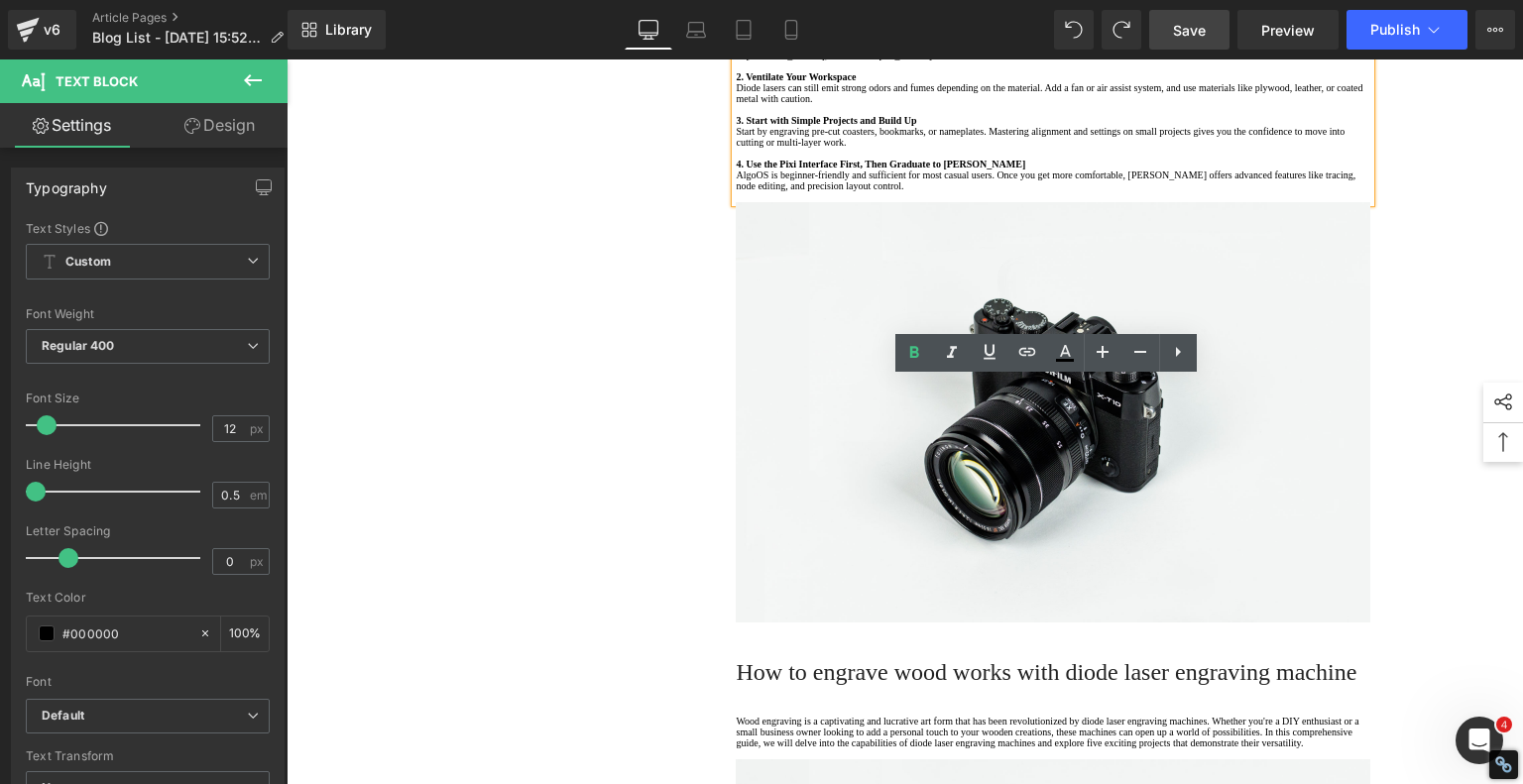 click on "1.  Is the laser engraving machine good at engraving wooden materials Text Block         2.  Laser engraving machine engraving thick paulownia wood cat claw coasters Text Block         3.  Laser engraving machine to engrave thick pine wood calendar Text Block         4.  Laser Engraving Machine to Engrave Skateboards Text Block         5.  Laser engraving machine batch engraving pencils Text Block         6 .  Laser engraving machine batch engraving pencils Text Block         7 .  Laser engraving machine batch engraving pencils Text Block         Row         Affordable Laser Engraver for Beginners: Meet the AlgoLaser Pixi Heading         If you're just stepping into the world of laser engraving and looking for an affordable, reliable, and user-friendly machine, the  AlgoLaser Pixi  deserves a serious look. T his compact diode laser engraver has gained traction for being a great entry-level tool without the steep learning curve. Here's why the Pixi stands out—and what you should know before you buy." at bounding box center [905, 101] 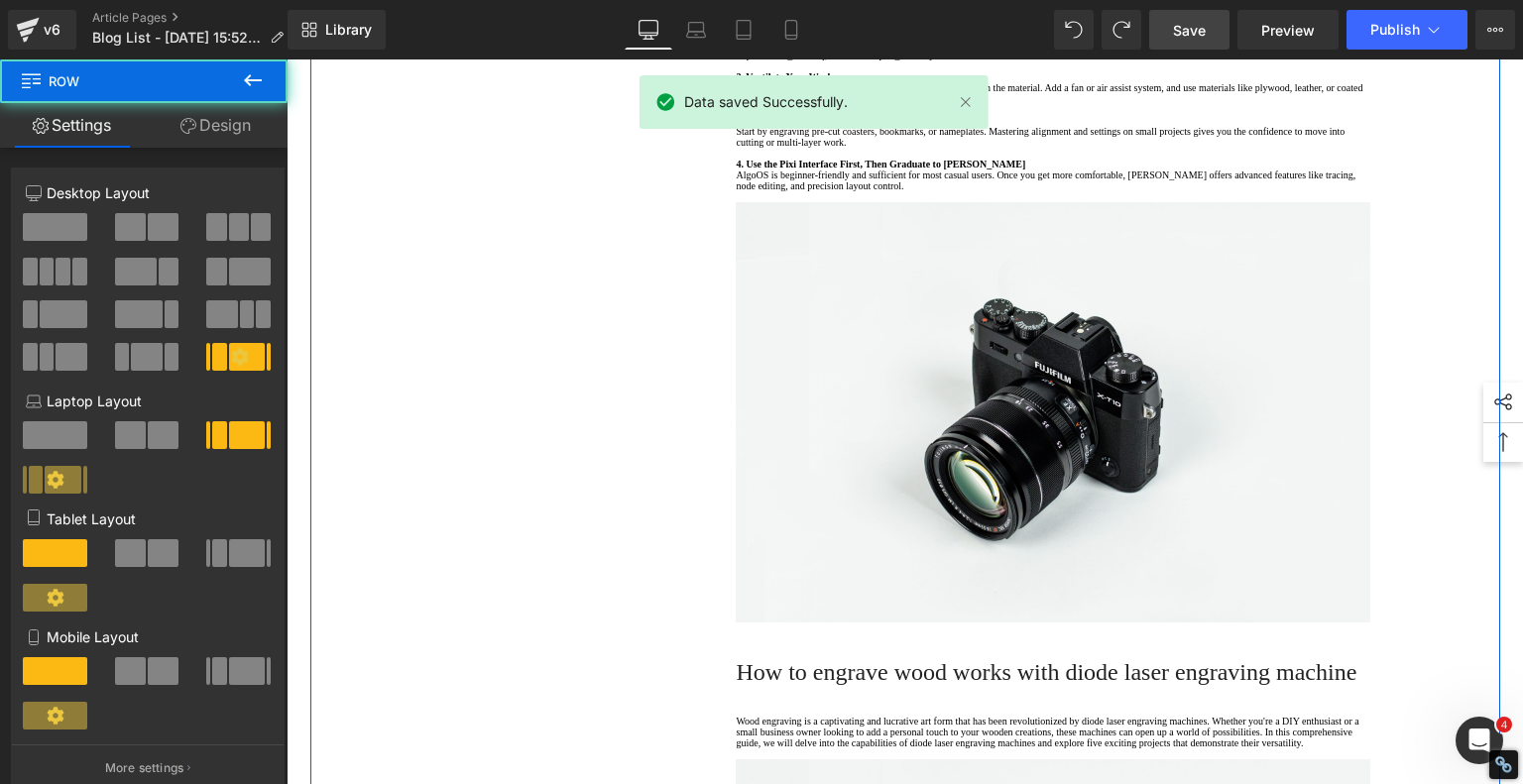 click on "1.  Is the laser engraving machine good at engraving wooden materials Text Block         2.  Laser engraving machine engraving thick paulownia wood cat claw coasters Text Block         3.  Laser engraving machine to engrave thick pine wood calendar Text Block         4.  Laser Engraving Machine to Engrave Skateboards Text Block         5.  Laser engraving machine batch engraving pencils Text Block         6 .  Laser engraving machine batch engraving pencils Text Block         7 .  Laser engraving machine batch engraving pencils Text Block         Row         Affordable Laser Engraver for Beginners: Meet the AlgoLaser Pixi Heading         If you're just stepping into the world of laser engraving and looking for an affordable, reliable, and user-friendly machine, the  AlgoLaser Pixi  deserves a serious look. T his compact diode laser engraver has gained traction for being a great entry-level tool without the steep learning curve. Here's why the Pixi stands out—and what you should know before you buy." at bounding box center [905, 101] 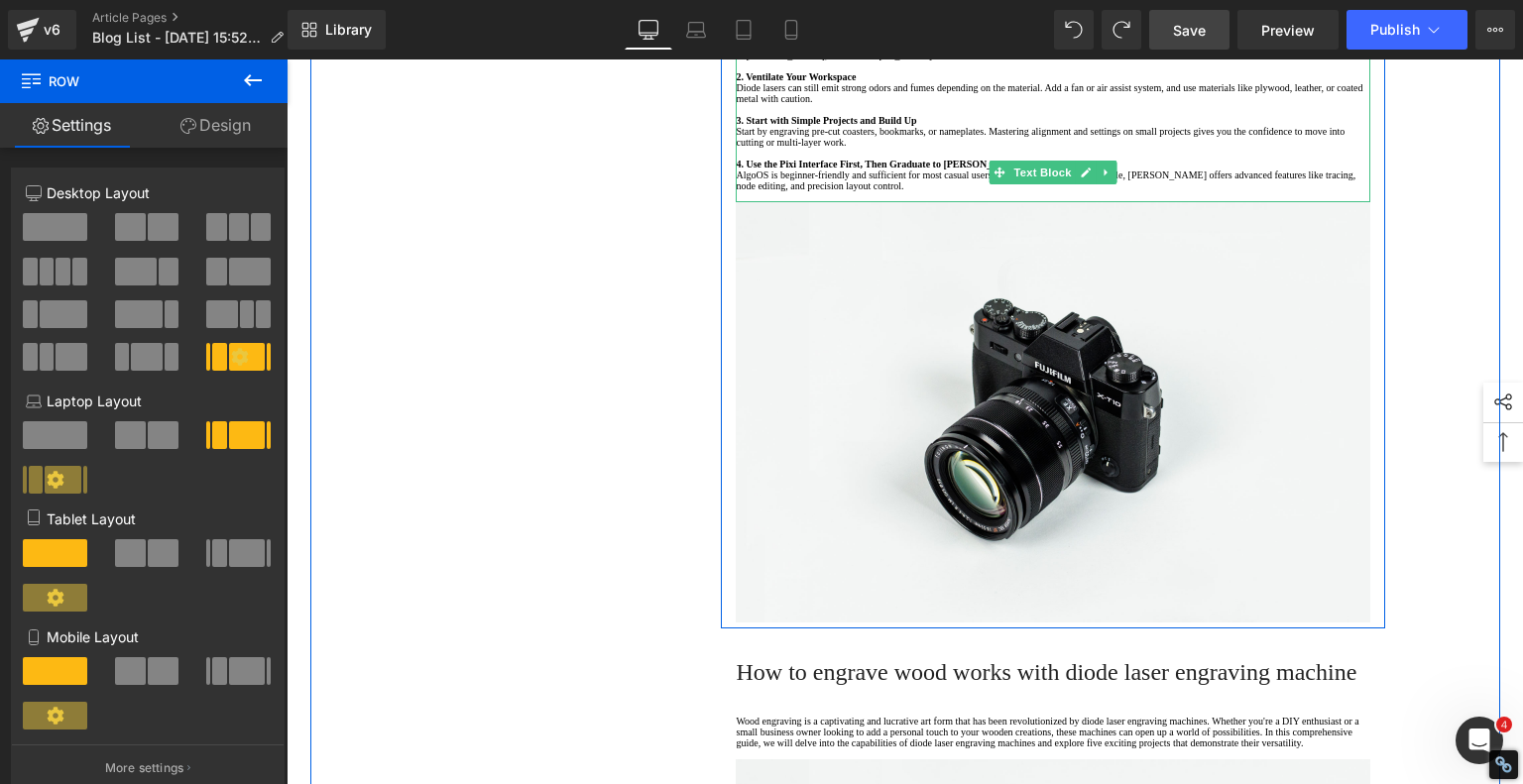 click at bounding box center [1053, 33] 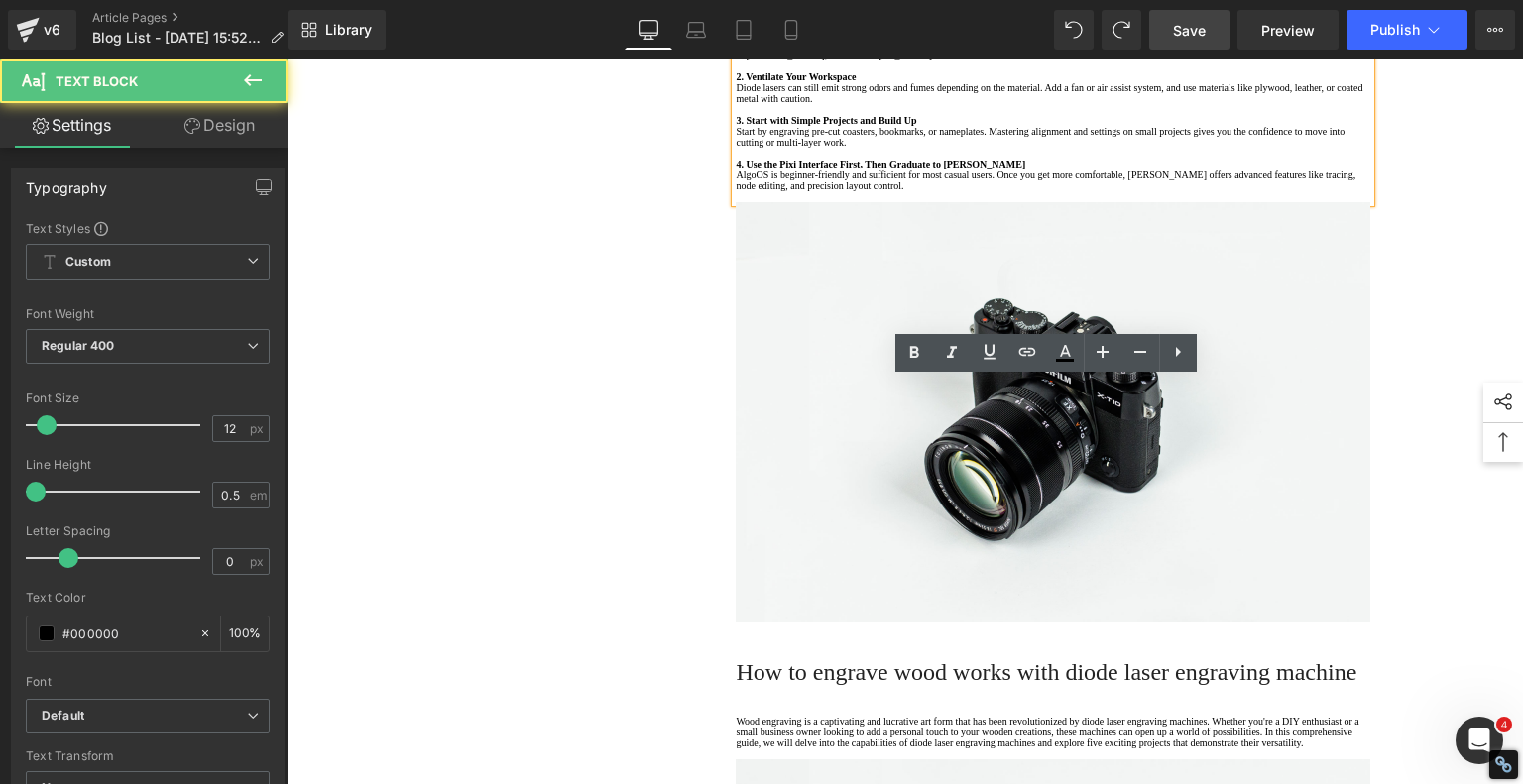 click on "1.  Is the laser engraving machine good at engraving wooden materials Text Block         2.  Laser engraving machine engraving thick paulownia wood cat claw coasters Text Block         3.  Laser engraving machine to engrave thick pine wood calendar Text Block         4.  Laser Engraving Machine to Engrave Skateboards Text Block         5.  Laser engraving machine batch engraving pencils Text Block         6 .  Laser engraving machine batch engraving pencils Text Block         7 .  Laser engraving machine batch engraving pencils Text Block         Row         Affordable Laser Engraver for Beginners: Meet the AlgoLaser Pixi Heading         If you're just stepping into the world of laser engraving and looking for an affordable, reliable, and user-friendly machine, the  AlgoLaser Pixi  deserves a serious look. T his compact diode laser engraver has gained traction for being a great entry-level tool without the steep learning curve. Here's why the Pixi stands out—and what you should know before you buy." at bounding box center [905, 101] 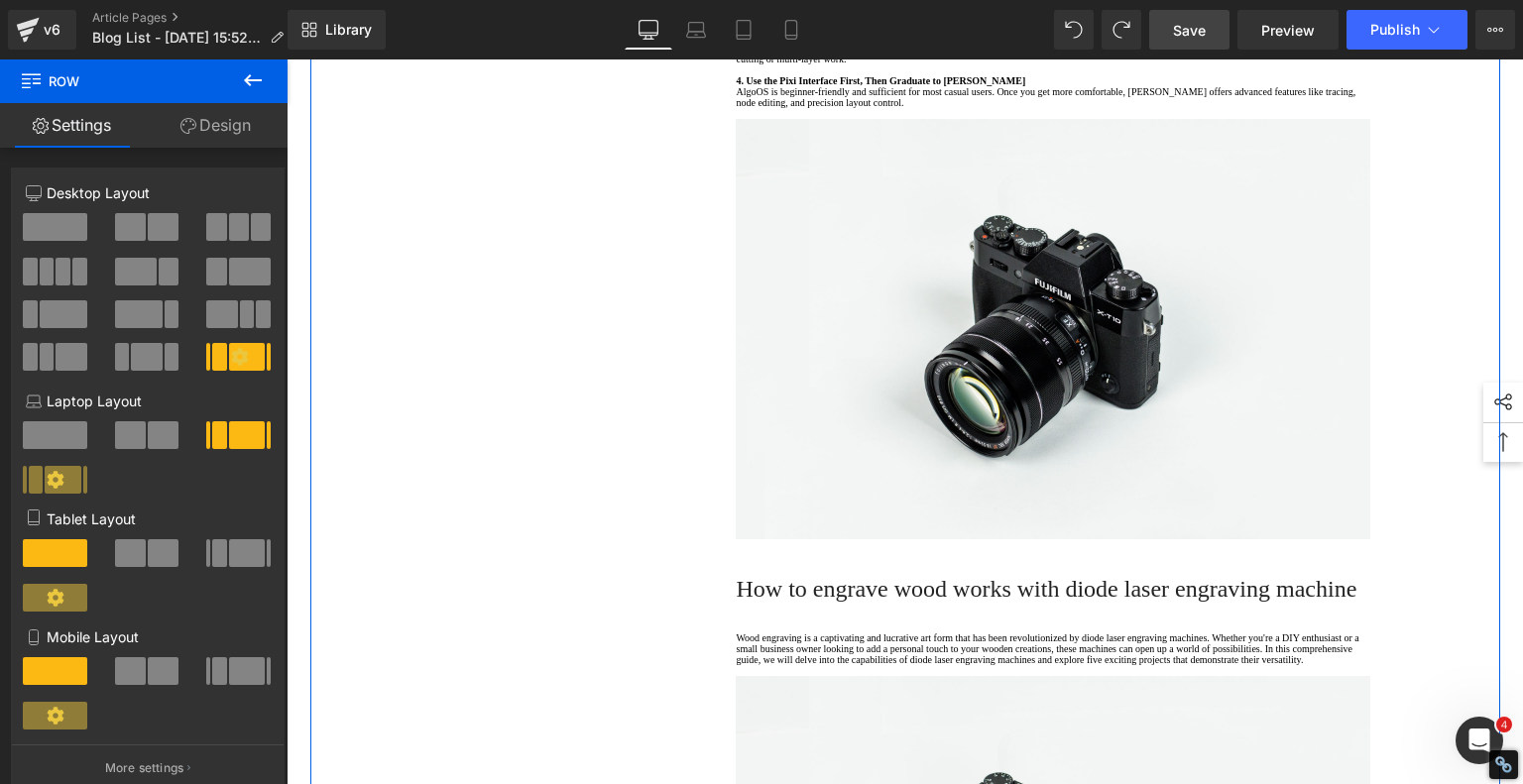 scroll, scrollTop: 2577, scrollLeft: 0, axis: vertical 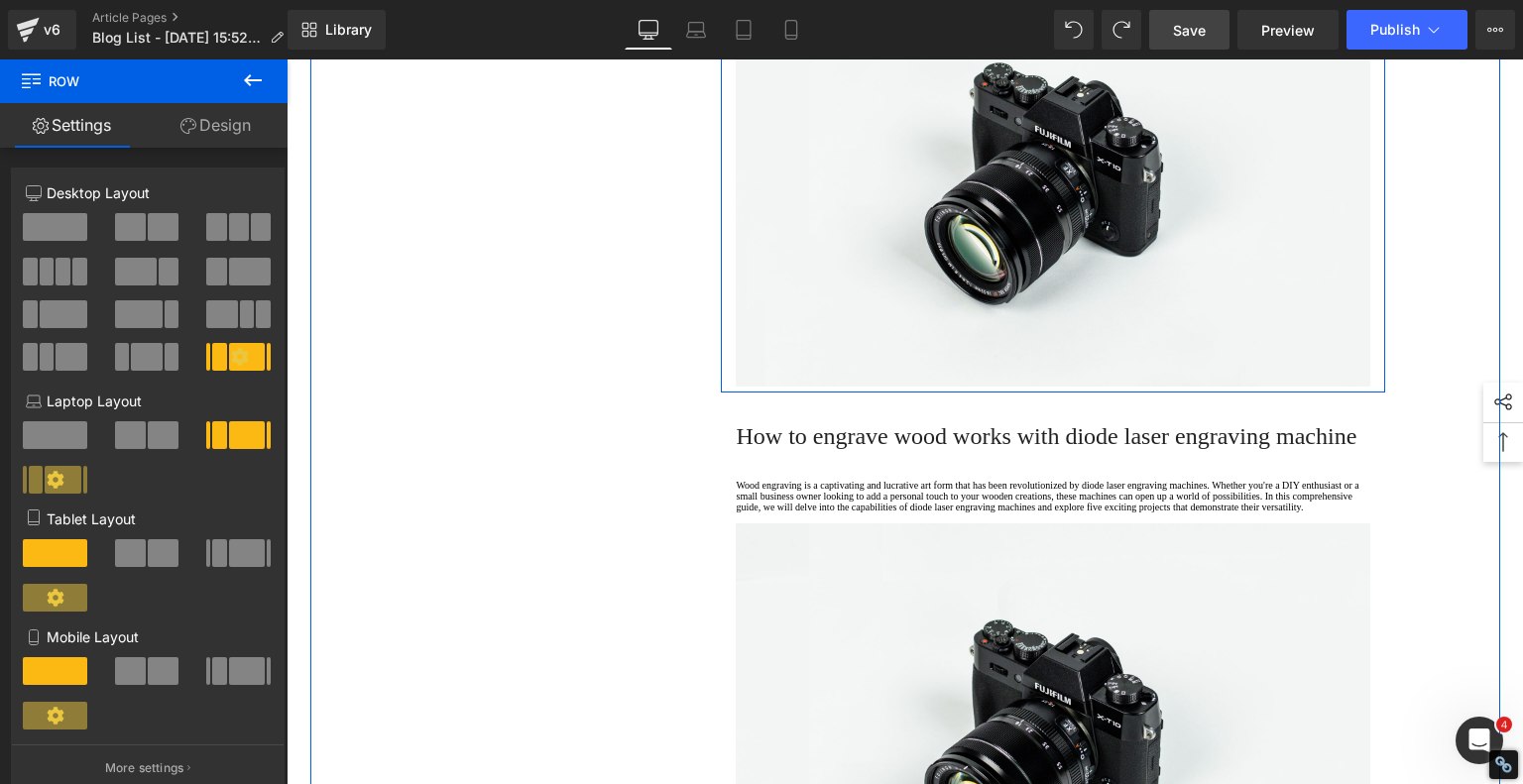 click on "How to engrave wood works with  diode laser engraving machine" at bounding box center [1046, -121] 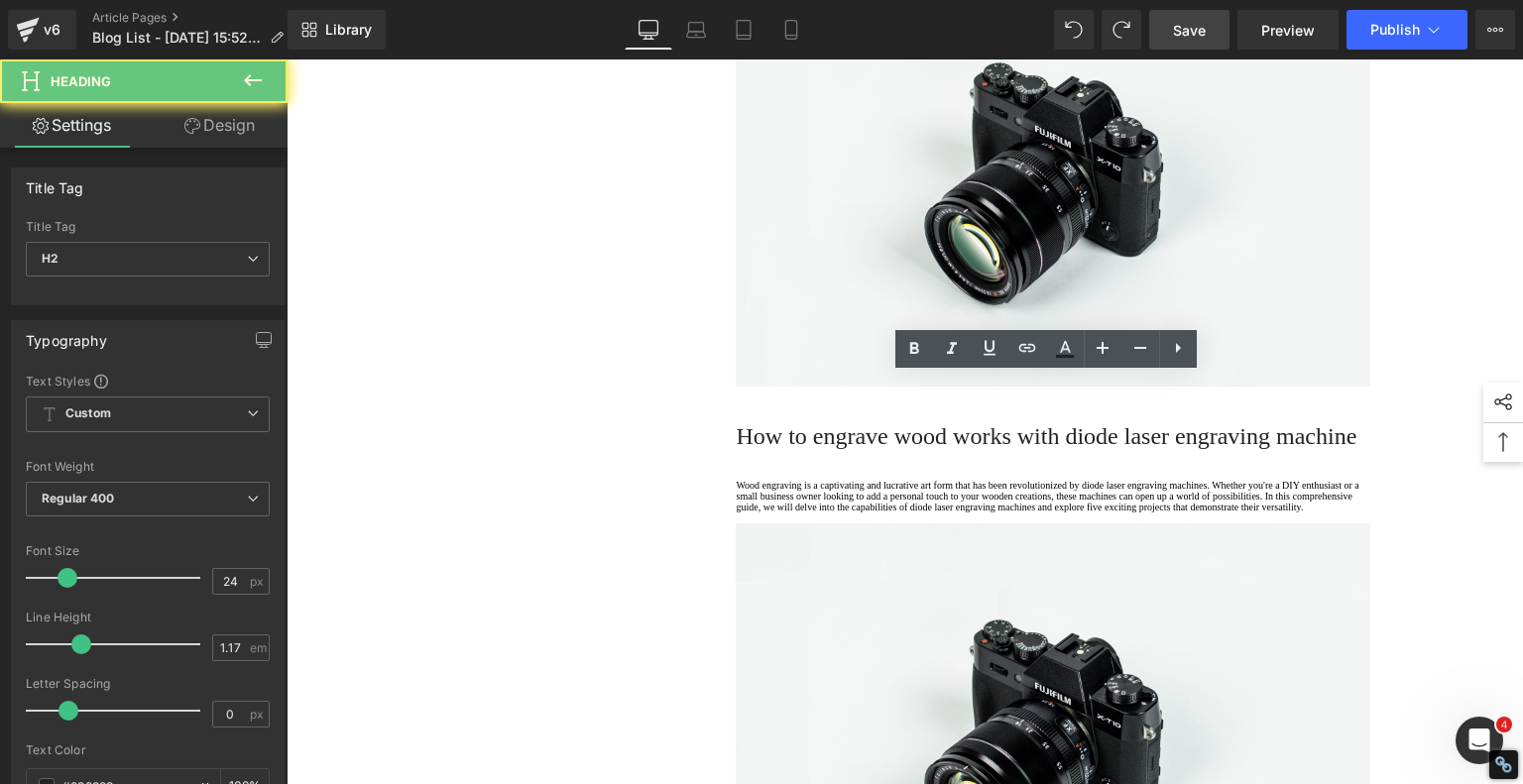 click on "How to engrave wood works with  diode laser engraving machine" at bounding box center [1046, -121] 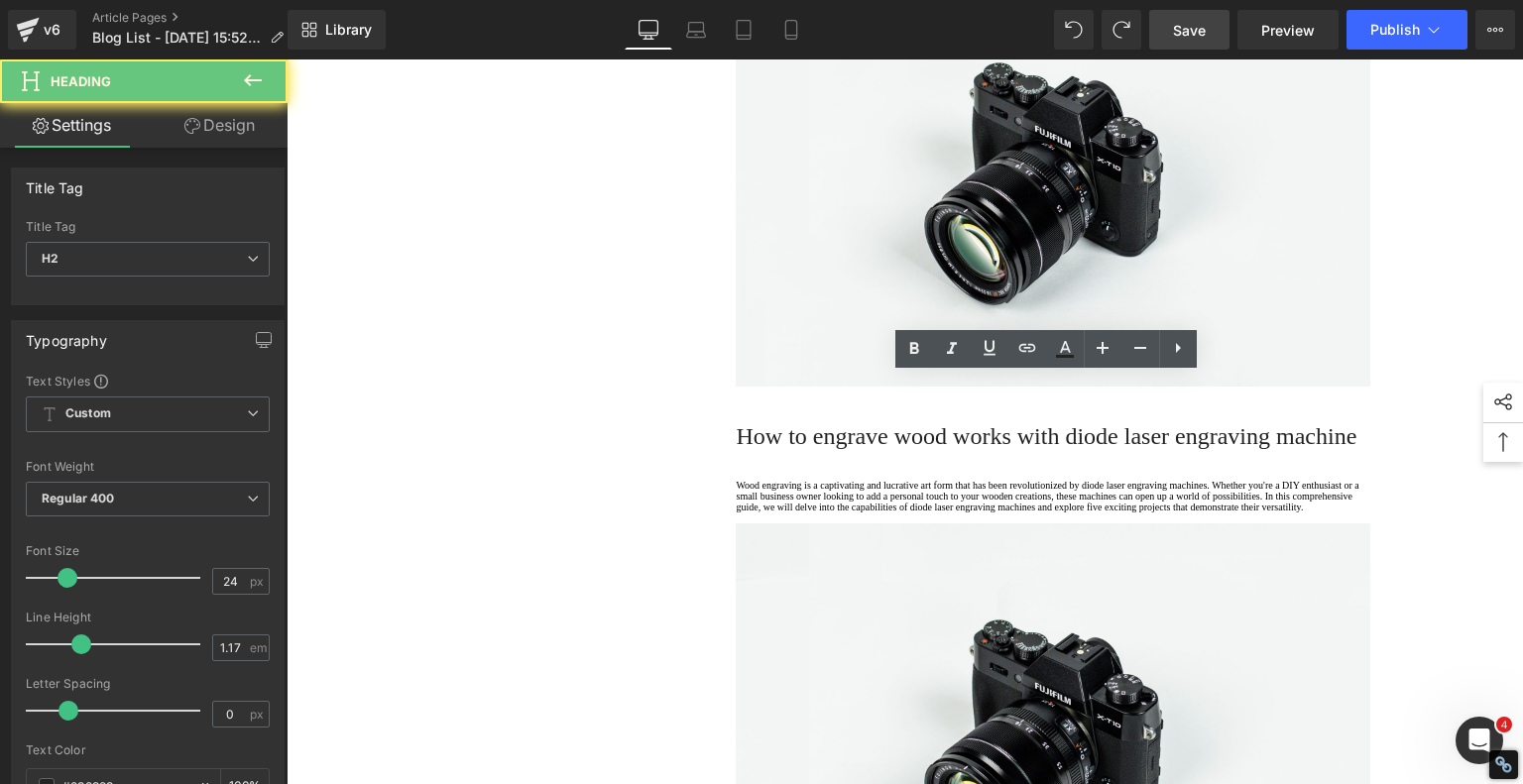 click on "How to engrave wood works with  diode laser engraving machine" at bounding box center [1046, -121] 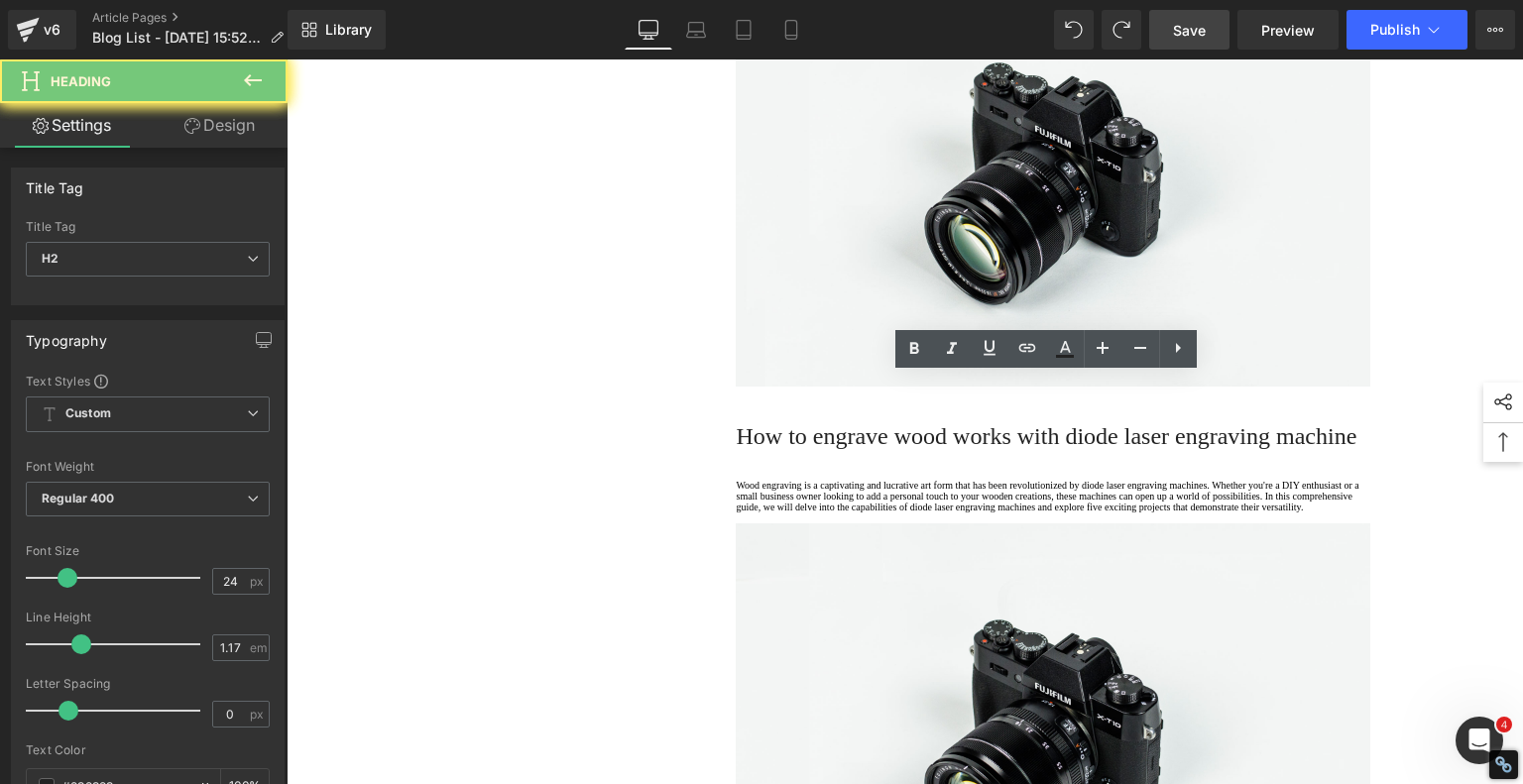 paste 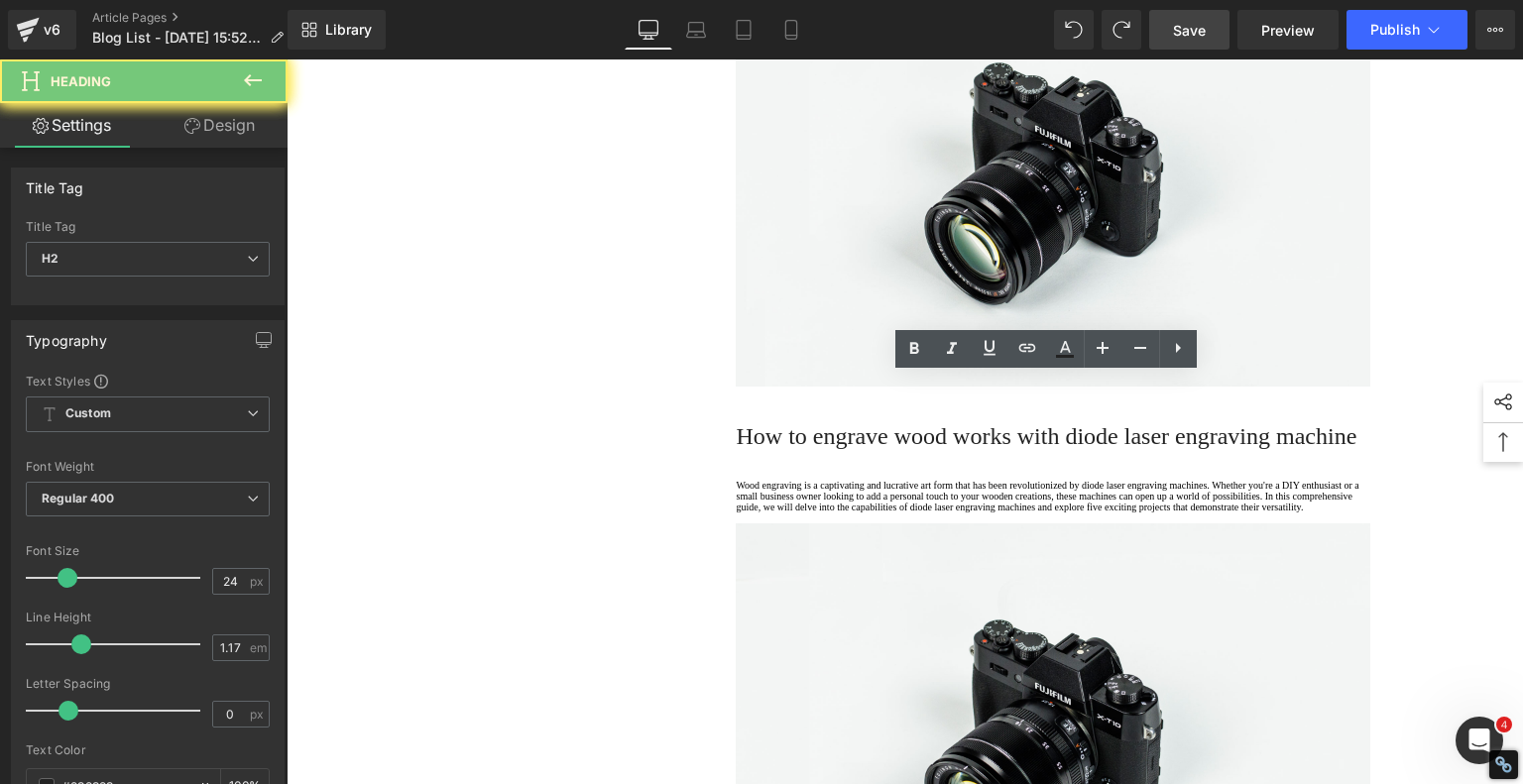 type 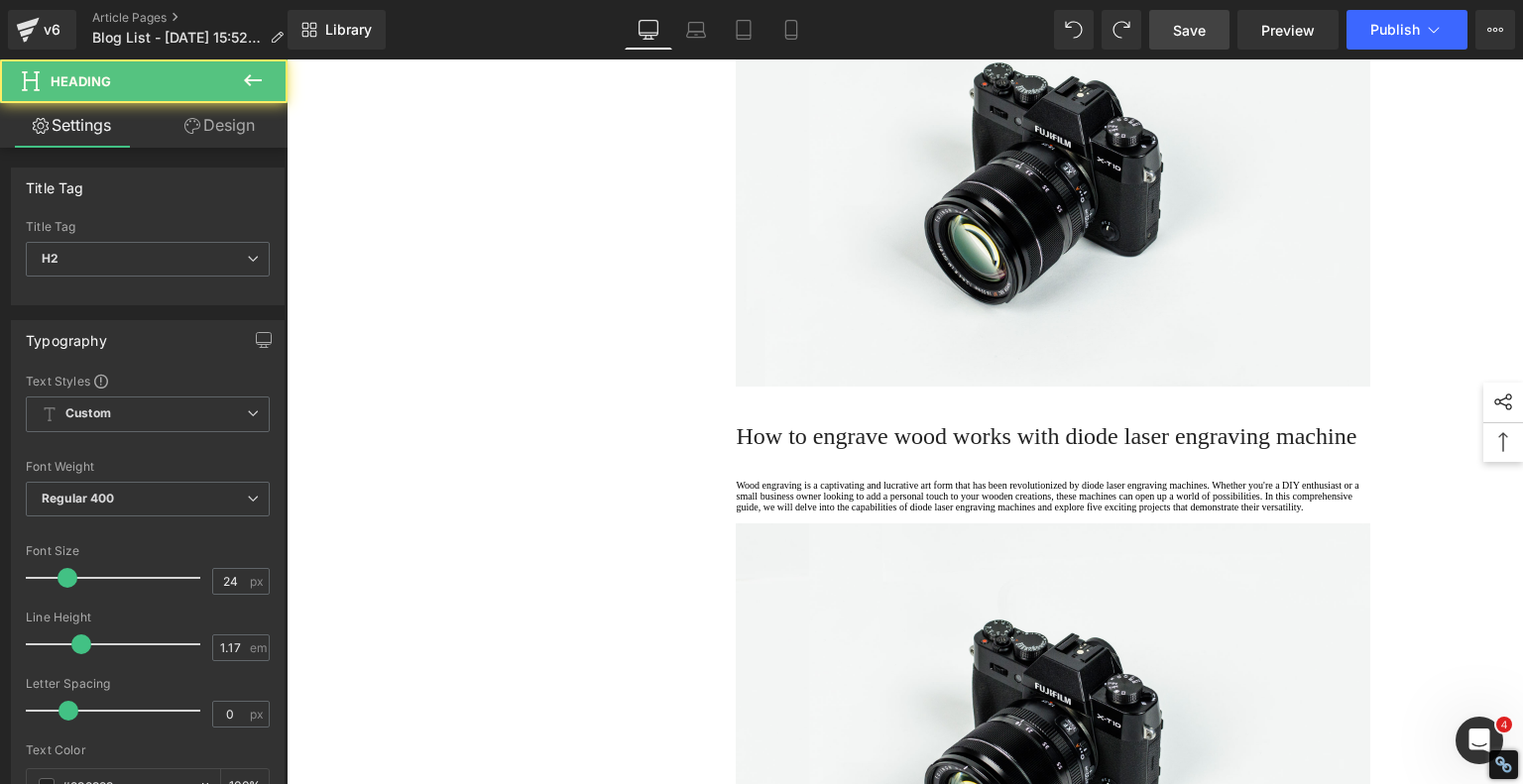 click on "Inspiring Project Ideas from New Creators" at bounding box center [1053, -121] 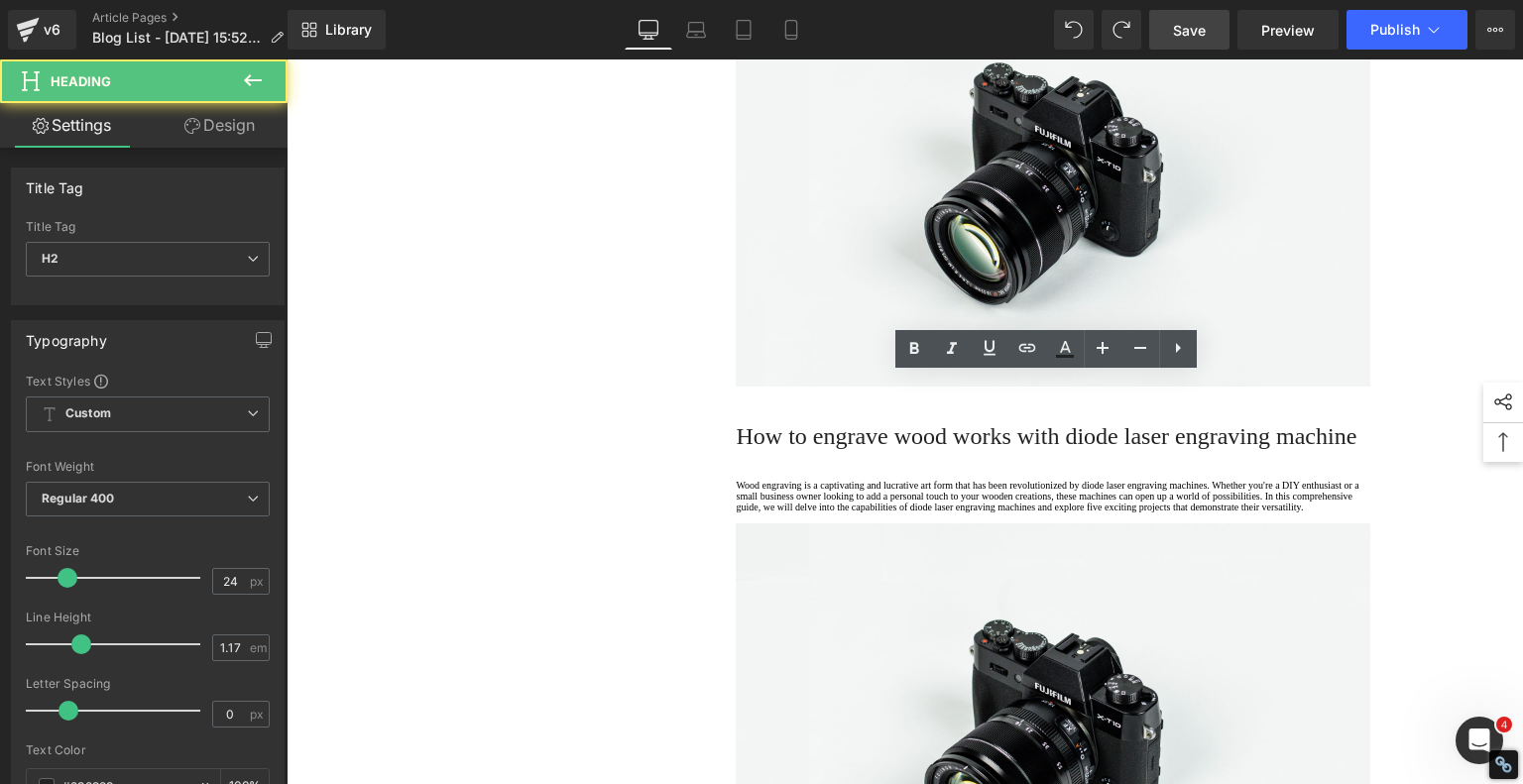 click on "Inspiring Project Ideas from New Creators" at bounding box center [1053, -121] 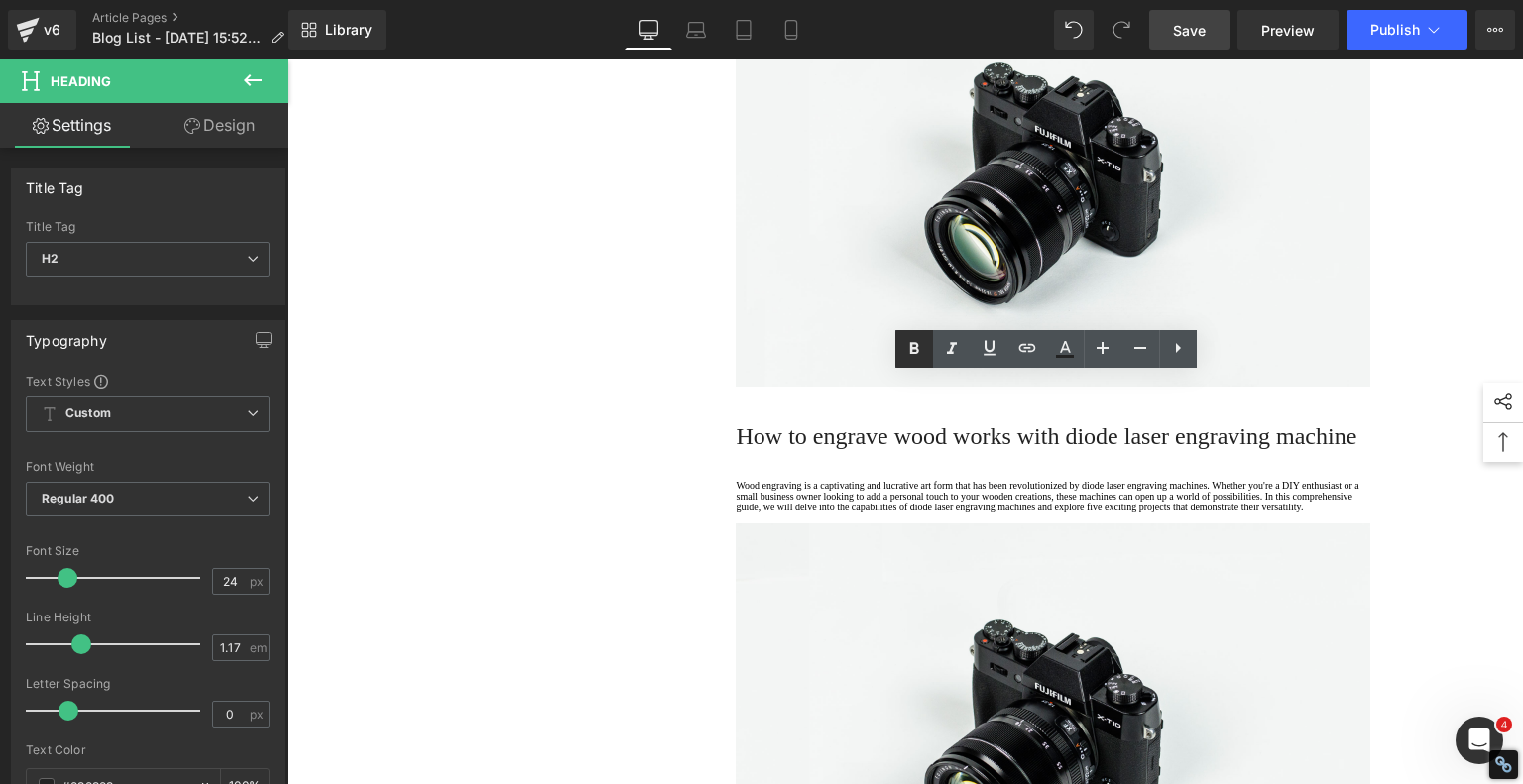 click 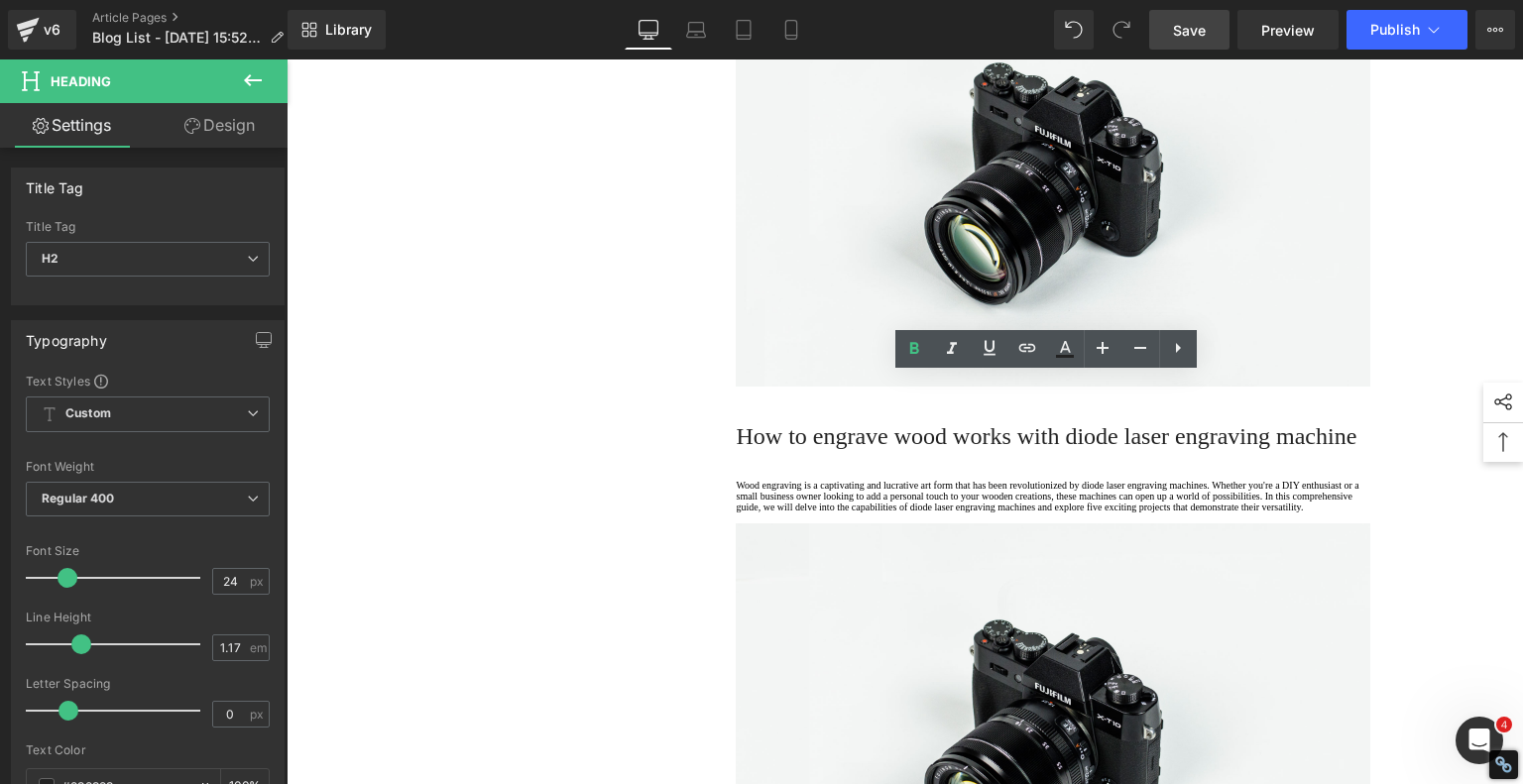 click on "1.  Is the laser engraving machine good at engraving wooden materials Text Block         2.  Laser engraving machine engraving thick paulownia wood cat claw coasters Text Block         3.  Laser engraving machine to engrave thick pine wood calendar Text Block         4.  Laser Engraving Machine to Engrave Skateboards Text Block         5.  Laser engraving machine batch engraving pencils Text Block         6 .  Laser engraving machine batch engraving pencils Text Block         7 .  Laser engraving machine batch engraving pencils Text Block         Row         Affordable Laser Engraver for Beginners: Meet the AlgoLaser Pixi Heading         If you're just stepping into the world of laser engraving and looking for an affordable, reliable, and user-friendly machine, the  AlgoLaser Pixi  deserves a serious look. T his compact diode laser engraver has gained traction for being a great entry-level tool without the steep learning curve. Here's why the Pixi stands out—and what you should know before you buy." at bounding box center (905, -692) 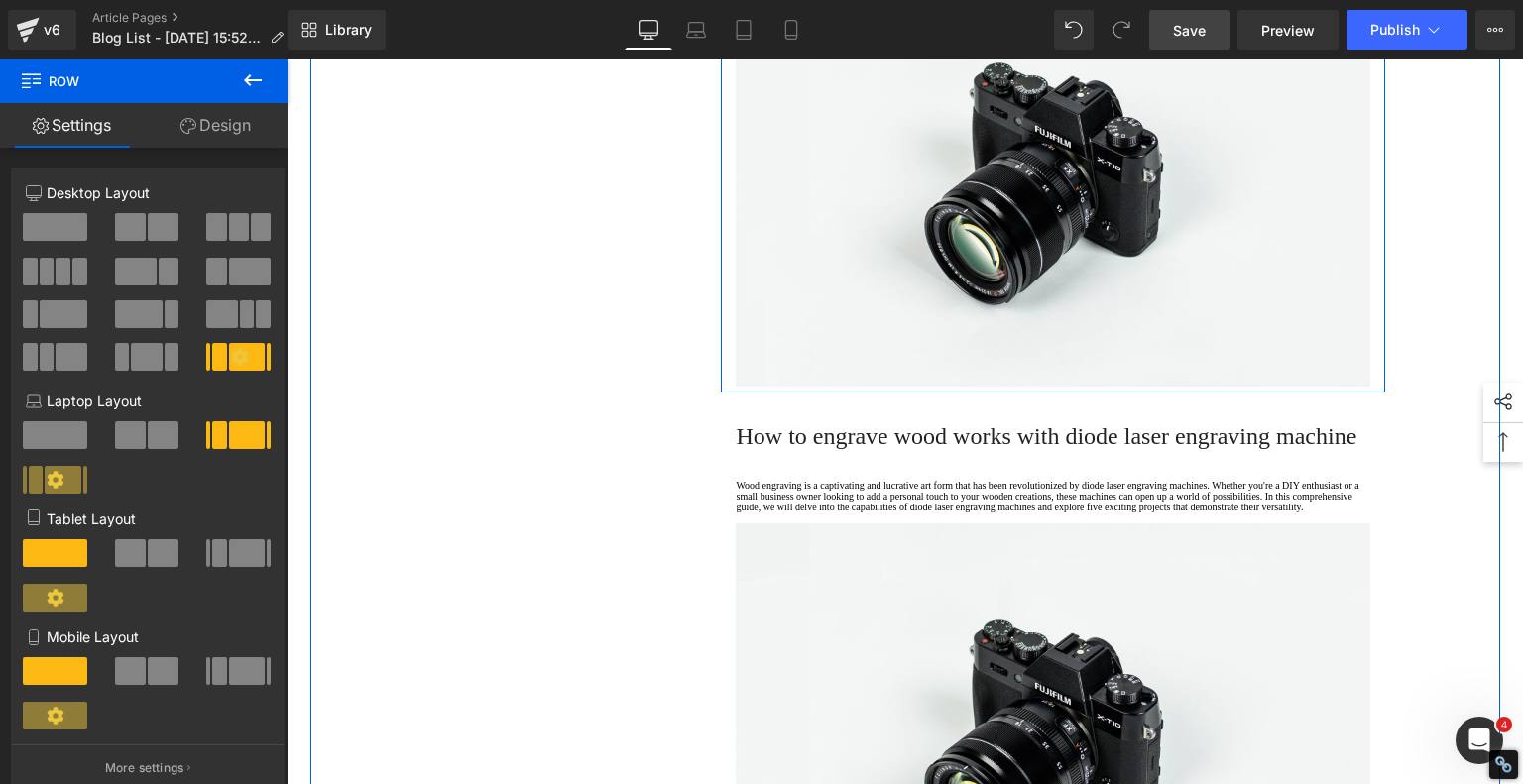 click on "Wood engraving is a captivating and lucrative art form that has been revolutionized by diode laser engraving machines. Whether you're a DIY enthusiast or a small business owner looking to add a personal touch to your wooden creations, these machines can open up a world of possibilities. In this comprehensive guide, we will delve into the capabilities of diode laser engraving machines and explore five exciting projects that demonstrate their versatility." at bounding box center [1053, -61] 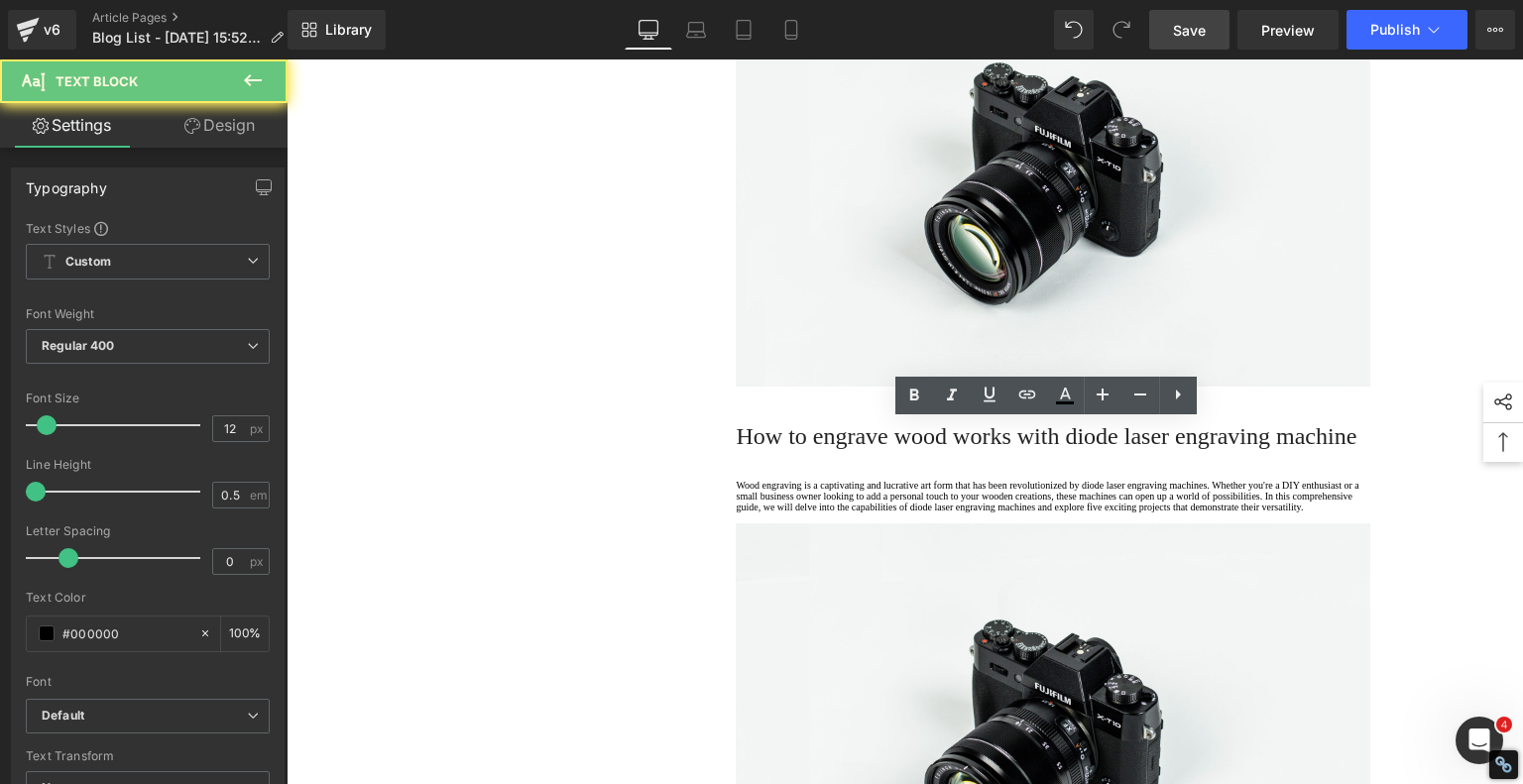 click on "Wood engraving is a captivating and lucrative art form that has been revolutionized by diode laser engraving machines. Whether you're a DIY enthusiast or a small business owner looking to add a personal touch to your wooden creations, these machines can open up a world of possibilities. In this comprehensive guide, we will delve into the capabilities of diode laser engraving machines and explore five exciting projects that demonstrate their versatility." at bounding box center (1053, -61) 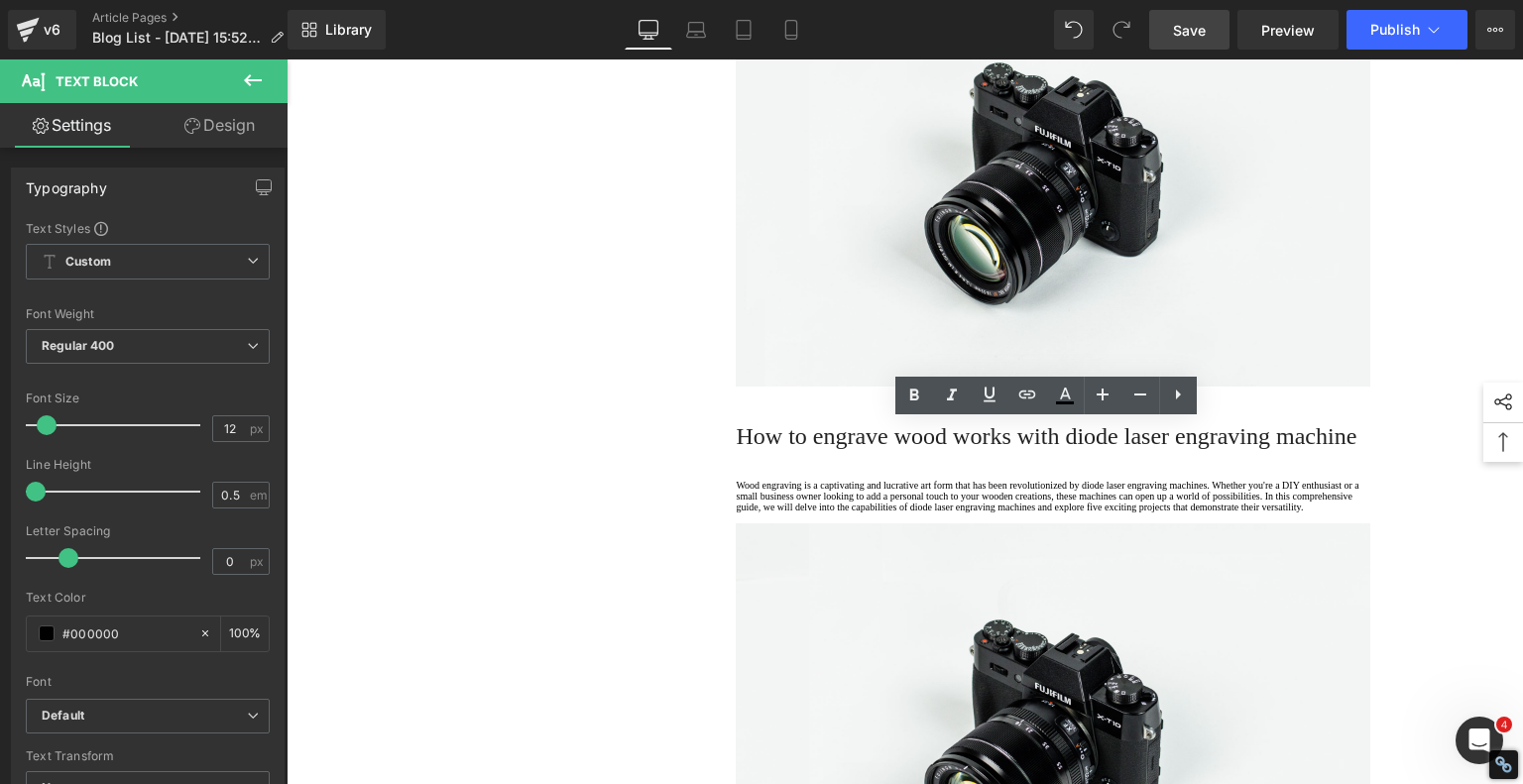 drag, startPoint x: 817, startPoint y: 505, endPoint x: 694, endPoint y: 412, distance: 154.20117 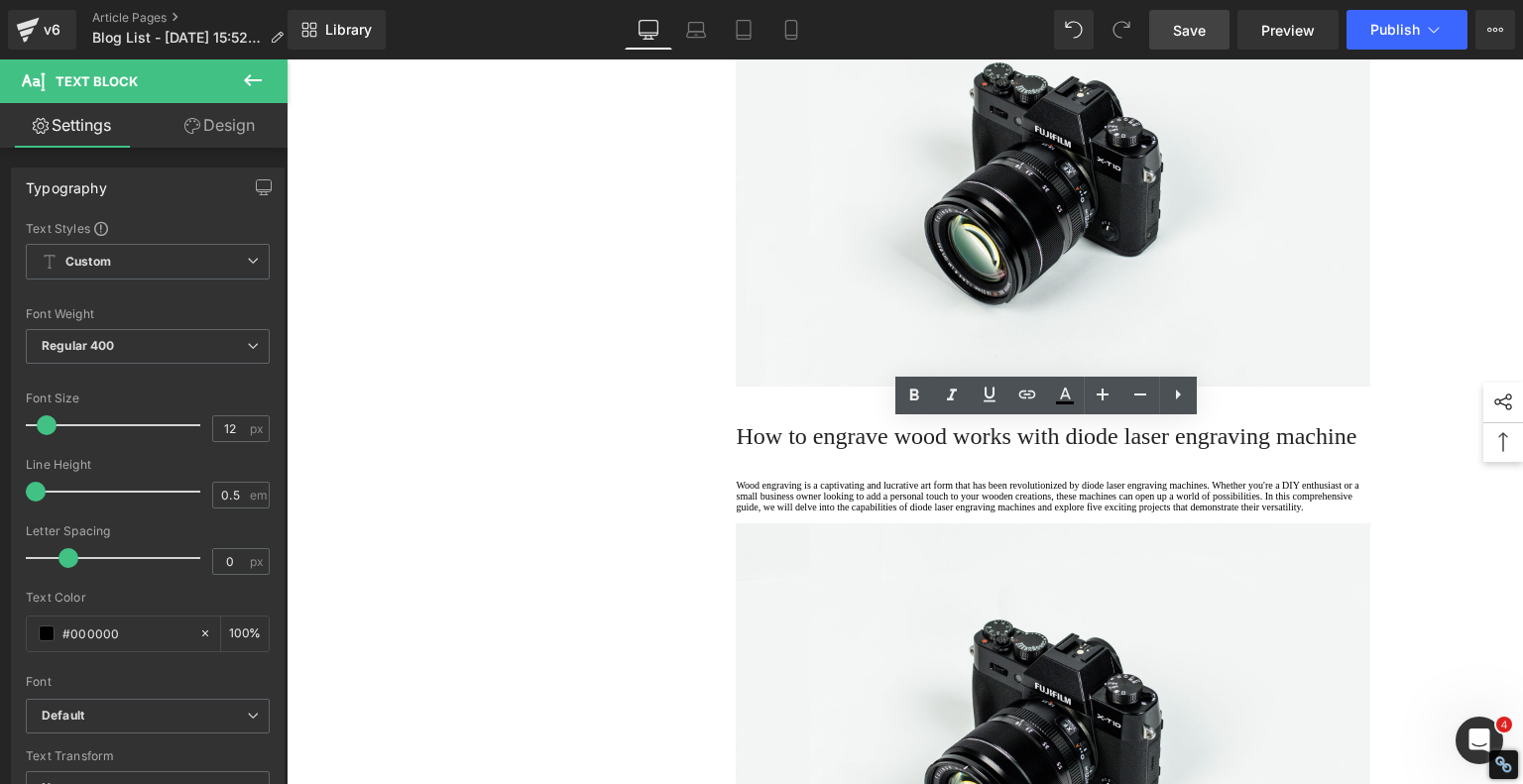 click on "1.  Is the laser engraving machine good at engraving wooden materials Text Block         2.  Laser engraving machine engraving thick paulownia wood cat claw coasters Text Block         3.  Laser engraving machine to engrave thick pine wood calendar Text Block         4.  Laser Engraving Machine to Engrave Skateboards Text Block         5.  Laser engraving machine batch engraving pencils Text Block         6 .  Laser engraving machine batch engraving pencils Text Block         7 .  Laser engraving machine batch engraving pencils Text Block         Row         Affordable Laser Engraver for Beginners: Meet the AlgoLaser Pixi Heading         If you're just stepping into the world of laser engraving and looking for an affordable, reliable, and user-friendly machine, the  AlgoLaser Pixi  deserves a serious look. T his compact diode laser engraver has gained traction for being a great entry-level tool without the steep learning curve. Here's why the Pixi stands out—and what you should know before you buy." at bounding box center (905, -692) 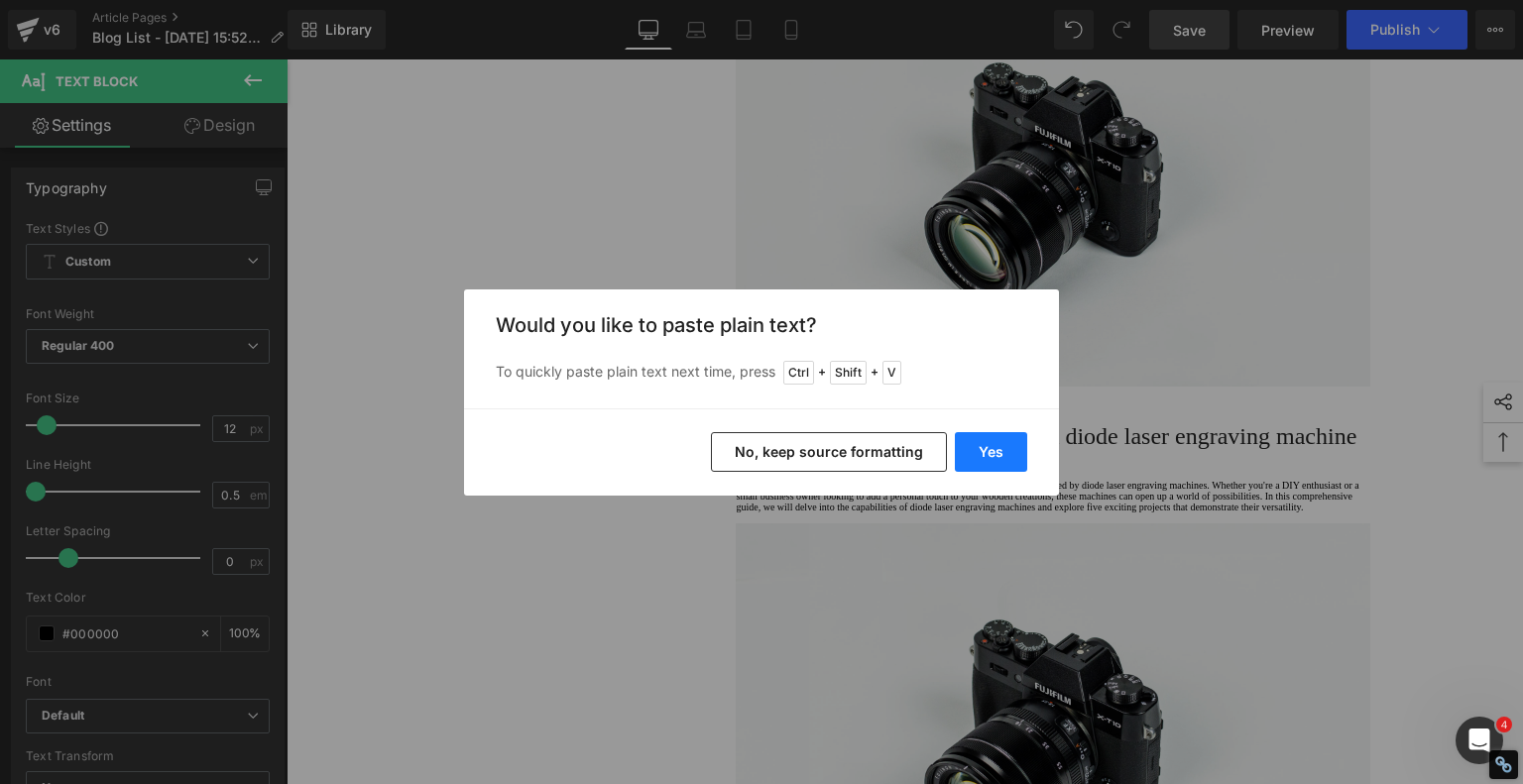 click on "Yes" at bounding box center (991, 452) 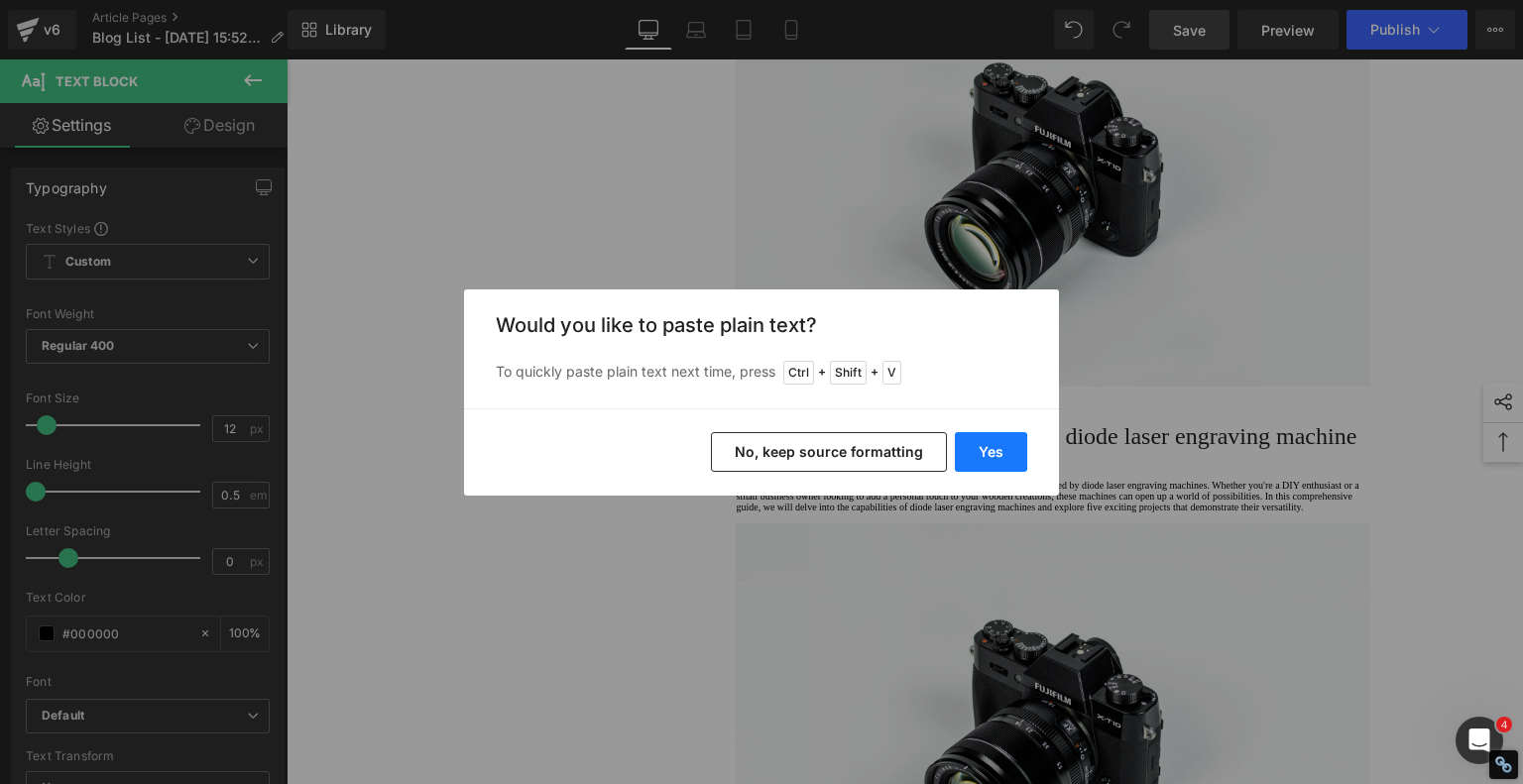 type 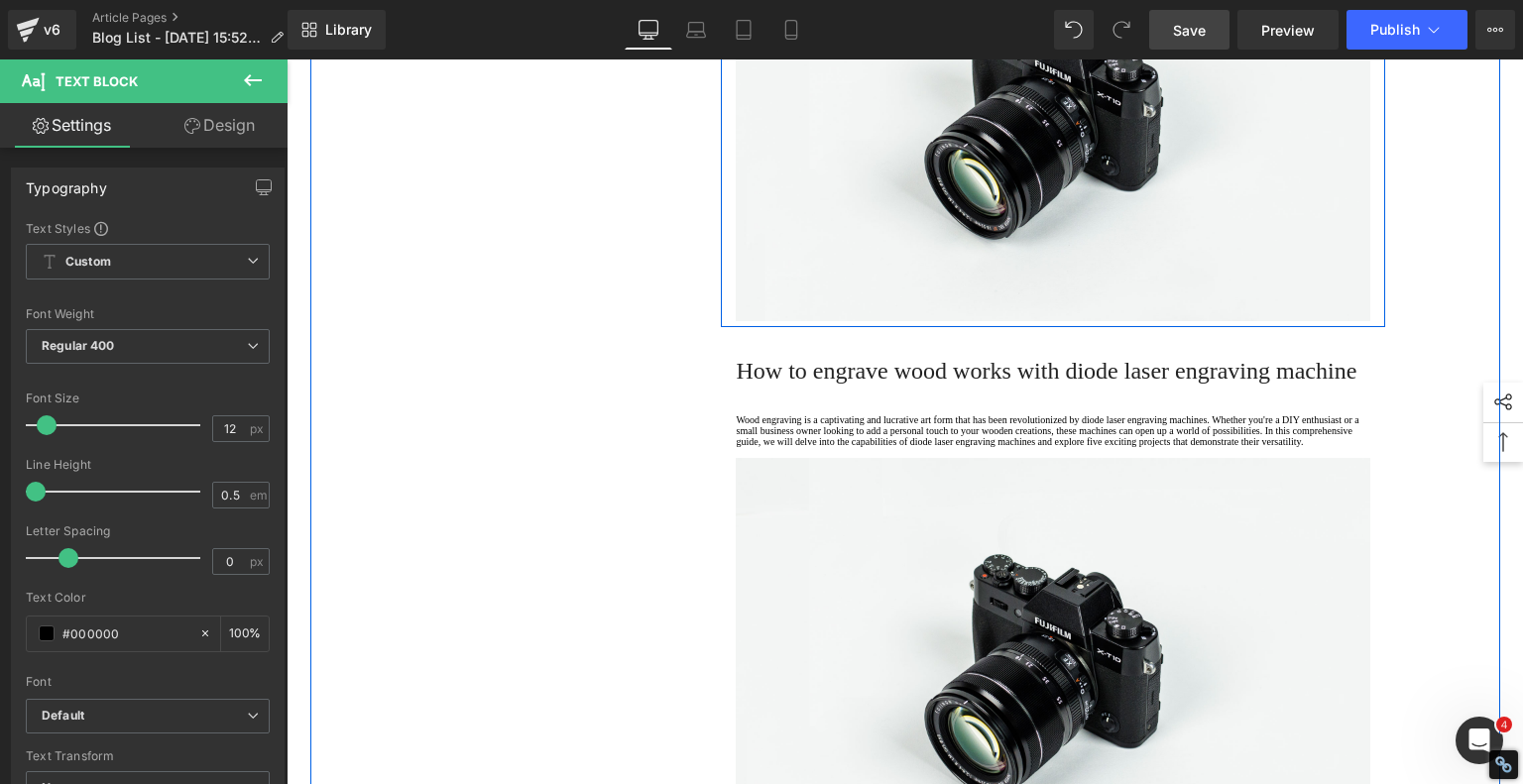 scroll, scrollTop: 3370, scrollLeft: 0, axis: vertical 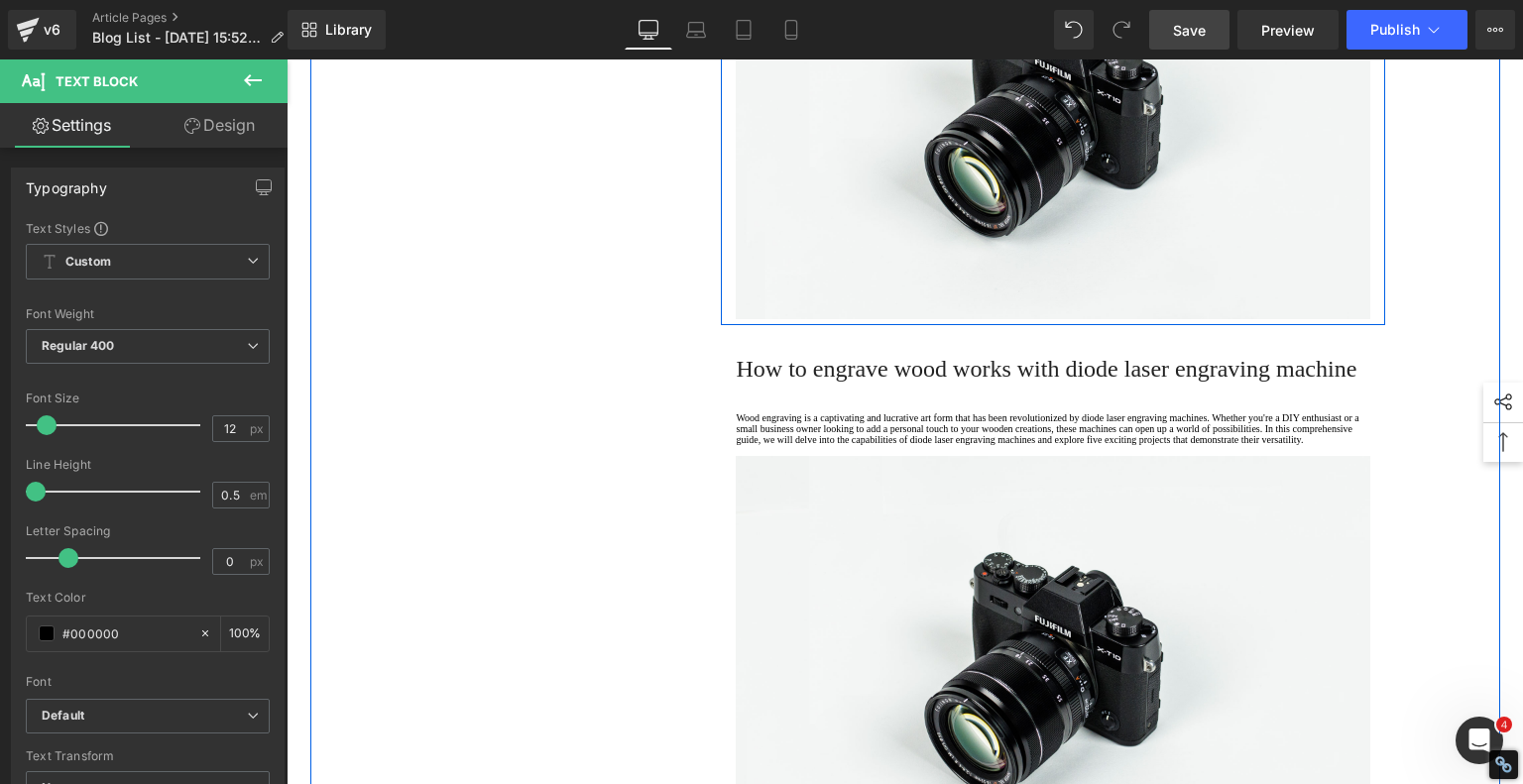 click on "🌀 Layered Mandalas and Wall Art" at bounding box center [1053, -260] 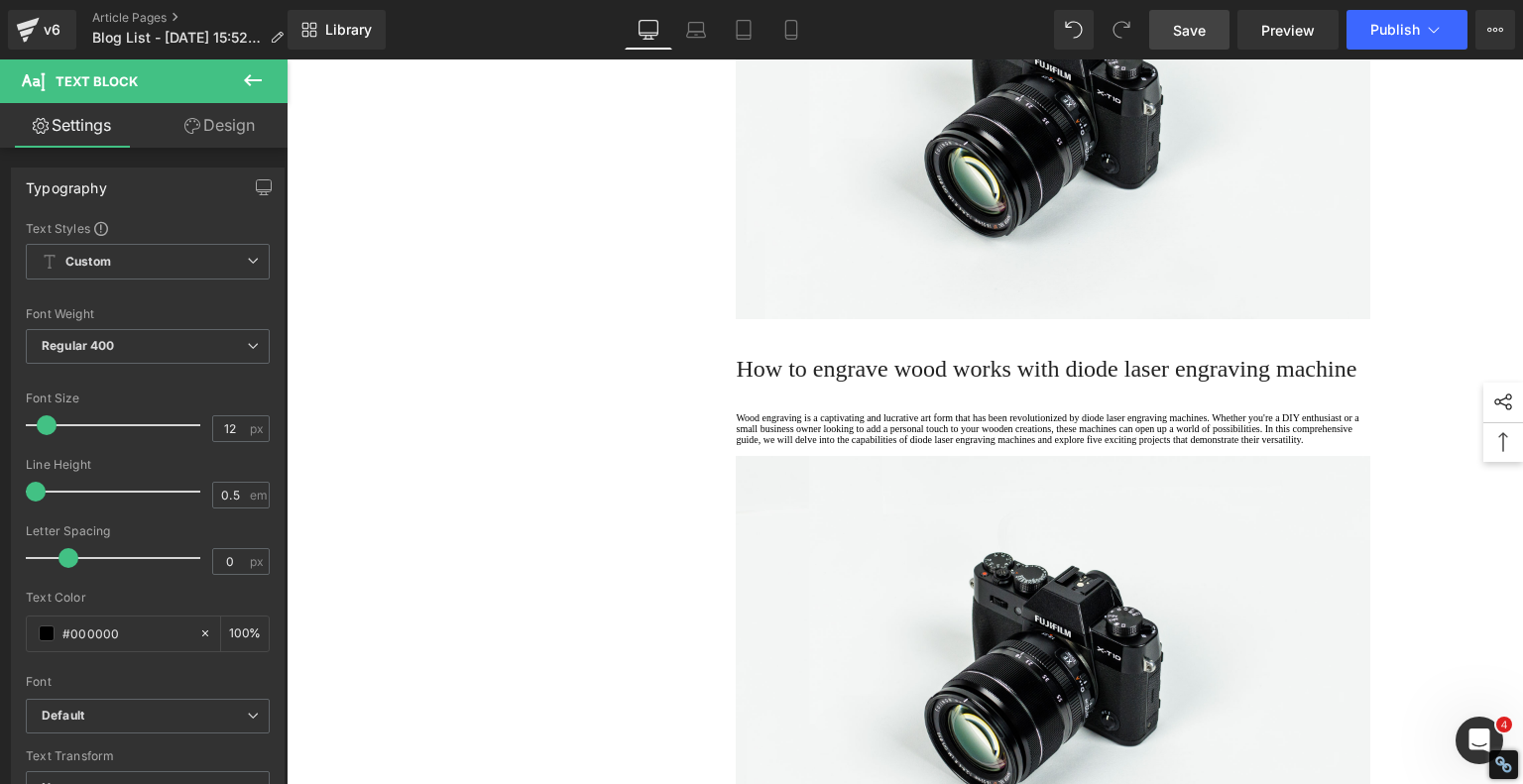 click on "🥤 Personalized Tumblers and Drinkware" at bounding box center [1053, -216] 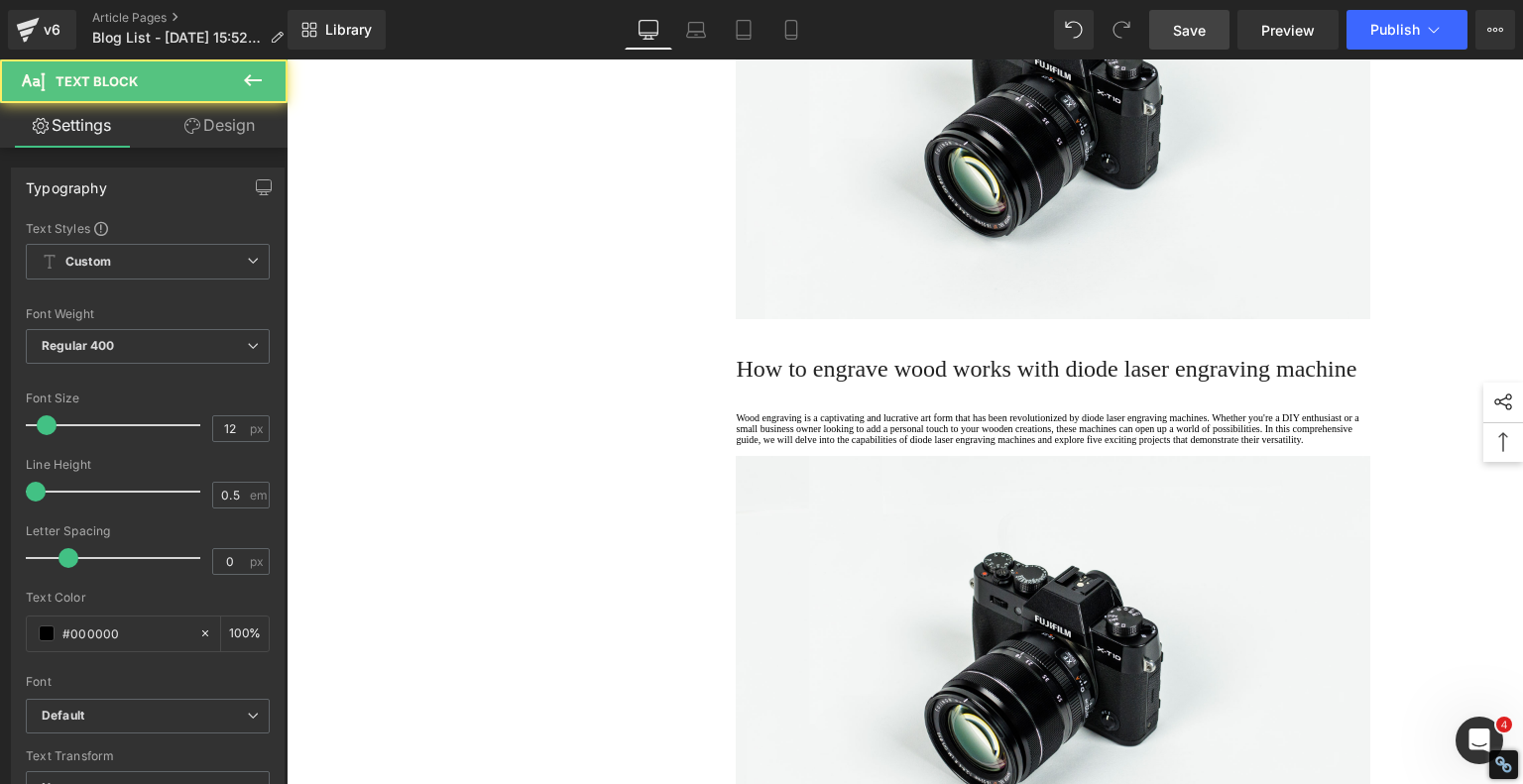 click on "🧵 Custom Leather Keychains" at bounding box center (1053, -172) 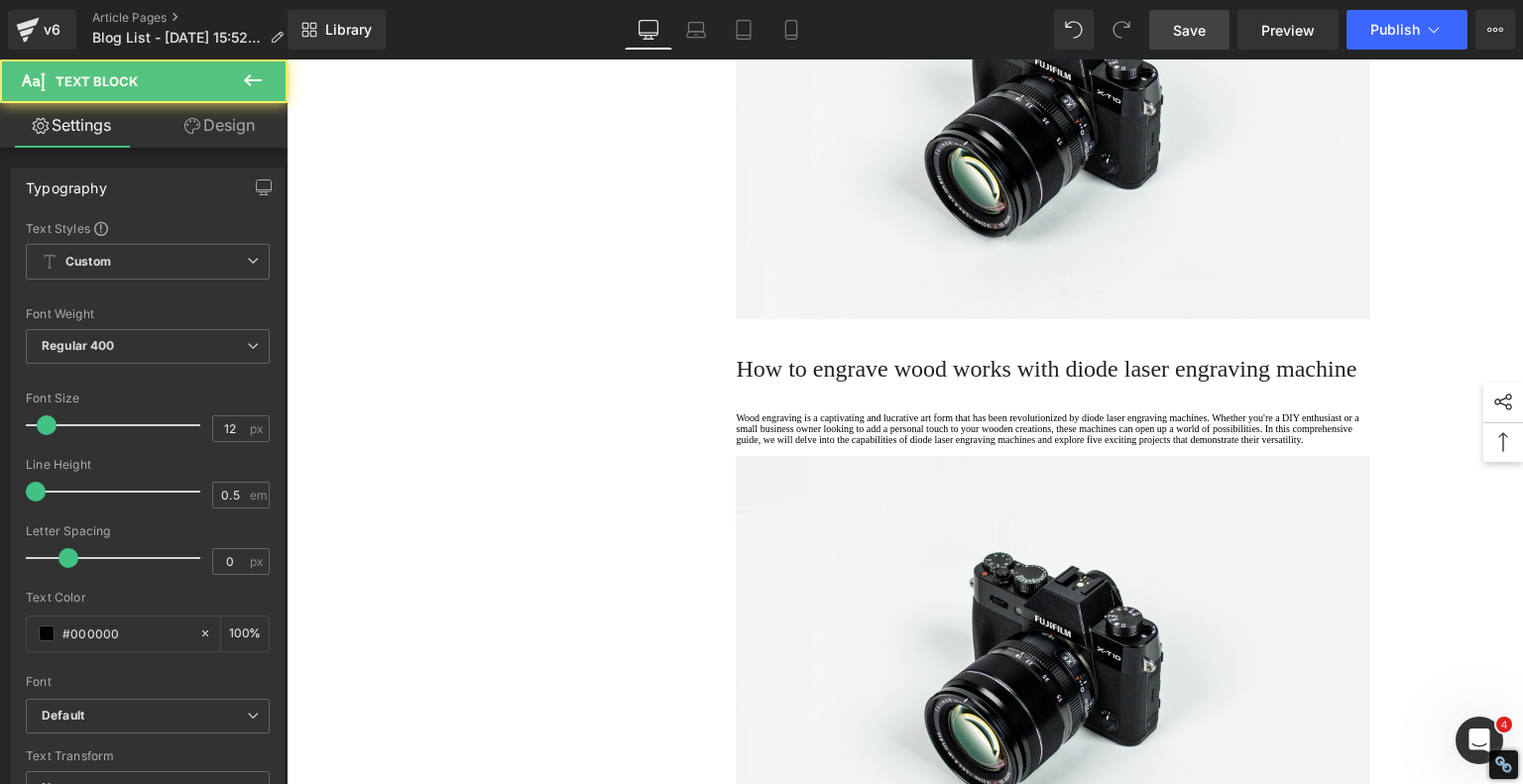 click on "1.  Is the laser engraving machine good at engraving wooden materials Text Block         2.  Laser engraving machine engraving thick paulownia wood cat claw coasters Text Block         3.  Laser engraving machine to engrave thick pine wood calendar Text Block         4.  Laser Engraving Machine to Engrave Skateboards Text Block         5.  Laser engraving machine batch engraving pencils Text Block         6 .  Laser engraving machine batch engraving pencils Text Block         7 .  Laser engraving machine batch engraving pencils Text Block         Row         Affordable Laser Engraver for Beginners: Meet the AlgoLaser Pixi Heading         If you're just stepping into the world of laser engraving and looking for an affordable, reliable, and user-friendly machine, the  AlgoLaser Pixi  deserves a serious look. T his compact diode laser engraver has gained traction for being a great entry-level tool without the steep learning curve. Here's why the Pixi stands out—and what you should know before you buy." at bounding box center [905, -825] 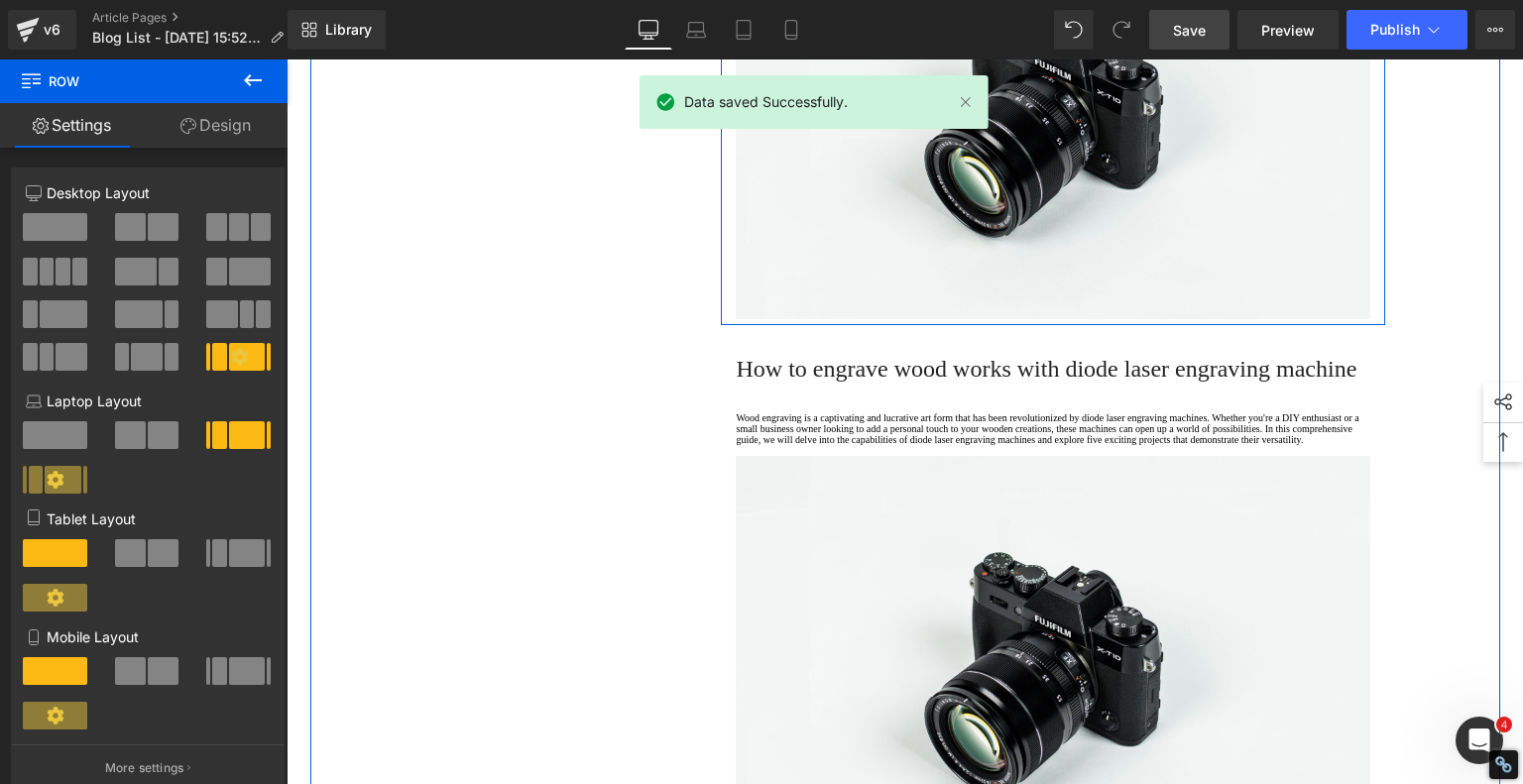 click on "Layered Mandalas and Wall Art" at bounding box center (1053, -260) 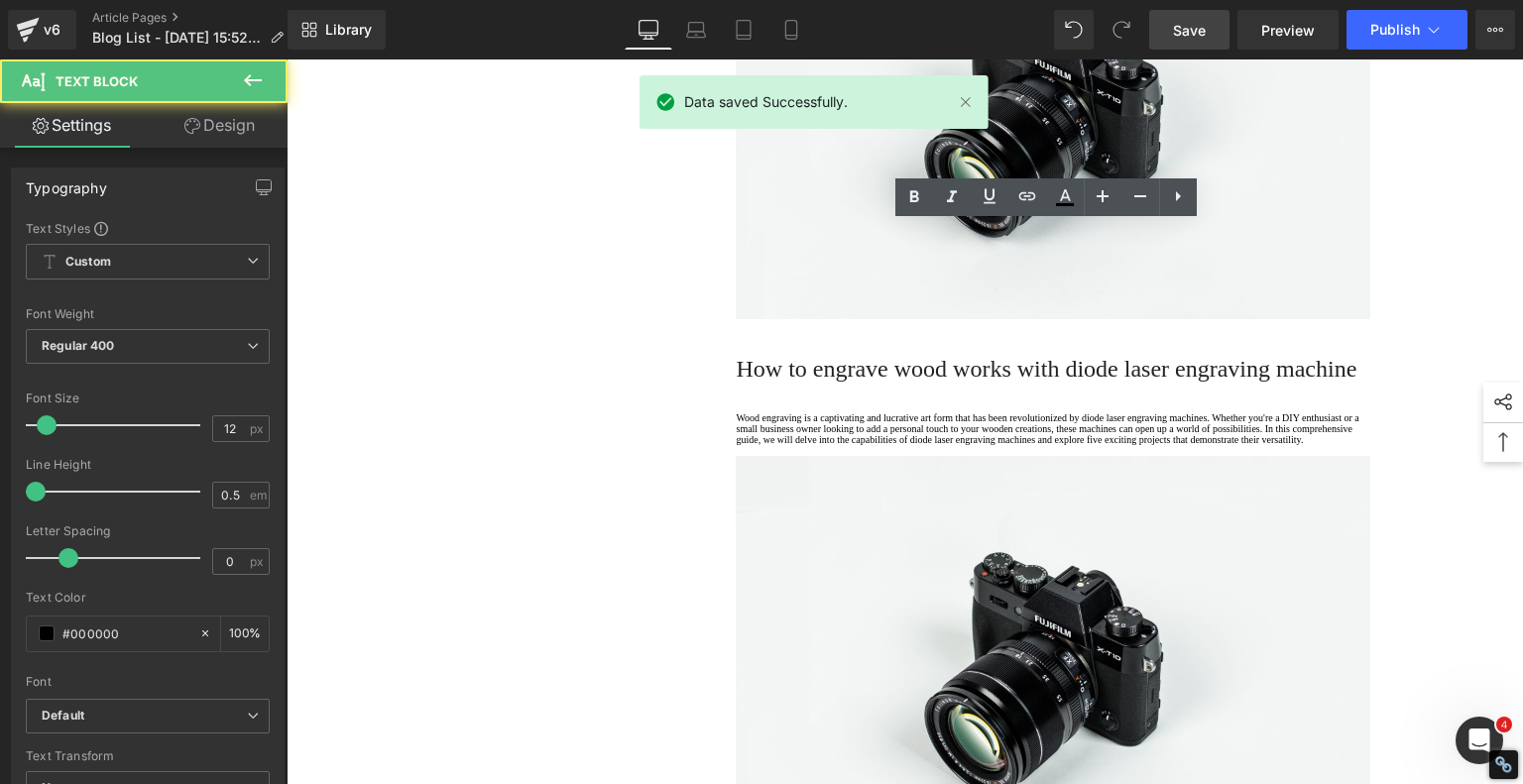 click on "Layered Mandalas and Wall Art" at bounding box center (1053, -260) 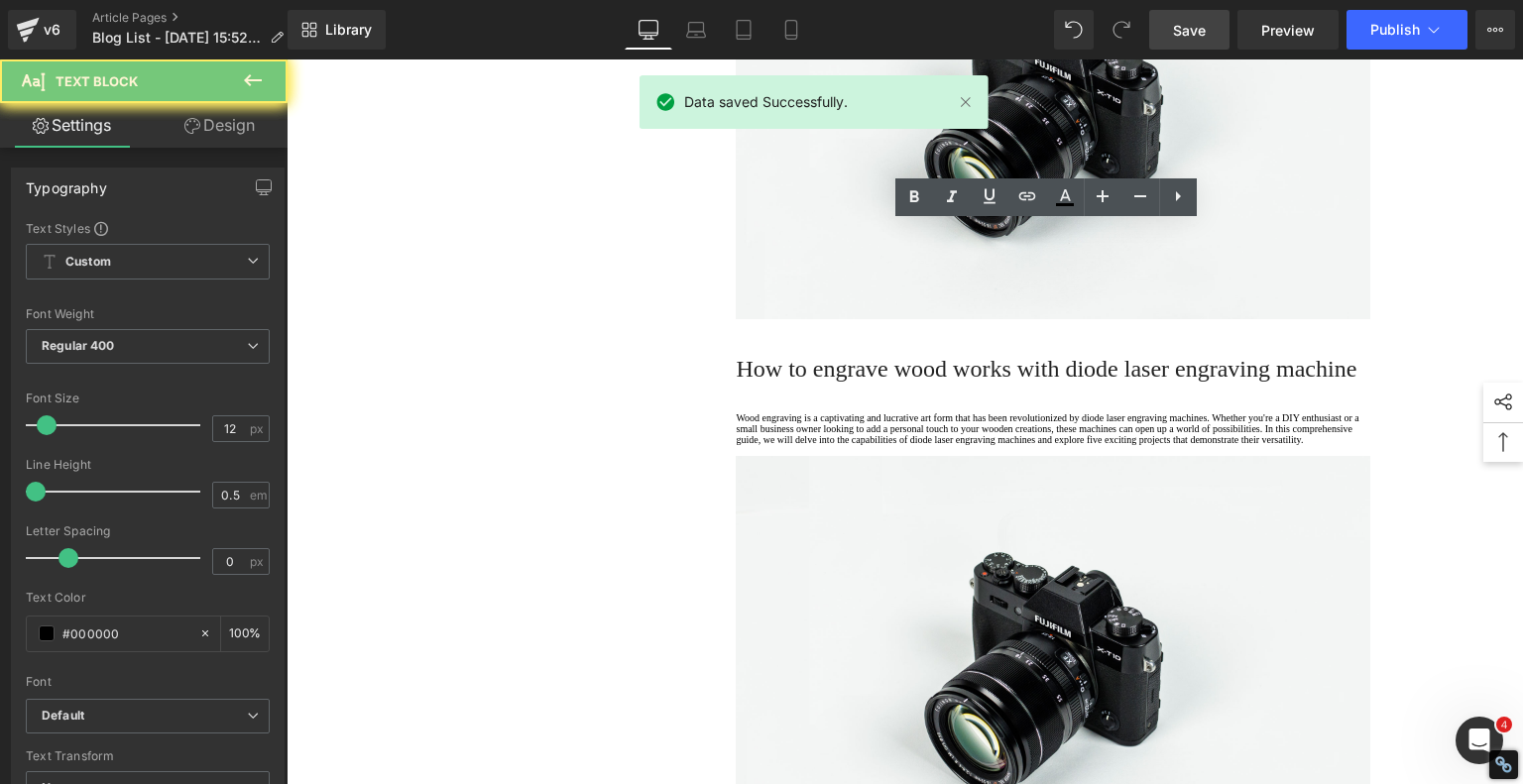 click on "Layered Mandalas and Wall Art" at bounding box center [1053, -260] 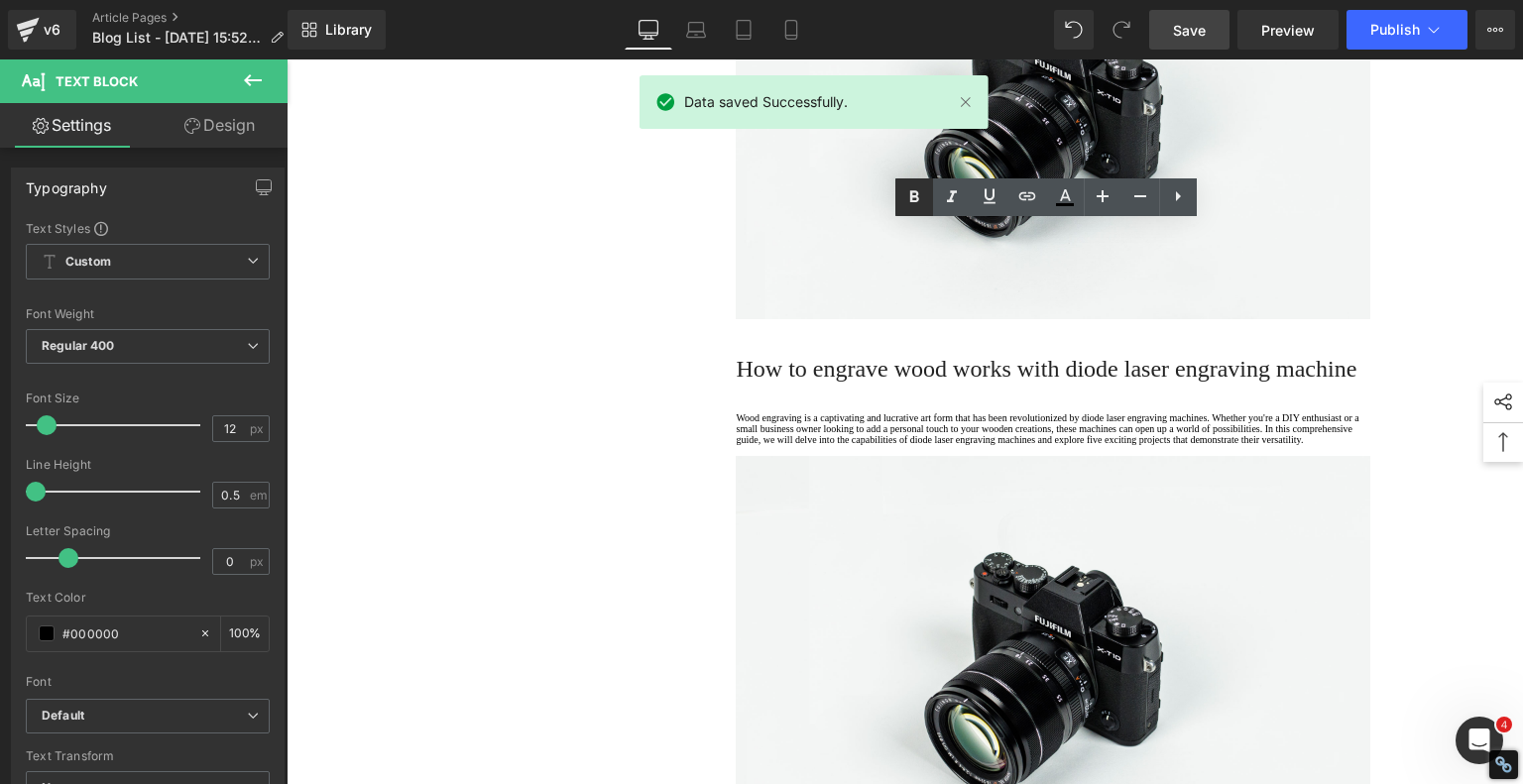 click 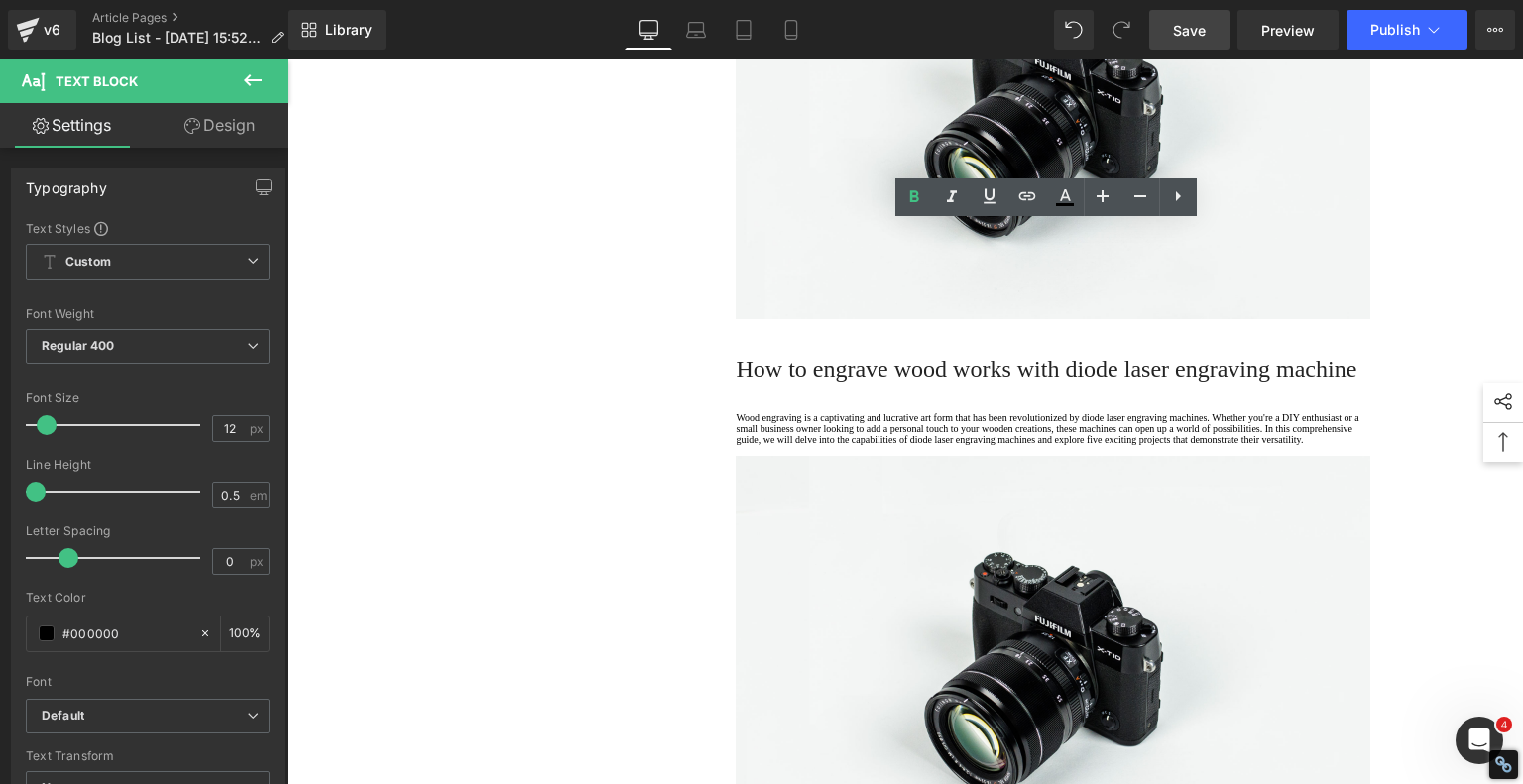 click on "Personalized Tumblers and Drinkware" at bounding box center (1053, -216) 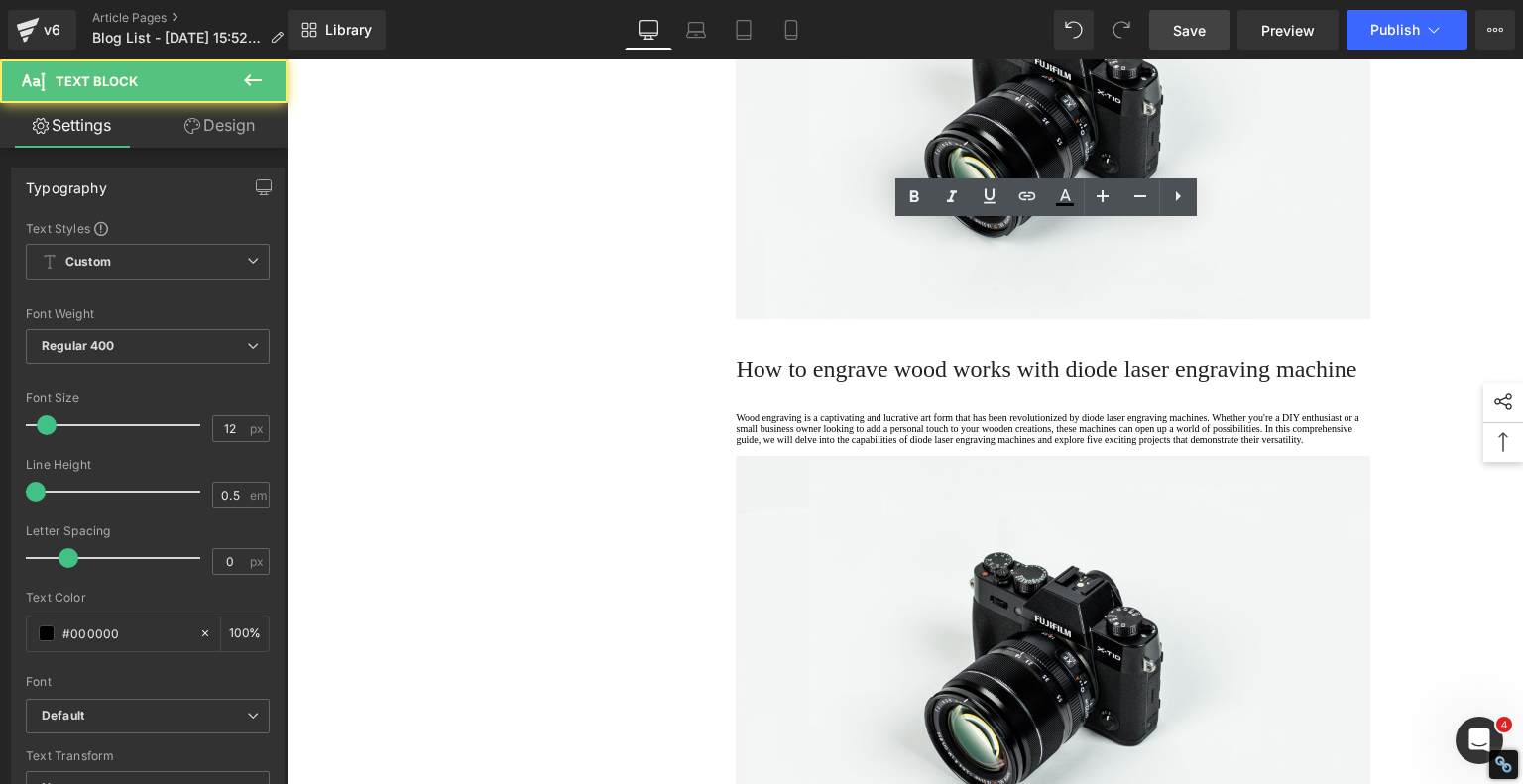 click on "Personalized Tumblers and Drinkware" at bounding box center (1053, -216) 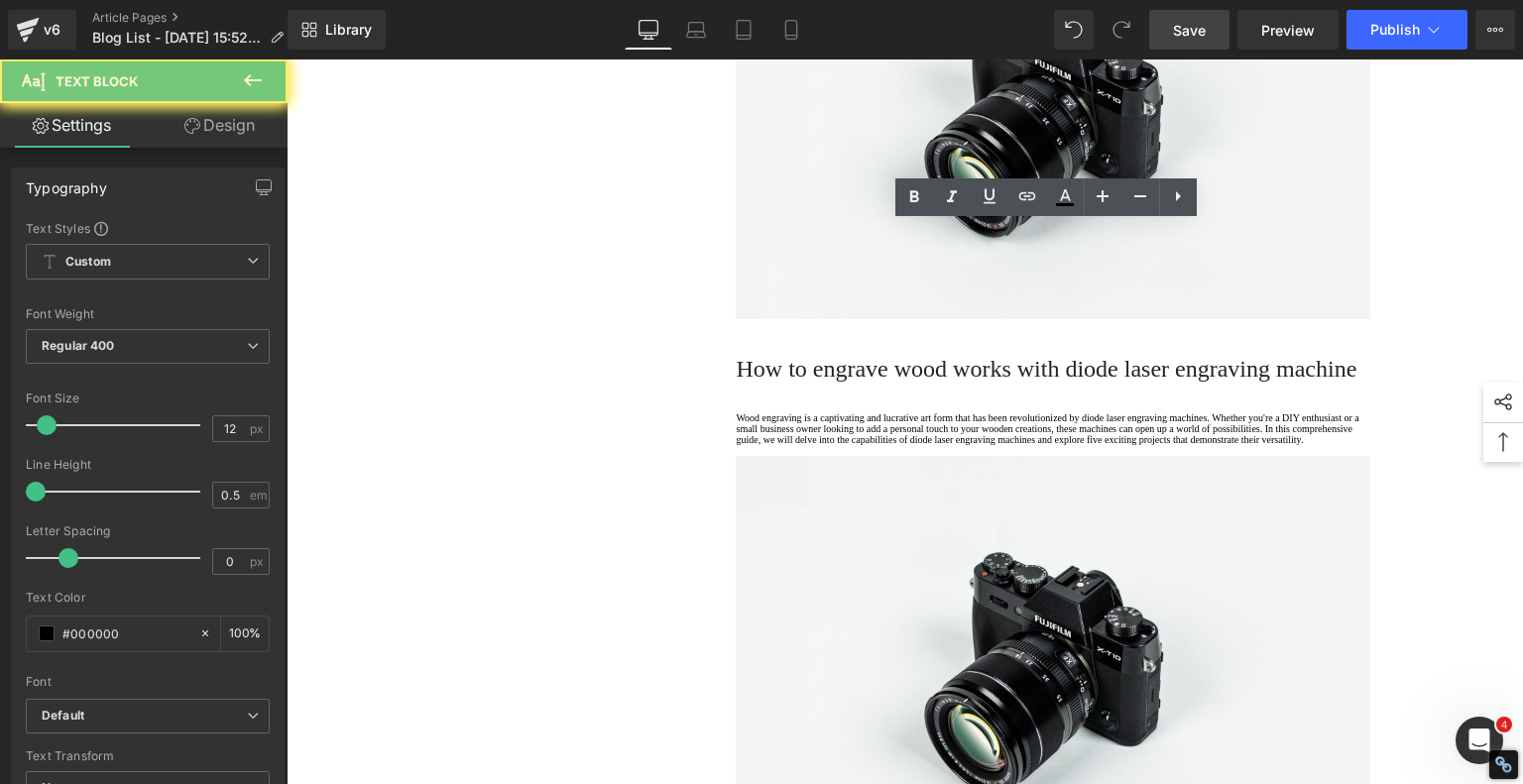 click on "Personalized Tumblers and Drinkware" at bounding box center [1053, -216] 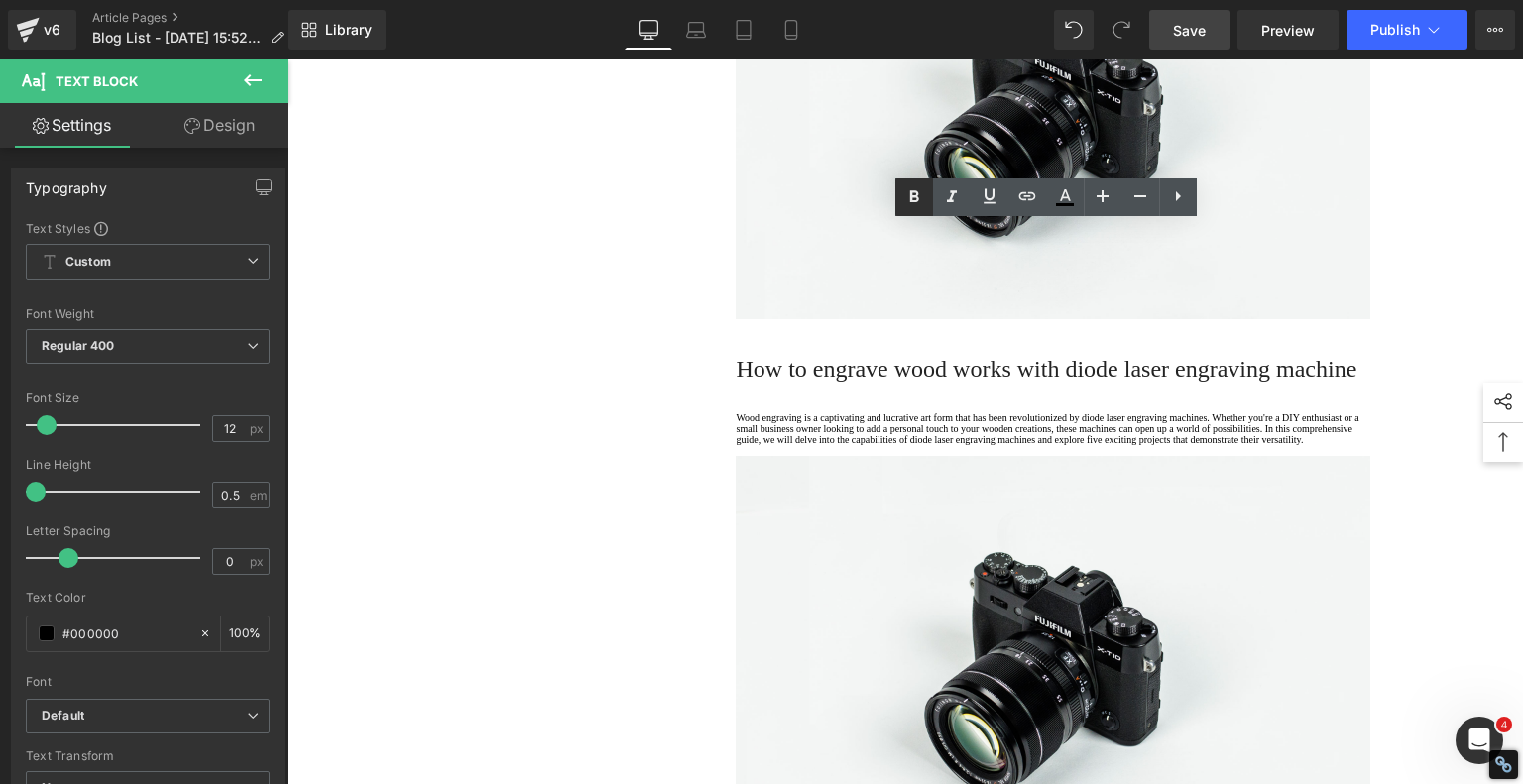 click 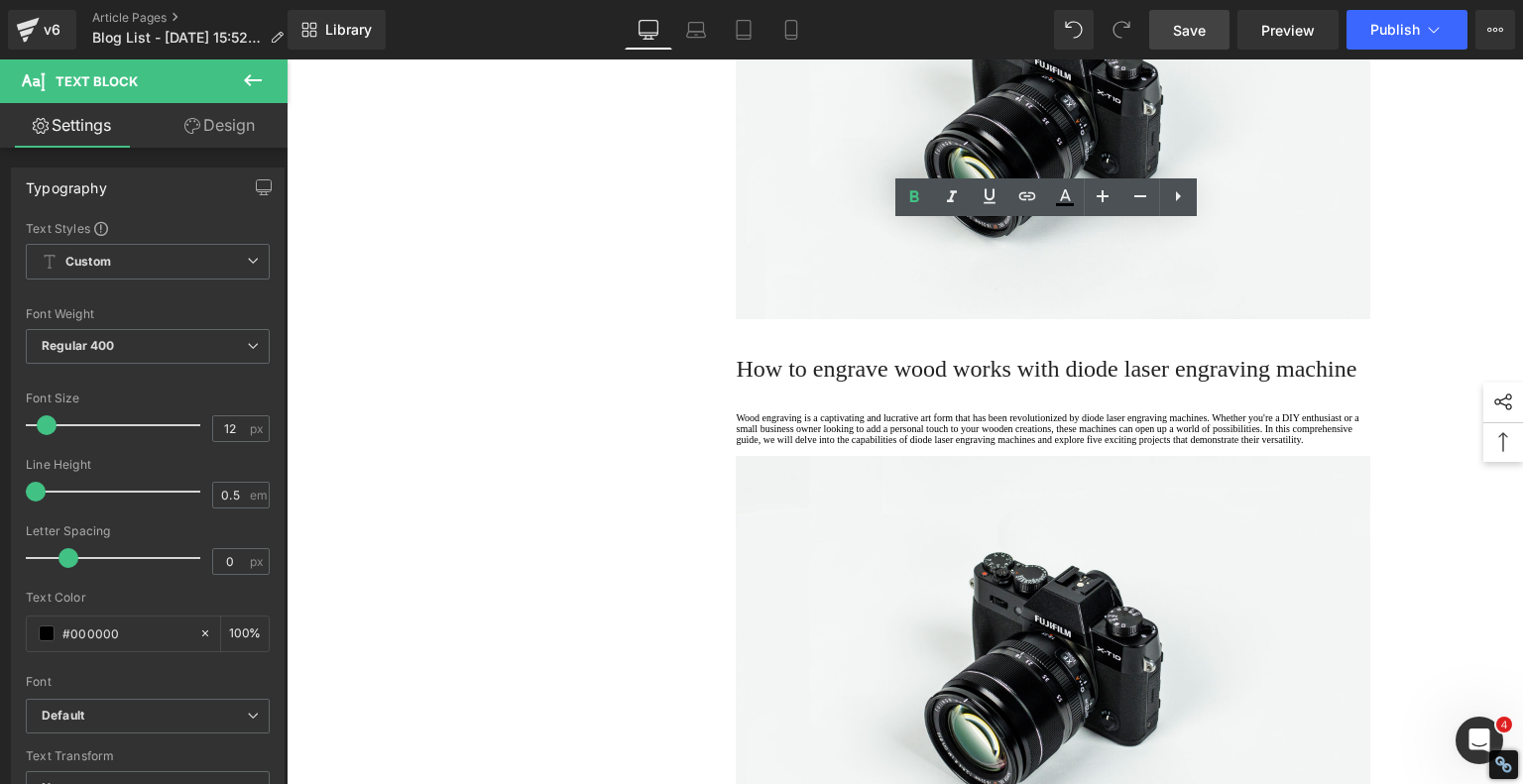 click on "Custom Leather Keychains" at bounding box center [1053, -172] 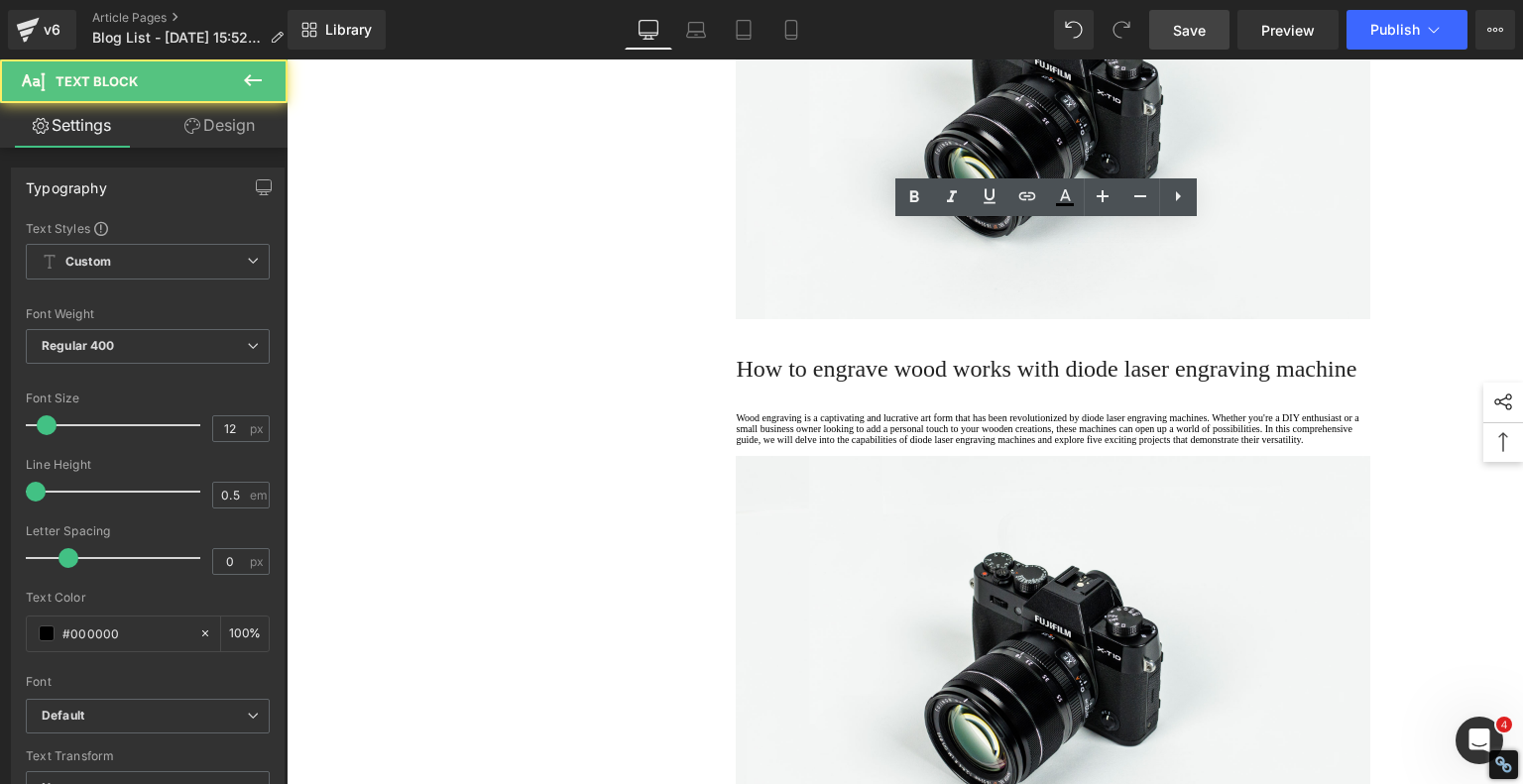 click on "Custom Leather Keychains" at bounding box center [1053, -172] 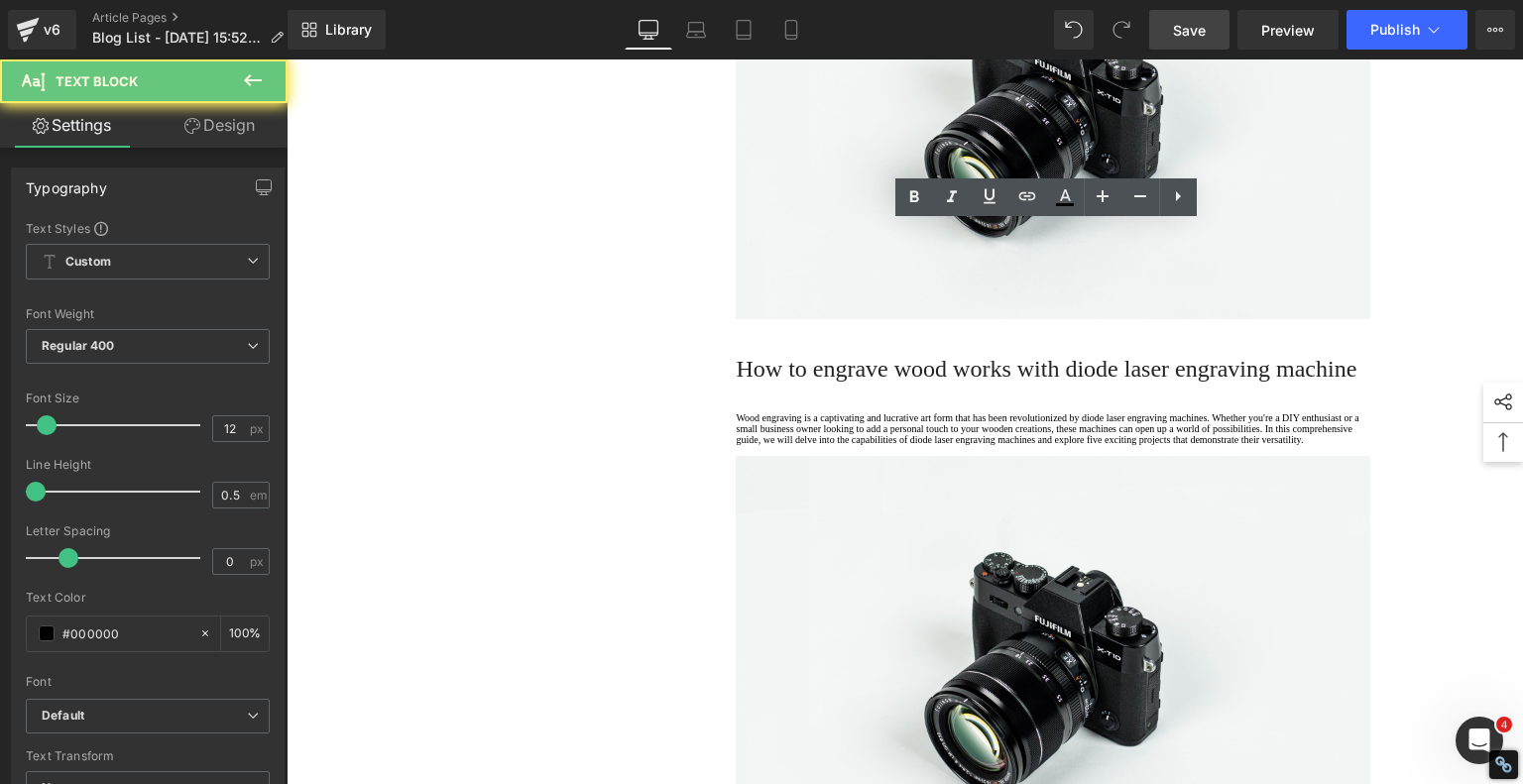 click on "Custom Leather Keychains" at bounding box center [1053, -172] 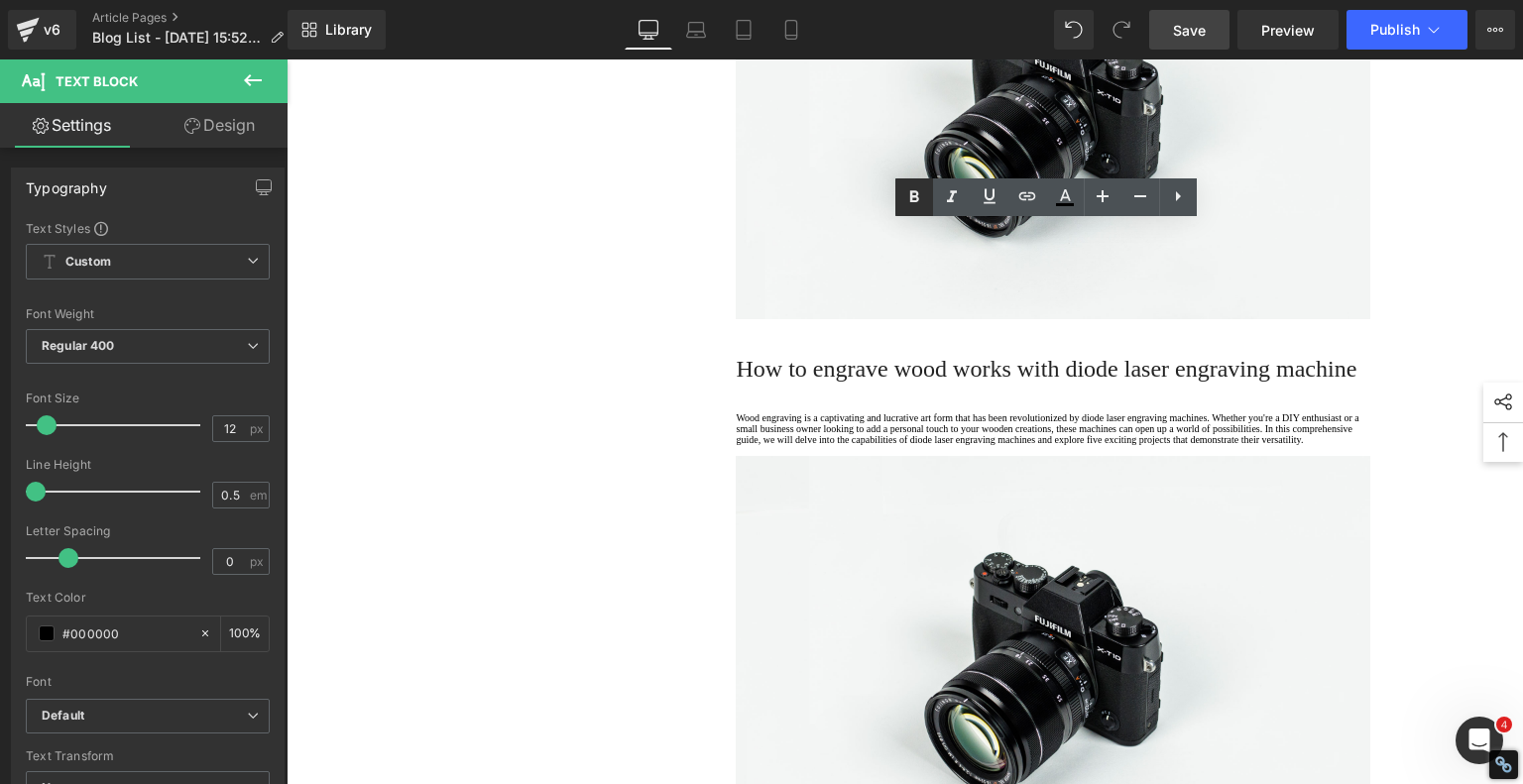 click 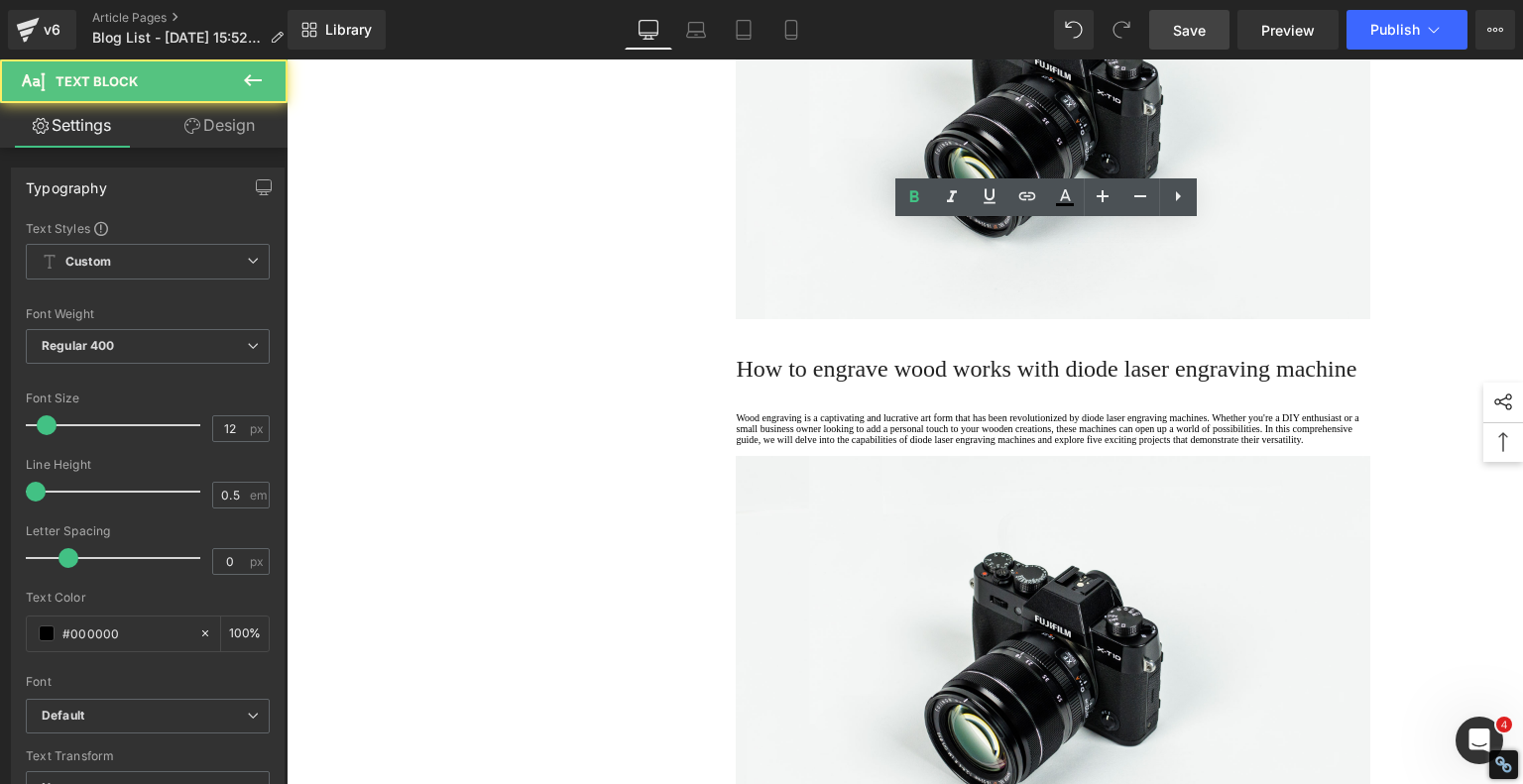 click on "DIY Home Signs and Gifts" at bounding box center (1053, -129) 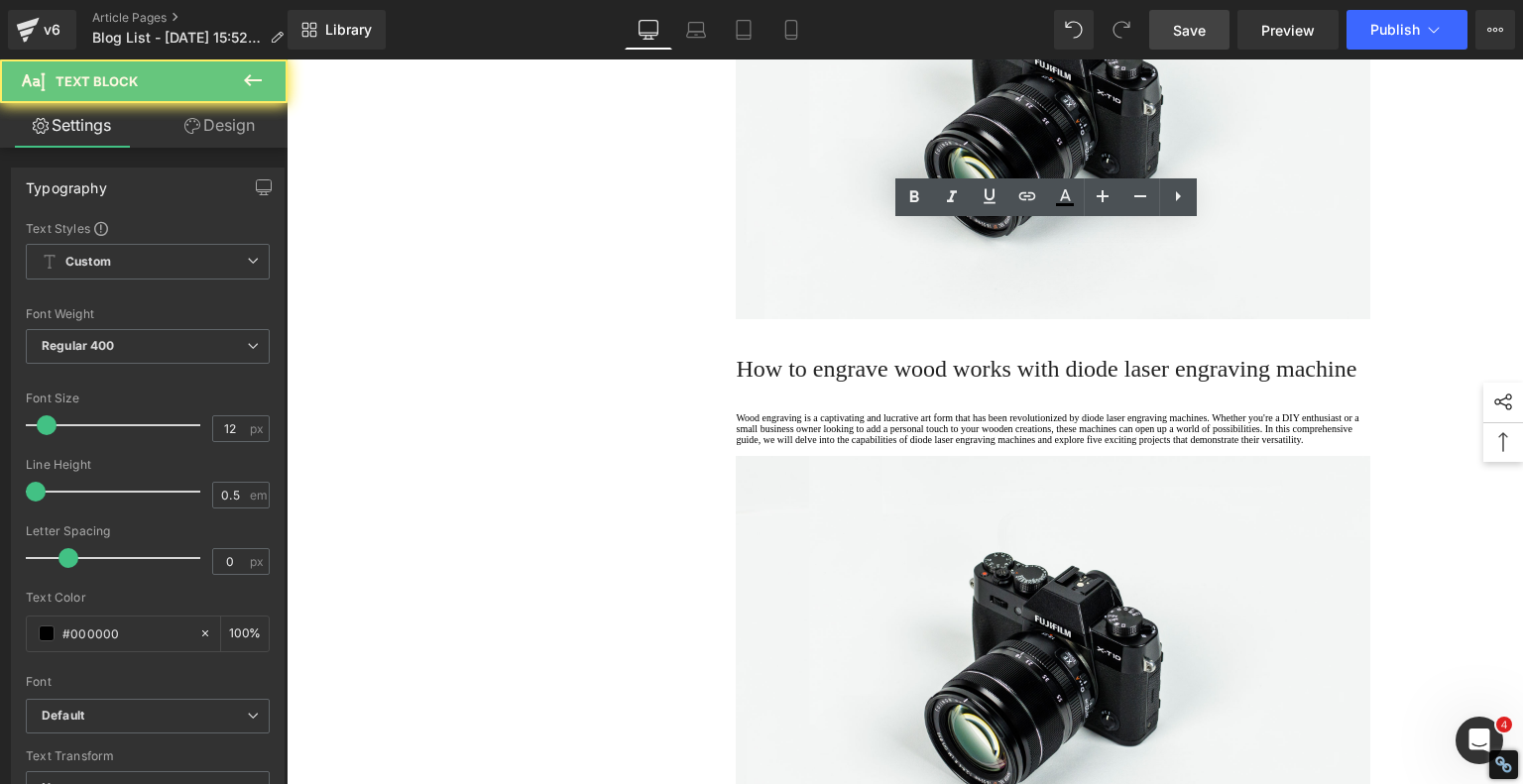 click on "DIY Home Signs and Gifts" at bounding box center [1053, -129] 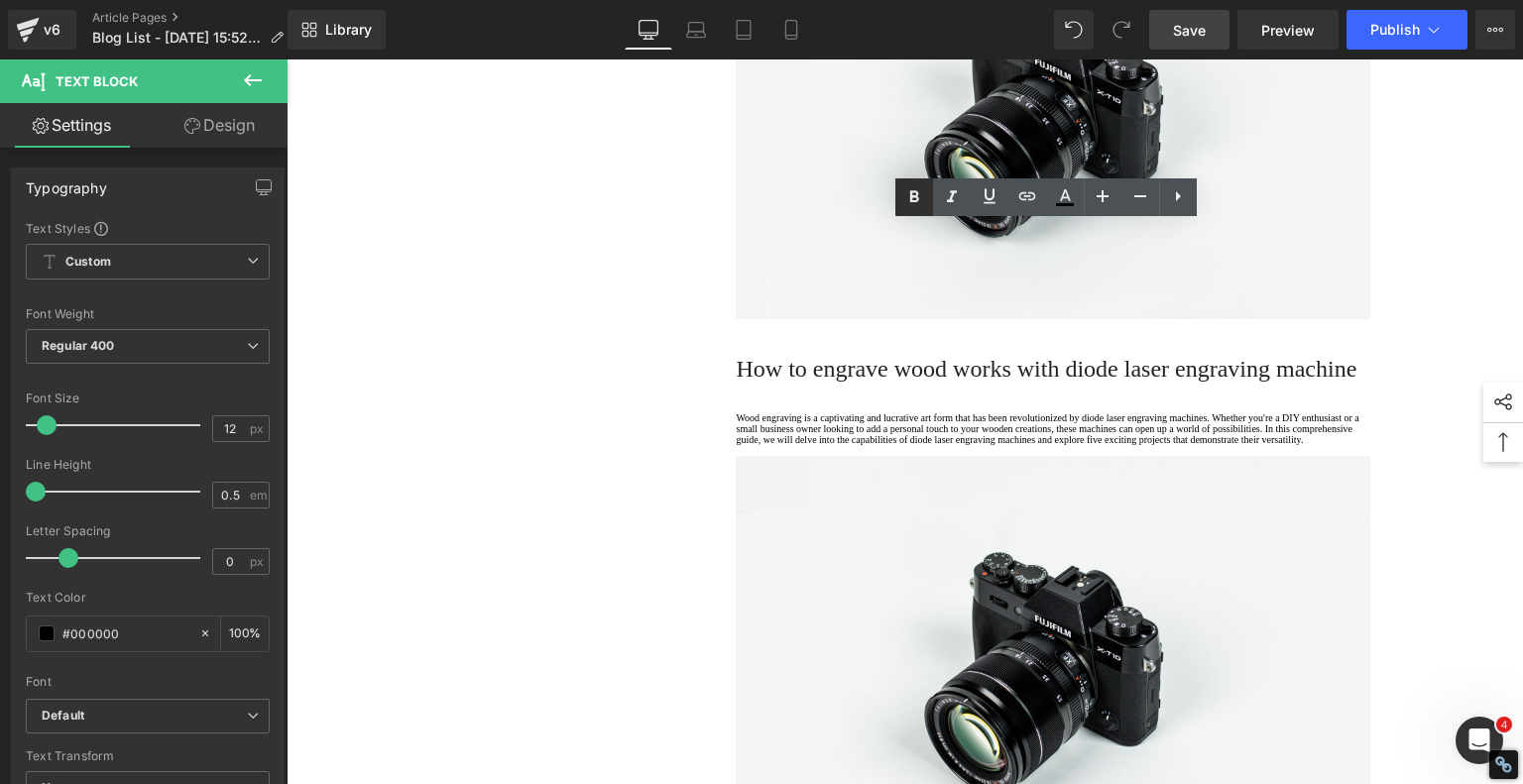 click 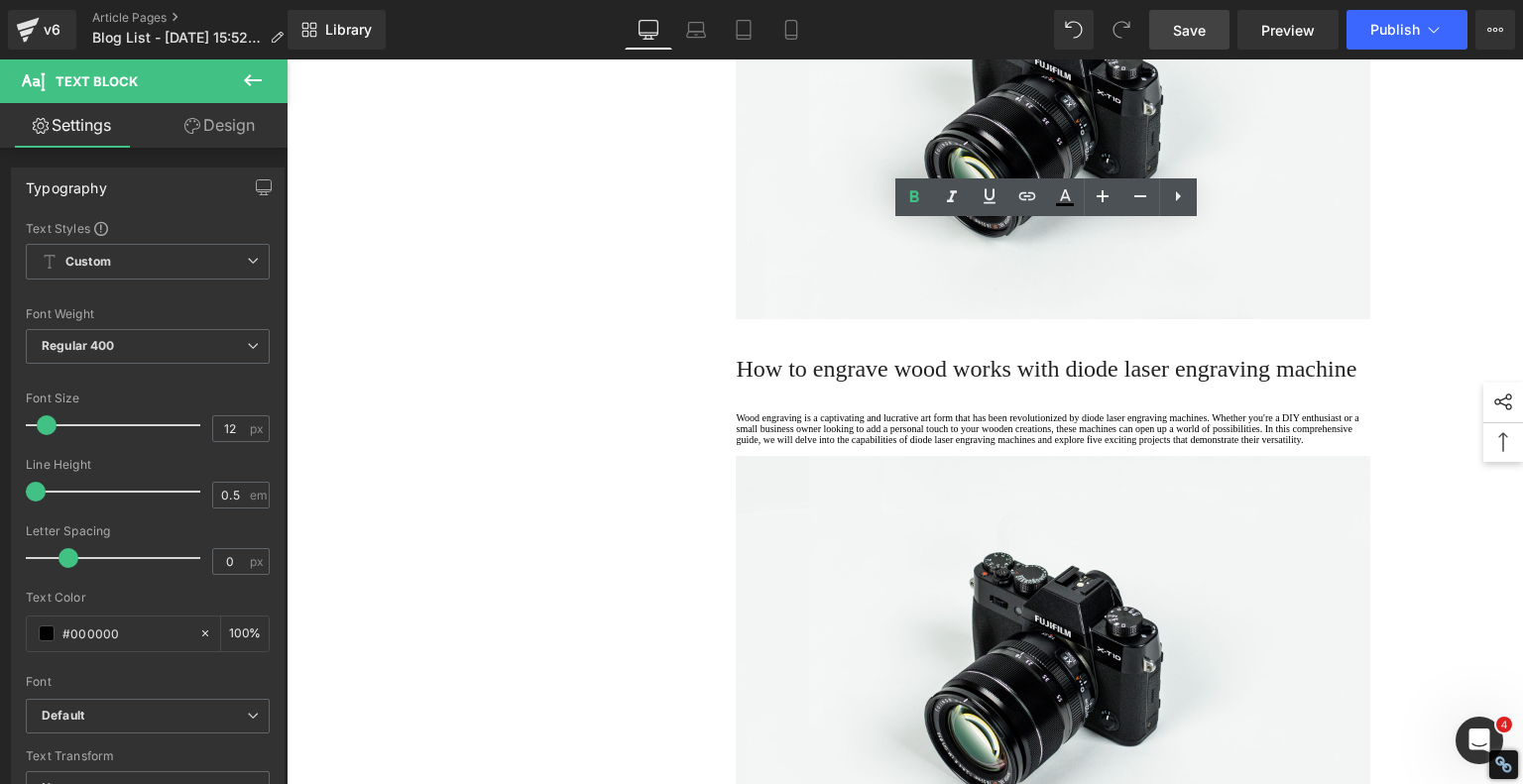 click on "1.  Is the laser engraving machine good at engraving wooden materials Text Block         2.  Laser engraving machine engraving thick paulownia wood cat claw coasters Text Block         3.  Laser engraving machine to engrave thick pine wood calendar Text Block         4.  Laser Engraving Machine to Engrave Skateboards Text Block         5.  Laser engraving machine batch engraving pencils Text Block         6 .  Laser engraving machine batch engraving pencils Text Block         7 .  Laser engraving machine batch engraving pencils Text Block         Row         Affordable Laser Engraver for Beginners: Meet the AlgoLaser Pixi Heading         If you're just stepping into the world of laser engraving and looking for an affordable, reliable, and user-friendly machine, the  AlgoLaser Pixi  deserves a serious look. T his compact diode laser engraver has gained traction for being a great entry-level tool without the steep learning curve. Here's why the Pixi stands out—and what you should know before you buy." at bounding box center (905, -825) 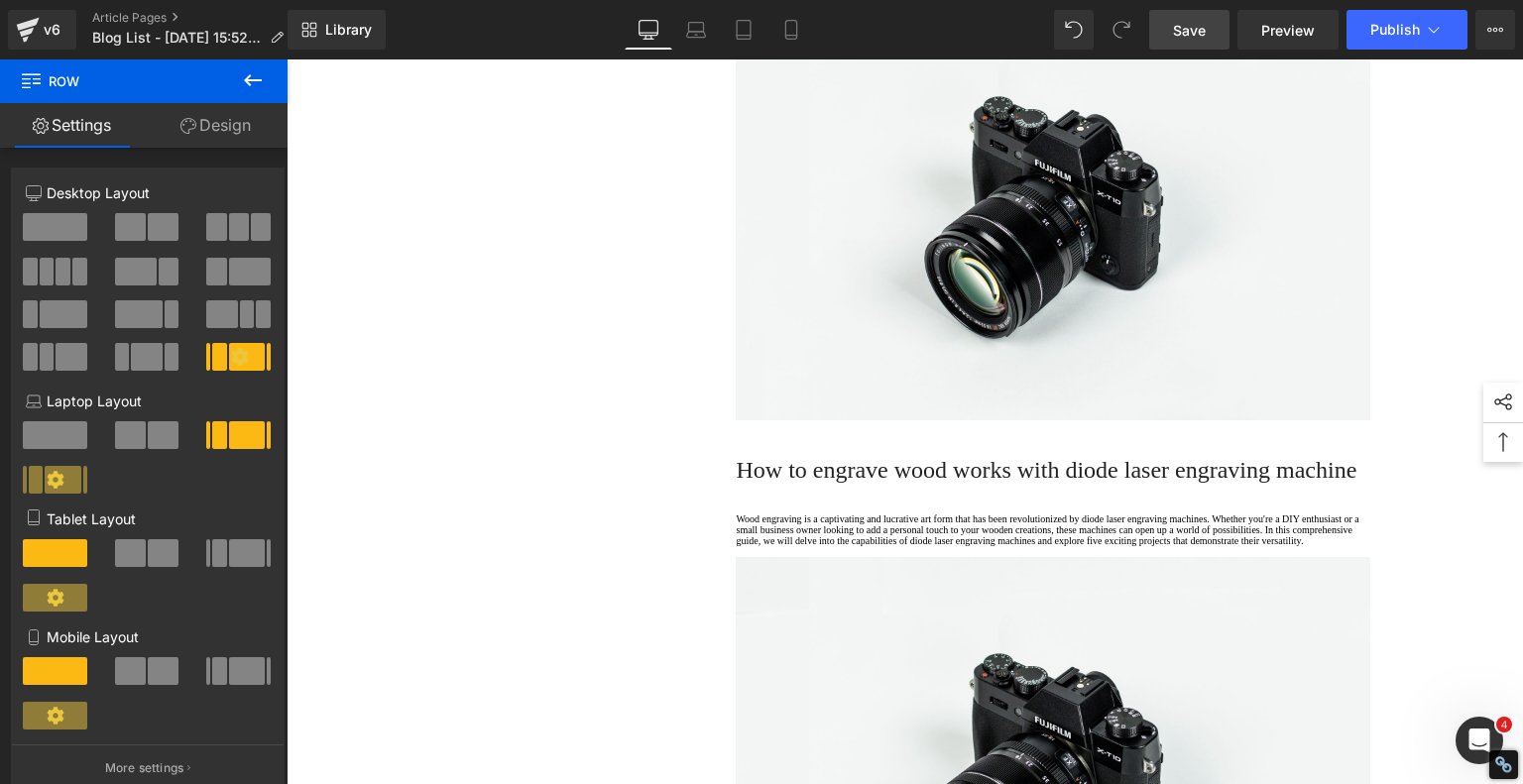 scroll, scrollTop: 3865, scrollLeft: 0, axis: vertical 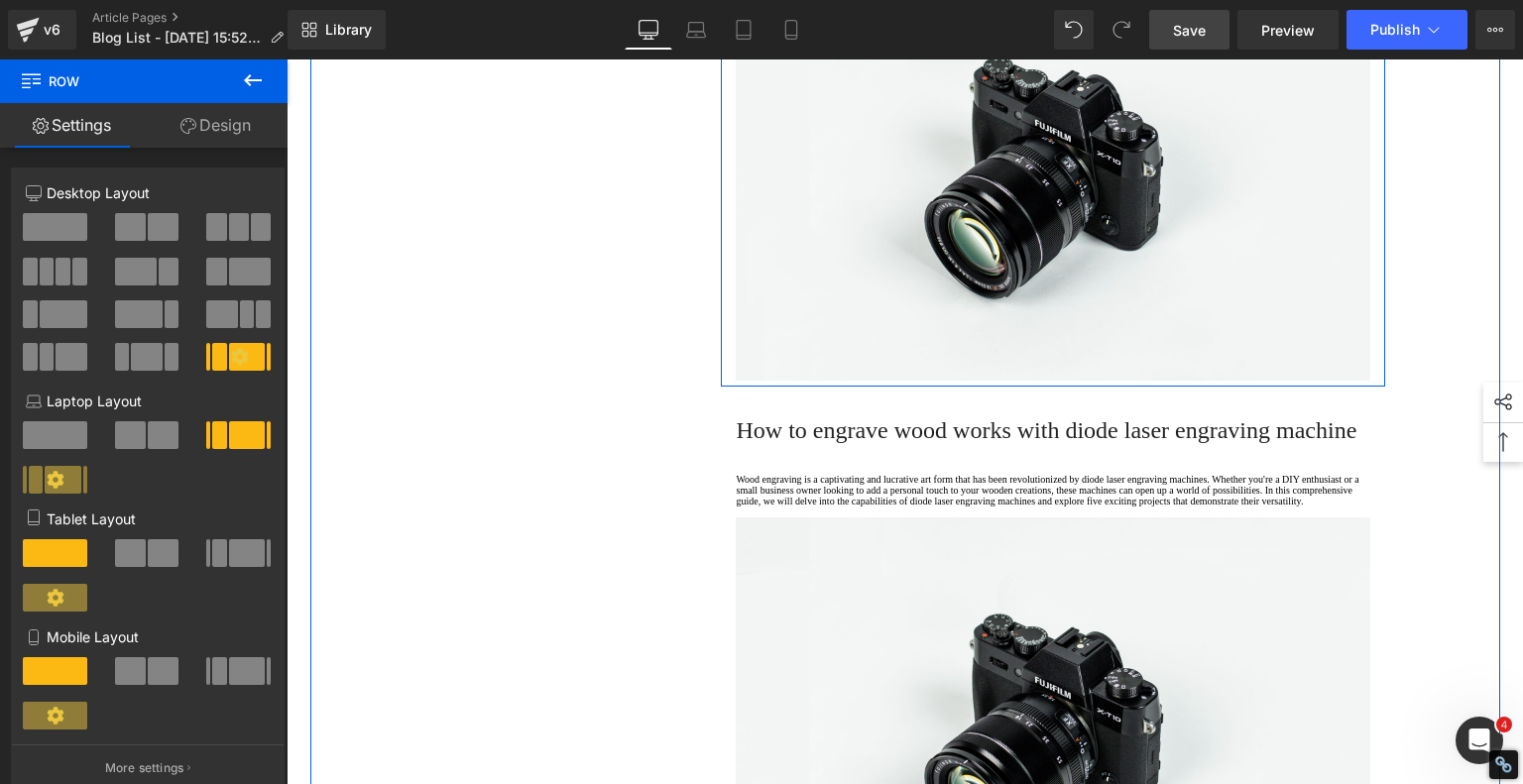 click on "How to engrave wood works with  diode laser engraving machine" at bounding box center (1046, -127) 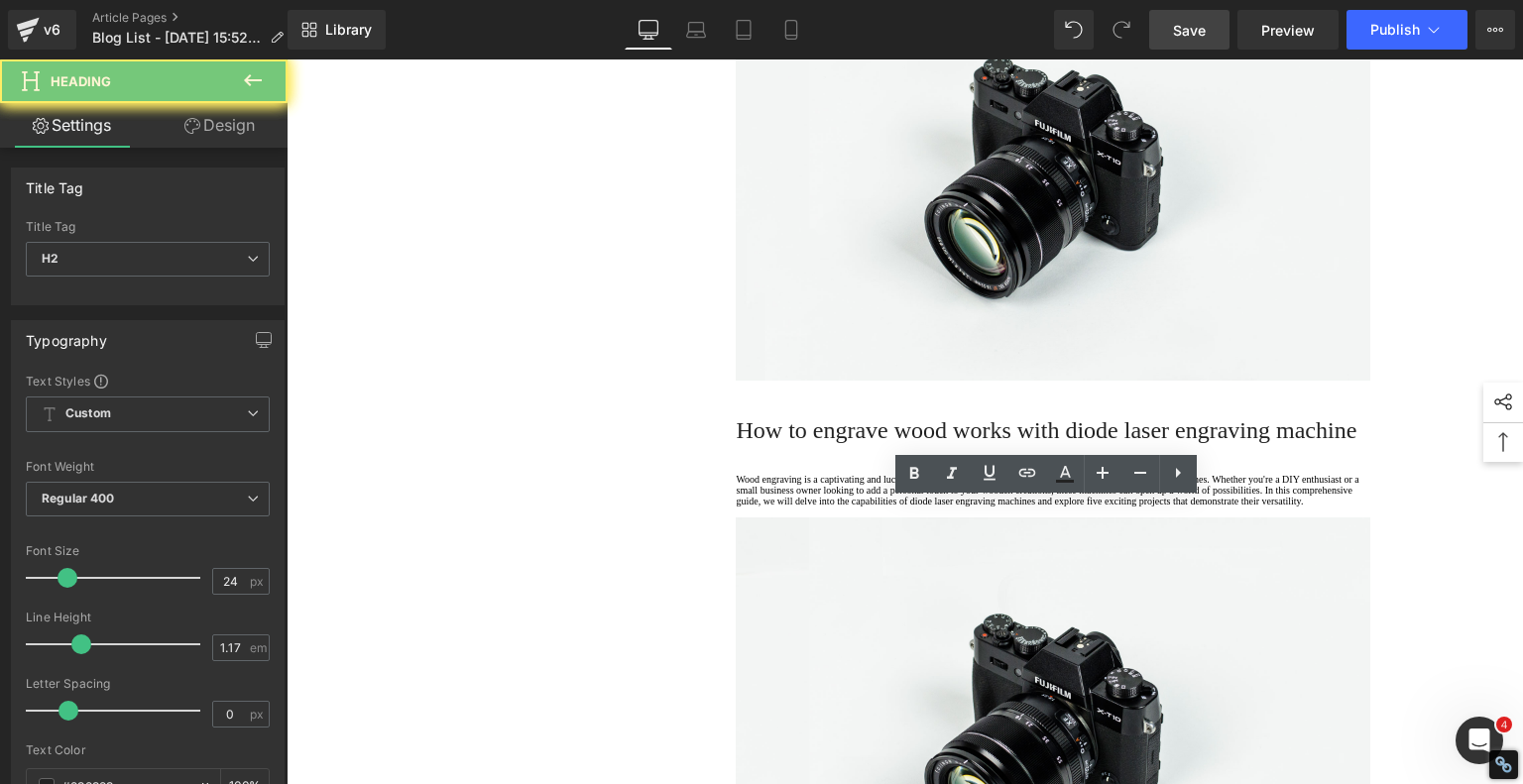 click on "How to engrave wood works with  diode laser engraving machine" at bounding box center [1046, -127] 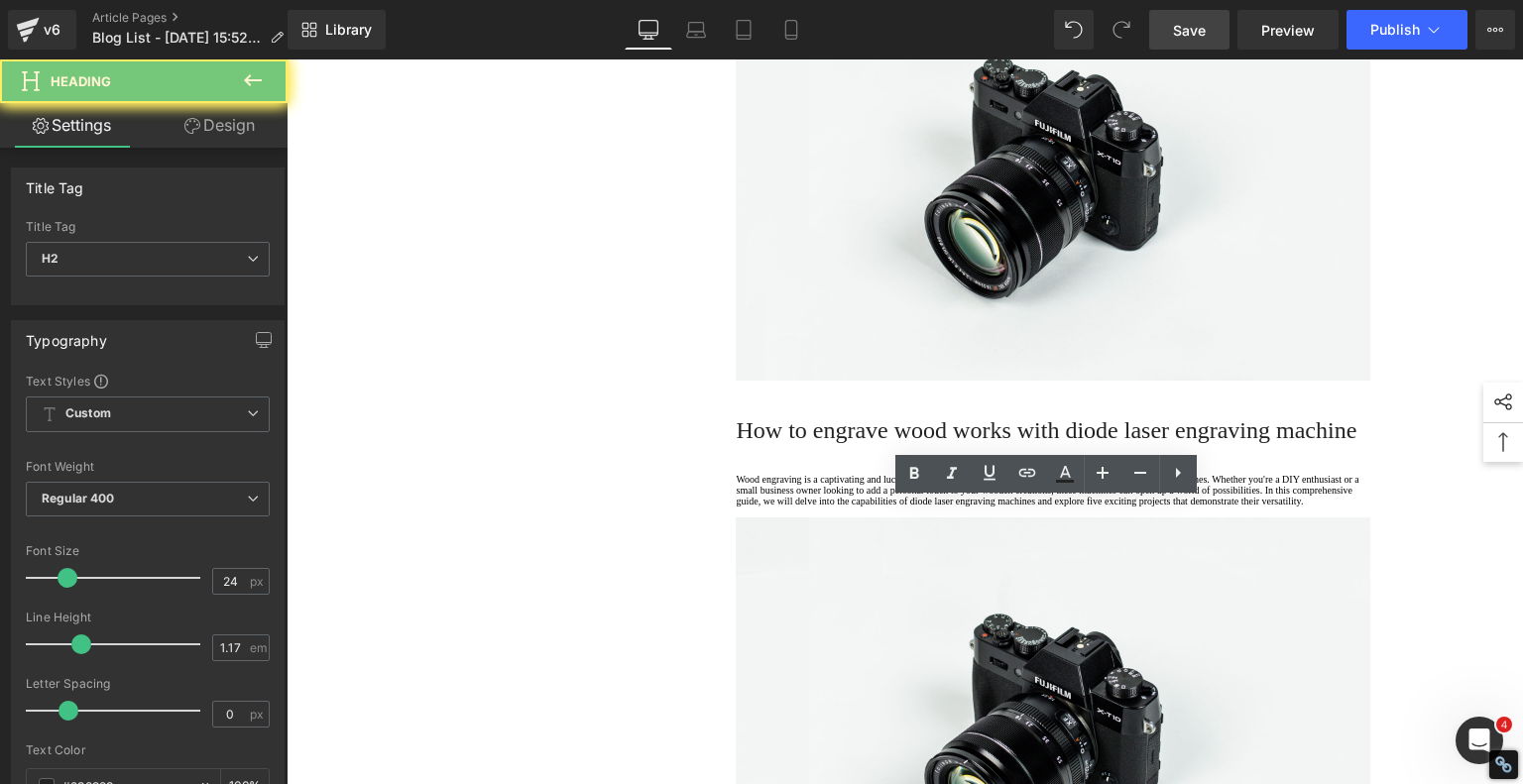 paste 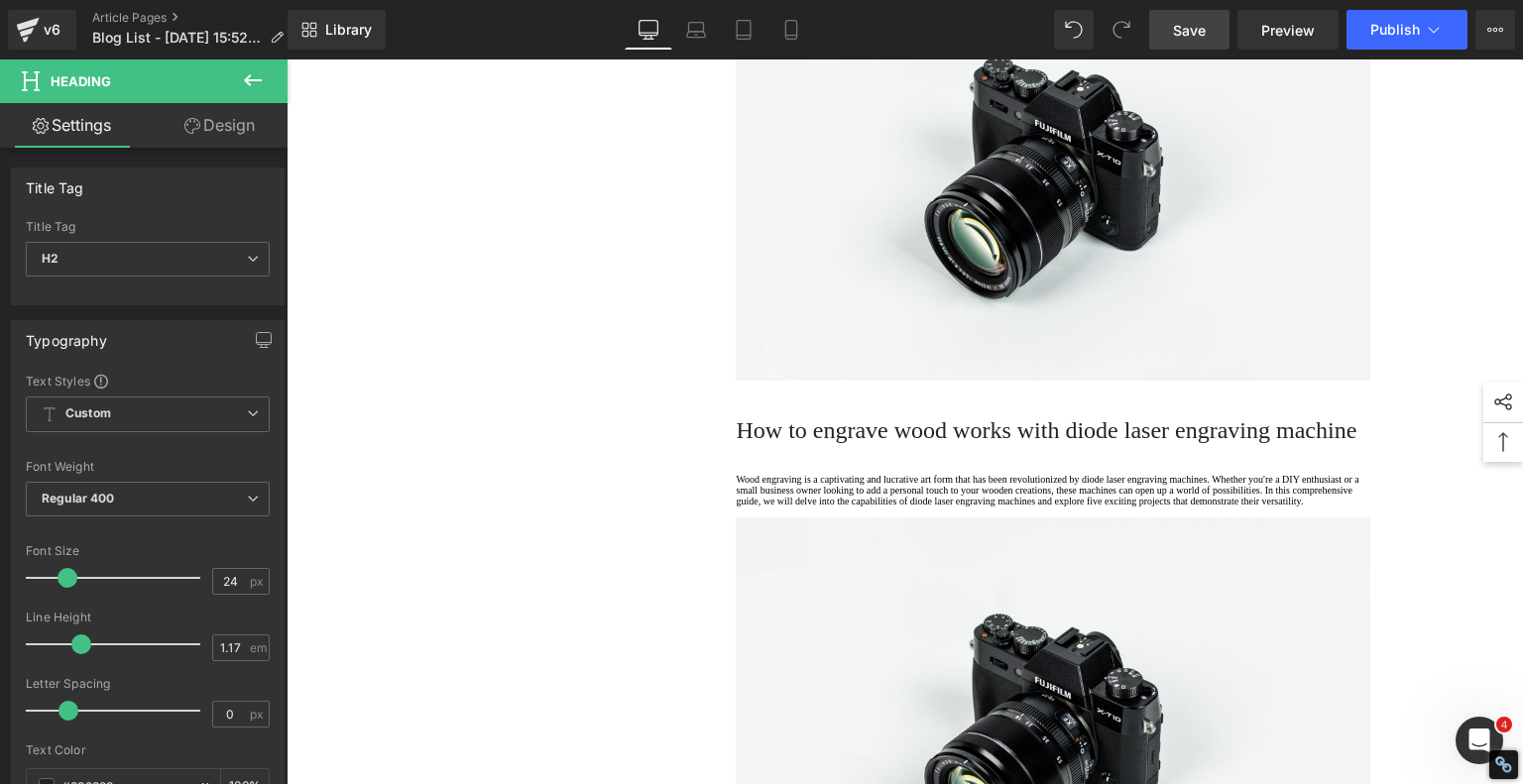 click on "Is the AlgoLaser Pixi Right for You?" at bounding box center [1053, -127] 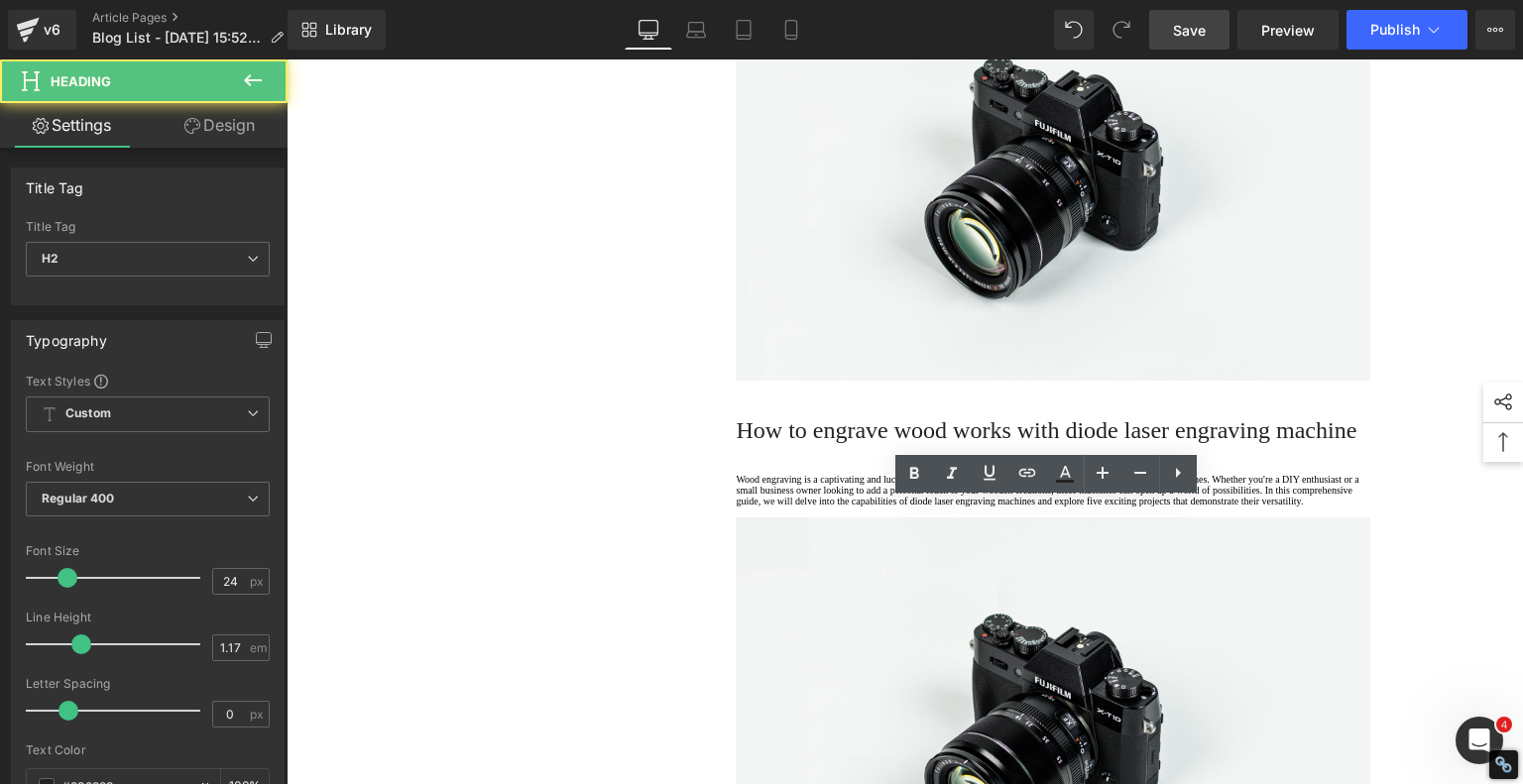 click on "Is the AlgoLaser Pixi Right for You?" at bounding box center (1053, -127) 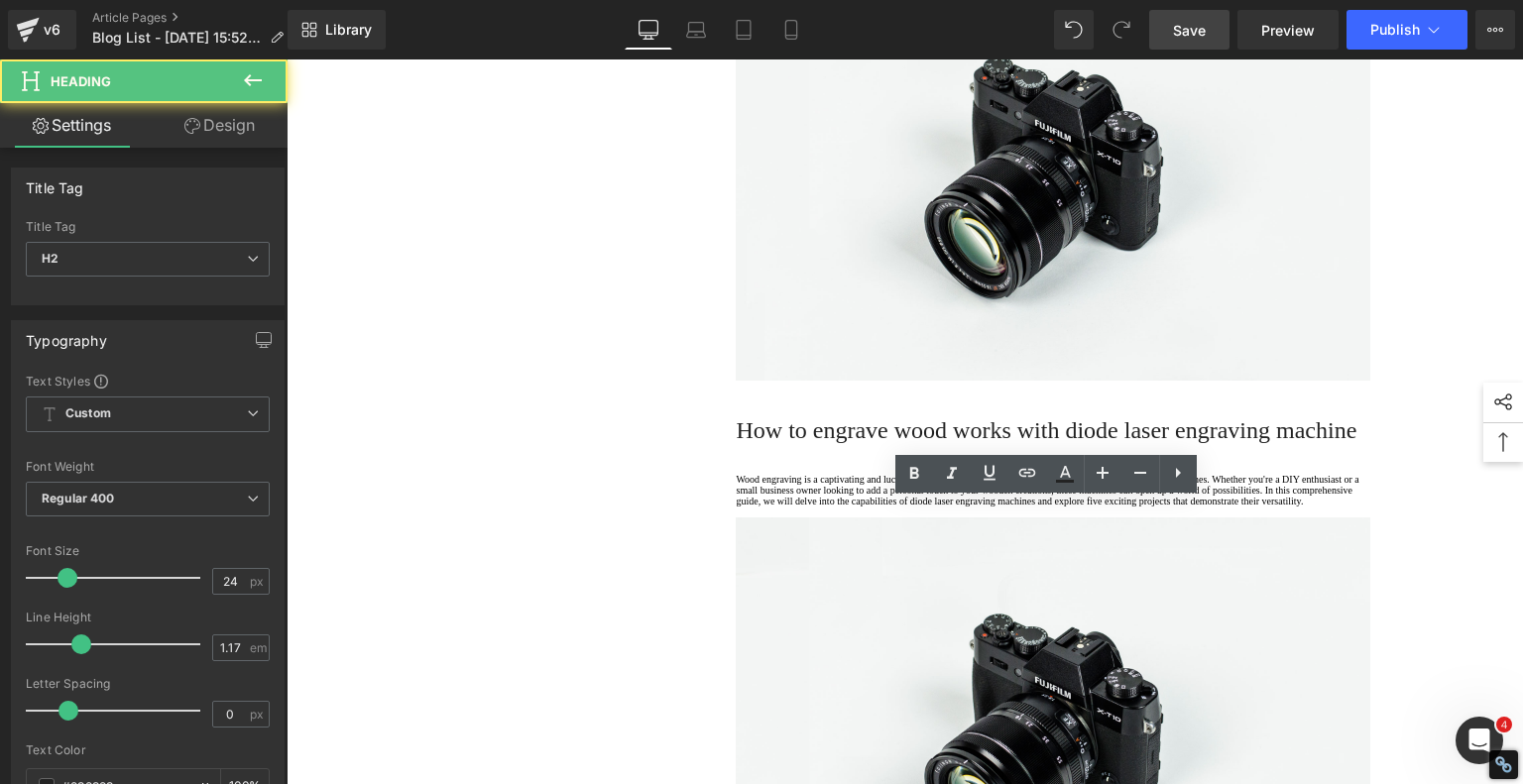click on "Is the AlgoLaser Pixi Right for You?" at bounding box center [1053, -127] 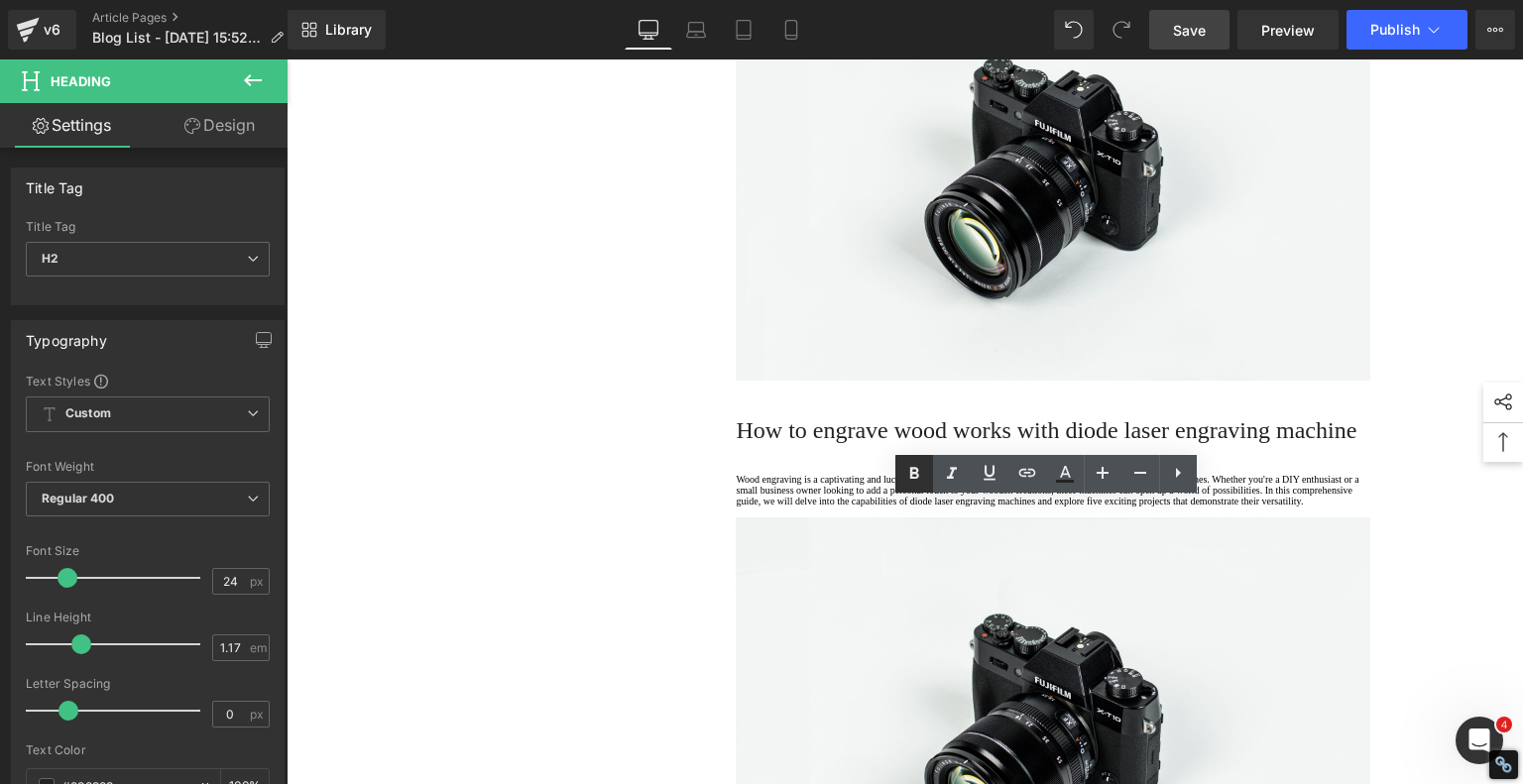 click 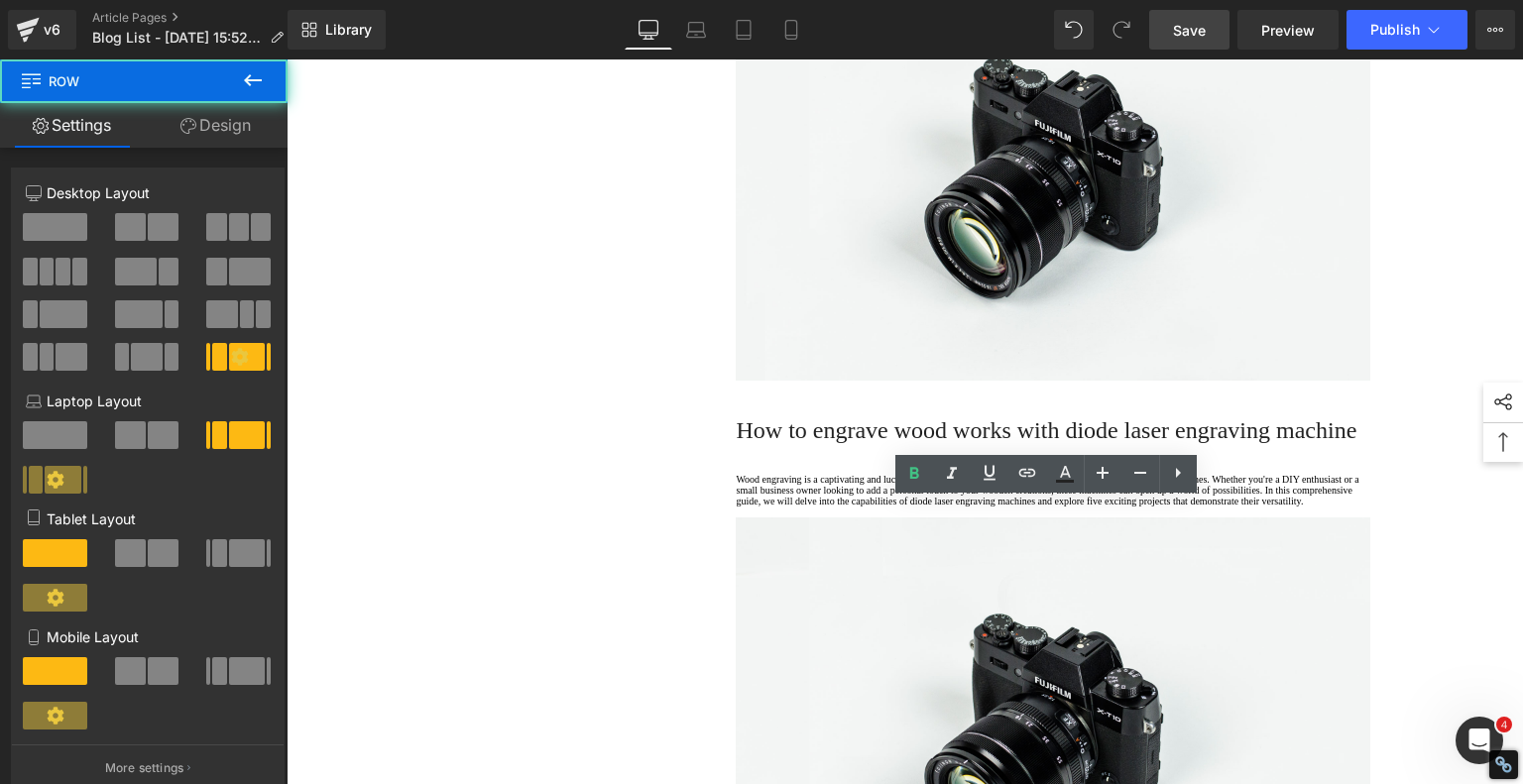 click on "1.  Is the laser engraving machine good at engraving wooden materials Text Block         2.  Laser engraving machine engraving thick paulownia wood cat claw coasters Text Block         3.  Laser engraving machine to engrave thick pine wood calendar Text Block         4.  Laser Engraving Machine to Engrave Skateboards Text Block         5.  Laser engraving machine batch engraving pencils Text Block         6 .  Laser engraving machine batch engraving pencils Text Block         7 .  Laser engraving machine batch engraving pencils Text Block         Row         Affordable Laser Engraver for Beginners: Meet the AlgoLaser Pixi Heading         If you're just stepping into the world of laser engraving and looking for an affordable, reliable, and user-friendly machine, the  AlgoLaser Pixi  deserves a serious look. T his compact diode laser engraver has gained traction for being a great entry-level tool without the steep learning curve. Here's why the Pixi stands out—and what you should know before you buy." at bounding box center (905, -1320) 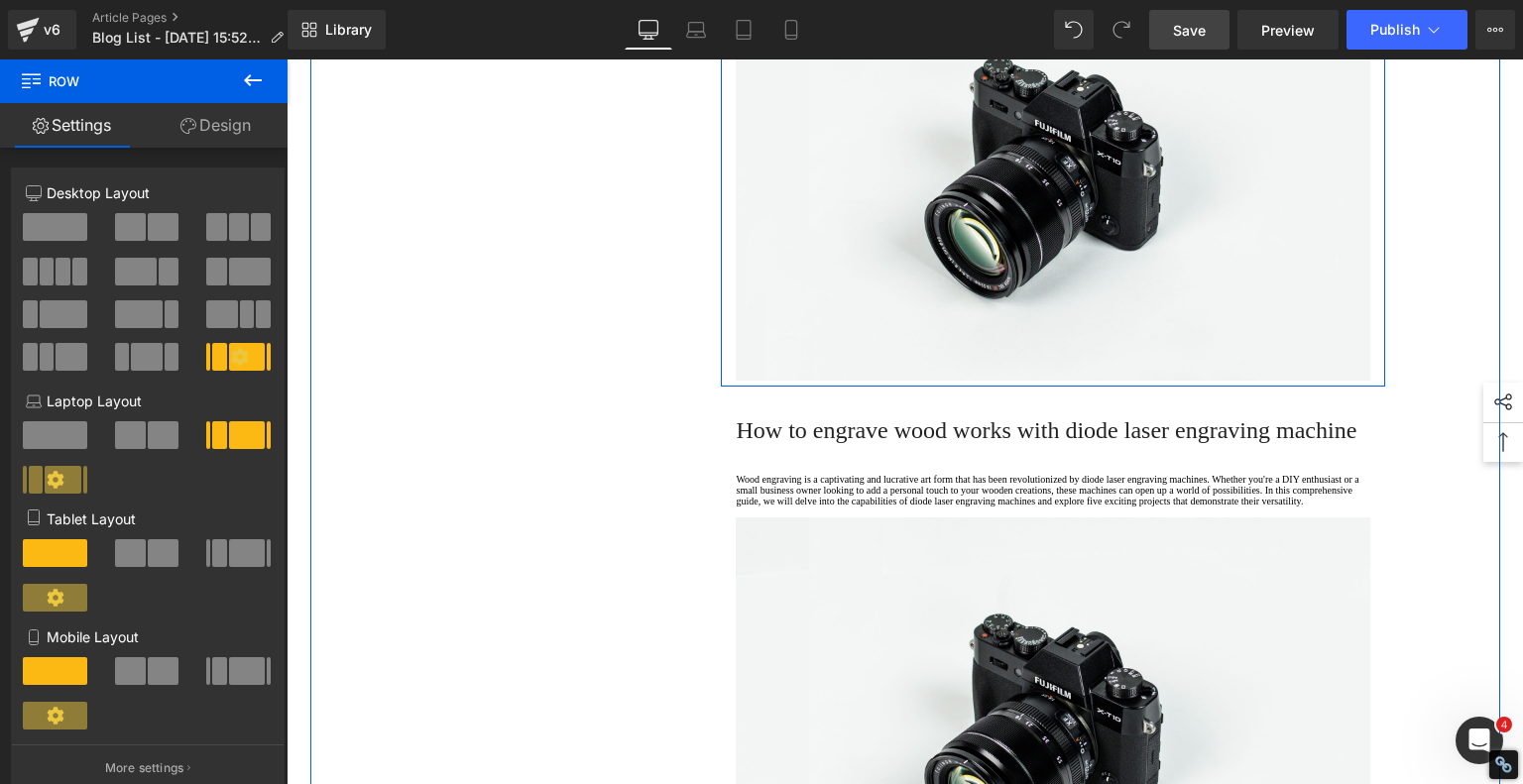 click on "Wood engraving is a captivating and lucrative art form that has been revolutionized by diode laser engraving machines. Whether you're a DIY enthusiast or a small business owner looking to add a personal touch to your wooden creations, these machines can open up a world of possibilities. In this comprehensive guide, we will delve into the capabilities of diode laser engraving machines and explore five exciting projects that demonstrate their versatility." at bounding box center [1053, -67] 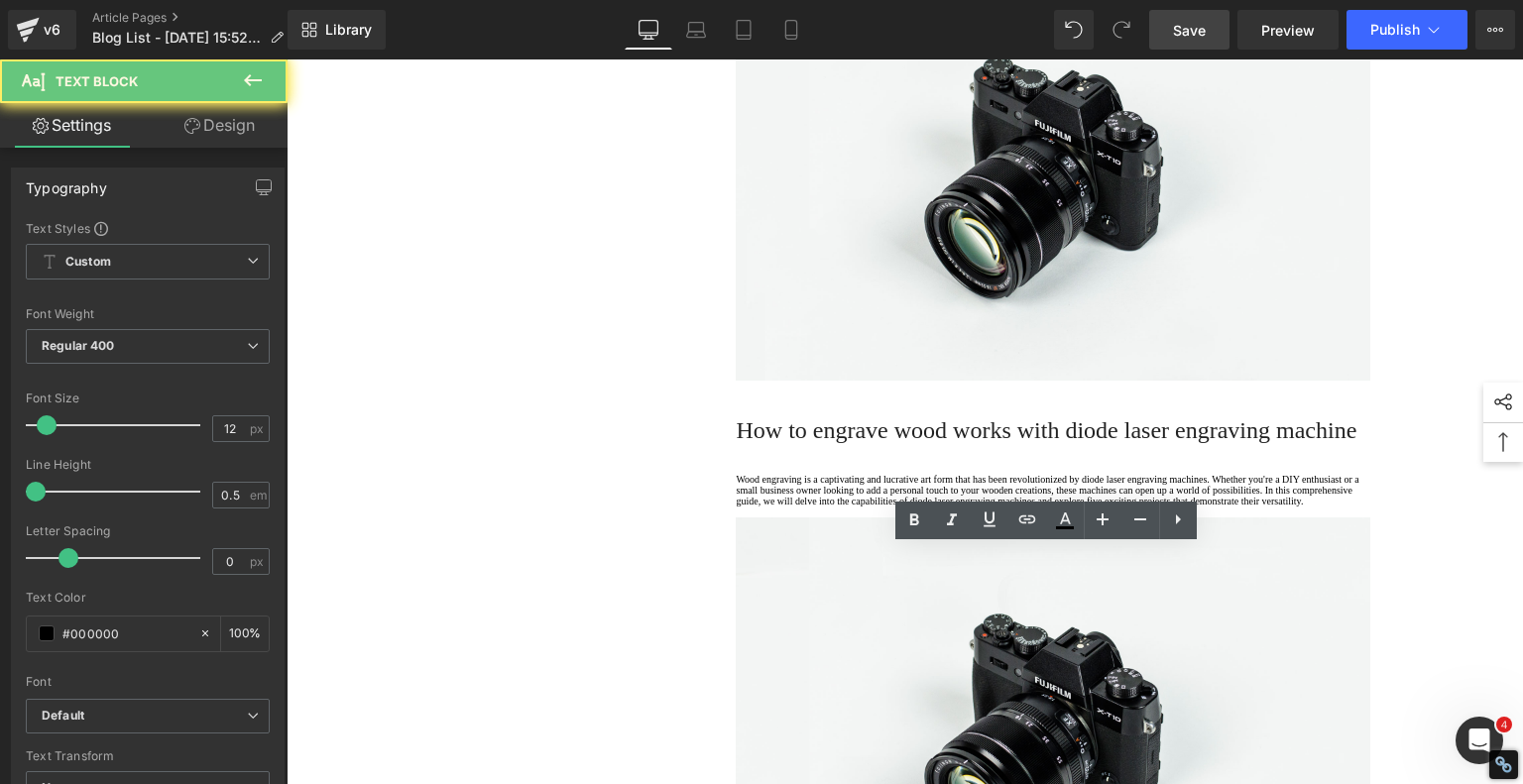 click on "Wood engraving is a captivating and lucrative art form that has been revolutionized by diode laser engraving machines. Whether you're a DIY enthusiast or a small business owner looking to add a personal touch to your wooden creations, these machines can open up a world of possibilities. In this comprehensive guide, we will delve into the capabilities of diode laser engraving machines and explore five exciting projects that demonstrate their versatility." at bounding box center (1053, -67) 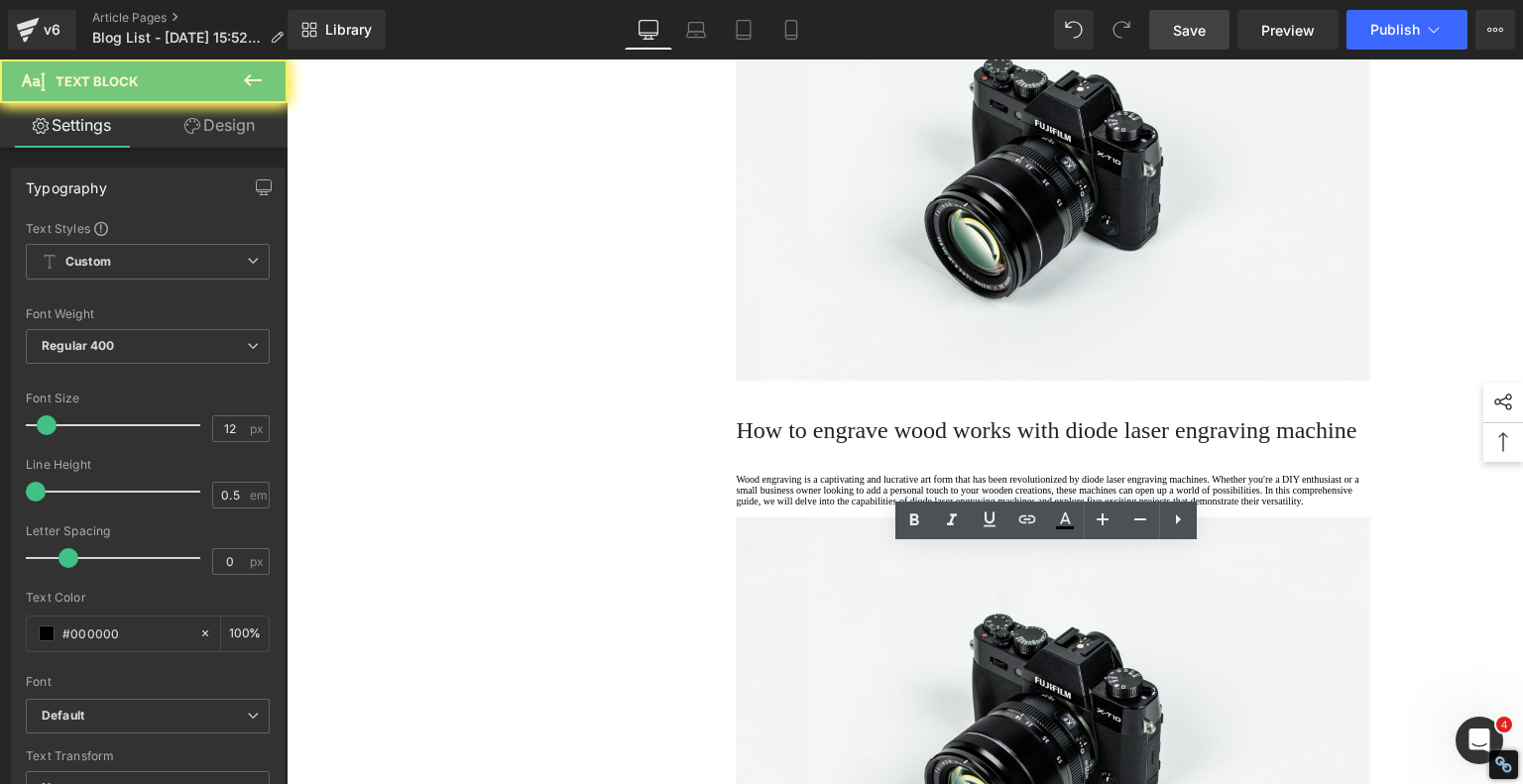 drag, startPoint x: 797, startPoint y: 642, endPoint x: 511, endPoint y: 447, distance: 346.1517 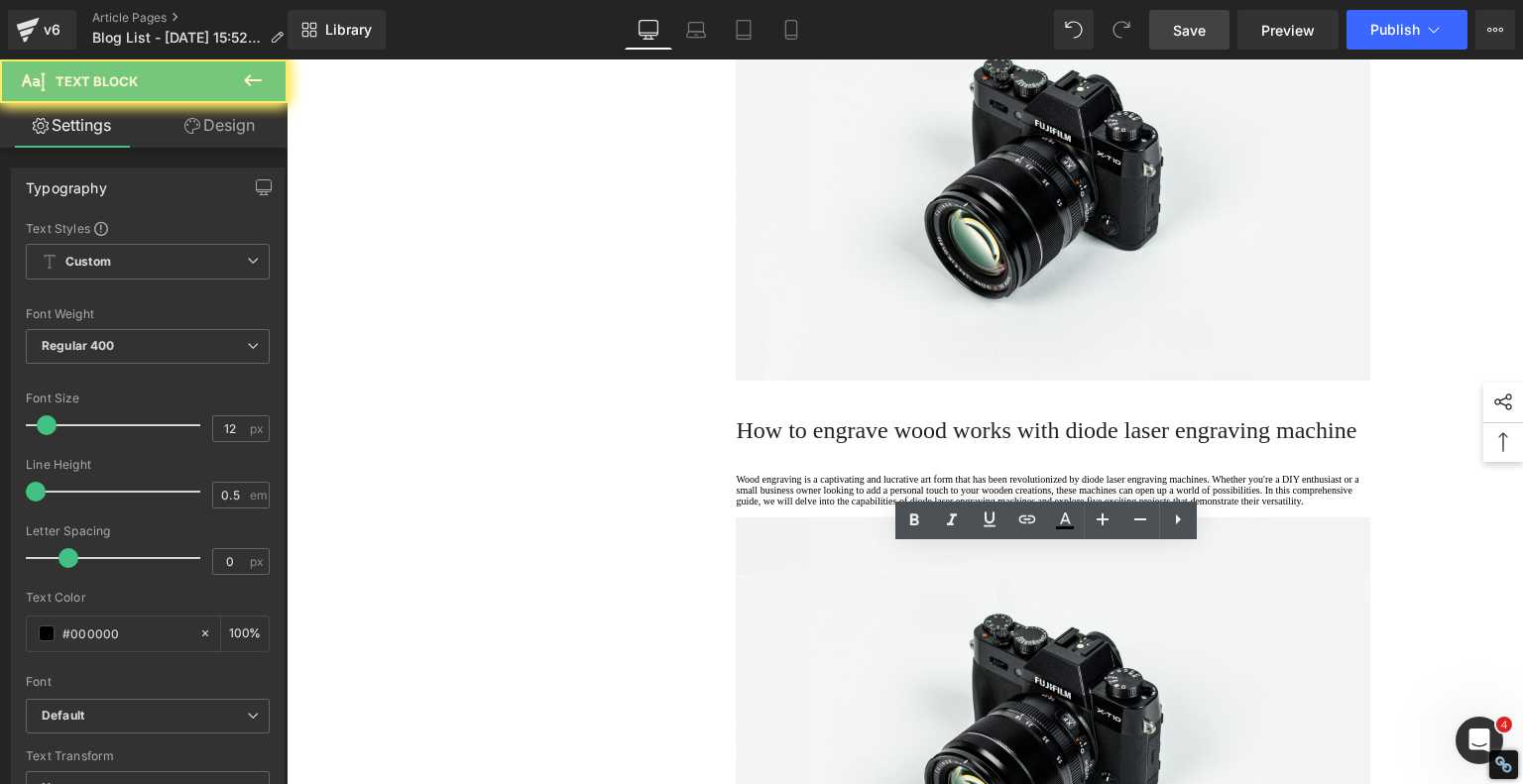 click on "1.  Is the laser engraving machine good at engraving wooden materials Text Block         2.  Laser engraving machine engraving thick paulownia wood cat claw coasters Text Block         3.  Laser engraving machine to engrave thick pine wood calendar Text Block         4.  Laser Engraving Machine to Engrave Skateboards Text Block         5.  Laser engraving machine batch engraving pencils Text Block         6 .  Laser engraving machine batch engraving pencils Text Block         7 .  Laser engraving machine batch engraving pencils Text Block         Row         Affordable Laser Engraver for Beginners: Meet the AlgoLaser Pixi Heading         If you're just stepping into the world of laser engraving and looking for an affordable, reliable, and user-friendly machine, the  AlgoLaser Pixi  deserves a serious look. T his compact diode laser engraver has gained traction for being a great entry-level tool without the steep learning curve. Here's why the Pixi stands out—and what you should know before you buy." at bounding box center (905, -1320) 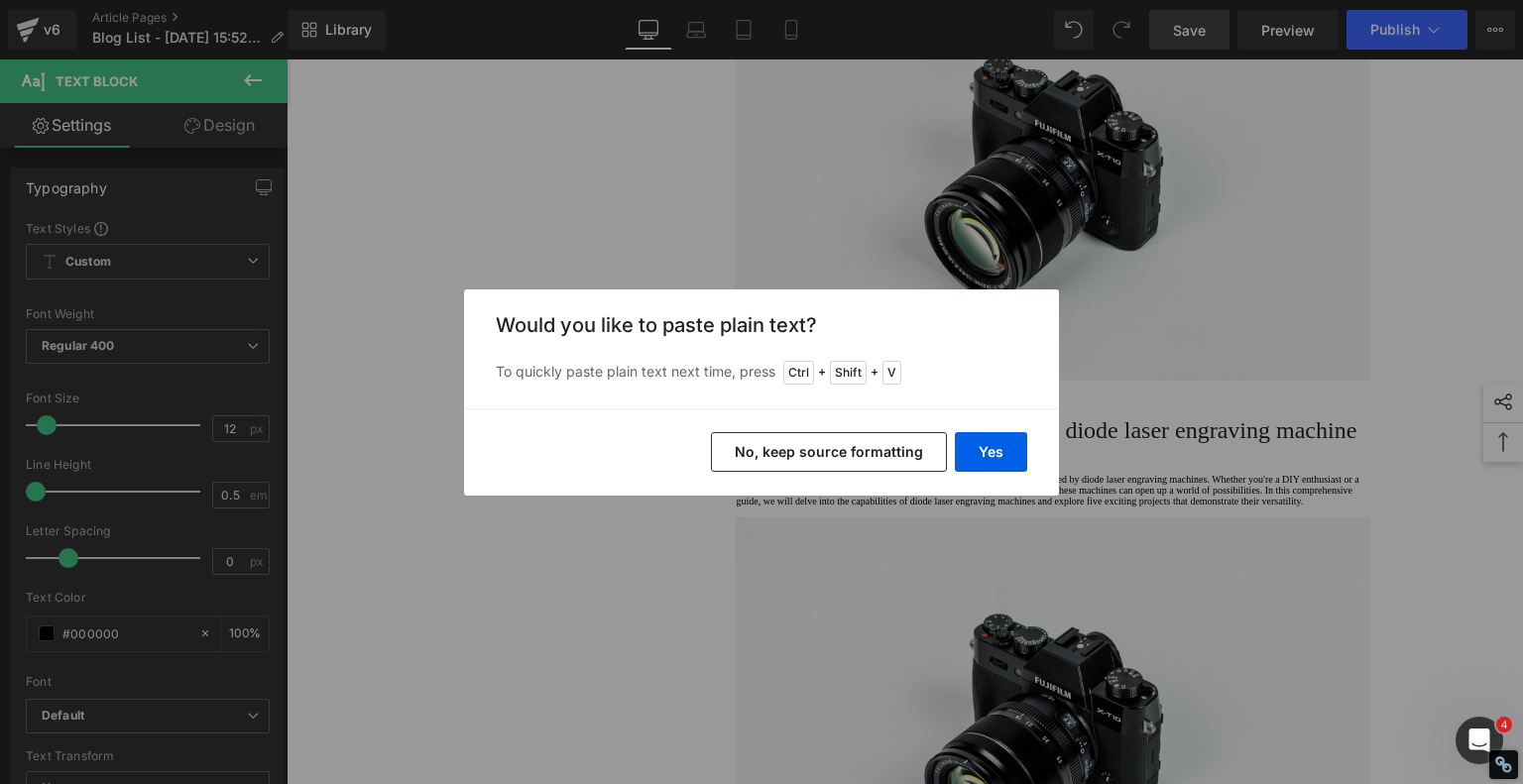 click on "No, keep source formatting" at bounding box center [829, 452] 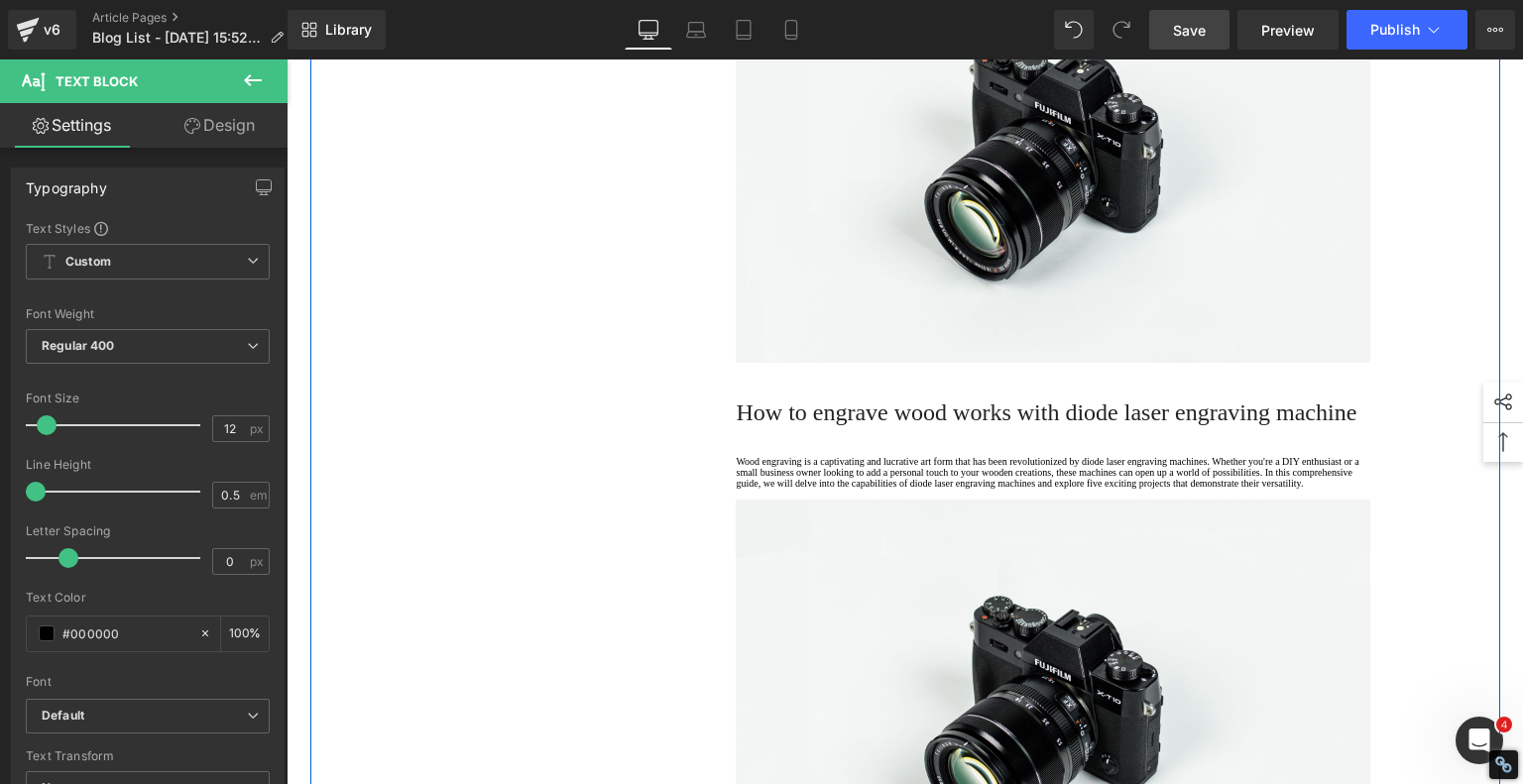 scroll, scrollTop: 4064, scrollLeft: 0, axis: vertical 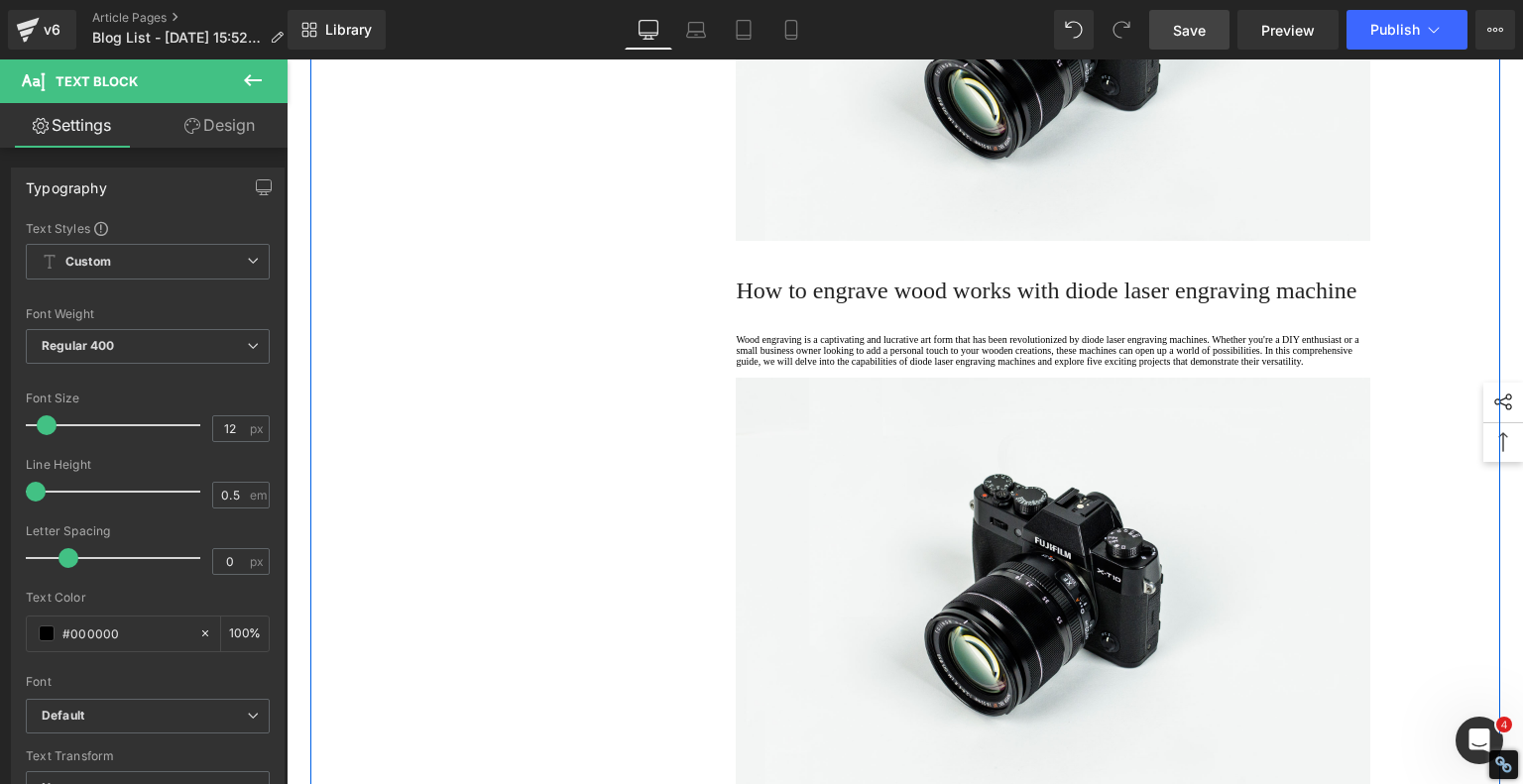 click on "1.  Is the laser engraving machine good at engraving wooden materials Text Block         2.  Laser engraving machine engraving thick paulownia wood cat claw coasters Text Block         3.  Laser engraving machine to engrave thick pine wood calendar Text Block         4.  Laser Engraving Machine to Engrave Skateboards Text Block         5.  Laser engraving machine batch engraving pencils Text Block         6 .  Laser engraving machine batch engraving pencils Text Block         7 .  Laser engraving machine batch engraving pencils Text Block         Row         Affordable Laser Engraver for Beginners: Meet the AlgoLaser Pixi Heading         If you're just stepping into the world of laser engraving and looking for an affordable, reliable, and user-friendly machine, the  AlgoLaser Pixi  deserves a serious look. T his compact diode laser engraver has gained traction for being a great entry-level tool without the steep learning curve. Here's why the Pixi stands out—and what you should know before you buy." at bounding box center [905, -1489] 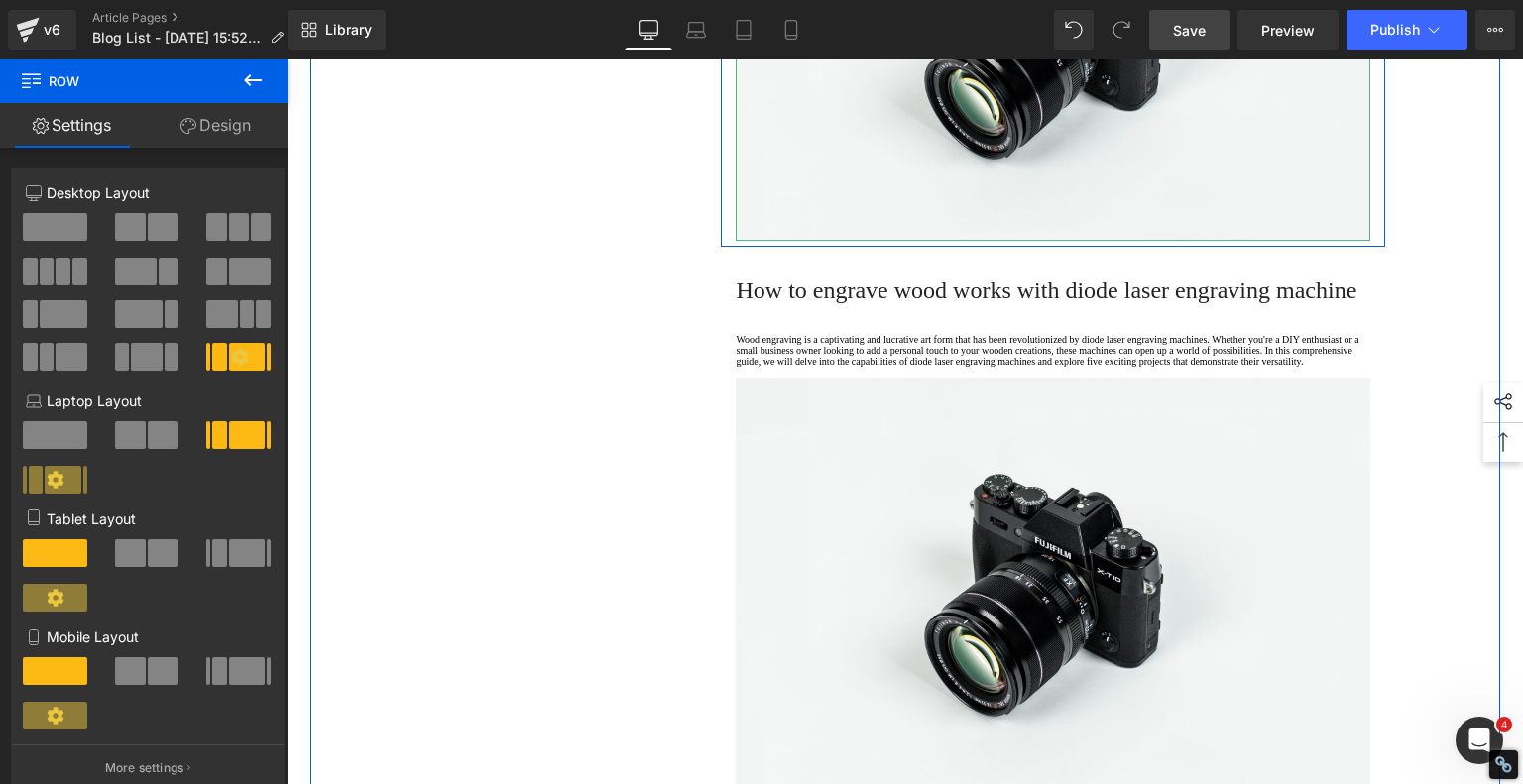 click 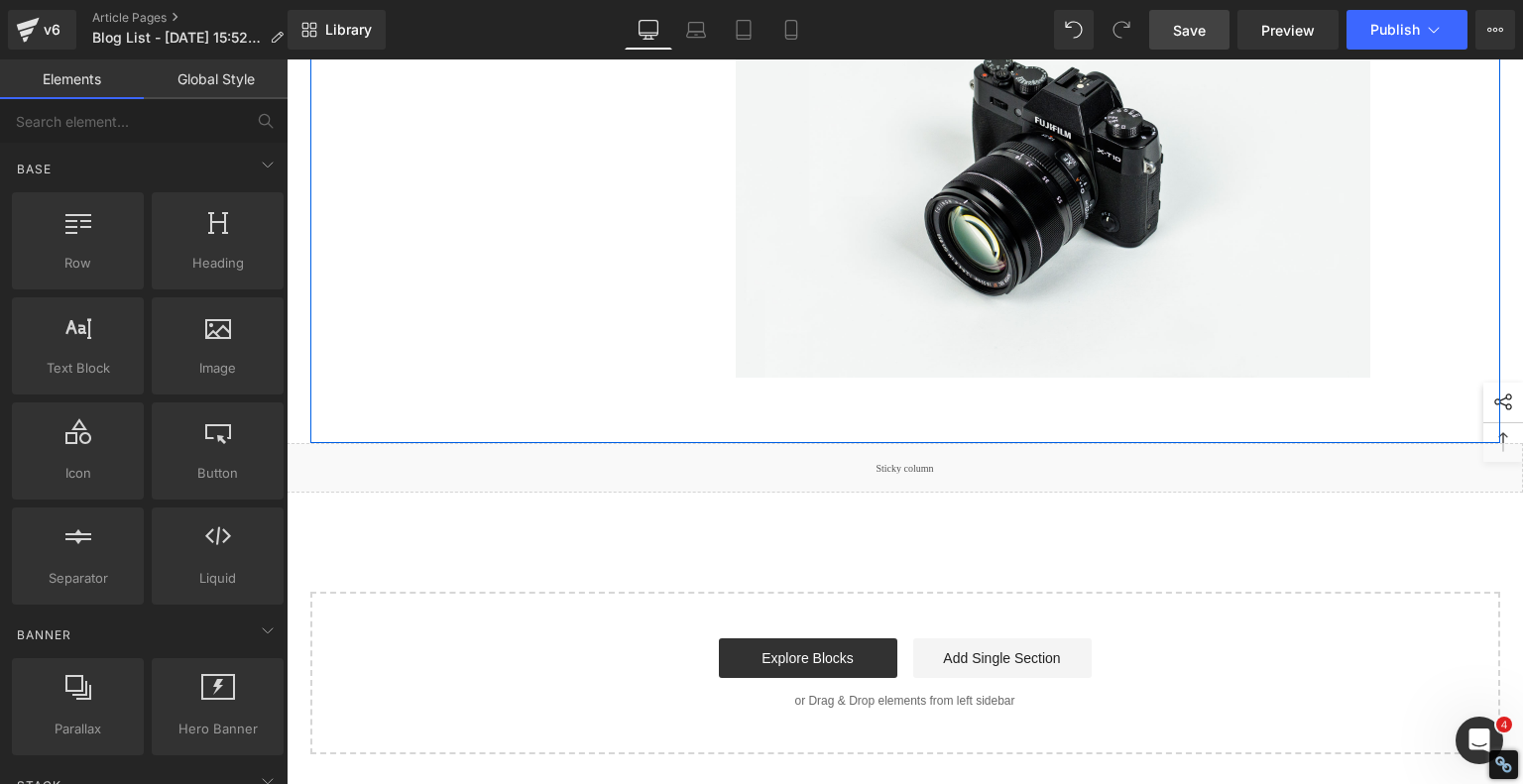 click on "1.  Is the laser engraving machine good at engraving wooden materials Text Block         2.  Laser engraving machine engraving thick paulownia wood cat claw coasters Text Block         3.  Laser engraving machine to engrave thick pine wood calendar Text Block         4.  Laser Engraving Machine to Engrave Skateboards Text Block         5.  Laser engraving machine batch engraving pencils Text Block         6 .  Laser engraving machine batch engraving pencils Text Block         7 .  Laser engraving machine batch engraving pencils Text Block         Row         Affordable Laser Engraver for Beginners: Meet the AlgoLaser Pixi Heading         If you're just stepping into the world of laser engraving and looking for an affordable, reliable, and user-friendly machine, the  AlgoLaser Pixi  deserves a serious look. T his compact diode laser engraver has gained traction for being a great entry-level tool without the steep learning curve. Here's why the Pixi stands out—and what you should know before you buy." at bounding box center [905, -1699] 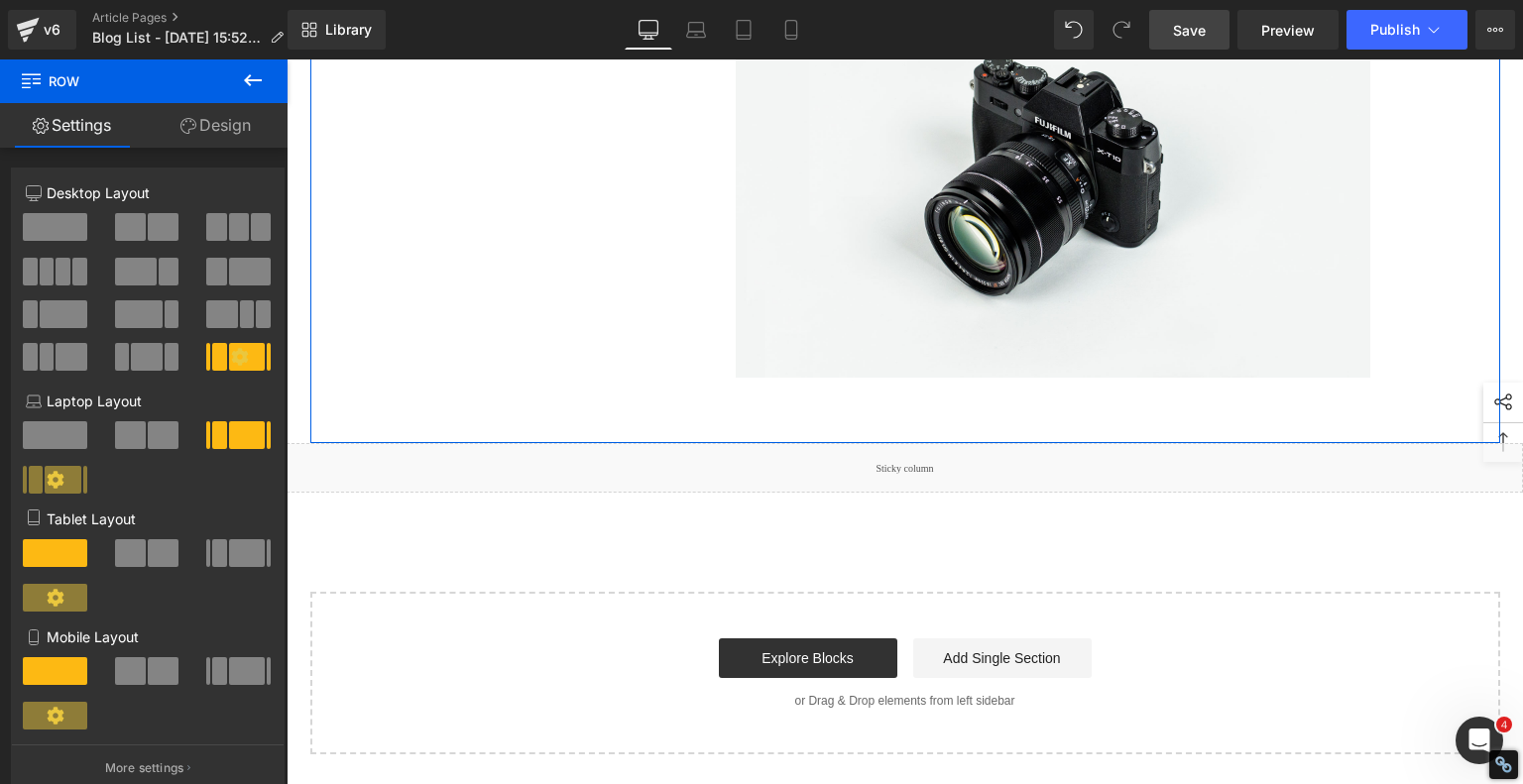 click on "Deep metal or commercial-scale production" at bounding box center (835, -214) 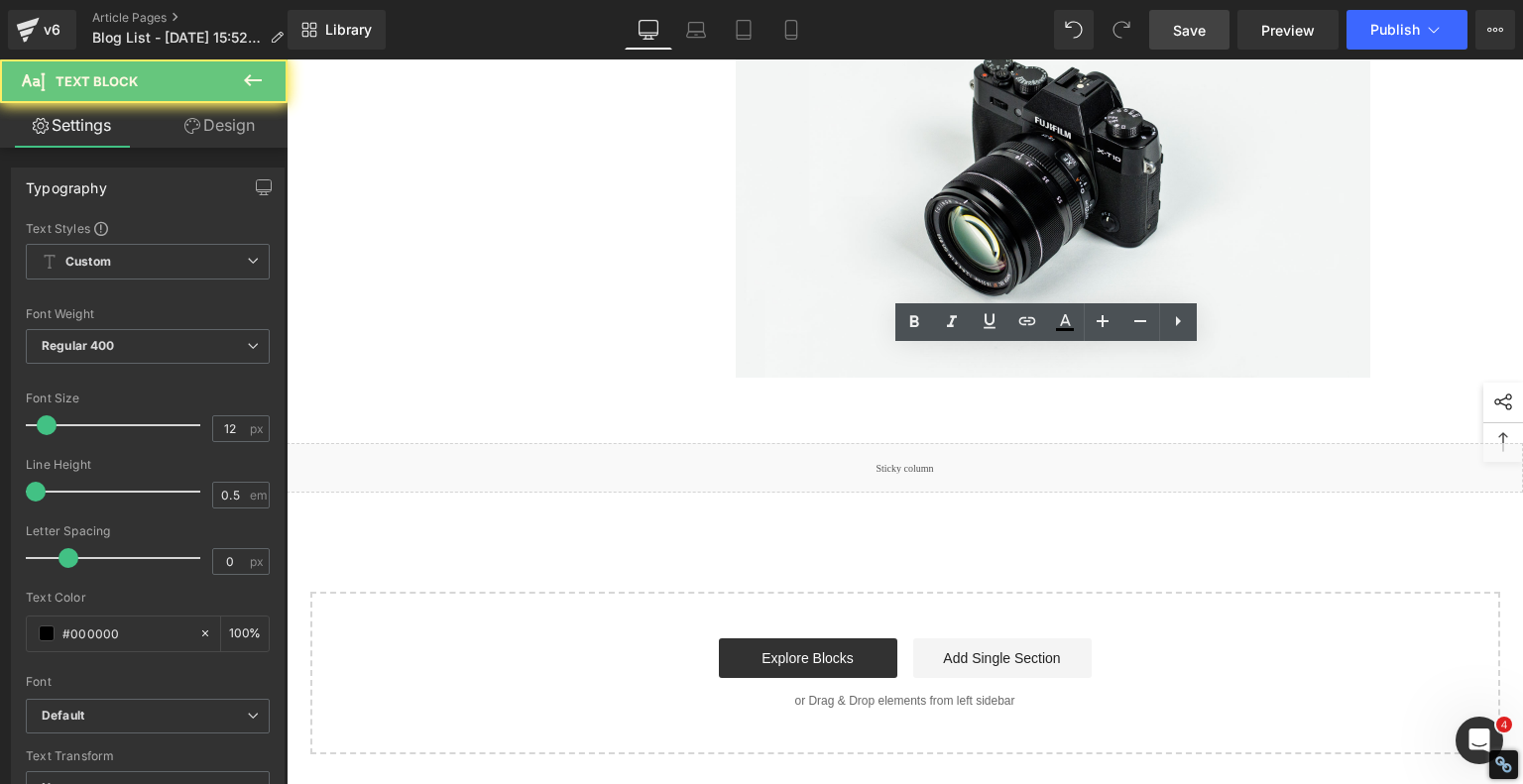 click on "✅ Ideal choice" at bounding box center [984, -199] 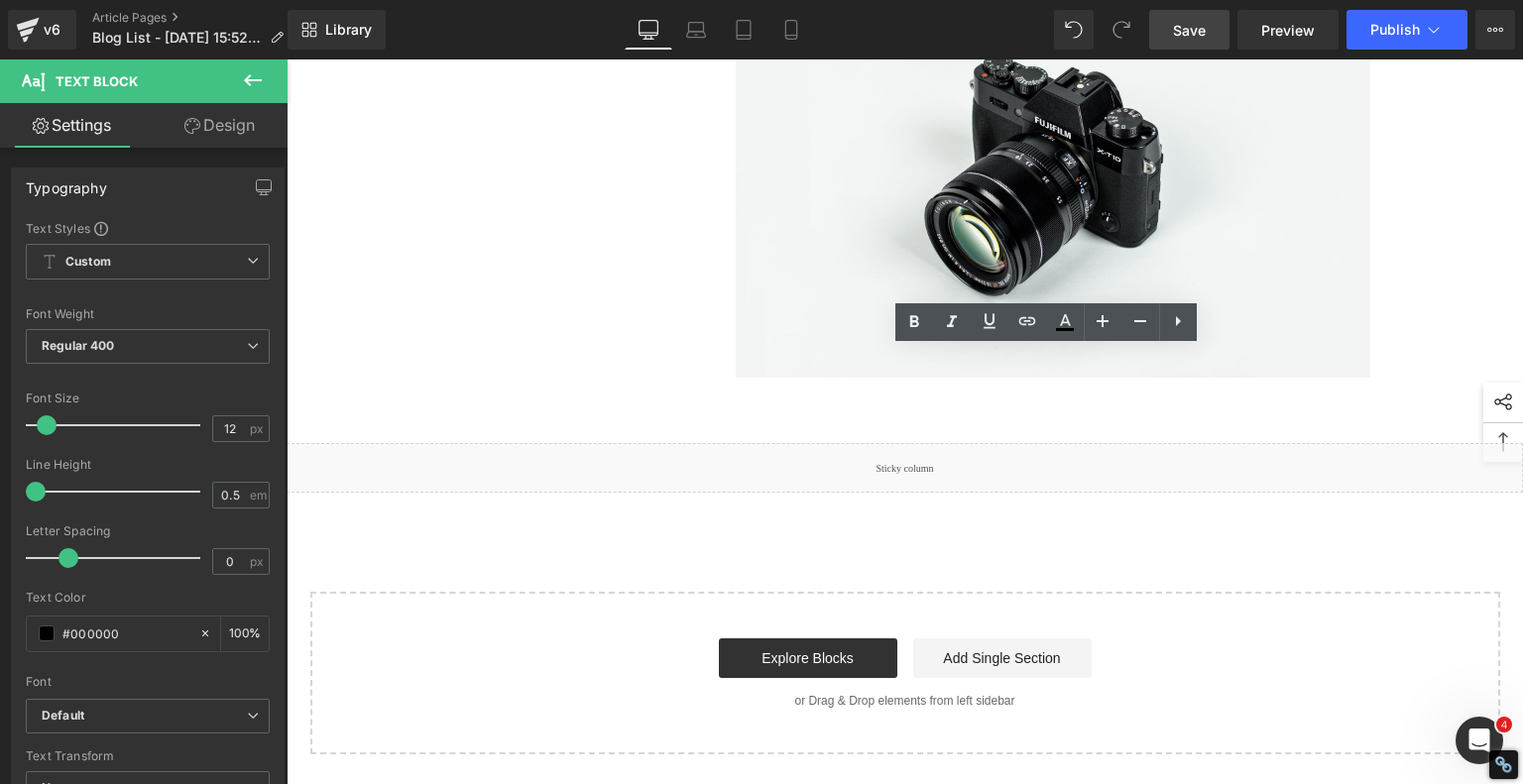click on "✅ Ideal choice" at bounding box center (984, -199) 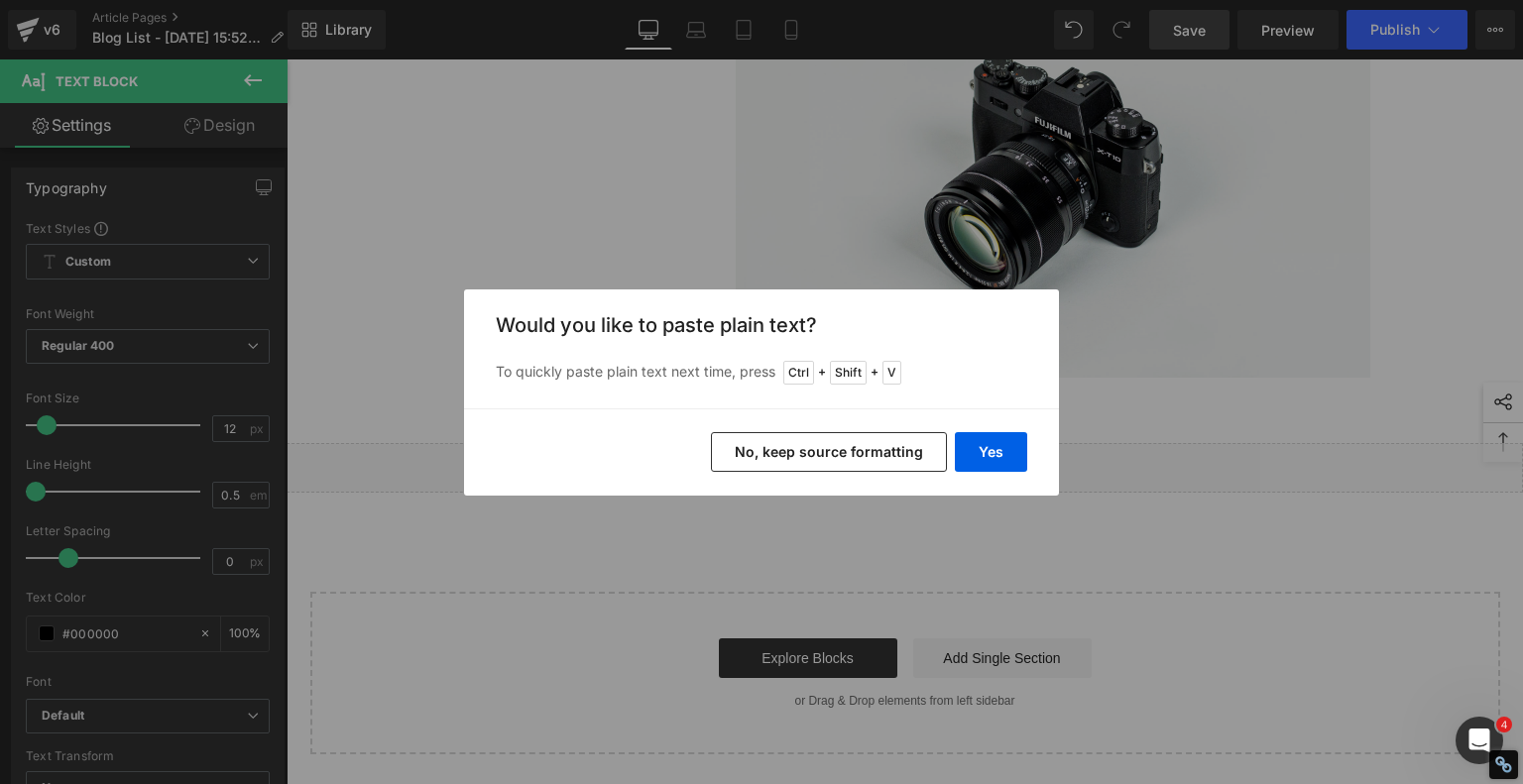 click on "No, keep source formatting" at bounding box center (829, 452) 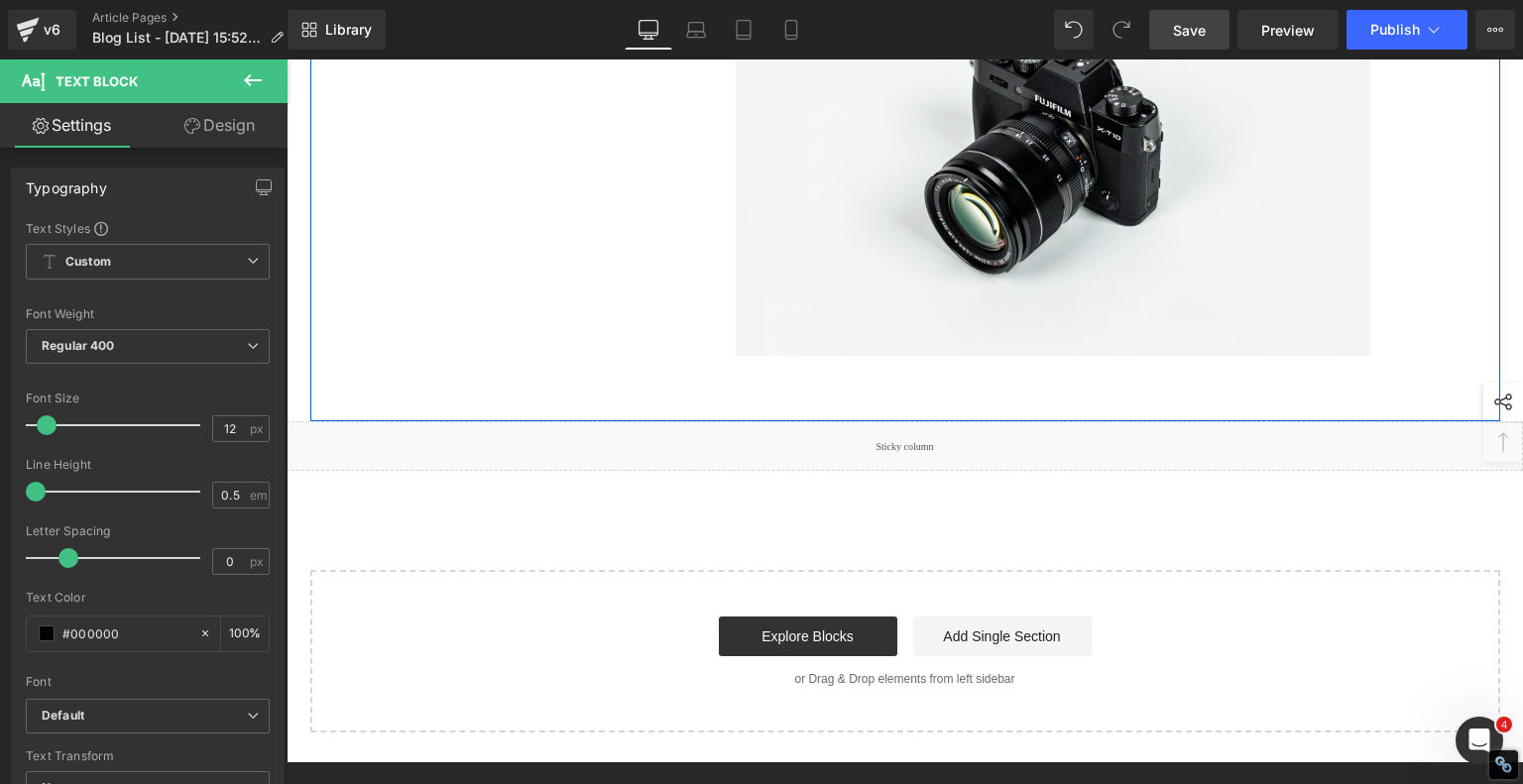 click 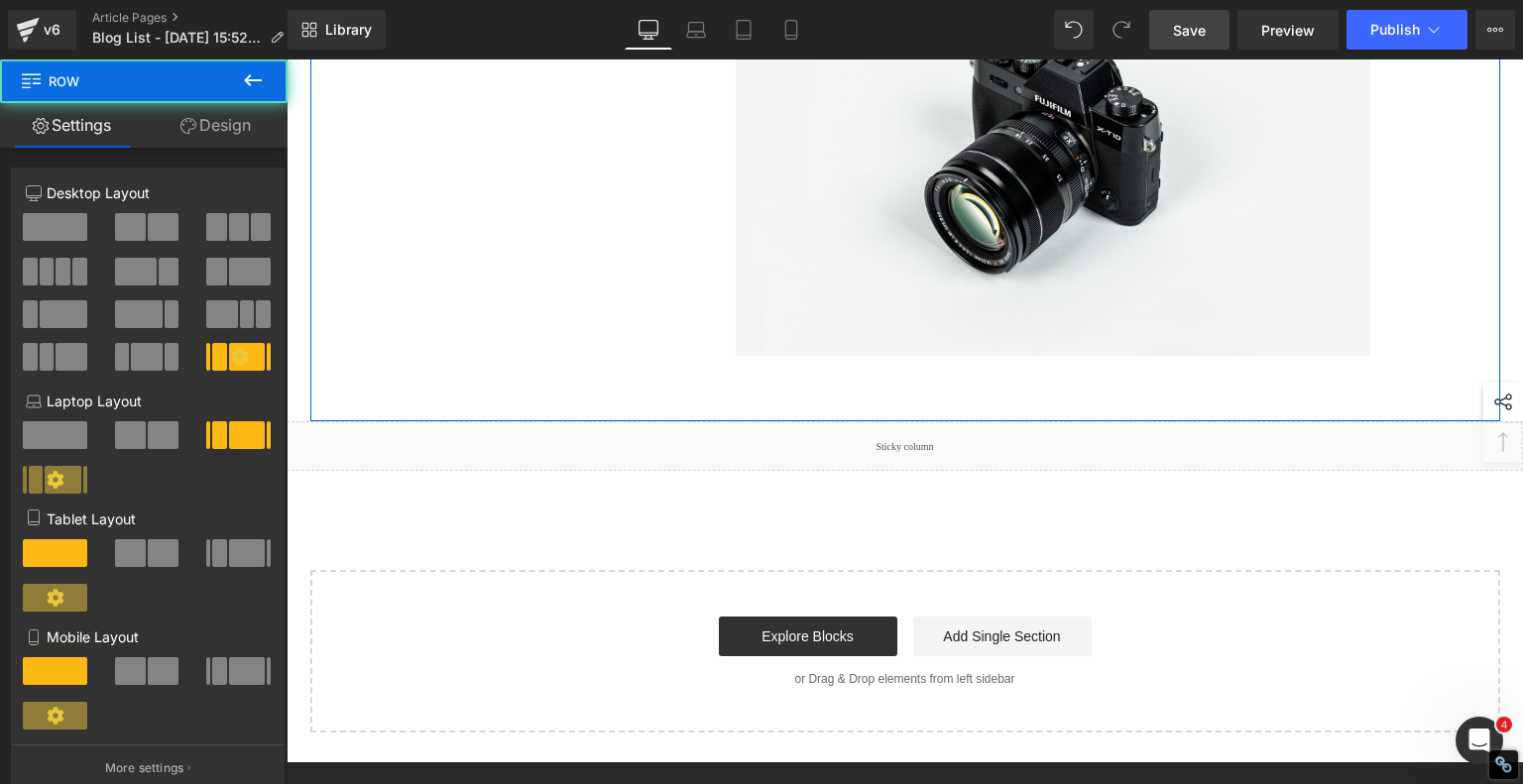click on "1.  Is the laser engraving machine good at engraving wooden materials Text Block         2.  Laser engraving machine engraving thick paulownia wood cat claw coasters Text Block         3.  Laser engraving machine to engrave thick pine wood calendar Text Block         4.  Laser Engraving Machine to Engrave Skateboards Text Block         5.  Laser engraving machine batch engraving pencils Text Block         6 .  Laser engraving machine batch engraving pencils Text Block         7 .  Laser engraving machine batch engraving pencils Text Block         Row         Affordable Laser Engraver for Beginners: Meet the AlgoLaser Pixi Heading         If you're just stepping into the world of laser engraving and looking for an affordable, reliable, and user-friendly machine, the  AlgoLaser Pixi  deserves a serious look. T his compact diode laser engraver has gained traction for being a great entry-level tool without the steep learning curve. Here's why the Pixi stands out—and what you should know before you buy." at bounding box center [905, -1710] 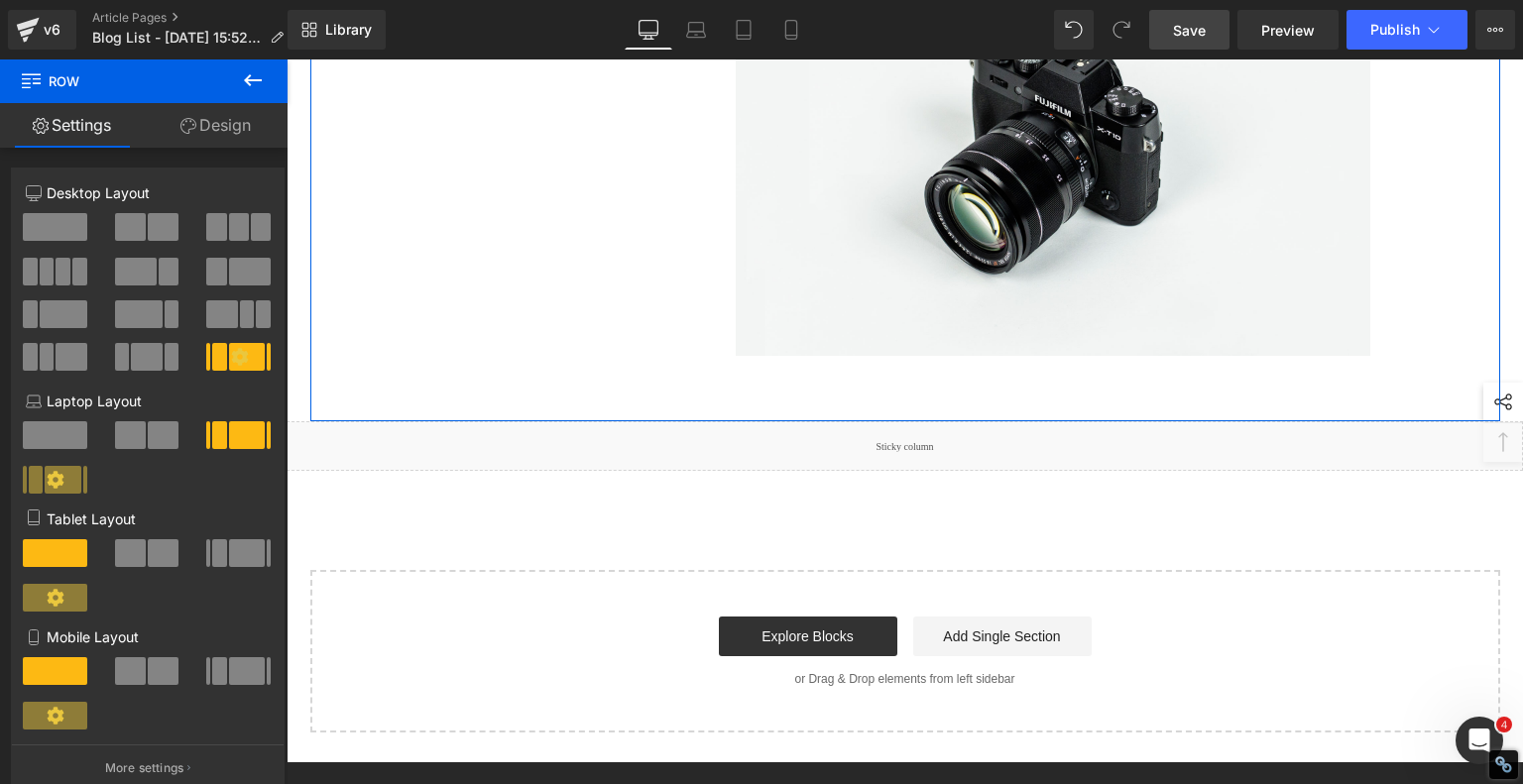 click on "1.  Is the laser engraving machine good at engraving wooden materials Text Block         2.  Laser engraving machine engraving thick paulownia wood cat claw coasters Text Block         3.  Laser engraving machine to engrave thick pine wood calendar Text Block         4.  Laser Engraving Machine to Engrave Skateboards Text Block         5.  Laser engraving machine batch engraving pencils Text Block         6 .  Laser engraving machine batch engraving pencils Text Block         7 .  Laser engraving machine batch engraving pencils Text Block         Row         Affordable Laser Engraver for Beginners: Meet the AlgoLaser Pixi Heading         If you're just stepping into the world of laser engraving and looking for an affordable, reliable, and user-friendly machine, the  AlgoLaser Pixi  deserves a serious look. T his compact diode laser engraver has gained traction for being a great entry-level tool without the steep learning curve. Here's why the Pixi stands out—and what you should know before you buy." at bounding box center (905, -1710) 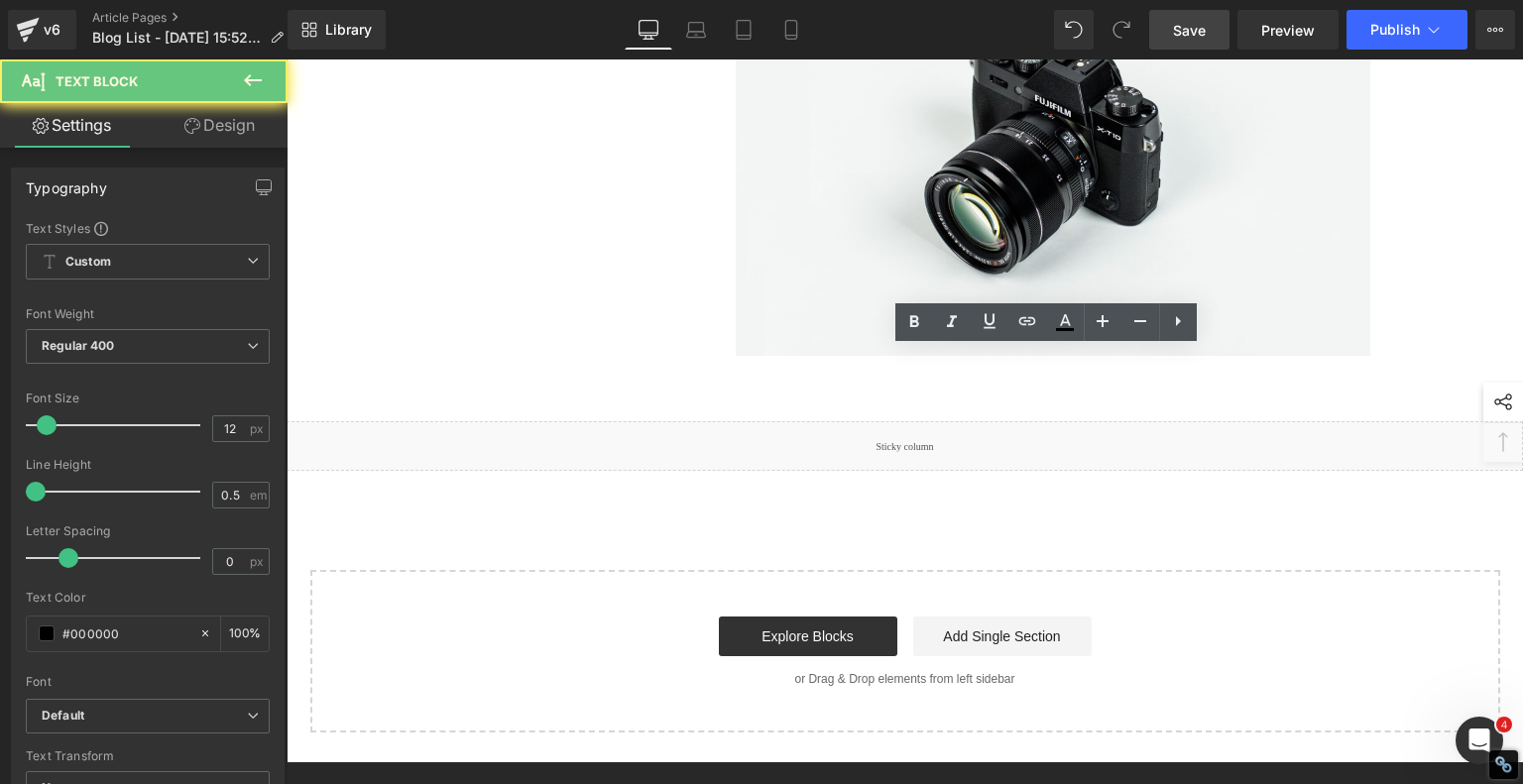 click on "Use Case
Pixi Fit?
Hobby engraving on wood, leather, coated items
✅ Perfect fit
Cutting thin wood, paper, or felt
✅ (10W preferred)
Rotating cylindrical objects like tumblers
✅ With rotary kit
Deep metal or commercial-scale production
❌ Not designed for this
Creating crafts, gifts, or small business items
✅ Ideal choice" at bounding box center (885, -247) 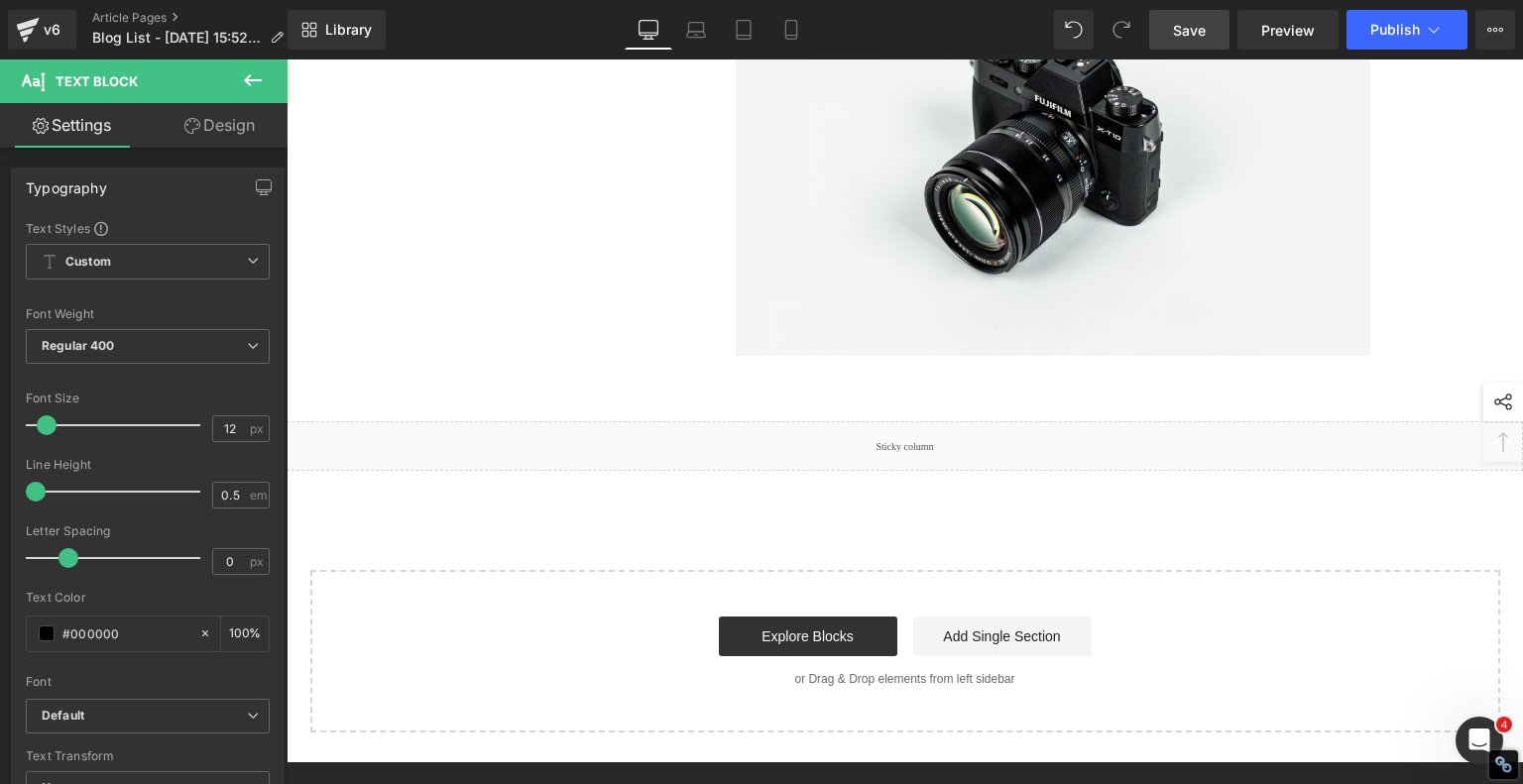 click on "Pixi Fit?" at bounding box center (984, -284) 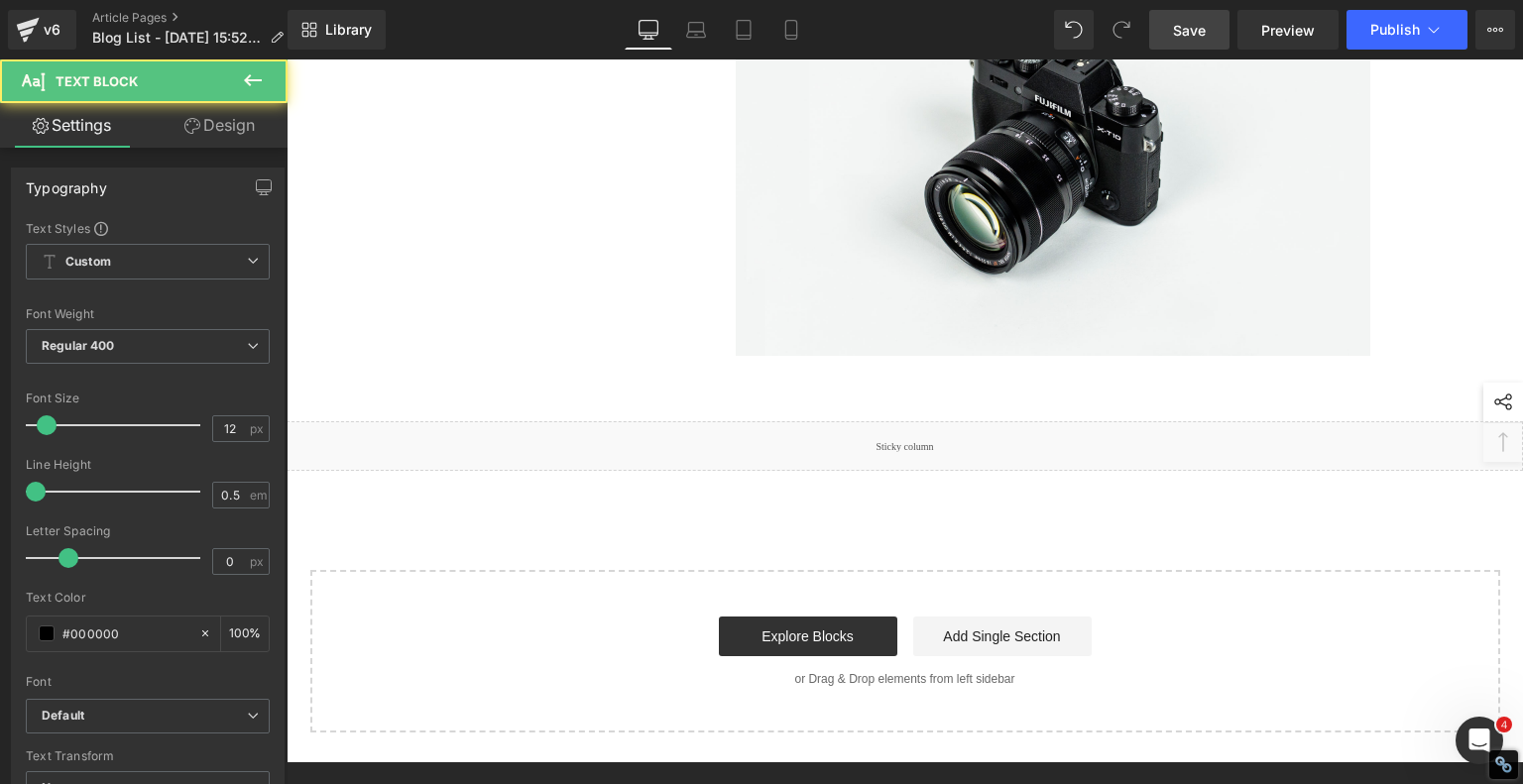 click on "✅ Perfect fit" at bounding box center [984, -270] 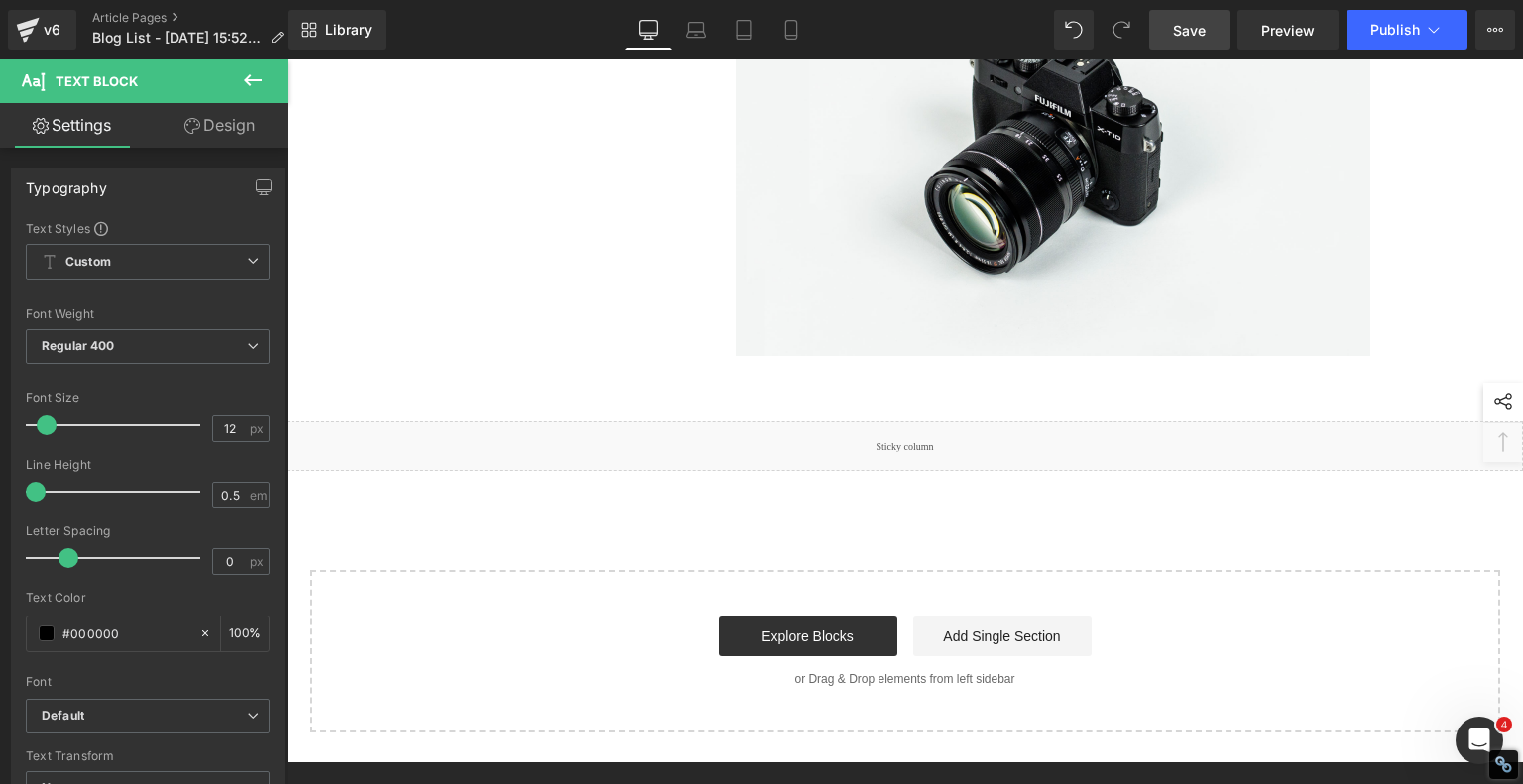click on "✅ (10W preferred)" at bounding box center (984, -255) 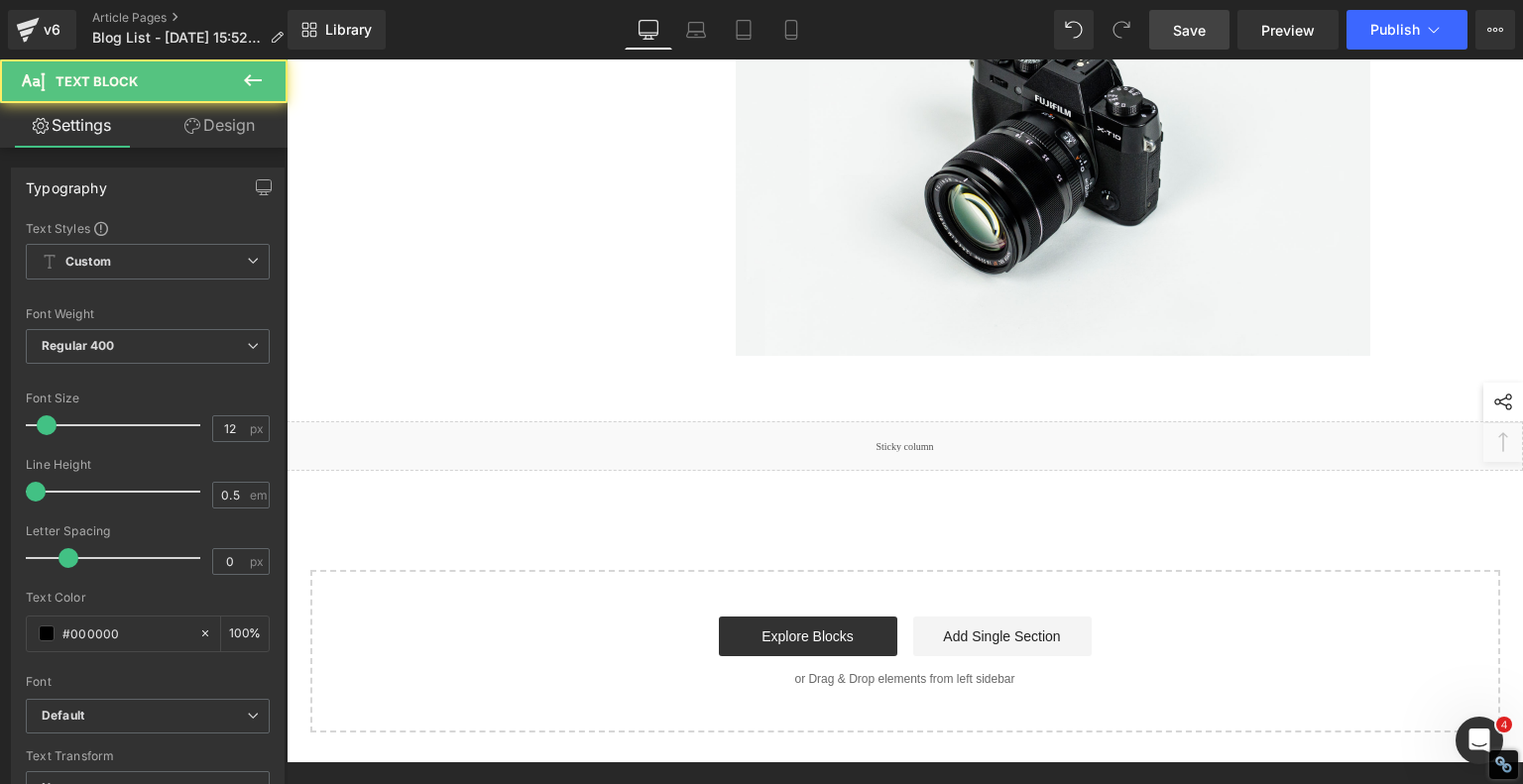 click on "Use Case
Pixi Fit?
Hobby engraving on wood, leather, coated items
✅ Perfect fit
Cutting thin wood, paper, or felt
✅ (10W preferred)
Rotating cylindrical objects like tumblers
✅ With rotary kit
Deep metal or commercial-scale production
❌ Not designed for this
Creating crafts, gifts, or small business items
✅ Ideal choice" at bounding box center [885, -247] 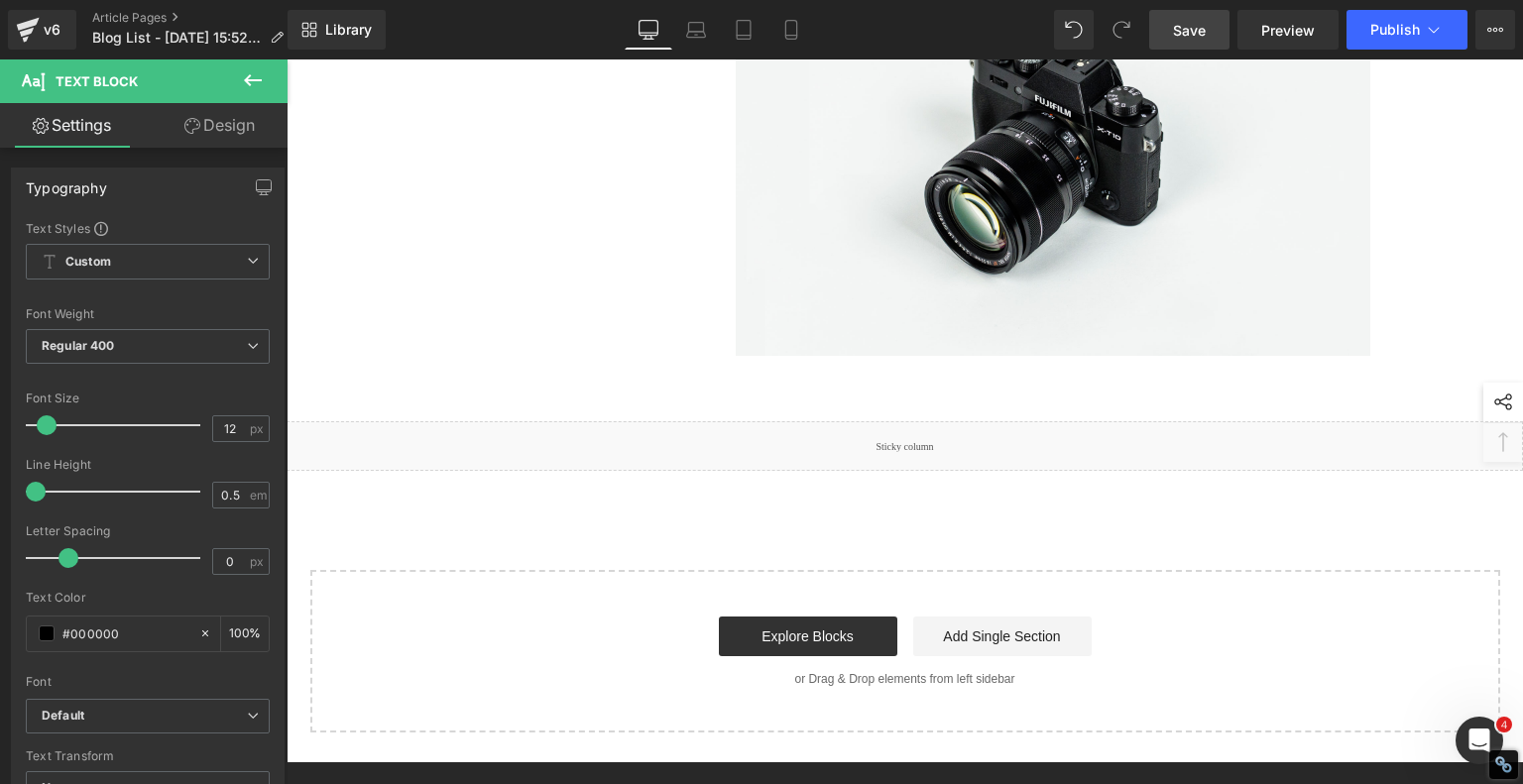 click on "✅ Ideal choice" at bounding box center (984, -210) 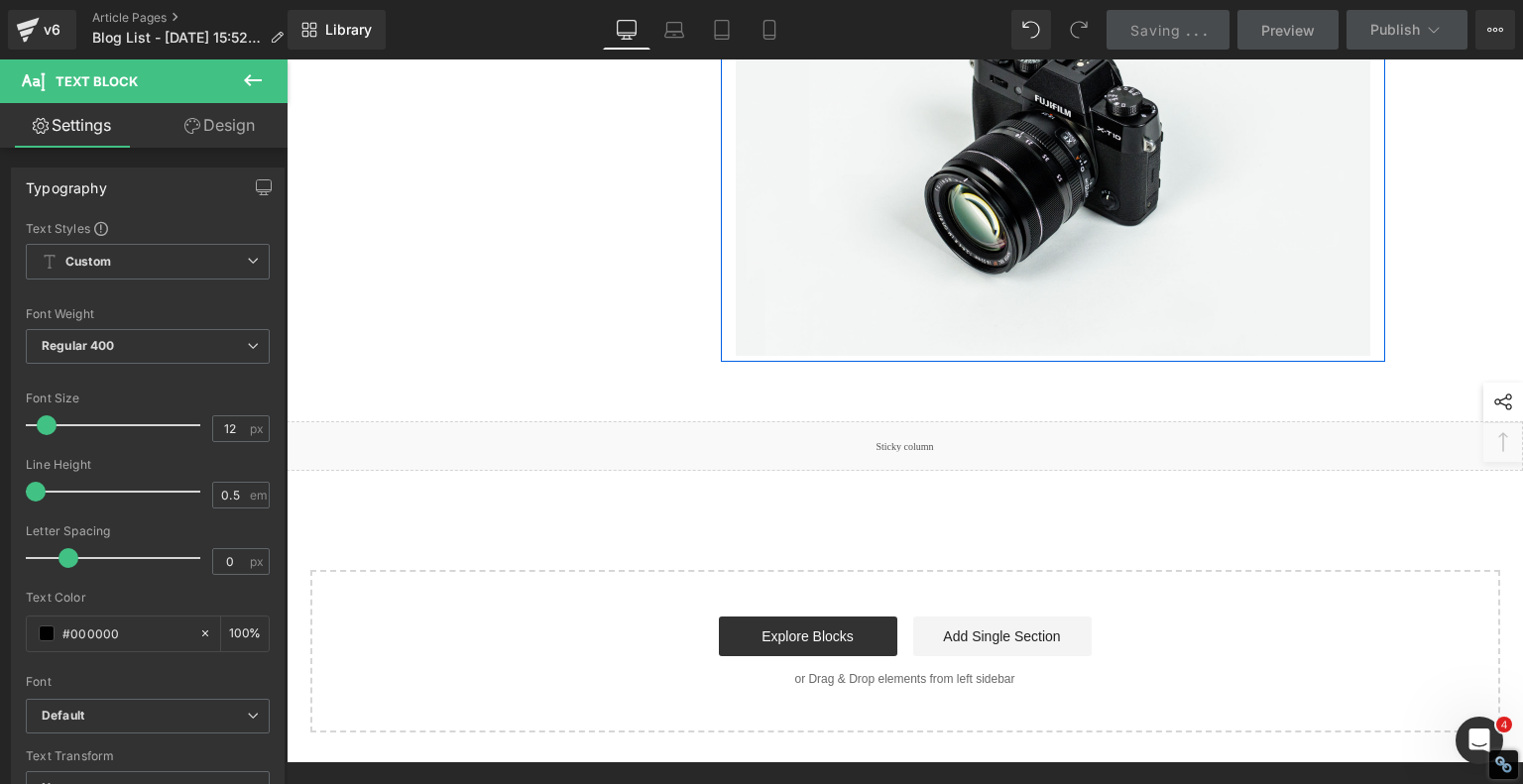 click on "1.  Is the laser engraving machine good at engraving wooden materials Text Block         2.  Laser engraving machine engraving thick paulownia wood cat claw coasters Text Block         3.  Laser engraving machine to engrave thick pine wood calendar Text Block         4.  Laser Engraving Machine to Engrave Skateboards Text Block         5.  Laser engraving machine batch engraving pencils Text Block         6 .  Laser engraving machine batch engraving pencils Text Block         7 .  Laser engraving machine batch engraving pencils Text Block         Row         Affordable Laser Engraver for Beginners: Meet the AlgoLaser Pixi Heading         If you're just stepping into the world of laser engraving and looking for an affordable, reliable, and user-friendly machine, the  AlgoLaser Pixi  deserves a serious look. T his compact diode laser engraver has gained traction for being a great entry-level tool without the steep learning curve. Here's why the Pixi stands out—and what you should know before you buy." at bounding box center (905, -1710) 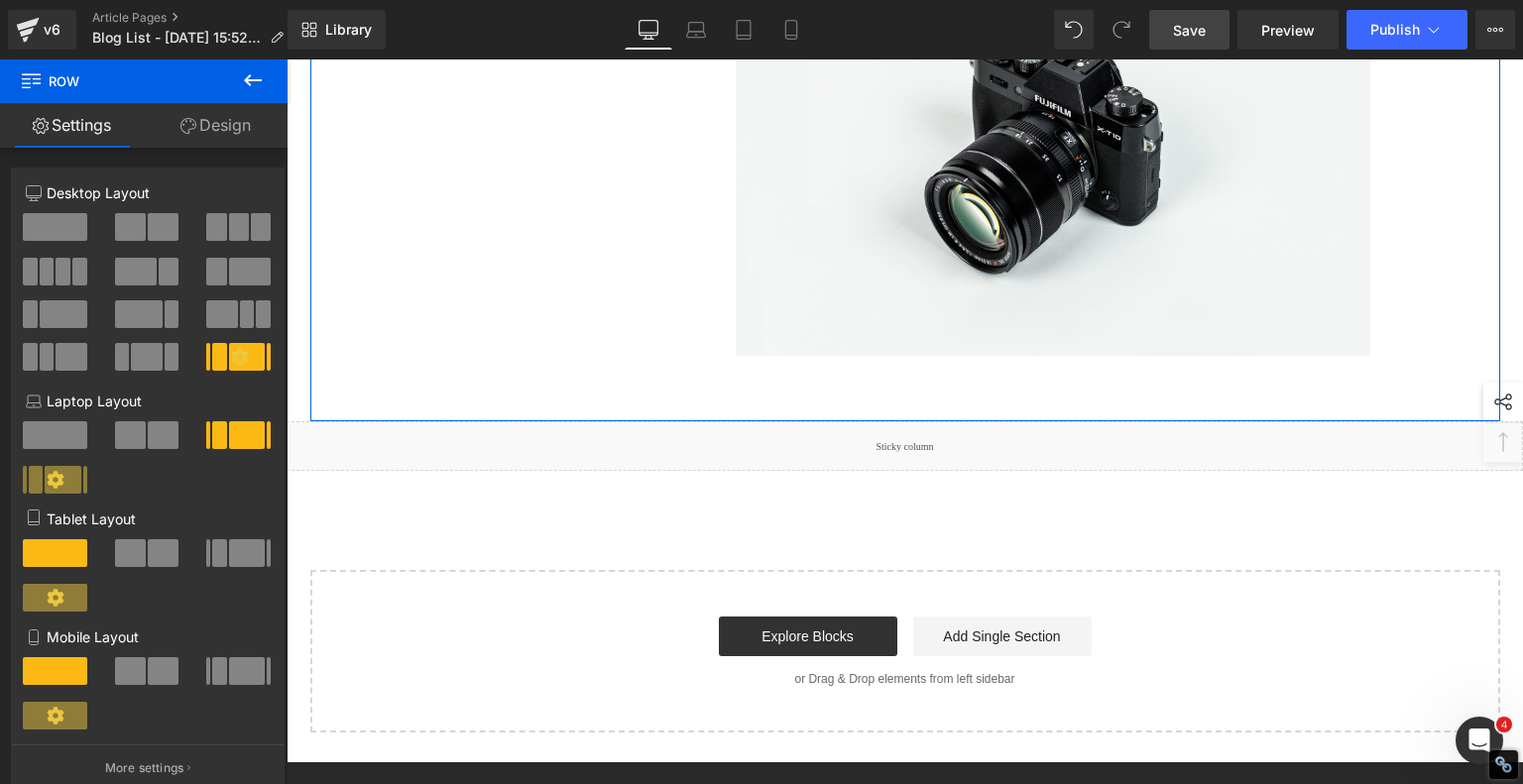 scroll, scrollTop: 4163, scrollLeft: 0, axis: vertical 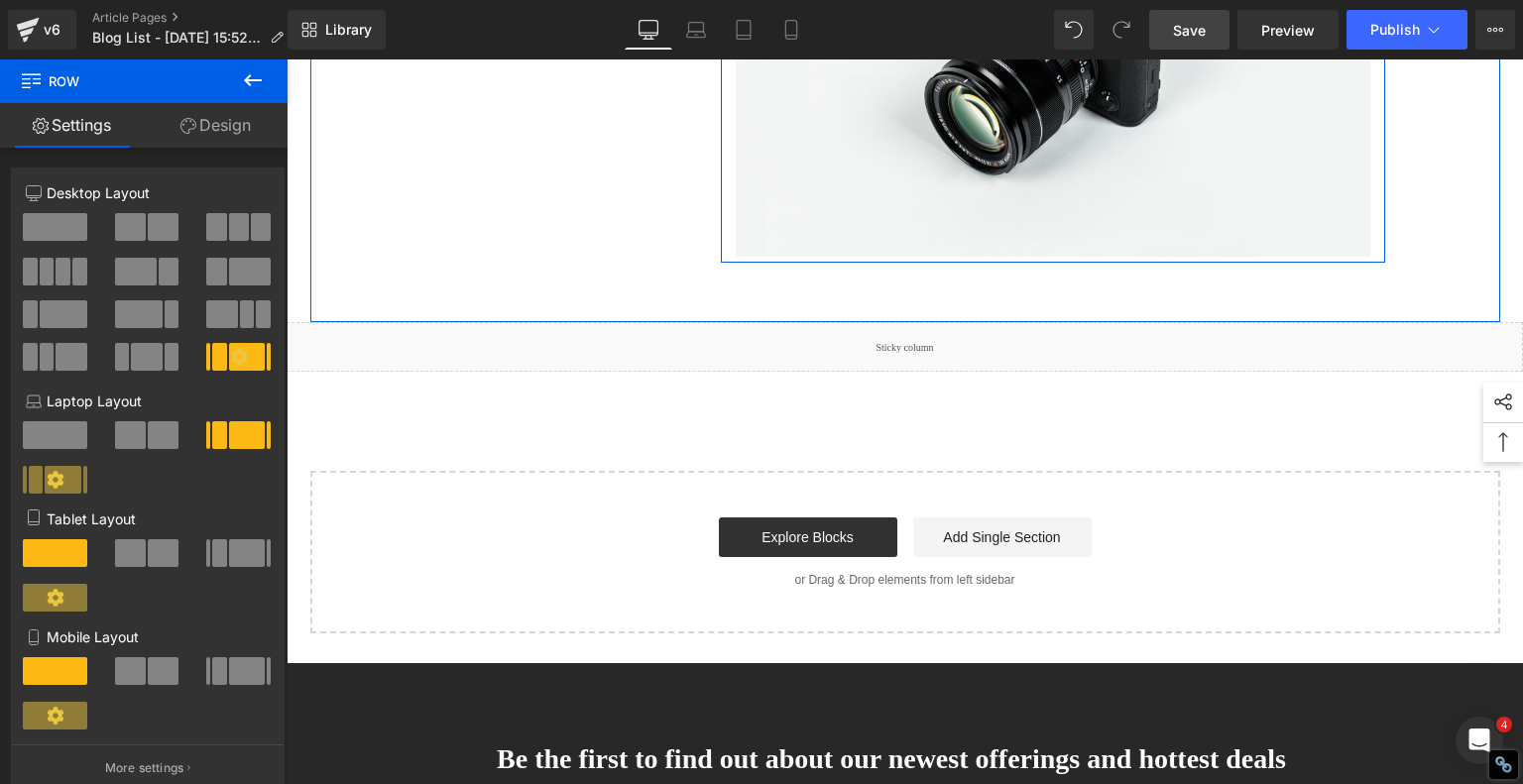click on "How to engrave wood works with  diode laser engraving machine" at bounding box center [1053, -251] 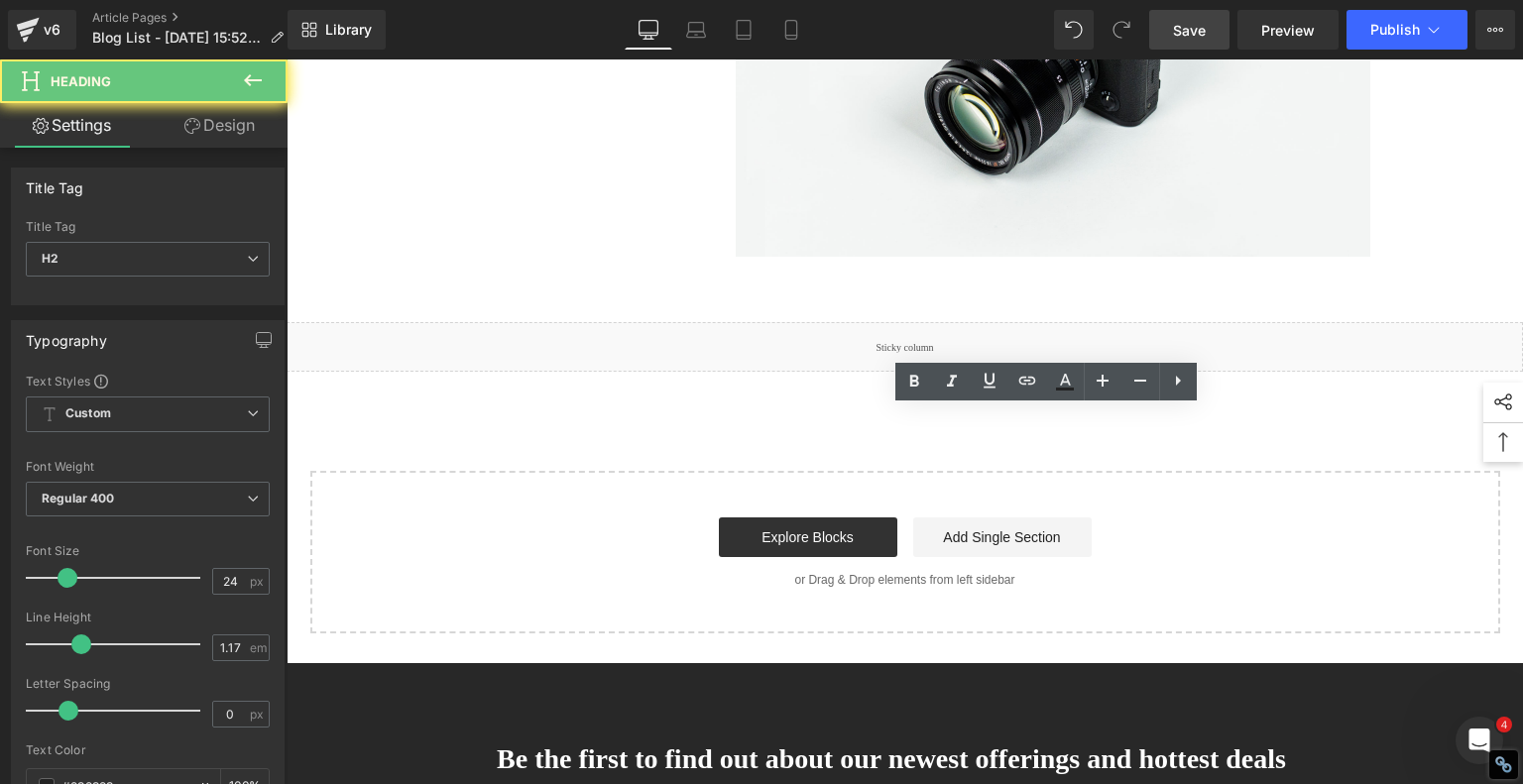 click on "How to engrave wood works with  diode laser engraving machine" at bounding box center (1053, -251) 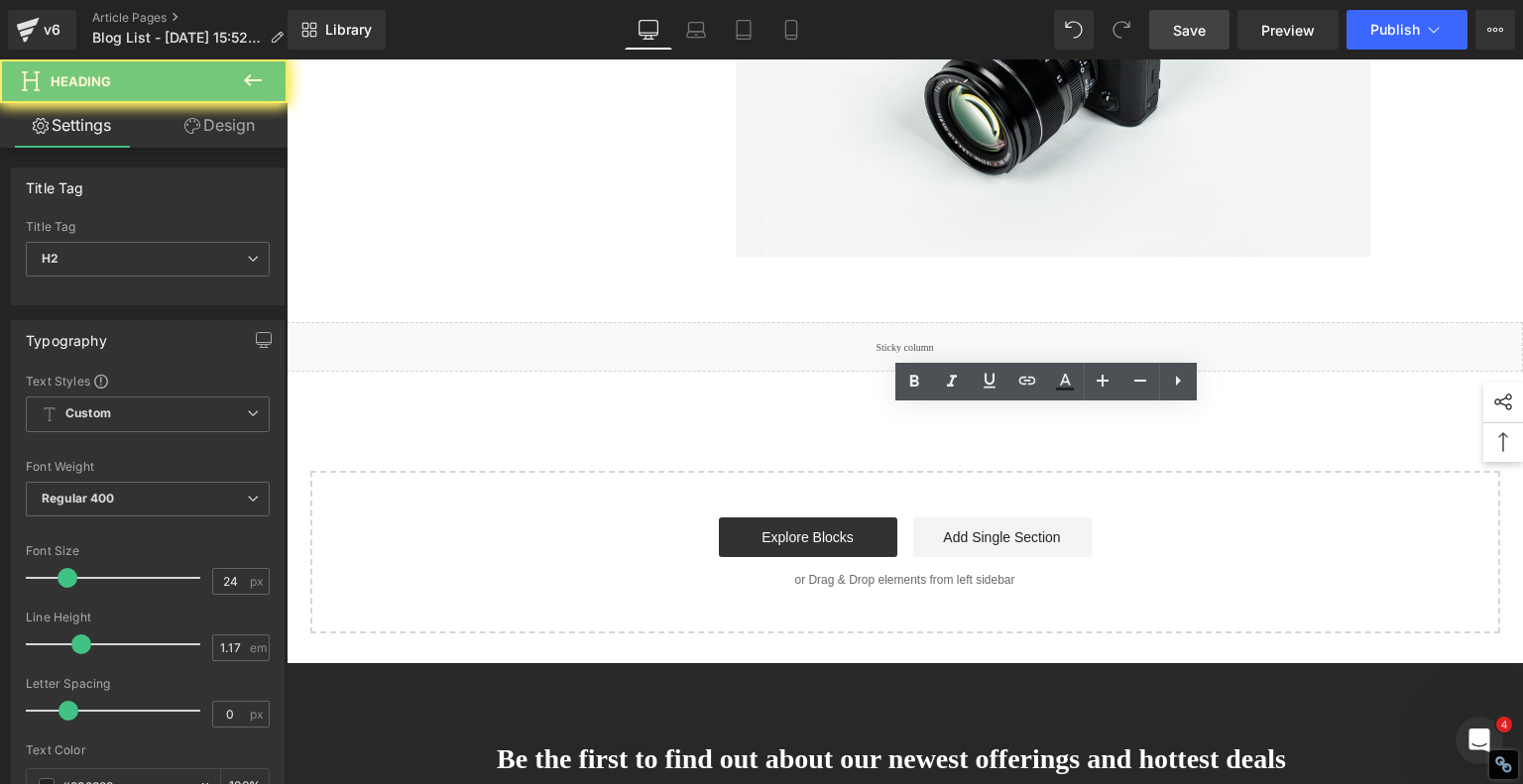click on "How to engrave wood works with  diode laser engraving machine" at bounding box center (1053, -251) 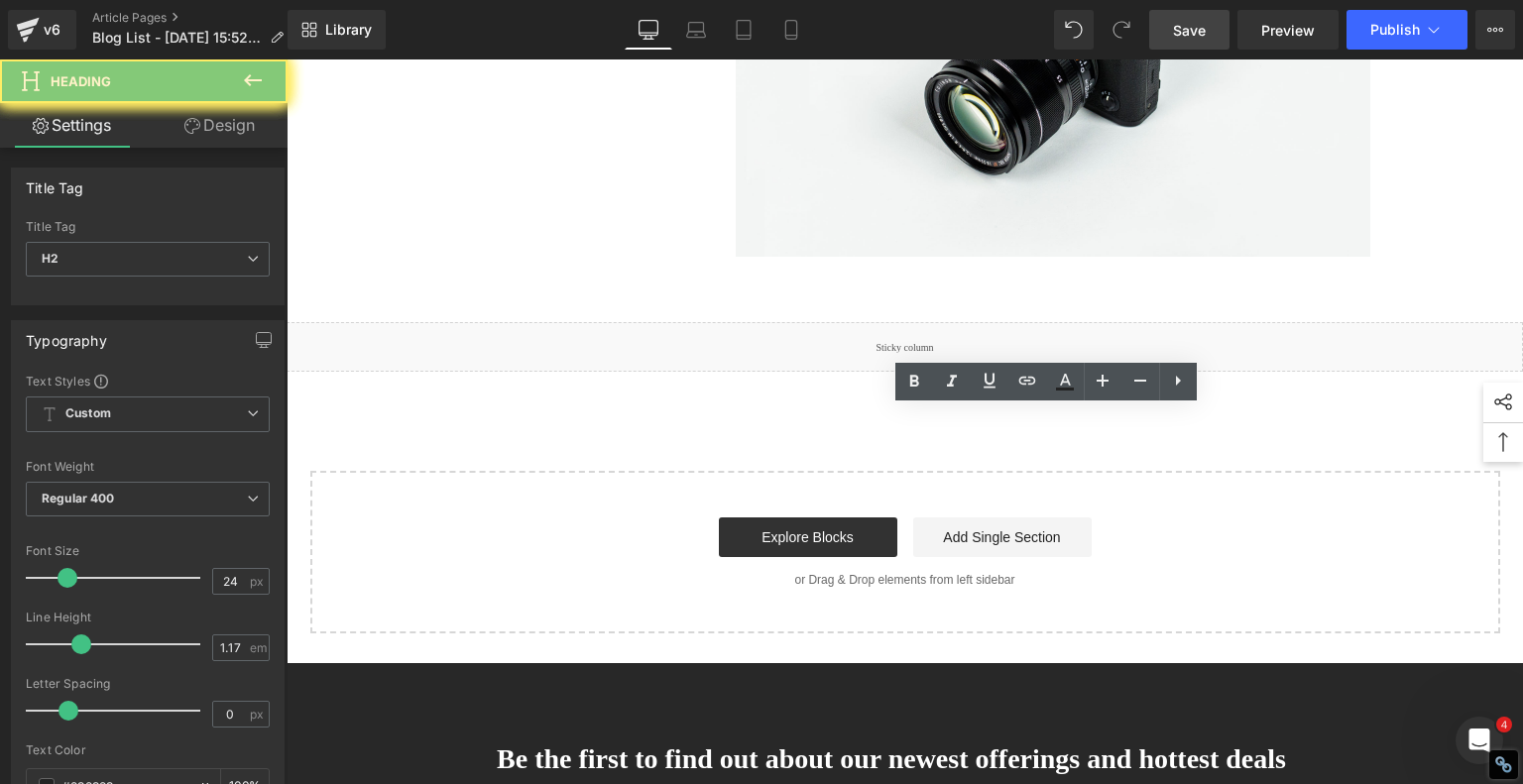paste 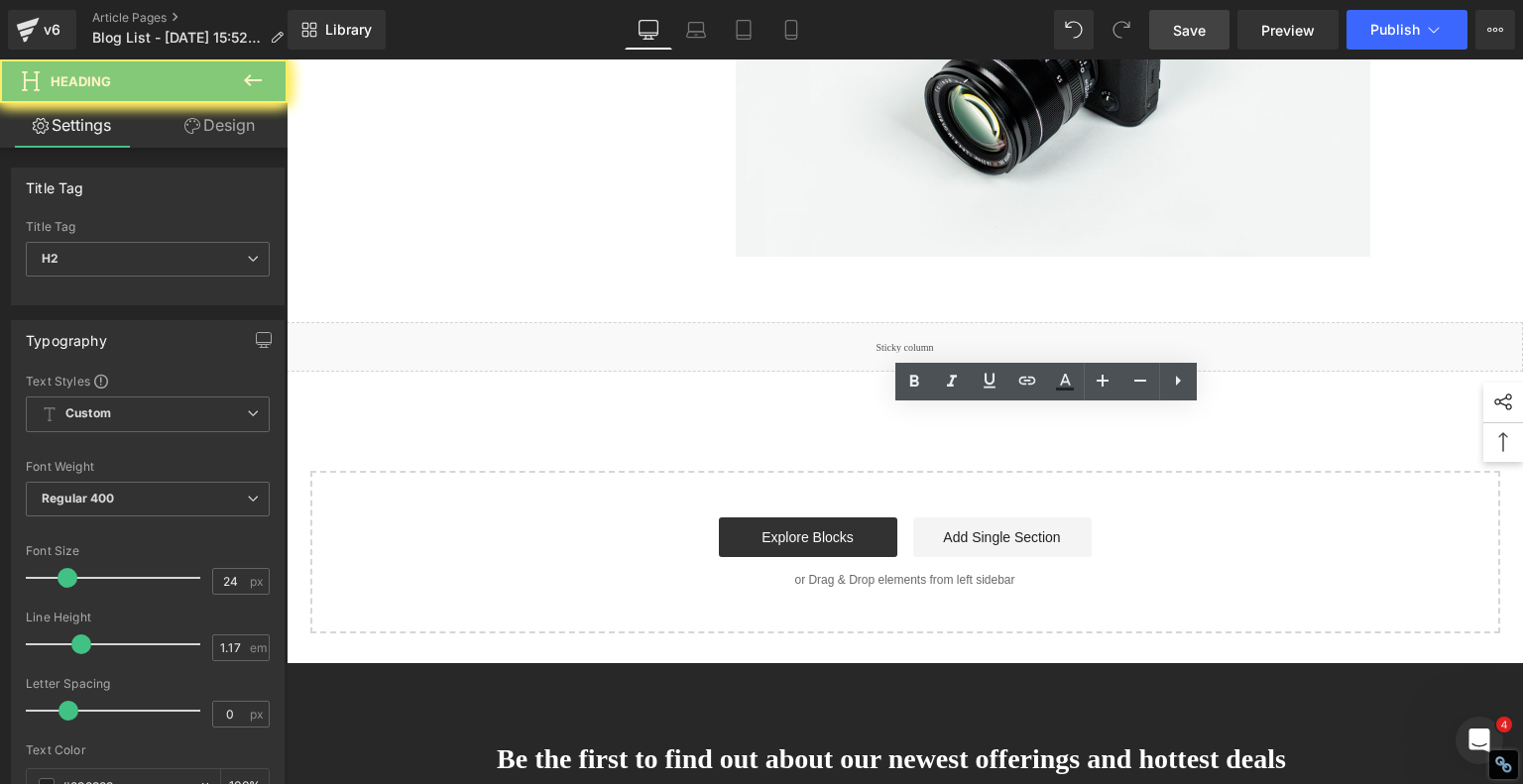 type 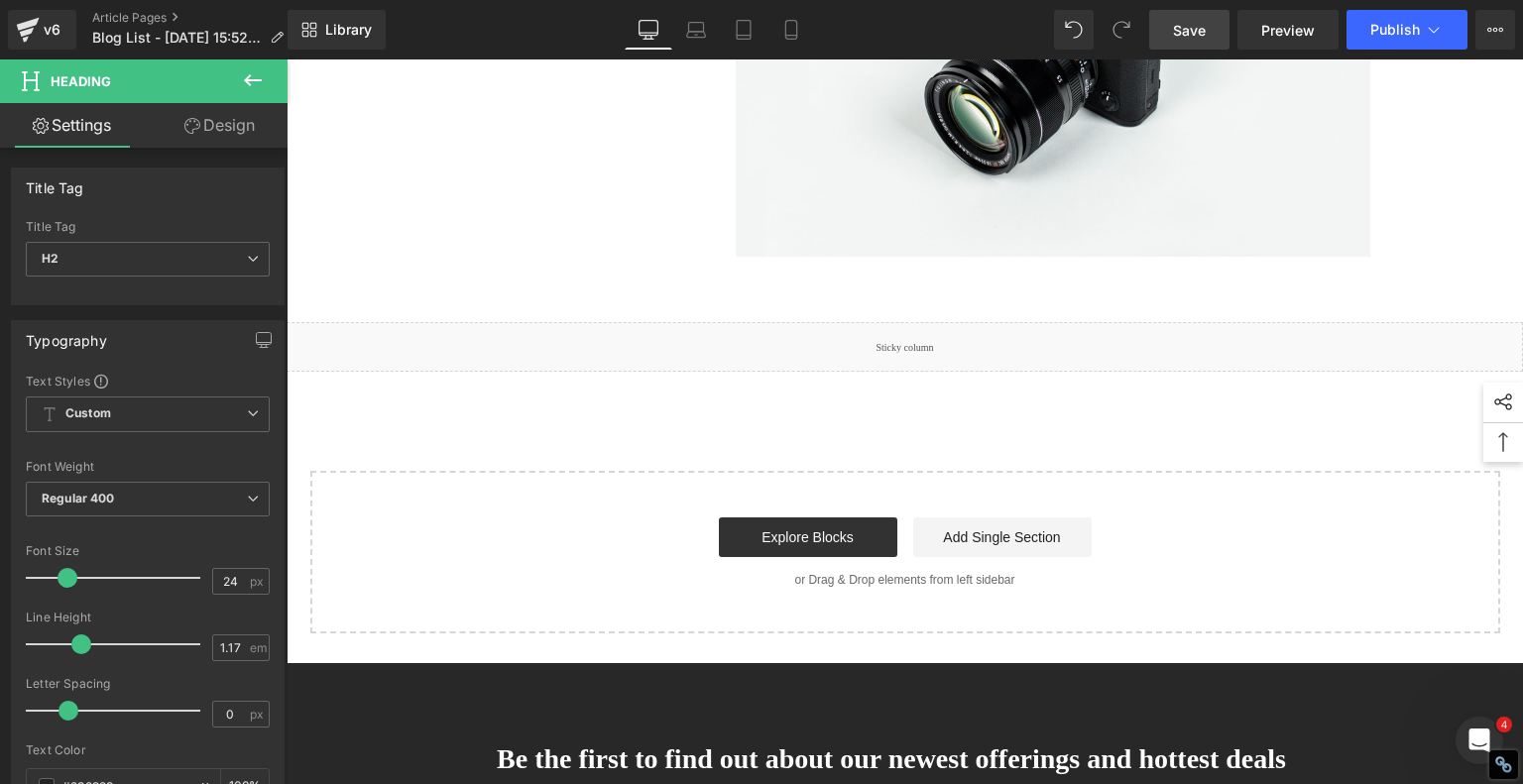 click on "Final Thoughts" at bounding box center [1053, -251] 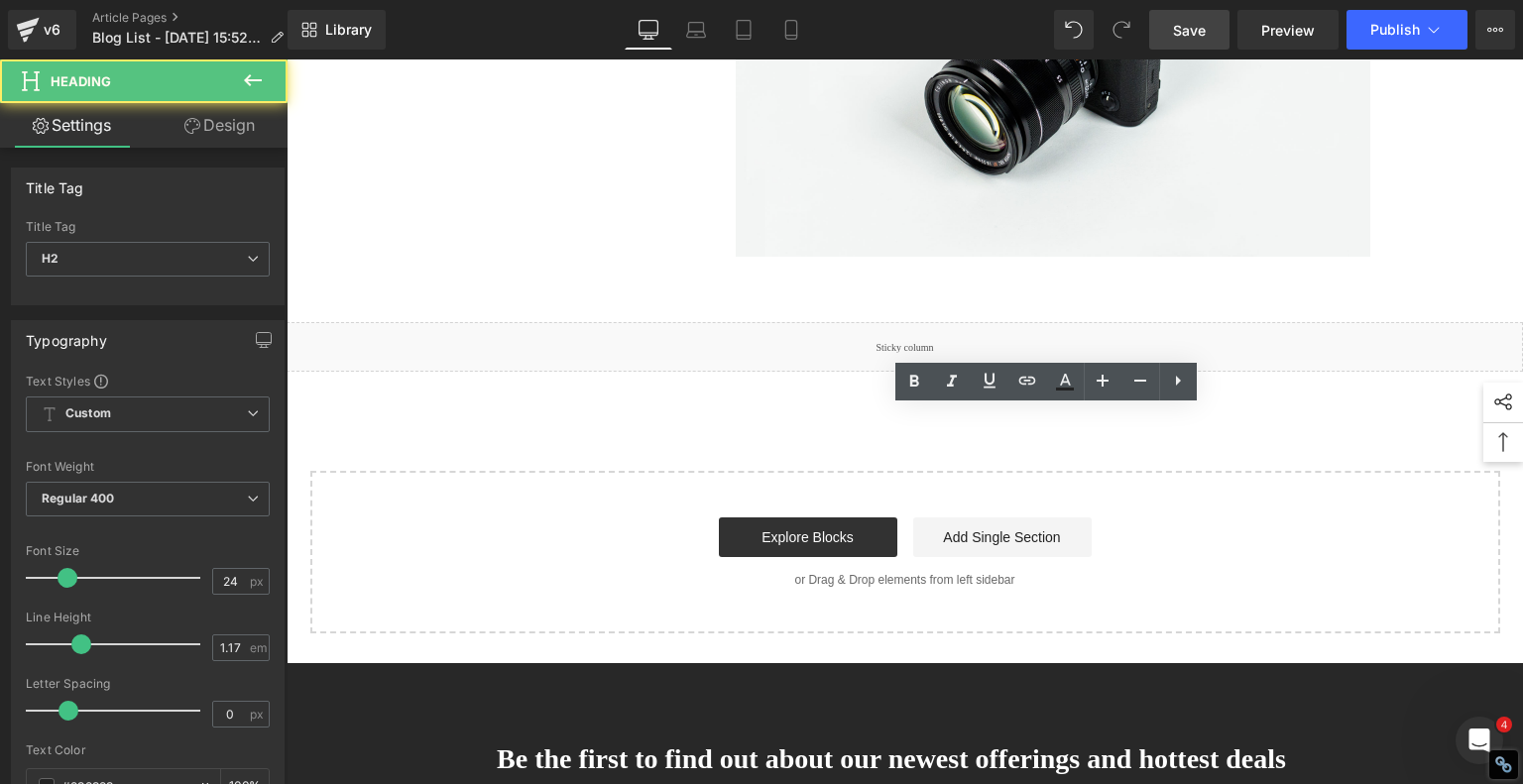 click on "Final Thoughts" at bounding box center (1053, -251) 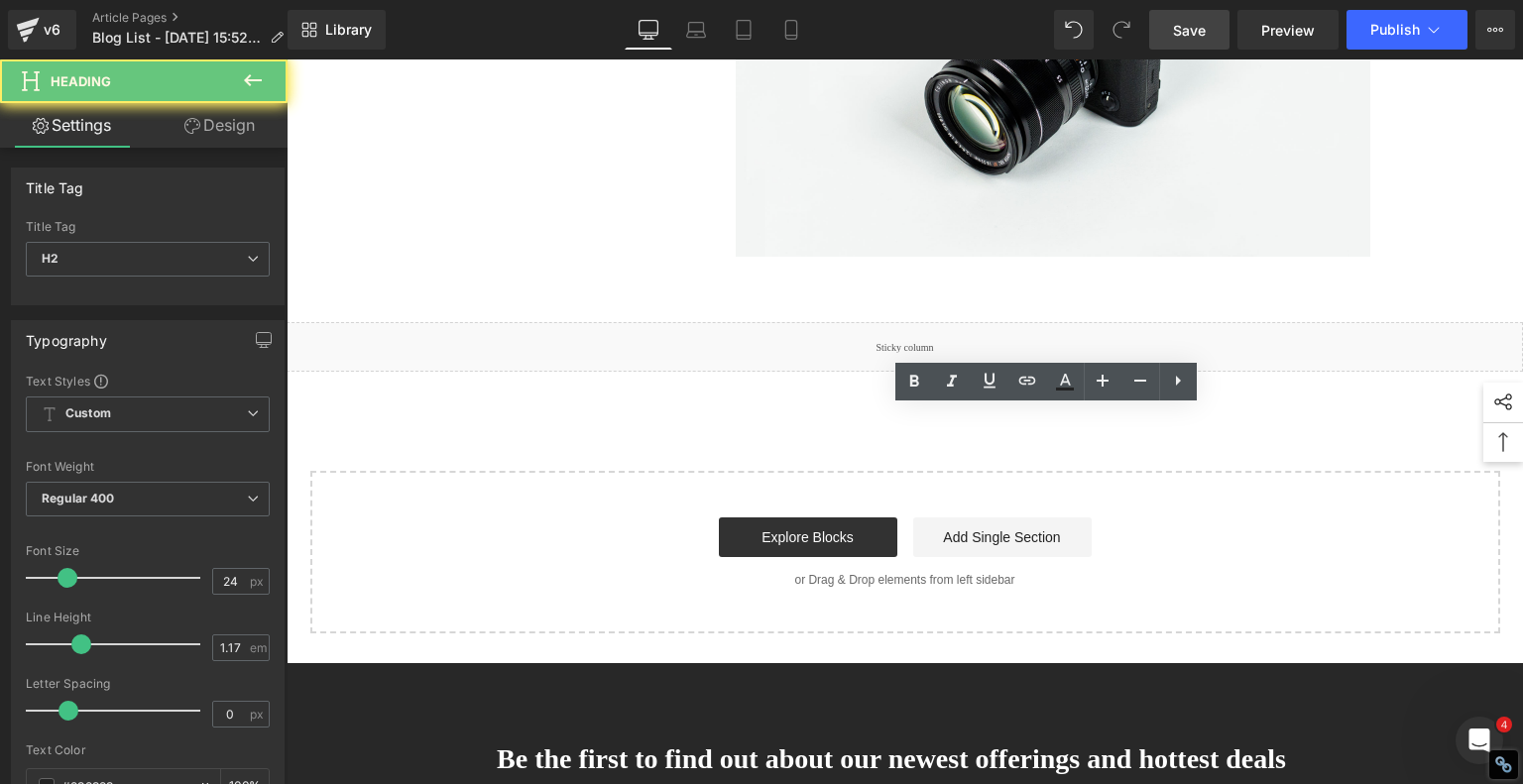 drag, startPoint x: 829, startPoint y: 434, endPoint x: 838, endPoint y: 429, distance: 10.29563 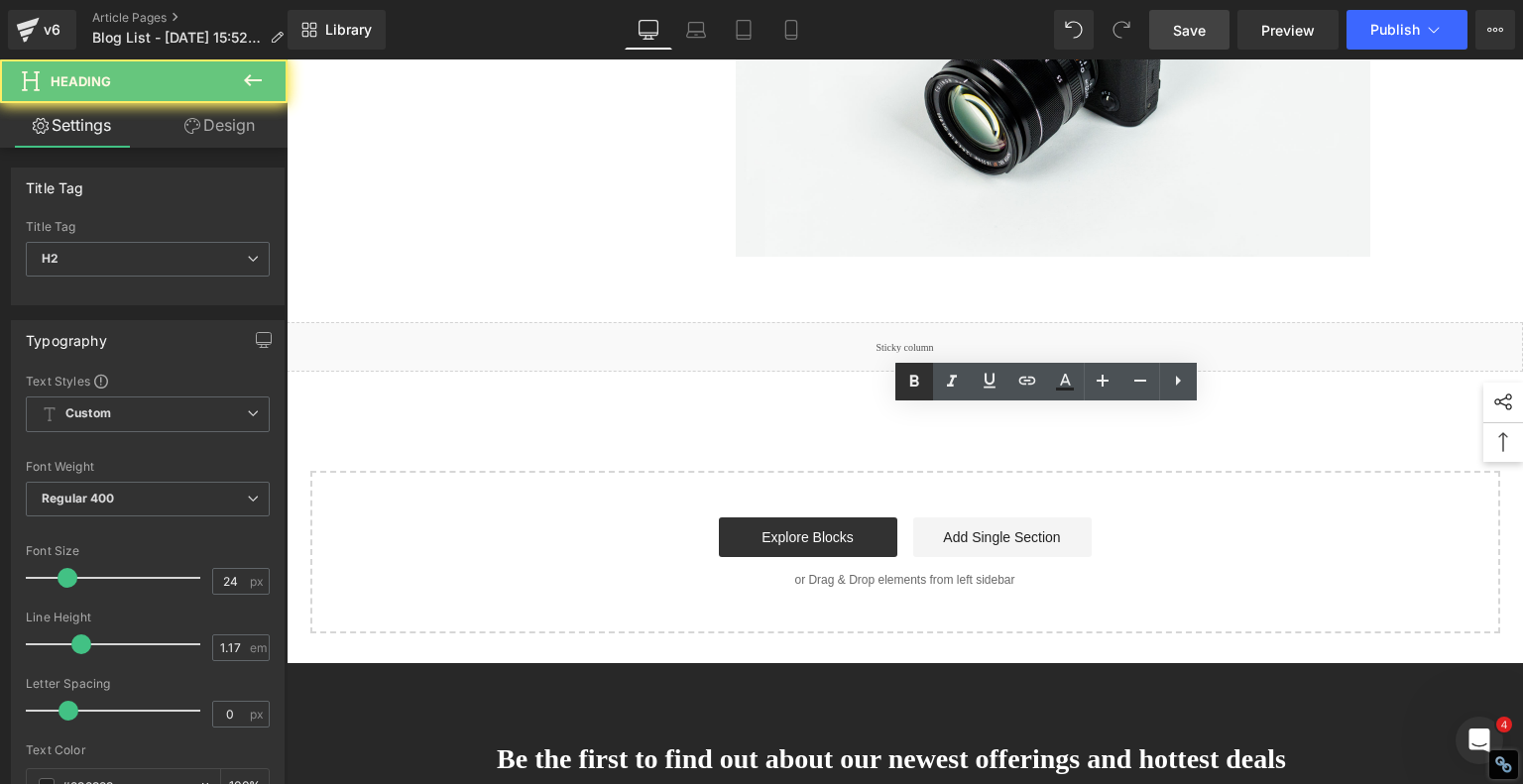drag, startPoint x: 918, startPoint y: 380, endPoint x: 900, endPoint y: 384, distance: 18.439089 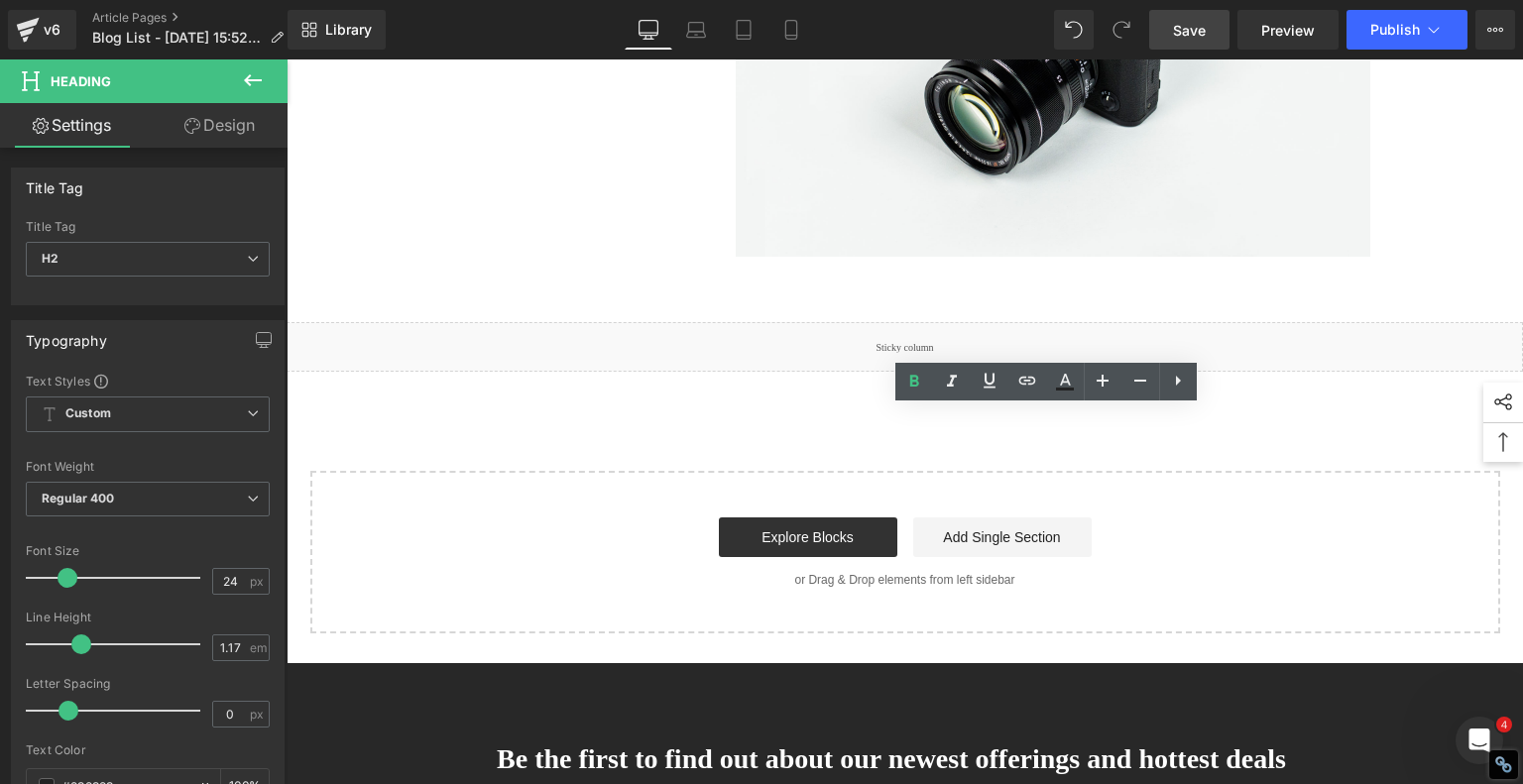 click on "1.  Is the laser engraving machine good at engraving wooden materials Text Block         2.  Laser engraving machine engraving thick paulownia wood cat claw coasters Text Block         3.  Laser engraving machine to engrave thick pine wood calendar Text Block         4.  Laser Engraving Machine to Engrave Skateboards Text Block         5.  Laser engraving machine batch engraving pencils Text Block         6 .  Laser engraving machine batch engraving pencils Text Block         7 .  Laser engraving machine batch engraving pencils Text Block         Row         Affordable Laser Engraver for Beginners: Meet the AlgoLaser Pixi Heading         If you're just stepping into the world of laser engraving and looking for an affordable, reliable, and user-friendly machine, the  AlgoLaser Pixi  deserves a serious look. T his compact diode laser engraver has gained traction for being a great entry-level tool without the steep learning curve. Here's why the Pixi stands out—and what you should know before you buy." at bounding box center (905, -1809) 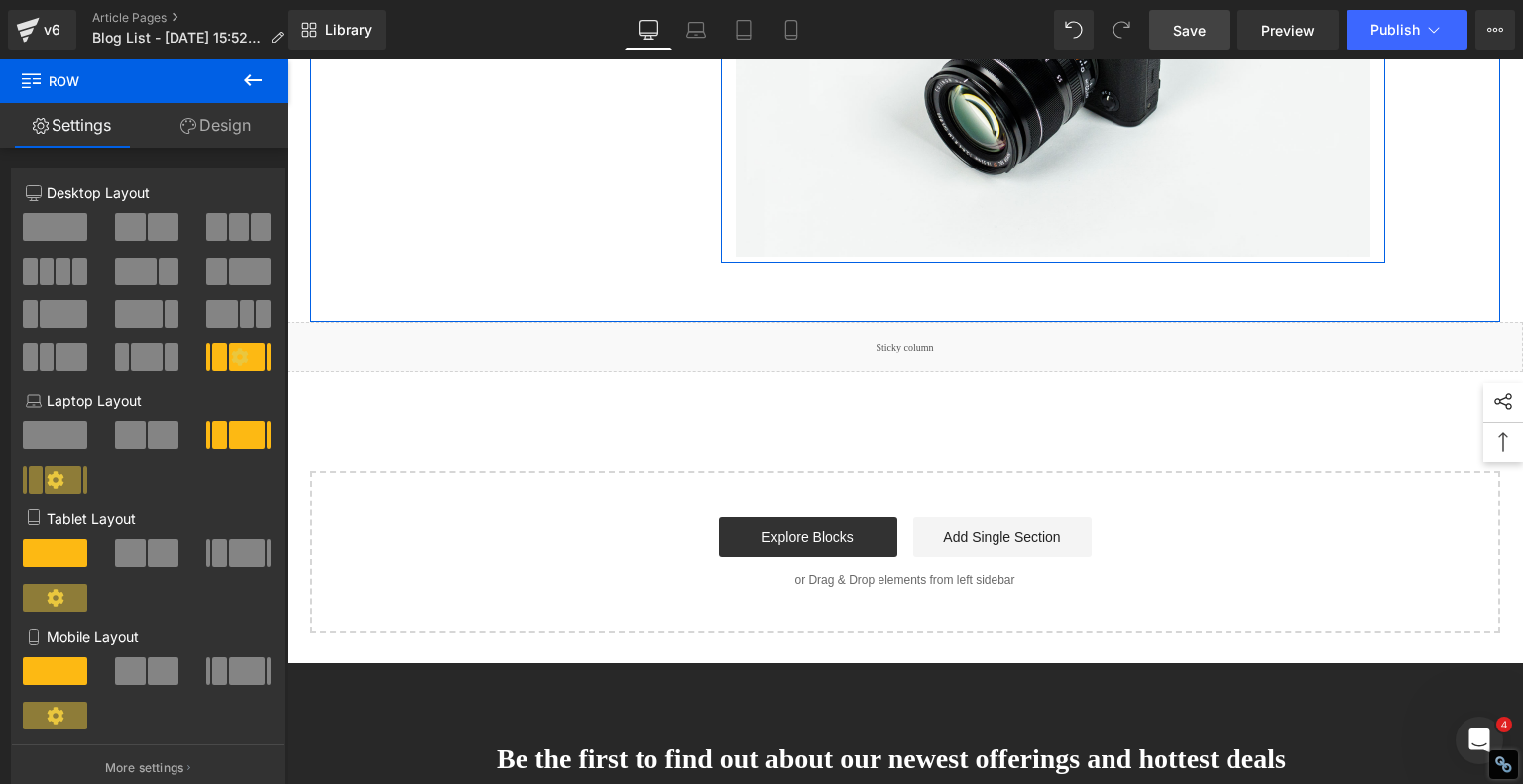 click on "Wood engraving is a captivating and lucrative art form that has been revolutionized by diode laser engraving machines. Whether you're a DIY enthusiast or a small business owner looking to add a personal touch to your wooden creations, these machines can open up a world of possibilities. In this comprehensive guide, we will delve into the capabilities of diode laser engraving machines and explore five exciting projects that demonstrate their versatility." at bounding box center (1053, -191) 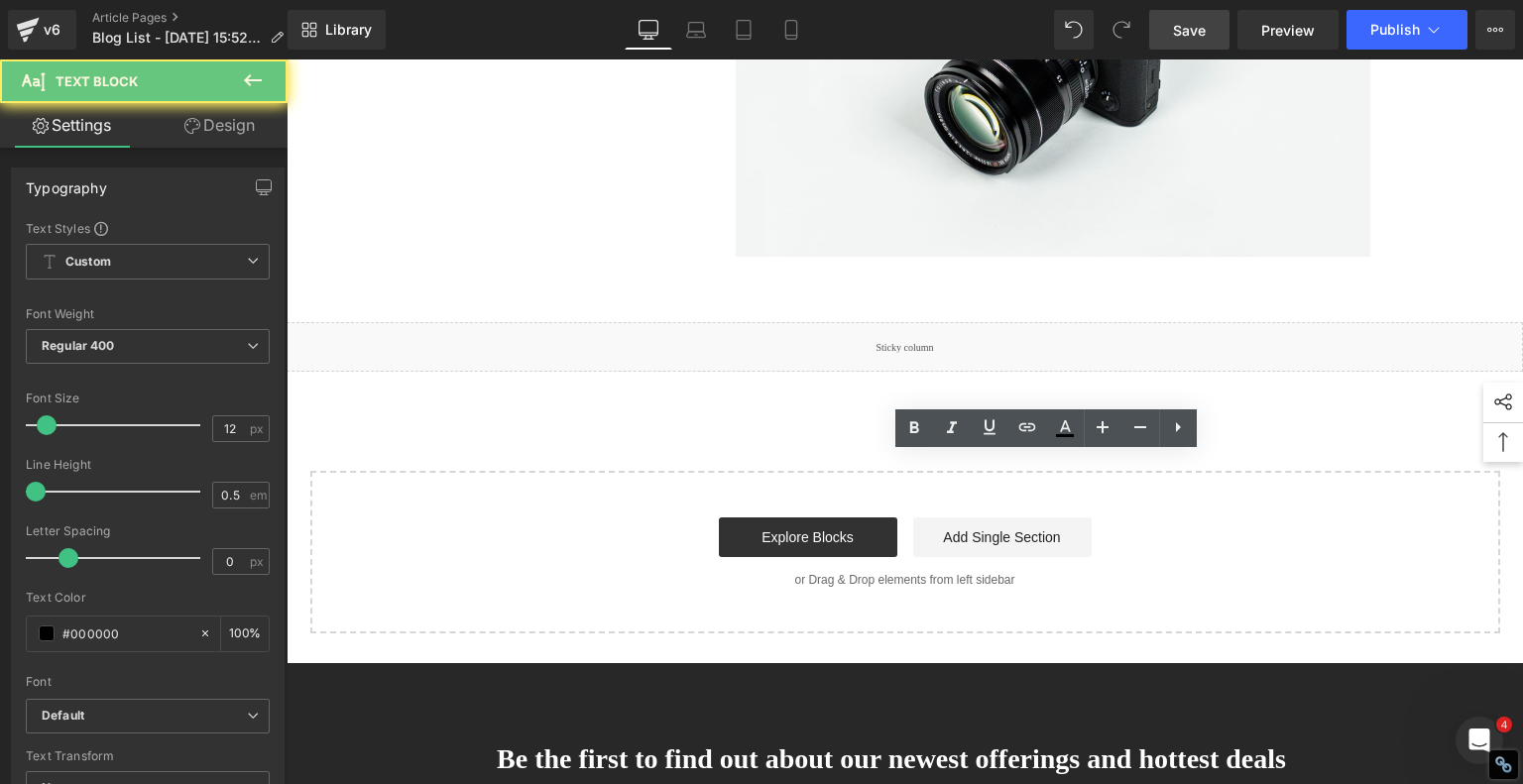 click on "Wood engraving is a captivating and lucrative art form that has been revolutionized by diode laser engraving machines. Whether you're a DIY enthusiast or a small business owner looking to add a personal touch to your wooden creations, these machines can open up a world of possibilities. In this comprehensive guide, we will delve into the capabilities of diode laser engraving machines and explore five exciting projects that demonstrate their versatility." at bounding box center (1053, -191) 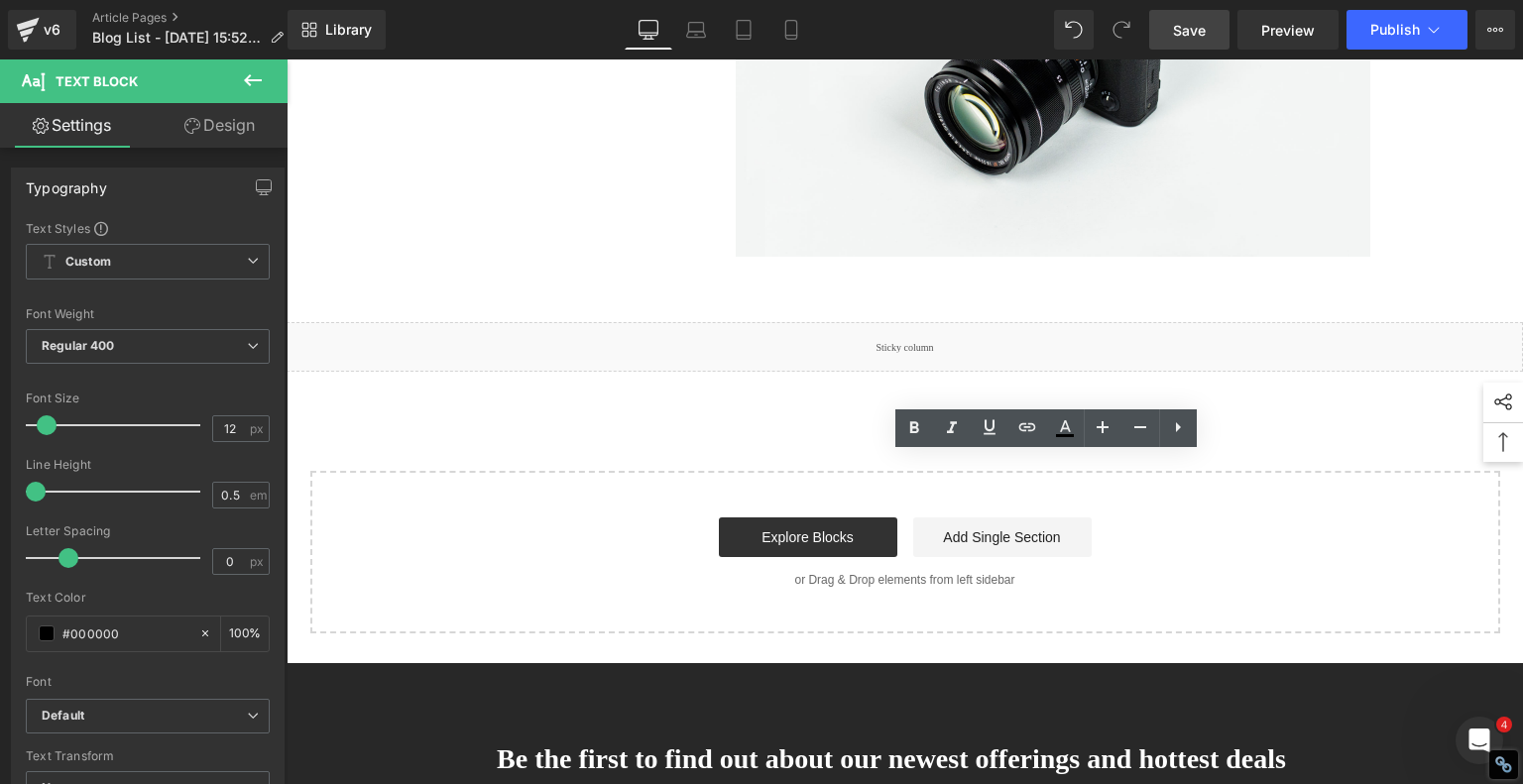 drag, startPoint x: 801, startPoint y: 548, endPoint x: 609, endPoint y: 392, distance: 247.38634 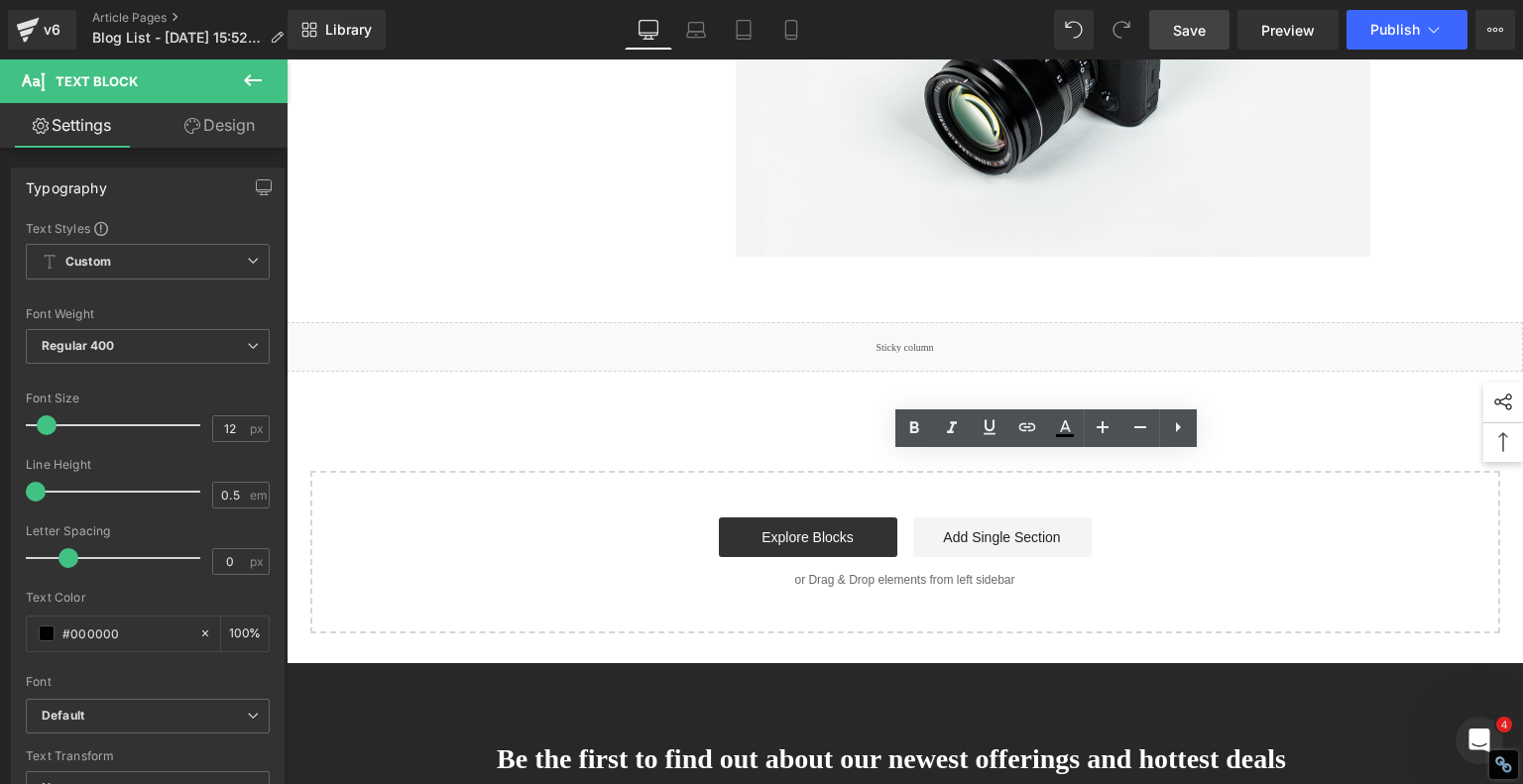 click on "1.  Is the laser engraving machine good at engraving wooden materials Text Block         2.  Laser engraving machine engraving thick paulownia wood cat claw coasters Text Block         3.  Laser engraving machine to engrave thick pine wood calendar Text Block         4.  Laser Engraving Machine to Engrave Skateboards Text Block         5.  Laser engraving machine batch engraving pencils Text Block         6 .  Laser engraving machine batch engraving pencils Text Block         7 .  Laser engraving machine batch engraving pencils Text Block         Row         Affordable Laser Engraver for Beginners: Meet the AlgoLaser Pixi Heading         If you're just stepping into the world of laser engraving and looking for an affordable, reliable, and user-friendly machine, the  AlgoLaser Pixi  deserves a serious look. T his compact diode laser engraver has gained traction for being a great entry-level tool without the steep learning curve. Here's why the Pixi stands out—and what you should know before you buy." at bounding box center (905, -1809) 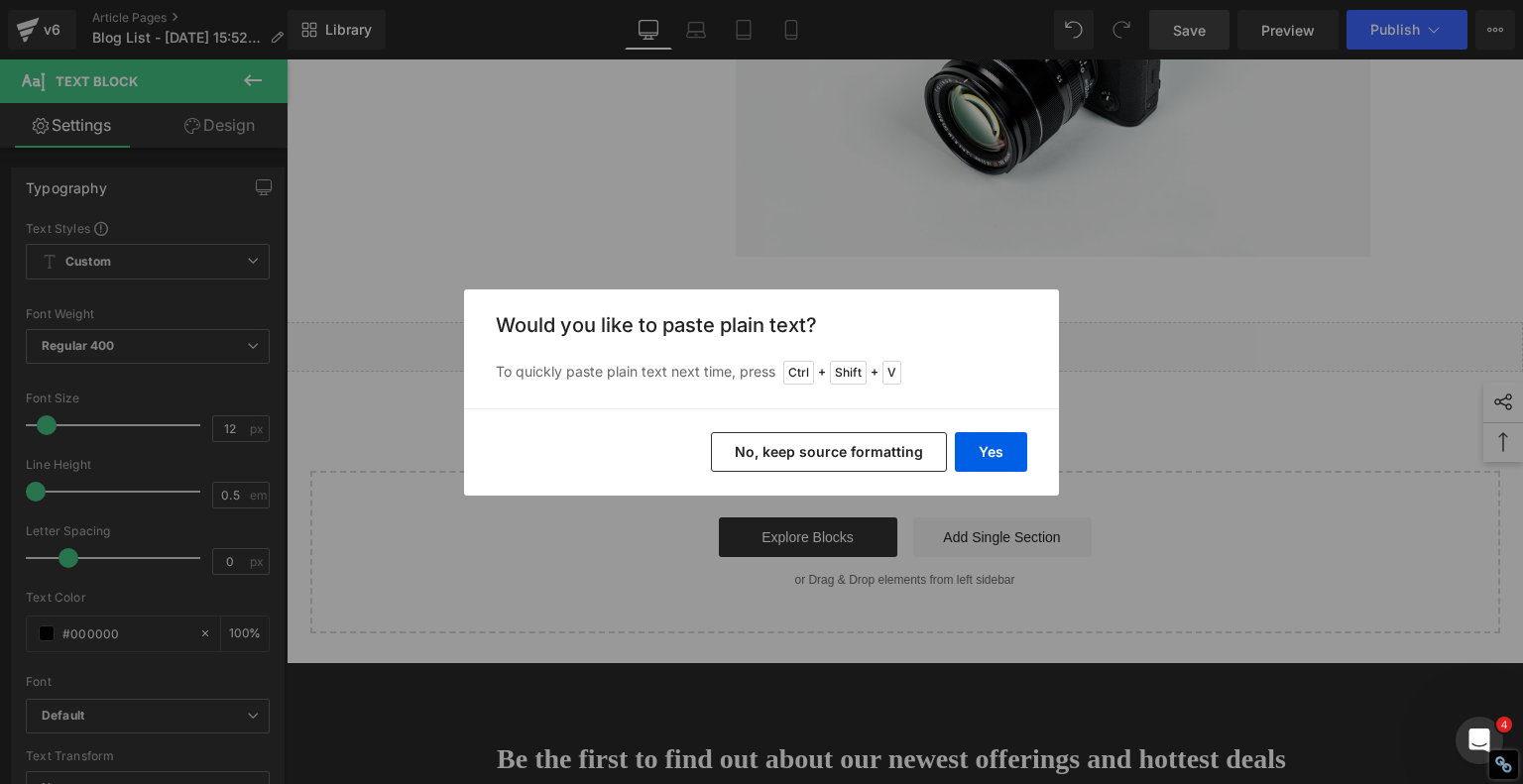 click on "No, keep source formatting" at bounding box center [829, 452] 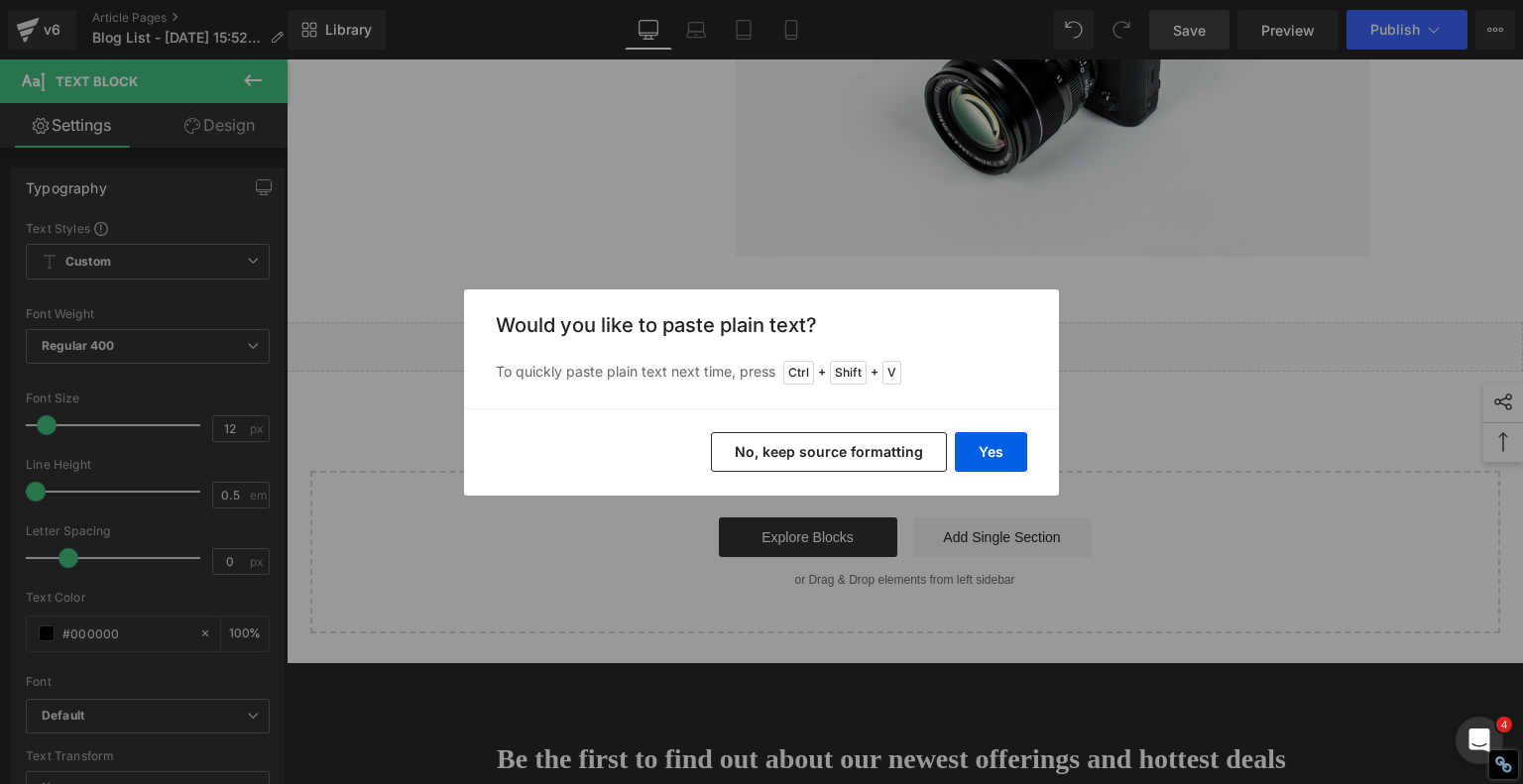 type 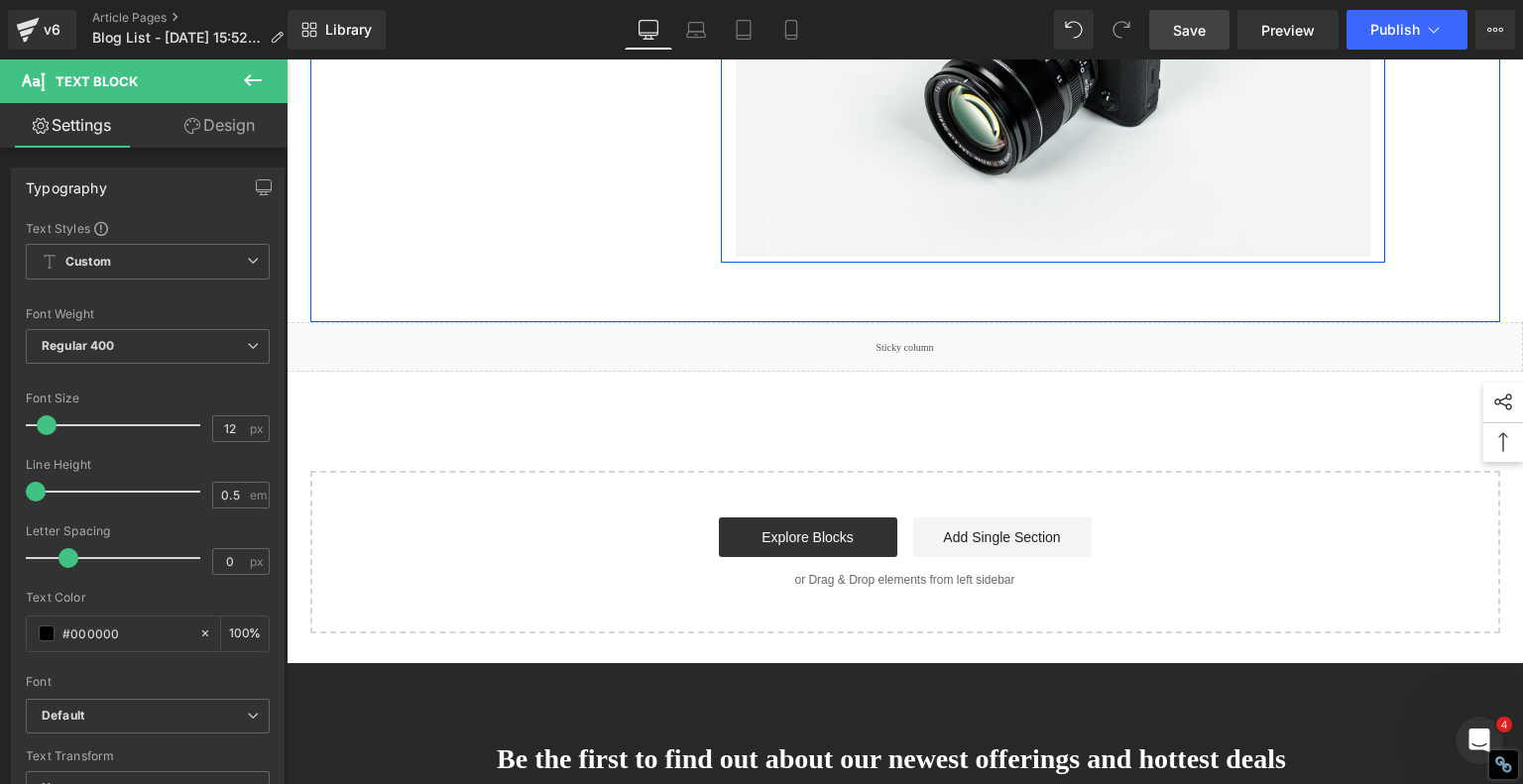 click on "1.  Is the laser engraving machine good at engraving wooden materials Text Block         2.  Laser engraving machine engraving thick paulownia wood cat claw coasters Text Block         3.  Laser engraving machine to engrave thick pine wood calendar Text Block         4.  Laser Engraving Machine to Engrave Skateboards Text Block         5.  Laser engraving machine batch engraving pencils Text Block         6 .  Laser engraving machine batch engraving pencils Text Block         7 .  Laser engraving machine batch engraving pencils Text Block         Row         Affordable Laser Engraver for Beginners: Meet the AlgoLaser Pixi Heading         If you're just stepping into the world of laser engraving and looking for an affordable, reliable, and user-friendly machine, the  AlgoLaser Pixi  deserves a serious look. T his compact diode laser engraver has gained traction for being a great entry-level tool without the steep learning curve. Here's why the Pixi stands out—and what you should know before you buy." at bounding box center (905, -1809) 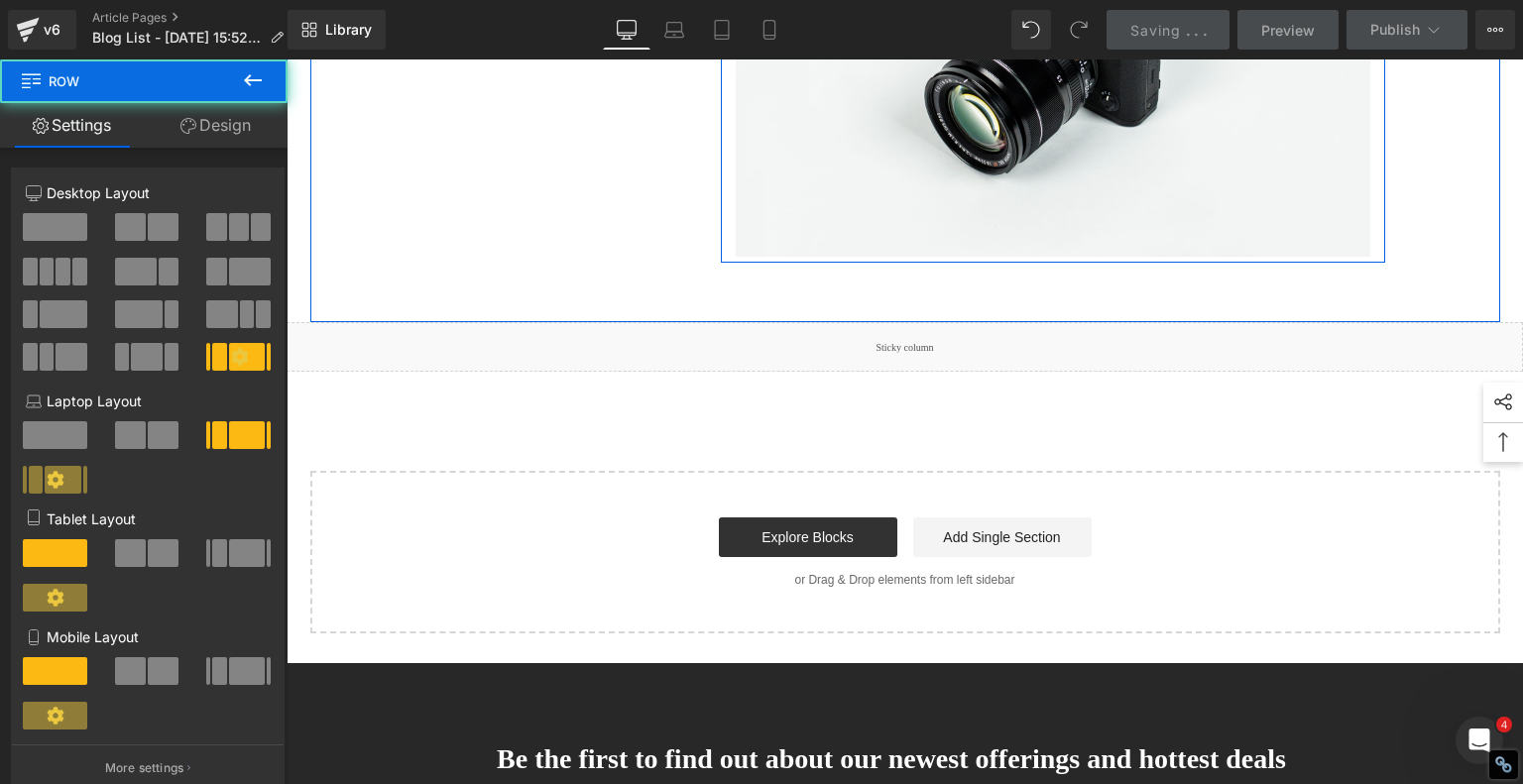 click on "1.  Is the laser engraving machine good at engraving wooden materials Text Block         2.  Laser engraving machine engraving thick paulownia wood cat claw coasters Text Block         3.  Laser engraving machine to engrave thick pine wood calendar Text Block         4.  Laser Engraving Machine to Engrave Skateboards Text Block         5.  Laser engraving machine batch engraving pencils Text Block         6 .  Laser engraving machine batch engraving pencils Text Block         7 .  Laser engraving machine batch engraving pencils Text Block         Row         Affordable Laser Engraver for Beginners: Meet the AlgoLaser Pixi Heading         If you're just stepping into the world of laser engraving and looking for an affordable, reliable, and user-friendly machine, the  AlgoLaser Pixi  deserves a serious look. T his compact diode laser engraver has gained traction for being a great entry-level tool without the steep learning curve. Here's why the Pixi stands out—and what you should know before you buy." at bounding box center [905, -1809] 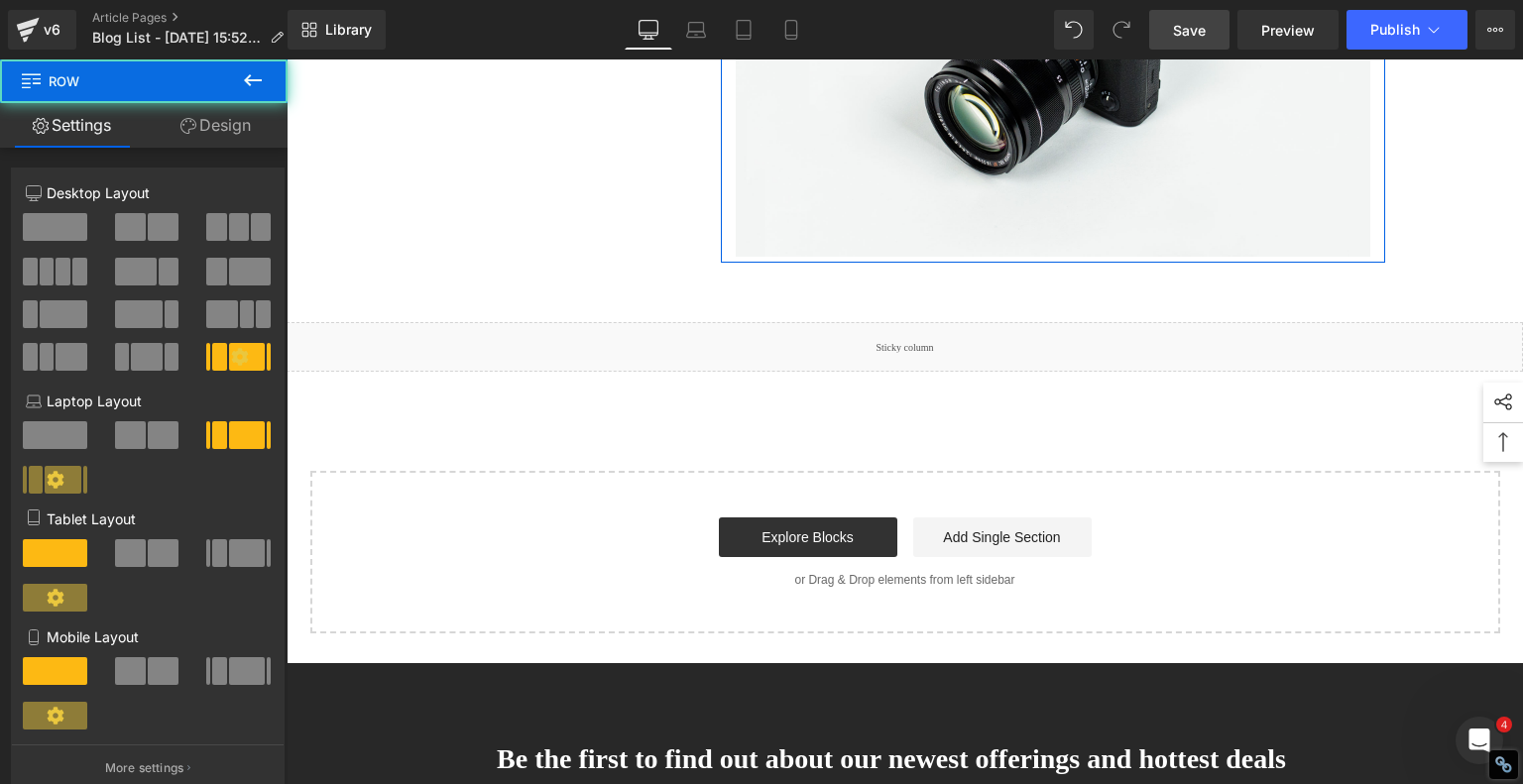 click on "1.  Is the laser engraving machine good at engraving wooden materials Text Block         2.  Laser engraving machine engraving thick paulownia wood cat claw coasters Text Block         3.  Laser engraving machine to engrave thick pine wood calendar Text Block         4.  Laser Engraving Machine to Engrave Skateboards Text Block         5.  Laser engraving machine batch engraving pencils Text Block         6 .  Laser engraving machine batch engraving pencils Text Block         7 .  Laser engraving machine batch engraving pencils Text Block         Row         Affordable Laser Engraver for Beginners: Meet the AlgoLaser Pixi Heading         If you're just stepping into the world of laser engraving and looking for an affordable, reliable, and user-friendly machine, the  AlgoLaser Pixi  deserves a serious look. T his compact diode laser engraver has gained traction for being a great entry-level tool without the steep learning curve. Here's why the Pixi stands out—and what you should know before you buy." at bounding box center [905, -1809] 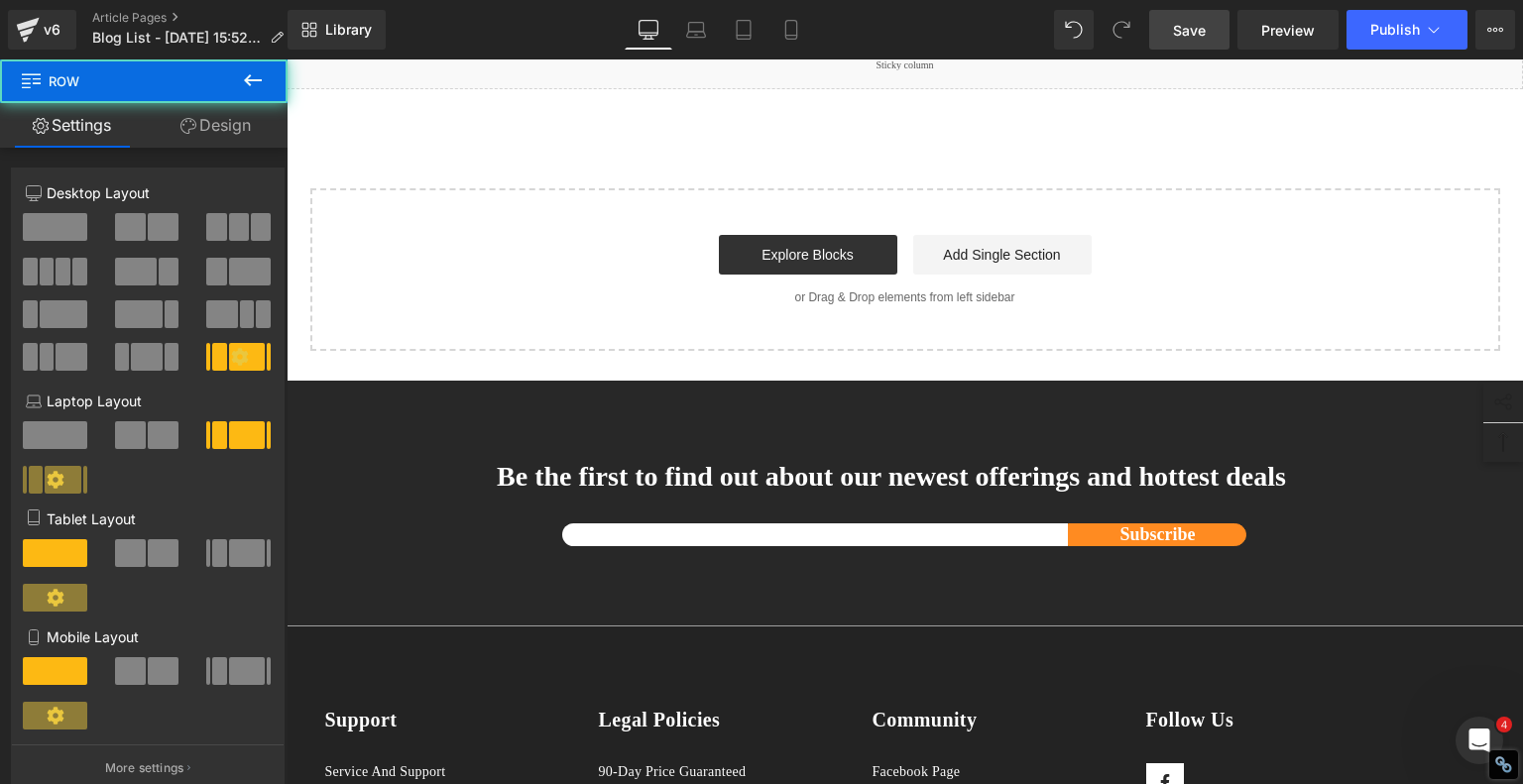 scroll, scrollTop: 4460, scrollLeft: 0, axis: vertical 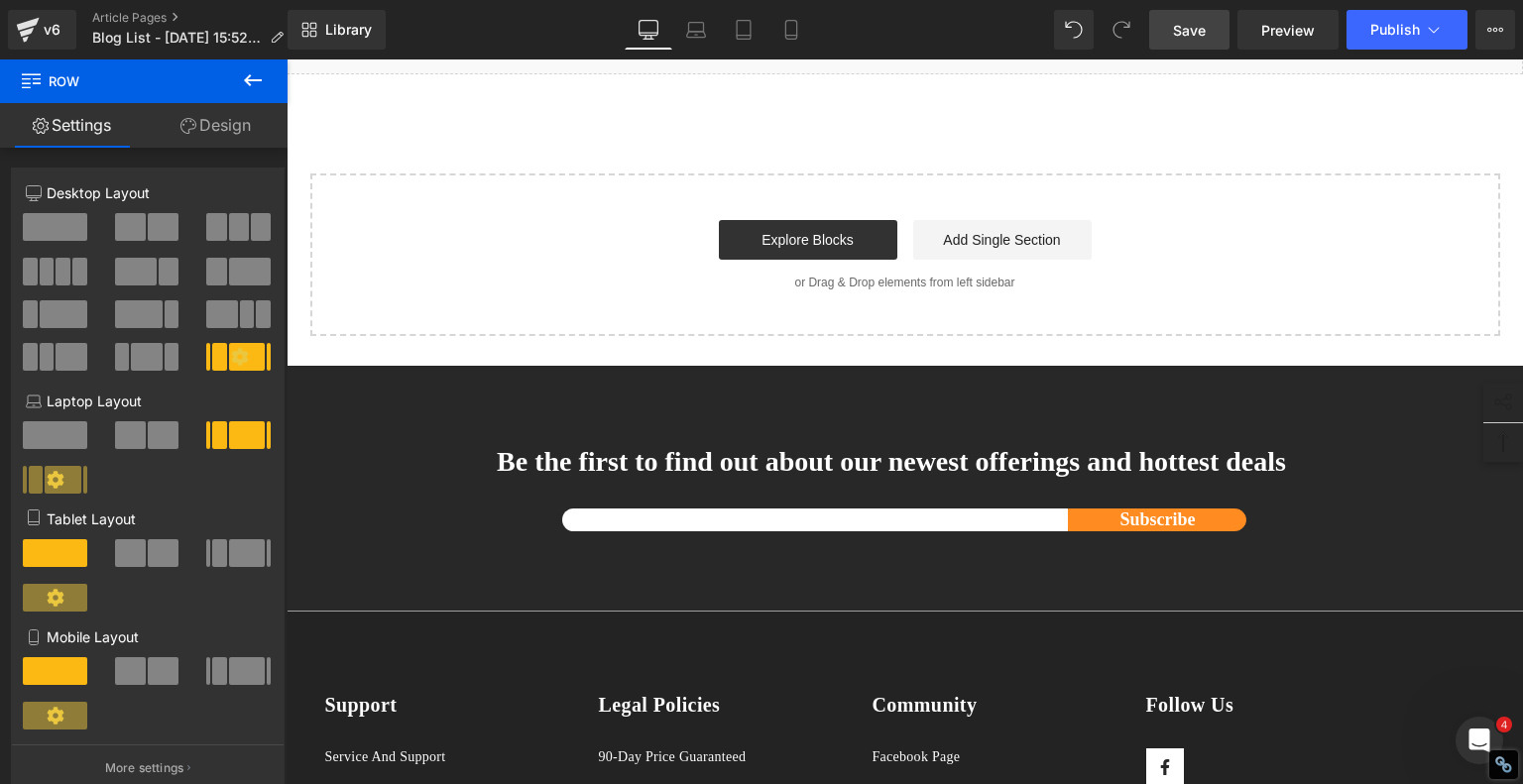 click on "Save" at bounding box center [1189, 30] 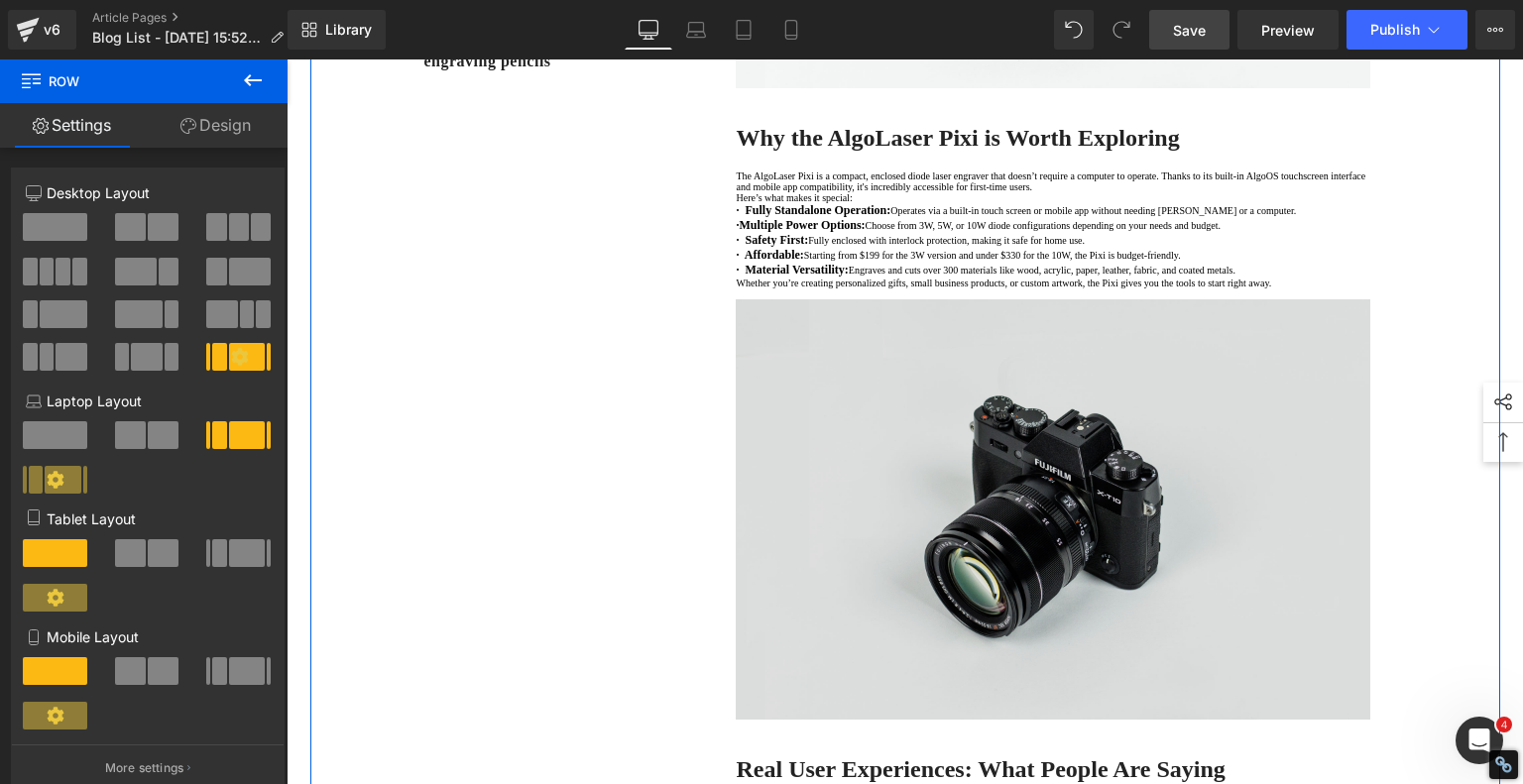 scroll, scrollTop: 496, scrollLeft: 0, axis: vertical 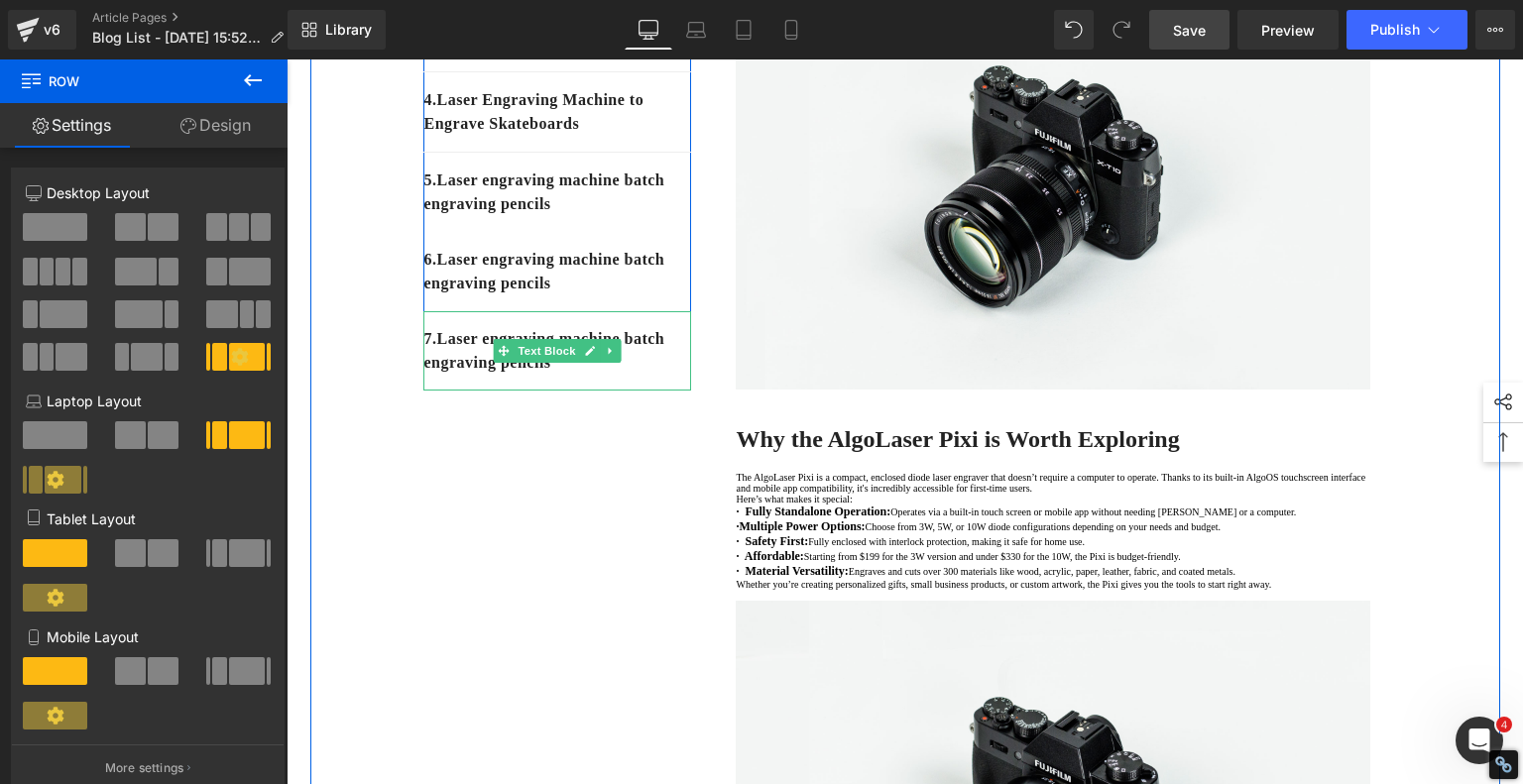 click 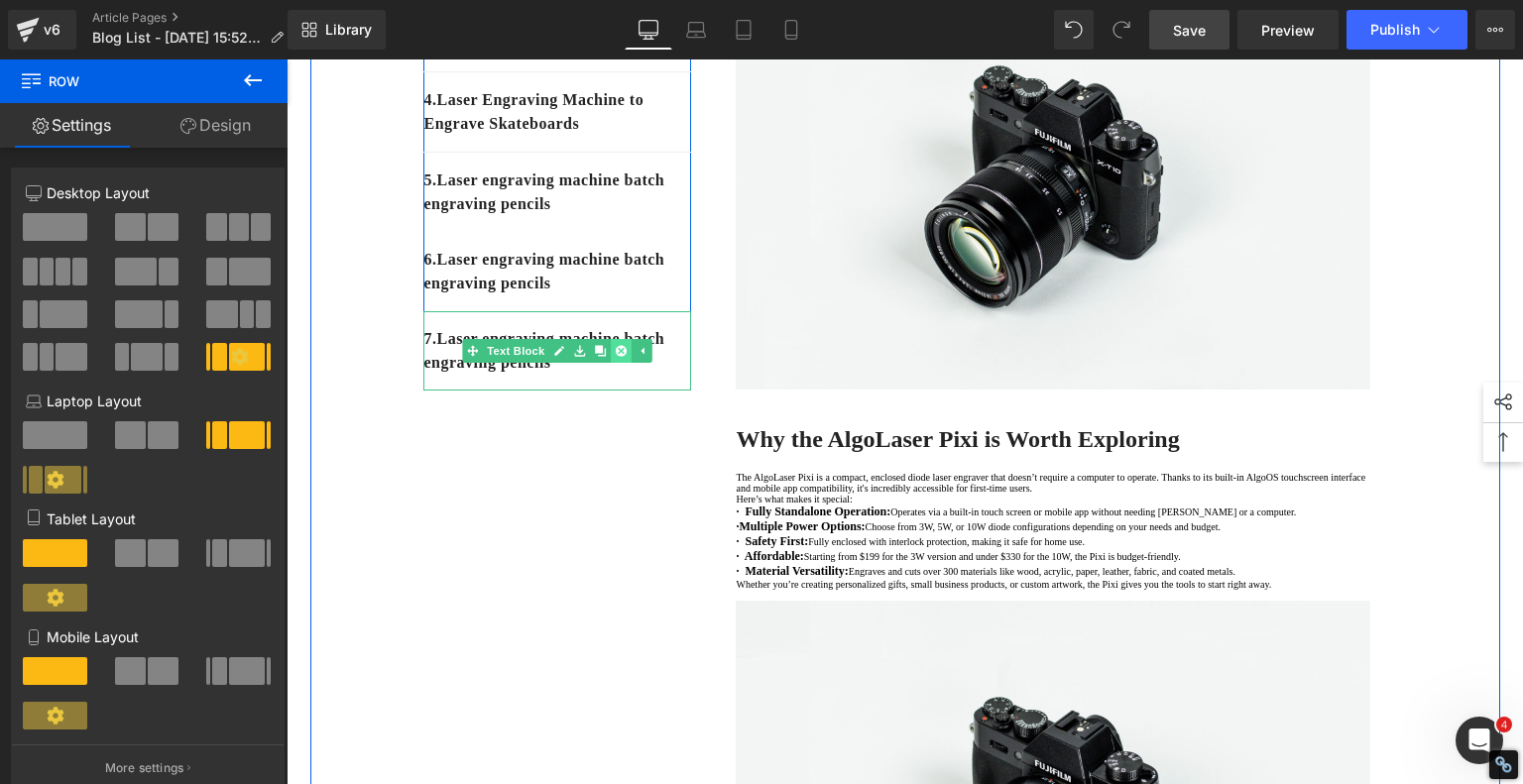 click 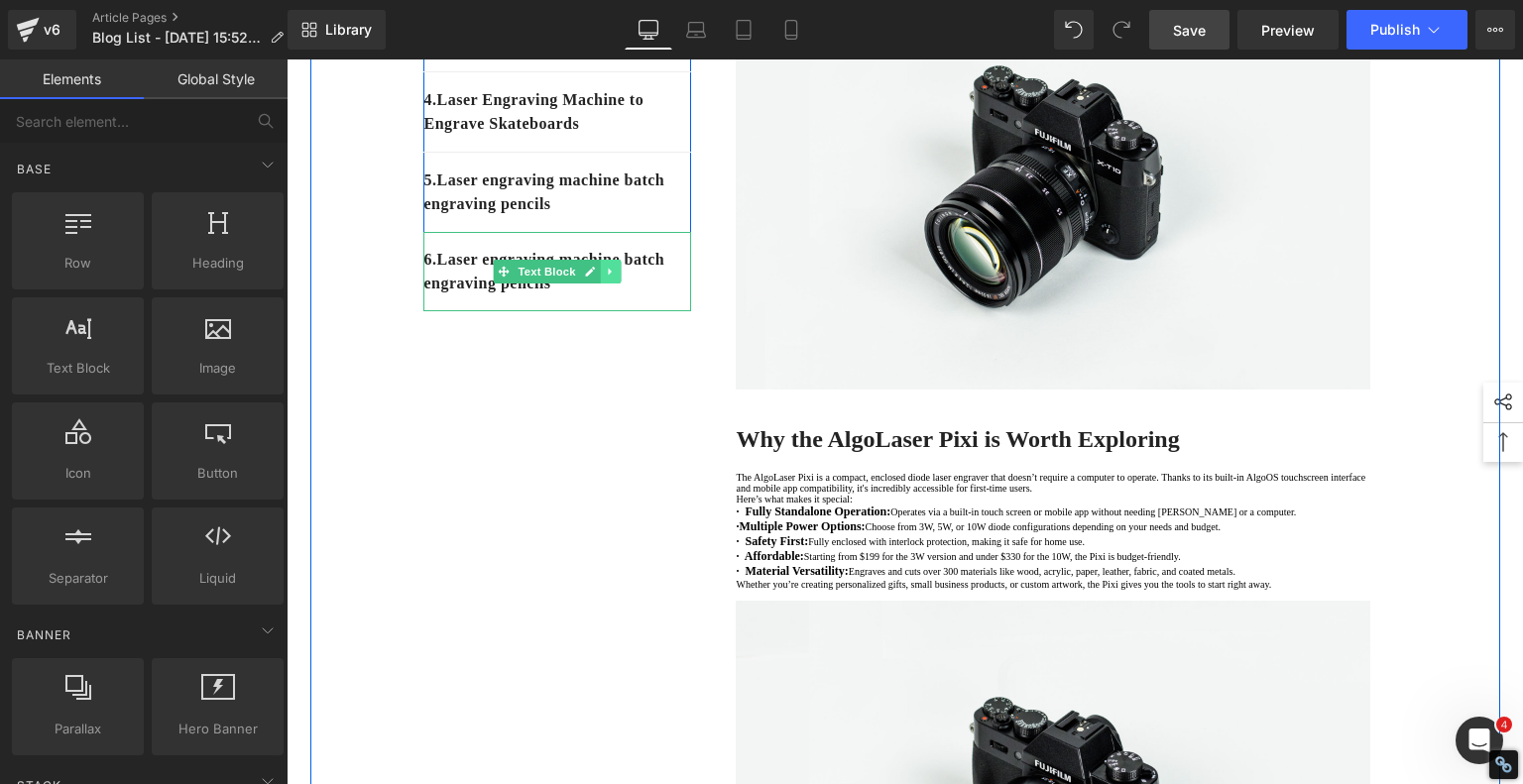 click 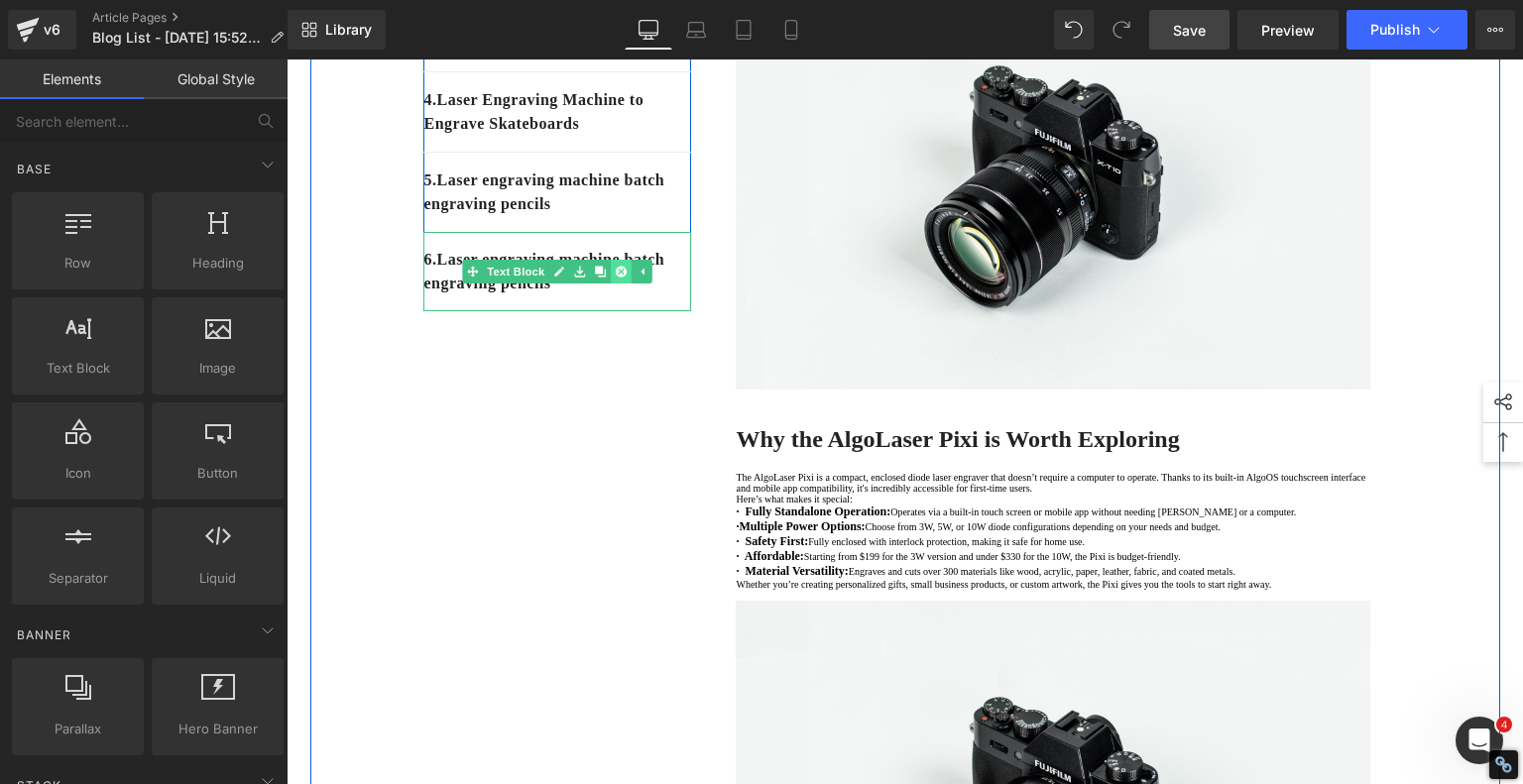 click 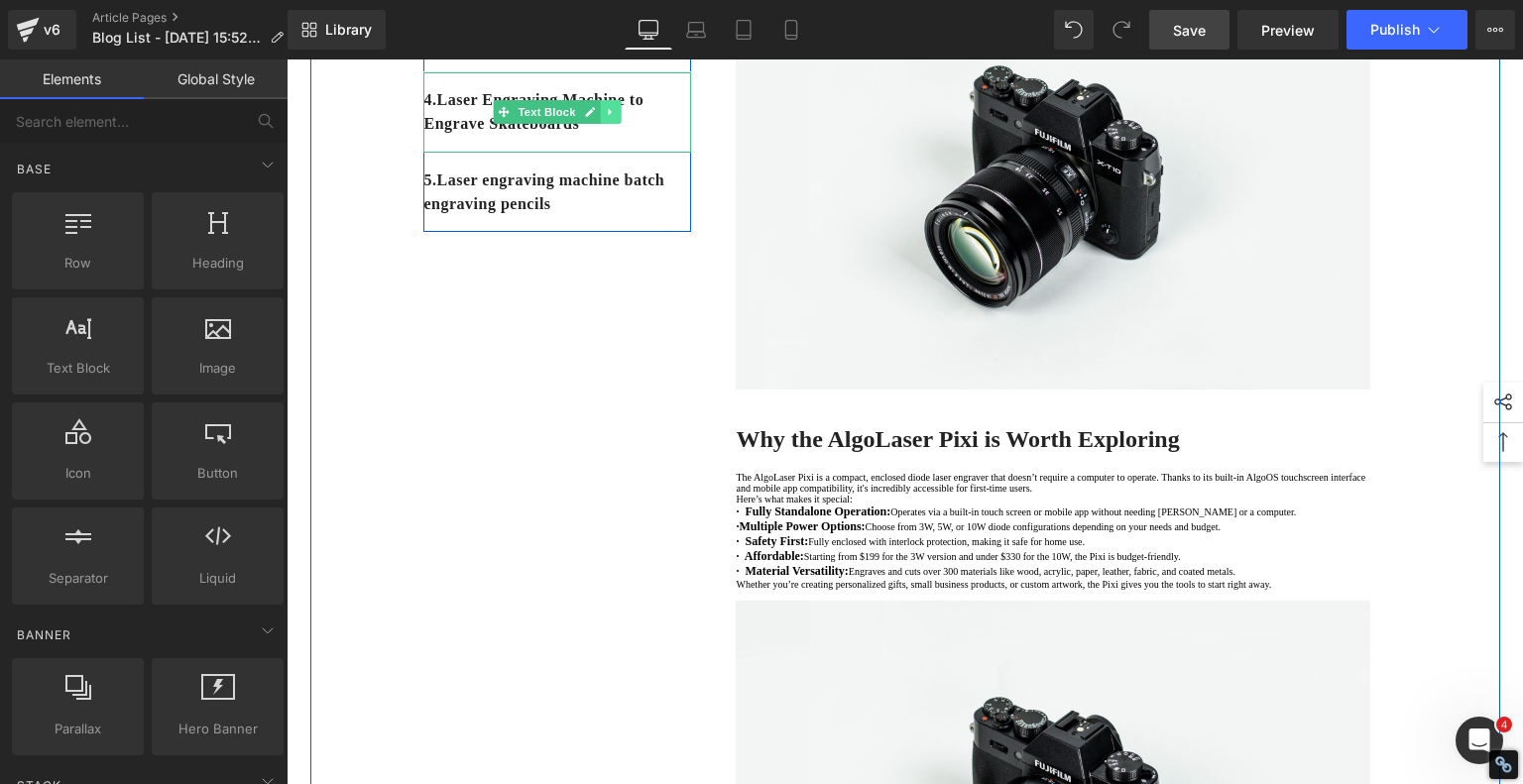 click 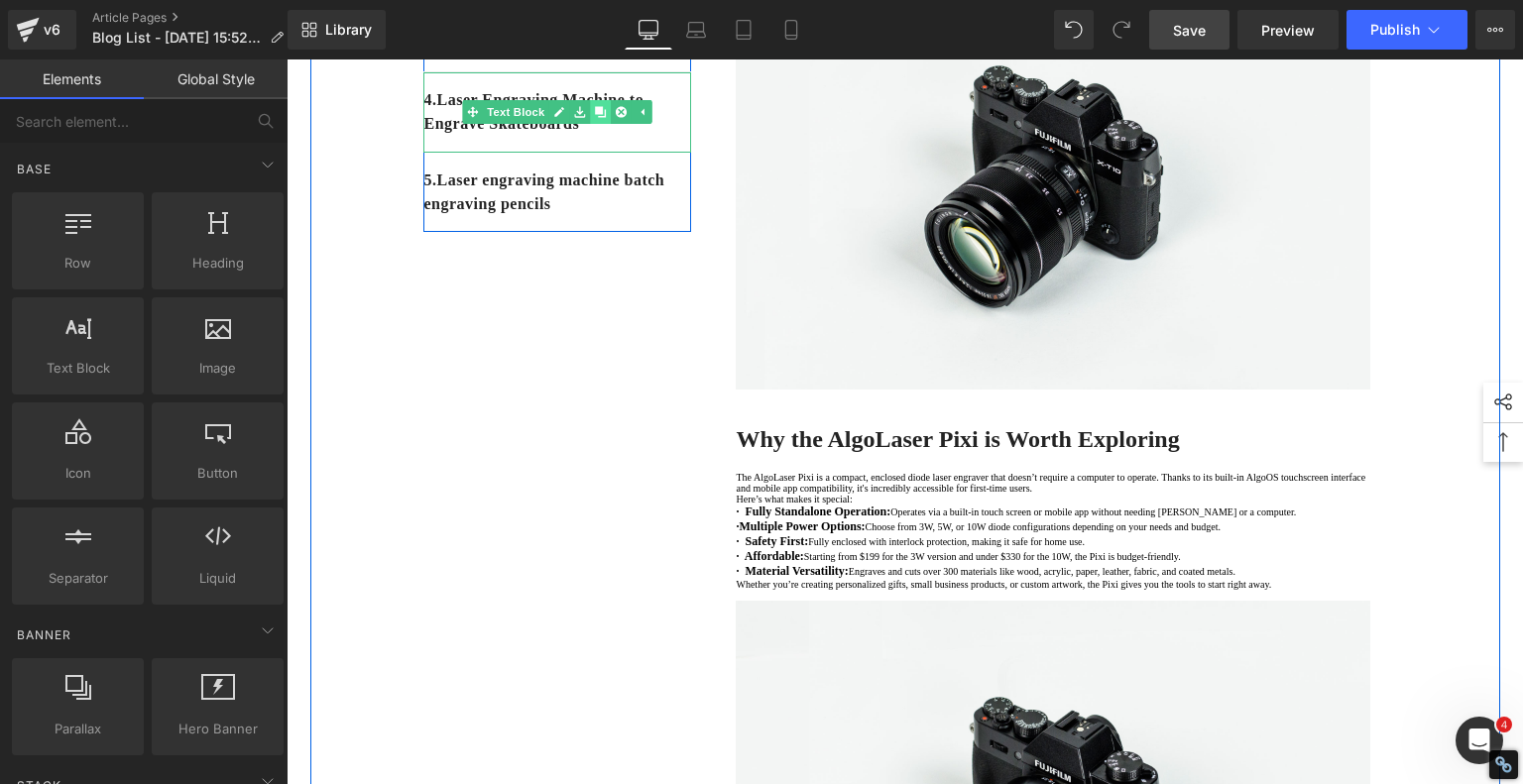 click 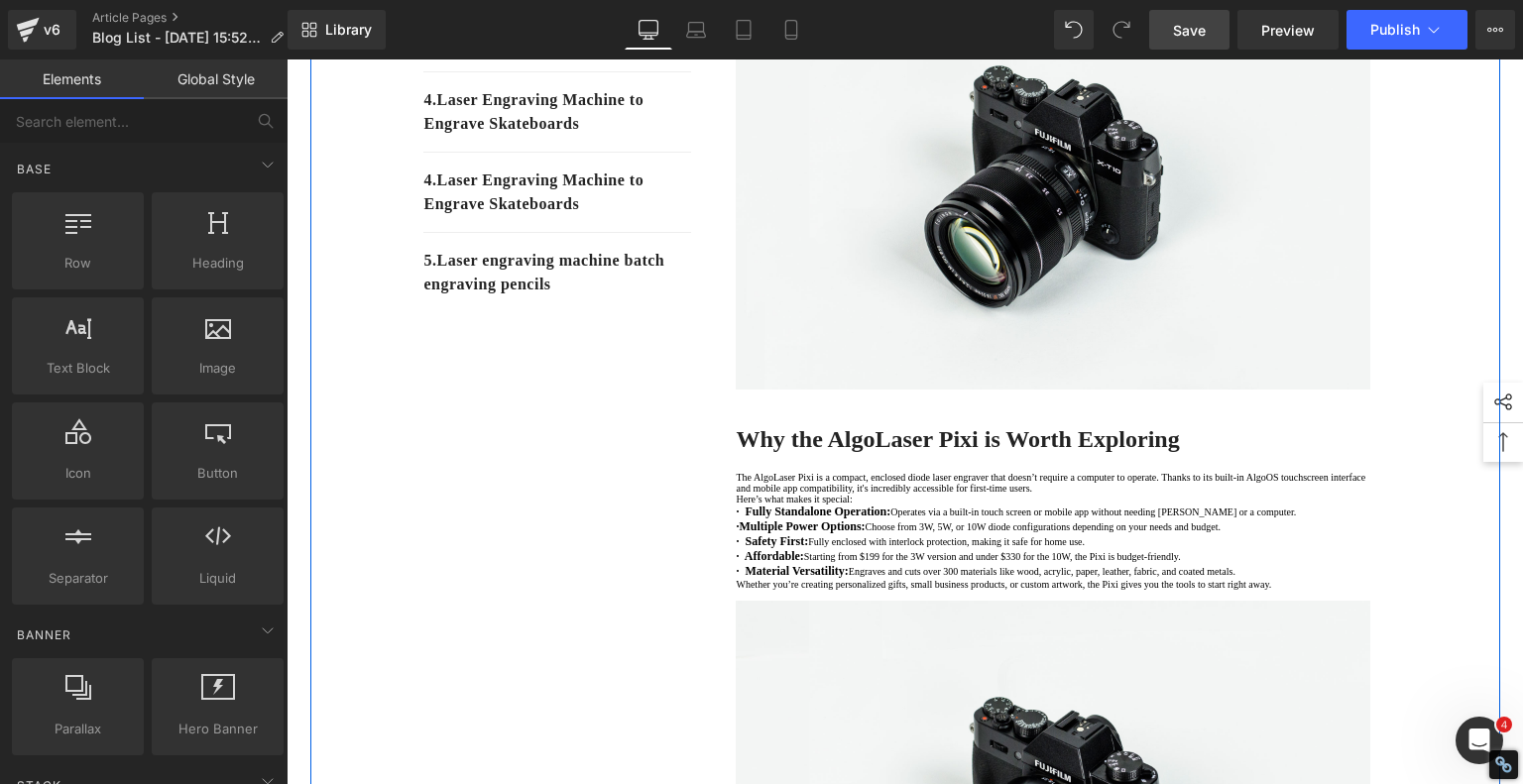 drag, startPoint x: 401, startPoint y: 454, endPoint x: 405, endPoint y: 444, distance: 10.77033 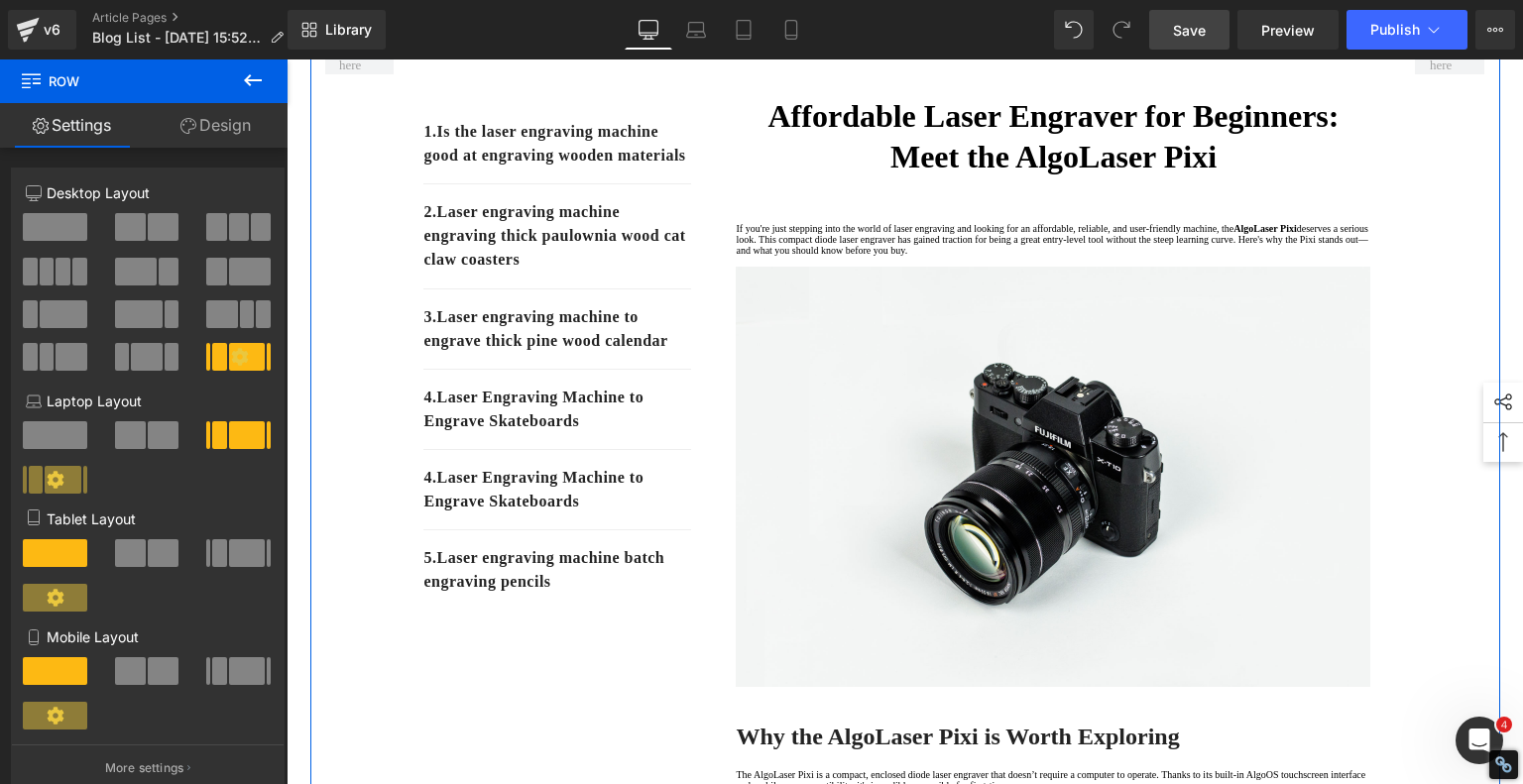 scroll, scrollTop: 0, scrollLeft: 0, axis: both 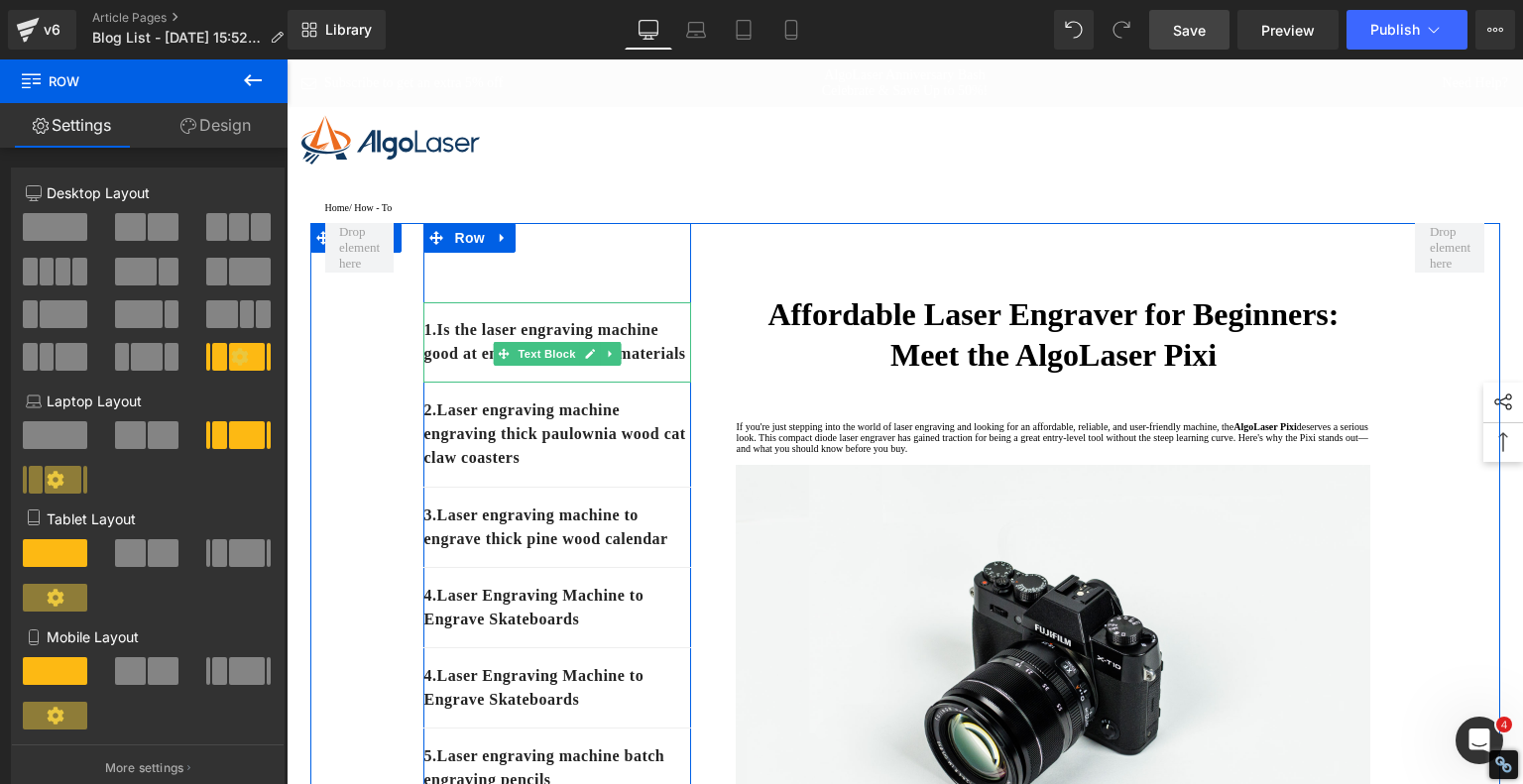 click on "1.  Is the laser engraving machine good at engraving wooden materials" at bounding box center [557, 342] 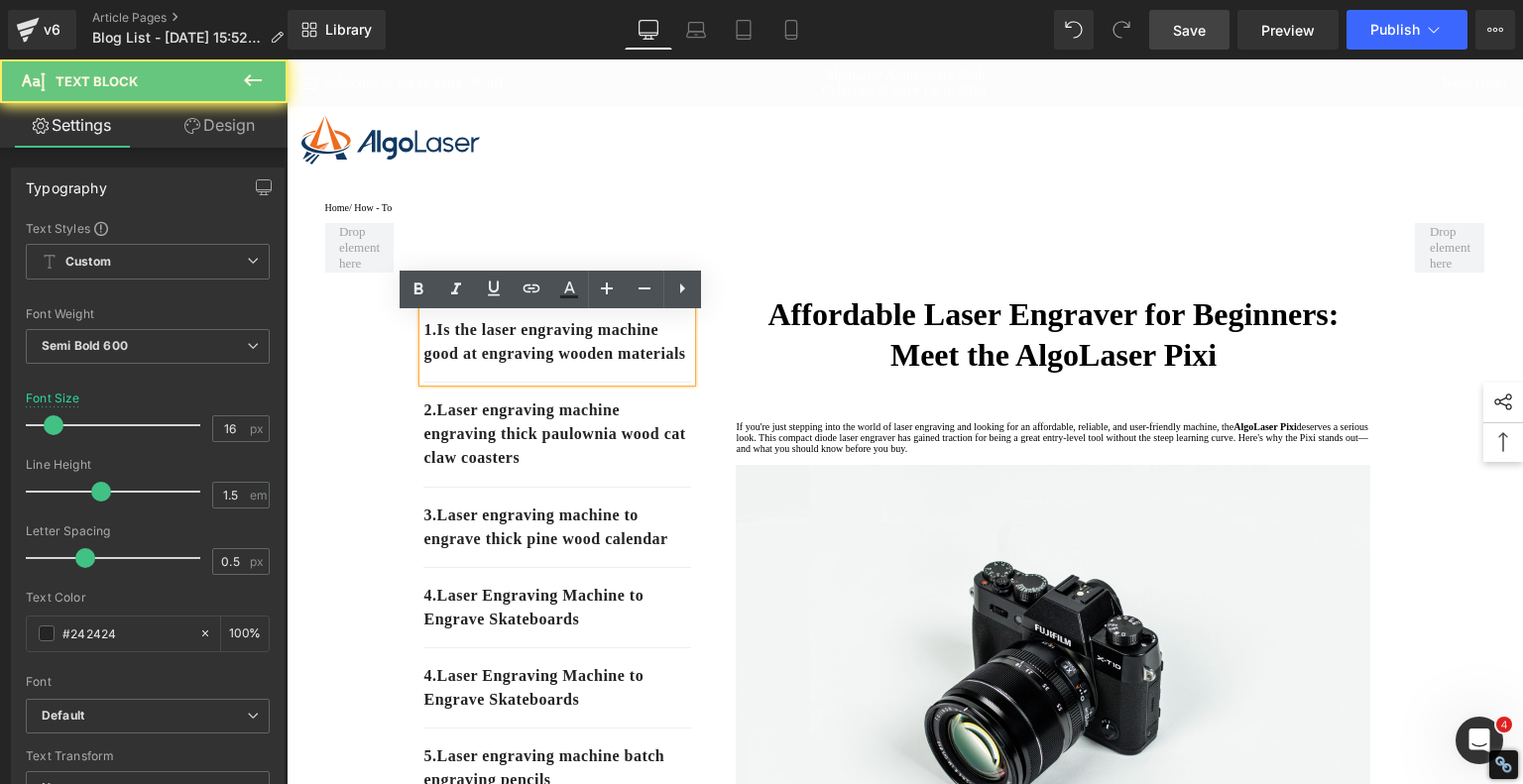 click on "1.  Is the laser engraving machine good at engraving wooden materials" at bounding box center (557, 342) 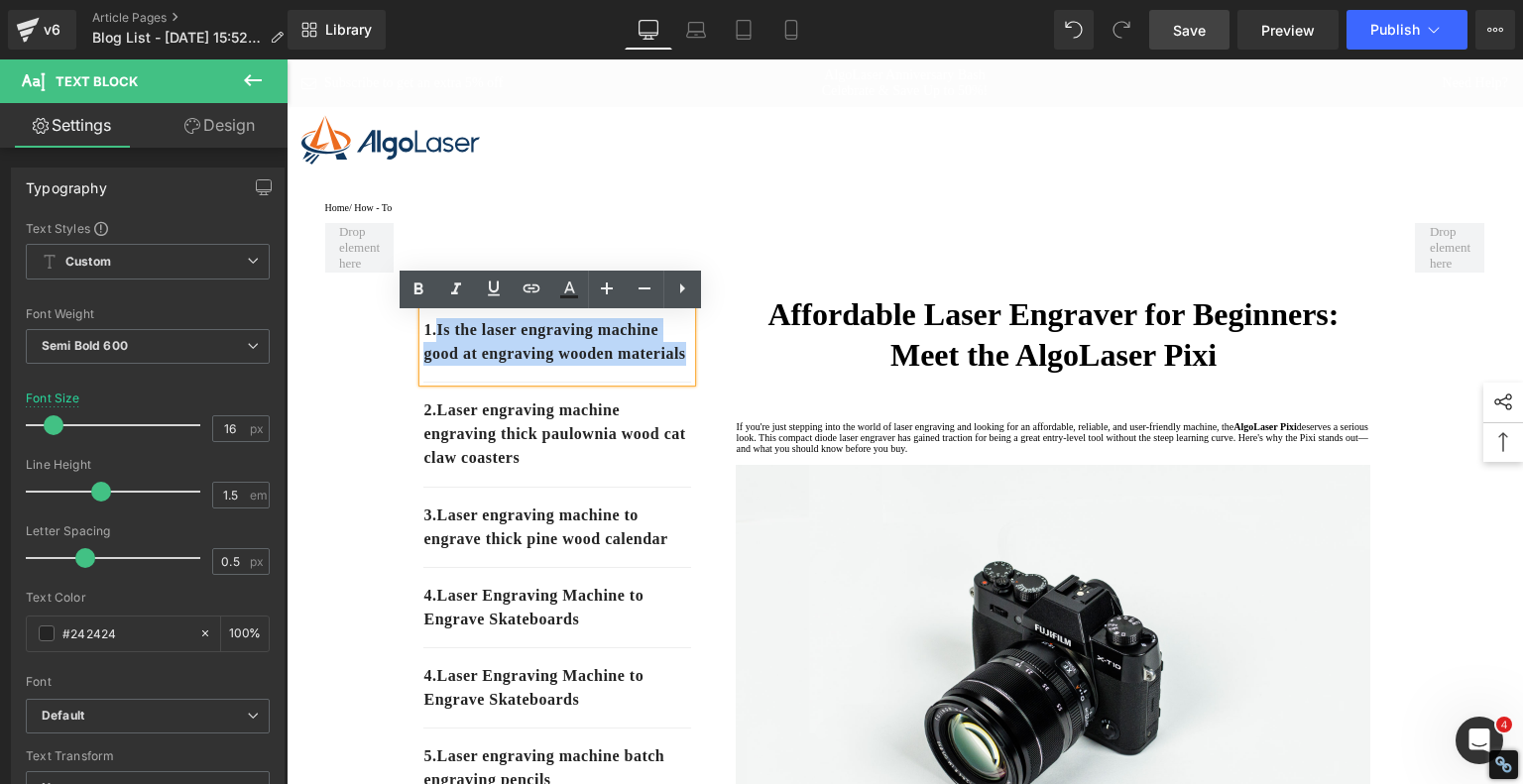 drag, startPoint x: 570, startPoint y: 392, endPoint x: 436, endPoint y: 349, distance: 140.73024 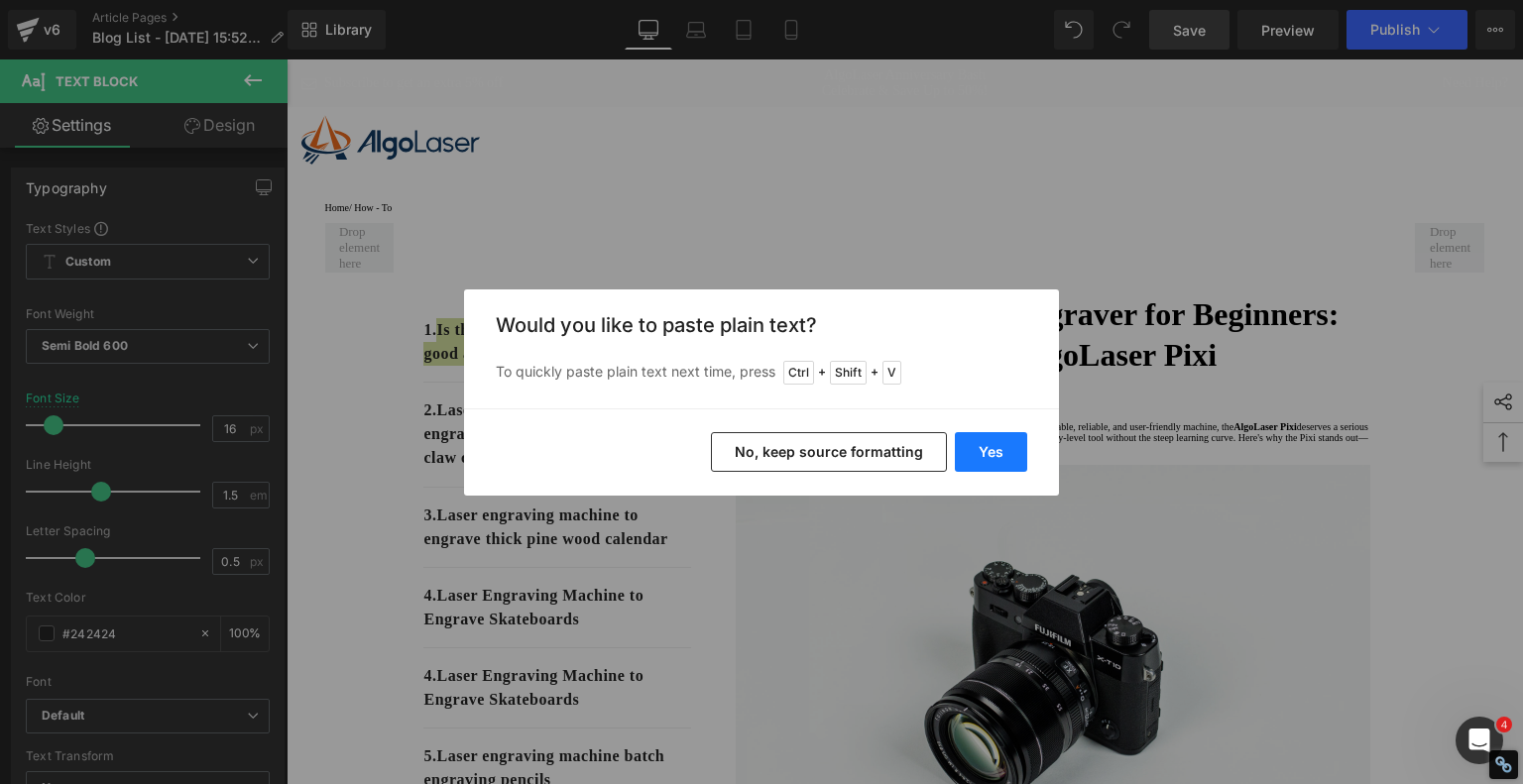 click on "Yes" at bounding box center (991, 452) 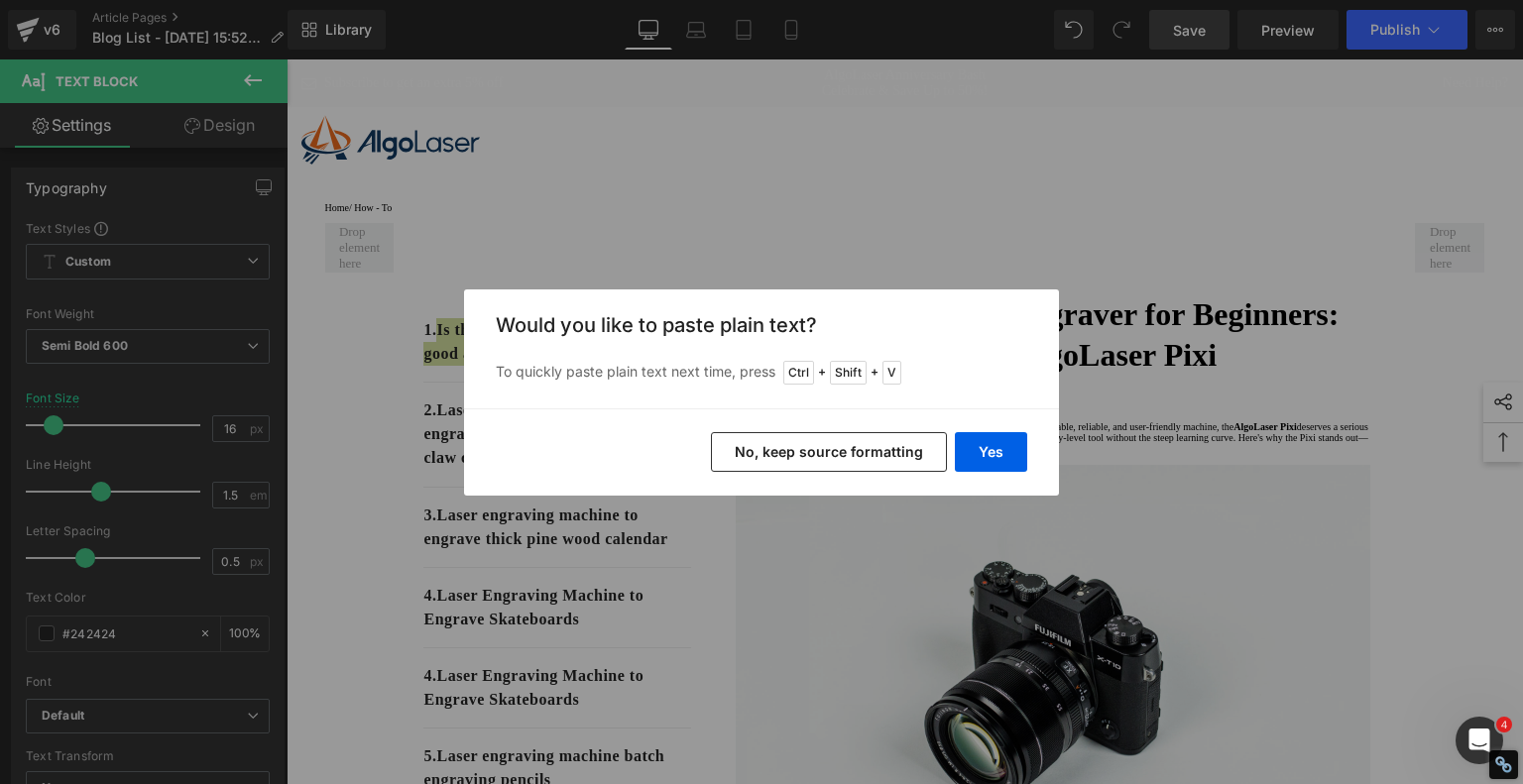 type 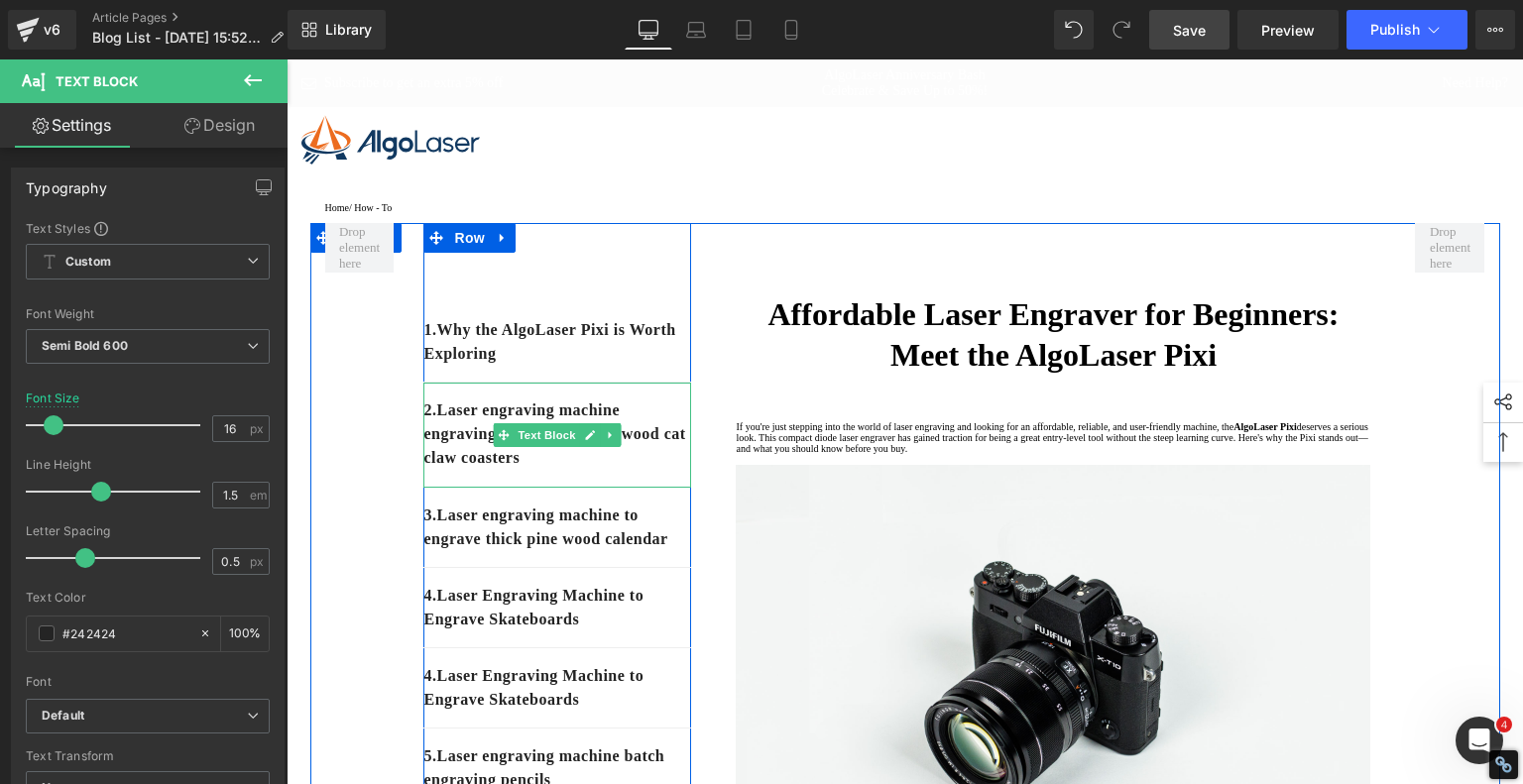 click on "2.  Laser engraving machine engraving thick paulownia wood cat claw coasters" at bounding box center [557, 434] 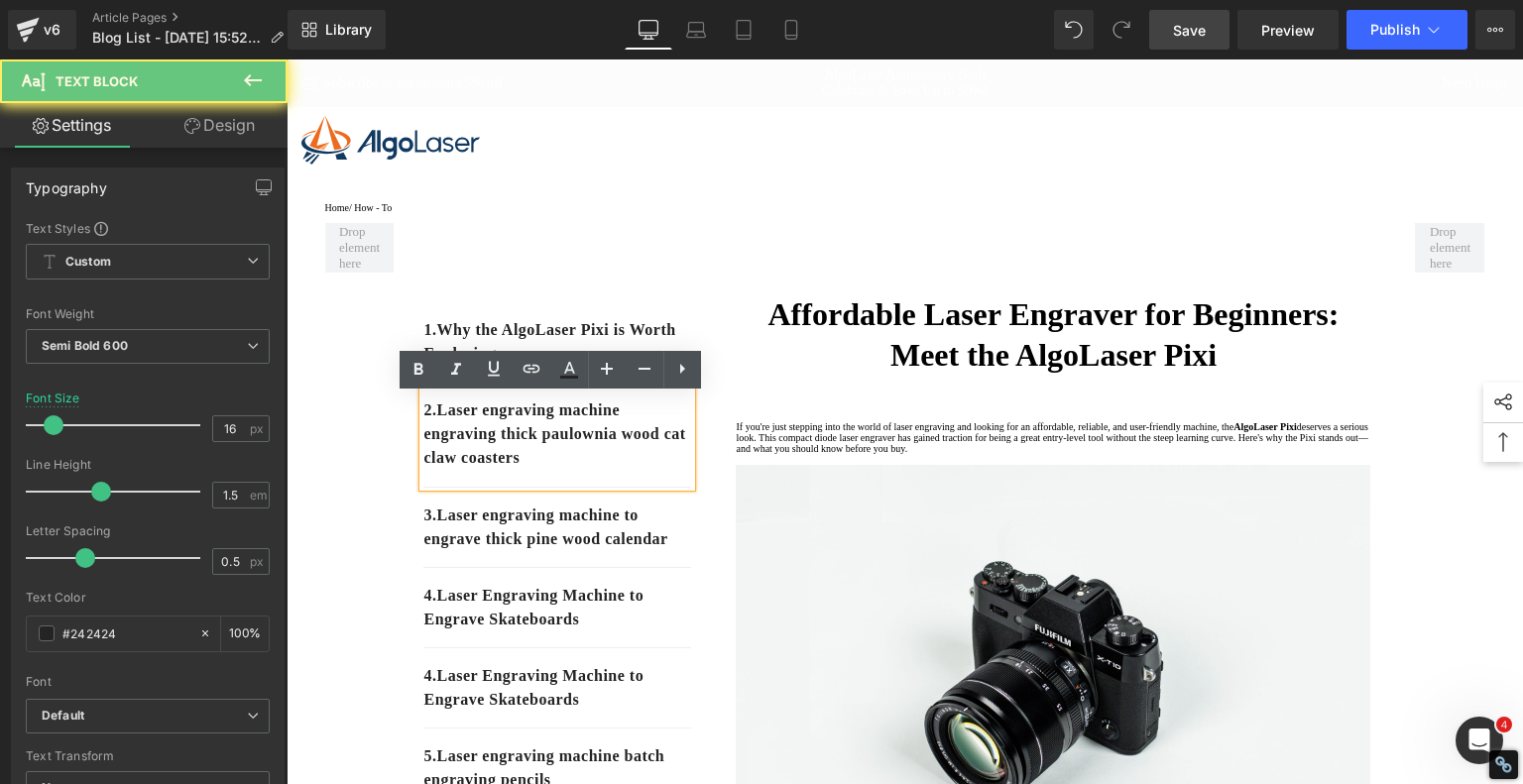 click on "2.  Laser engraving machine engraving thick paulownia wood cat claw coasters" at bounding box center (557, 434) 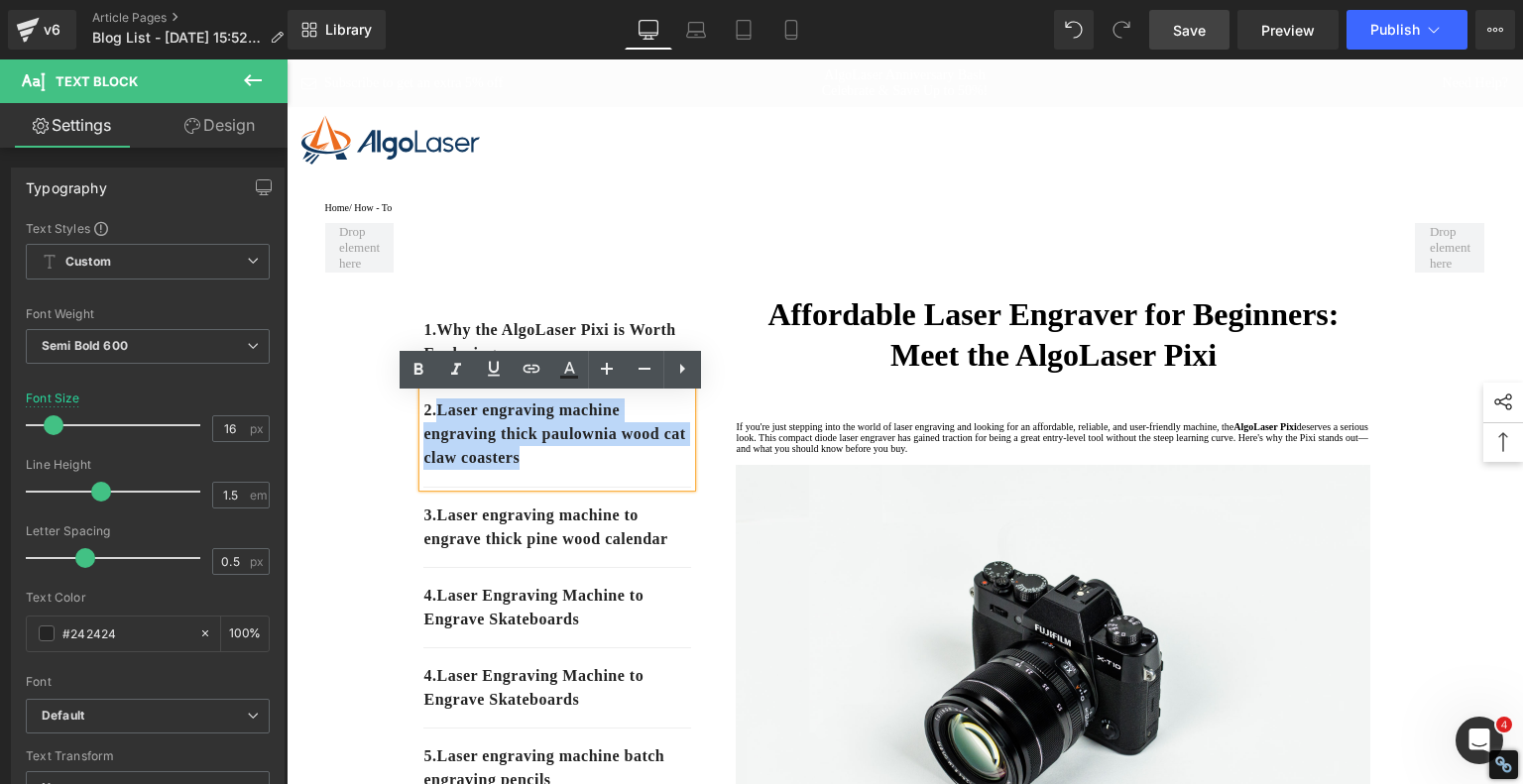 drag, startPoint x: 608, startPoint y: 476, endPoint x: 437, endPoint y: 423, distance: 179.02514 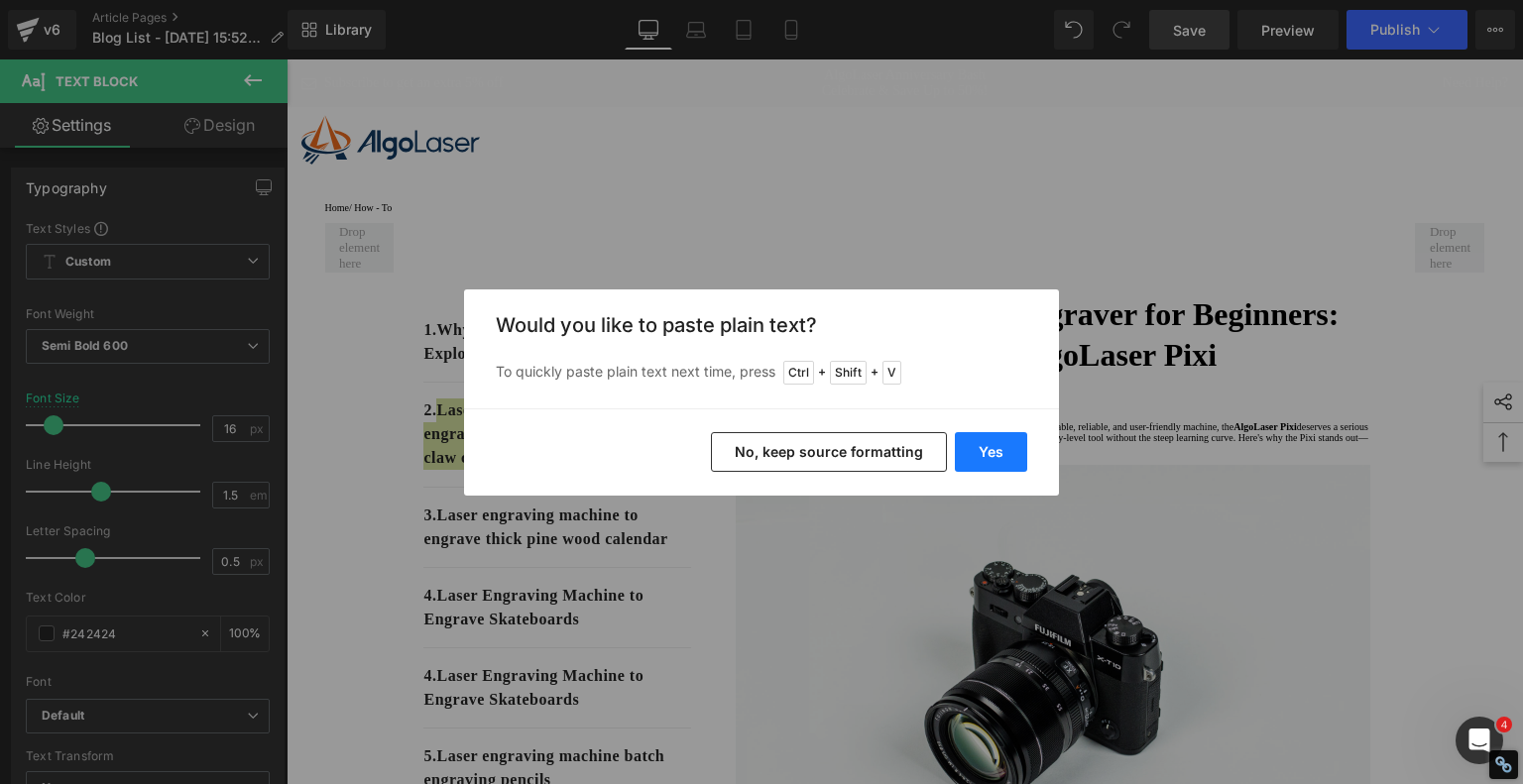 click on "Yes" at bounding box center (991, 452) 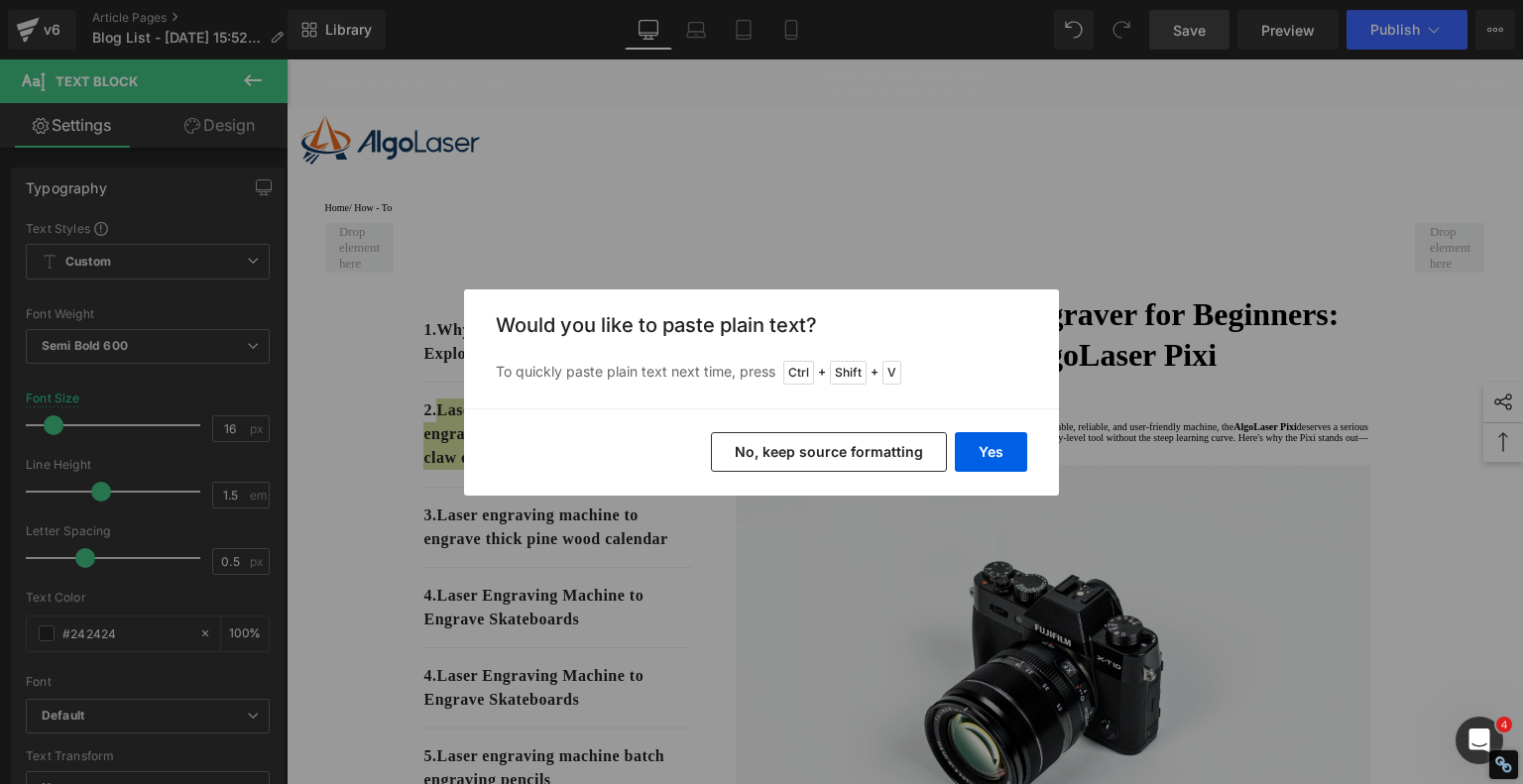 type 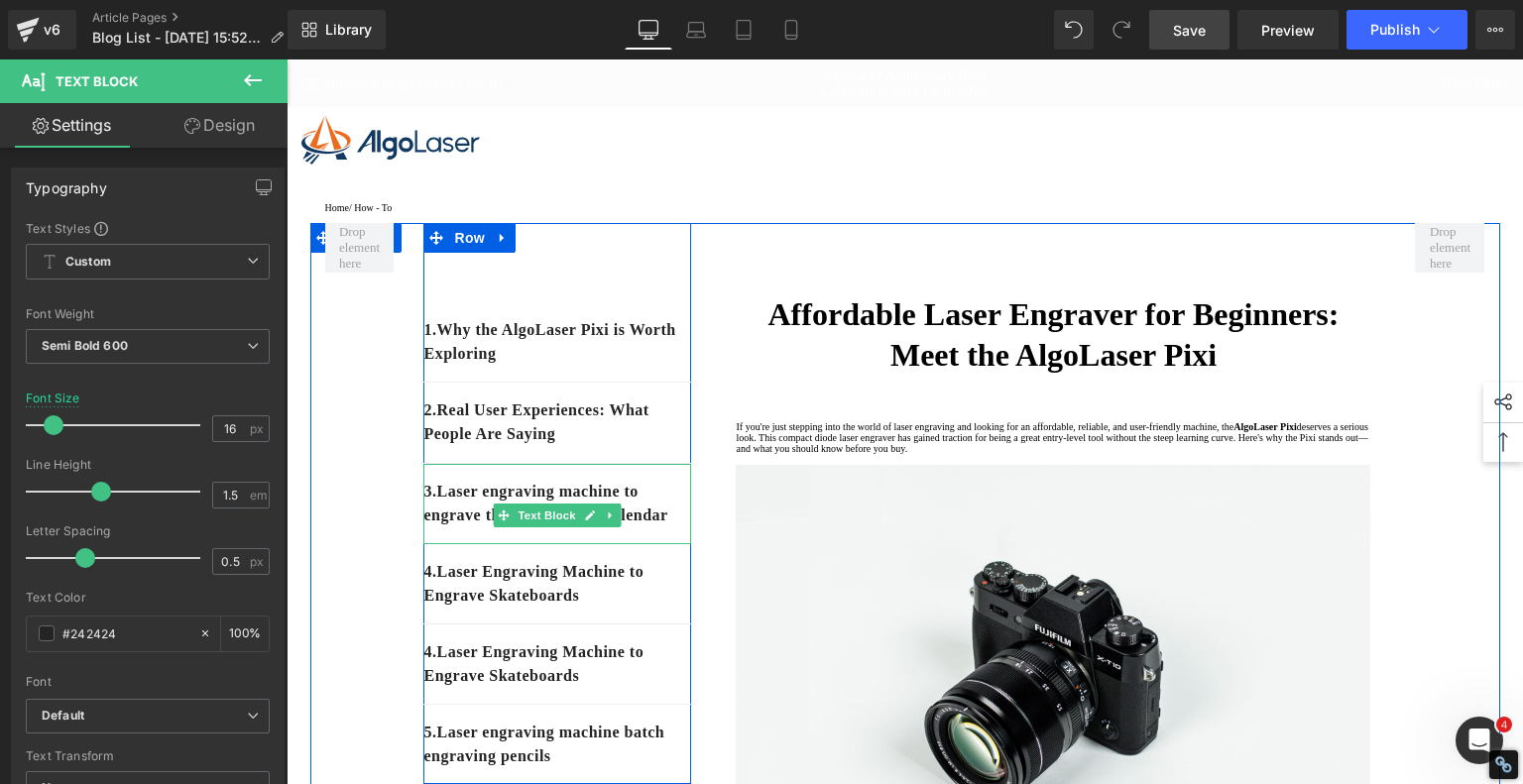 scroll, scrollTop: 198, scrollLeft: 0, axis: vertical 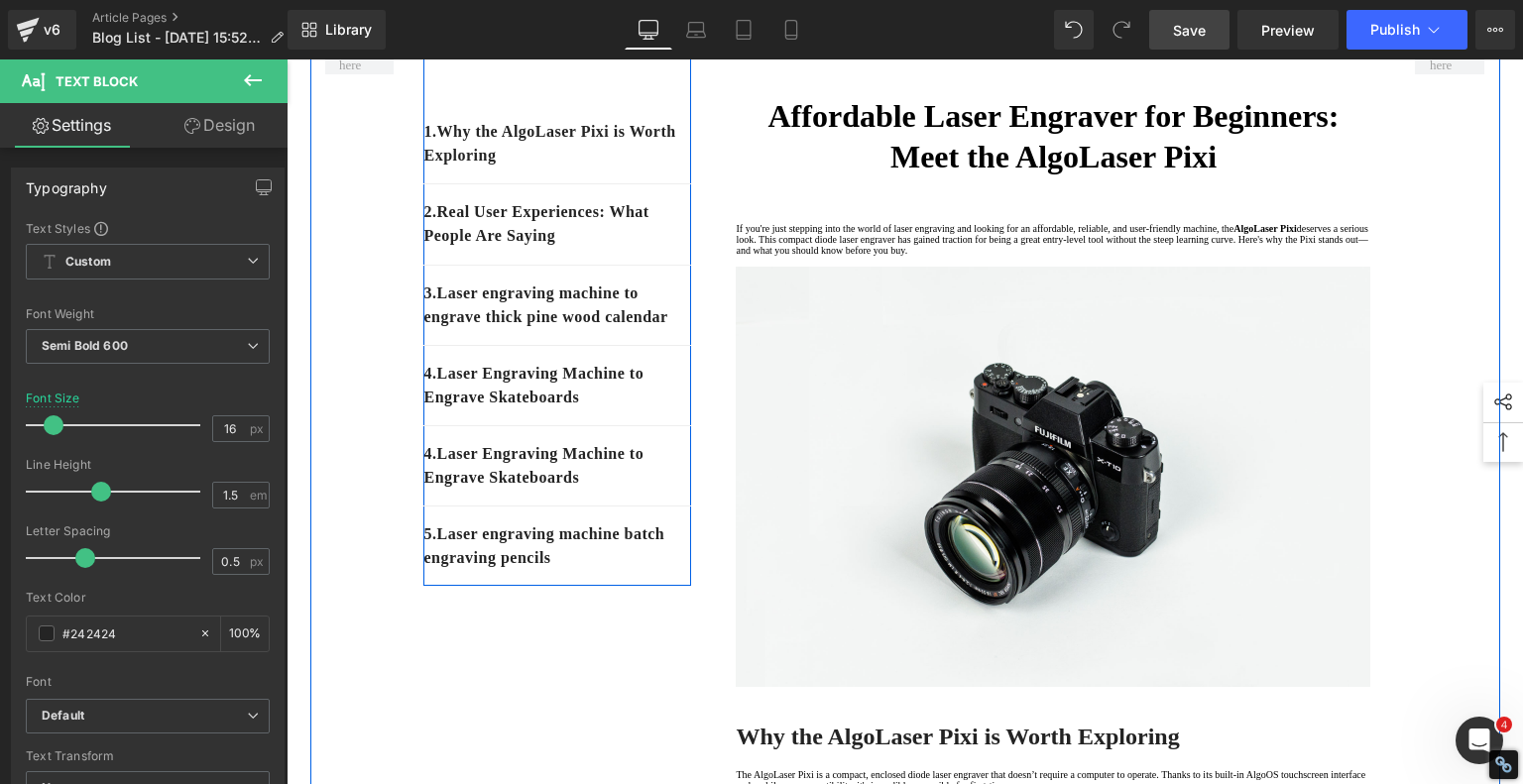 click on "3.  Laser engraving machine to engrave thick pine wood calendar" at bounding box center (557, 305) 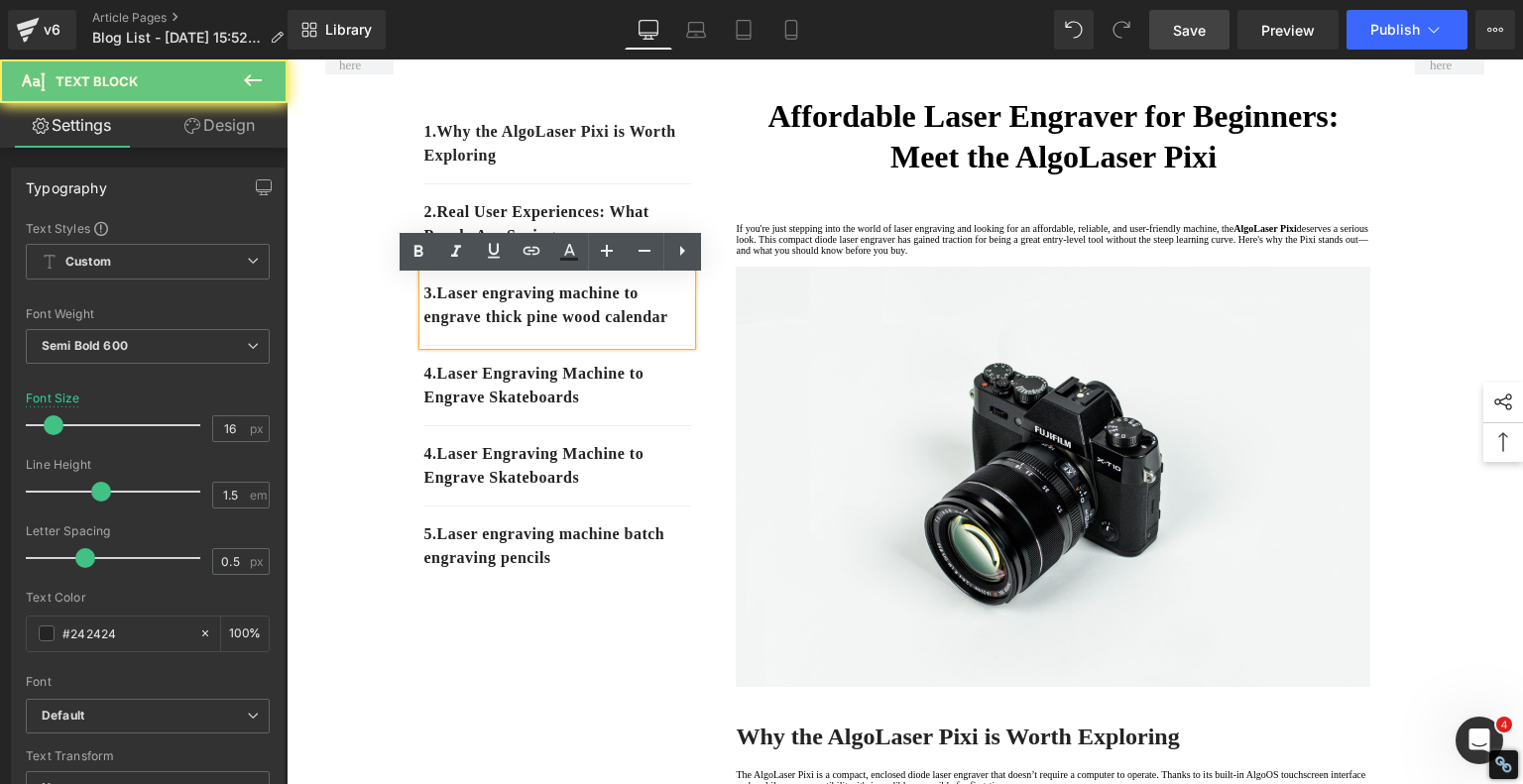 click on "3.  Laser engraving machine to engrave thick pine wood calendar" at bounding box center (557, 305) 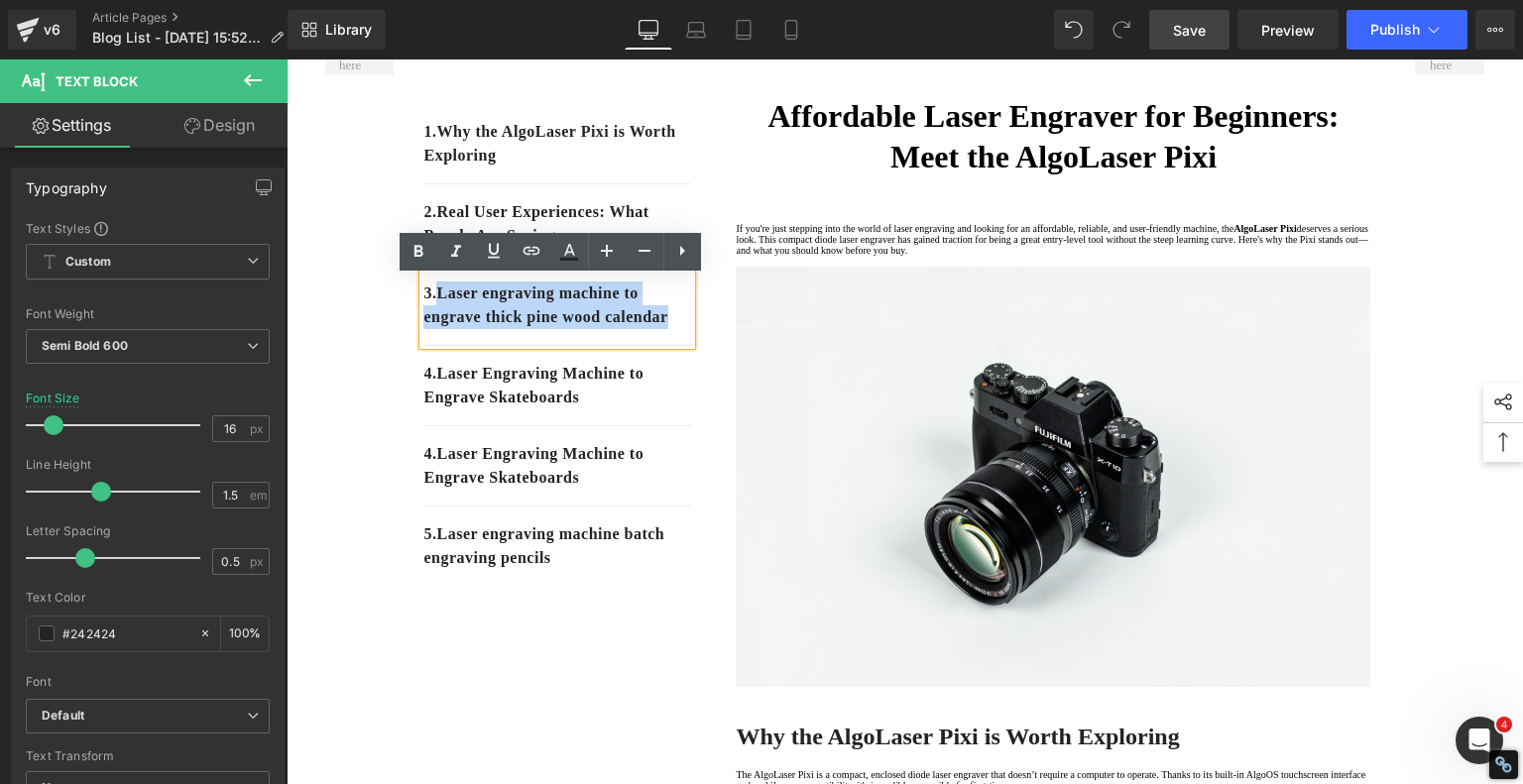 drag, startPoint x: 499, startPoint y: 354, endPoint x: 488, endPoint y: 323, distance: 32.89377 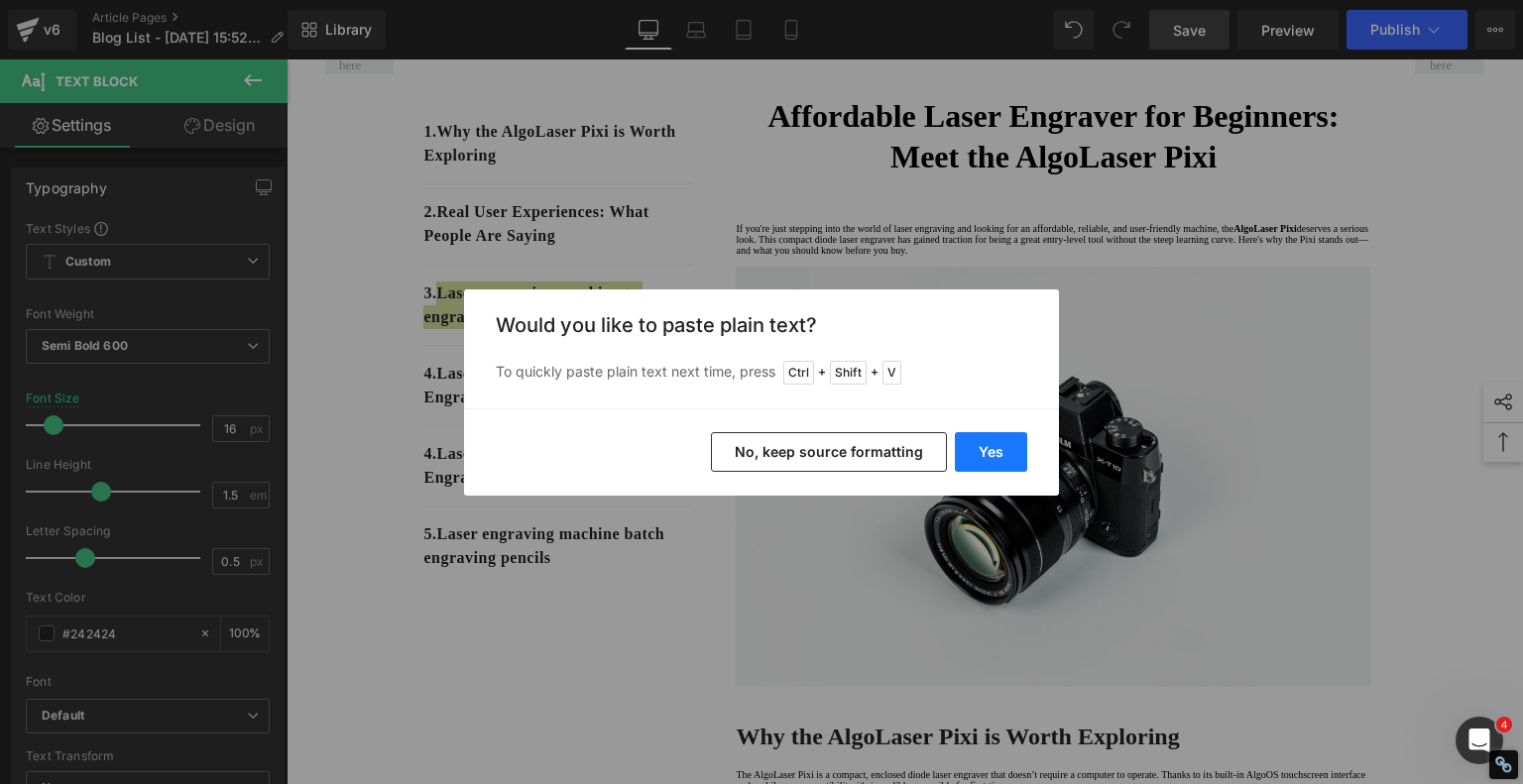 click on "Yes" at bounding box center [991, 452] 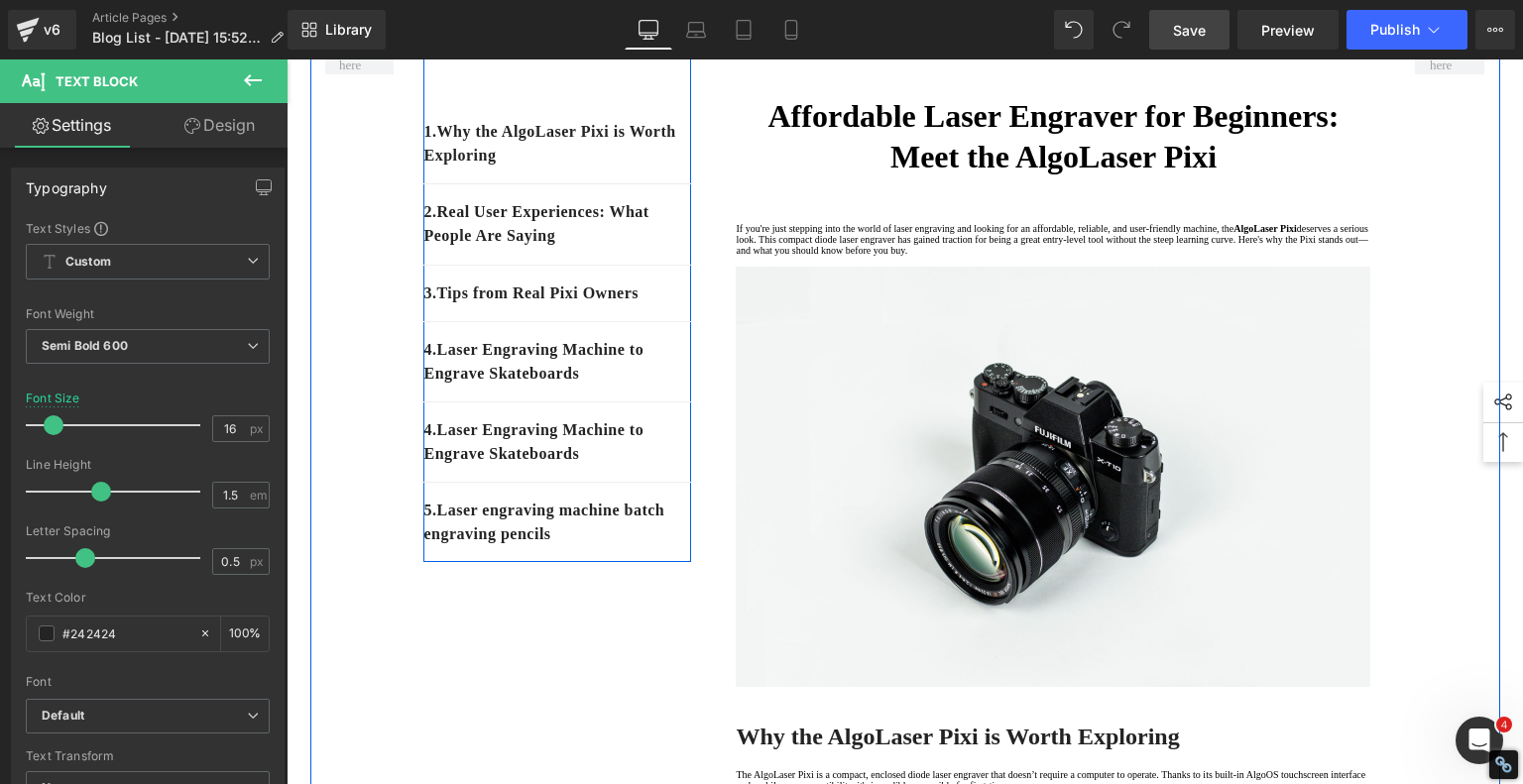 click on "4.  Laser Engraving Machine to Engrave Skateboards" at bounding box center [557, 362] 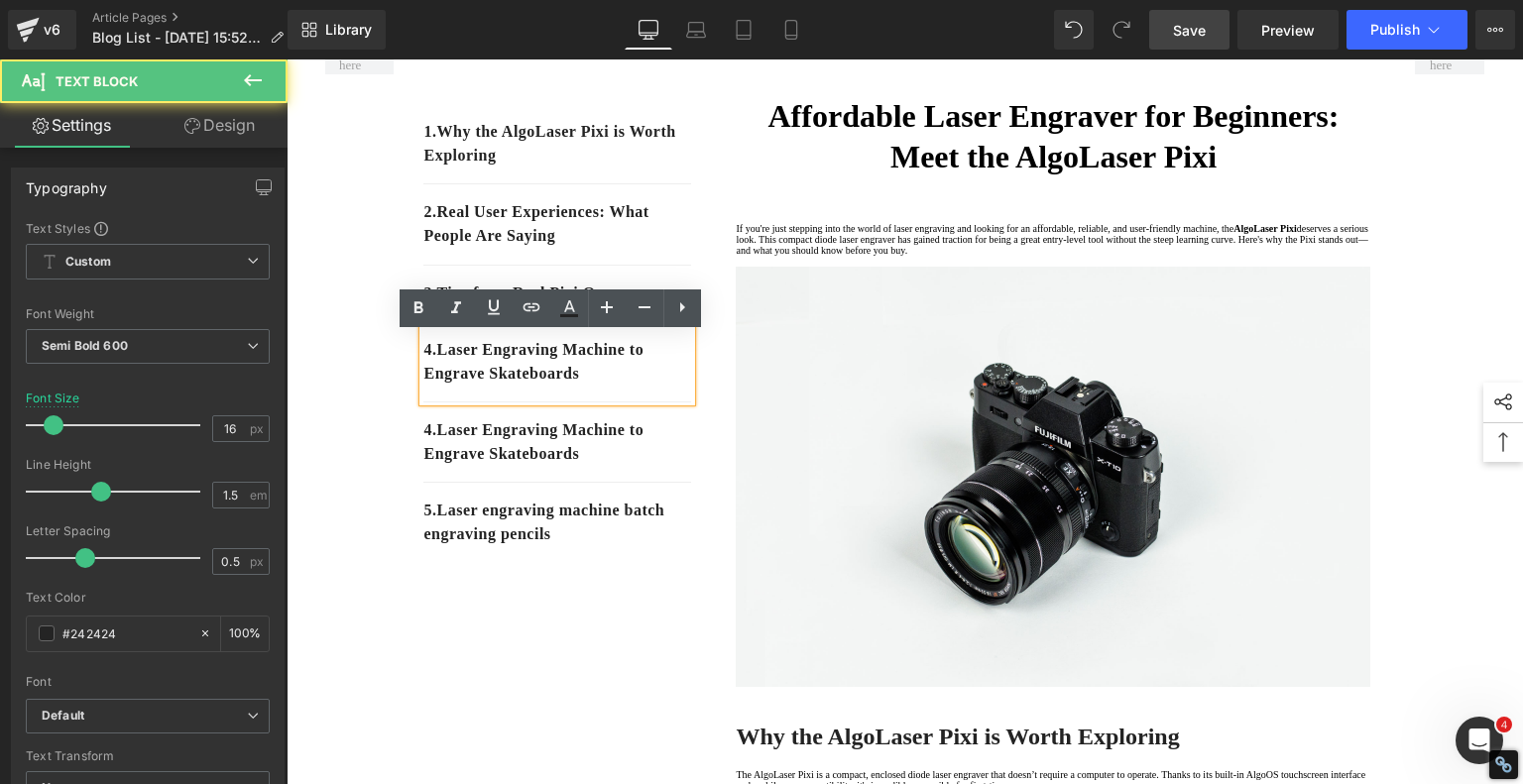 click on "4.  Laser Engraving Machine to Engrave Skateboards" at bounding box center [557, 362] 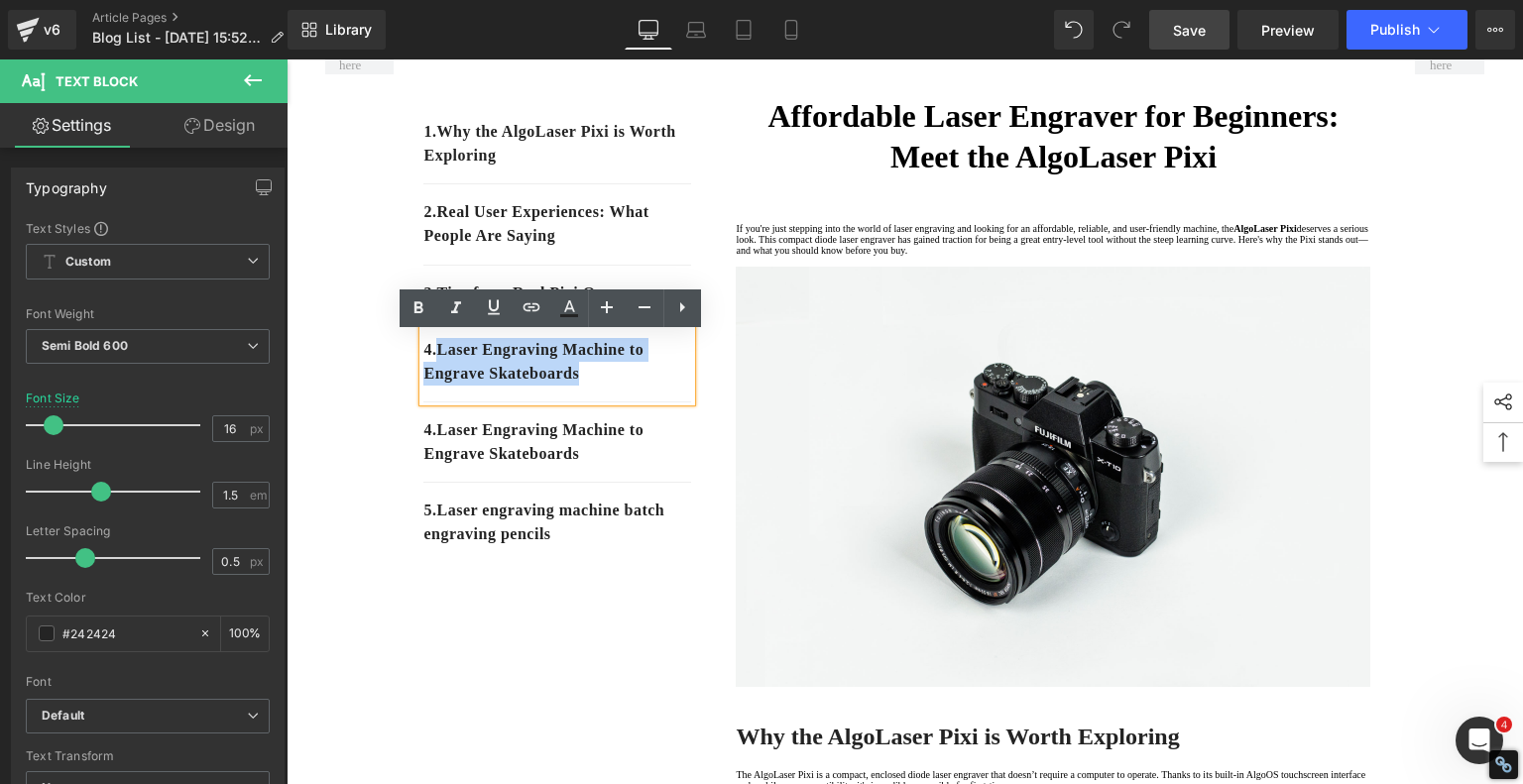 drag, startPoint x: 595, startPoint y: 388, endPoint x: 436, endPoint y: 363, distance: 160.95341 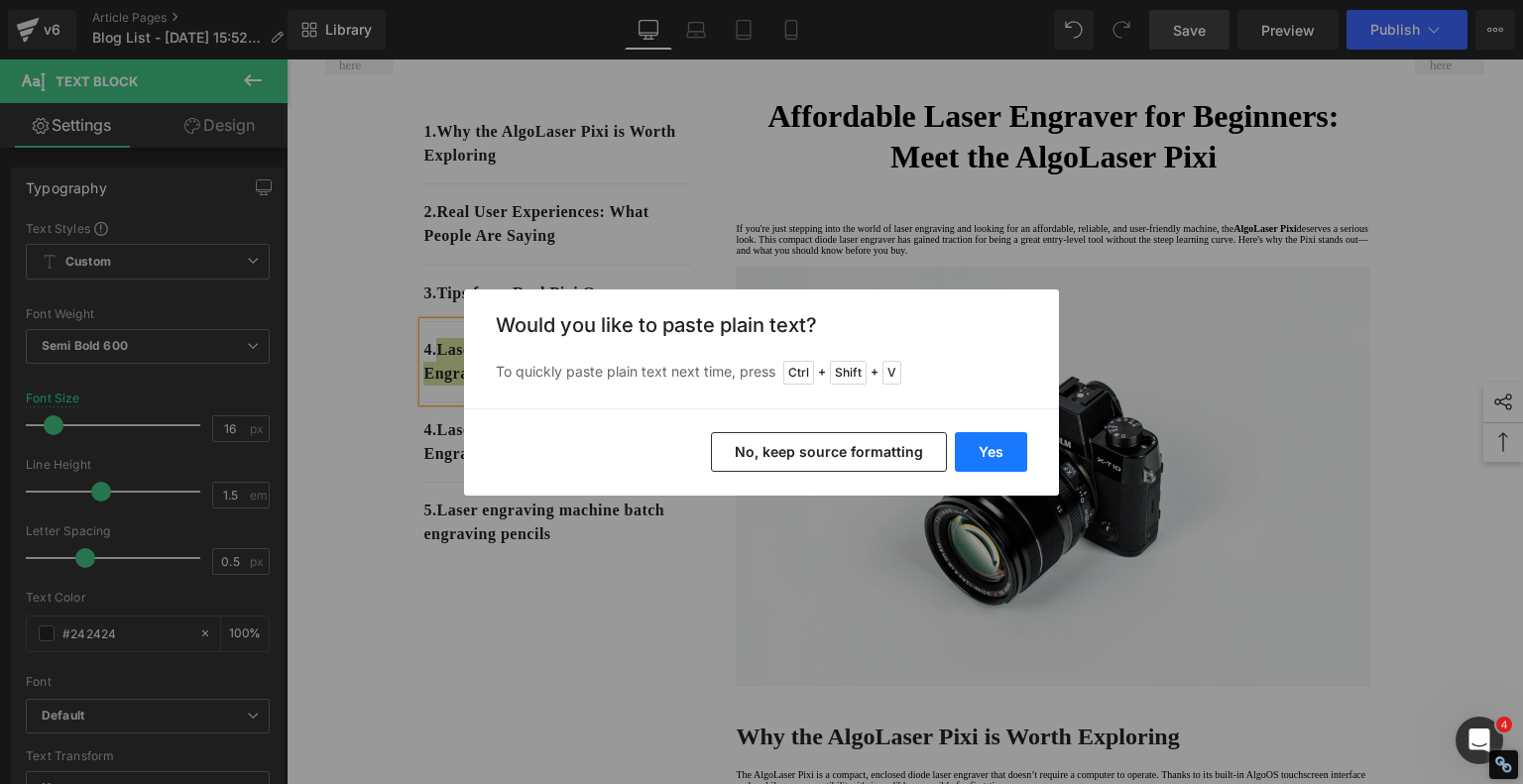 click on "Yes" at bounding box center (991, 452) 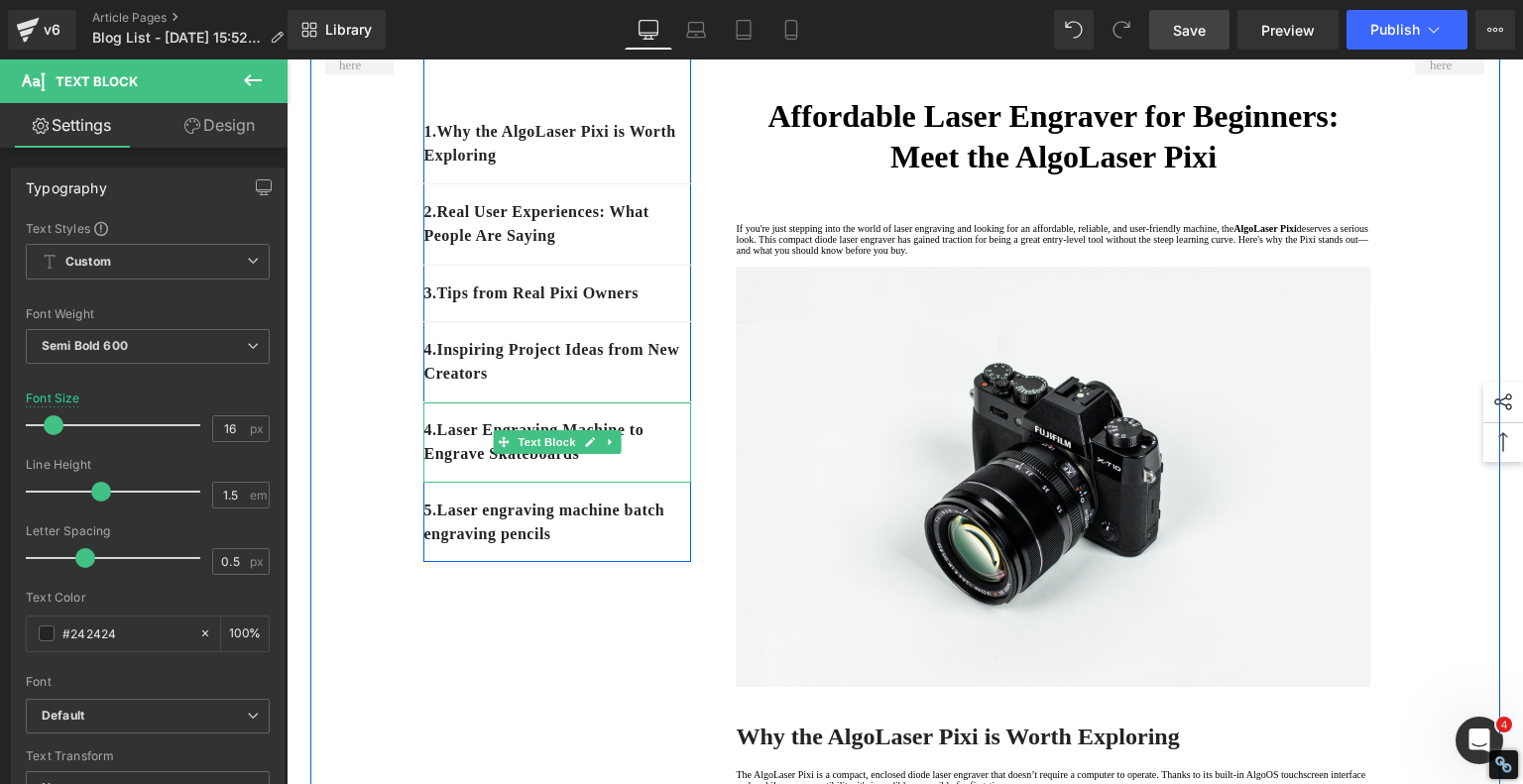 click on "4.  Laser Engraving Machine to Engrave Skateboards" at bounding box center (557, 442) 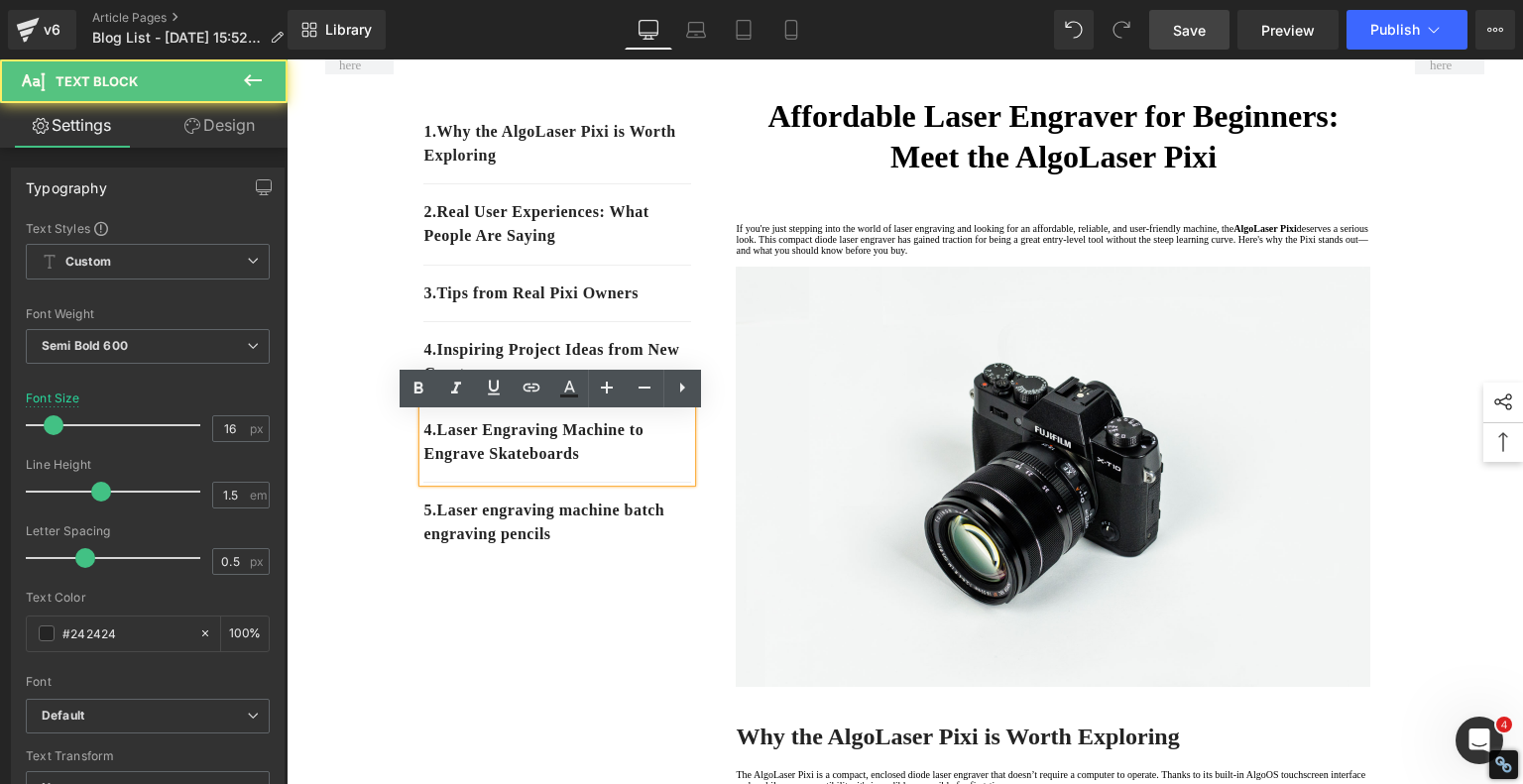 click on "4.  Laser Engraving Machine to Engrave Skateboards" at bounding box center [557, 442] 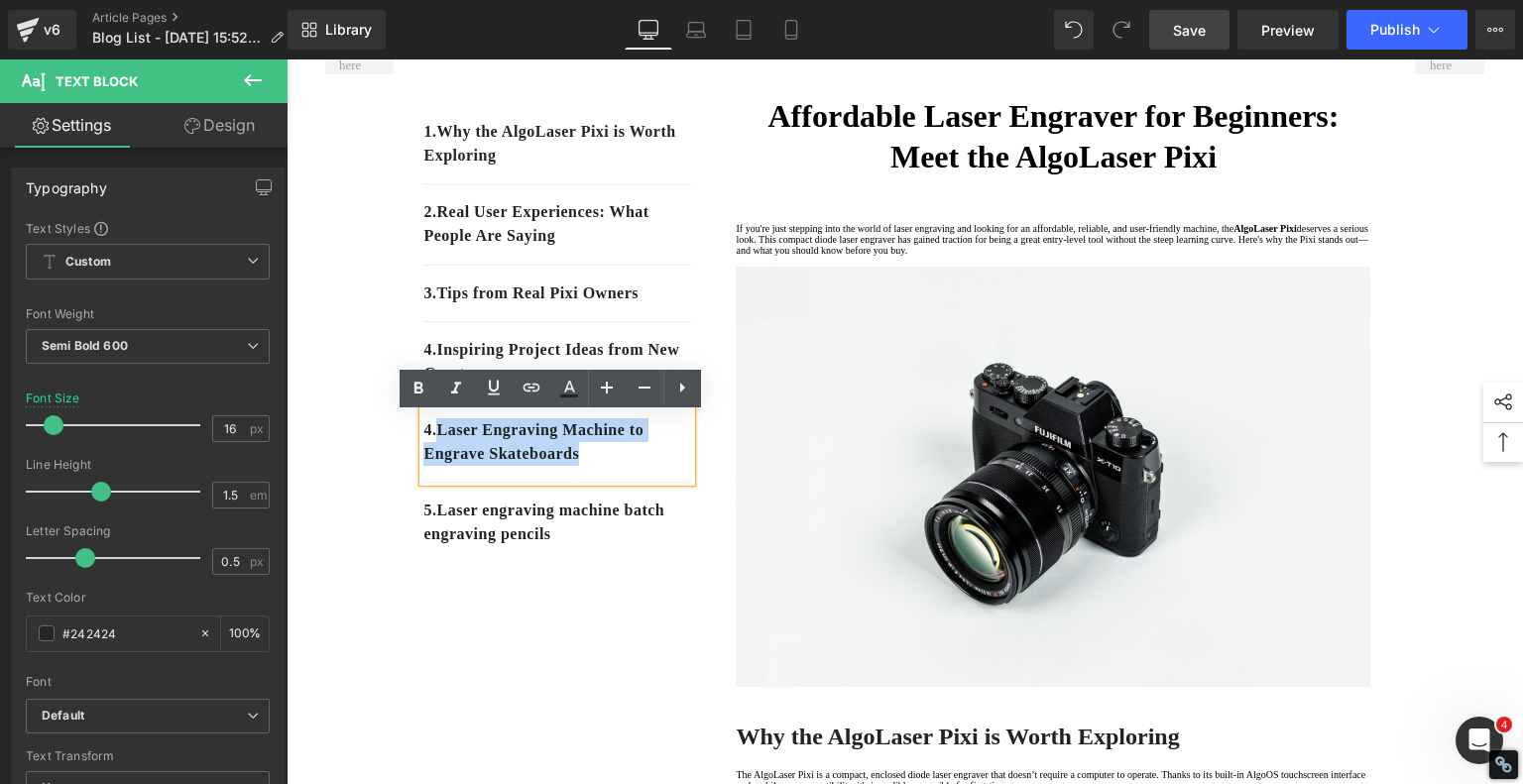 drag, startPoint x: 600, startPoint y: 469, endPoint x: 436, endPoint y: 447, distance: 165.469 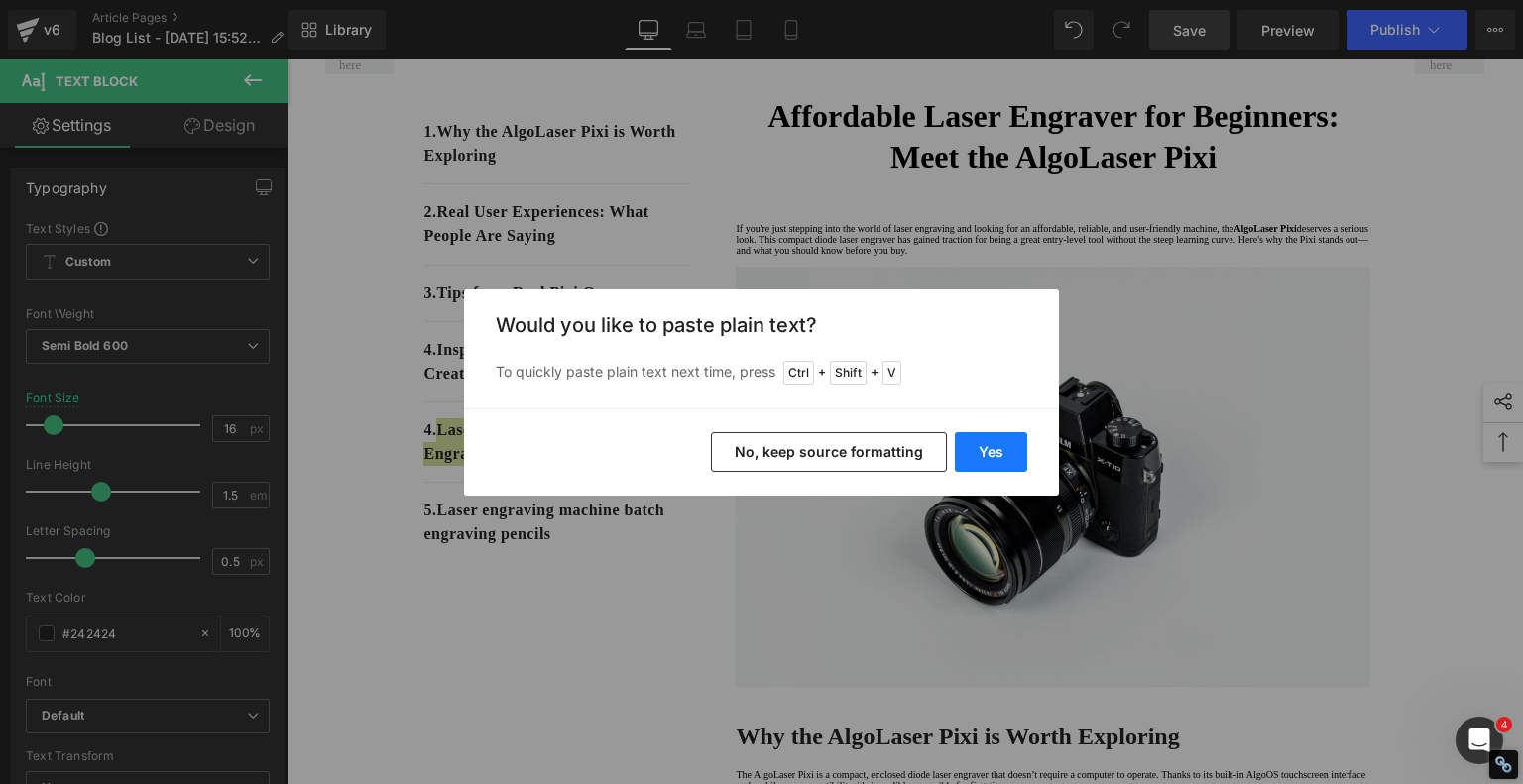 click on "Yes" at bounding box center (991, 452) 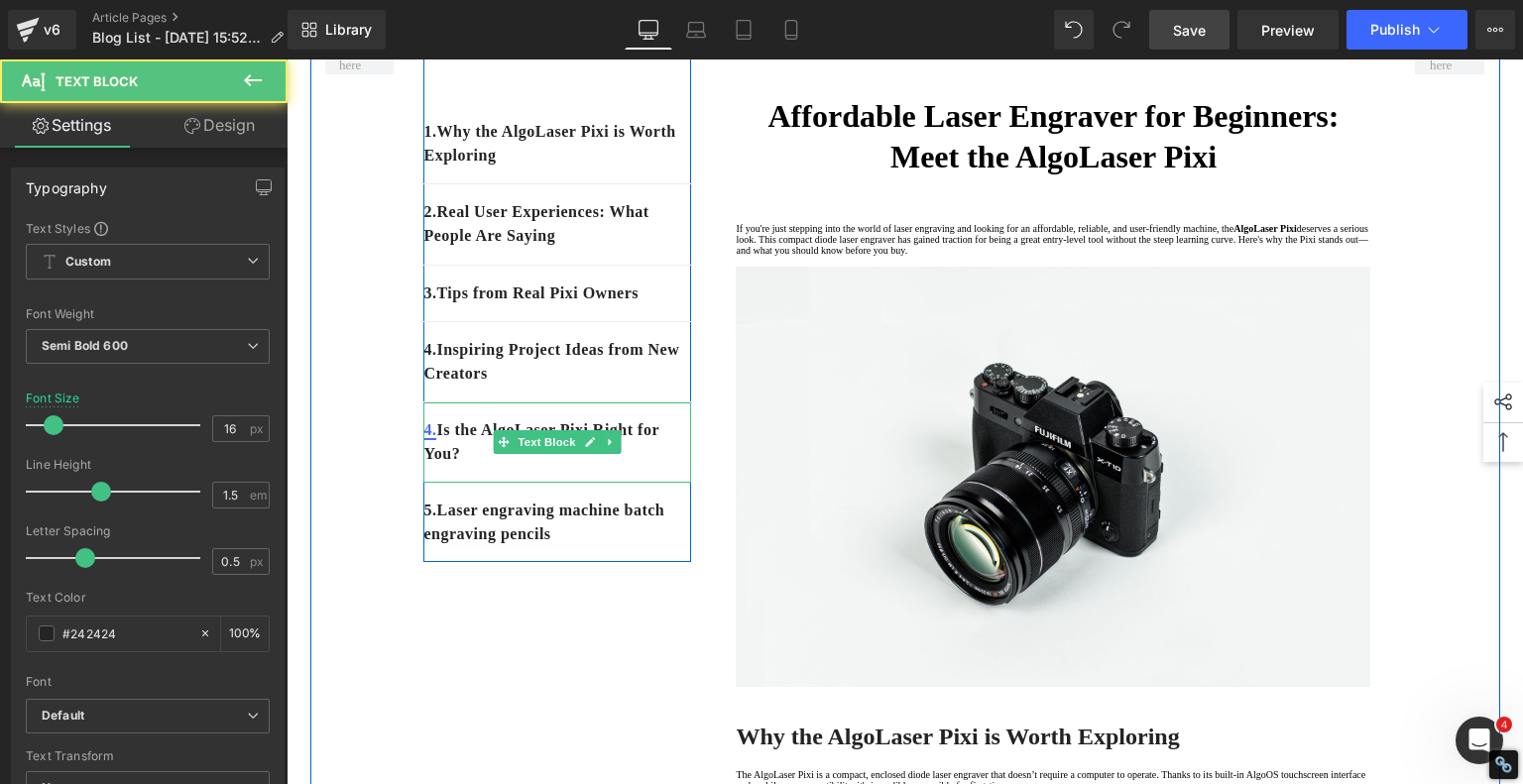 click on "4." at bounding box center [429, 429] 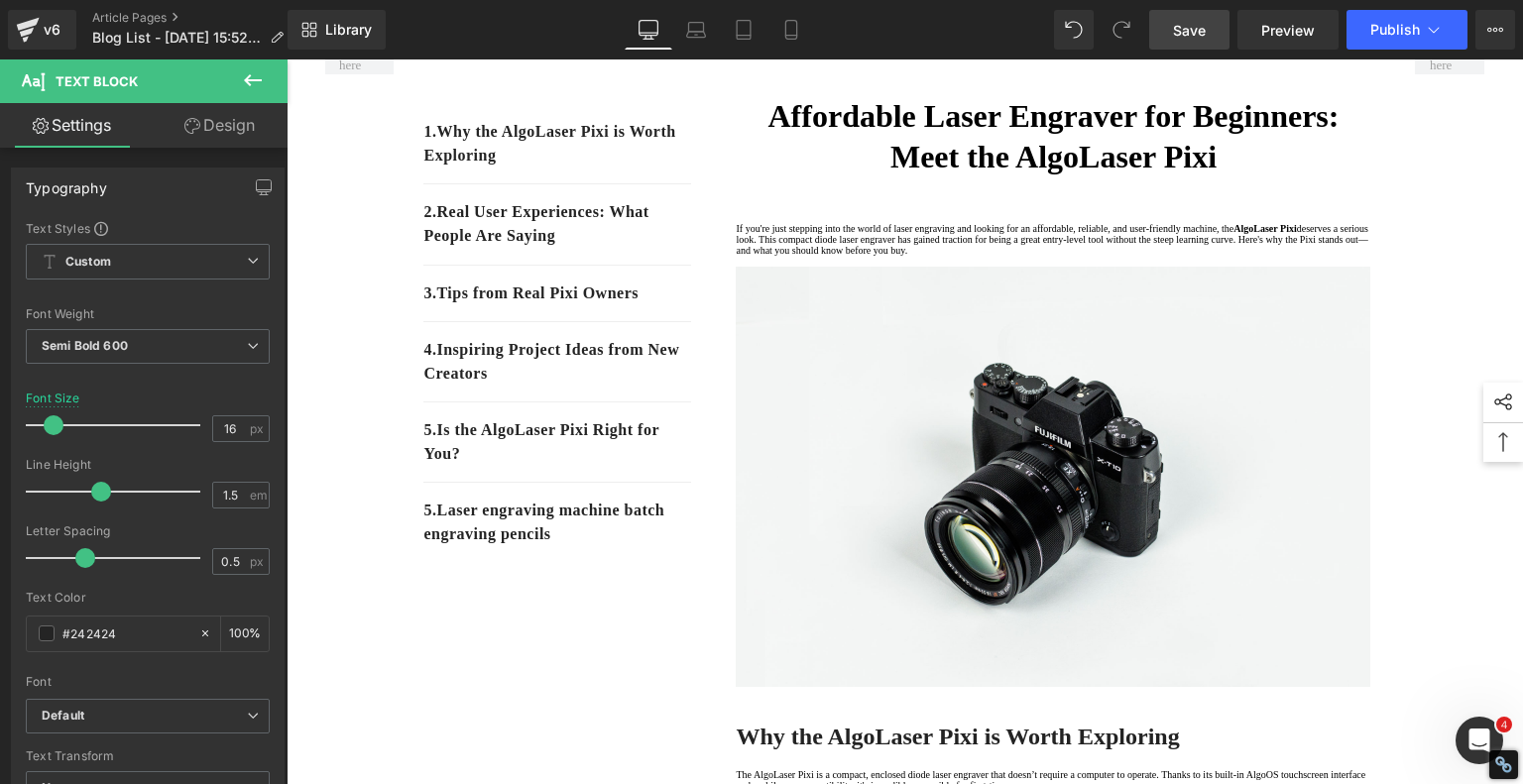 click on "1.  Why the AlgoLaser Pixi is Worth Exploring Text Block         2.  Real User Experiences: What People Are Saying Text Block         3.  Tips from Real Pixi Owners Text Block         4.  Inspiring Project Ideas from New Creators Text Block         5 .  Is the AlgoLaser Pixi Right for You? Text Block         5.  Laser engraving machine batch engraving pencils Text Block         Row         Affordable Laser Engraver for Beginners: Meet the AlgoLaser Pixi Heading         If you're just stepping into the world of laser engraving and looking for an affordable, reliable, and user-friendly machine, the  AlgoLaser Pixi  deserves a serious look. T his compact diode laser engraver has gained traction for being a great entry-level tool without the steep learning curve. Here's why the Pixi stands out—and what you should know before you buy. Text Block         Image         Row         Why the AlgoLaser Pixi is Worth Exploring Heading         Here’s what makes it special: ·  Fully Standalone Operation: ·" at bounding box center [905, 2156] 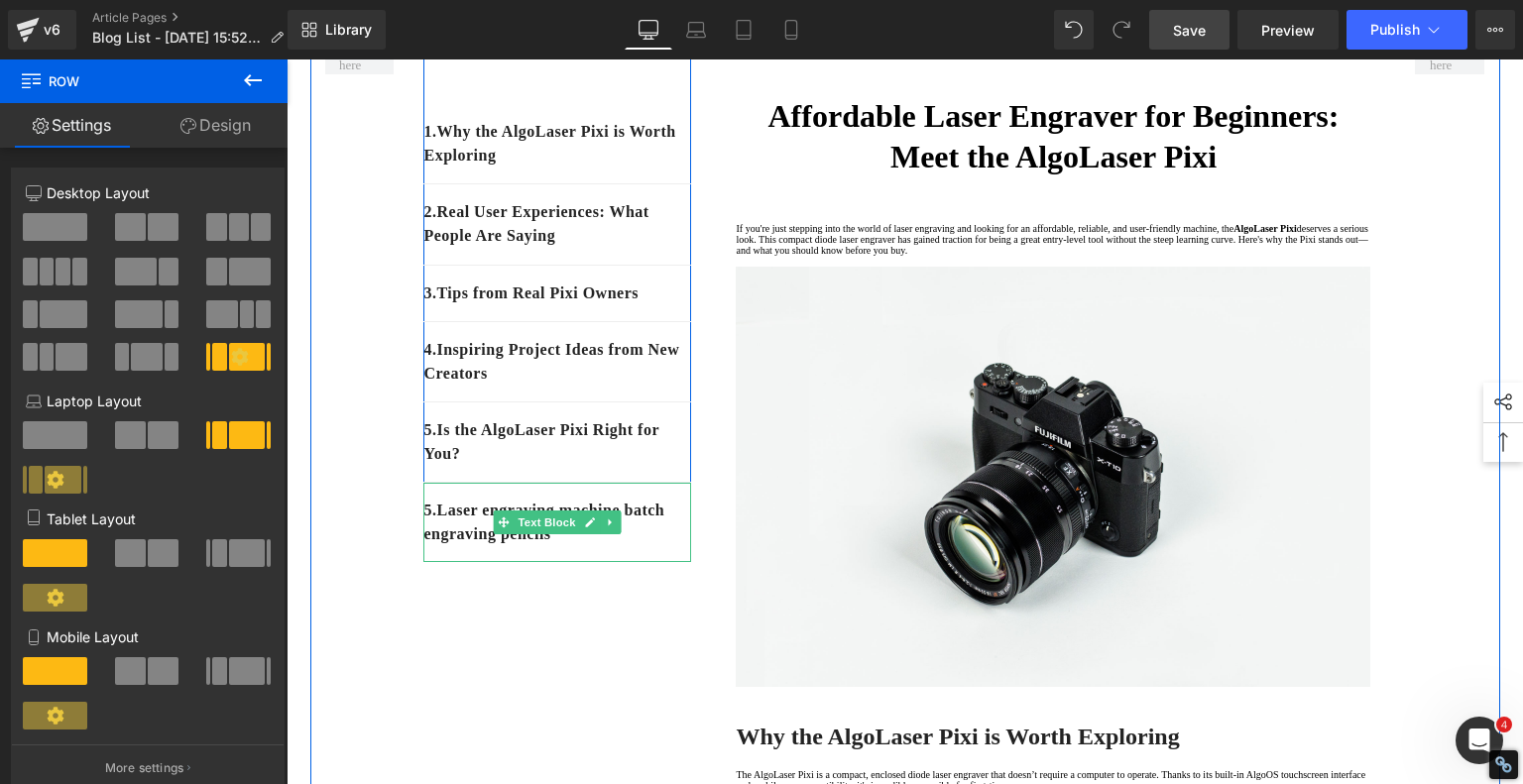 click on "5.  Laser engraving machine batch engraving pencils" at bounding box center [557, 522] 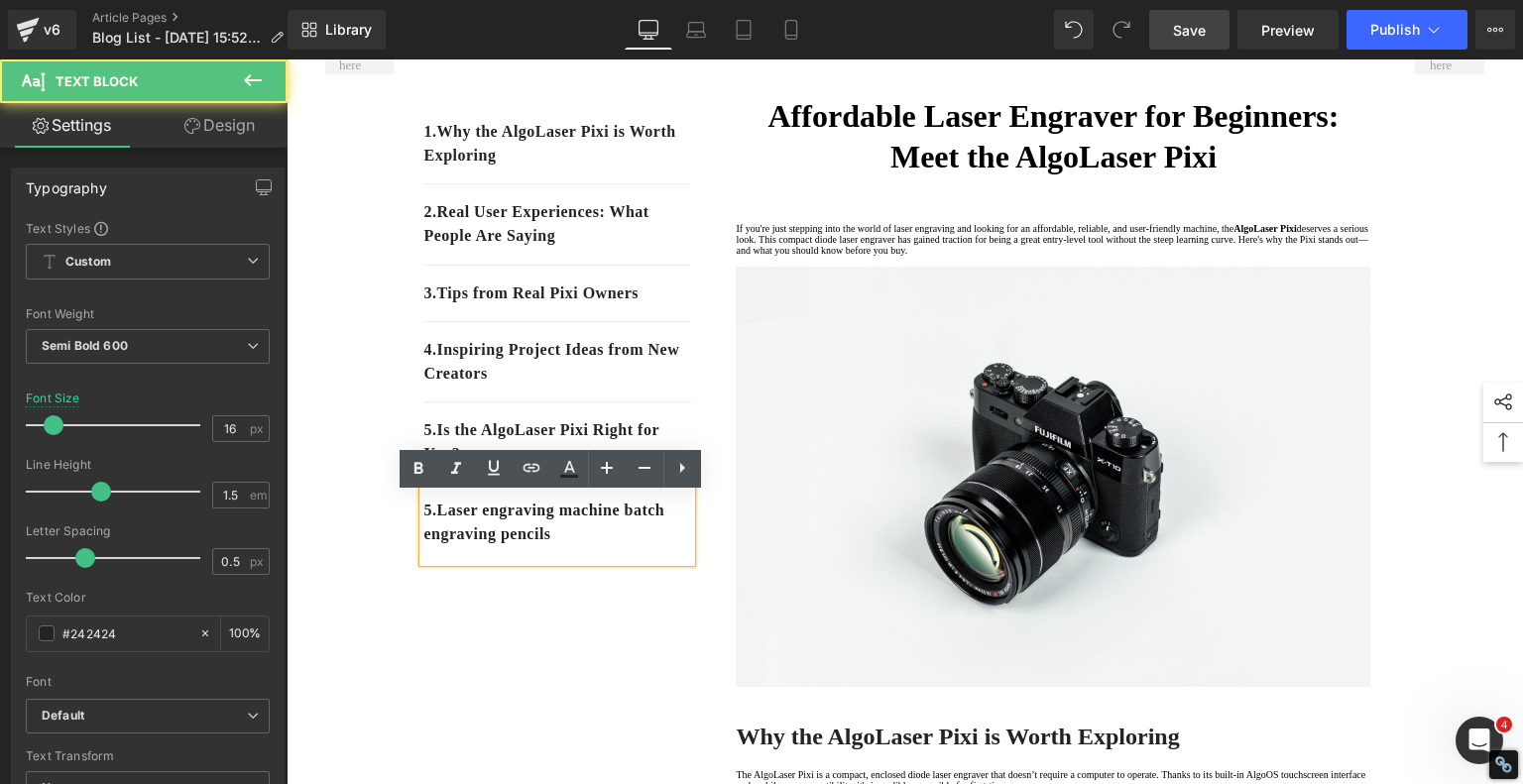 click on "5.  Laser engraving machine batch engraving pencils" at bounding box center [557, 522] 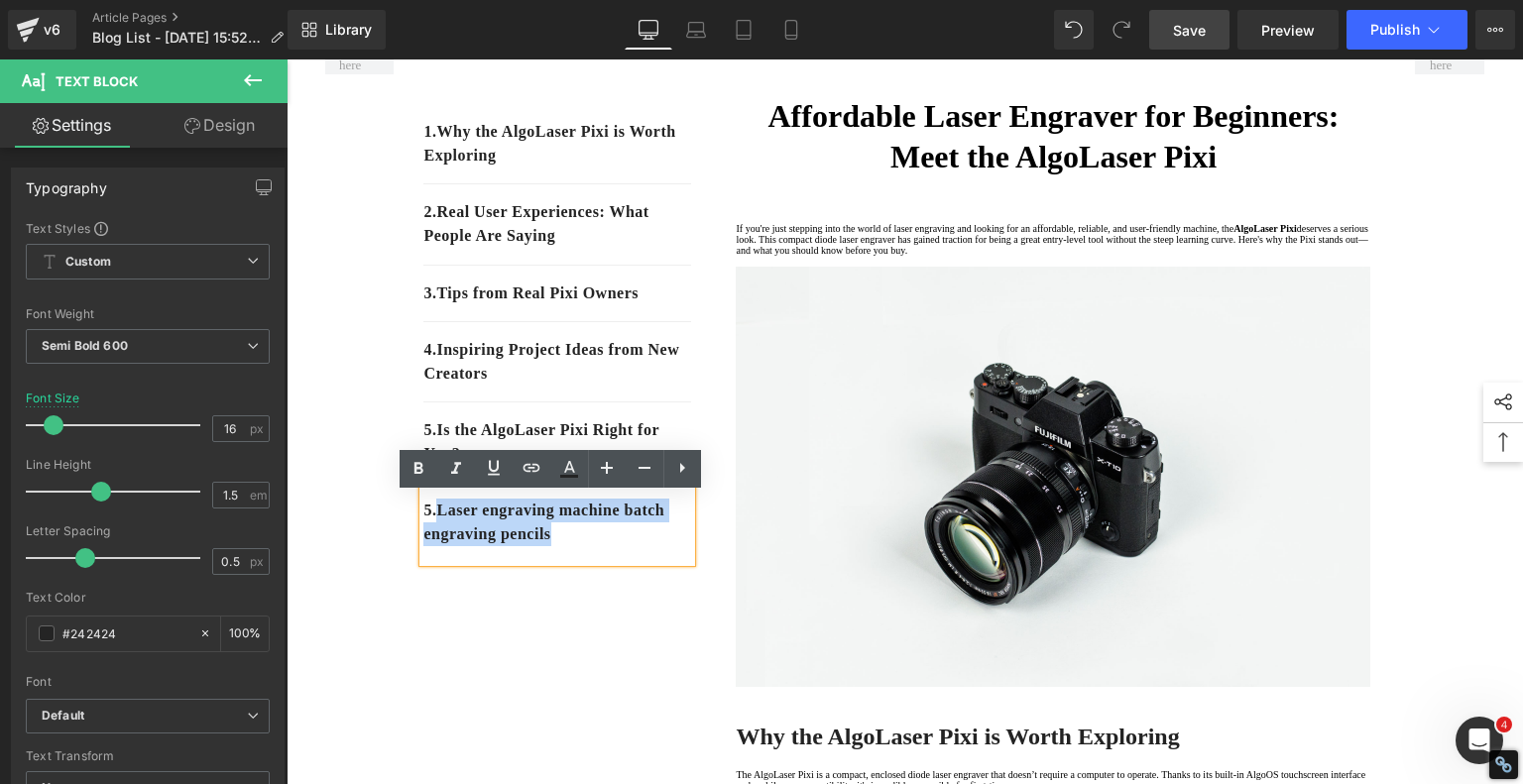 drag, startPoint x: 622, startPoint y: 548, endPoint x: 438, endPoint y: 525, distance: 185.43193 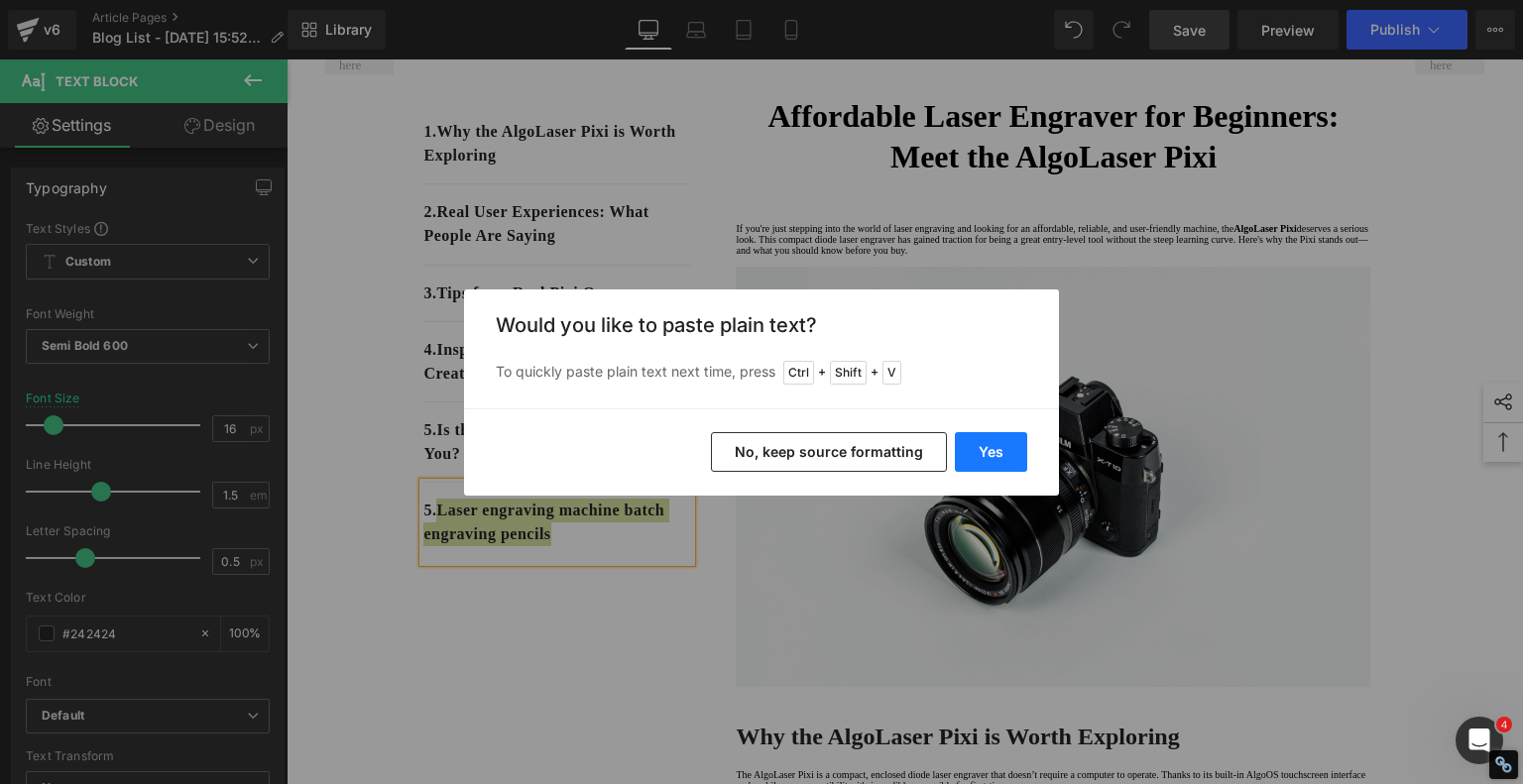 click on "Yes" at bounding box center [991, 452] 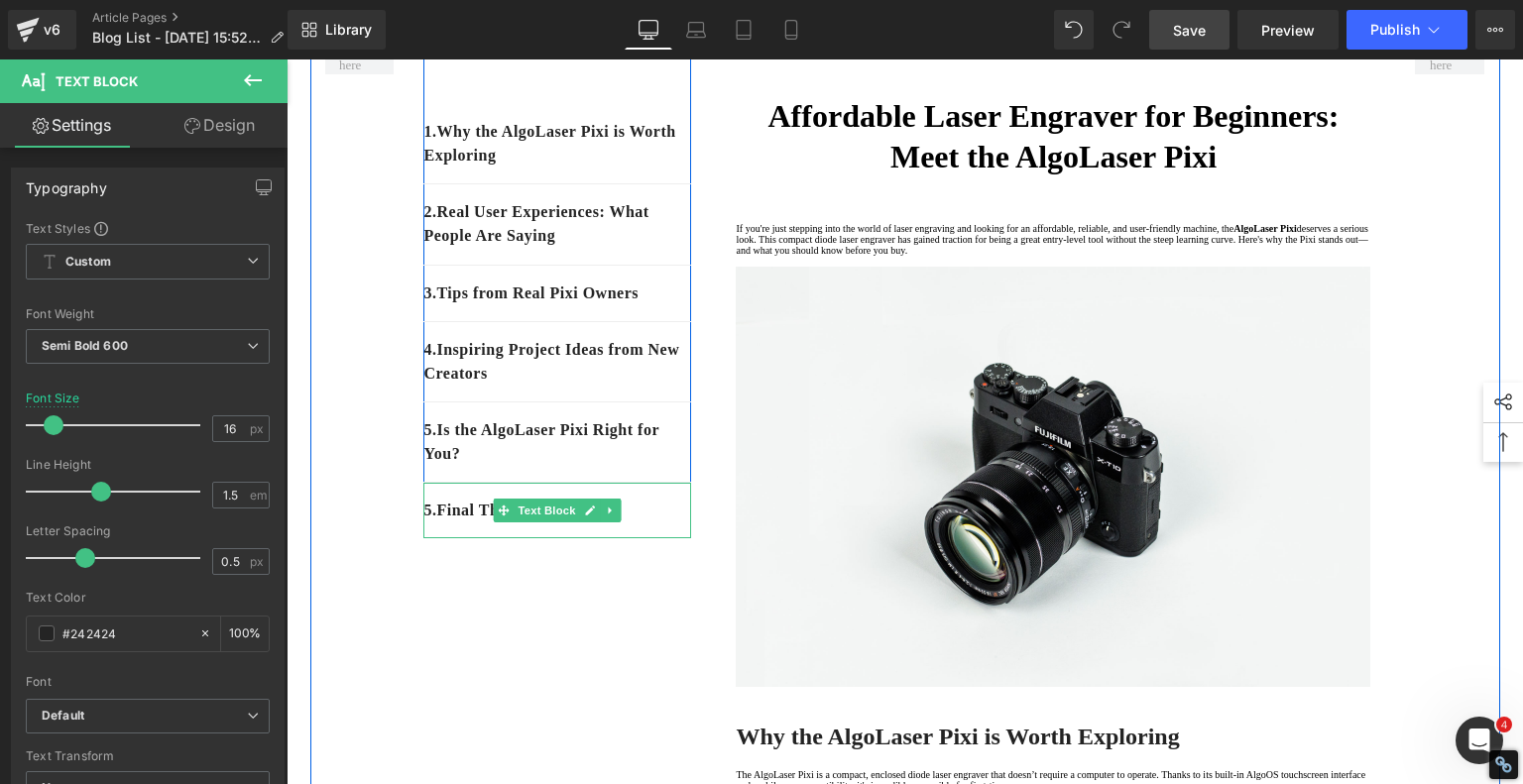 click on "5.  Final Thoughts" at bounding box center [557, 510] 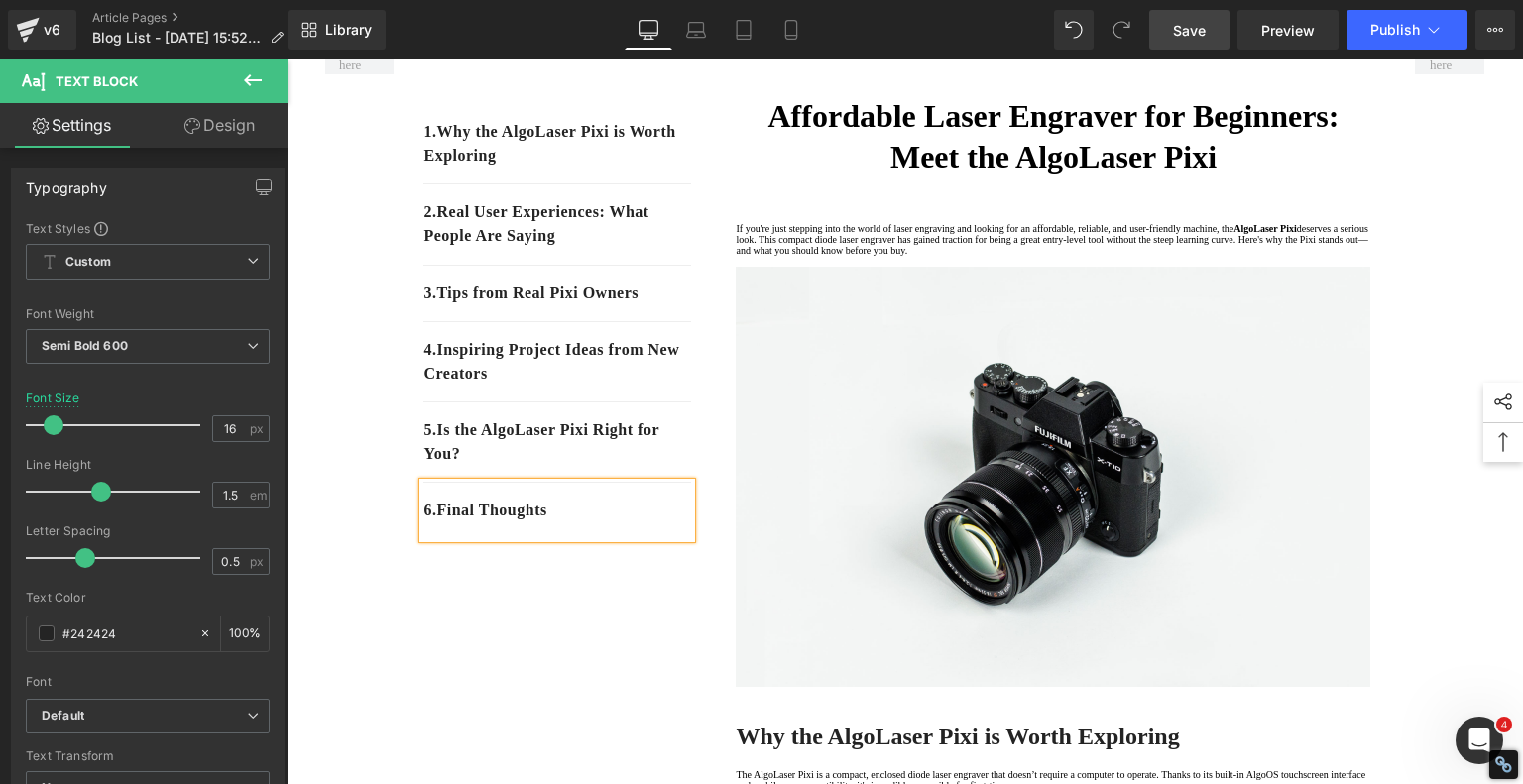 click on "1.  Why the AlgoLaser Pixi is Worth Exploring Text Block         2.  Real User Experiences: What People Are Saying Text Block         3.  Tips from Real Pixi Owners Text Block         4.  Inspiring Project Ideas from New Creators Text Block         5 .  Is the AlgoLaser Pixi Right for You? Text Block         6 .  Final Thoughts Text Block         Row         Affordable Laser Engraver for Beginners: Meet the AlgoLaser Pixi Heading         If you're just stepping into the world of laser engraving and looking for an affordable, reliable, and user-friendly machine, the  AlgoLaser Pixi  deserves a serious look. T his compact diode laser engraver has gained traction for being a great entry-level tool without the steep learning curve. Here's why the Pixi stands out—and what you should know before you buy. Text Block         Image         Row         Why the AlgoLaser Pixi is Worth Exploring Heading         Here’s what makes it special: ·  Fully Standalone Operation: ·   Multiple Power Options:" at bounding box center [905, 2156] 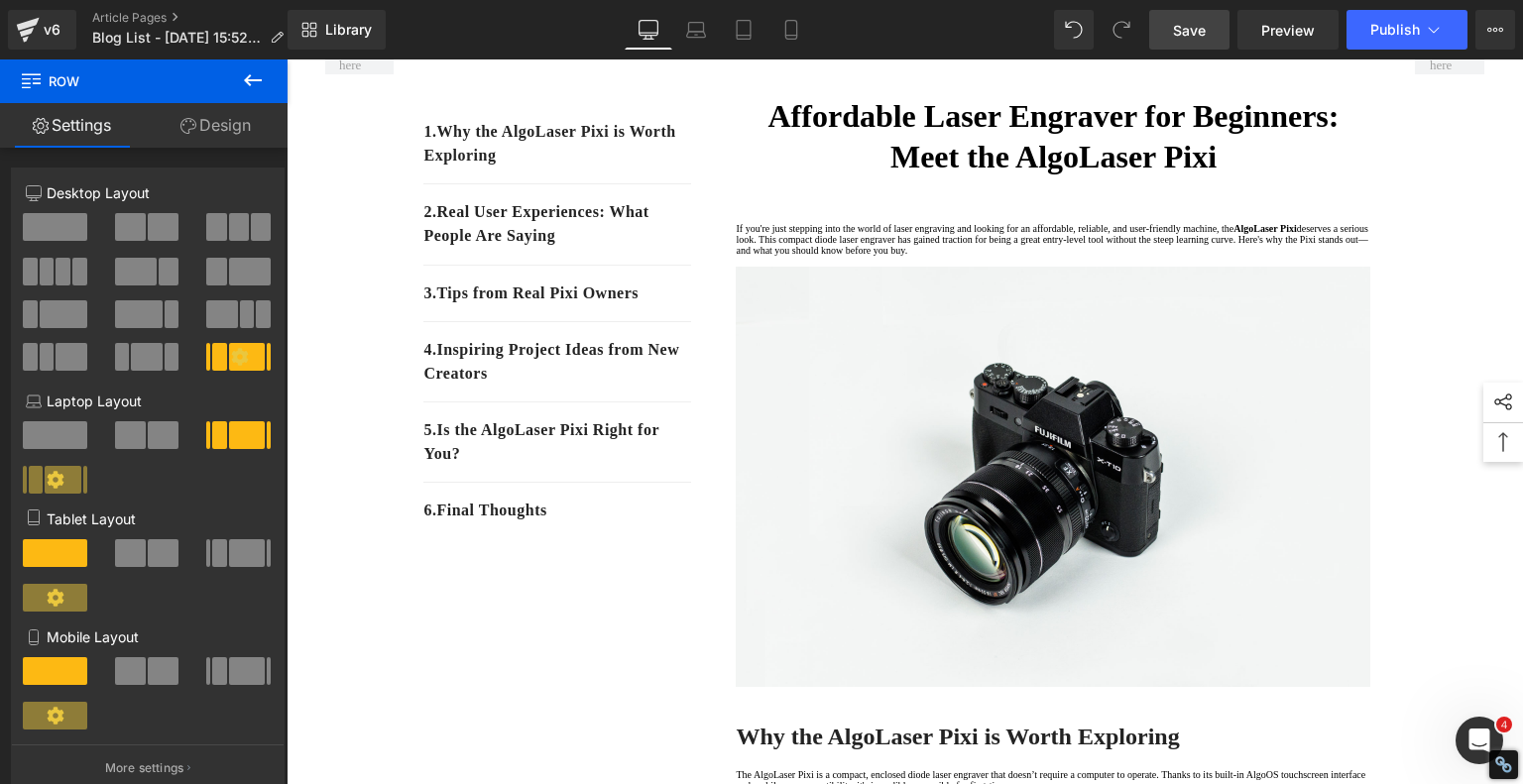click on "Save" at bounding box center (1189, 30) 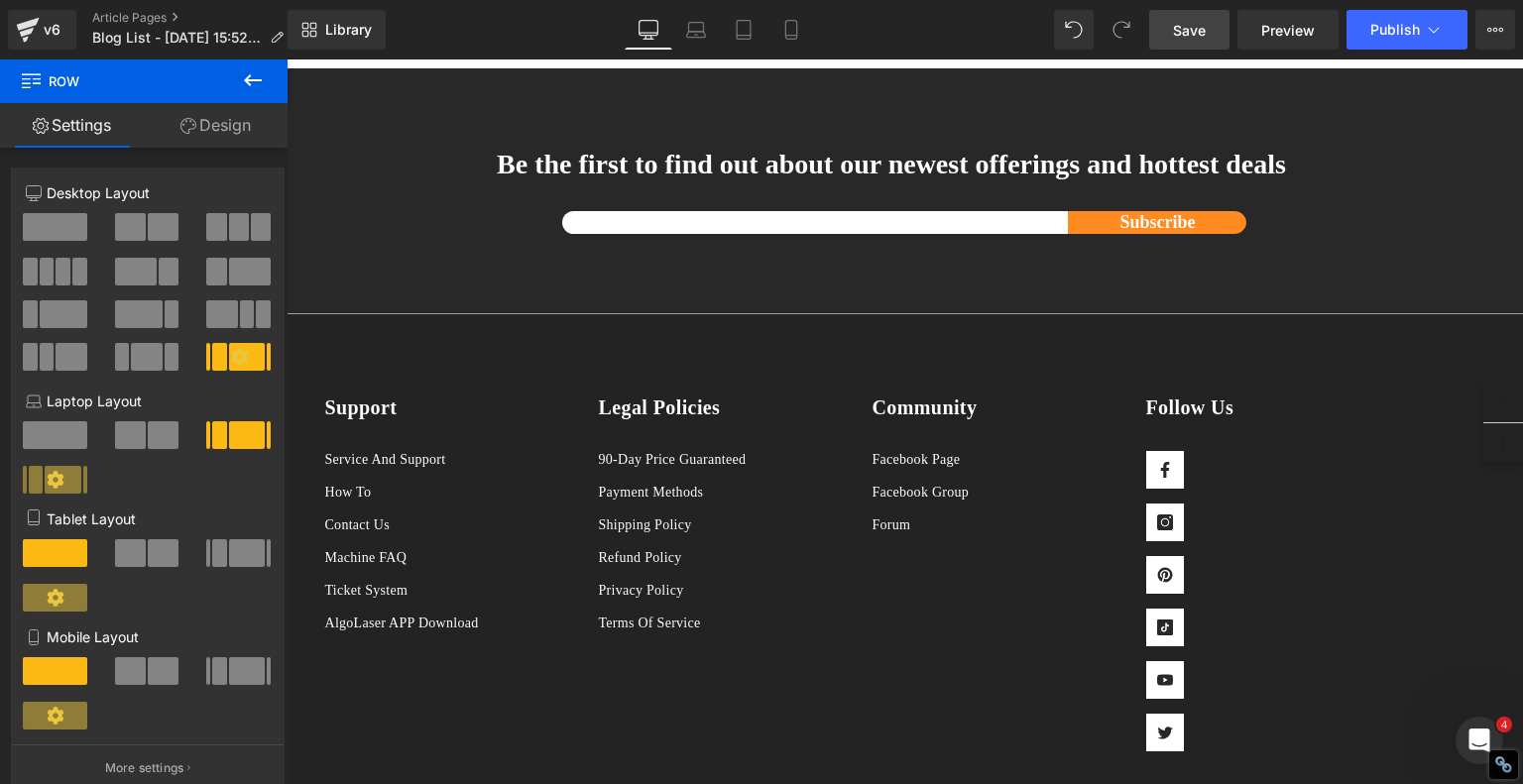 scroll, scrollTop: 4361, scrollLeft: 0, axis: vertical 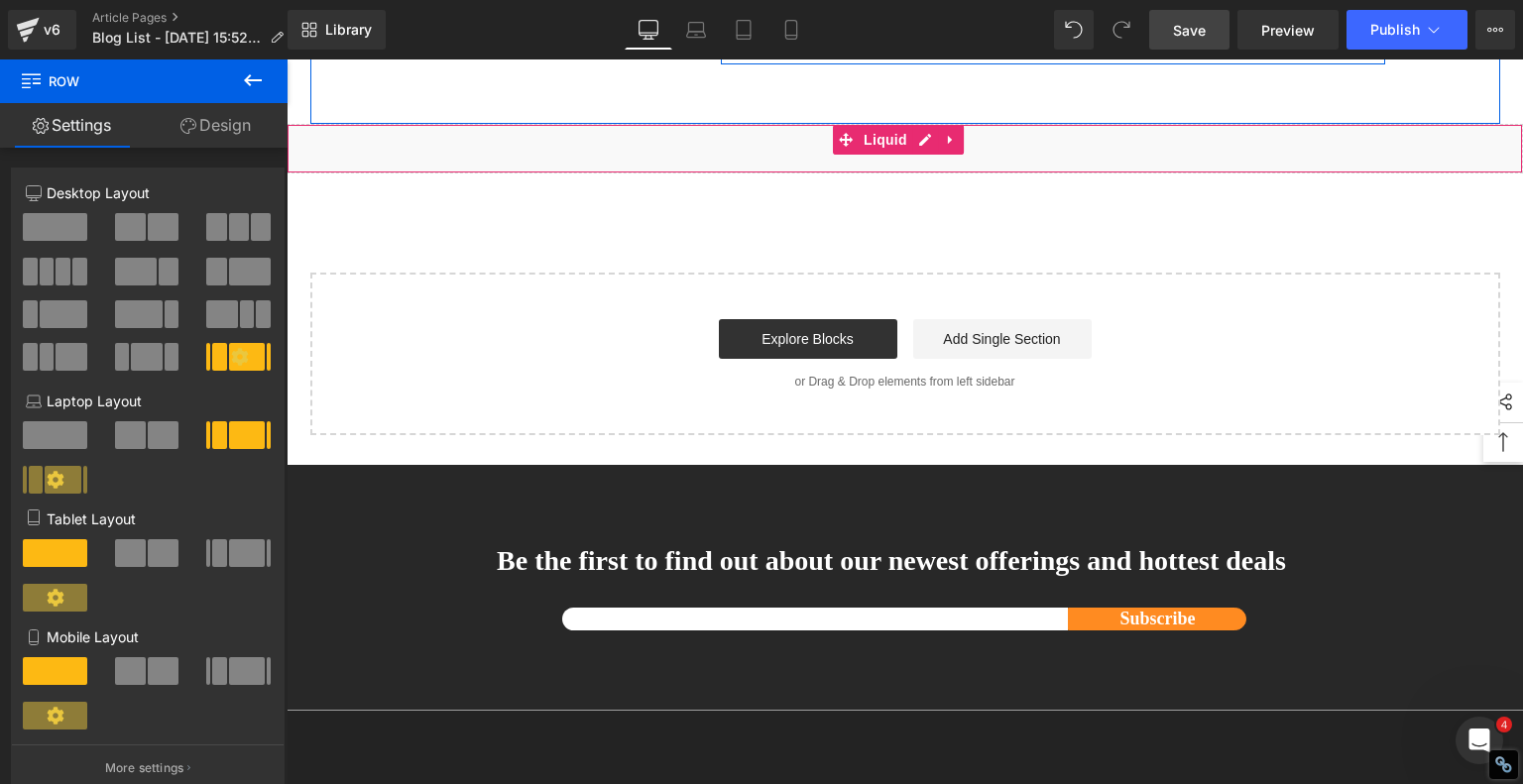 drag, startPoint x: 1178, startPoint y: 491, endPoint x: 1150, endPoint y: 534, distance: 51.312766 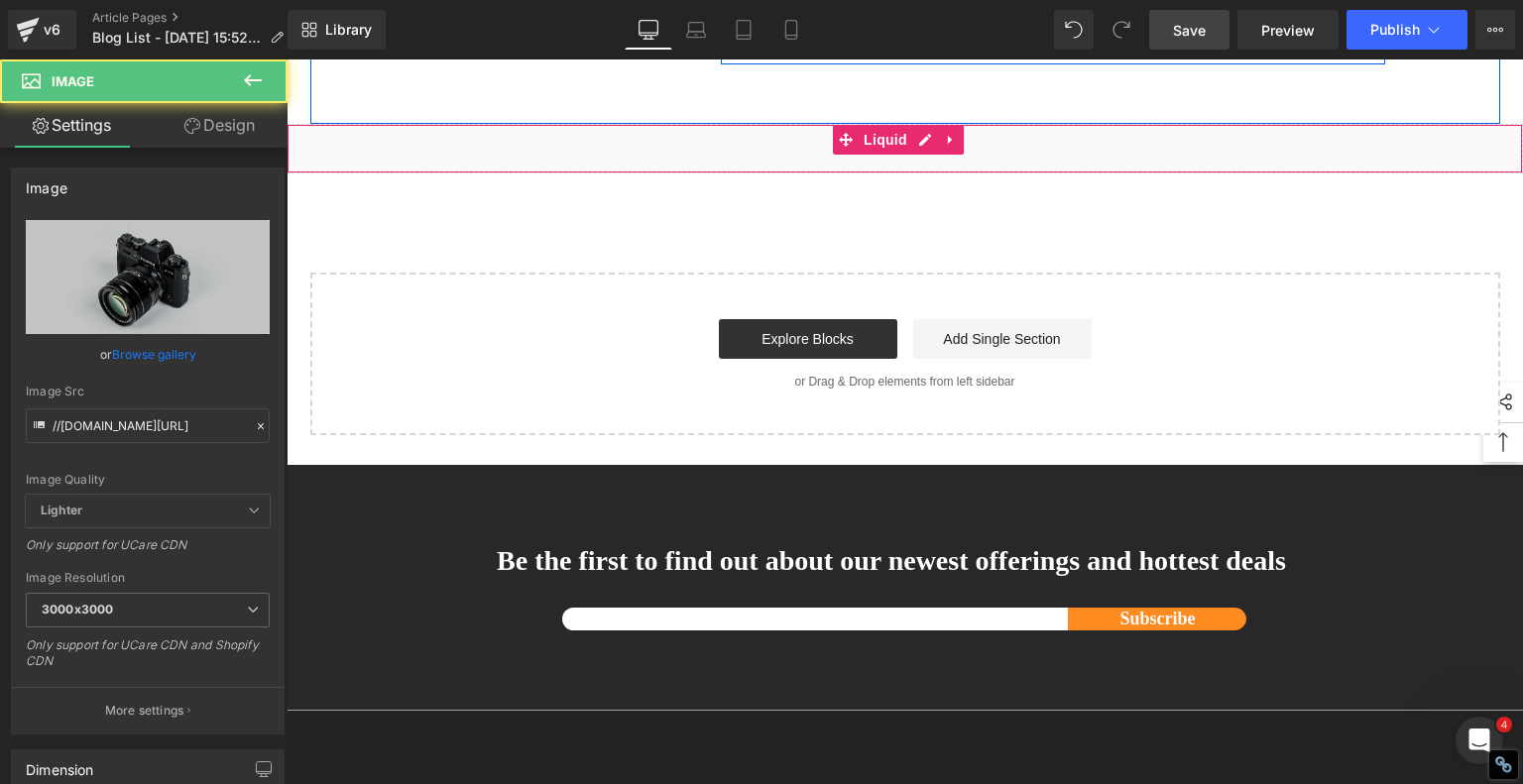 click 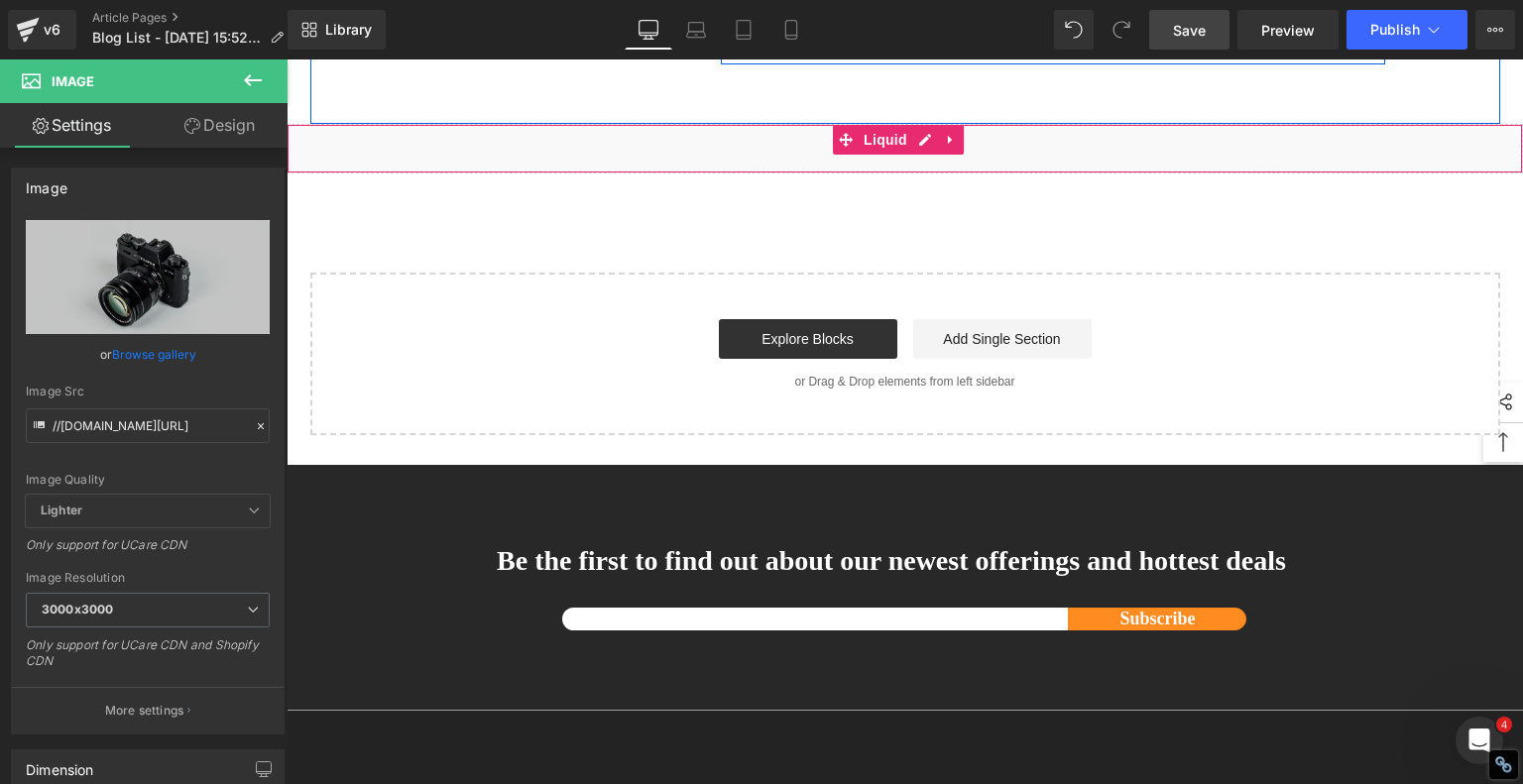 click 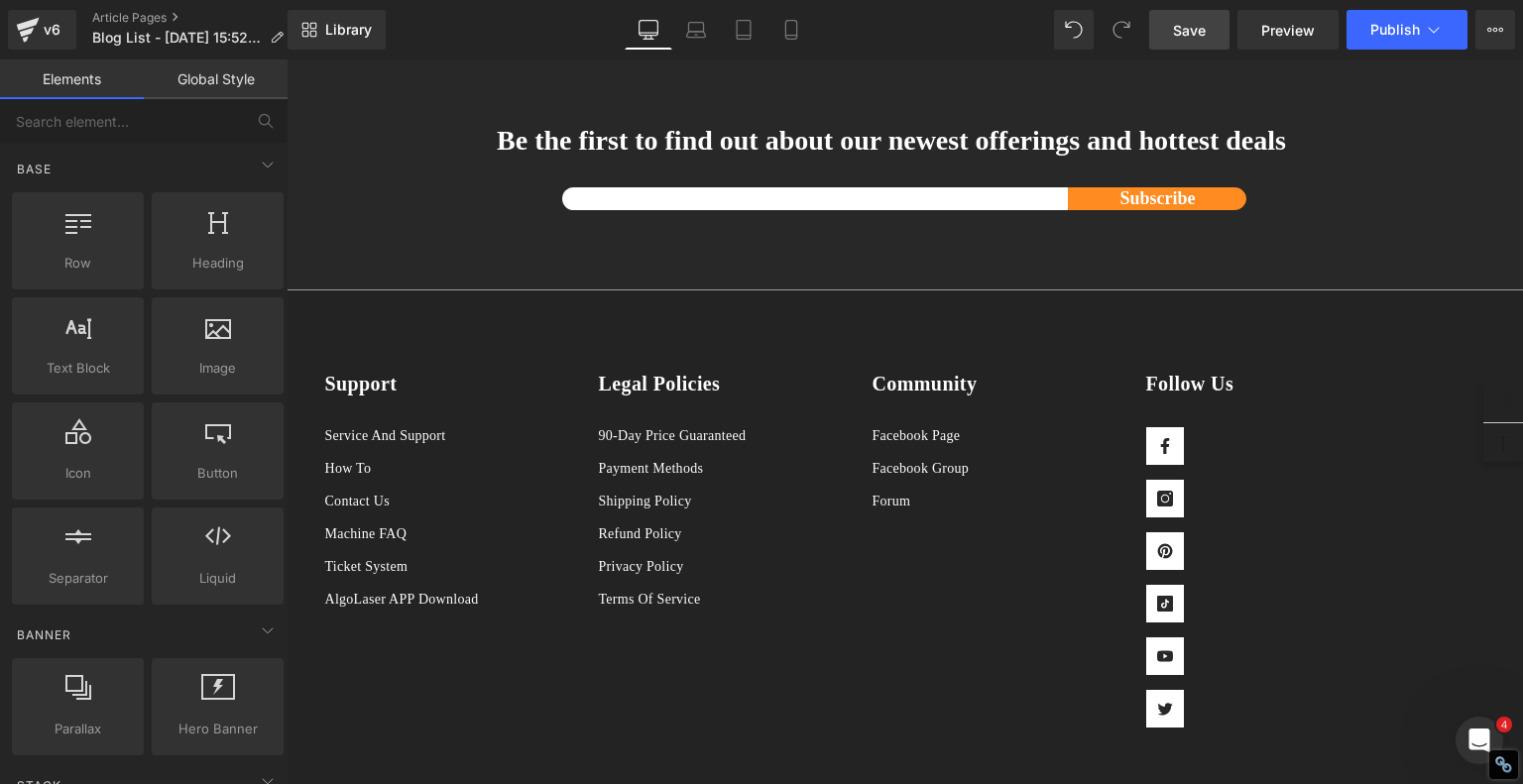 click at bounding box center (1053, -368) 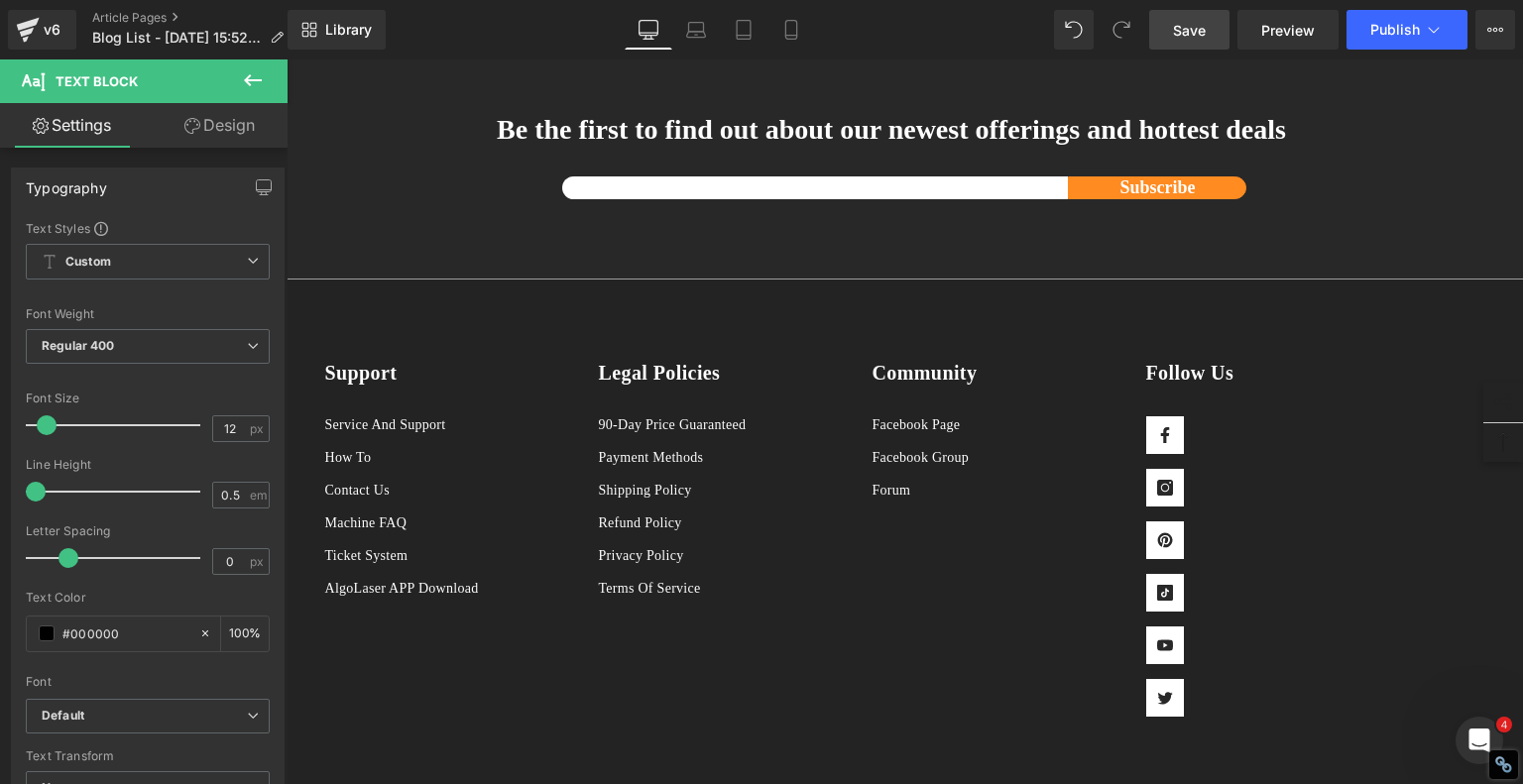 click on "1.  Why the AlgoLaser Pixi is Worth Exploring Text Block         2.  Real User Experiences: What People Are Saying Text Block         3.  Tips from Real Pixi Owners Text Block         4.  Inspiring Project Ideas from New Creators Text Block         5 .  Is the AlgoLaser Pixi Right for You? Text Block         6 .  Final Thoughts Text Block         Row         Affordable Laser Engraver for Beginners: Meet the AlgoLaser Pixi Heading         If you're just stepping into the world of laser engraving and looking for an affordable, reliable, and user-friendly machine, the  AlgoLaser Pixi  deserves a serious look. T his compact diode laser engraver has gained traction for being a great entry-level tool without the steep learning curve. Here's why the Pixi stands out—and what you should know before you buy. Text Block         Image         Row         Why the AlgoLaser Pixi is Worth Exploring Heading         Here’s what makes it special: ·  Fully Standalone Operation: ·   Multiple Power Options:" at bounding box center (905, -2223) 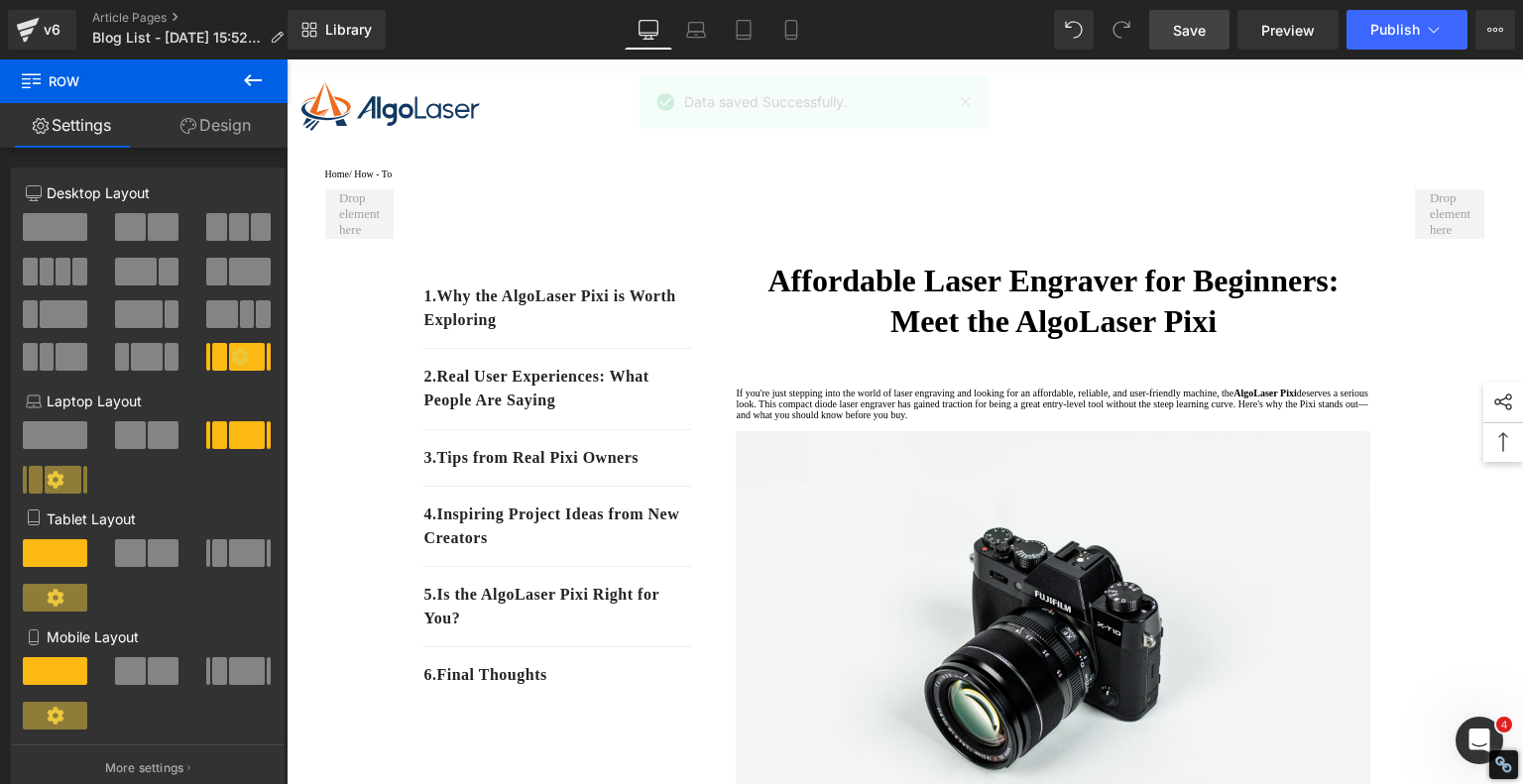 scroll, scrollTop: 0, scrollLeft: 0, axis: both 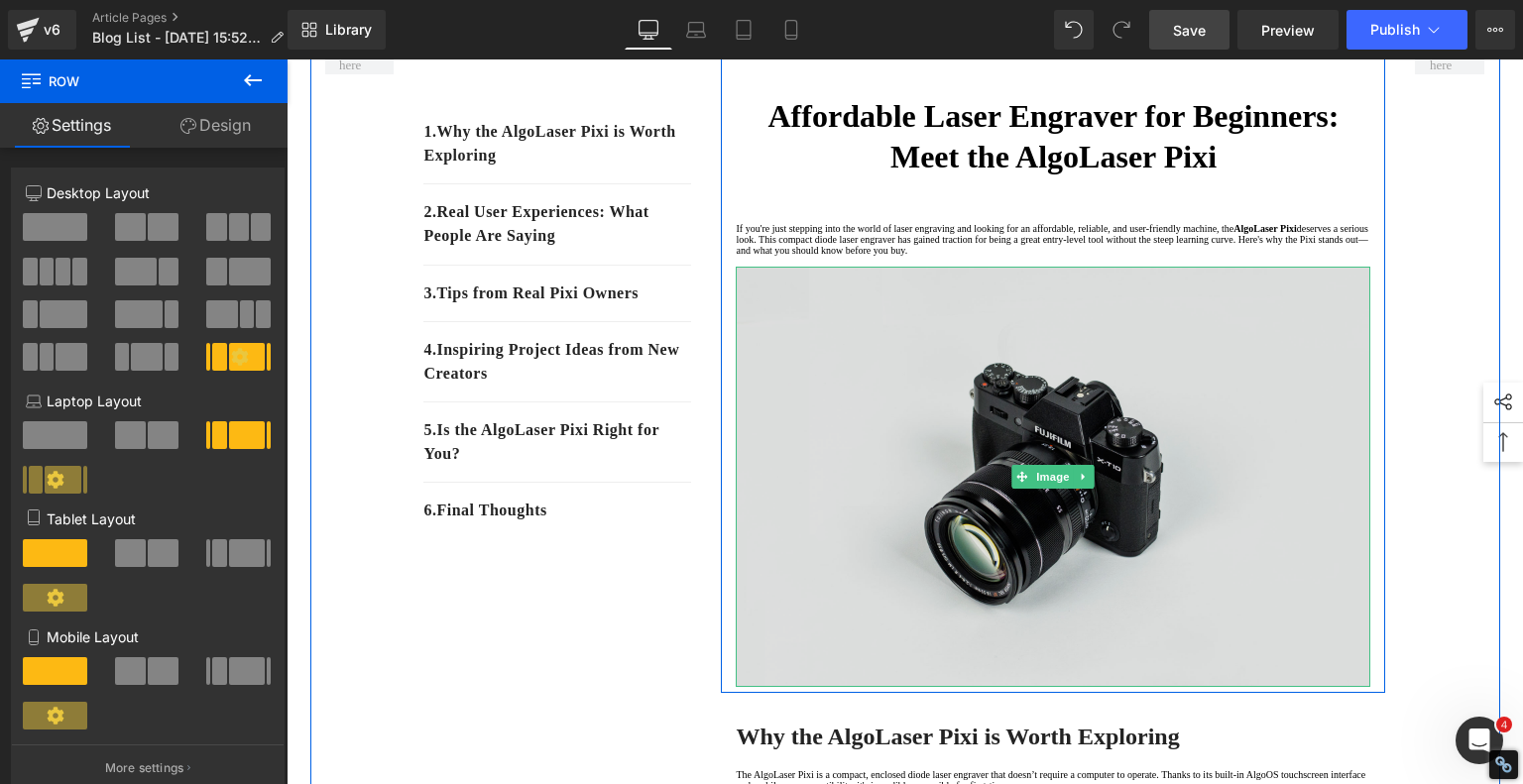 click at bounding box center (1053, 477) 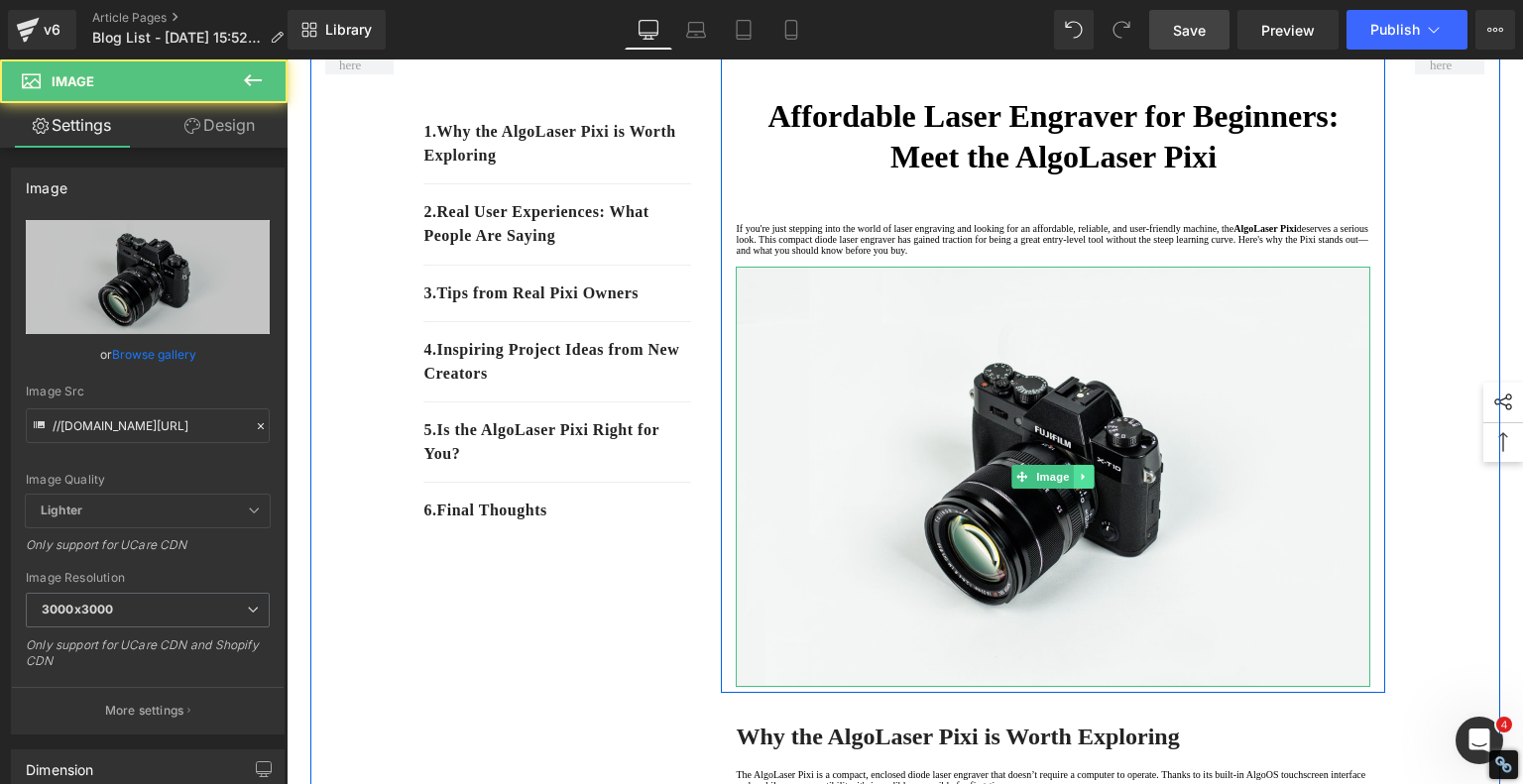 click 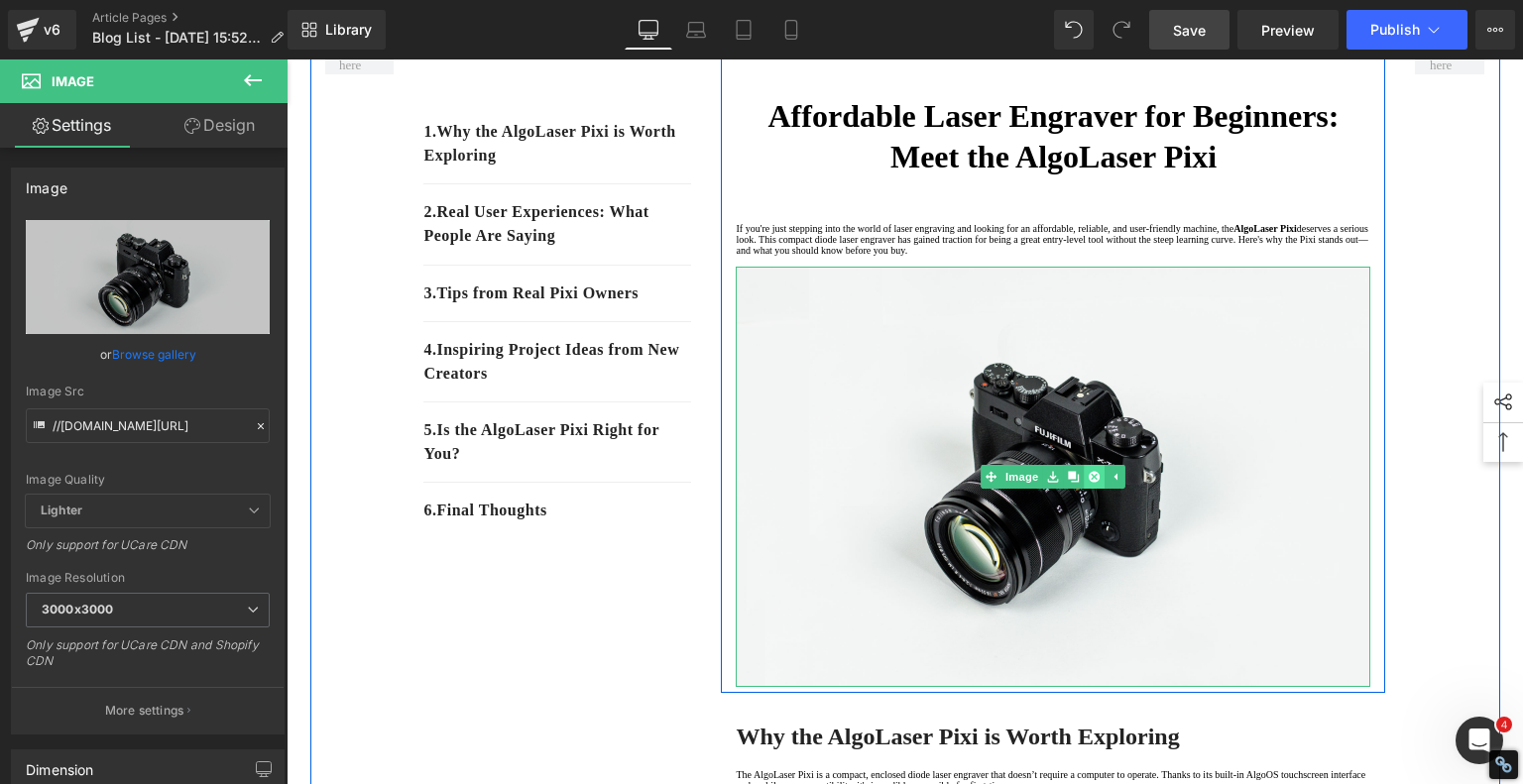 click 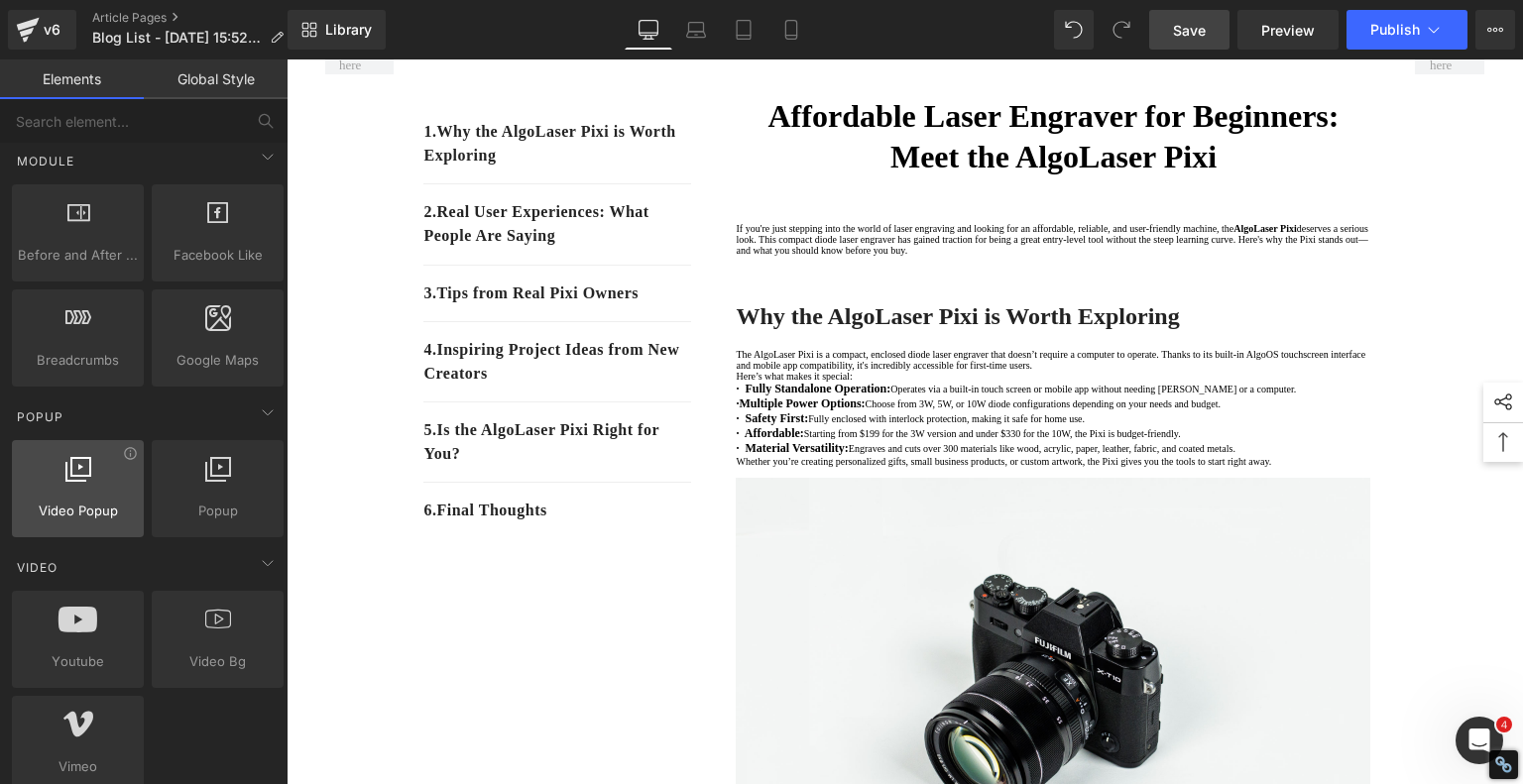 scroll, scrollTop: 1090, scrollLeft: 0, axis: vertical 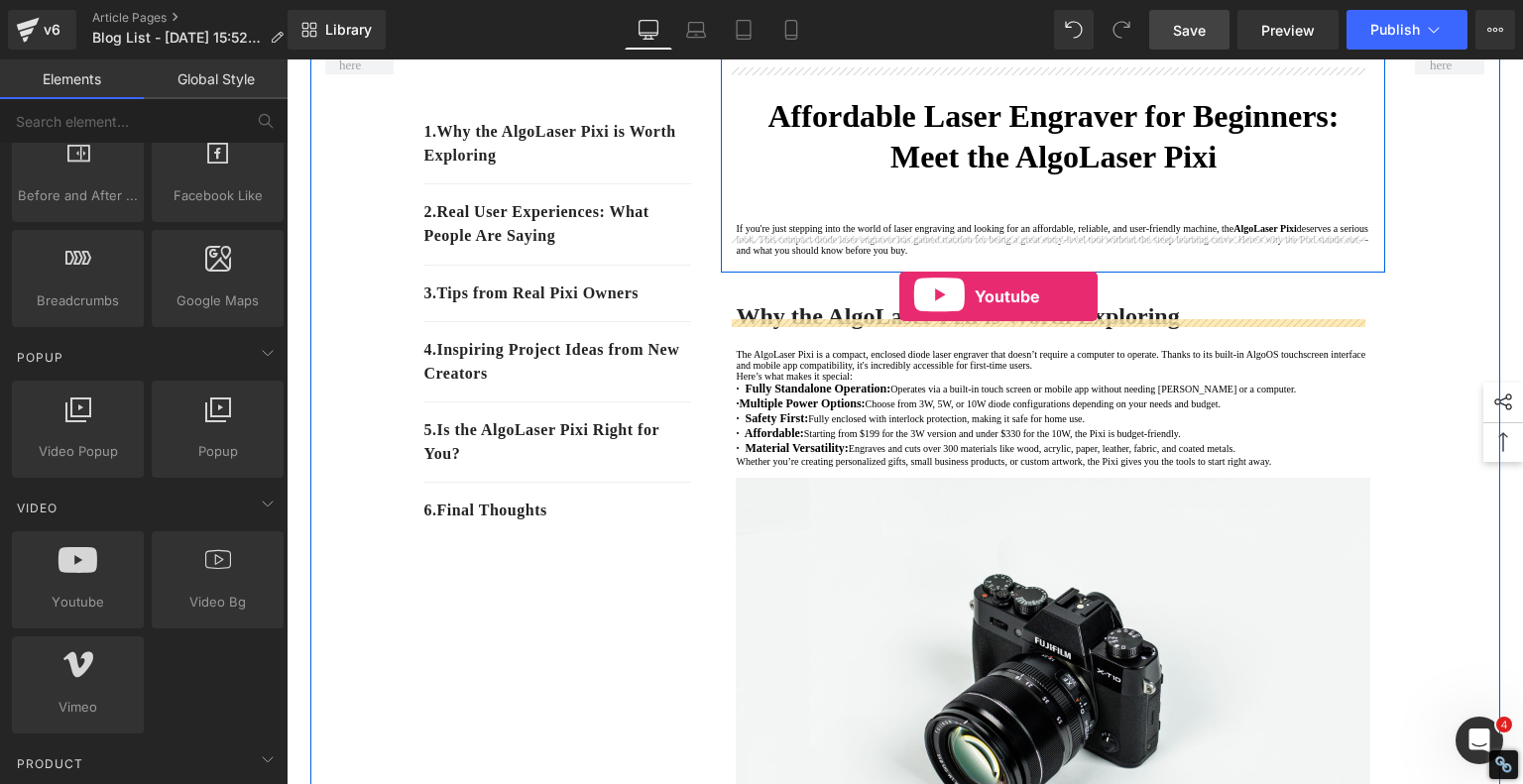 drag, startPoint x: 358, startPoint y: 632, endPoint x: 899, endPoint y: 296, distance: 636.84928 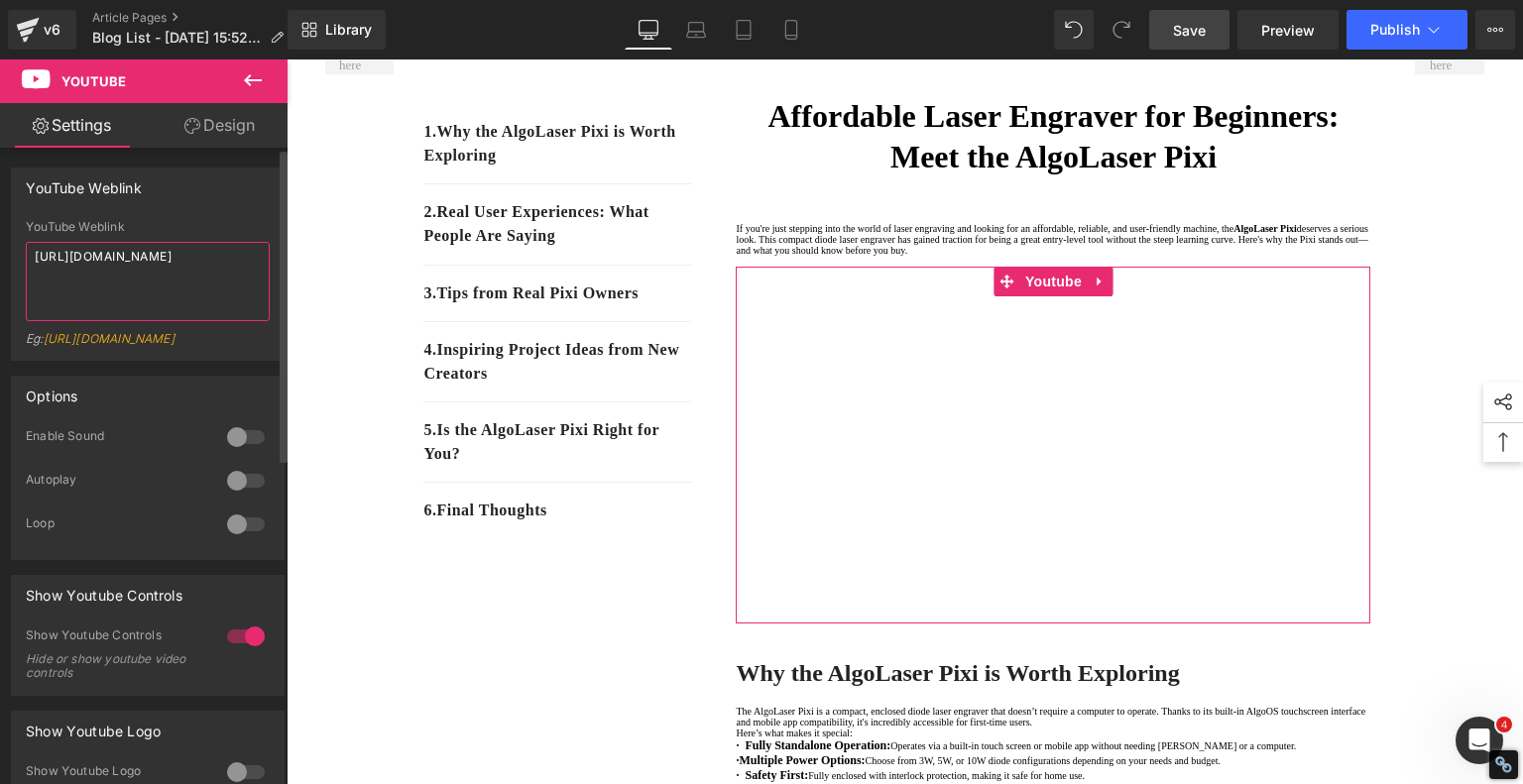click on "https://www.youtube.com/watch?v=OQBlWco72c4" at bounding box center (148, 281) 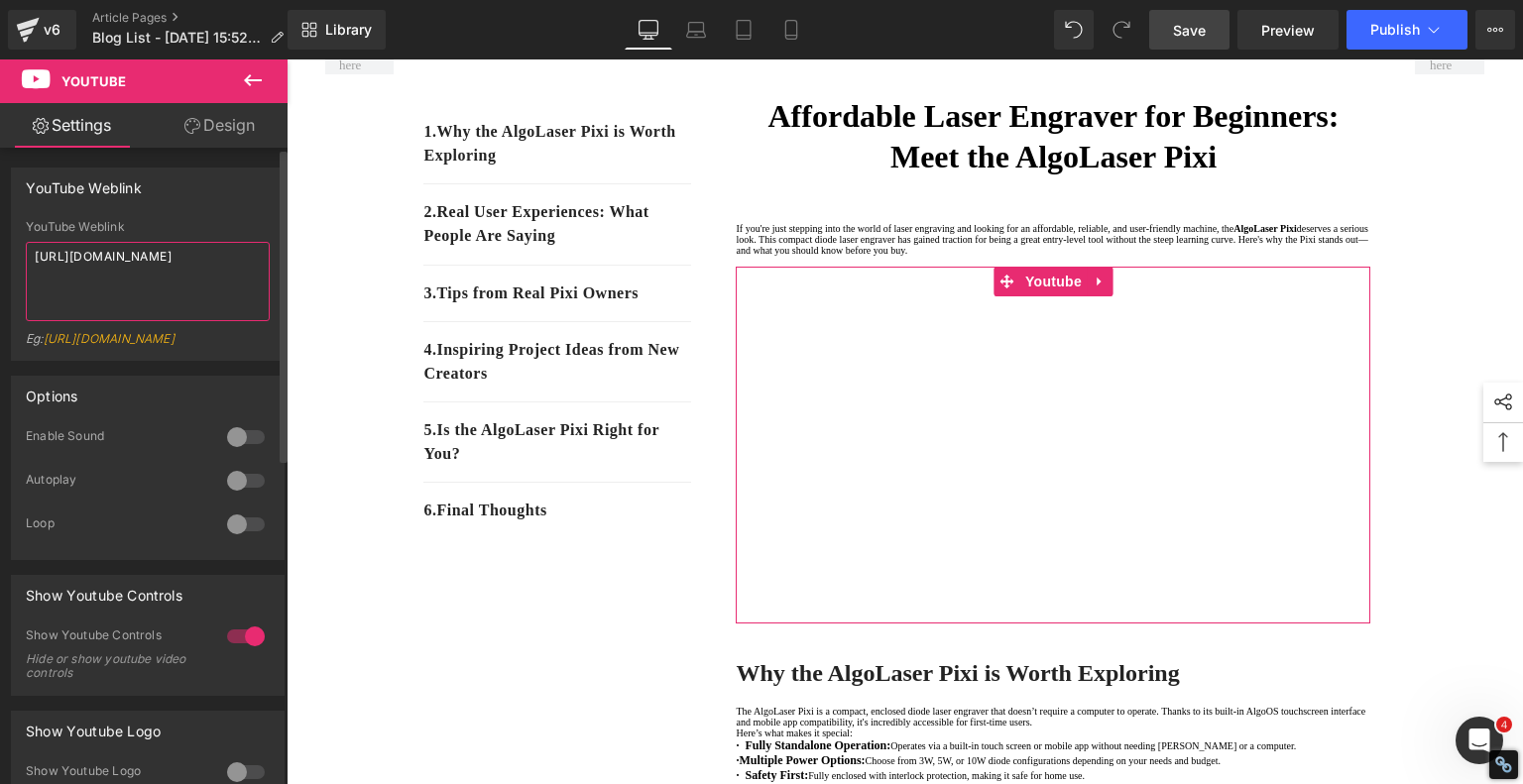 click on "https://www.youtube.com/watch?v=OQBlWco72c4" at bounding box center [148, 281] 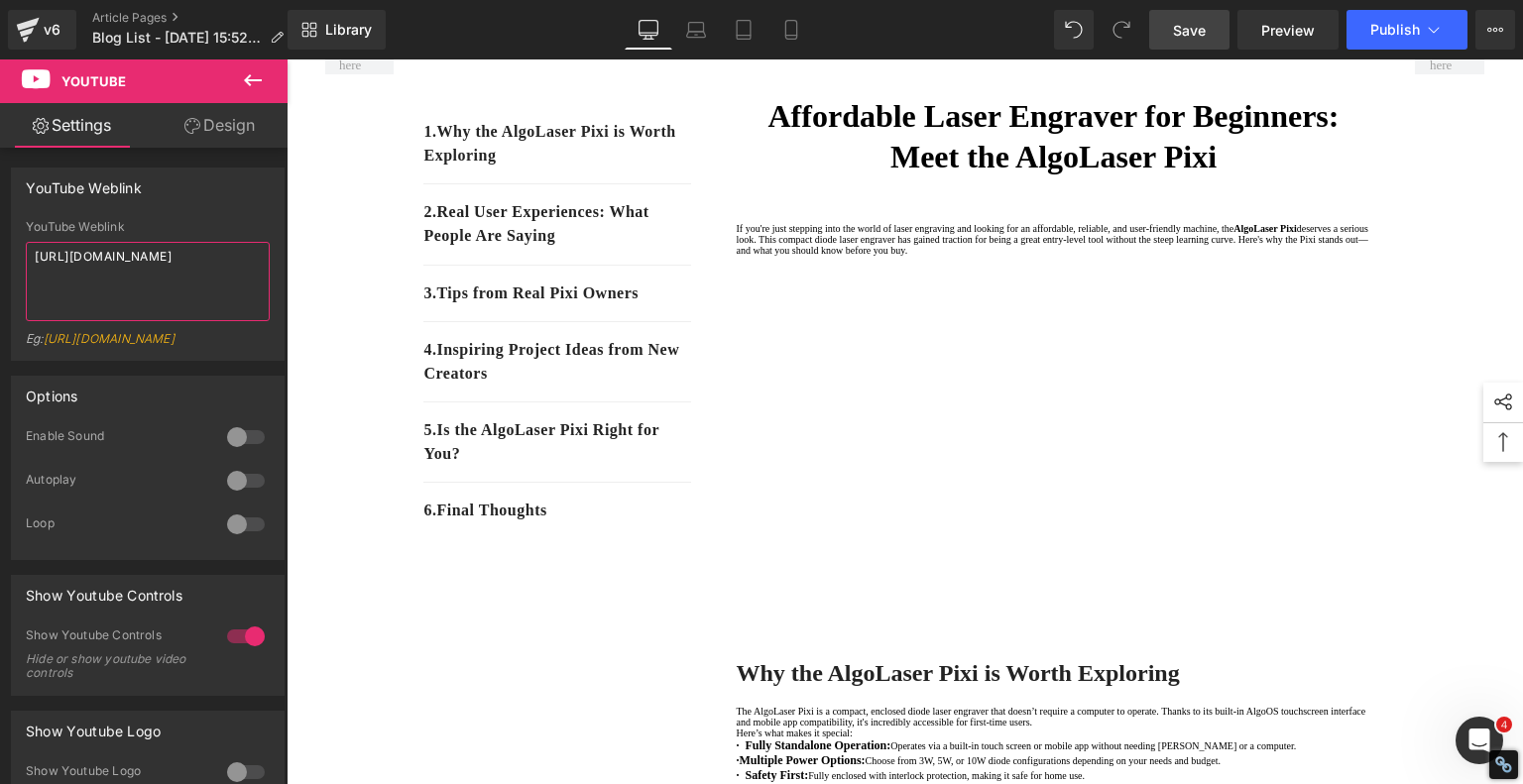 type on "https://www.youtube.com/watch?v=FSa_4RXpwBs&t=106s" 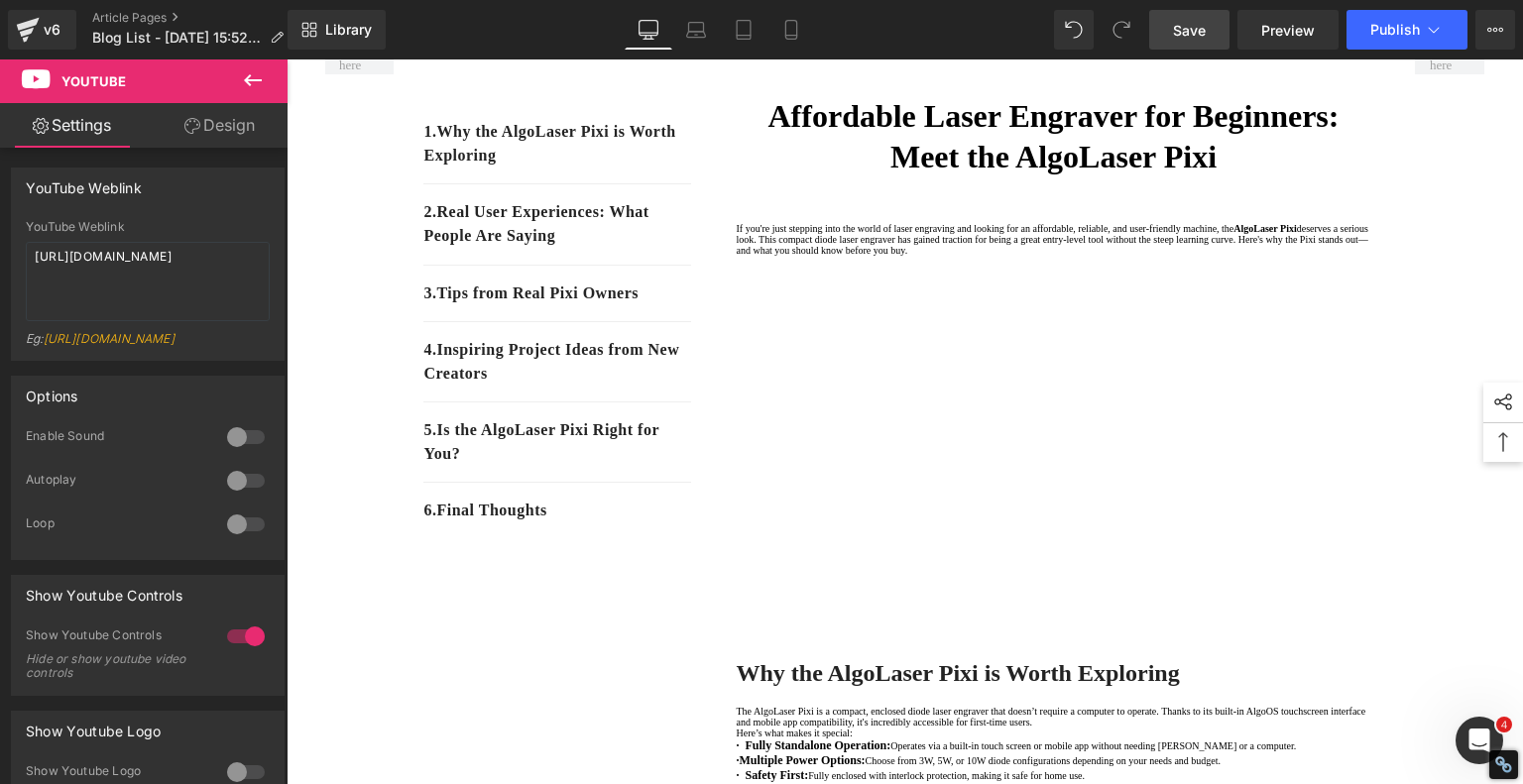 click on "Save" at bounding box center [1189, 30] 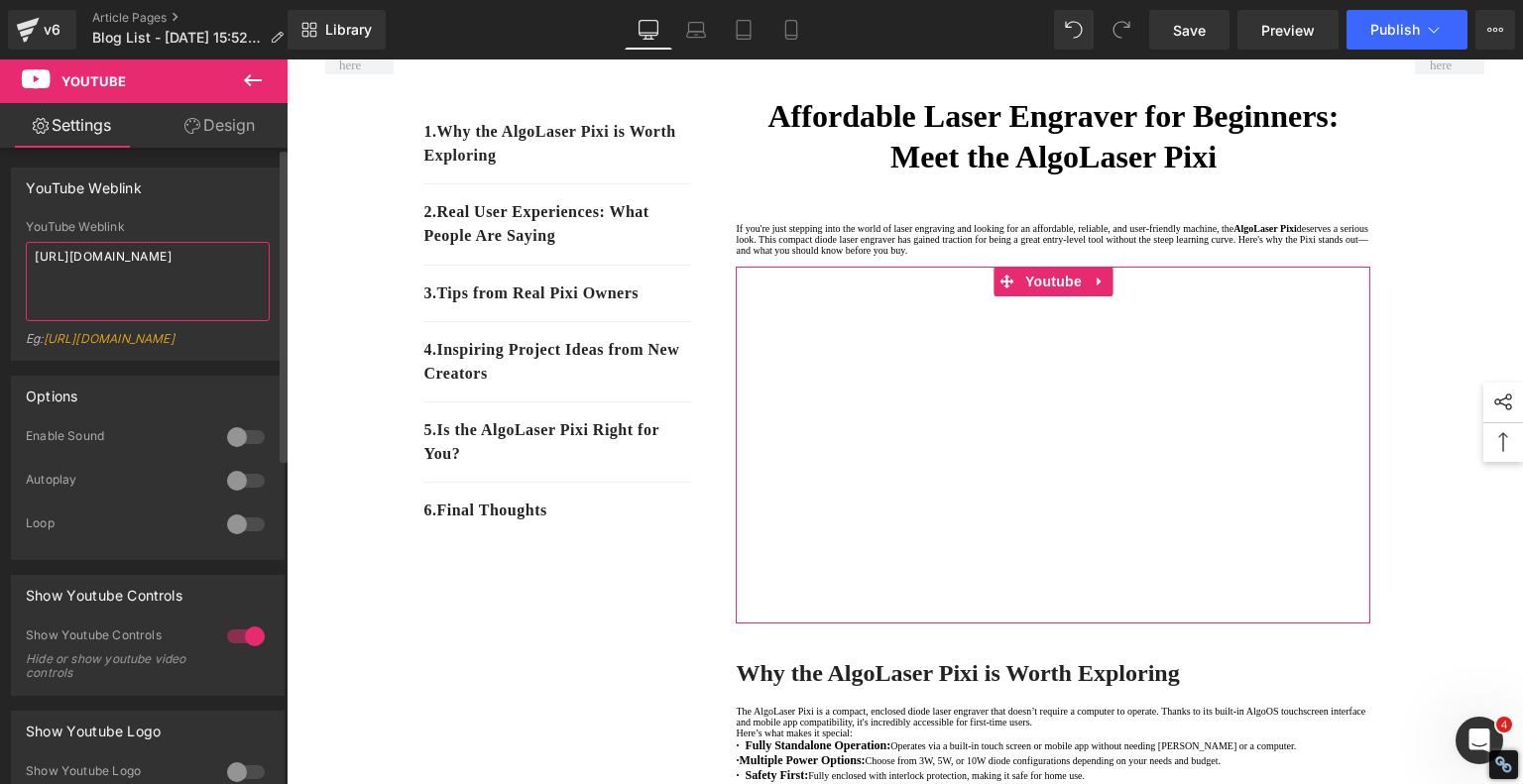 click on "https://www.youtube.com/watch?v=FSa_4RXpwBs&t=106s" at bounding box center [148, 281] 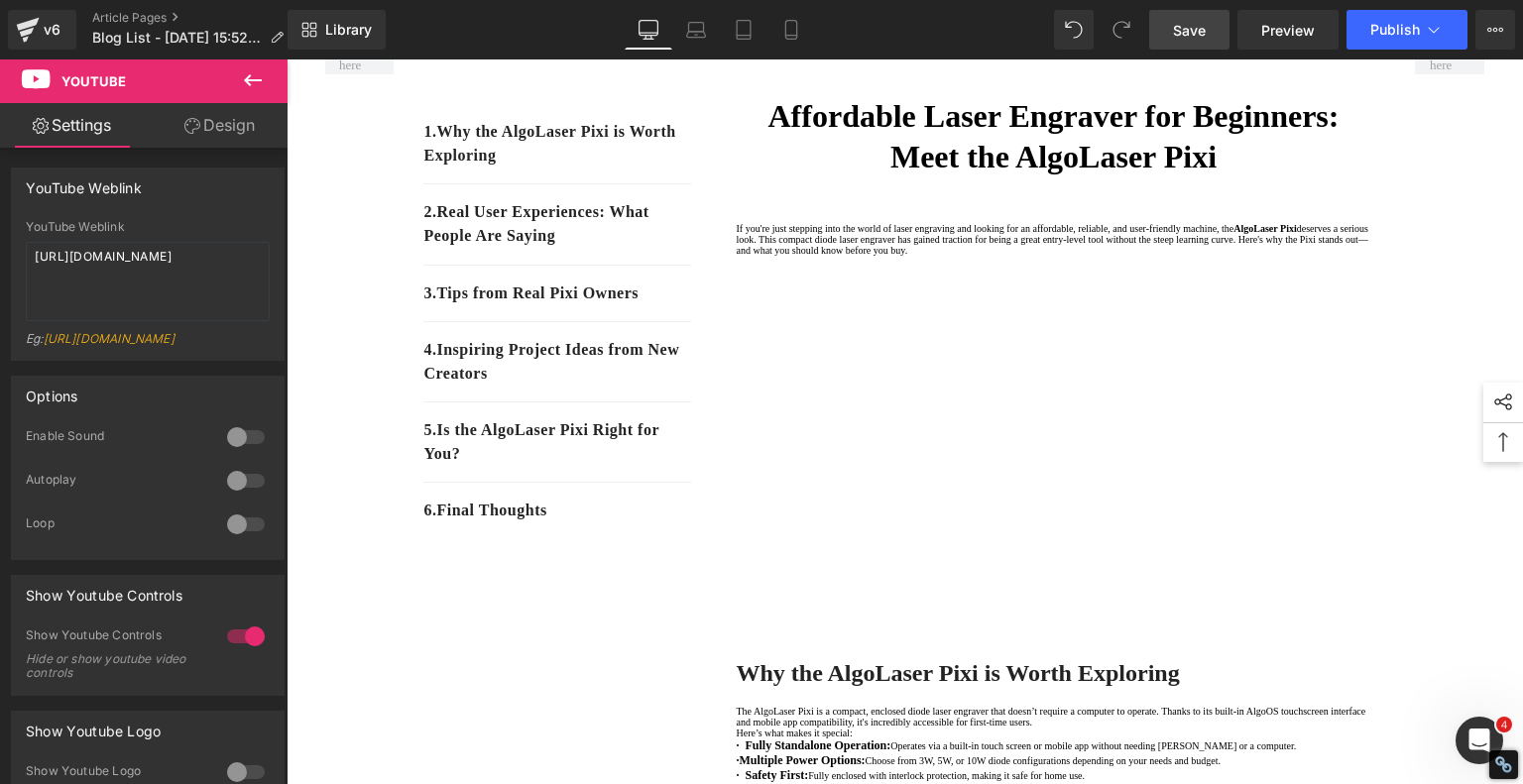 click on "Save" at bounding box center [1189, 30] 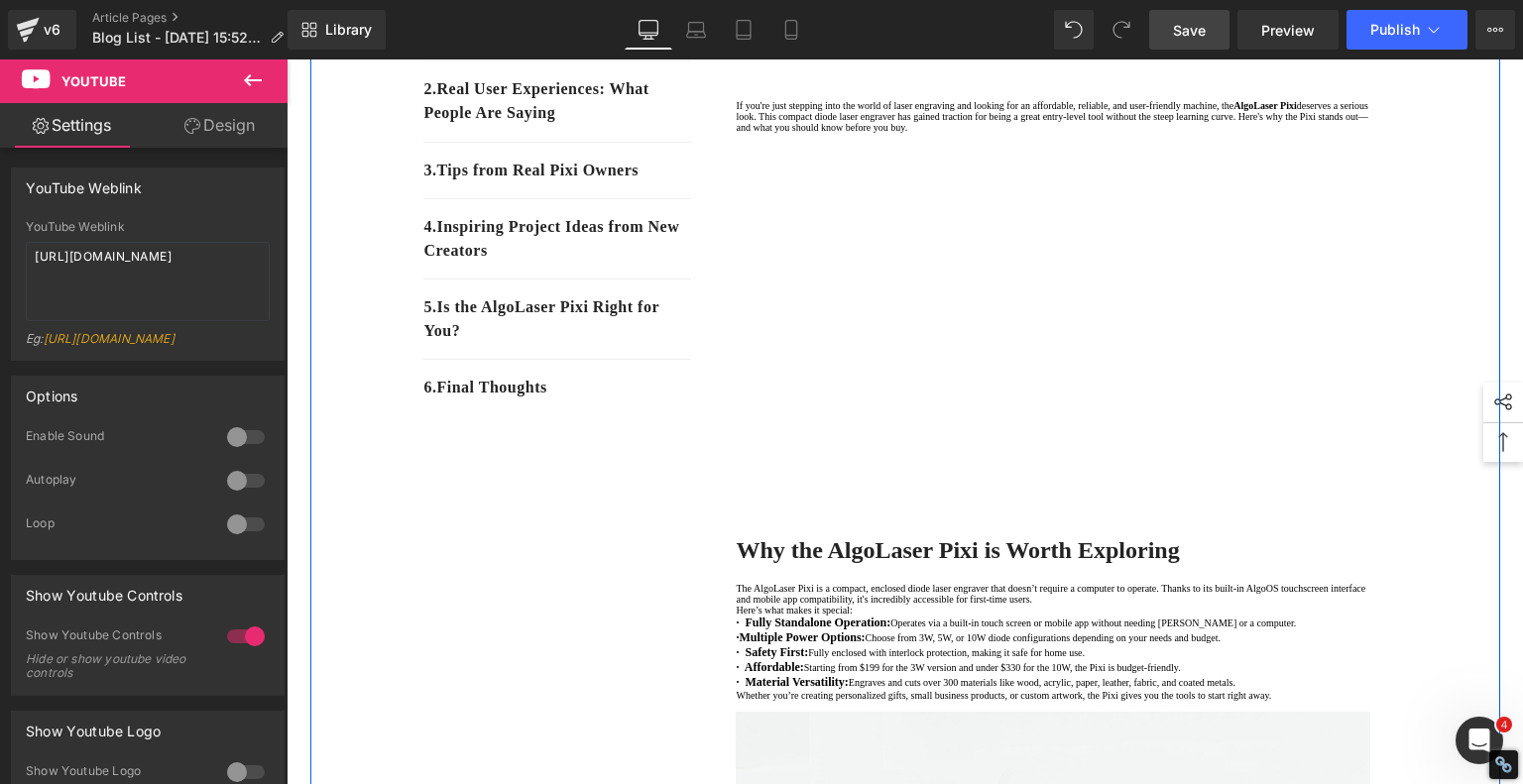 scroll, scrollTop: 595, scrollLeft: 0, axis: vertical 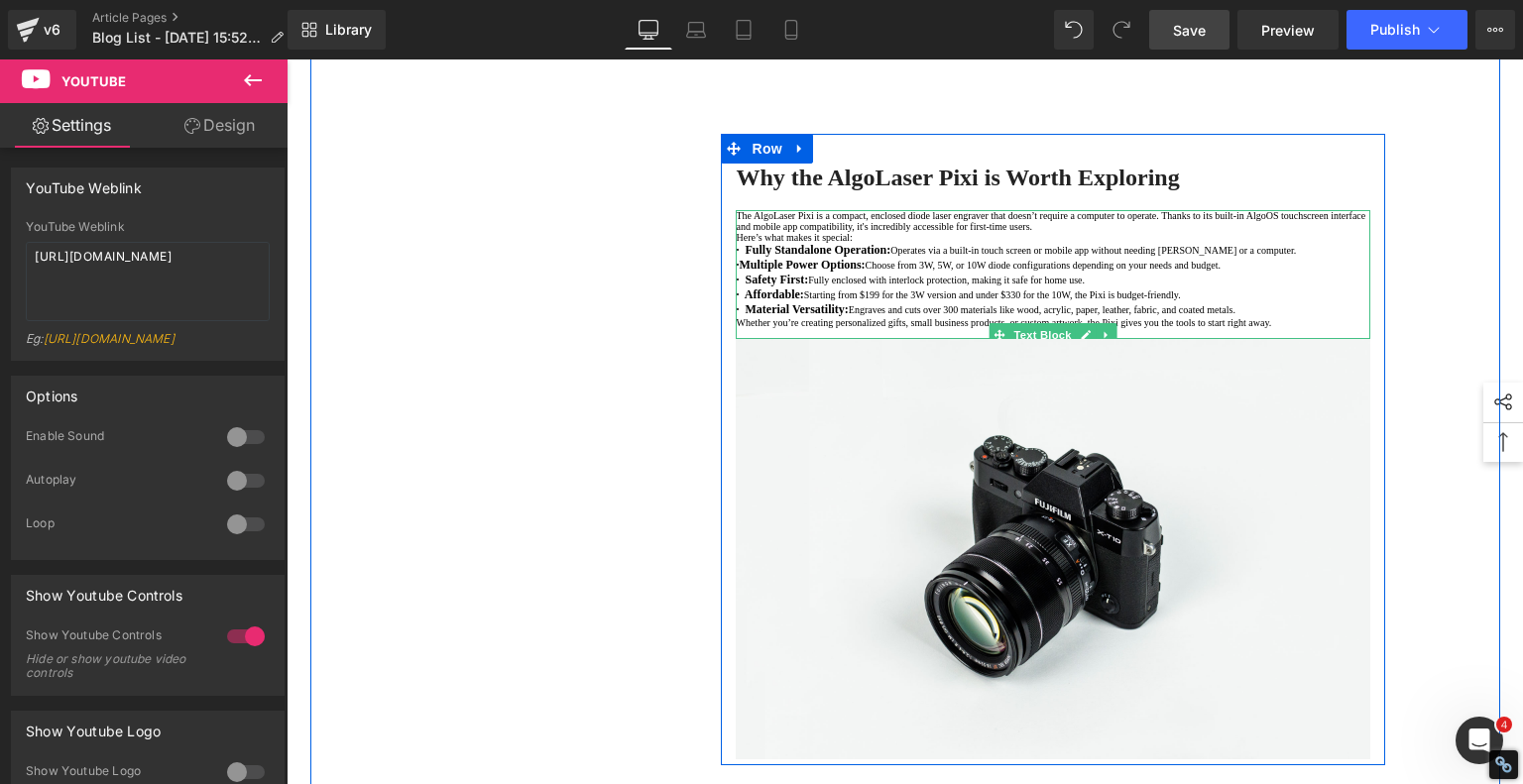 click on "The AlgoLaser Pixi is a compact, enclosed diode laser engraver that doesn’t require a computer to operate. Thanks to its built-in AlgoOS touchscreen interface and mobile app compatibility, it's incredibly accessible for first-time users." at bounding box center [1053, 221] 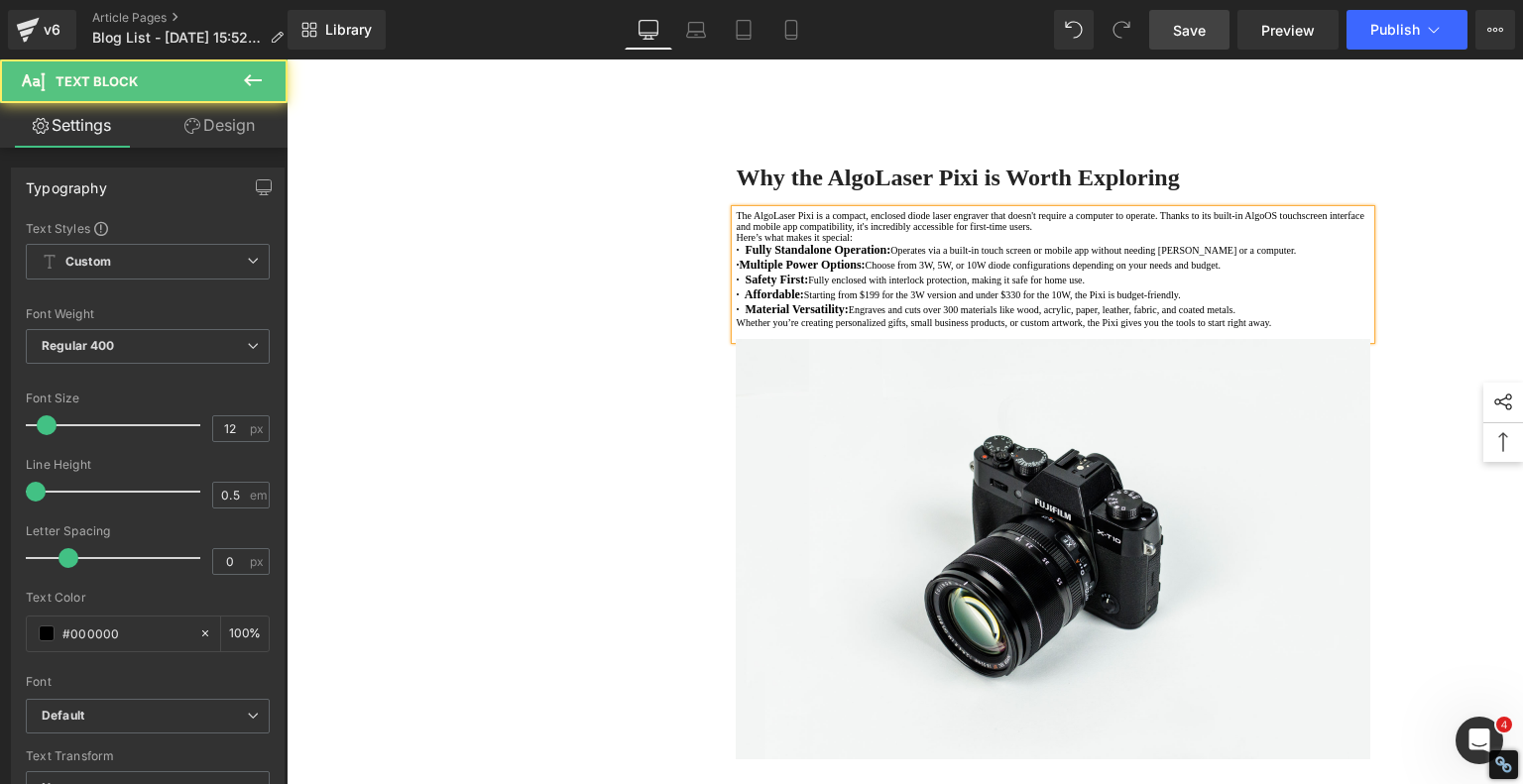 click on "Here’s what makes it special:" at bounding box center (1053, 237) 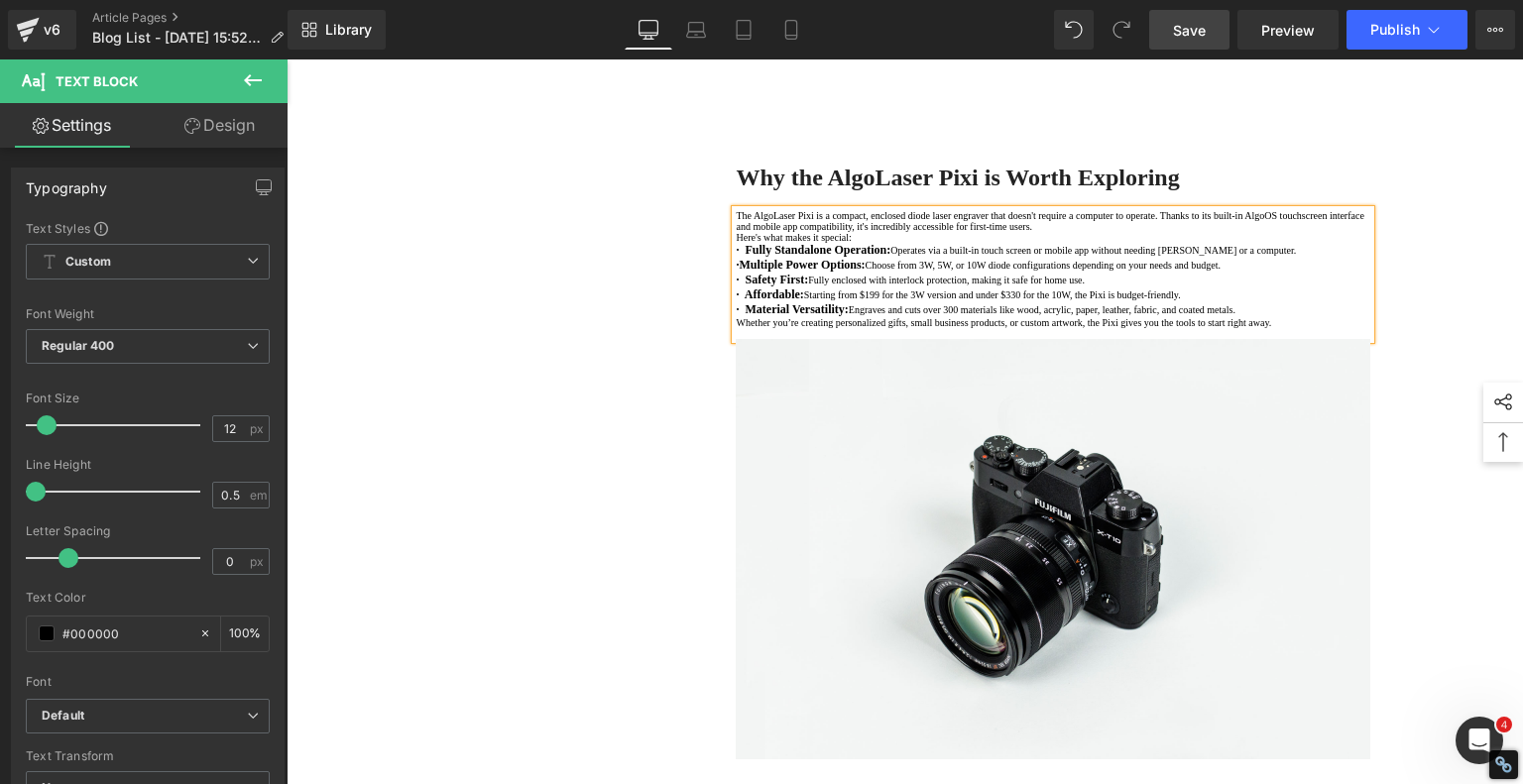 click on "Whether you’re creating personalized gifts, small business products, or custom artwork, the Pixi gives you the tools to start right away." at bounding box center [1053, 322] 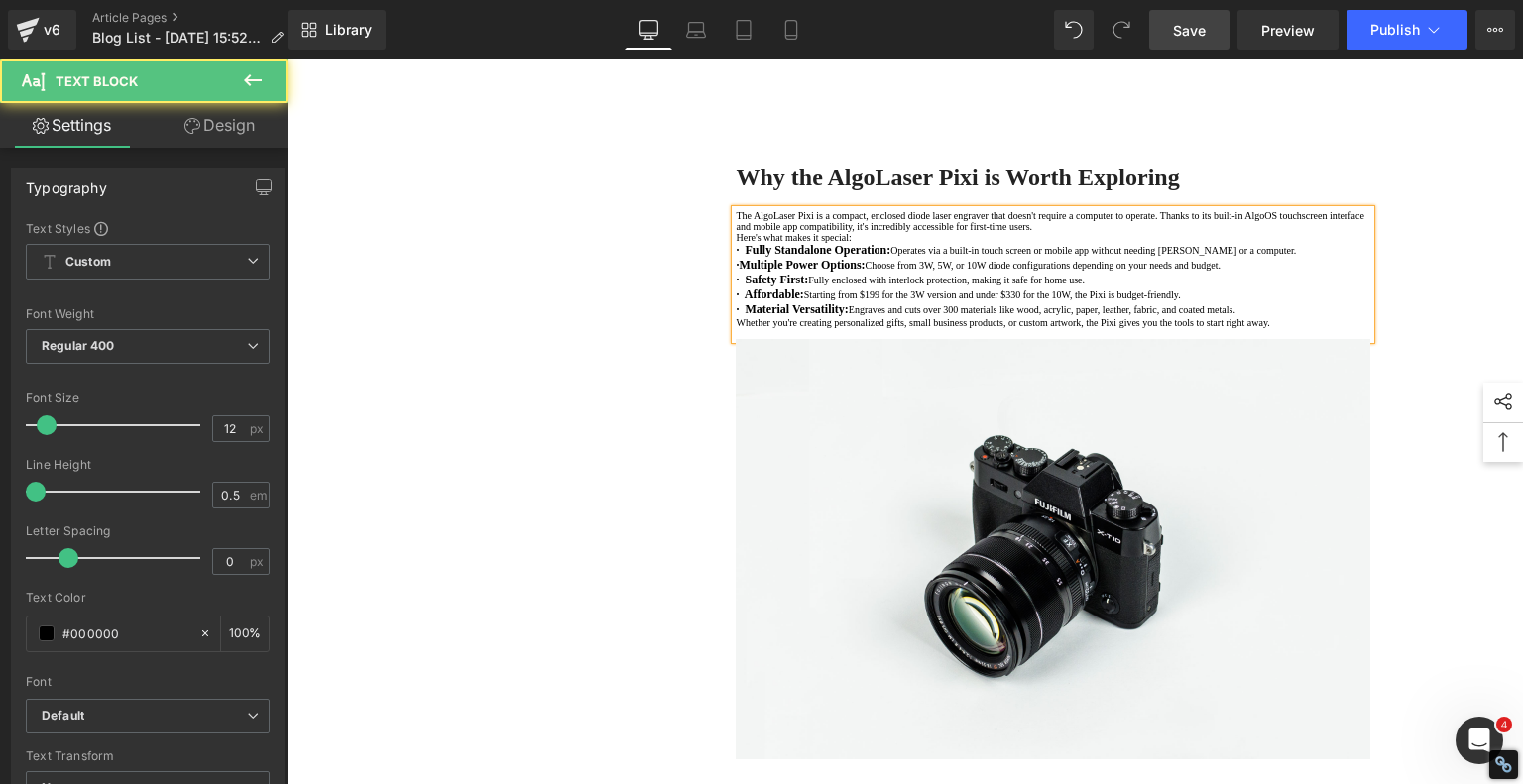 click on "Whether you're creating personalized gifts, small business products, or custom artwork, the Pixi gives you the tools to start right away." at bounding box center (1053, 322) 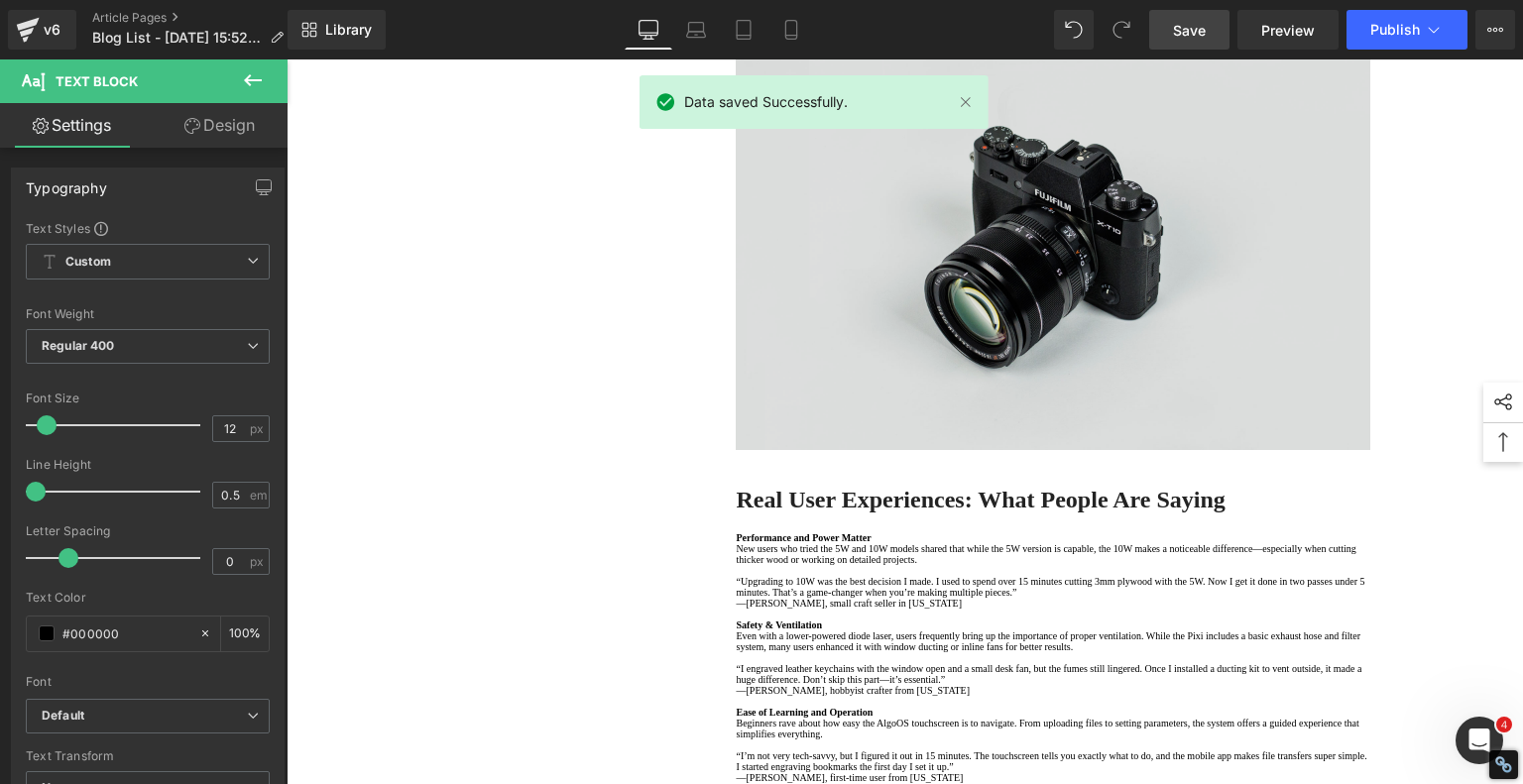 scroll, scrollTop: 1189, scrollLeft: 0, axis: vertical 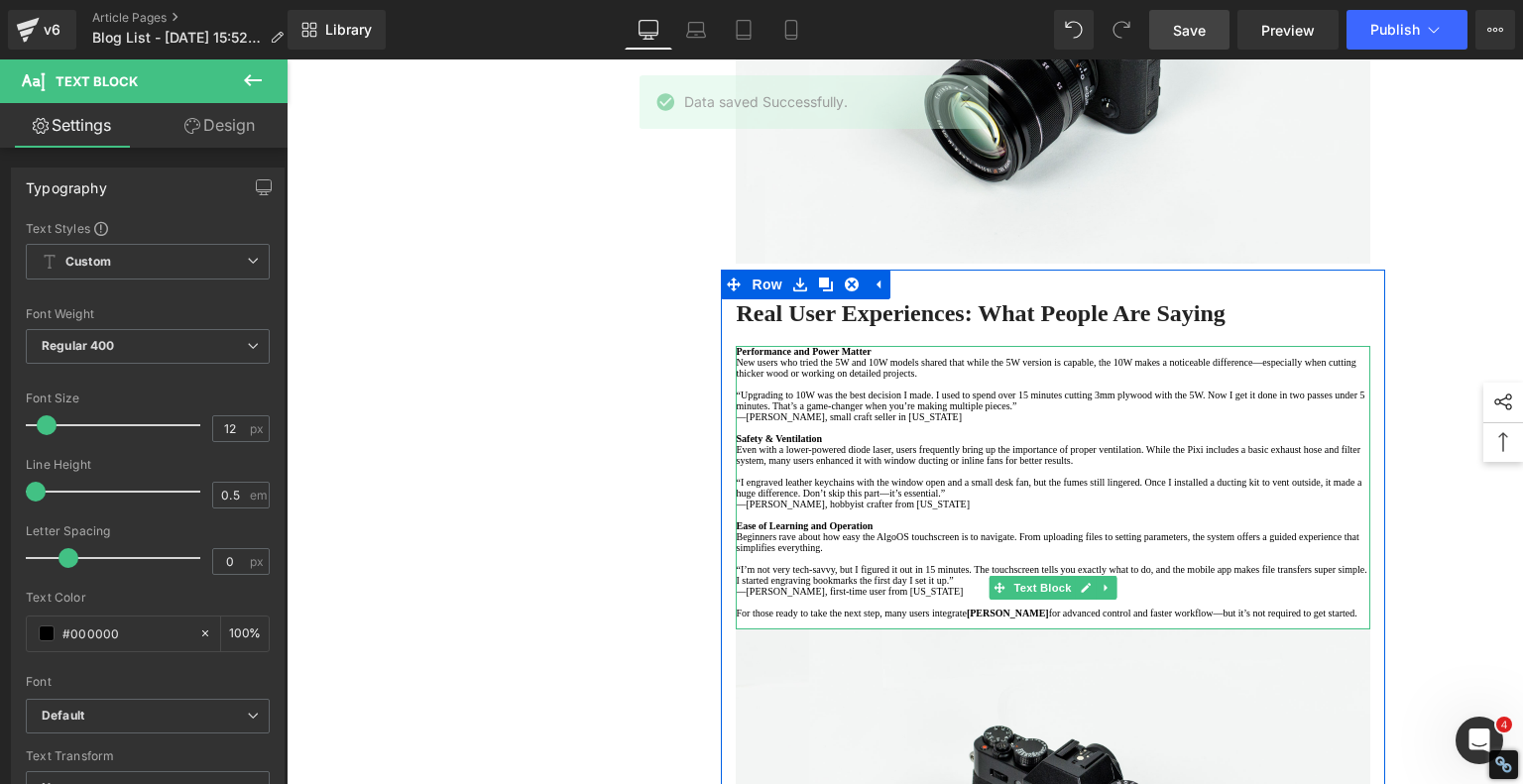 click at bounding box center [1053, 384] 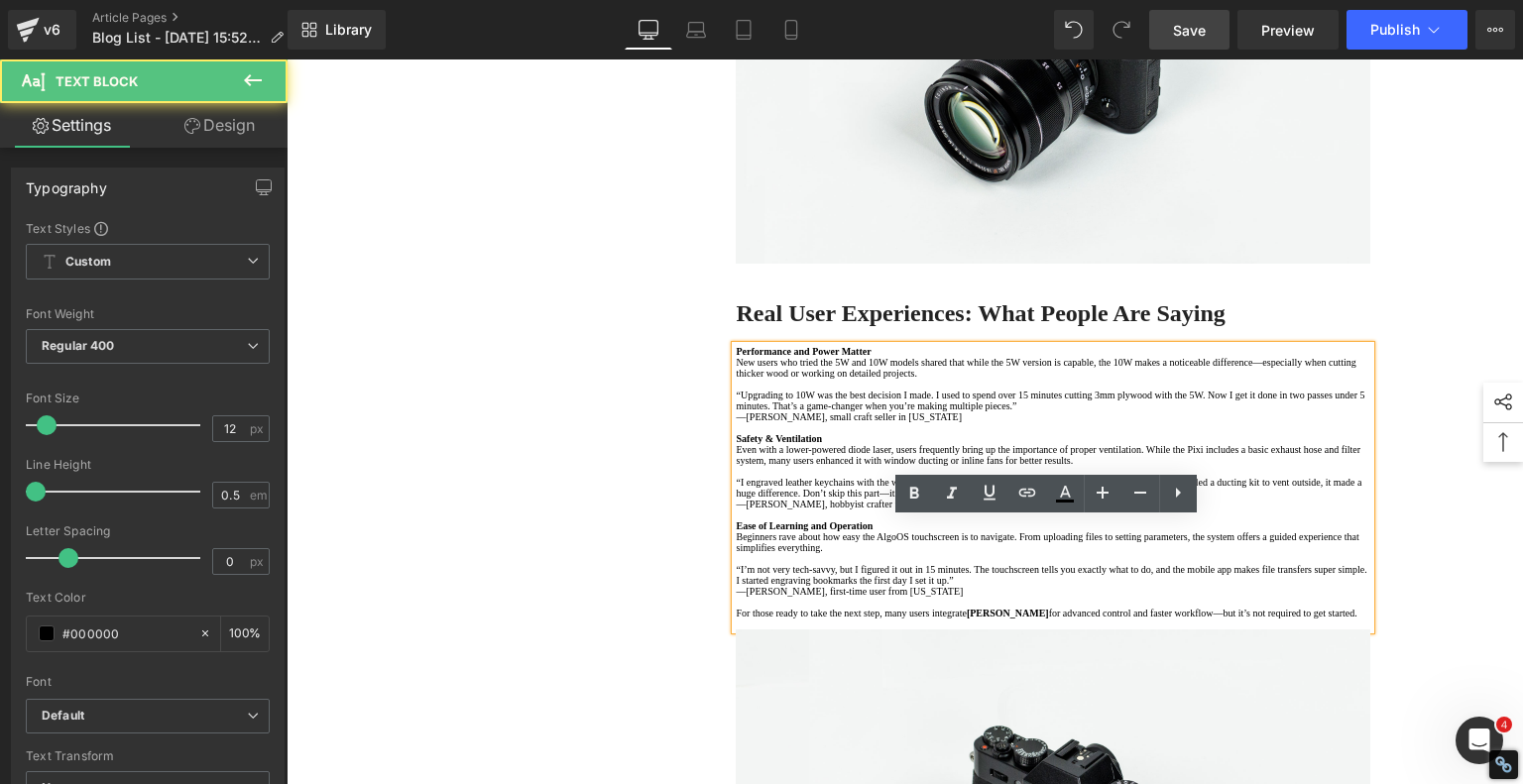 click on "“Upgrading to 10W was the best decision I made. I used to spend over 15 minutes cutting 3mm plywood with the 5W. Now I get it done in two passes under 5 minutes. That’s a game-changer when you’re making multiple pieces.”" at bounding box center (1053, 400) 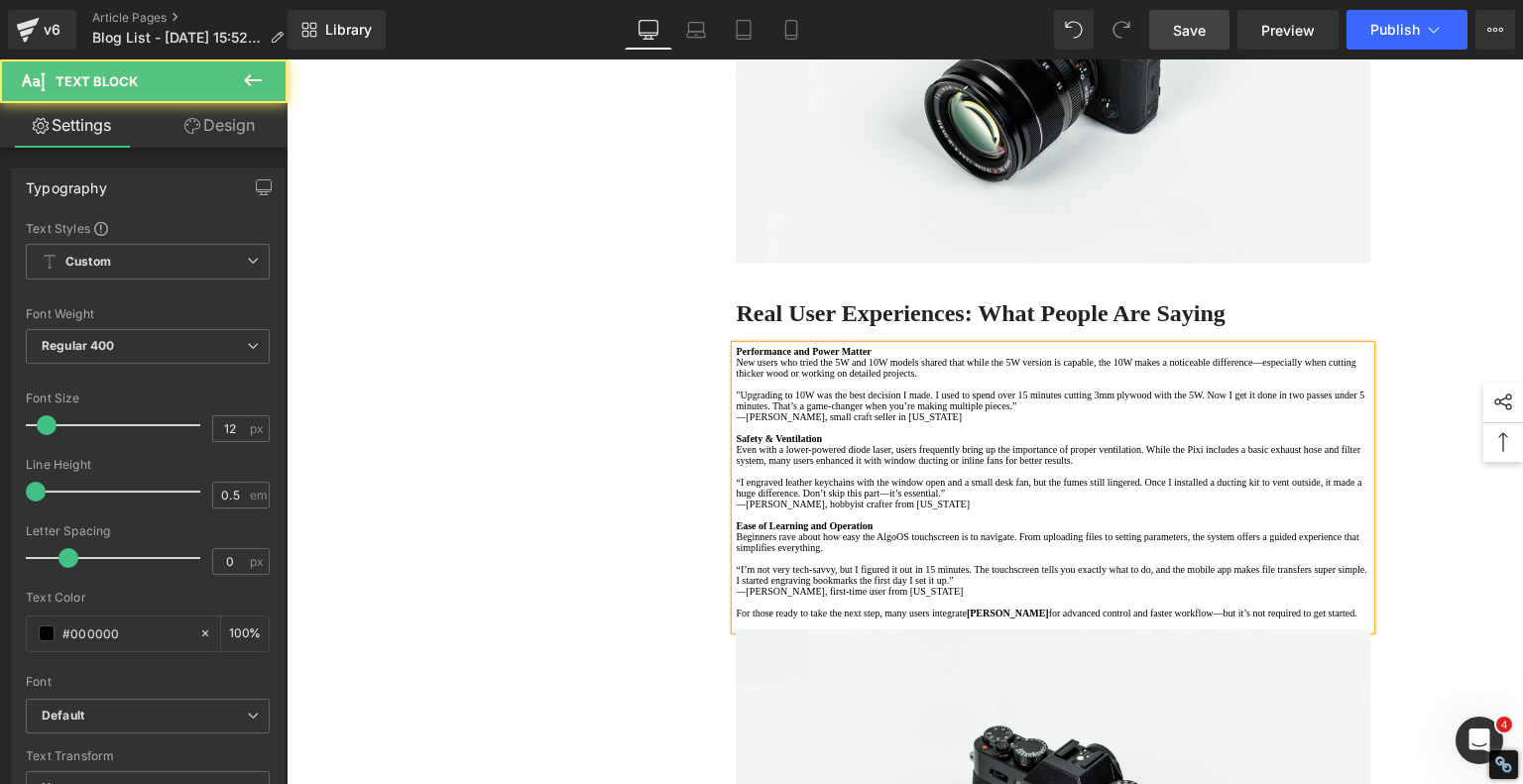 click on ""Upgrading to 10W was the best decision I made. I used to spend over 15 minutes cutting 3mm plywood with the 5W. Now I get it done in two passes under 5 minutes. That’s a game-changer when you’re making multiple pieces.”" at bounding box center (1053, 400) 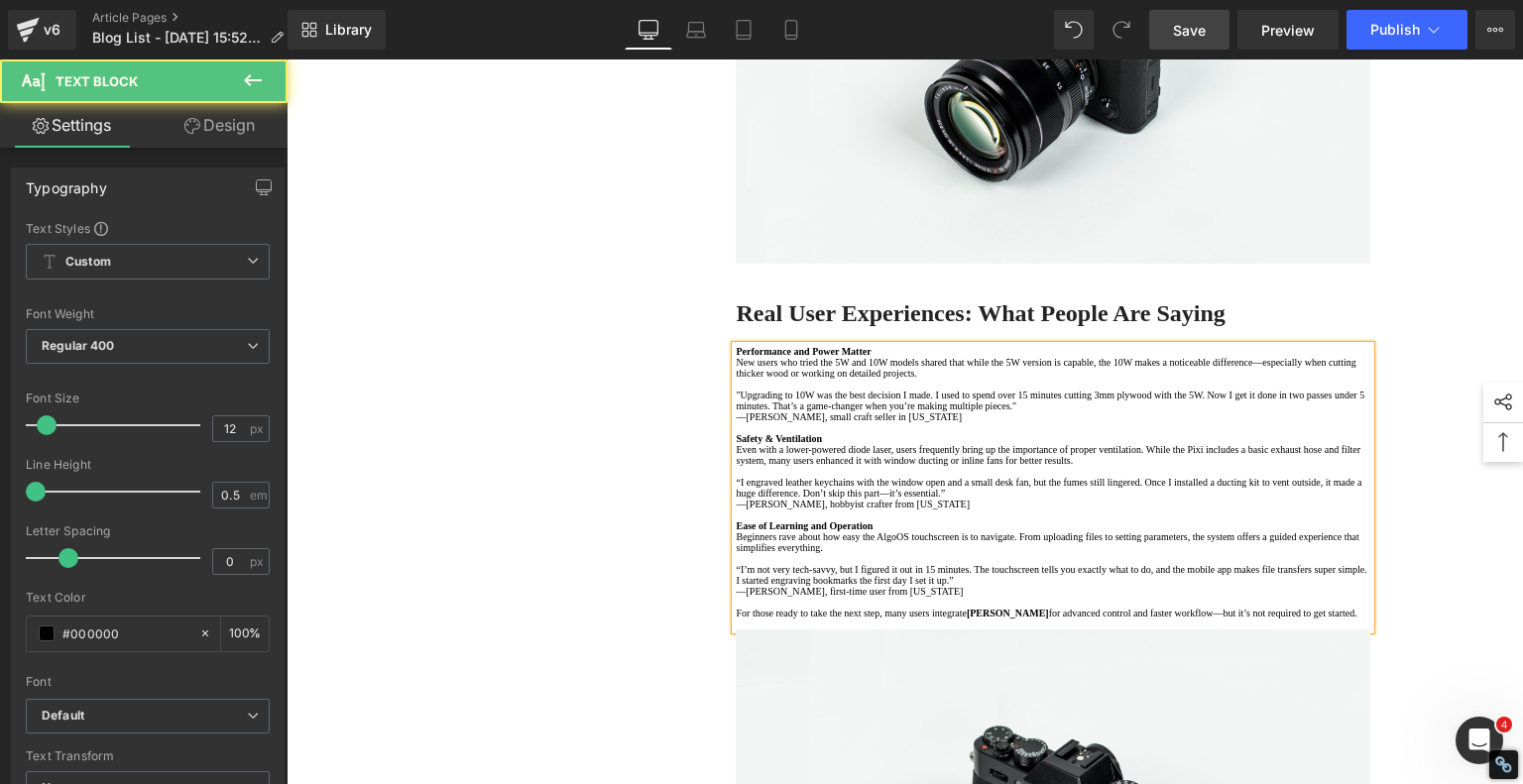 click on ""Upgrading to 10W was the best decision I made. I used to spend over 15 minutes cutting 3mm plywood with the 5W. Now I get it done in two passes under 5 minutes. That’s a game-changer when you’re making multiple pieces."" at bounding box center [1053, 400] 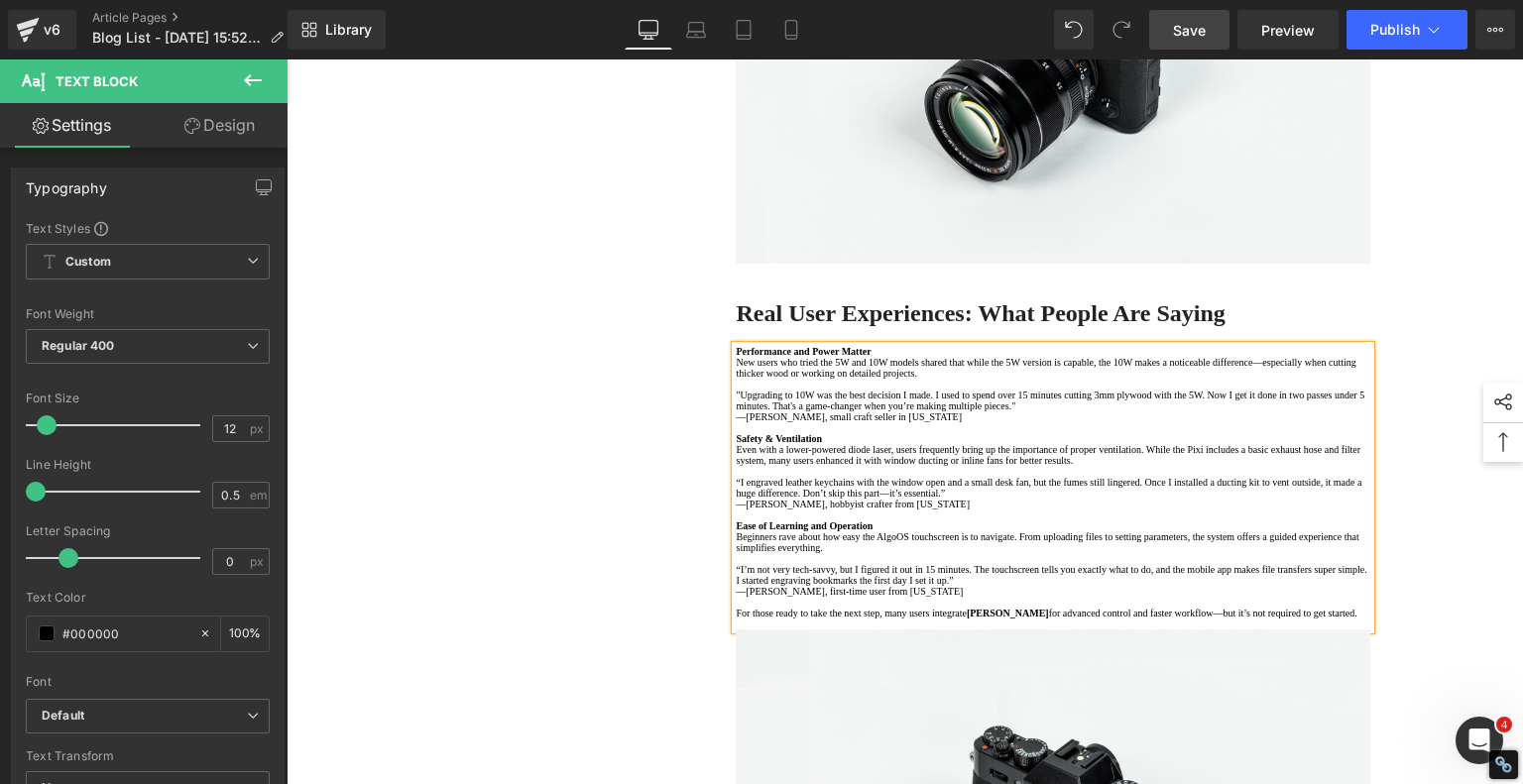 click on ""Upgrading to 10W was the best decision I made. I used to spend over 15 minutes cutting 3mm plywood with the 5W. Now I get it done in two passes under 5 minutes. That's a game-changer when you’re making multiple pieces."" at bounding box center (1053, 400) 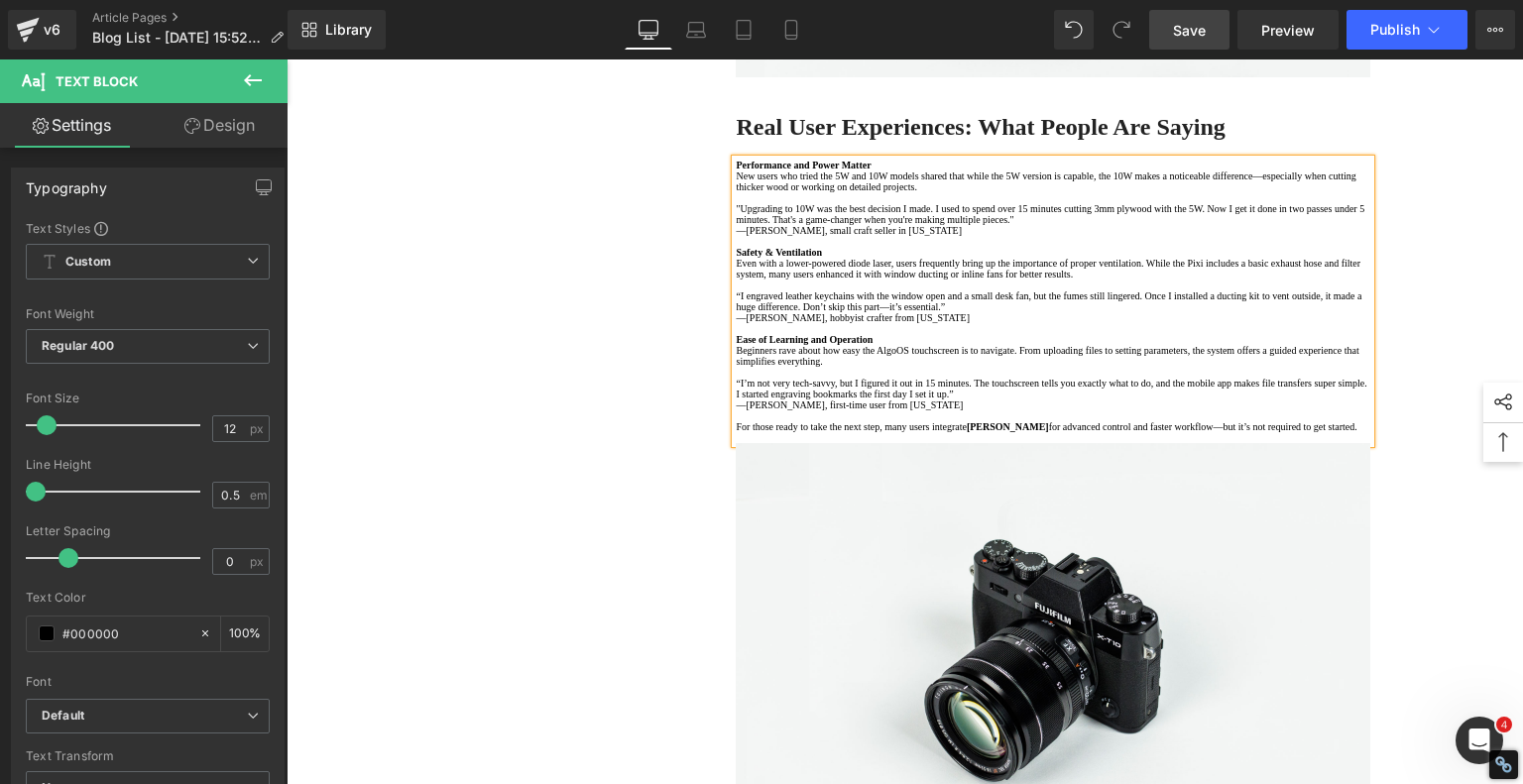 scroll, scrollTop: 1388, scrollLeft: 0, axis: vertical 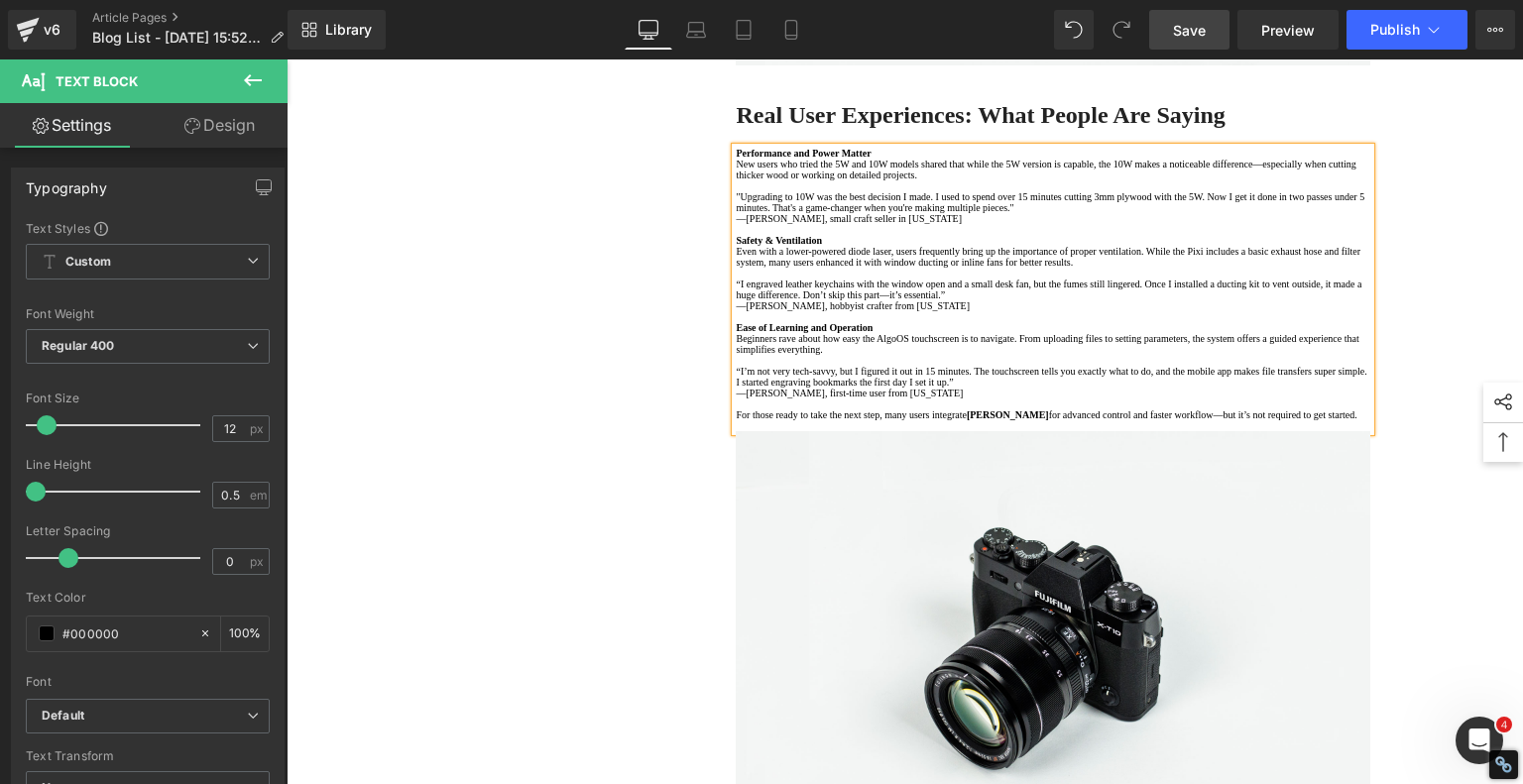 click on "“I engraved leather keychains with the window open and a small desk fan, but the fumes still lingered. Once I installed a ducting kit to vent outside, it made a huge difference. Don’t skip this part—it’s essential.”" at bounding box center [1053, 289] 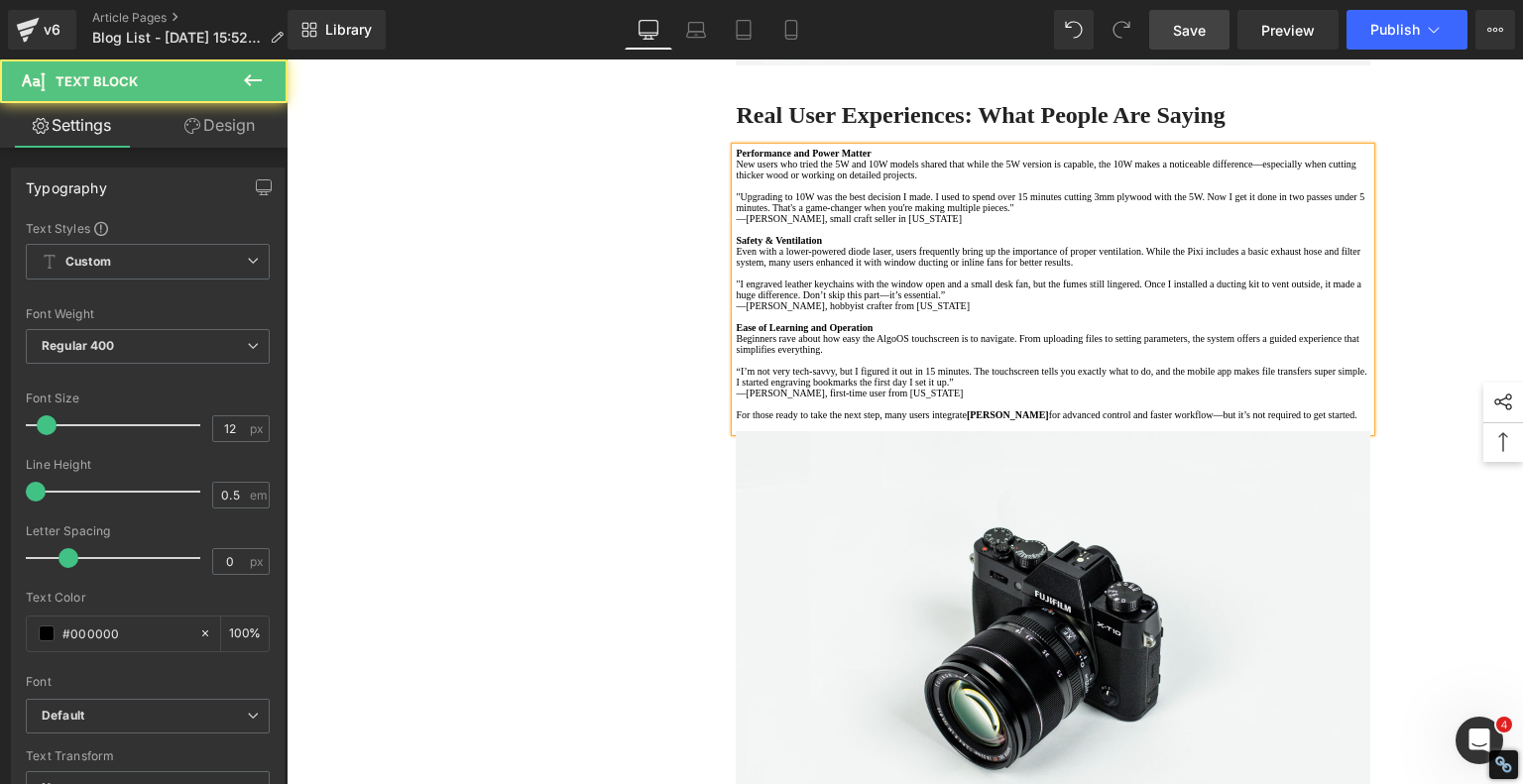 click on ""I engraved leather keychains with the window open and a small desk fan, but the fumes still lingered. Once I installed a ducting kit to vent outside, it made a huge difference. Don’t skip this part—it’s essential.”" at bounding box center (1053, 289) 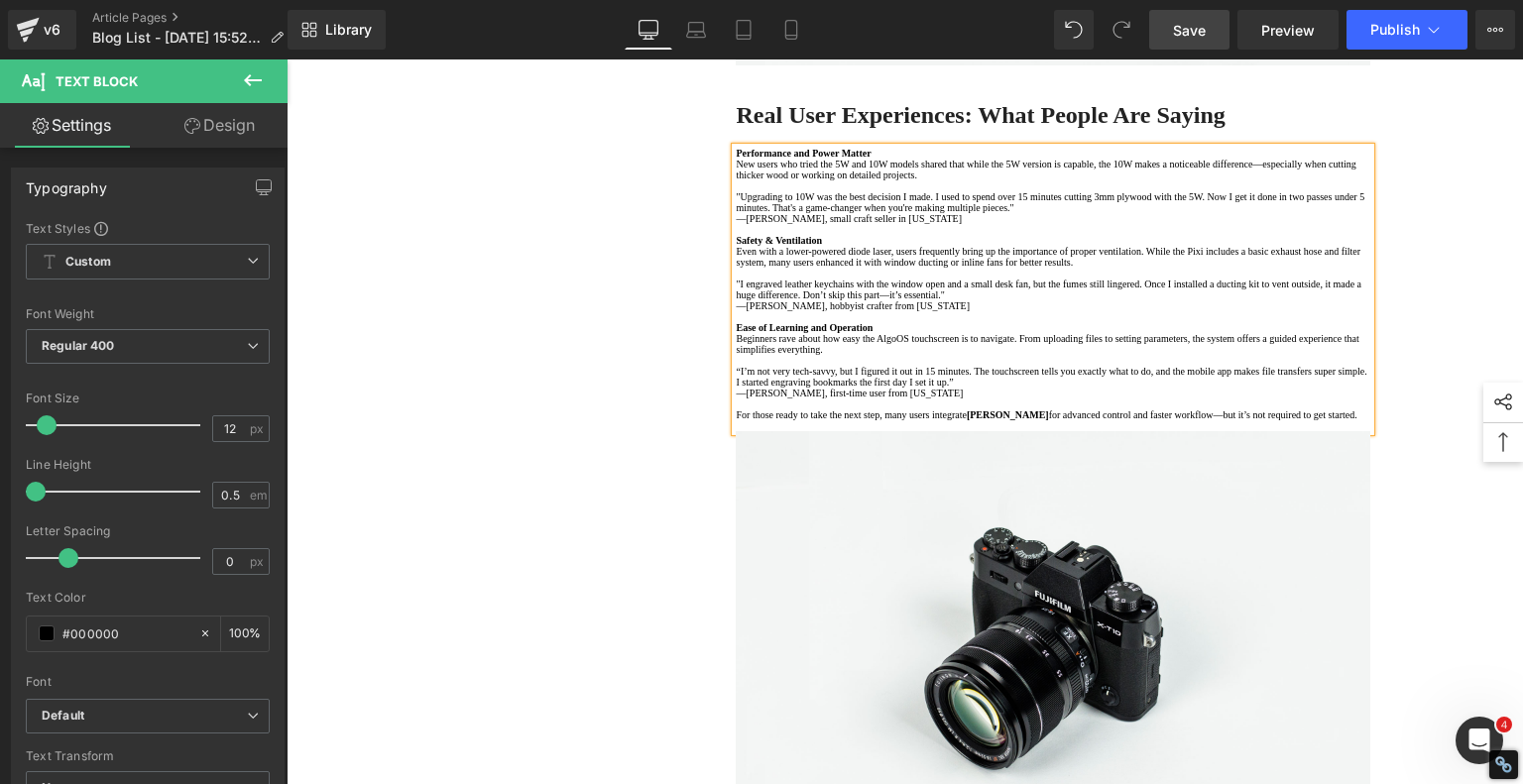 click on ""I engraved leather keychains with the window open and a small desk fan, but the fumes still lingered. Once I installed a ducting kit to vent outside, it made a huge difference. Don’t skip this part—it’s essential."" at bounding box center (1053, 289) 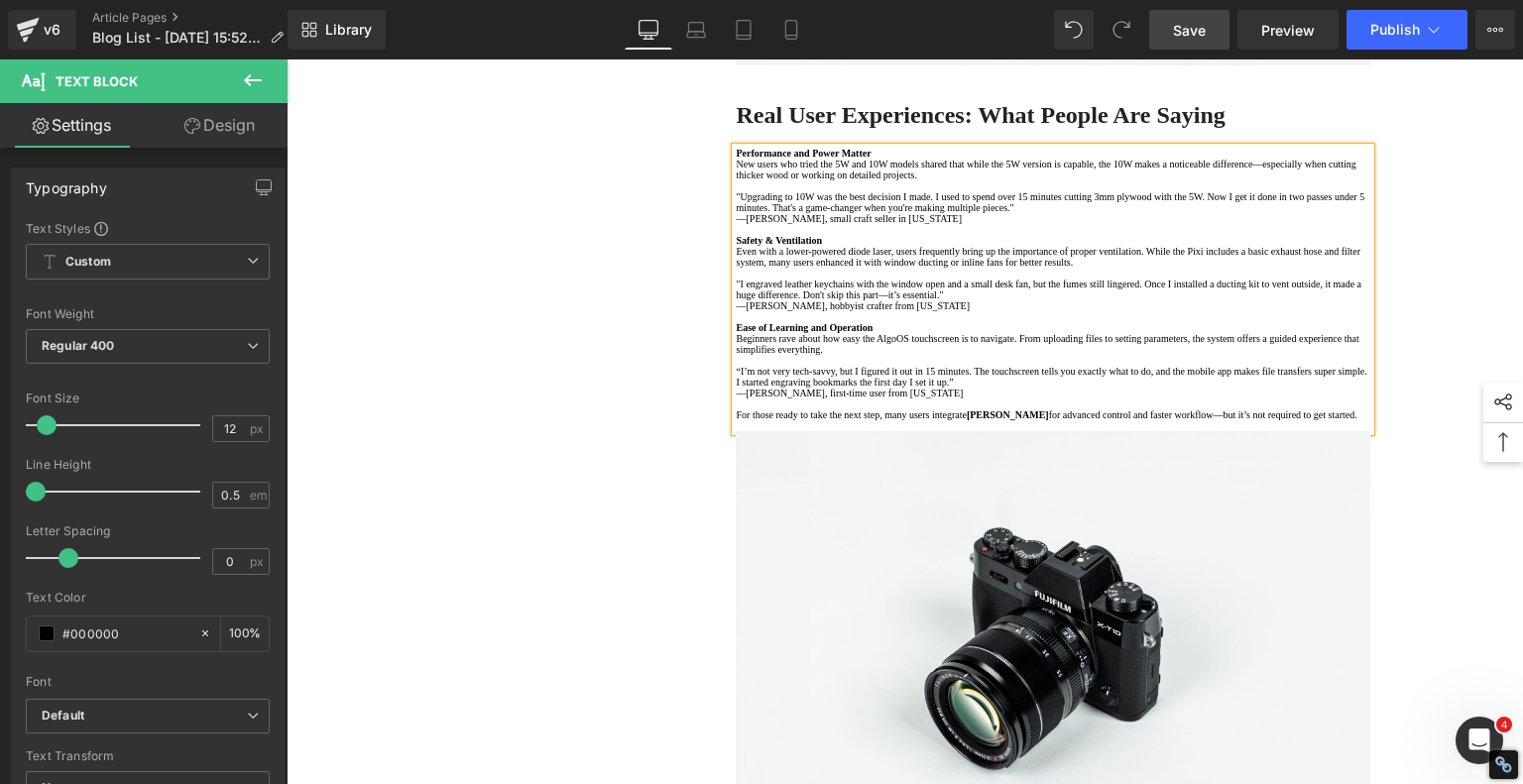 click on ""I engraved leather keychains with the window open and a small desk fan, but the fumes still lingered. Once I installed a ducting kit to vent outside, it made a huge difference. Don't skip this part—it’s essential."" at bounding box center [1053, 289] 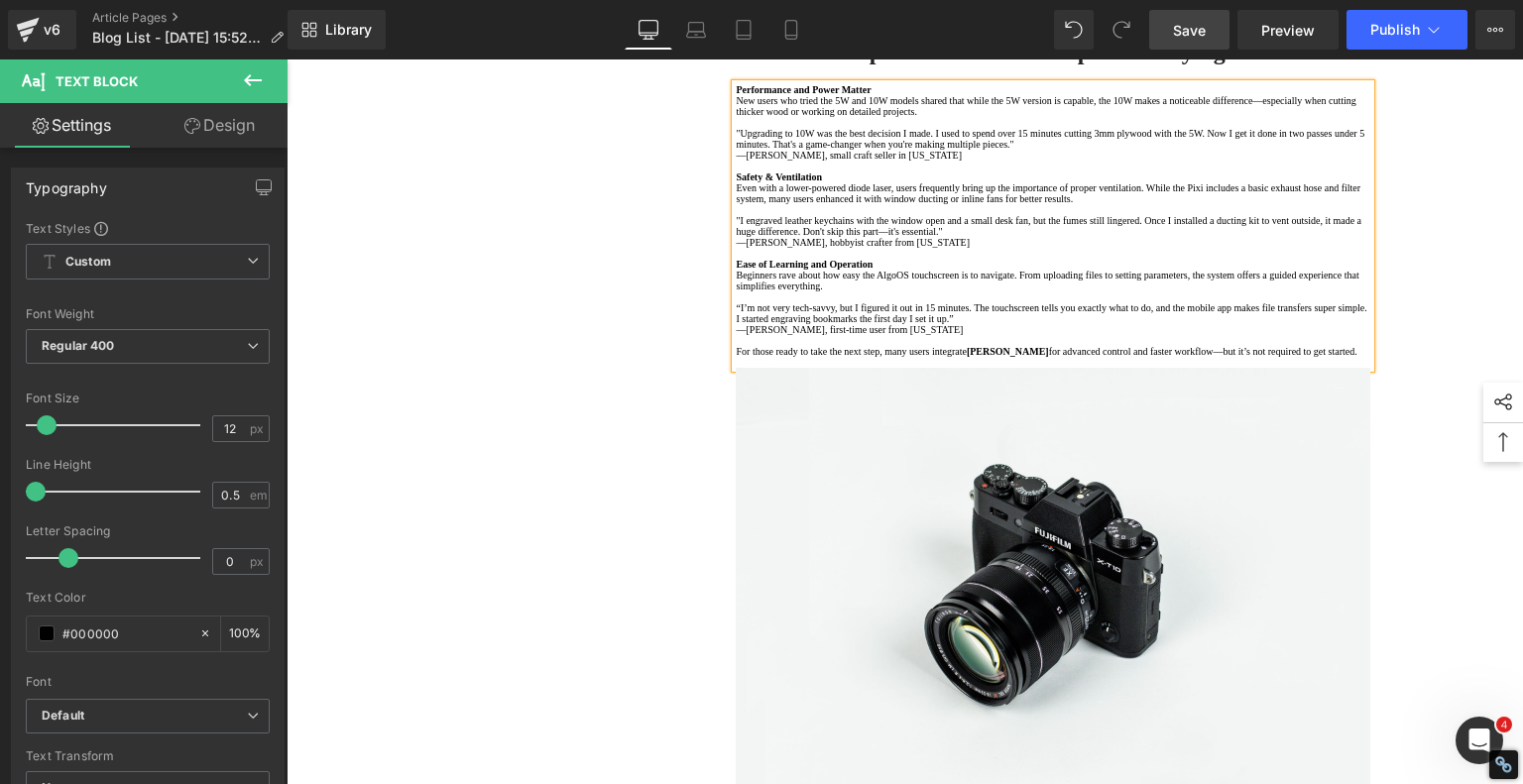 scroll, scrollTop: 1487, scrollLeft: 0, axis: vertical 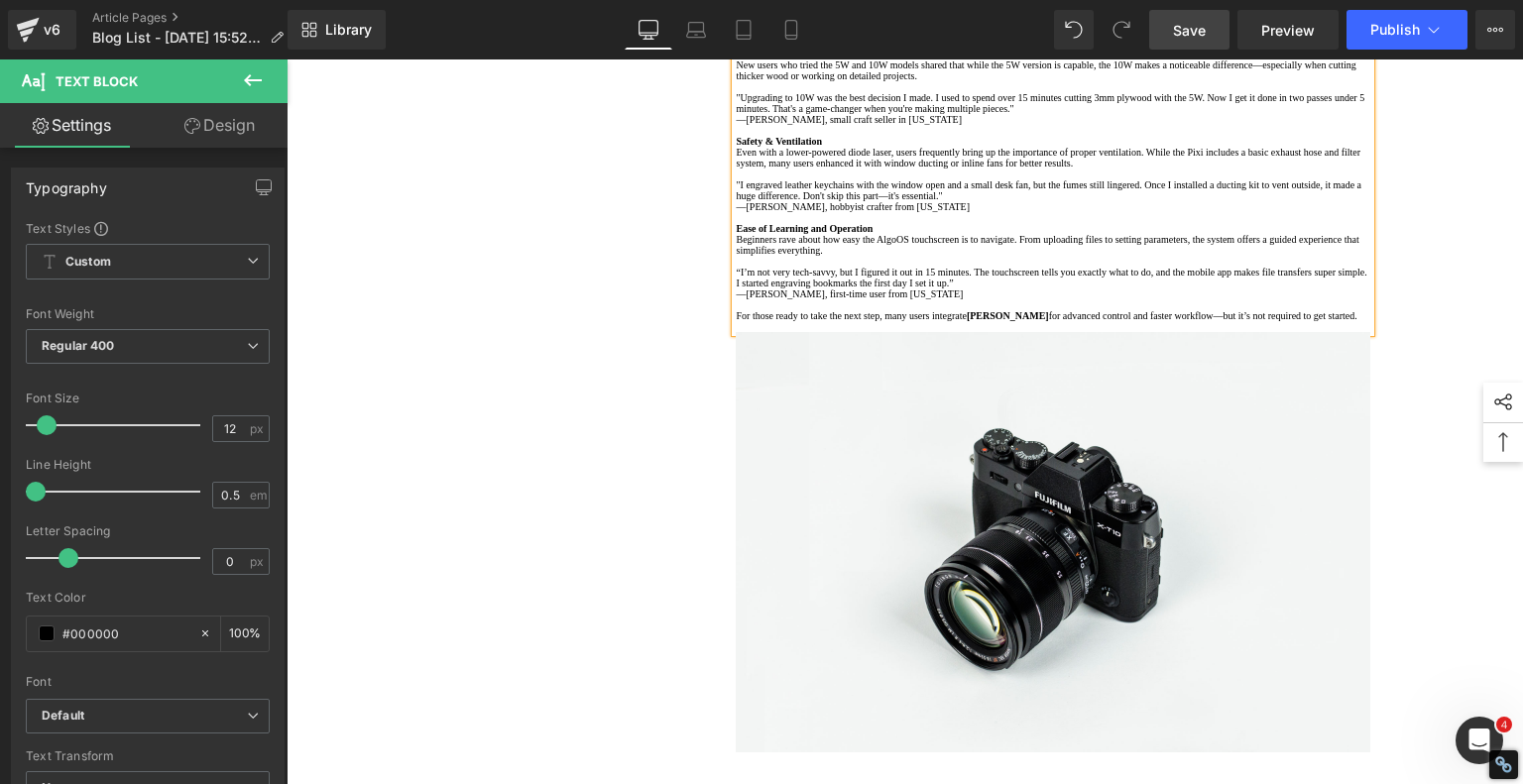 click on "“I’m not very tech-savvy, but I figured it out in 15 minutes. The touchscreen tells you exactly what to do, and the mobile app makes file transfers super simple. I started engraving bookmarks the first day I set it up.”" at bounding box center [1053, 278] 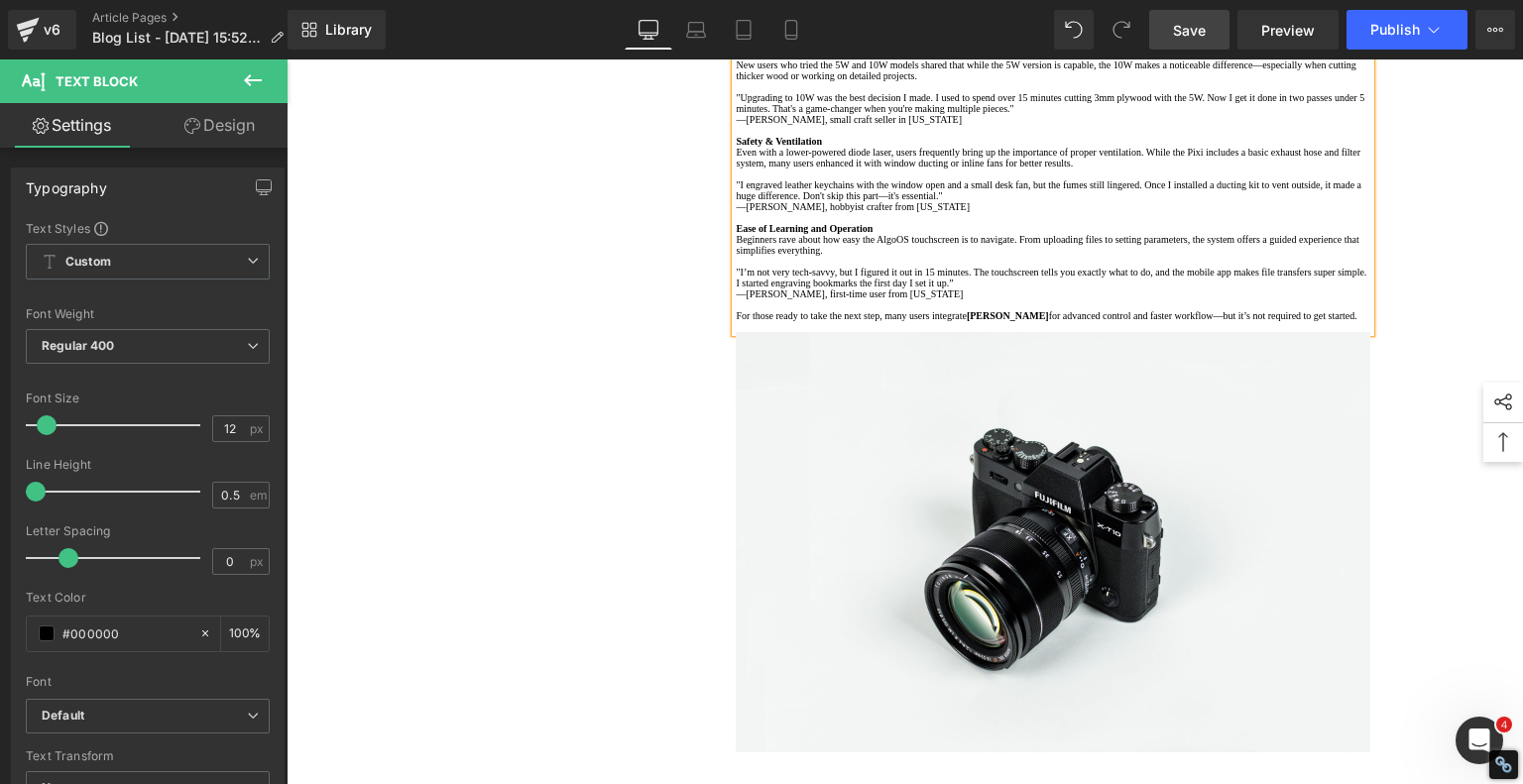 click on ""I’m not very tech-savvy, but I figured it out in 15 minutes. The touchscreen tells you exactly what to do, and the mobile app makes file transfers super simple. I started engraving bookmarks the first day I set it up.”" at bounding box center (1053, 278) 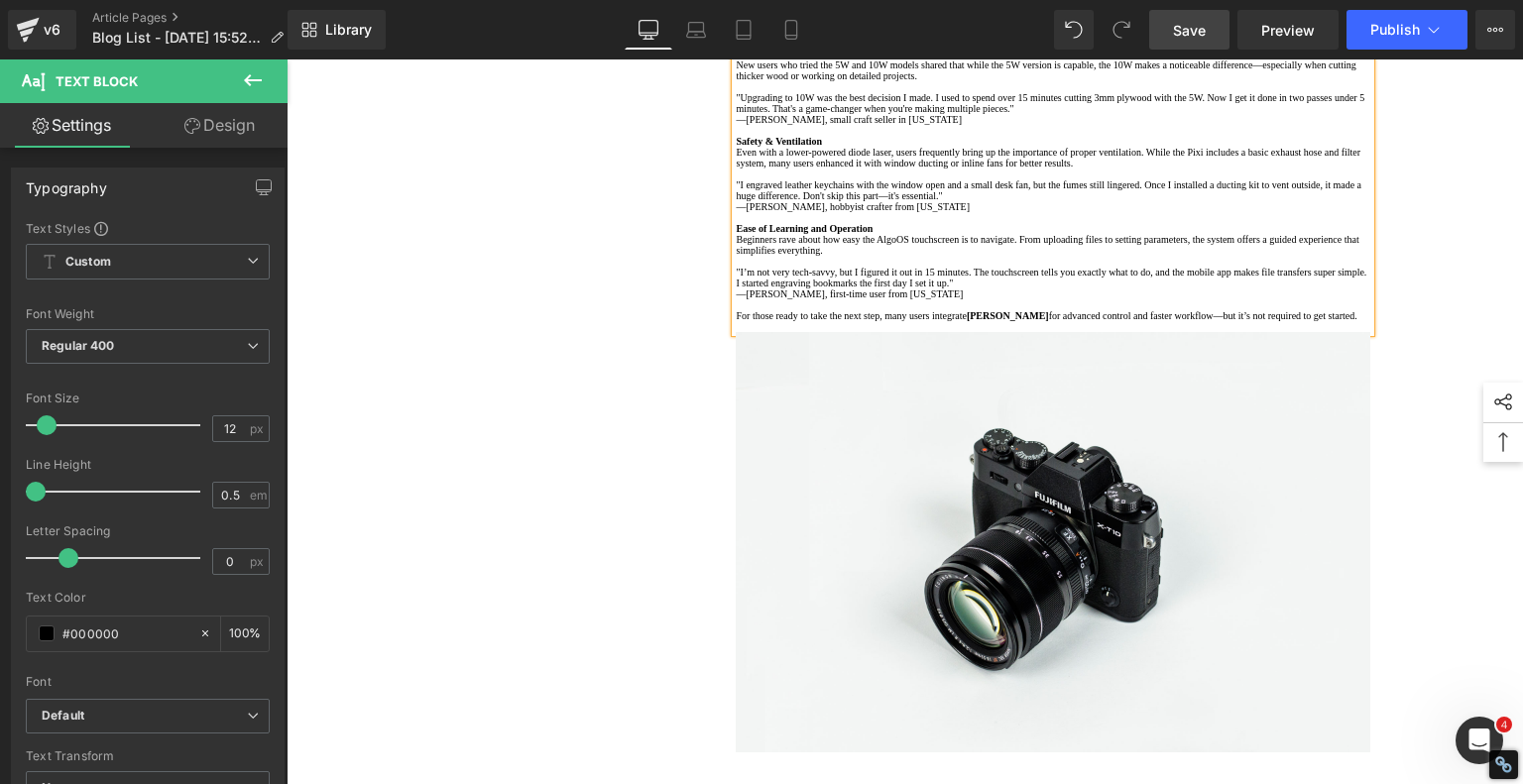 click on ""I’m not very tech-savvy, but I figured it out in 15 minutes. The touchscreen tells you exactly what to do, and the mobile app makes file transfers super simple. I started engraving bookmarks the first day I set it up."" at bounding box center (1053, 278) 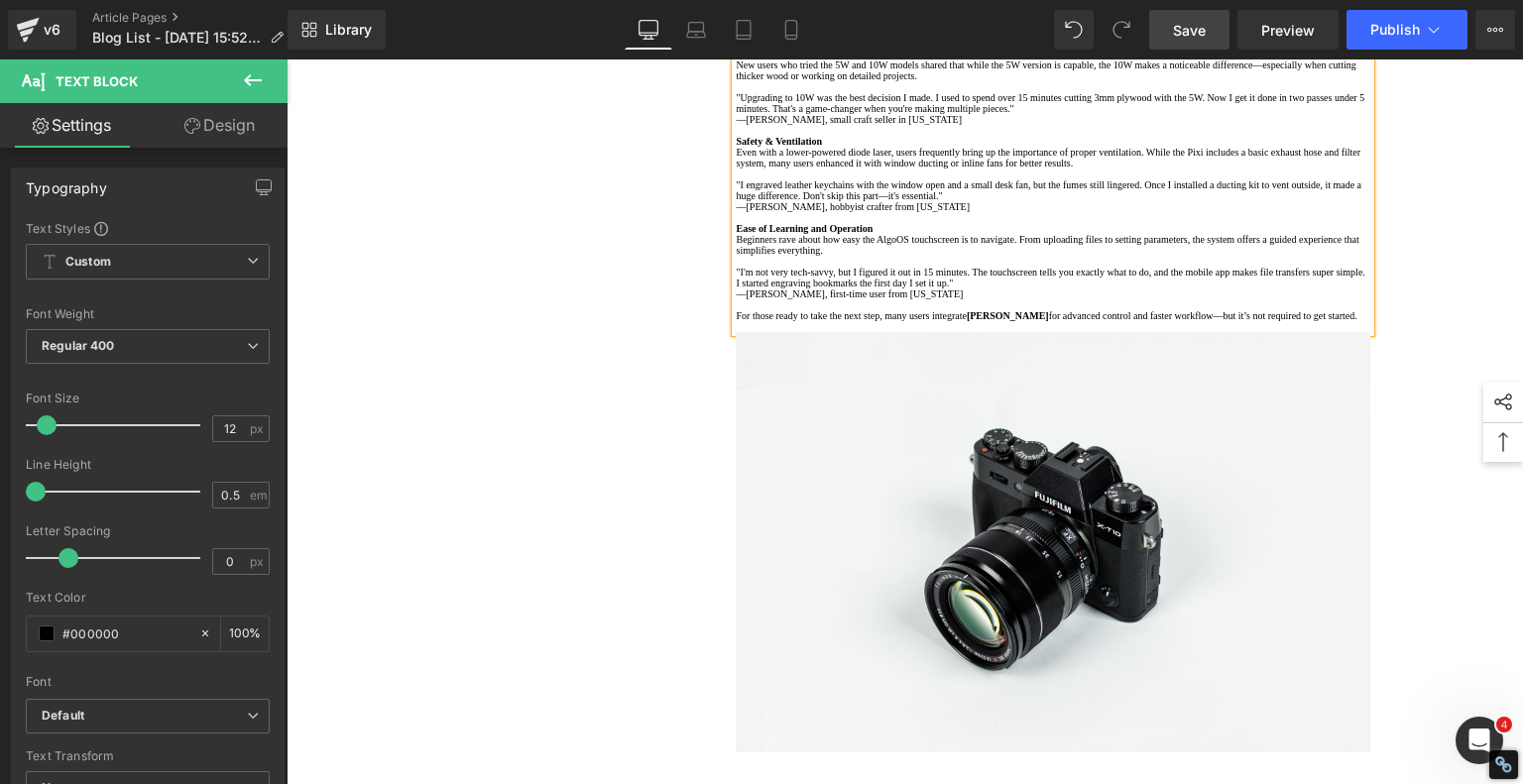 drag, startPoint x: 770, startPoint y: 664, endPoint x: 920, endPoint y: 662, distance: 150.01333 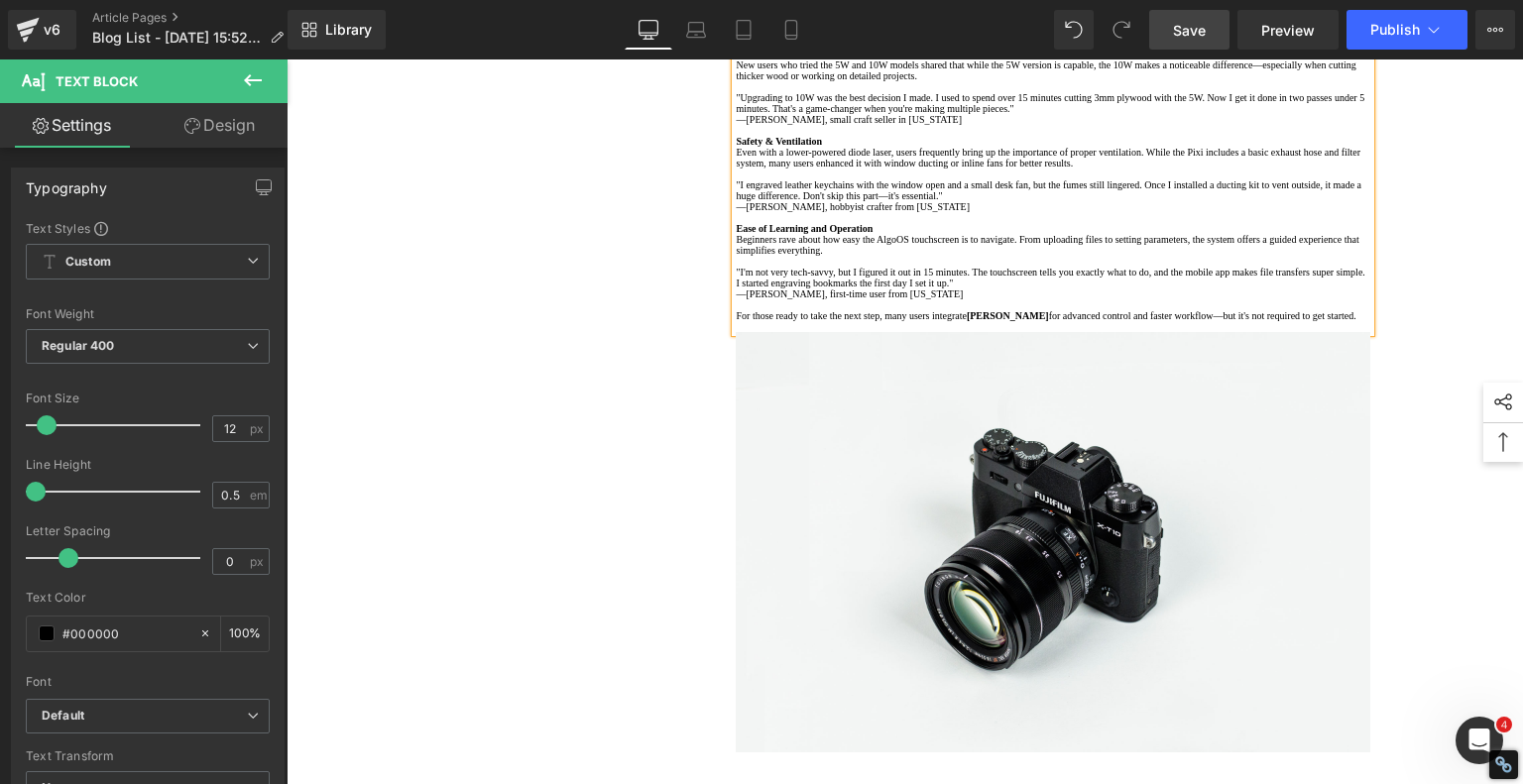 click on "1.  Why the AlgoLaser Pixi is Worth Exploring Text Block         2.  Real User Experiences: What People Are Saying Text Block         3.  Tips from Real Pixi Owners Text Block         4.  Inspiring Project Ideas from New Creators Text Block         5 .  Is the AlgoLaser Pixi Right for You? Text Block         6 .  Final Thoughts Text Block         Row         Affordable Laser Engraver for Beginners: Meet the AlgoLaser Pixi Heading         If you're just stepping into the world of laser engraving and looking for an affordable, reliable, and user-friendly machine, the  AlgoLaser Pixi  deserves a serious look. T his compact diode laser engraver has gained traction for being a great entry-level tool without the steep learning curve. Here's why the Pixi stands out—and what you should know before you buy. Text Block
Youtube         Row         Why the AlgoLaser Pixi is Worth Exploring Heading         Here's what makes it special: ·  Fully Standalone Operation: ·   Multiple Power Options:" at bounding box center [905, 619] 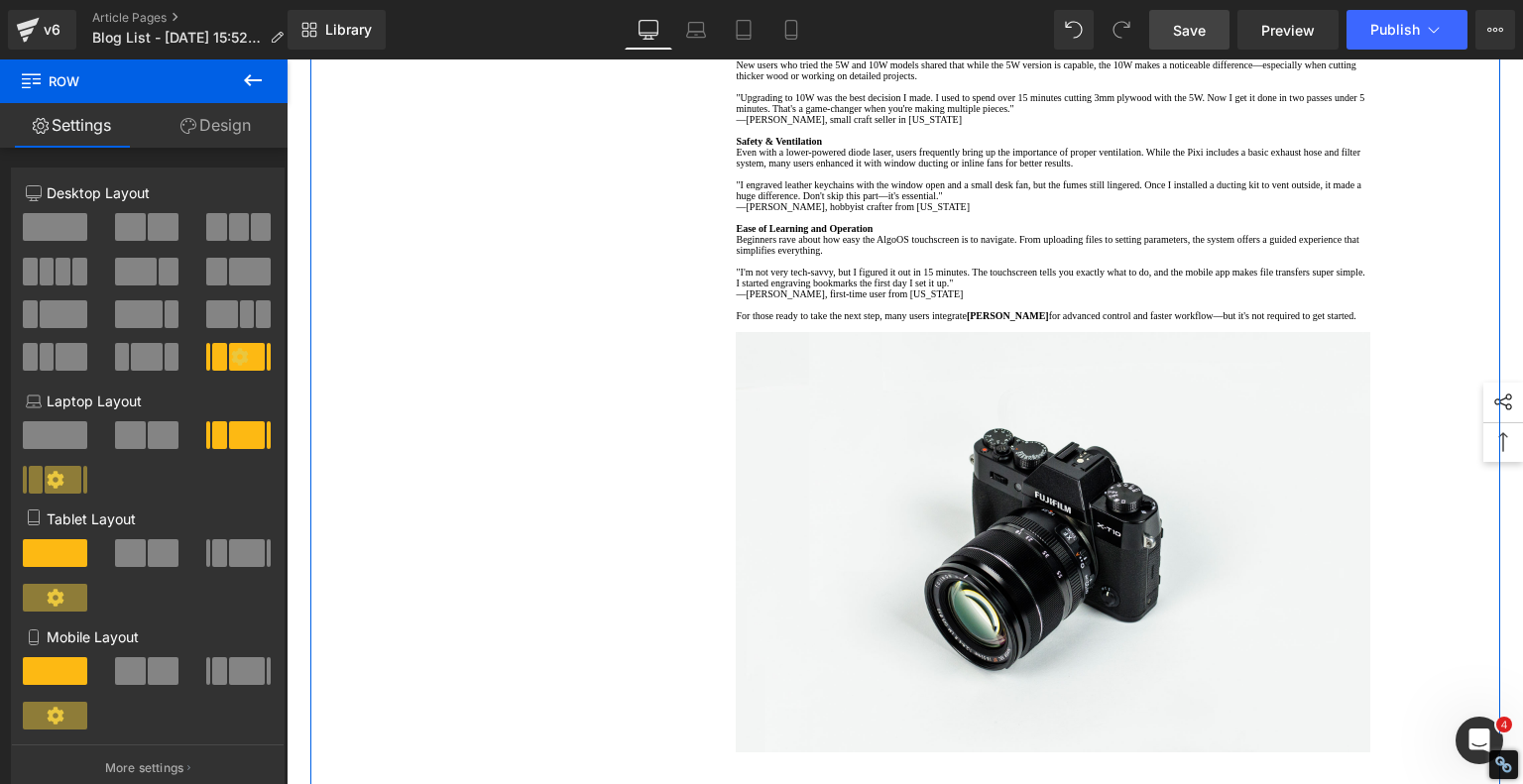 drag, startPoint x: 574, startPoint y: 479, endPoint x: 567, endPoint y: 518, distance: 39.62323 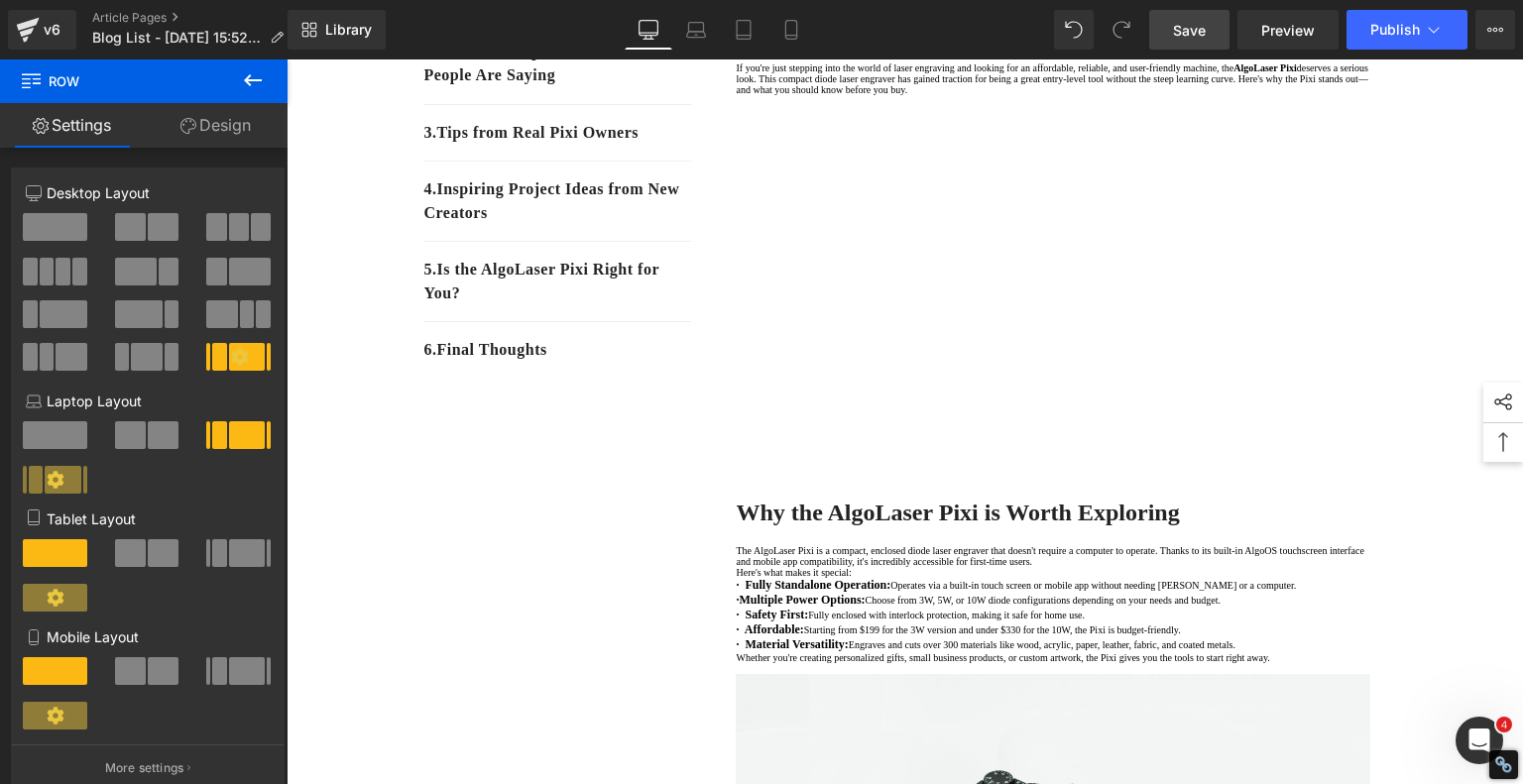 scroll, scrollTop: 595, scrollLeft: 0, axis: vertical 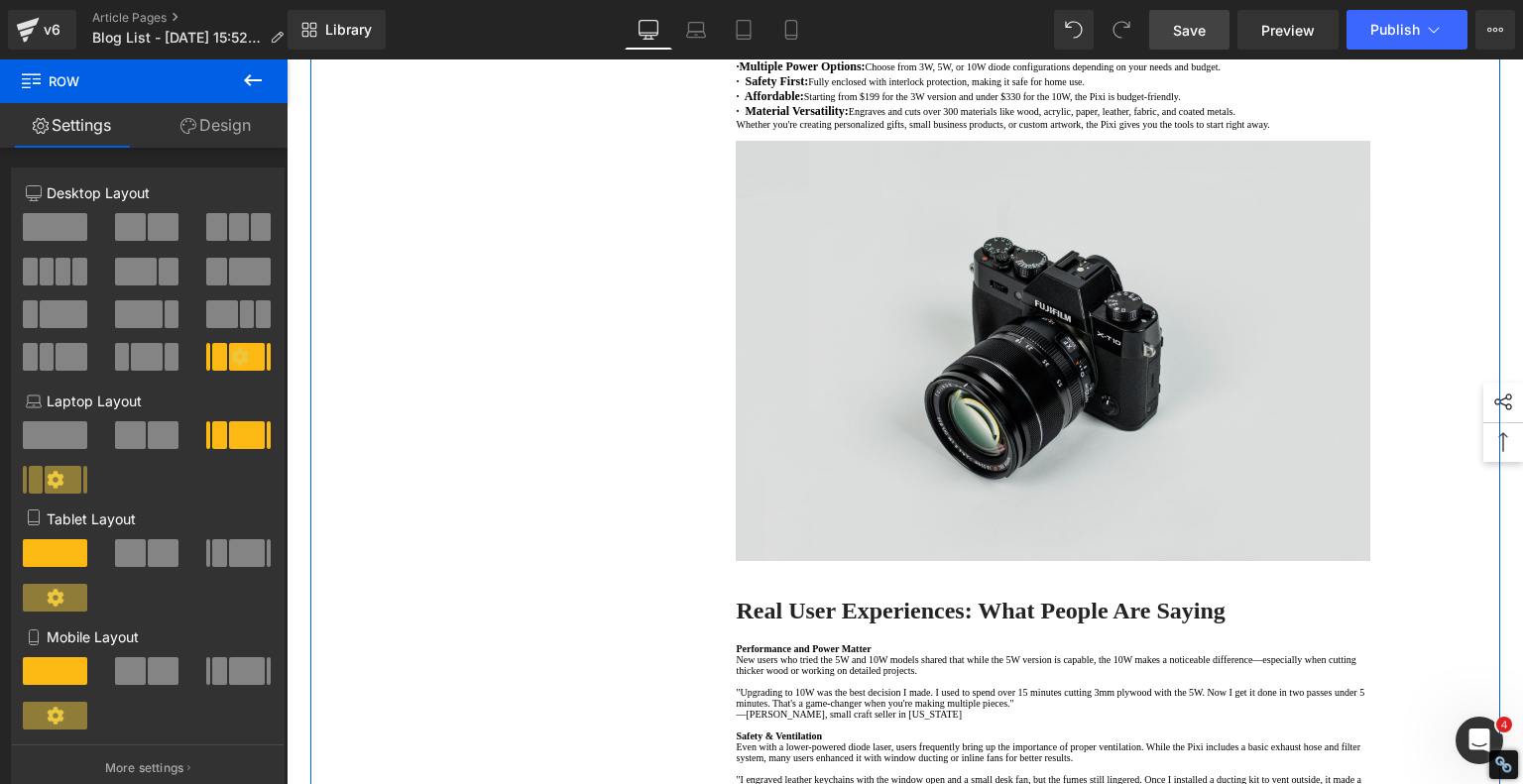 drag, startPoint x: 1125, startPoint y: 443, endPoint x: 1125, endPoint y: 467, distance: 24 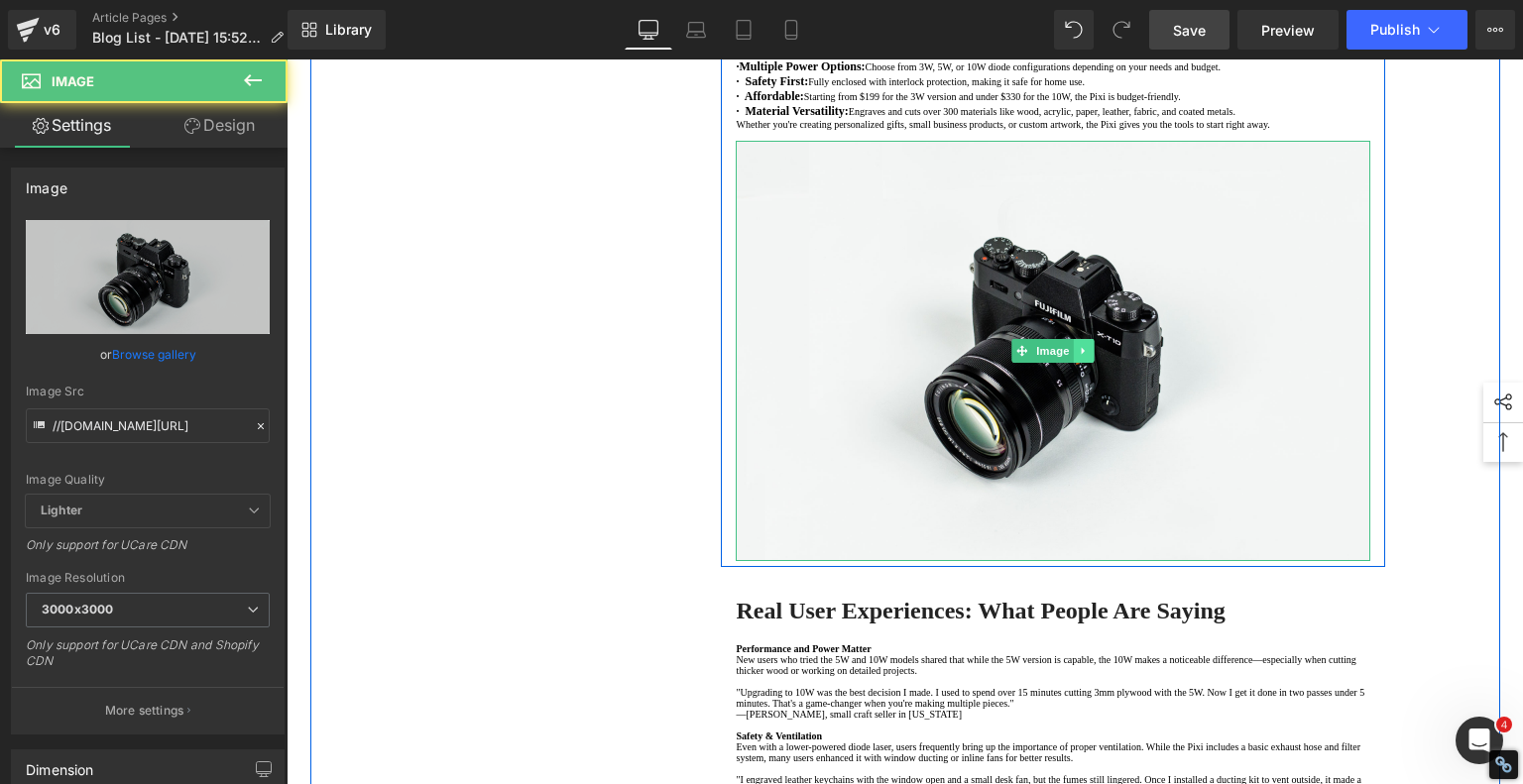 click 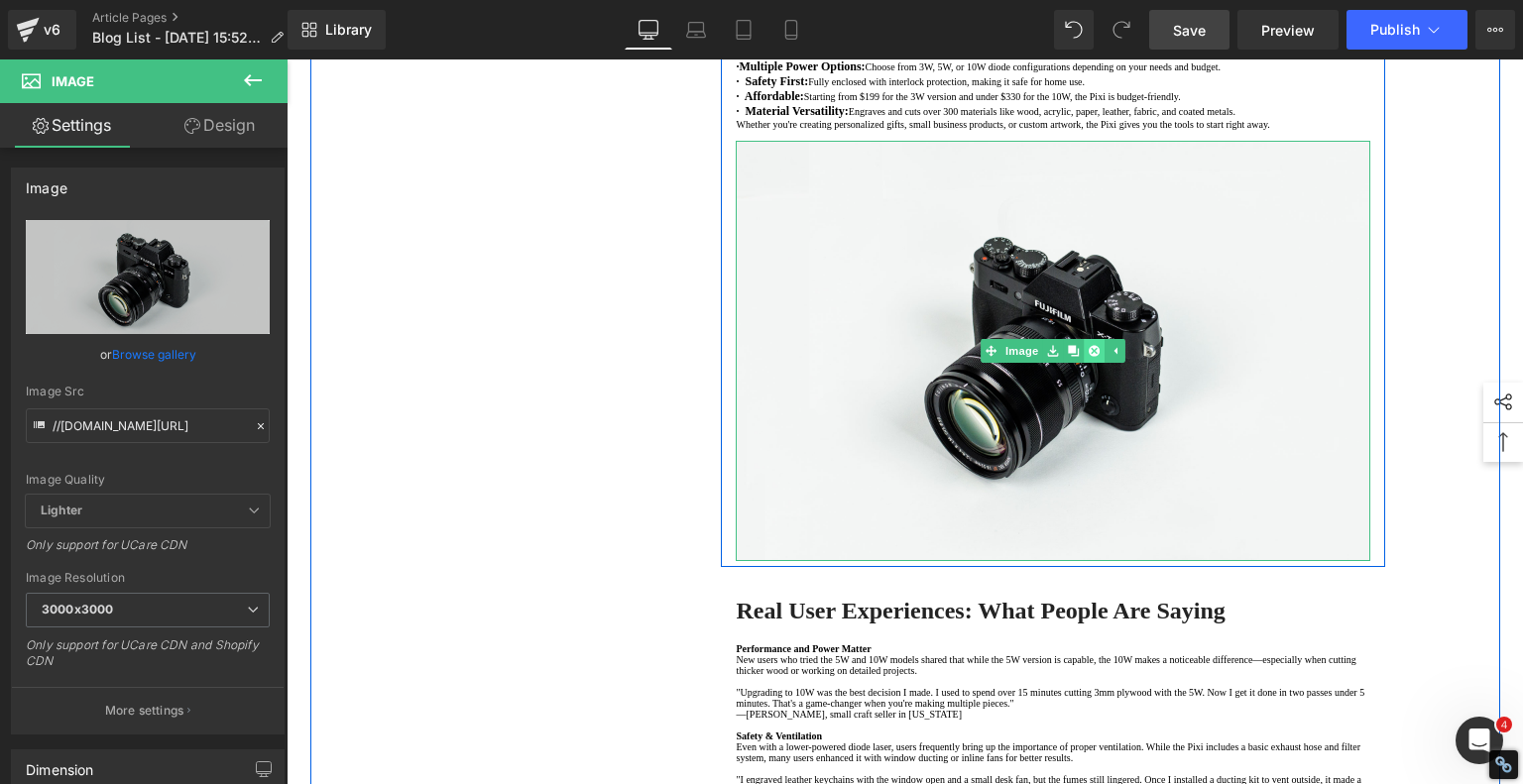 click at bounding box center (1095, 351) 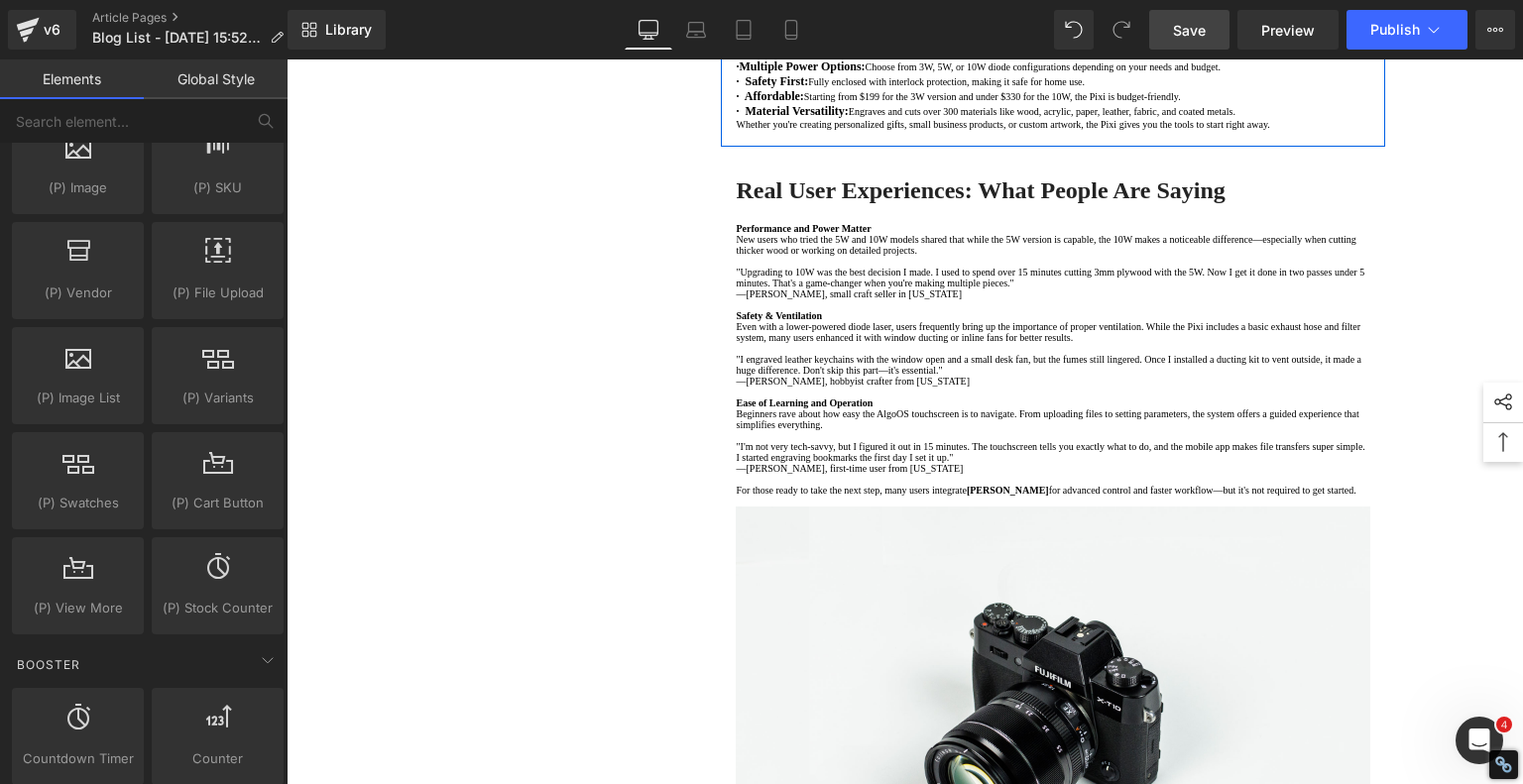 scroll, scrollTop: 1685, scrollLeft: 0, axis: vertical 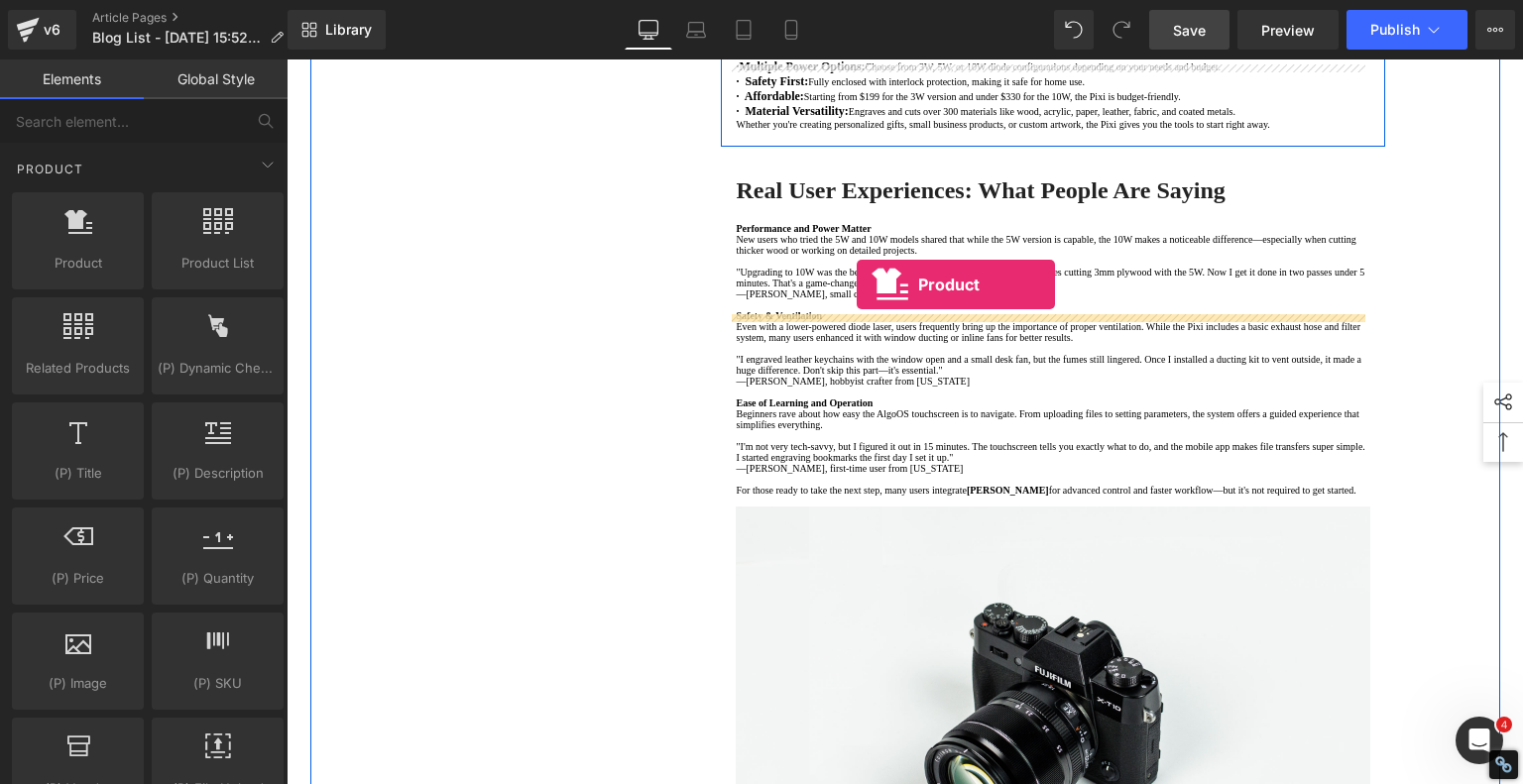 drag, startPoint x: 355, startPoint y: 300, endPoint x: 857, endPoint y: 284, distance: 502.2549 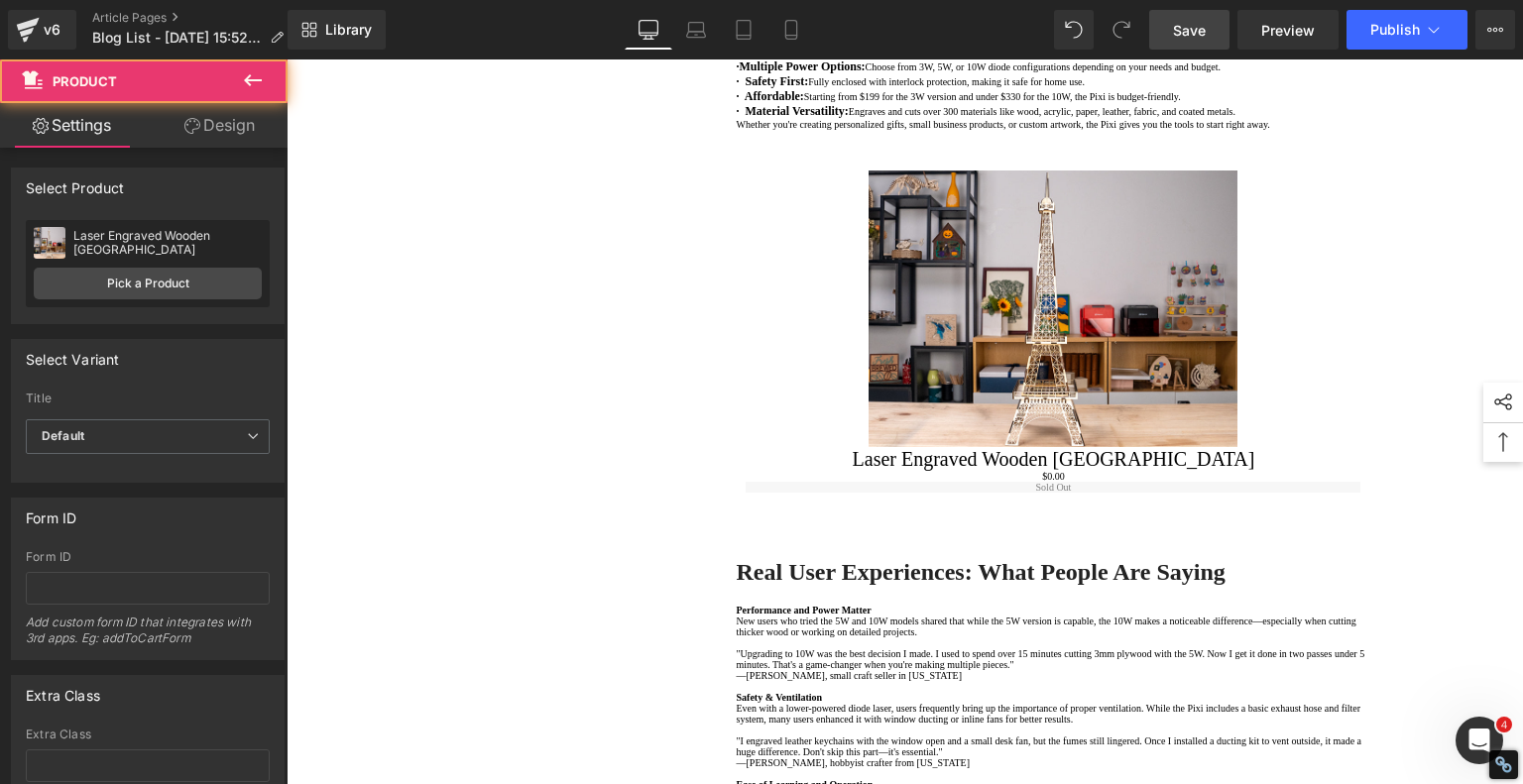 scroll, scrollTop: 0, scrollLeft: 0, axis: both 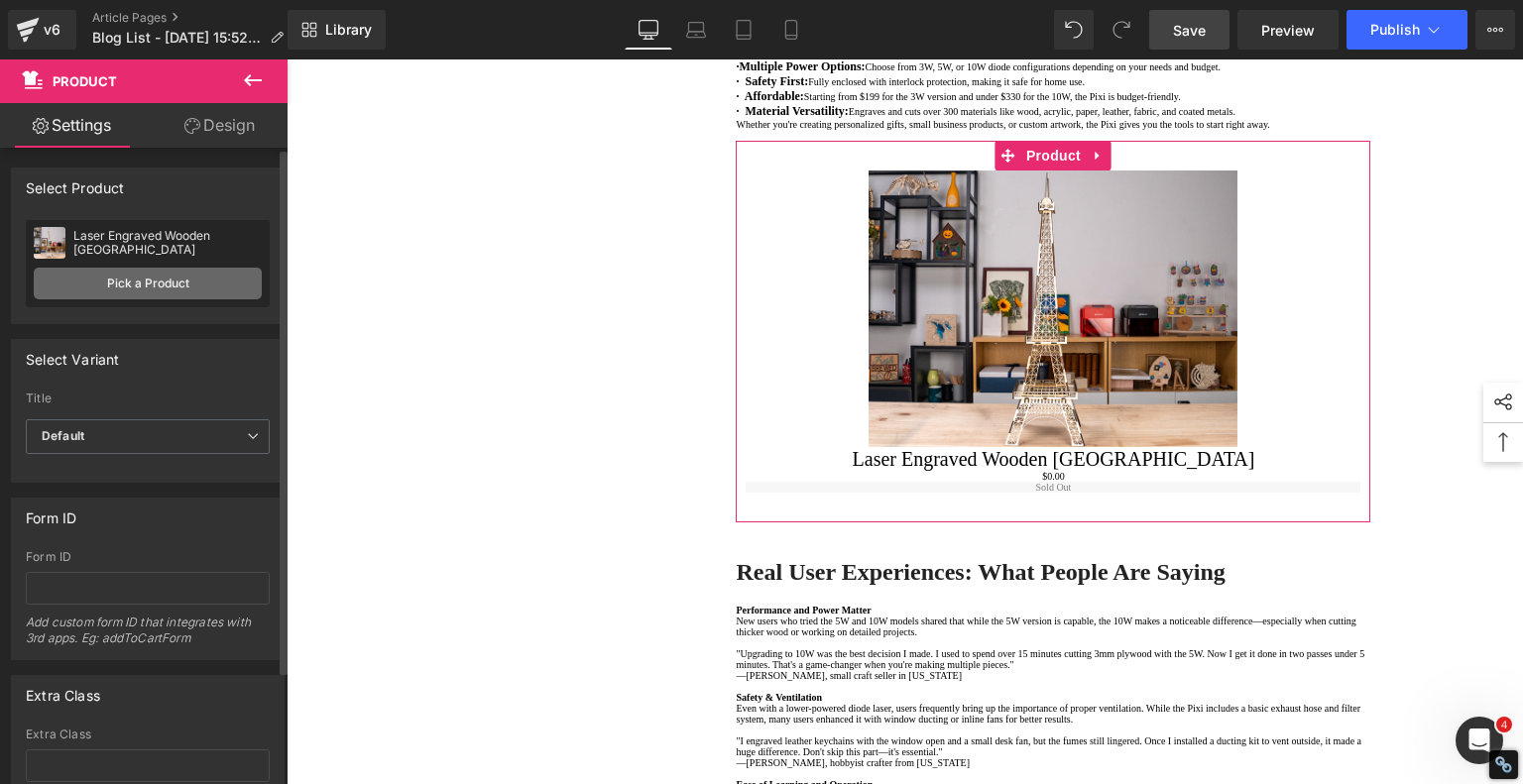 click on "Pick a Product" at bounding box center [148, 283] 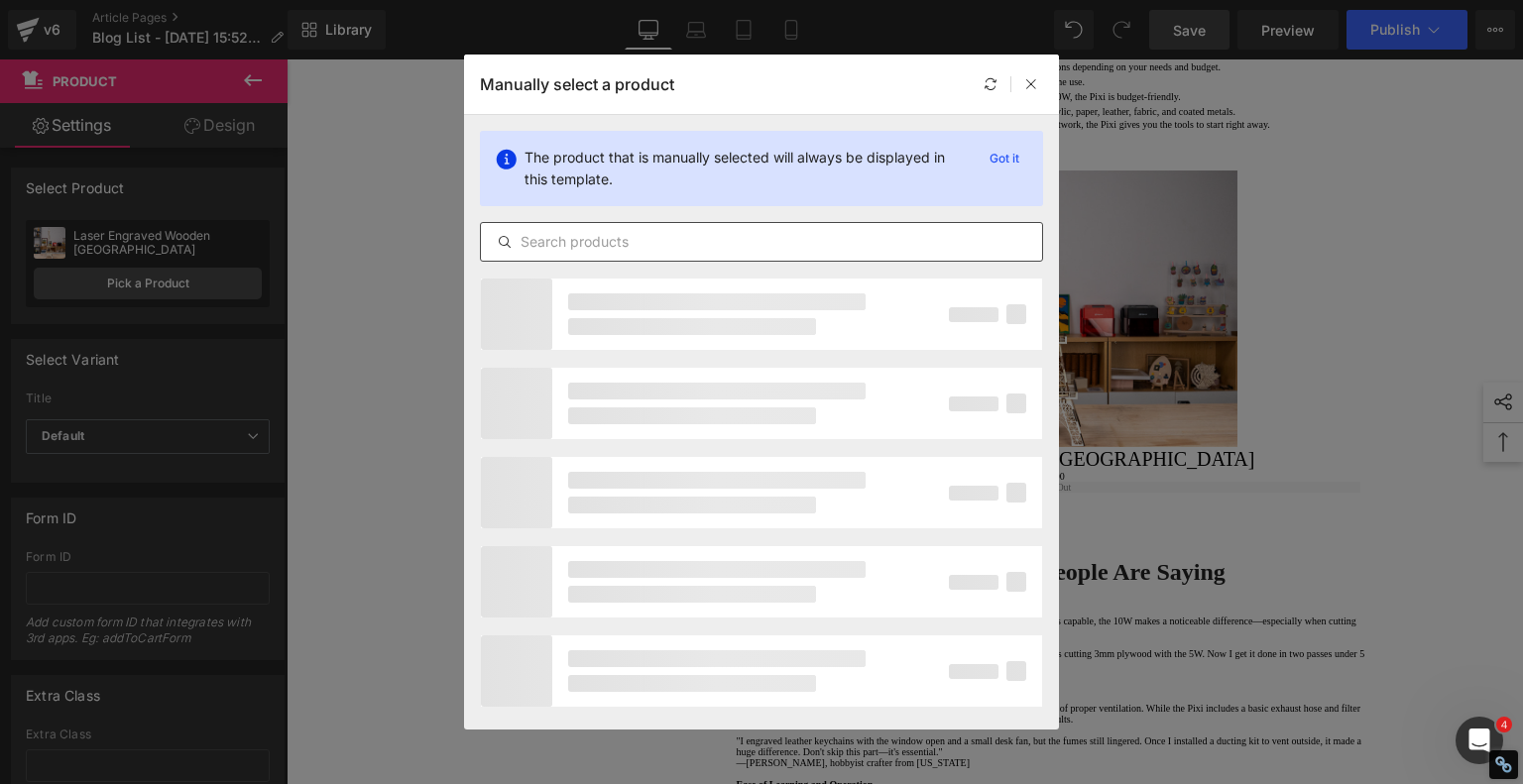 click at bounding box center (762, 242) 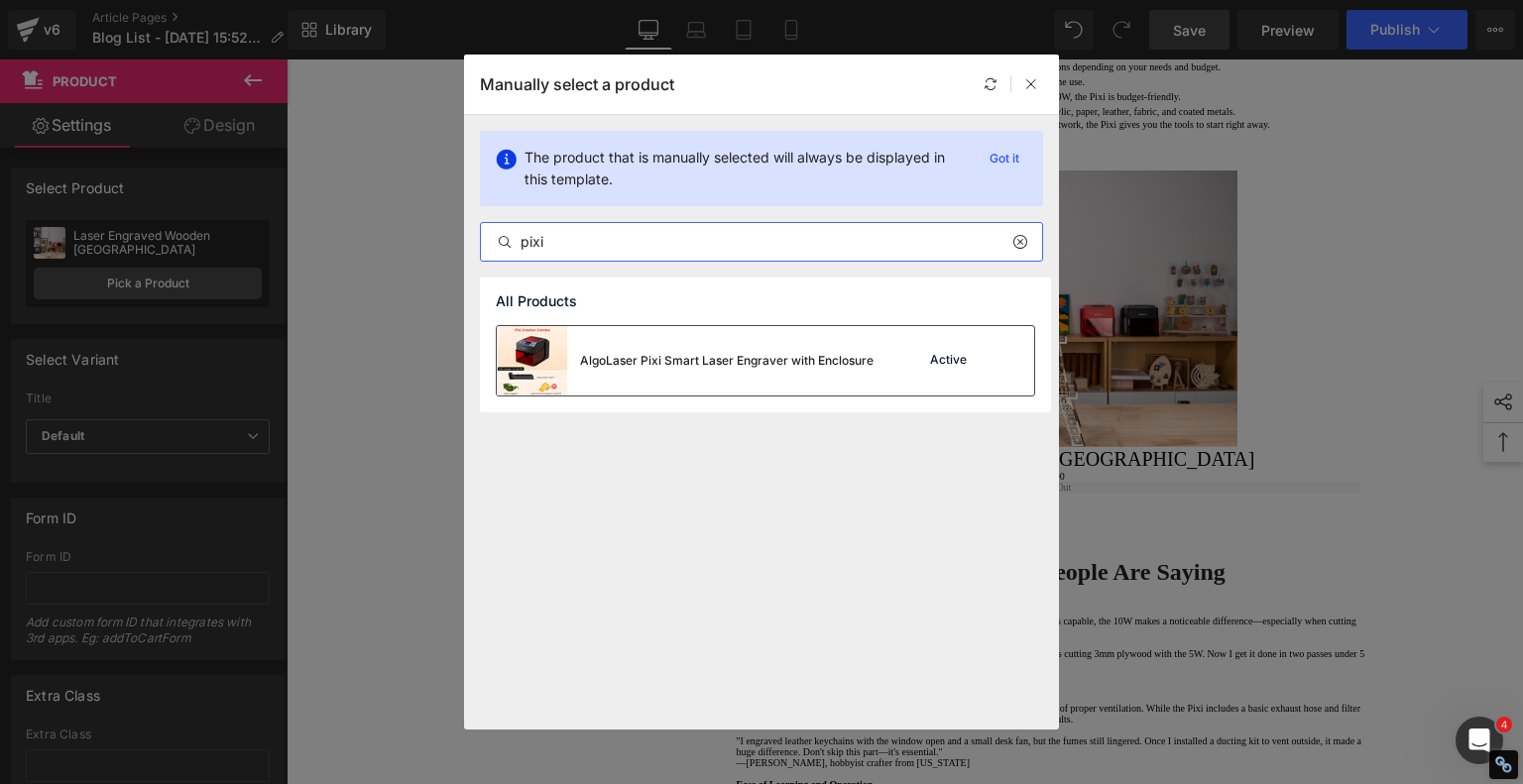 type on "pixi" 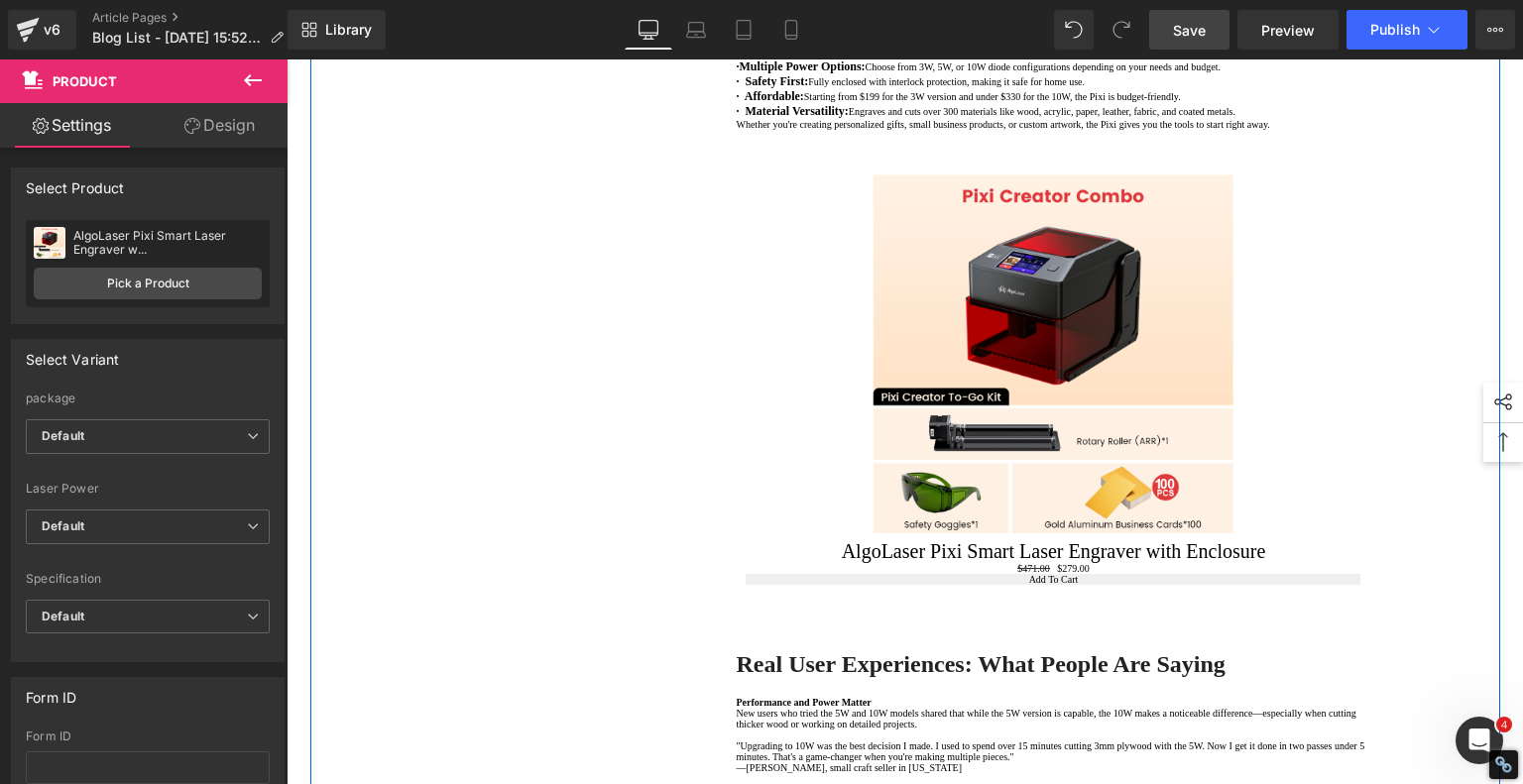scroll, scrollTop: 991, scrollLeft: 0, axis: vertical 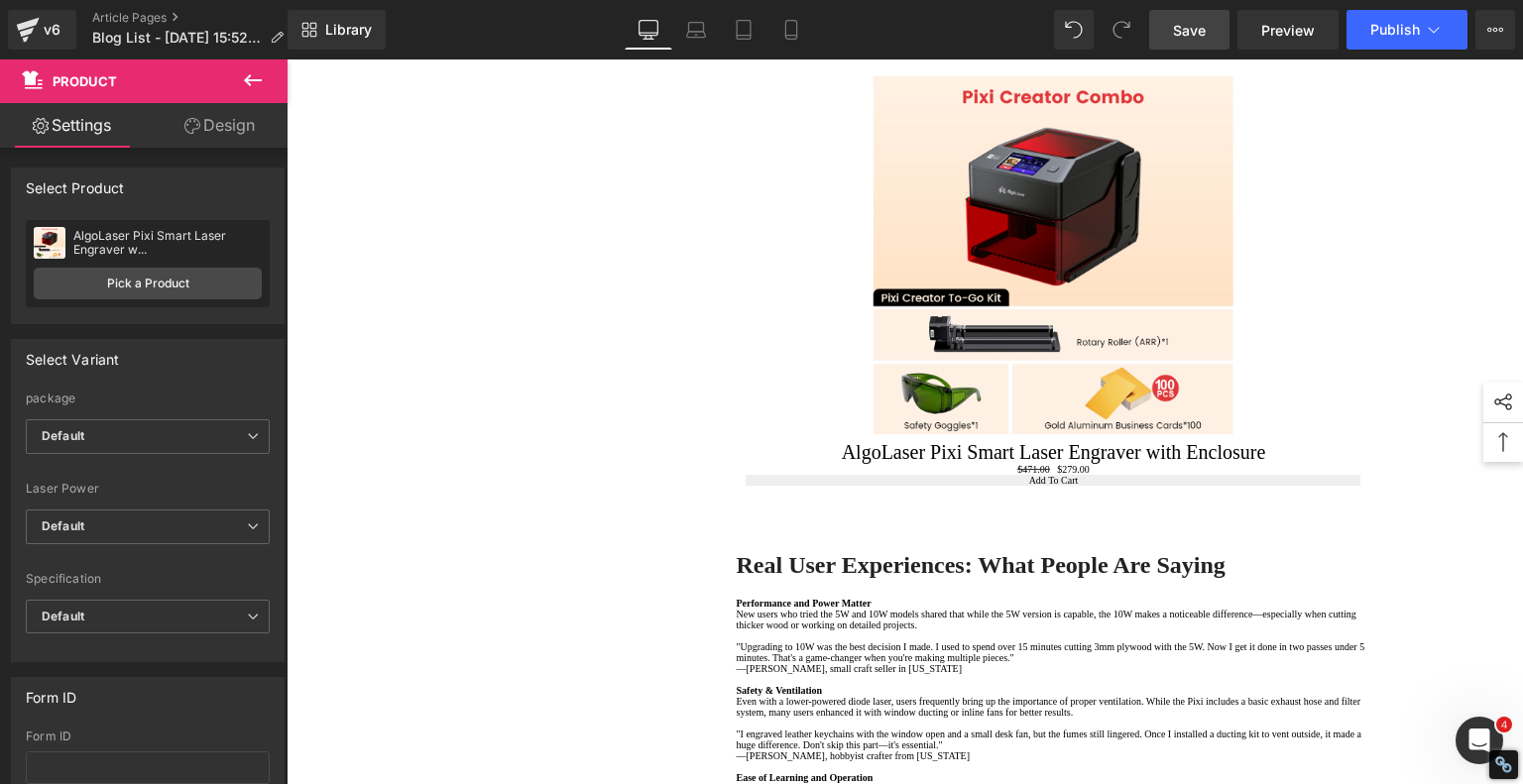 click on "Save" at bounding box center (1189, 30) 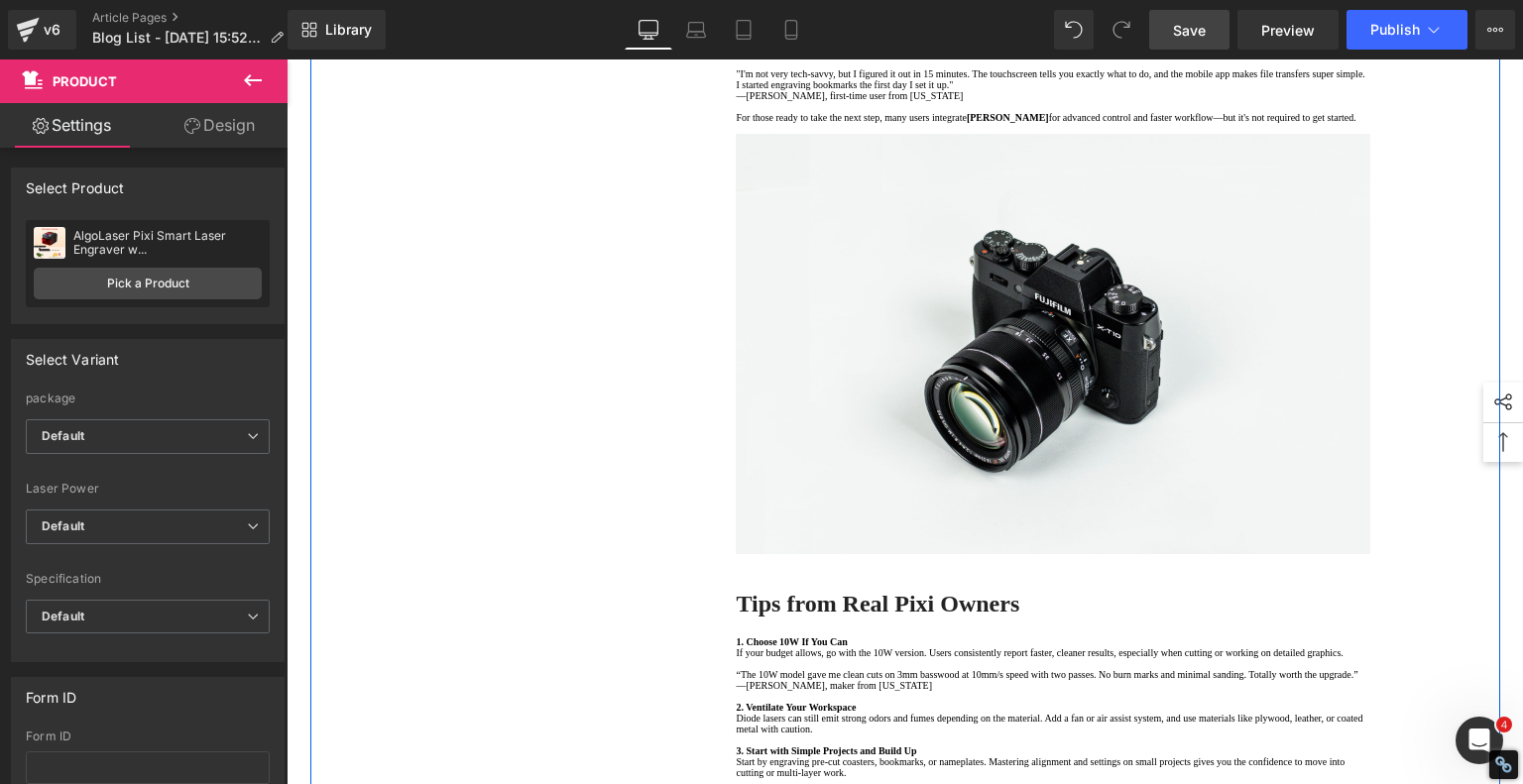 scroll, scrollTop: 1784, scrollLeft: 0, axis: vertical 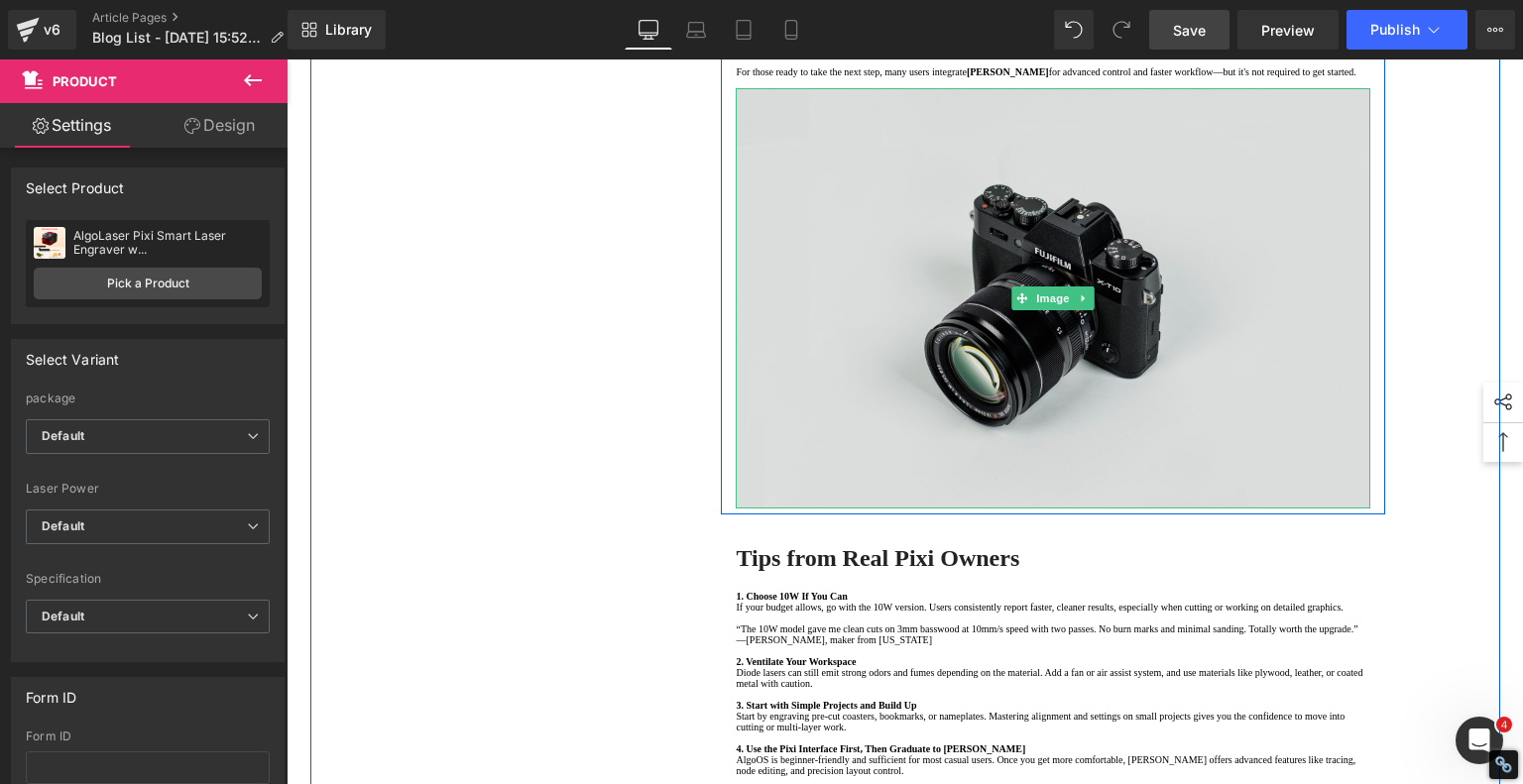 click at bounding box center (1053, 298) 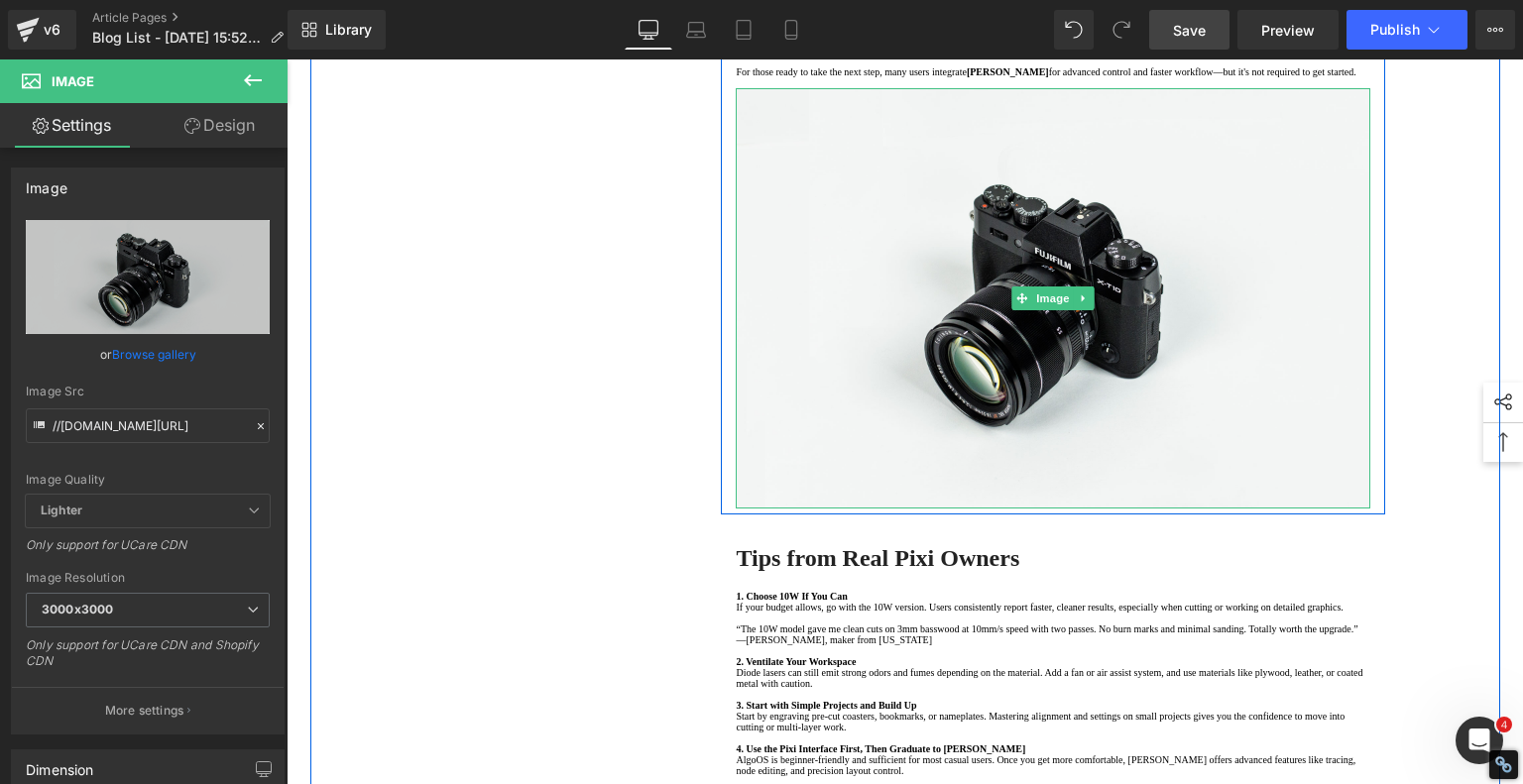 click 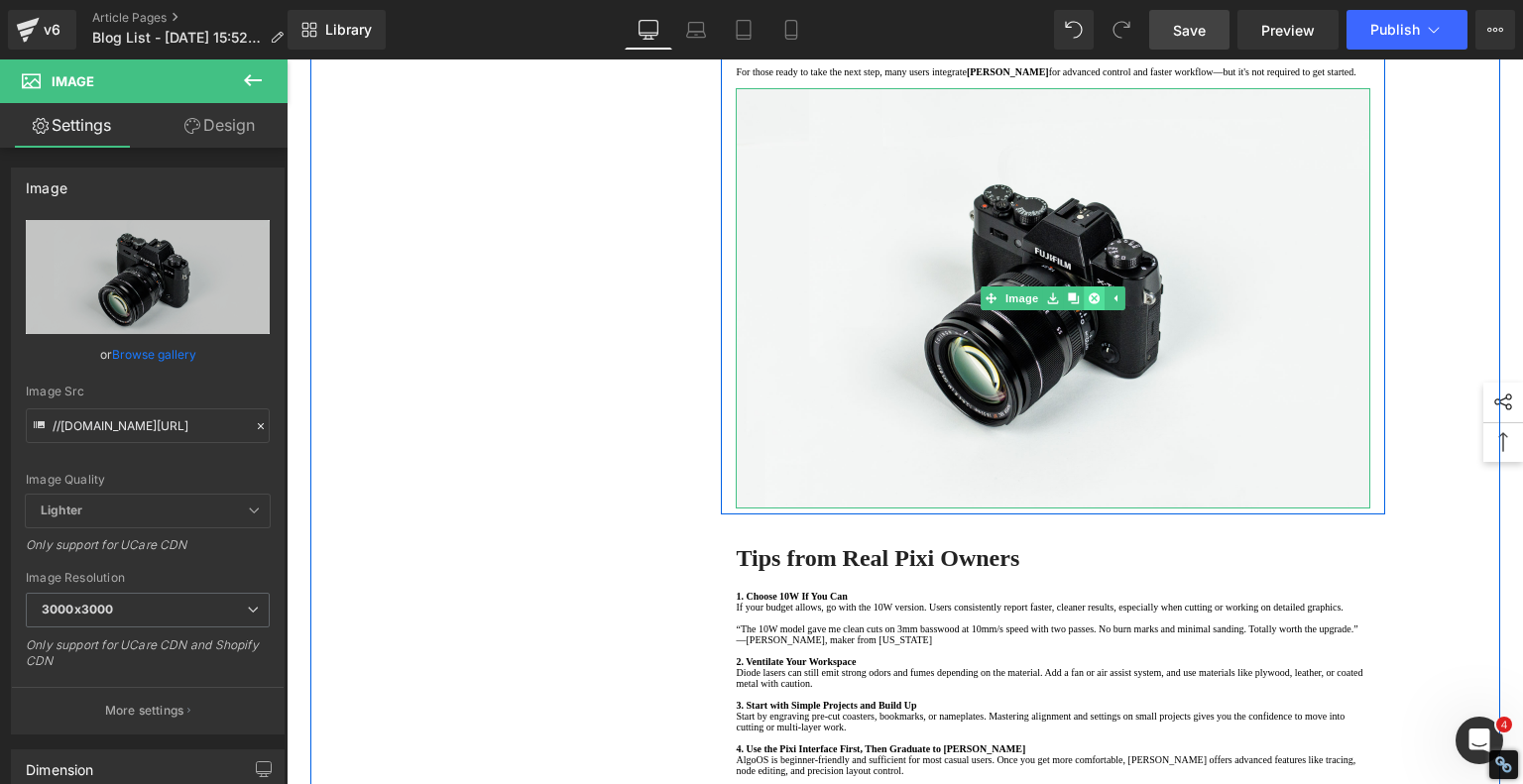 click 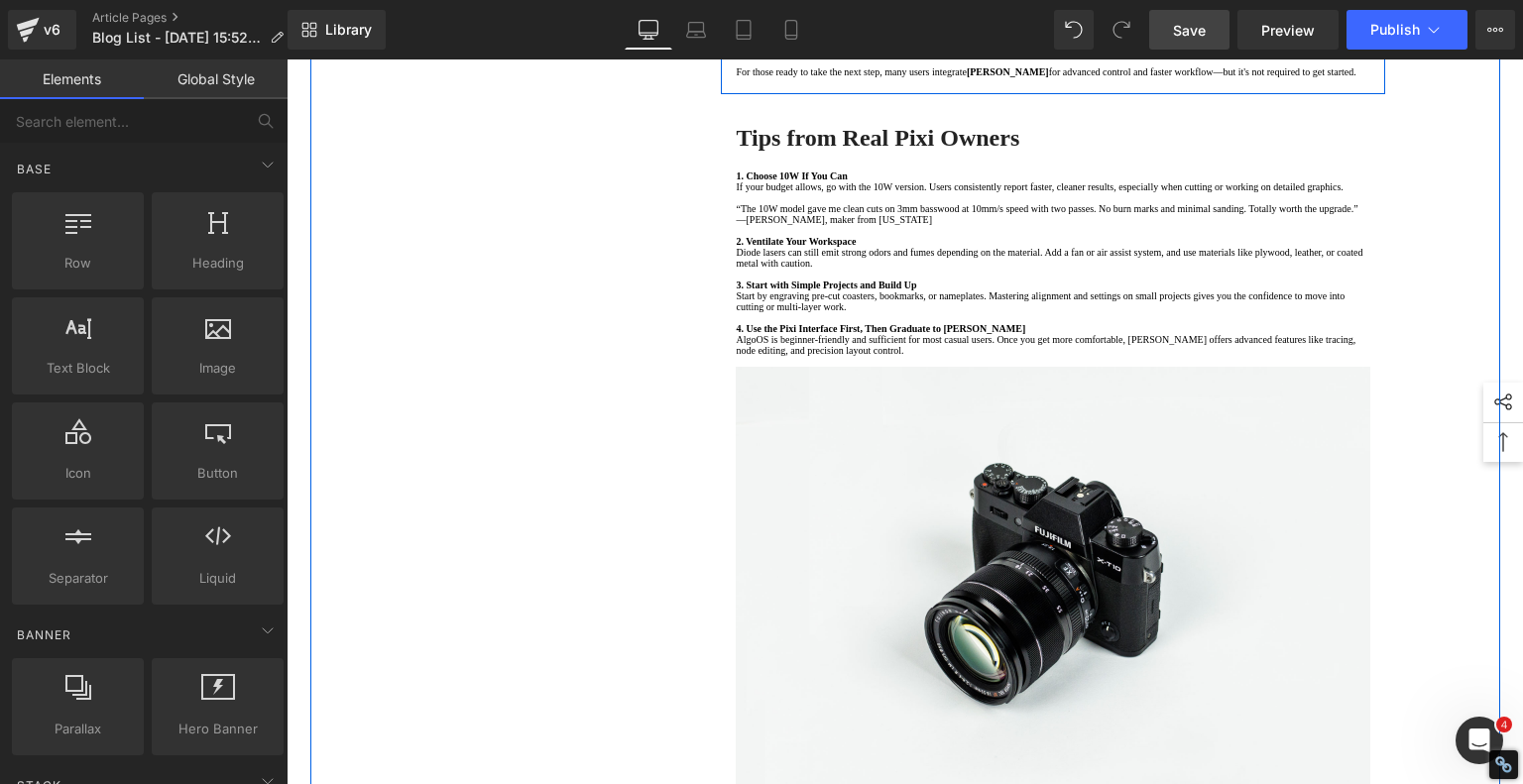 click at bounding box center (287, 59) 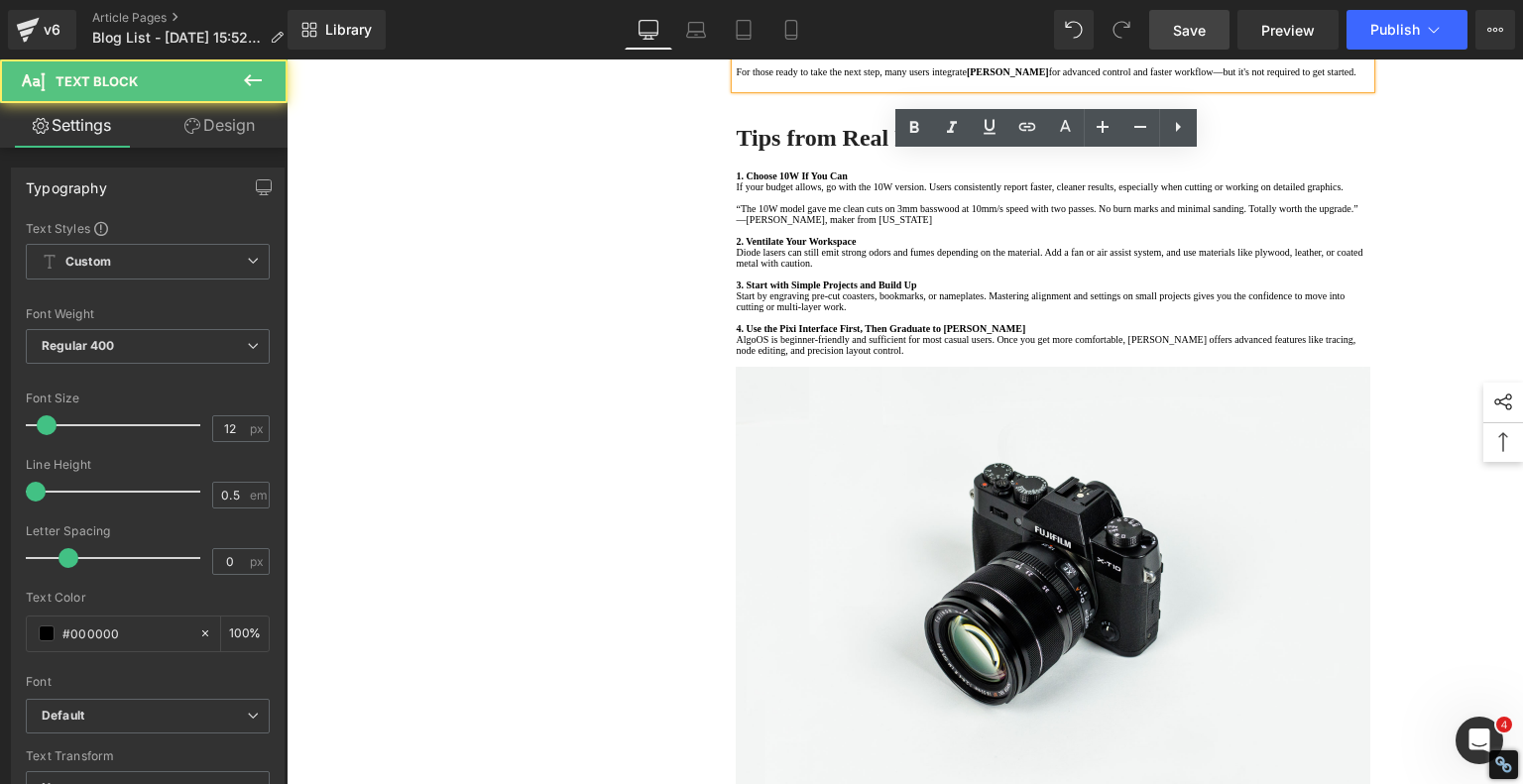 click at bounding box center (1053, 82) 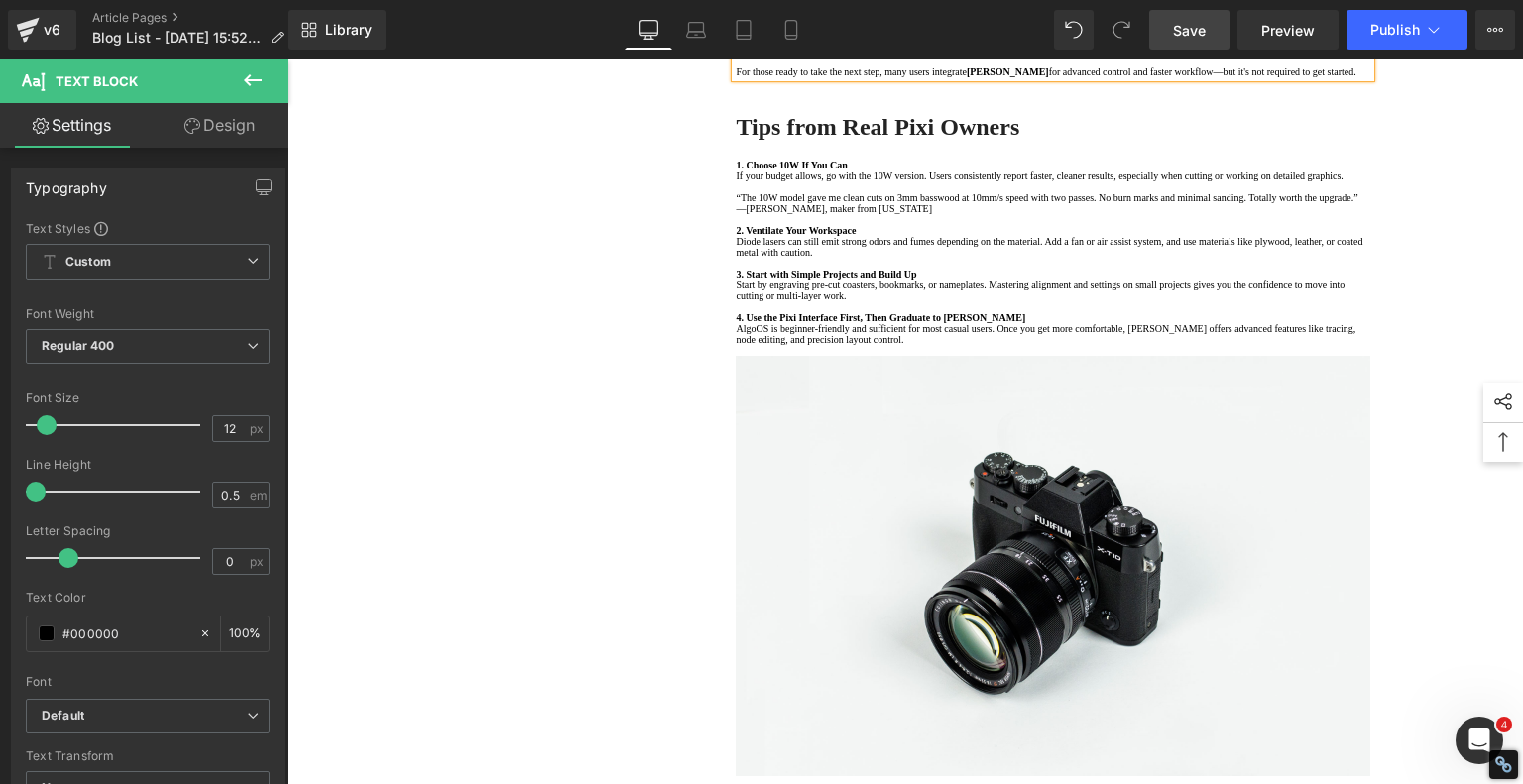click on "1.  Why the AlgoLaser Pixi is Worth Exploring Text Block         2.  Real User Experiences: What People Are Saying Text Block         3.  Tips from Real Pixi Owners Text Block         4.  Inspiring Project Ideas from New Creators Text Block         5 .  Is the AlgoLaser Pixi Right for You? Text Block         6 .  Final Thoughts Text Block         Row         Affordable Laser Engraver for Beginners: Meet the AlgoLaser Pixi Heading         If you're just stepping into the world of laser engraving and looking for an affordable, reliable, and user-friendly machine, the  AlgoLaser Pixi  deserves a serious look. T his compact diode laser engraver has gained traction for being a great entry-level tool without the steep learning curve. Here's why the Pixi stands out—and what you should know before you buy. Text Block
Youtube         Row         Why the AlgoLaser Pixi is Worth Exploring Heading         Here's what makes it special: ·  Fully Standalone Operation: ·   Multiple Power Options:" at bounding box center (905, 134) 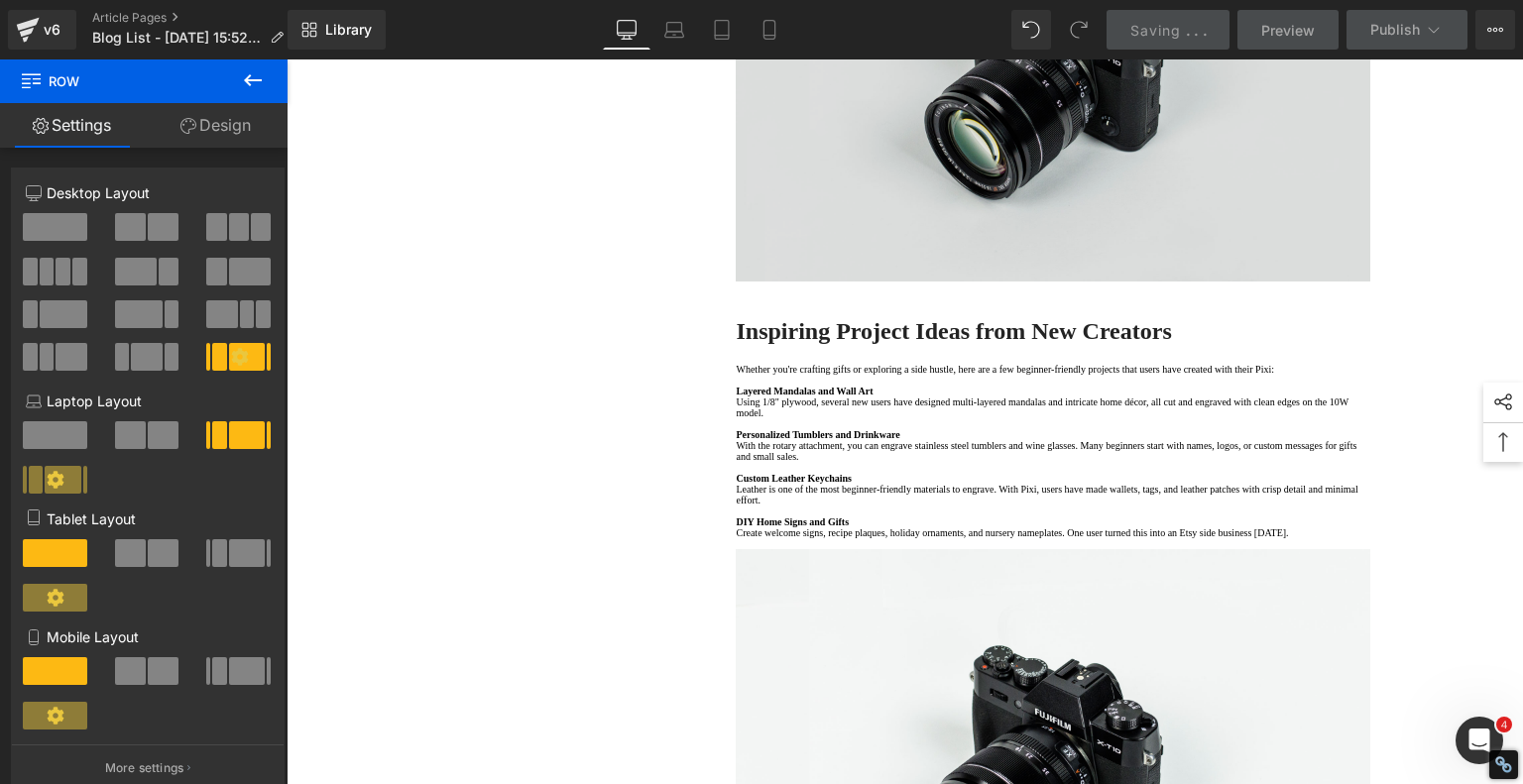 scroll, scrollTop: 2280, scrollLeft: 0, axis: vertical 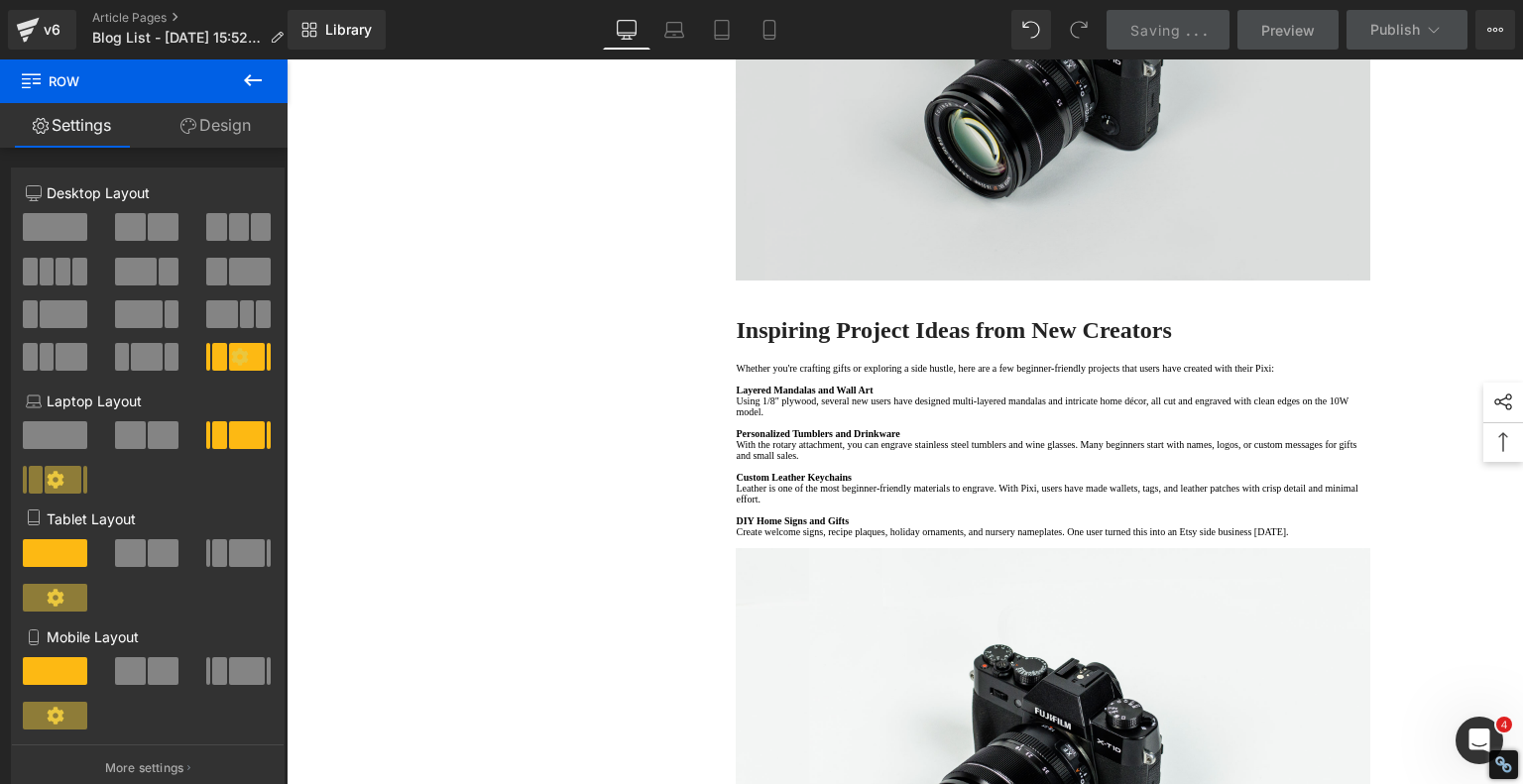 click at bounding box center (1053, 70) 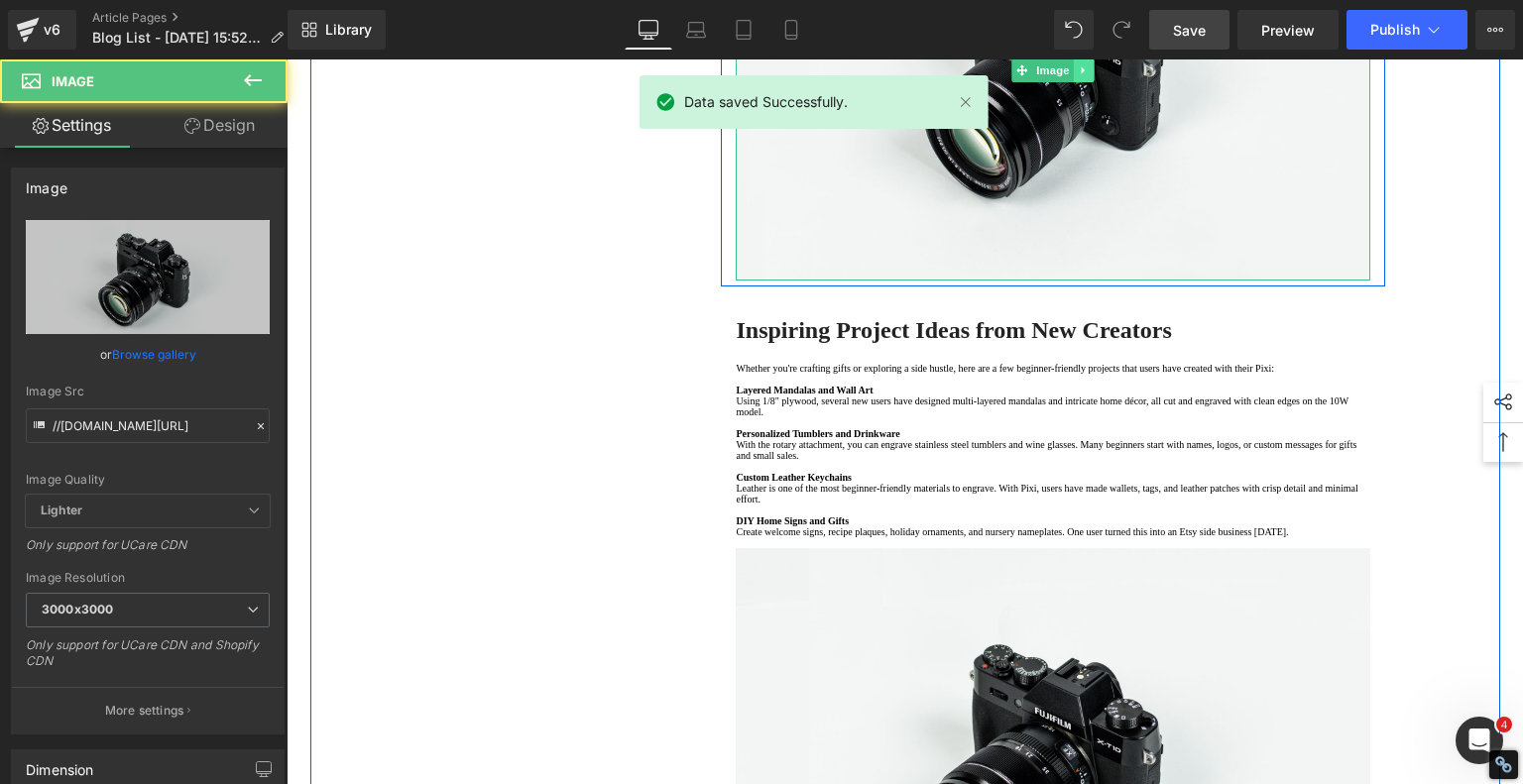 click 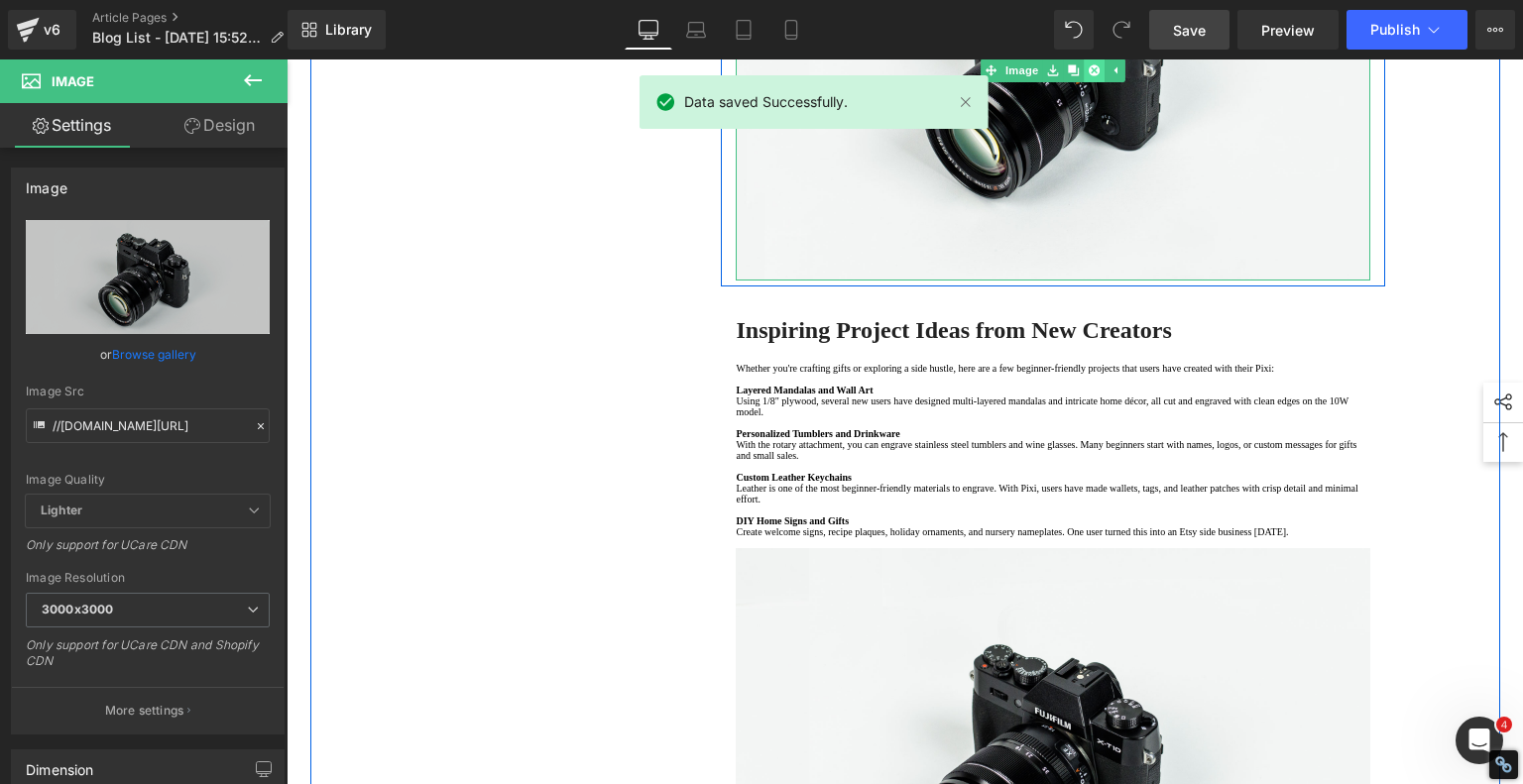 click 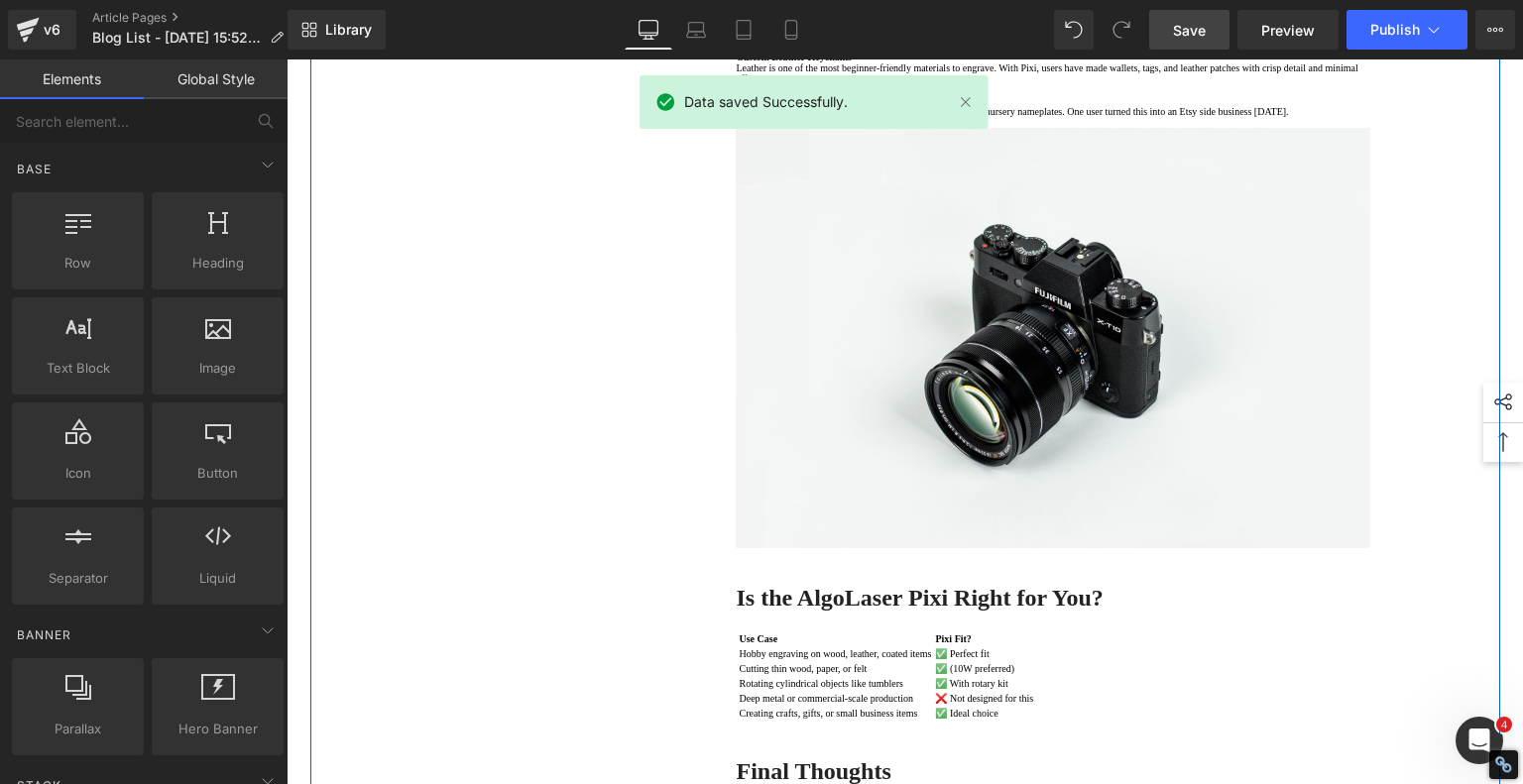click at bounding box center (1053, -146) 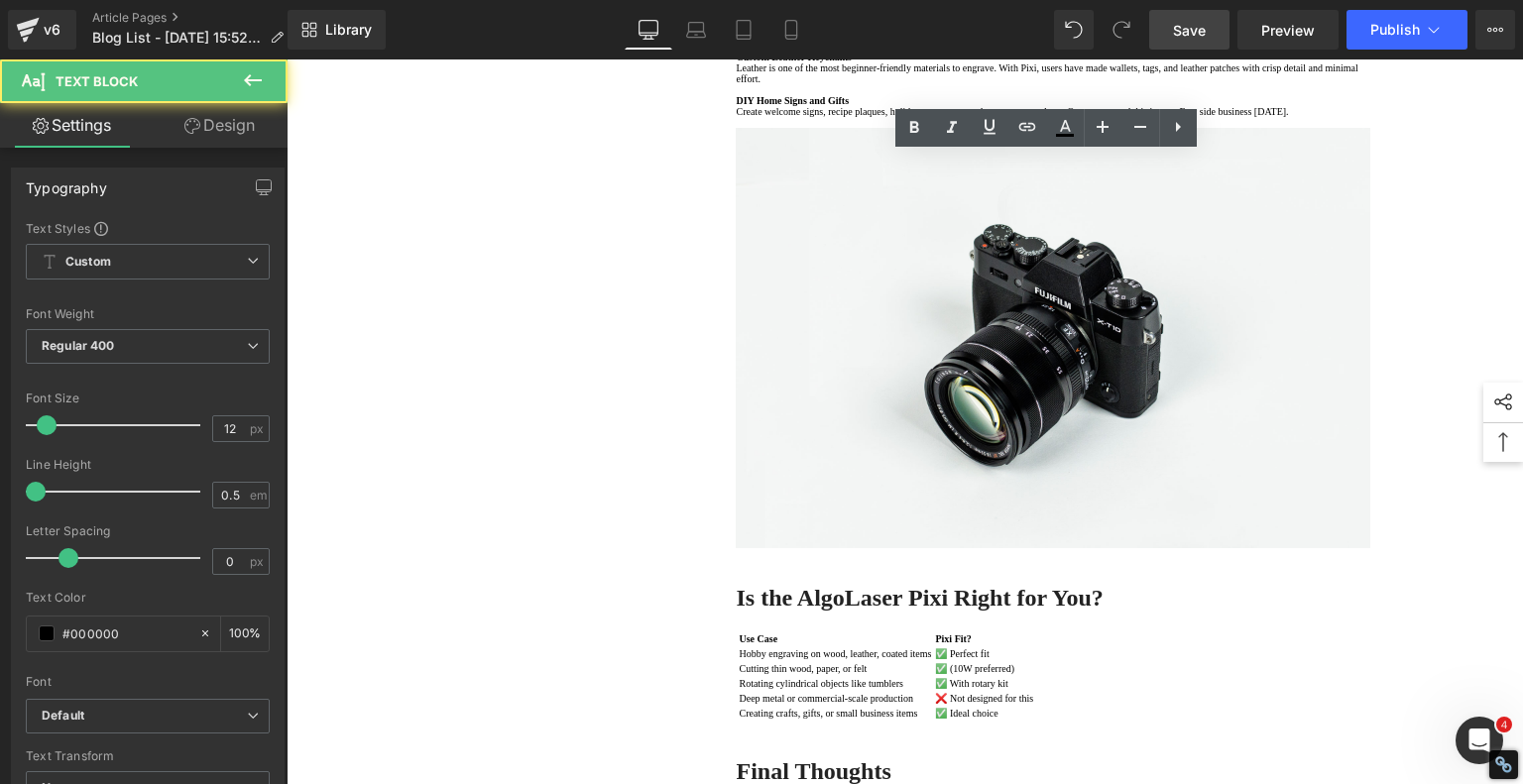 type 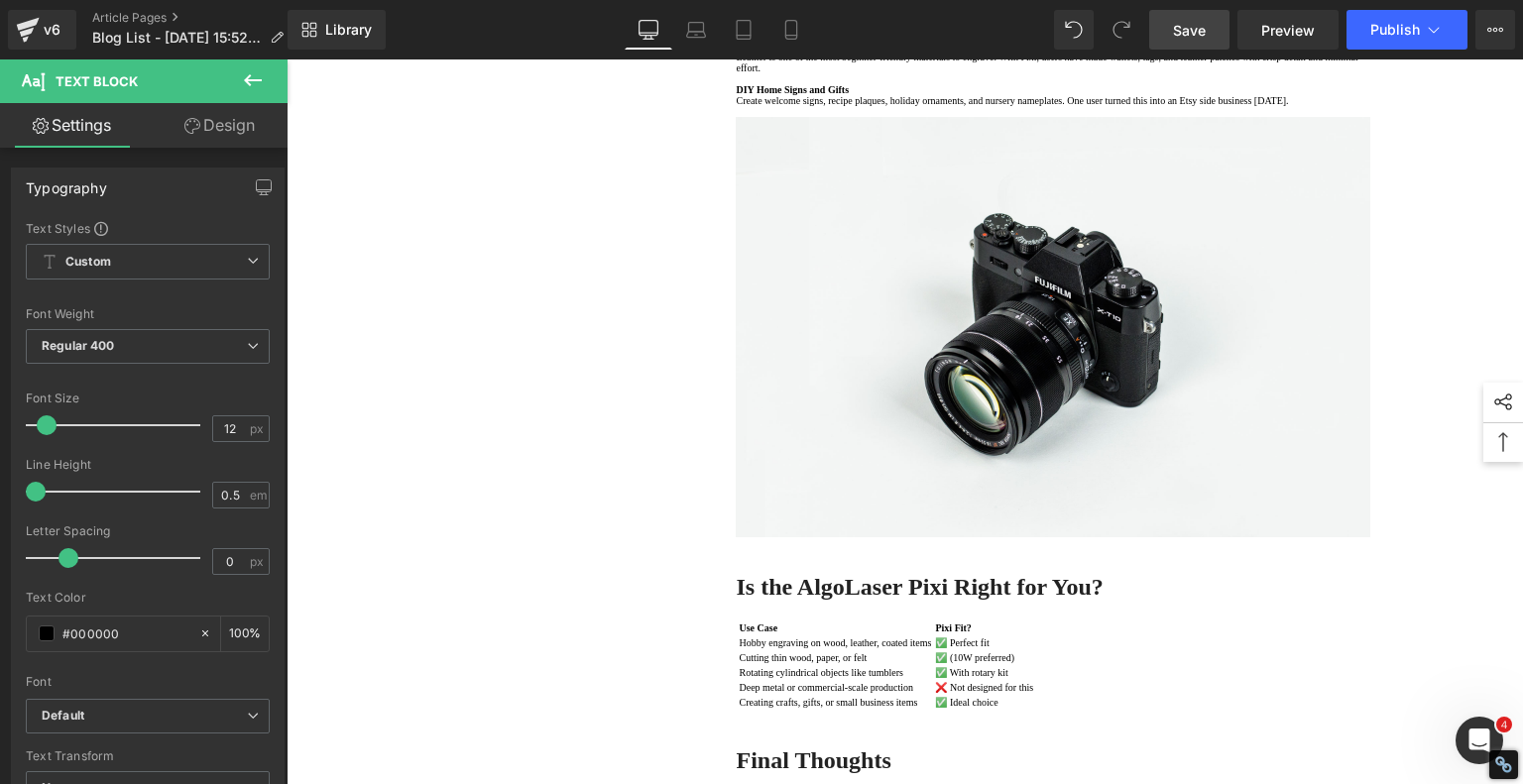 click on "1.  Why the AlgoLaser Pixi is Worth Exploring Text Block         2.  Real User Experiences: What People Are Saying Text Block         3.  Tips from Real Pixi Owners Text Block         4.  Inspiring Project Ideas from New Creators Text Block         5 .  Is the AlgoLaser Pixi Right for You? Text Block         6 .  Final Thoughts Text Block         Row         Affordable Laser Engraver for Beginners: Meet the AlgoLaser Pixi Heading         If you're just stepping into the world of laser engraving and looking for an affordable, reliable, and user-friendly machine, the  AlgoLaser Pixi  deserves a serious look. T his compact diode laser engraver has gained traction for being a great entry-level tool without the steep learning curve. Here's why the Pixi stands out—and what you should know before you buy. Text Block
Youtube         Row         Why the AlgoLaser Pixi is Worth Exploring Heading         Here's what makes it special: ·  Fully Standalone Operation: ·   Multiple Power Options:" at bounding box center (905, -578) 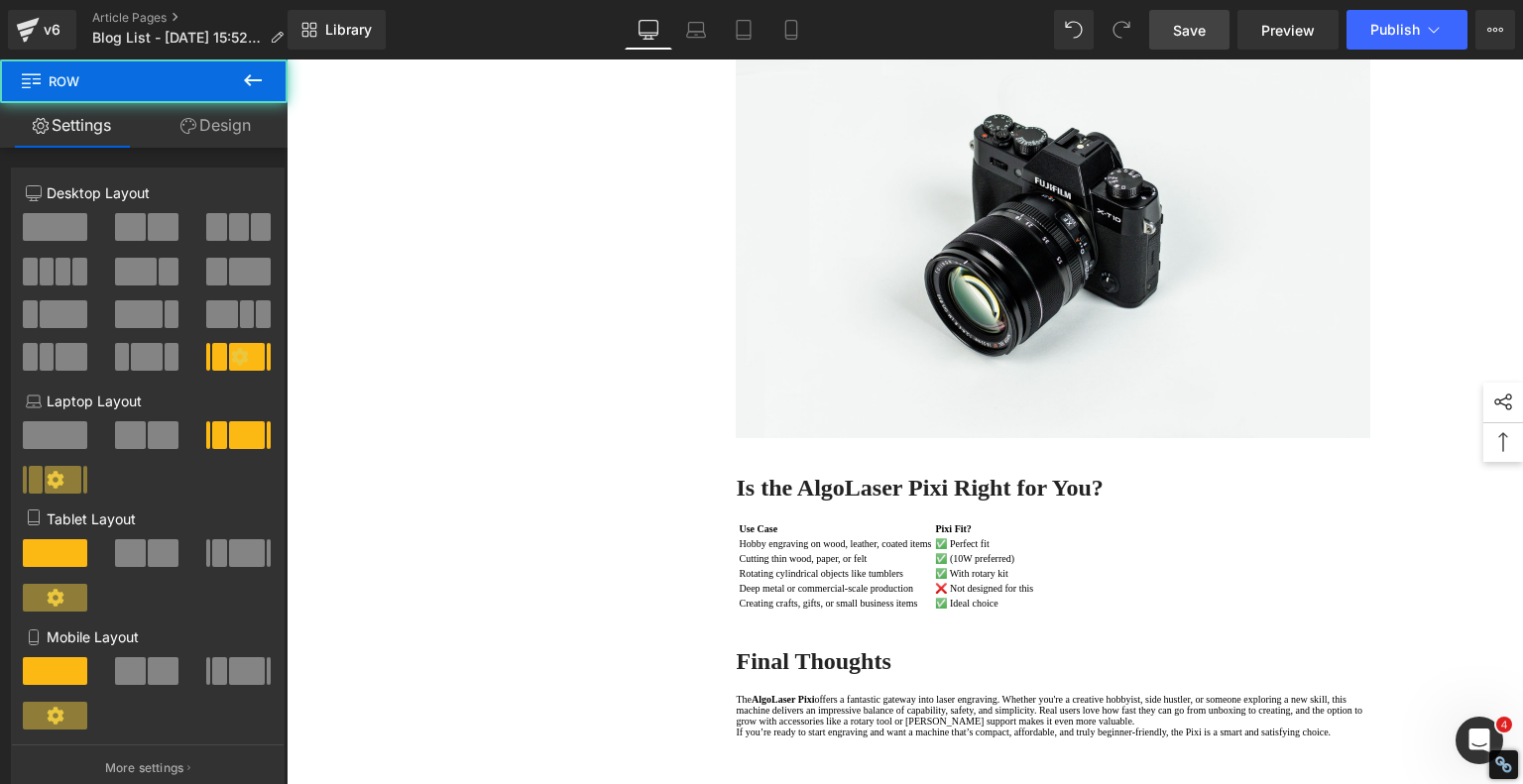 scroll, scrollTop: 2478, scrollLeft: 0, axis: vertical 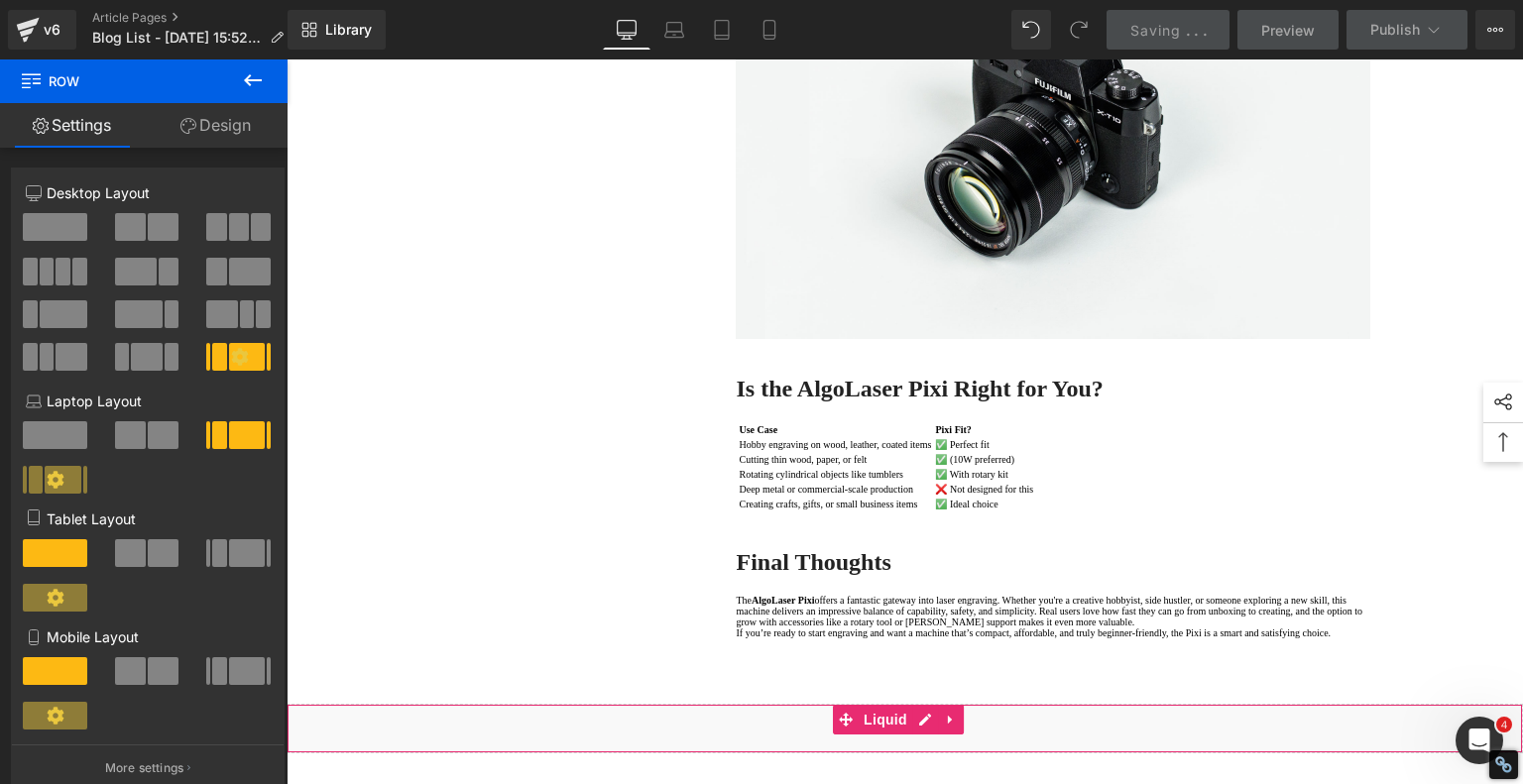 click on "1.  Why the AlgoLaser Pixi is Worth Exploring Text Block         2.  Real User Experiences: What People Are Saying Text Block         3.  Tips from Real Pixi Owners Text Block         4.  Inspiring Project Ideas from New Creators Text Block         5 .  Is the AlgoLaser Pixi Right for You? Text Block         6 .  Final Thoughts Text Block         Row         Affordable Laser Engraver for Beginners: Meet the AlgoLaser Pixi Heading         If you're just stepping into the world of laser engraving and looking for an affordable, reliable, and user-friendly machine, the  AlgoLaser Pixi  deserves a serious look. T his compact diode laser engraver has gained traction for being a great entry-level tool without the steep learning curve. Here's why the Pixi stands out—and what you should know before you buy. Text Block
Youtube         Row         Why the AlgoLaser Pixi is Worth Exploring Heading         Here's what makes it special: ·  Fully Standalone Operation: ·   Multiple Power Options:" at bounding box center (905, -776) 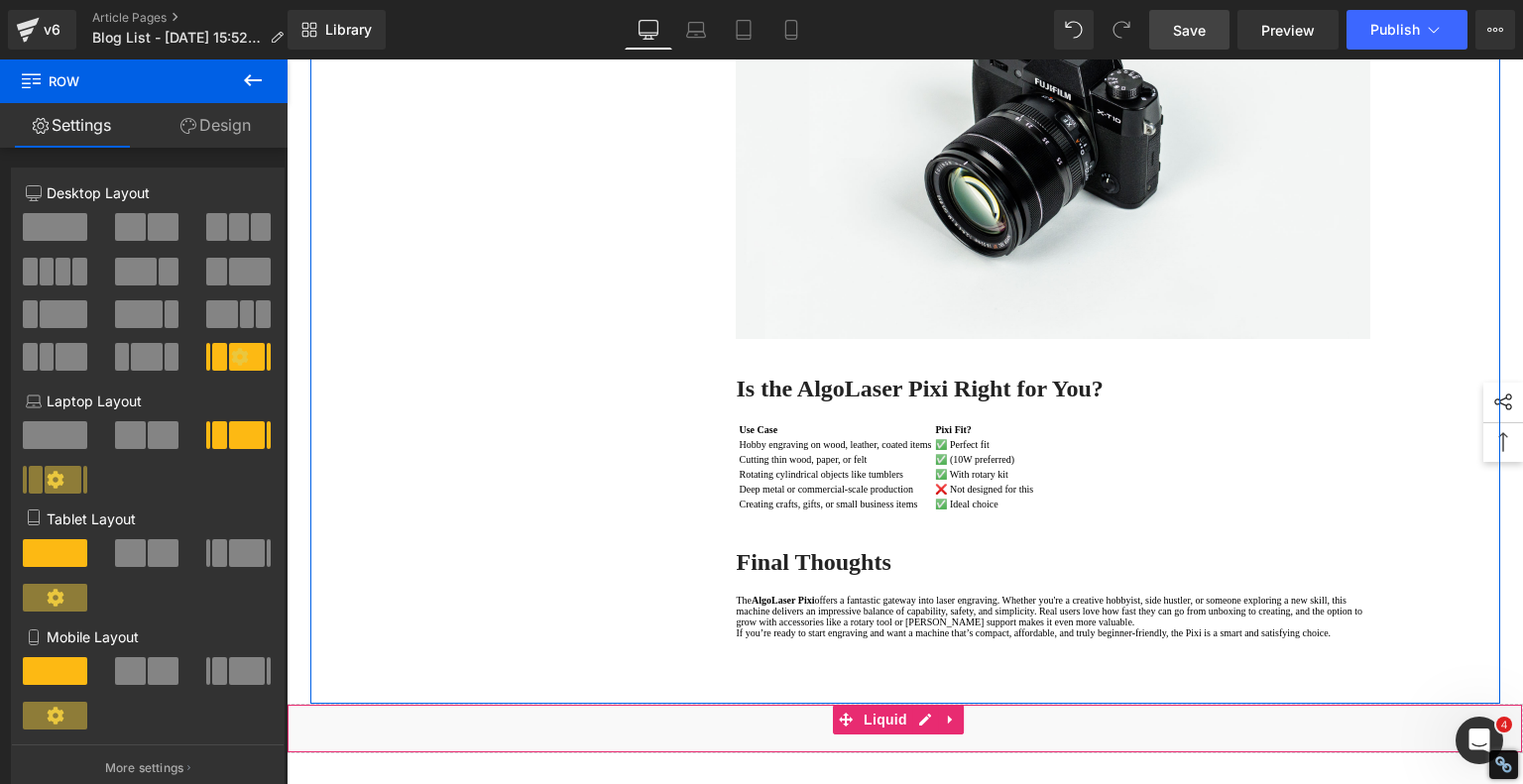 click on "1.  Why the AlgoLaser Pixi is Worth Exploring Text Block         2.  Real User Experiences: What People Are Saying Text Block         3.  Tips from Real Pixi Owners Text Block         4.  Inspiring Project Ideas from New Creators Text Block         5 .  Is the AlgoLaser Pixi Right for You? Text Block         6 .  Final Thoughts Text Block         Row         Affordable Laser Engraver for Beginners: Meet the AlgoLaser Pixi Heading         If you're just stepping into the world of laser engraving and looking for an affordable, reliable, and user-friendly machine, the  AlgoLaser Pixi  deserves a serious look. T his compact diode laser engraver has gained traction for being a great entry-level tool without the steep learning curve. Here's why the Pixi stands out—and what you should know before you buy. Text Block
Youtube         Row         Why the AlgoLaser Pixi is Worth Exploring Heading         Here's what makes it special: ·  Fully Standalone Operation: ·   Multiple Power Options:" at bounding box center (905, -776) 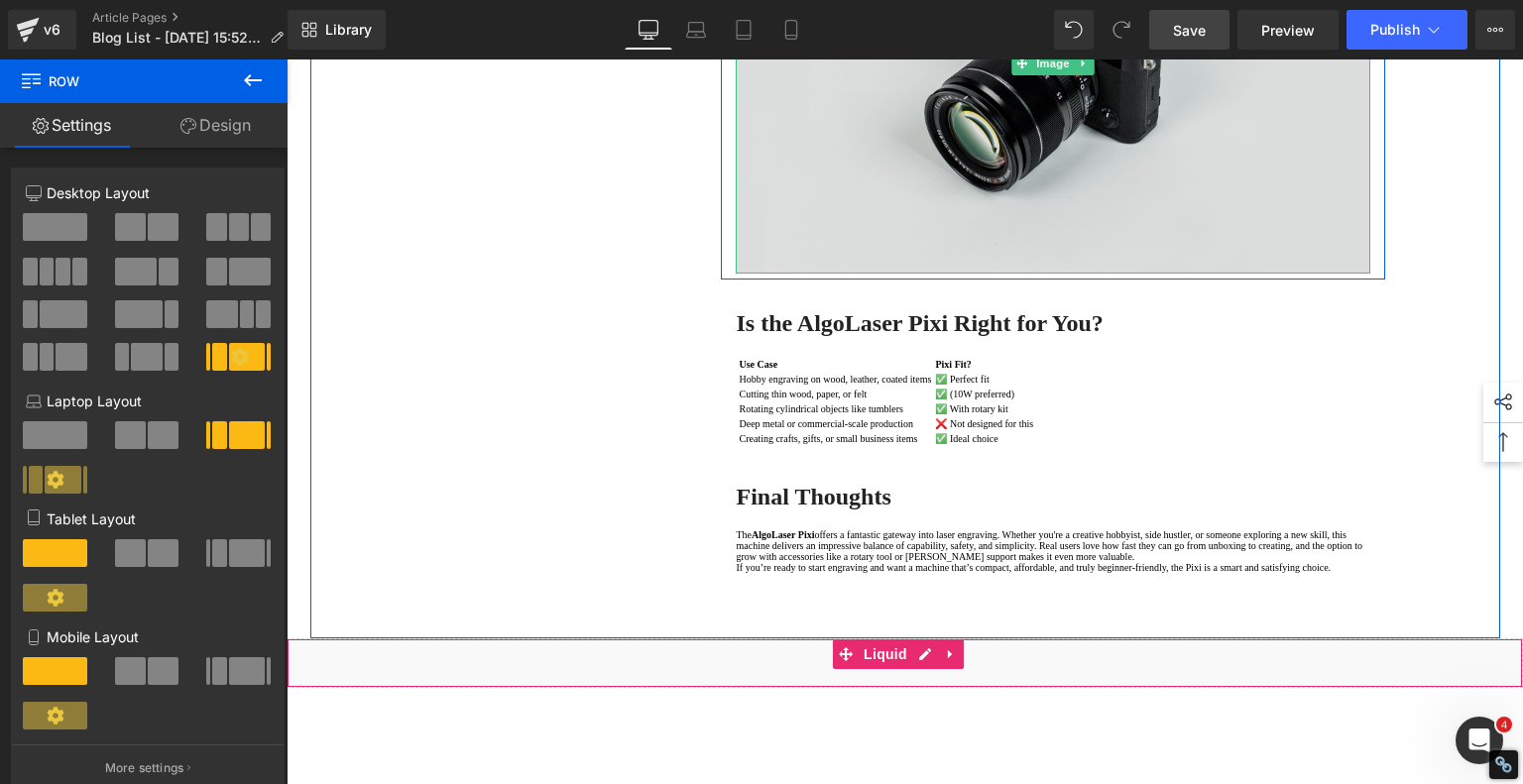 scroll, scrollTop: 2577, scrollLeft: 0, axis: vertical 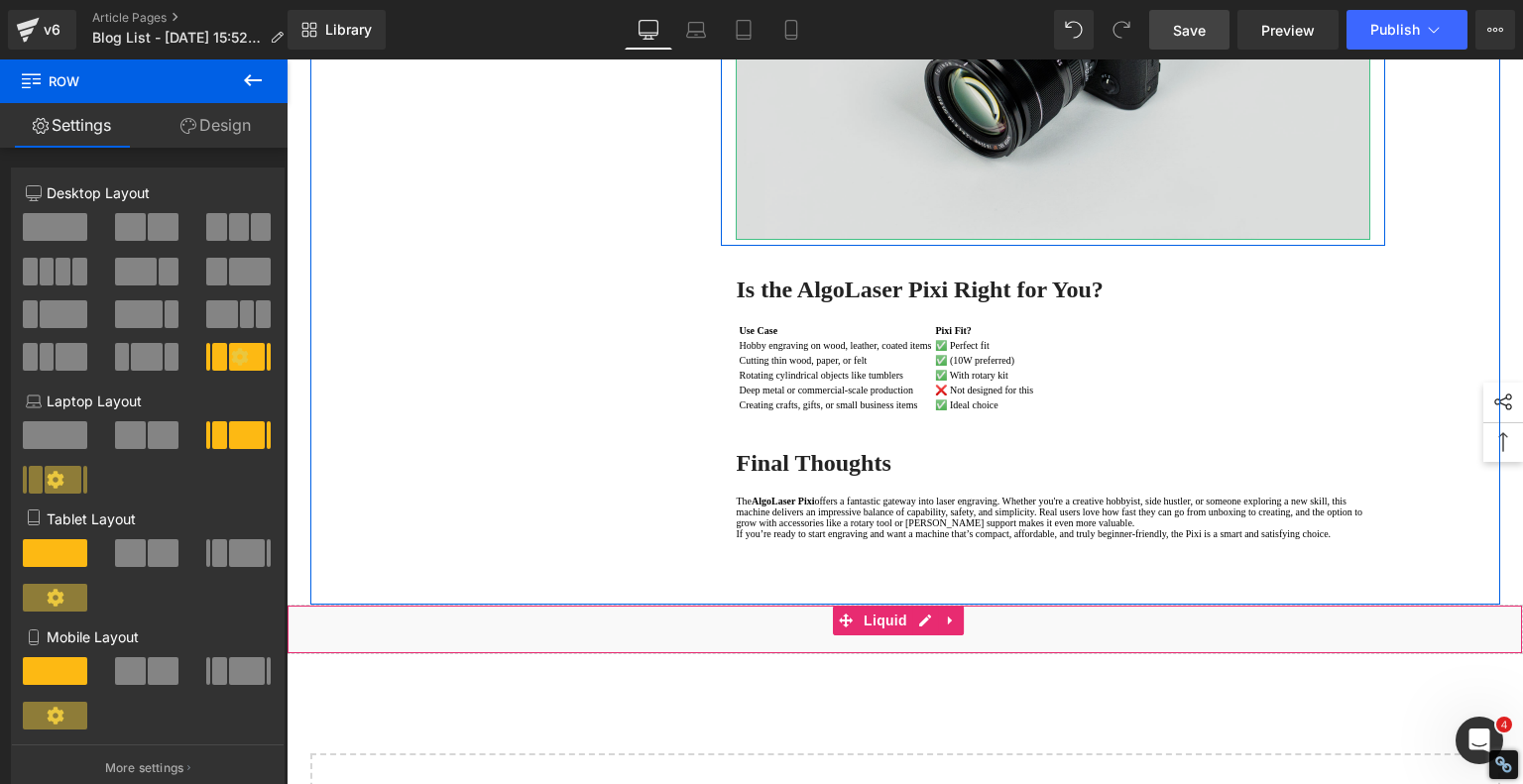 click at bounding box center (1053, 30) 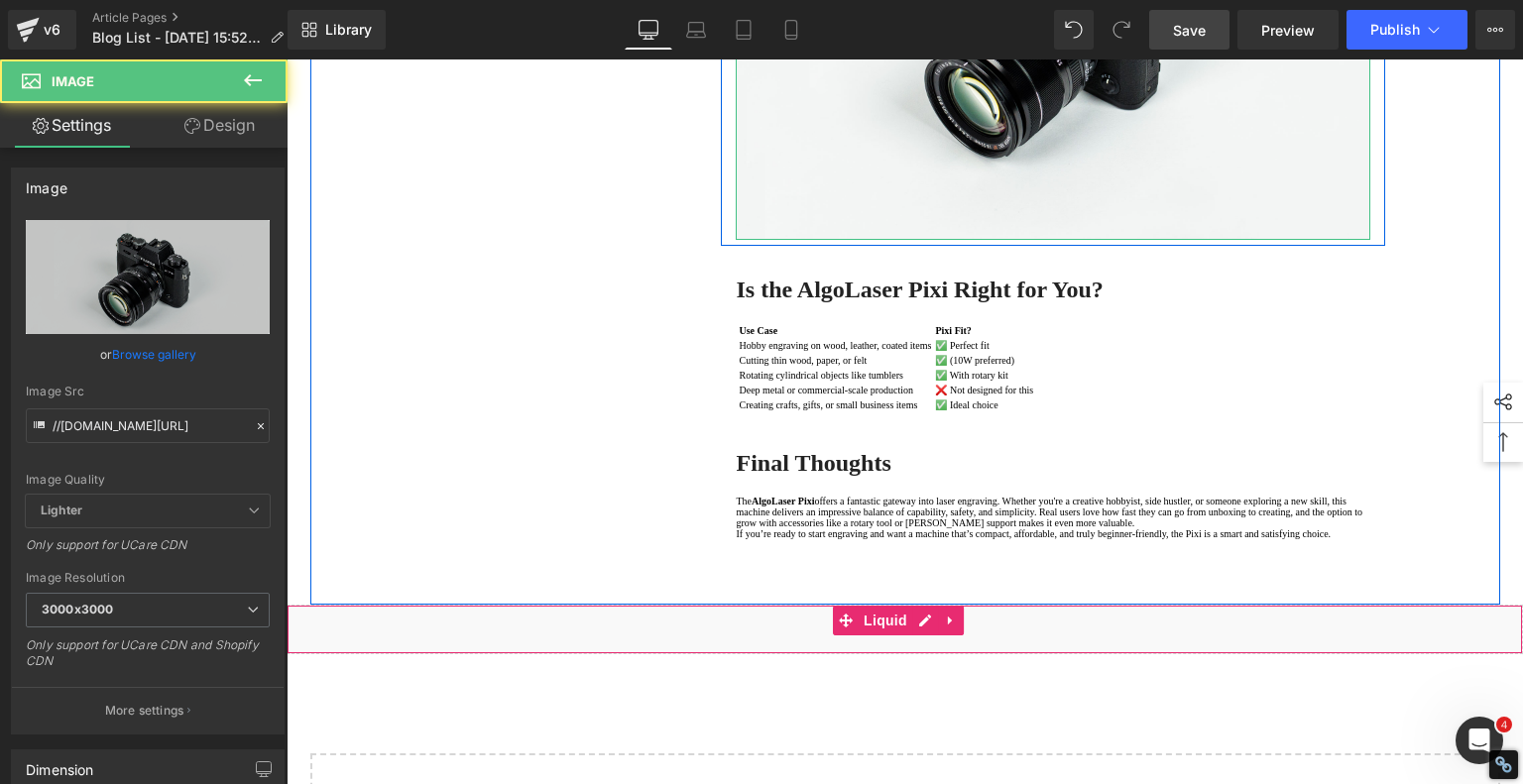 click 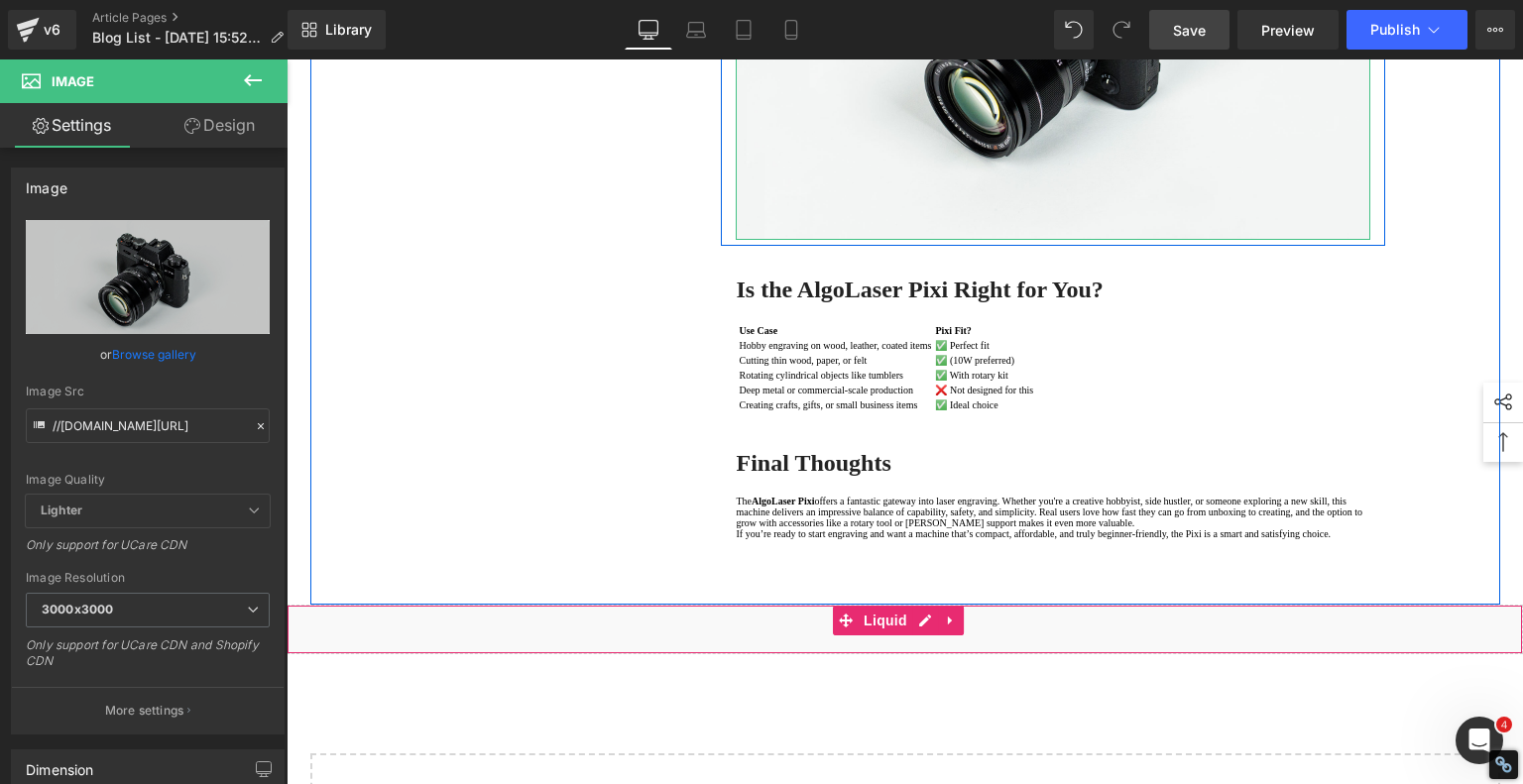 click at bounding box center (1095, 30) 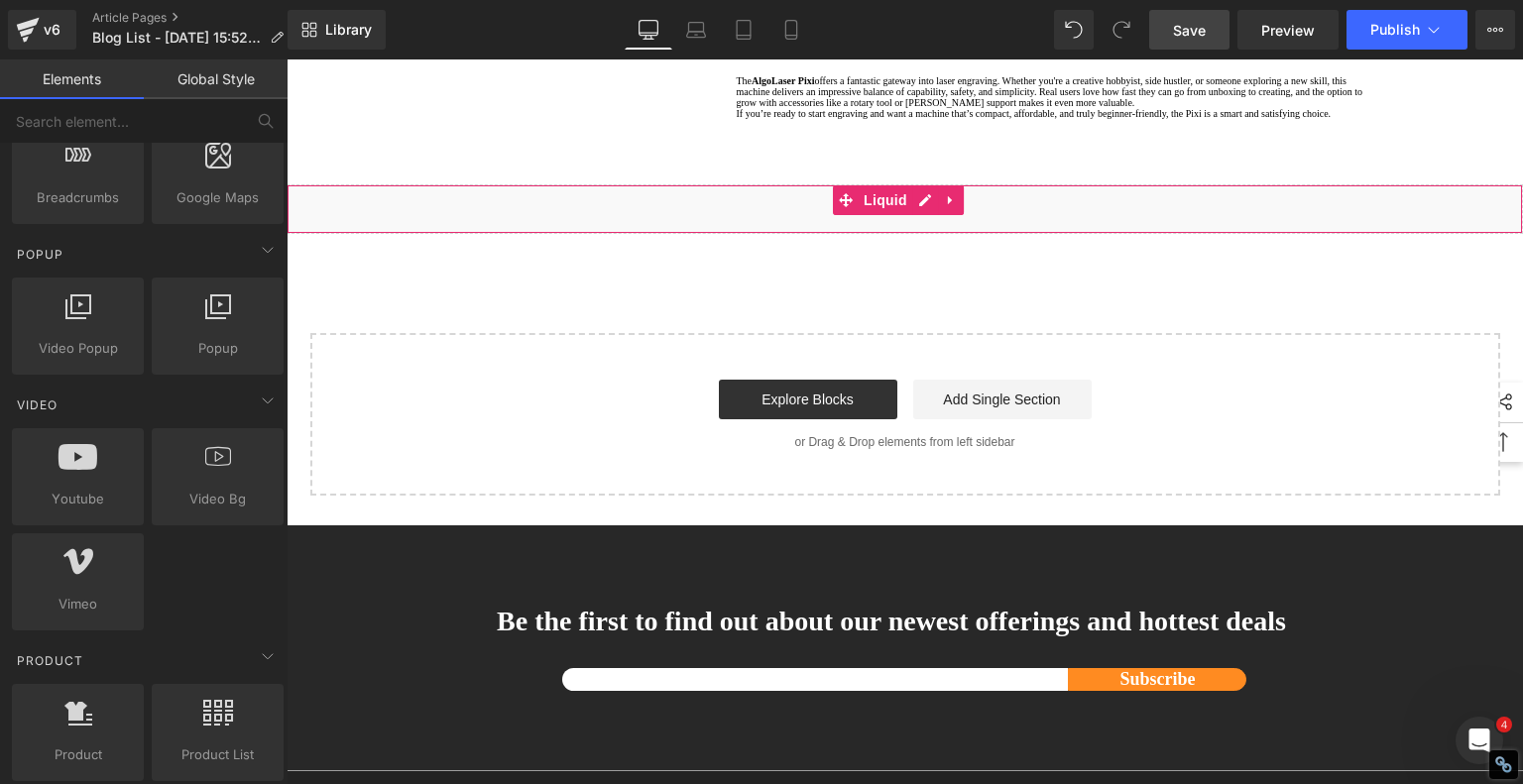 scroll, scrollTop: 1189, scrollLeft: 0, axis: vertical 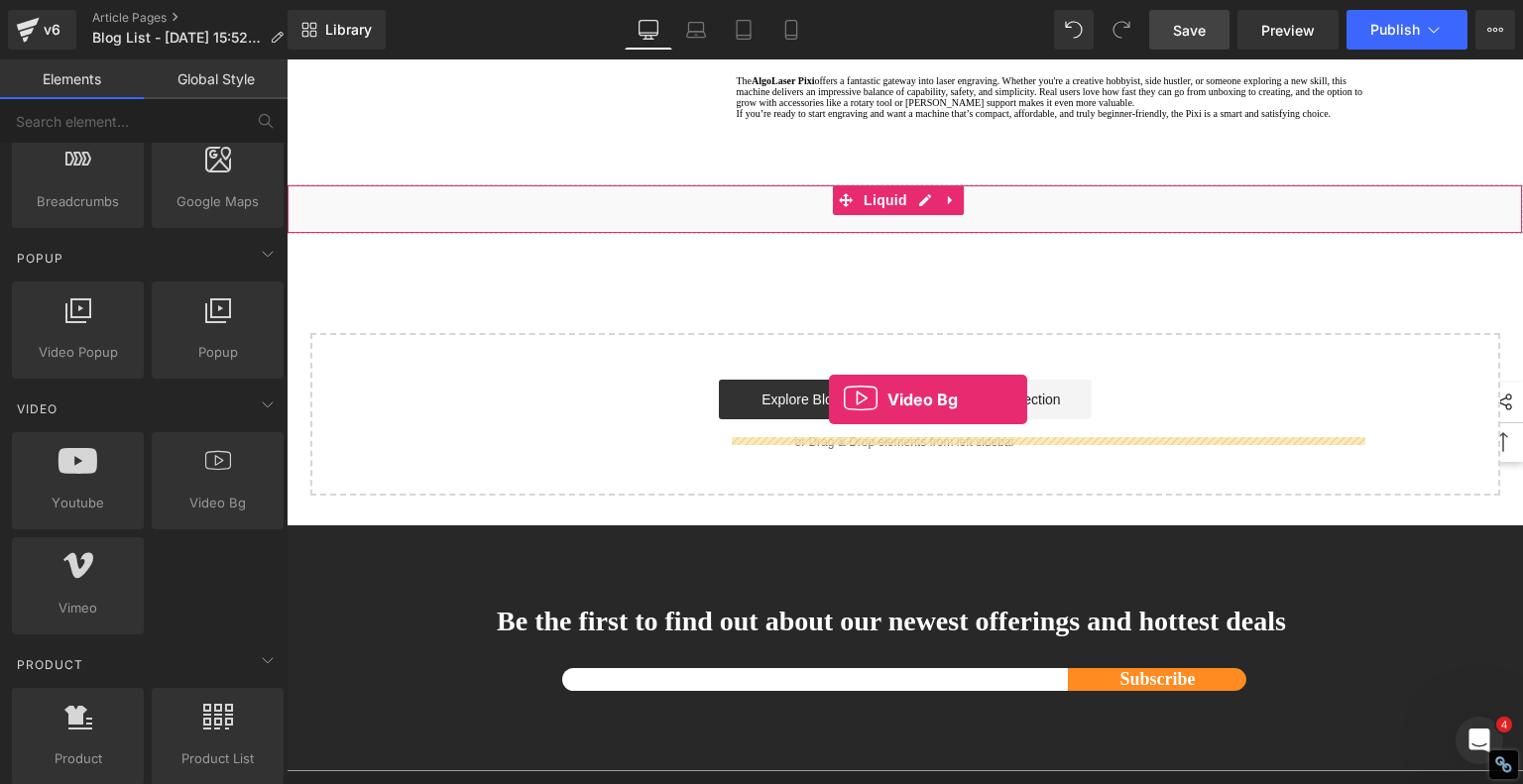 drag, startPoint x: 508, startPoint y: 534, endPoint x: 829, endPoint y: 399, distance: 348.23268 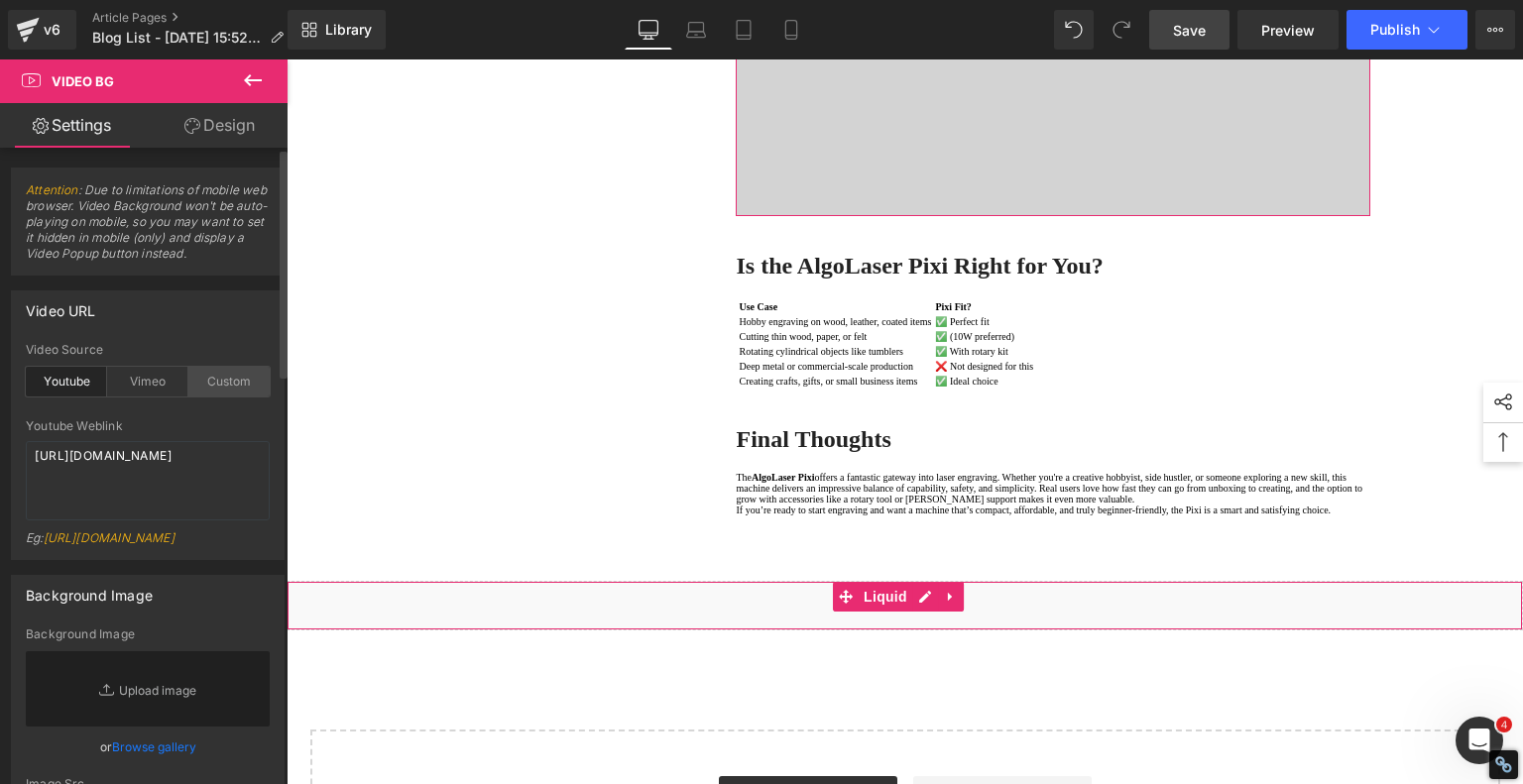 drag, startPoint x: 218, startPoint y: 384, endPoint x: 212, endPoint y: 392, distance: 10 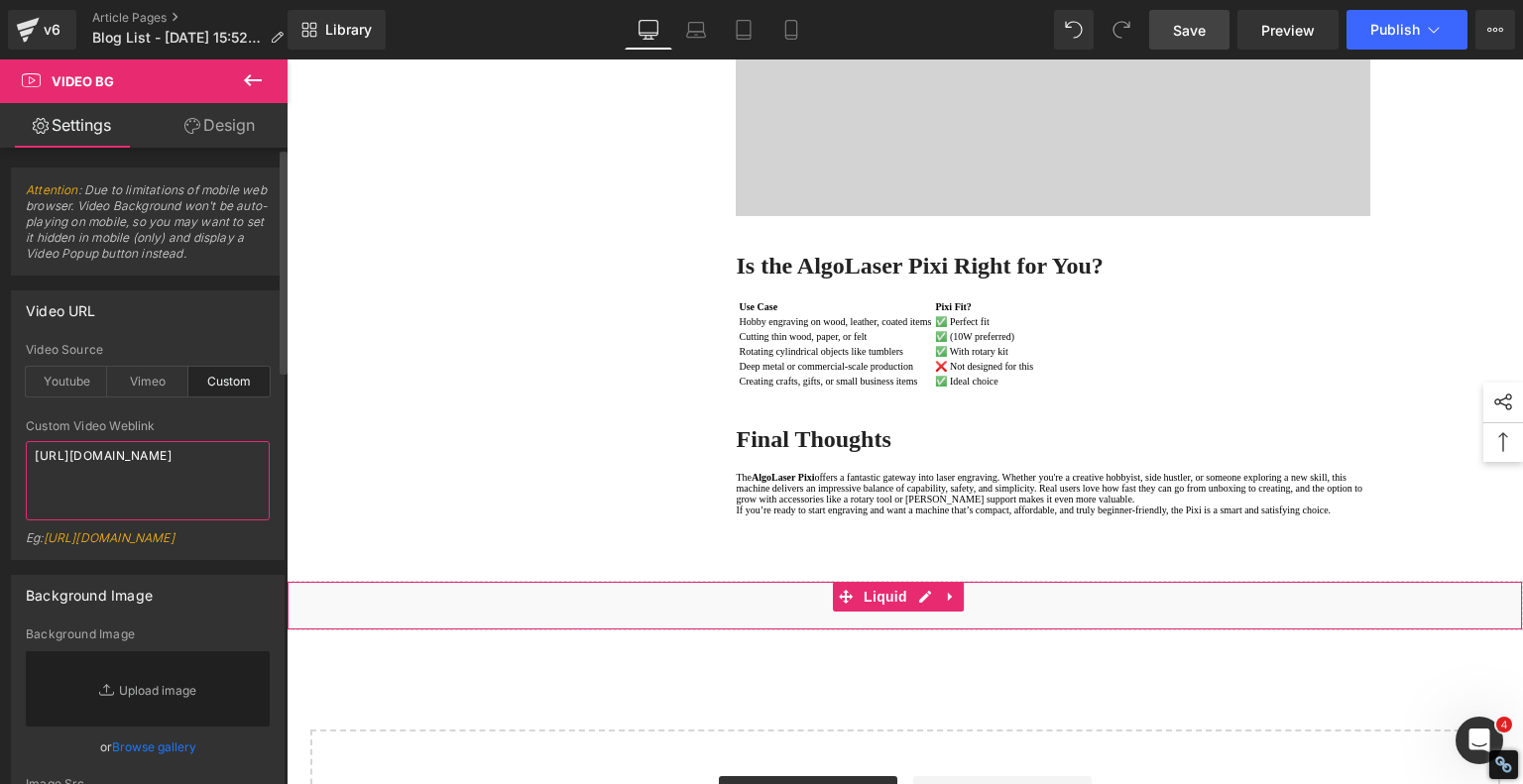 click on "https://cdn.shopify.com/s/files/1/0263/4153/9917/files/Stamped_Reviews.mp4?v=1596854135" at bounding box center [148, 481] 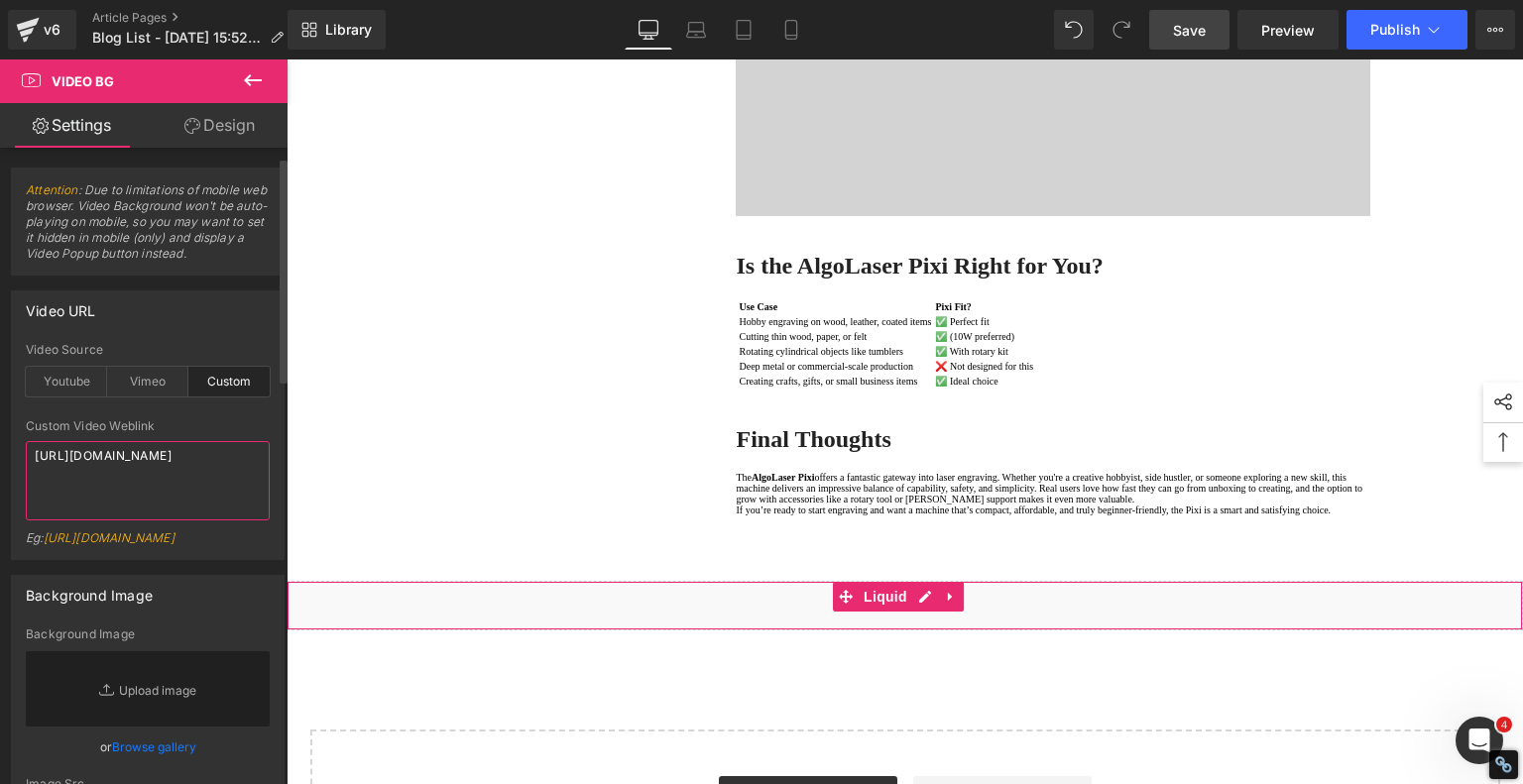 scroll, scrollTop: 99, scrollLeft: 0, axis: vertical 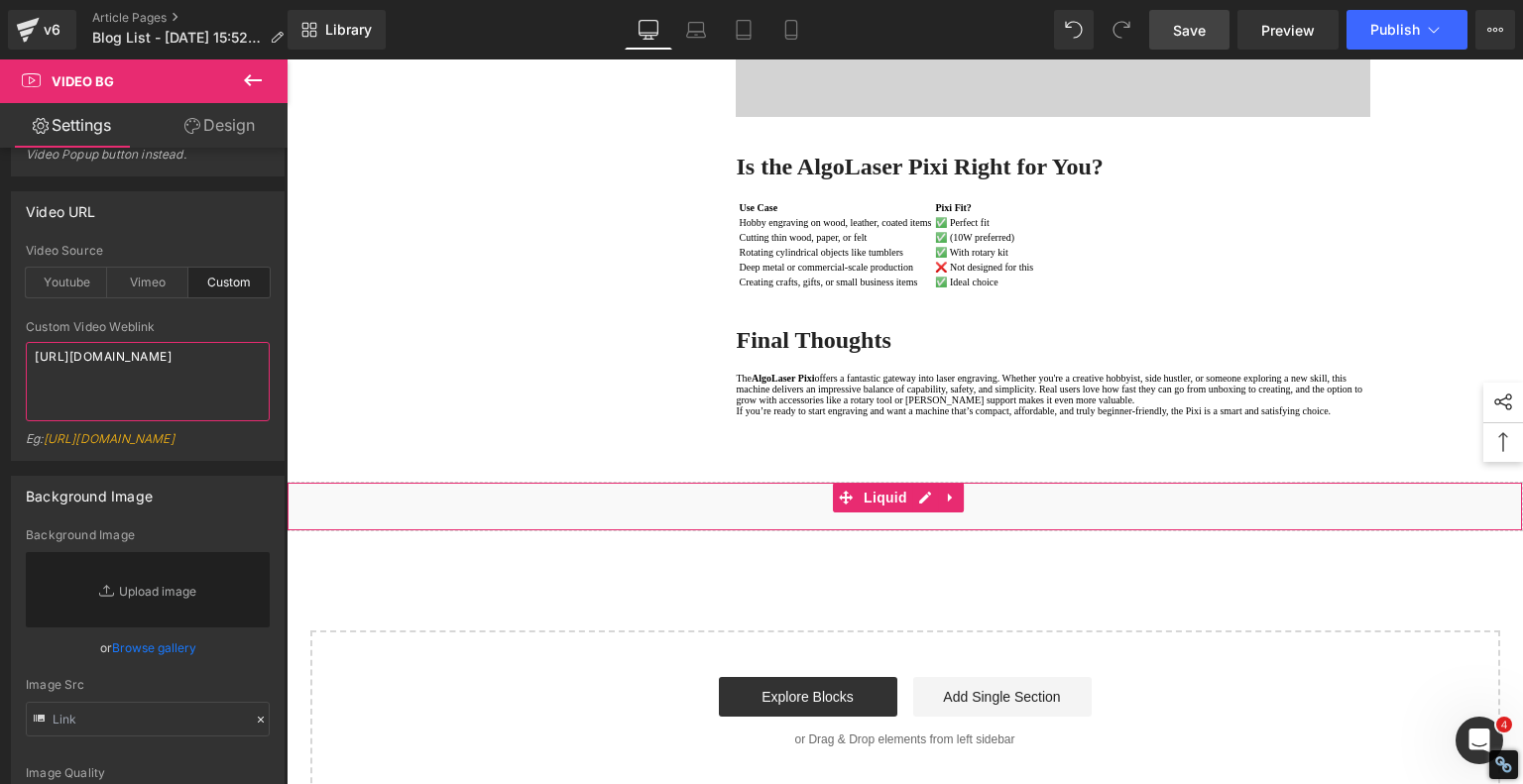 type on "https://algolaser.com/cdn/shop/videos/c/vp/7a677ea64c624b31a64af893ad6b2e3a/7a677ea64c624b31a64af893ad6b2e3a.HD-1080p-2.5Mbps-44916712.mp4?v=0" 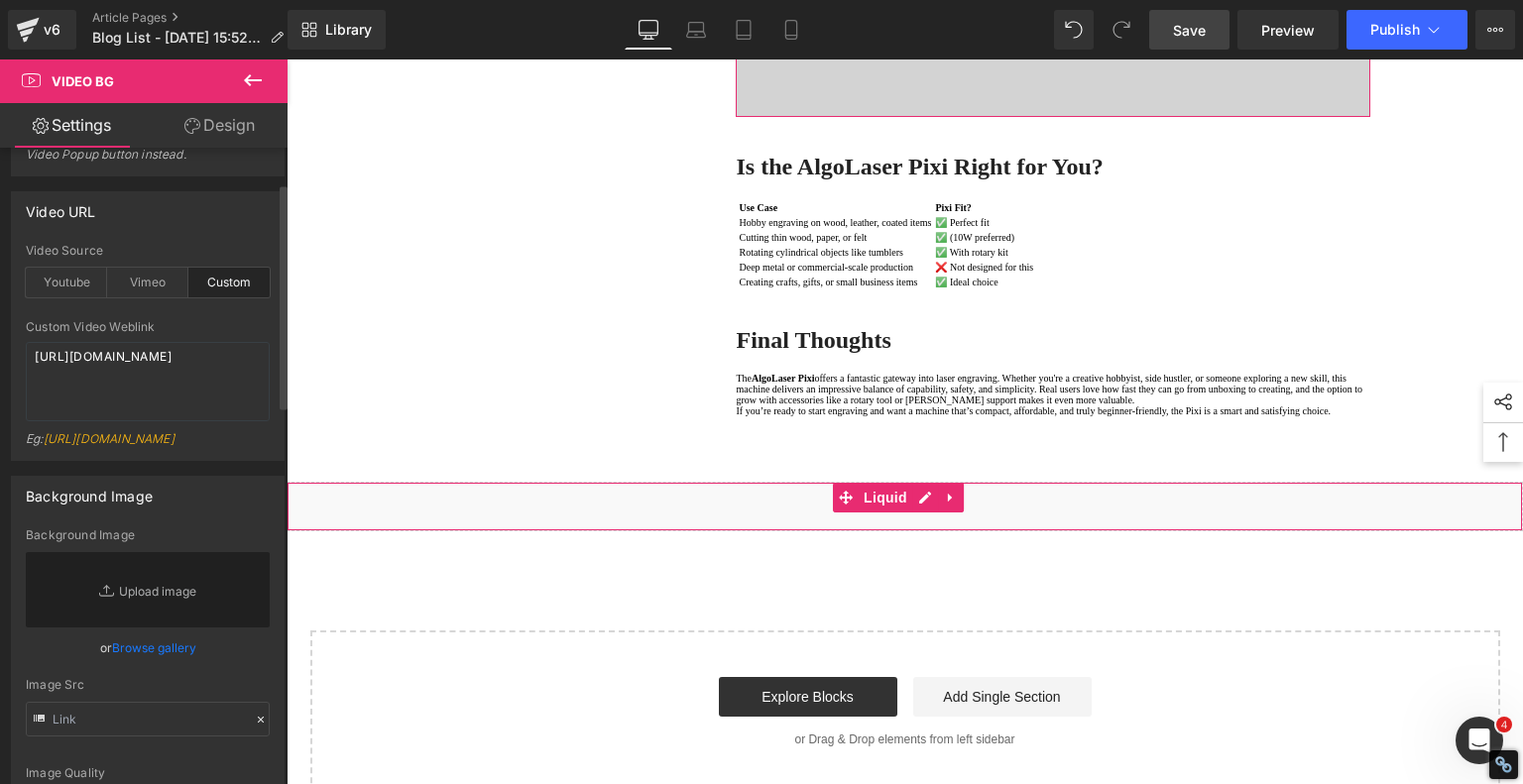 click on "Browse gallery" at bounding box center [154, 647] 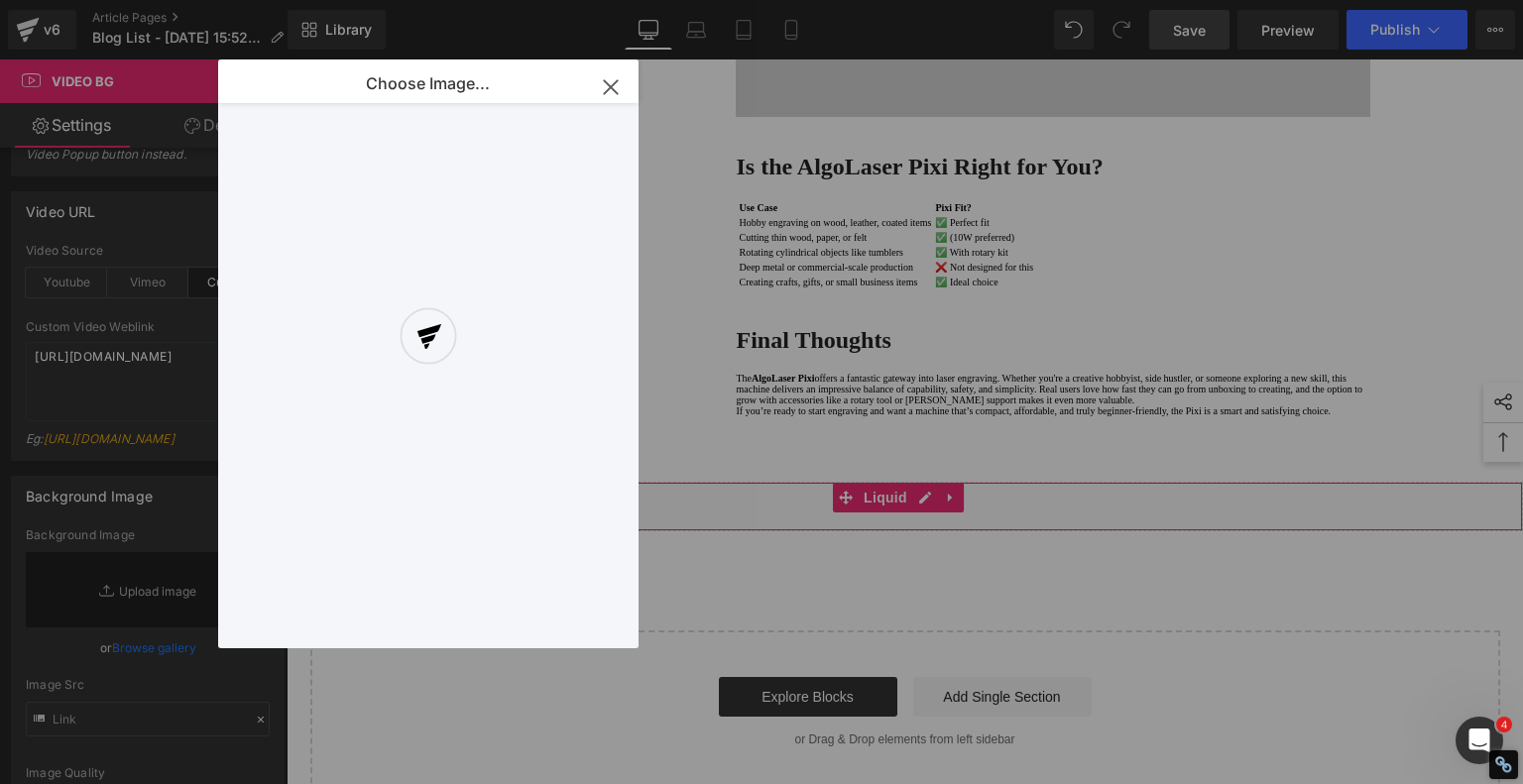 click at bounding box center [428, 354] 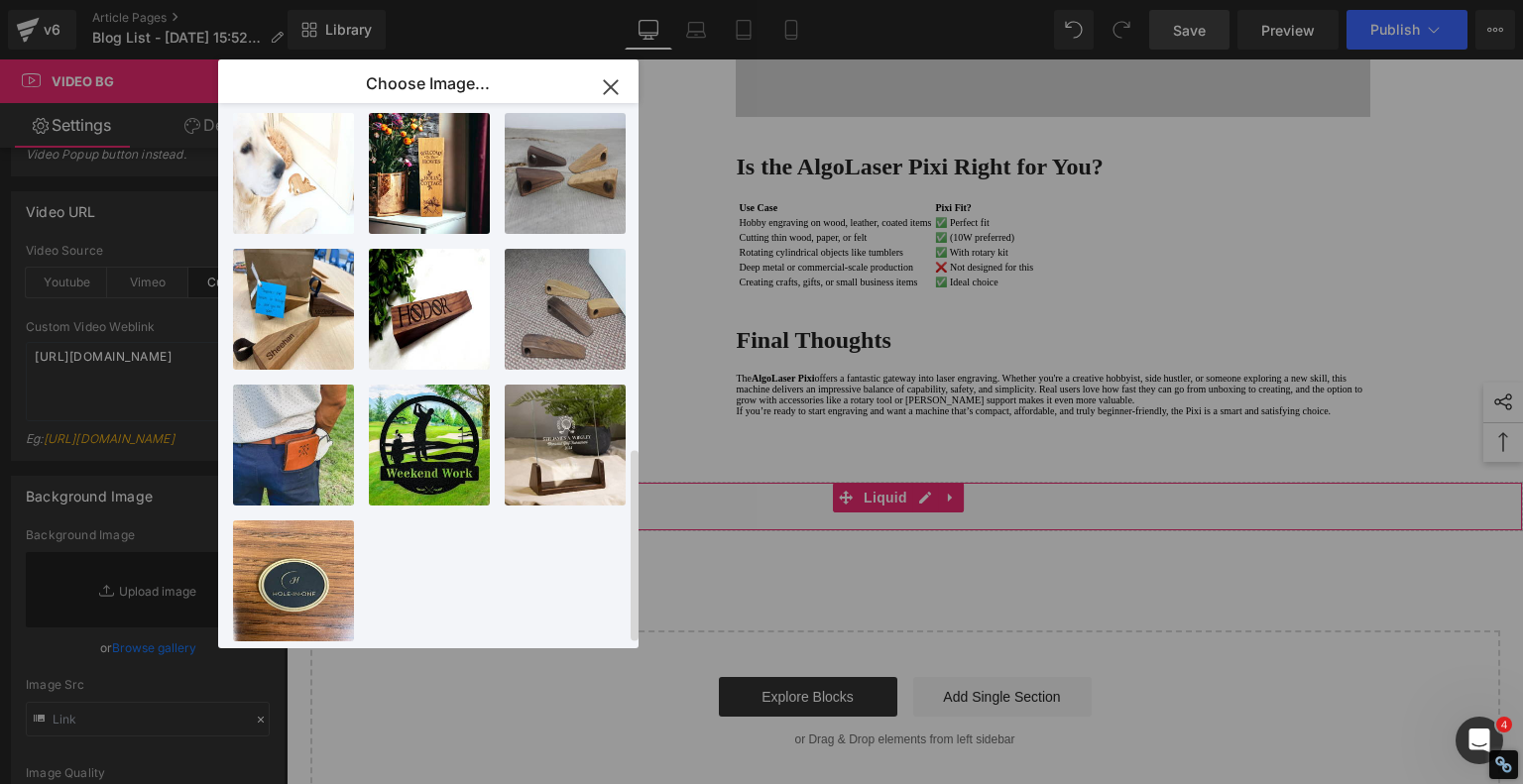 scroll, scrollTop: 978, scrollLeft: 0, axis: vertical 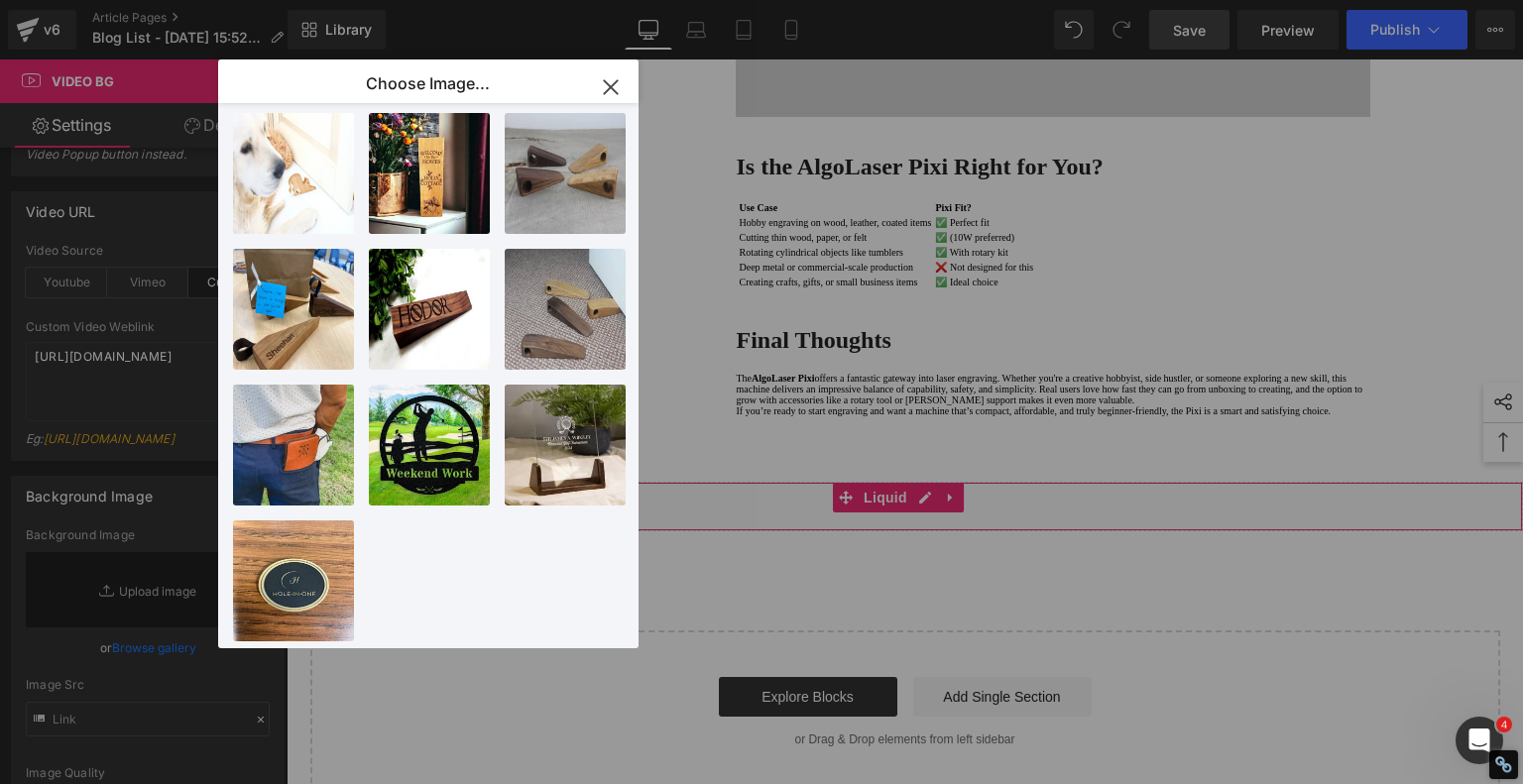 click 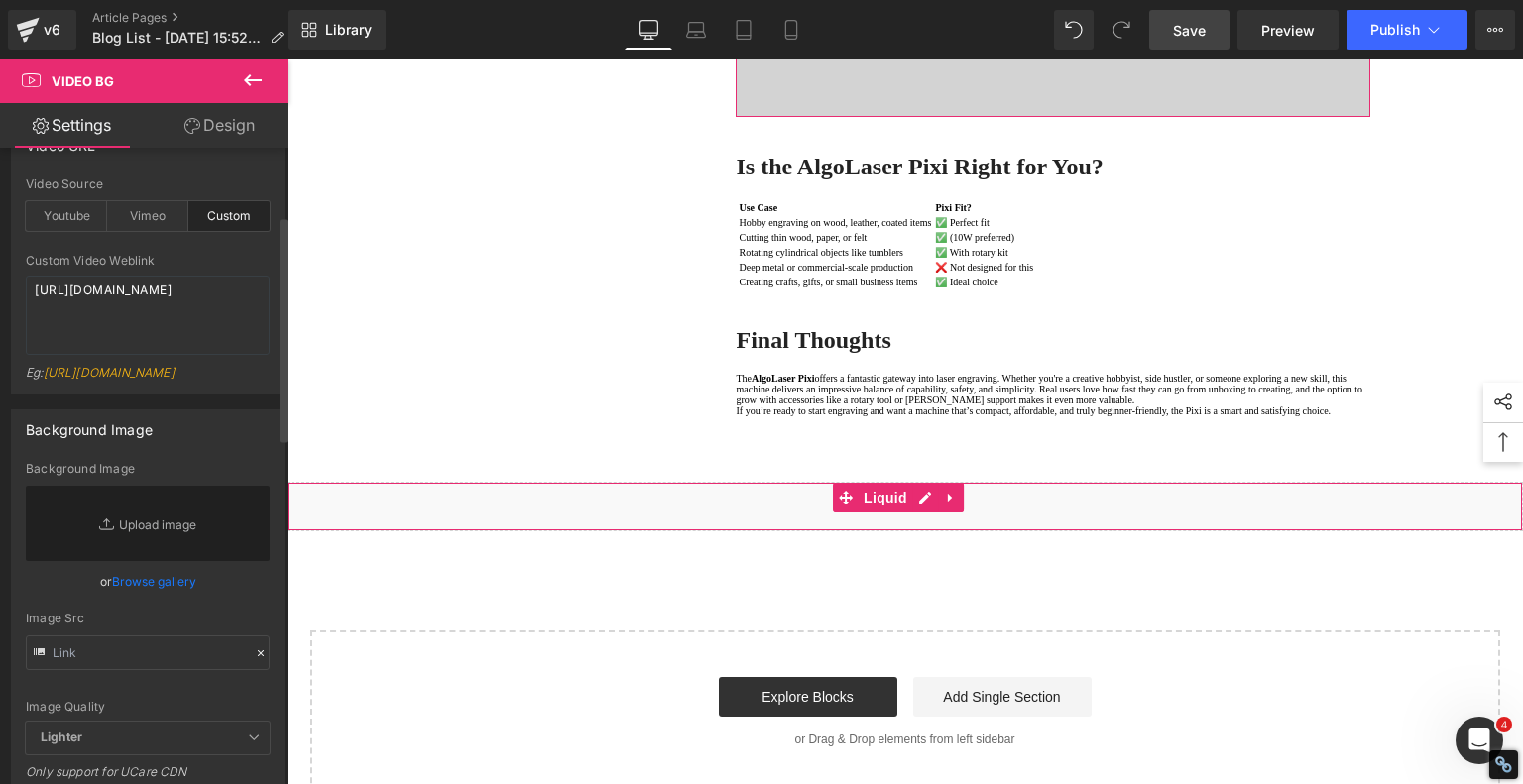 scroll, scrollTop: 297, scrollLeft: 0, axis: vertical 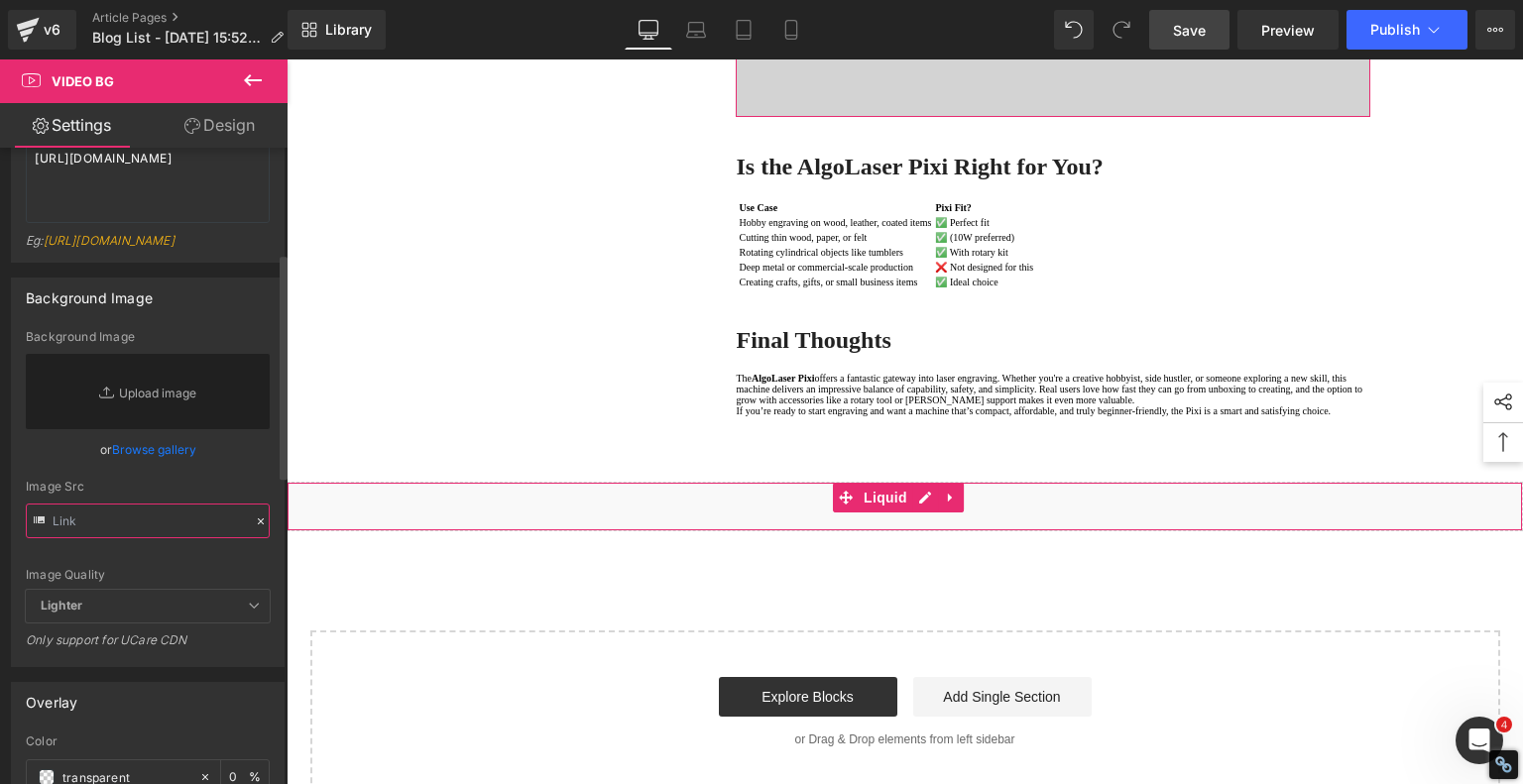 click at bounding box center (148, 520) 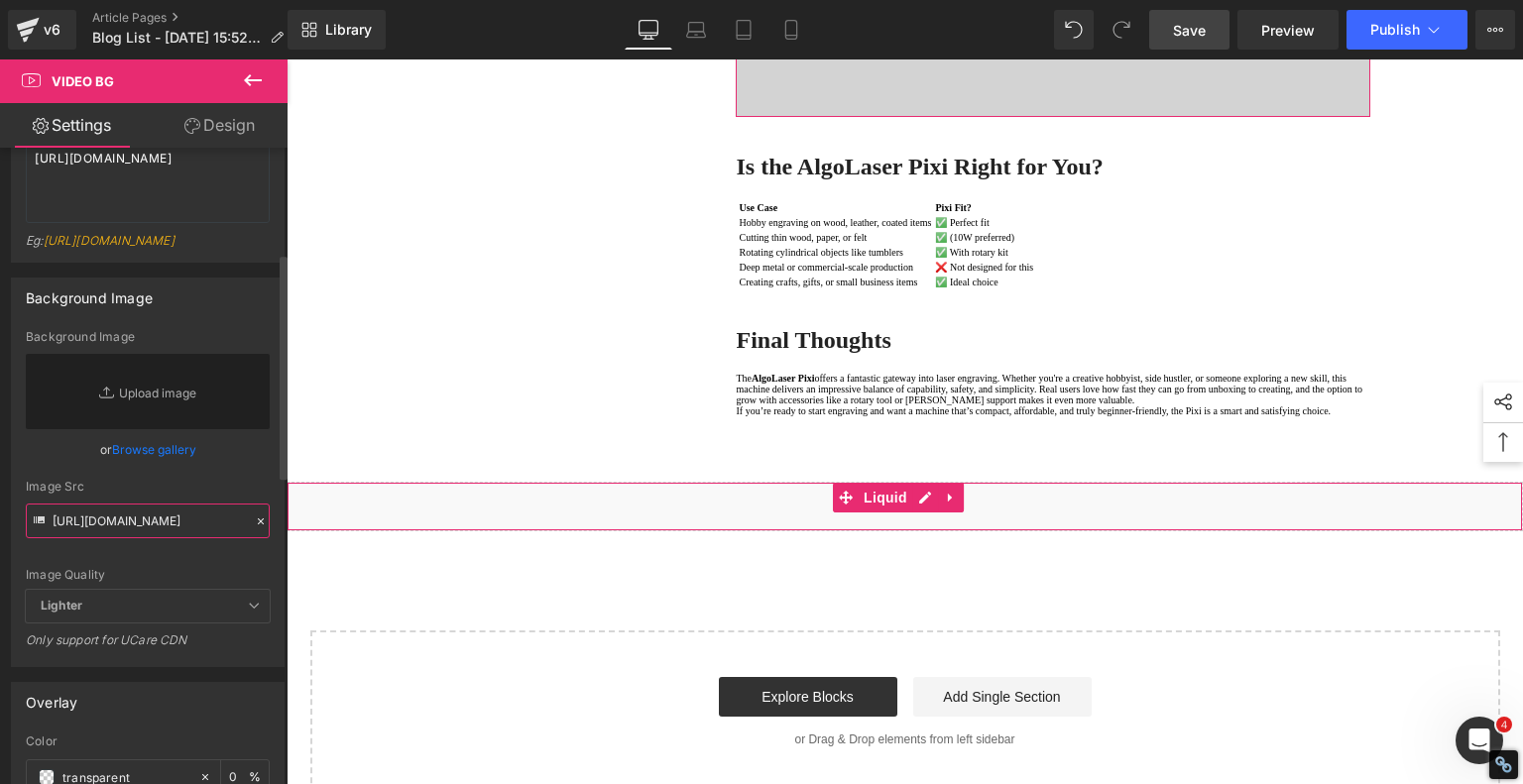 scroll, scrollTop: 0, scrollLeft: 430, axis: horizontal 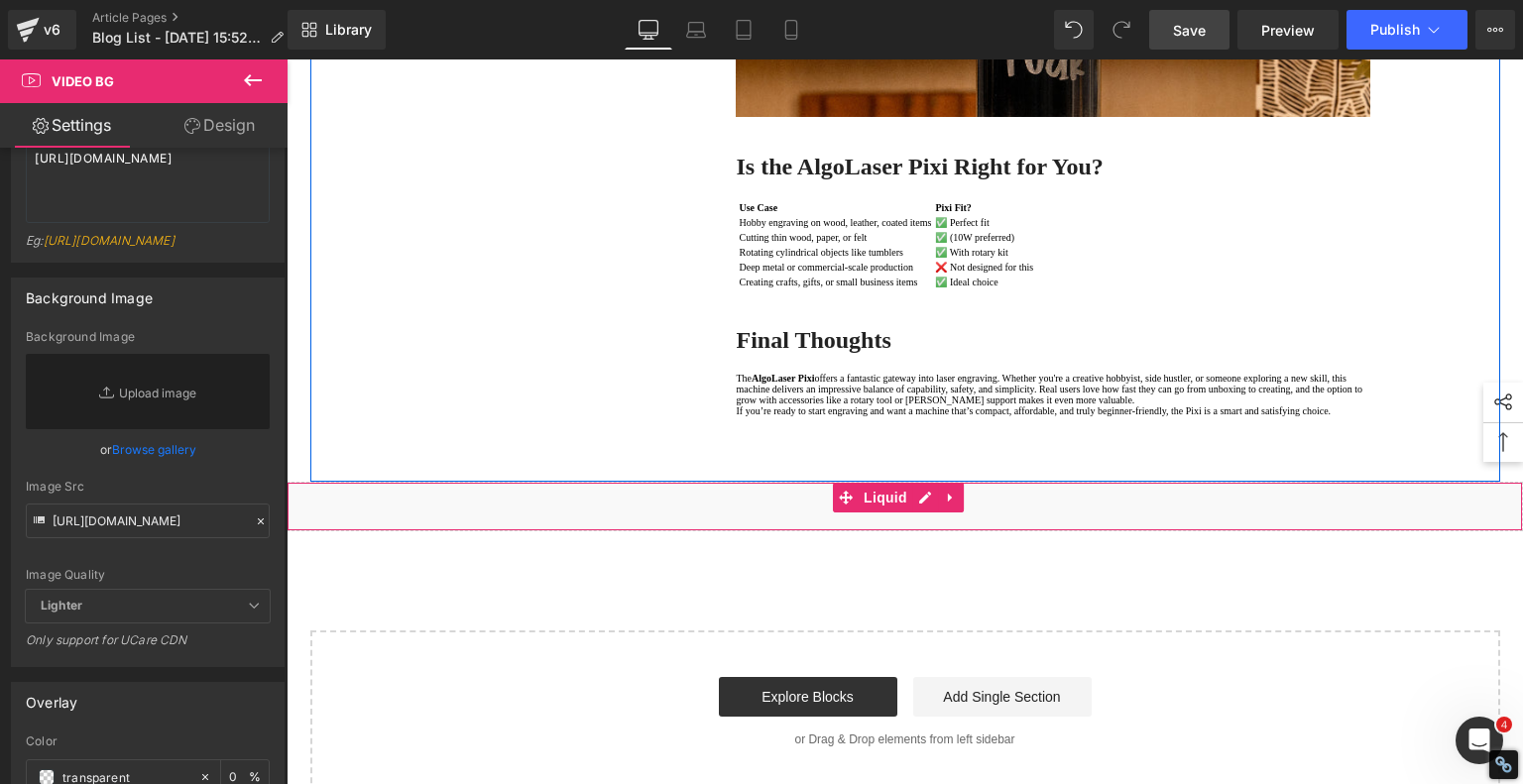 click on "1.  Why the AlgoLaser Pixi is Worth Exploring Text Block         2.  Real User Experiences: What People Are Saying Text Block         3.  Tips from Real Pixi Owners Text Block         4.  Inspiring Project Ideas from New Creators Text Block         5 .  Is the AlgoLaser Pixi Right for You? Text Block         6 .  Final Thoughts Text Block         Row         Affordable Laser Engraver for Beginners: Meet the AlgoLaser Pixi Heading         If you're just stepping into the world of laser engraving and looking for an affordable, reliable, and user-friendly machine, the  AlgoLaser Pixi  deserves a serious look. T his compact diode laser engraver has gained traction for being a great entry-level tool without the steep learning curve. Here's why the Pixi stands out—and what you should know before you buy. Text Block
Youtube         Row         Why the AlgoLaser Pixi is Worth Exploring Heading         Here's what makes it special: ·  Fully Standalone Operation: ·   Multiple Power Options:" at bounding box center [905, -986] 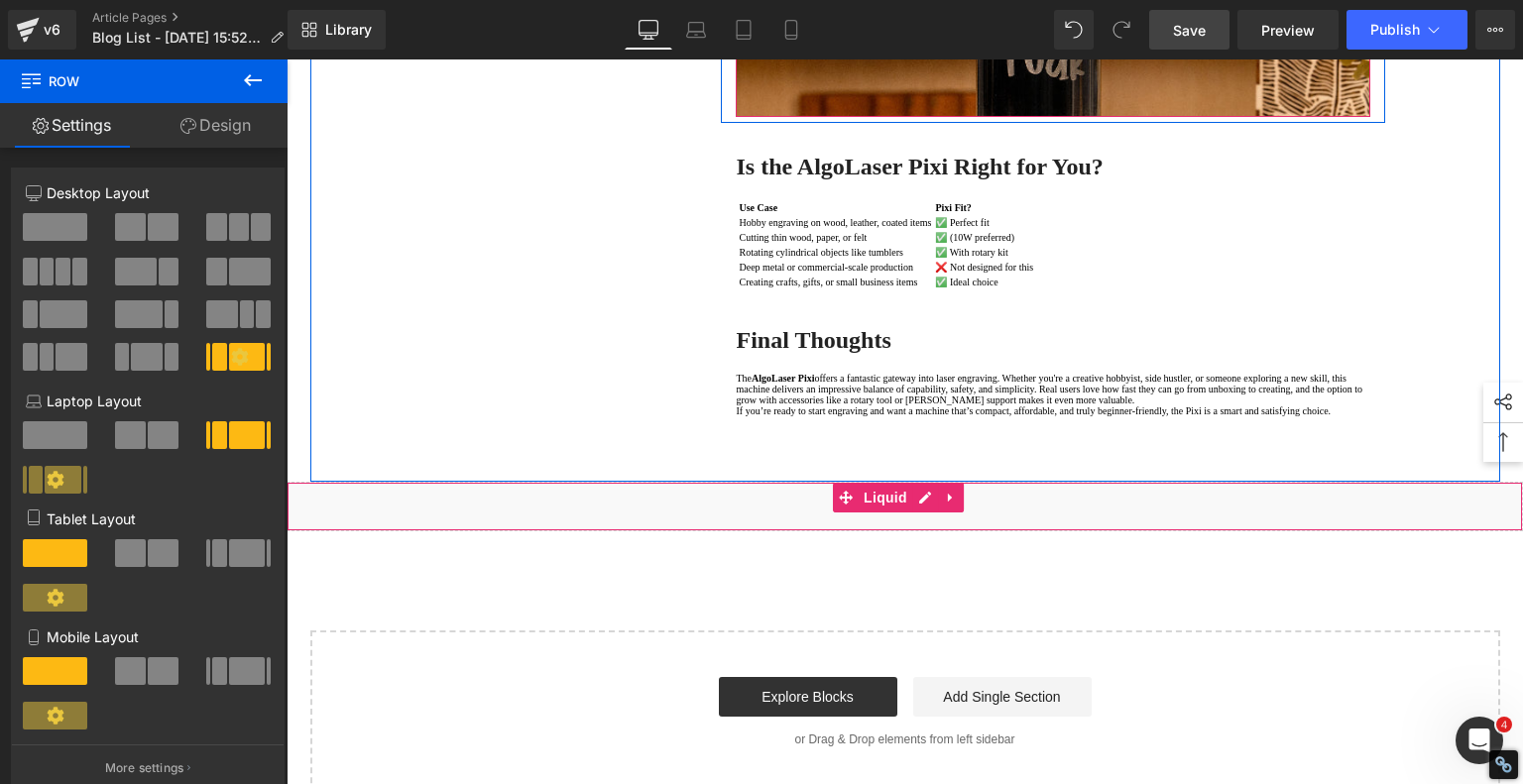 click 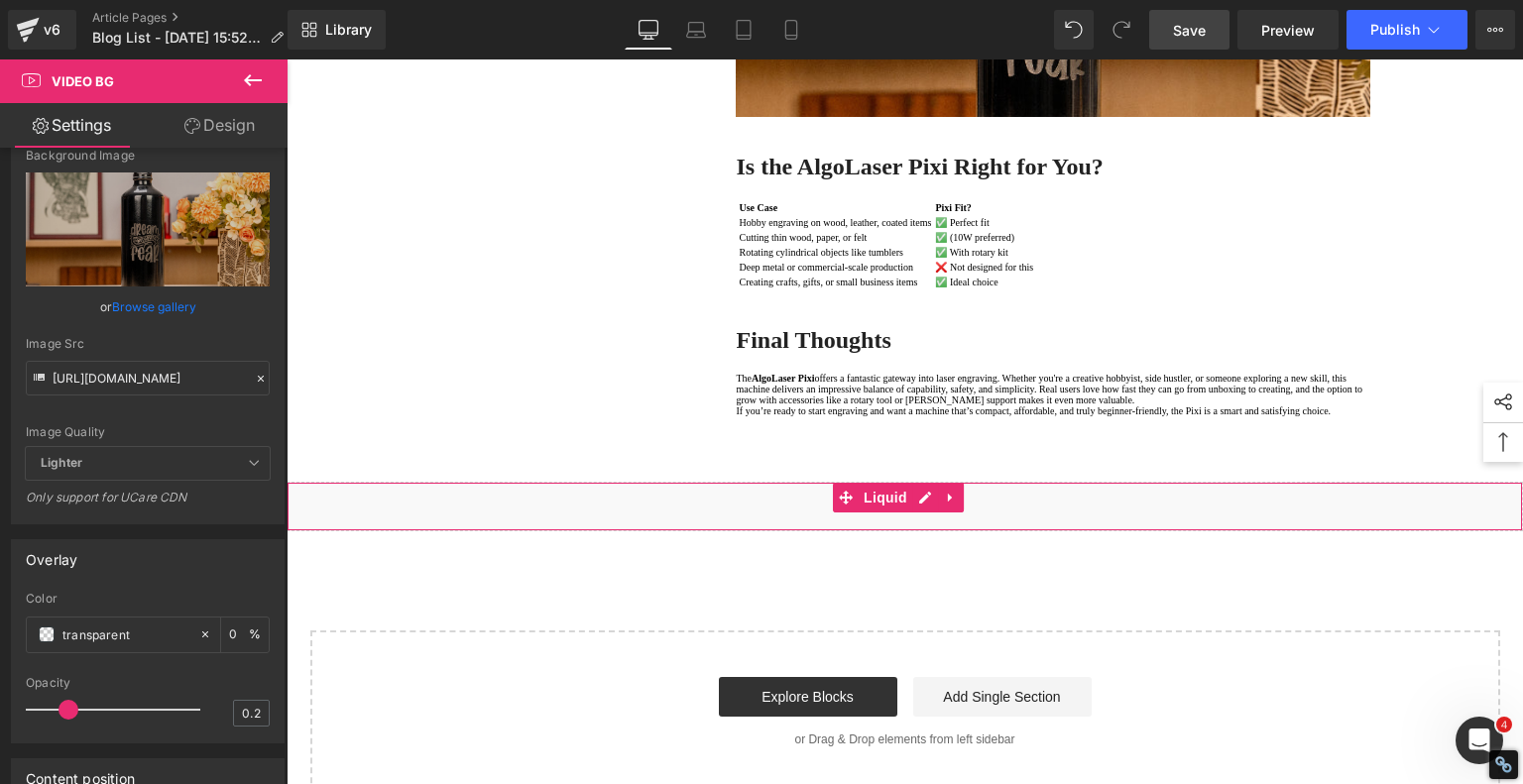 scroll, scrollTop: 416, scrollLeft: 0, axis: vertical 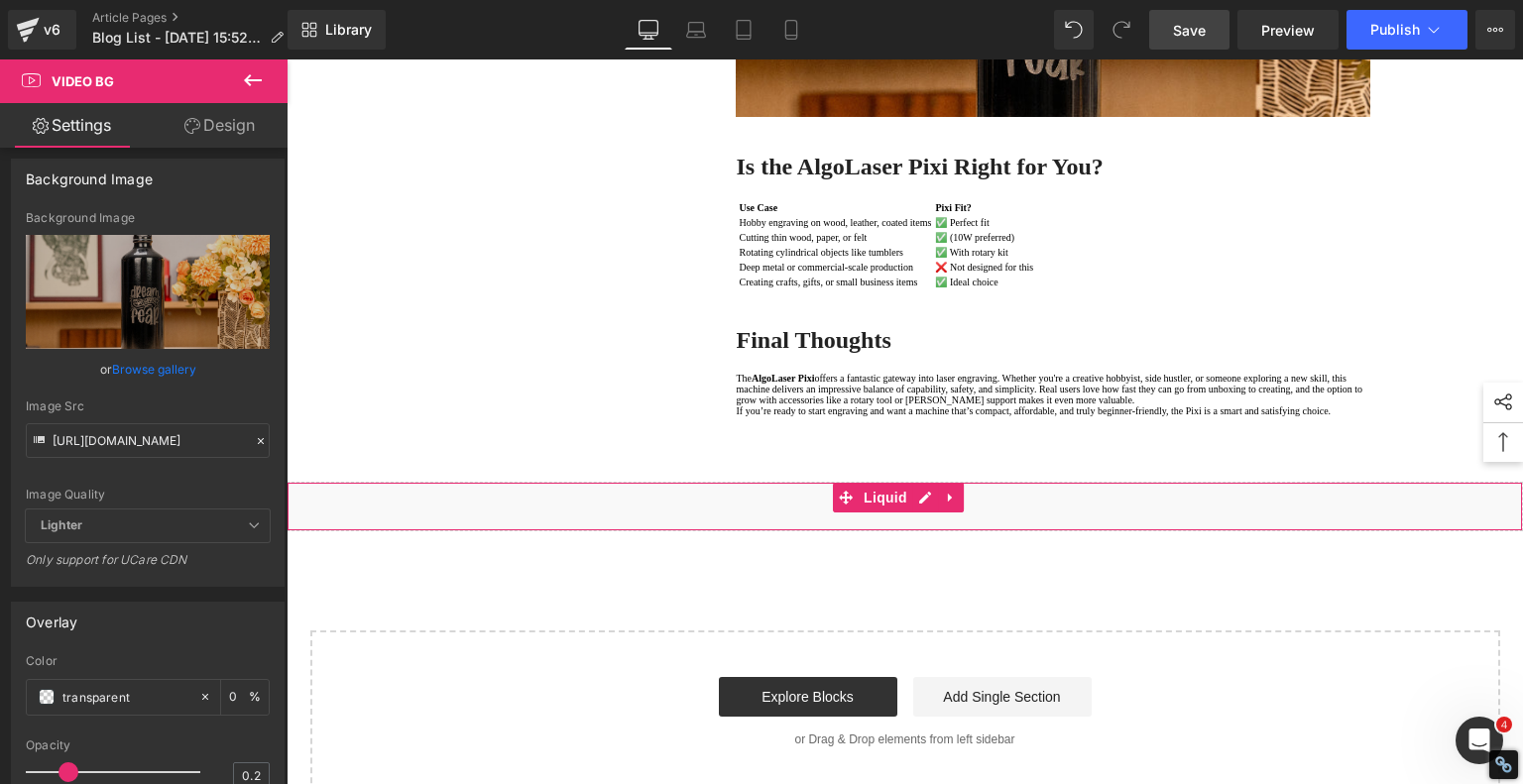 click on "Save" at bounding box center (1189, 30) 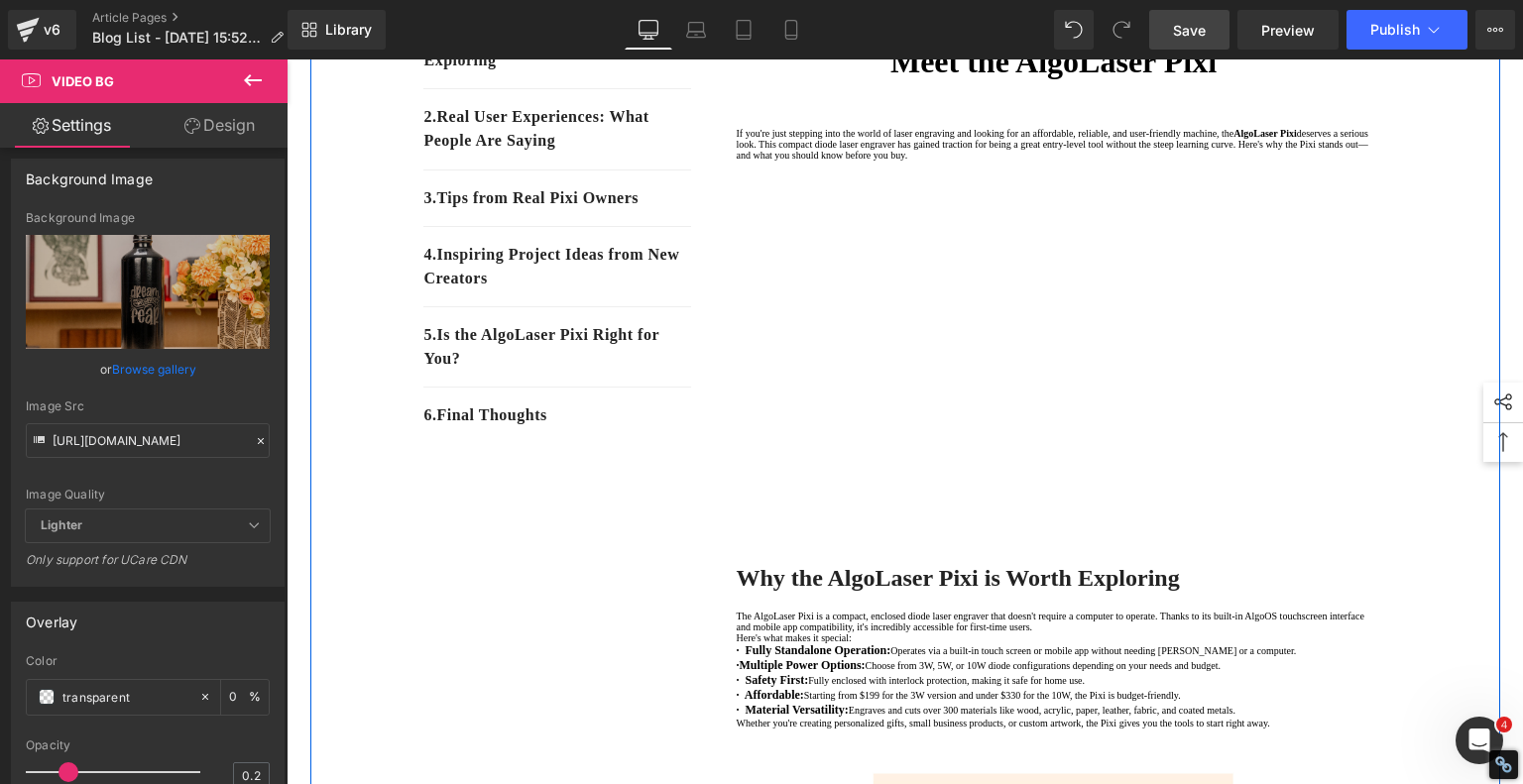 scroll, scrollTop: 297, scrollLeft: 0, axis: vertical 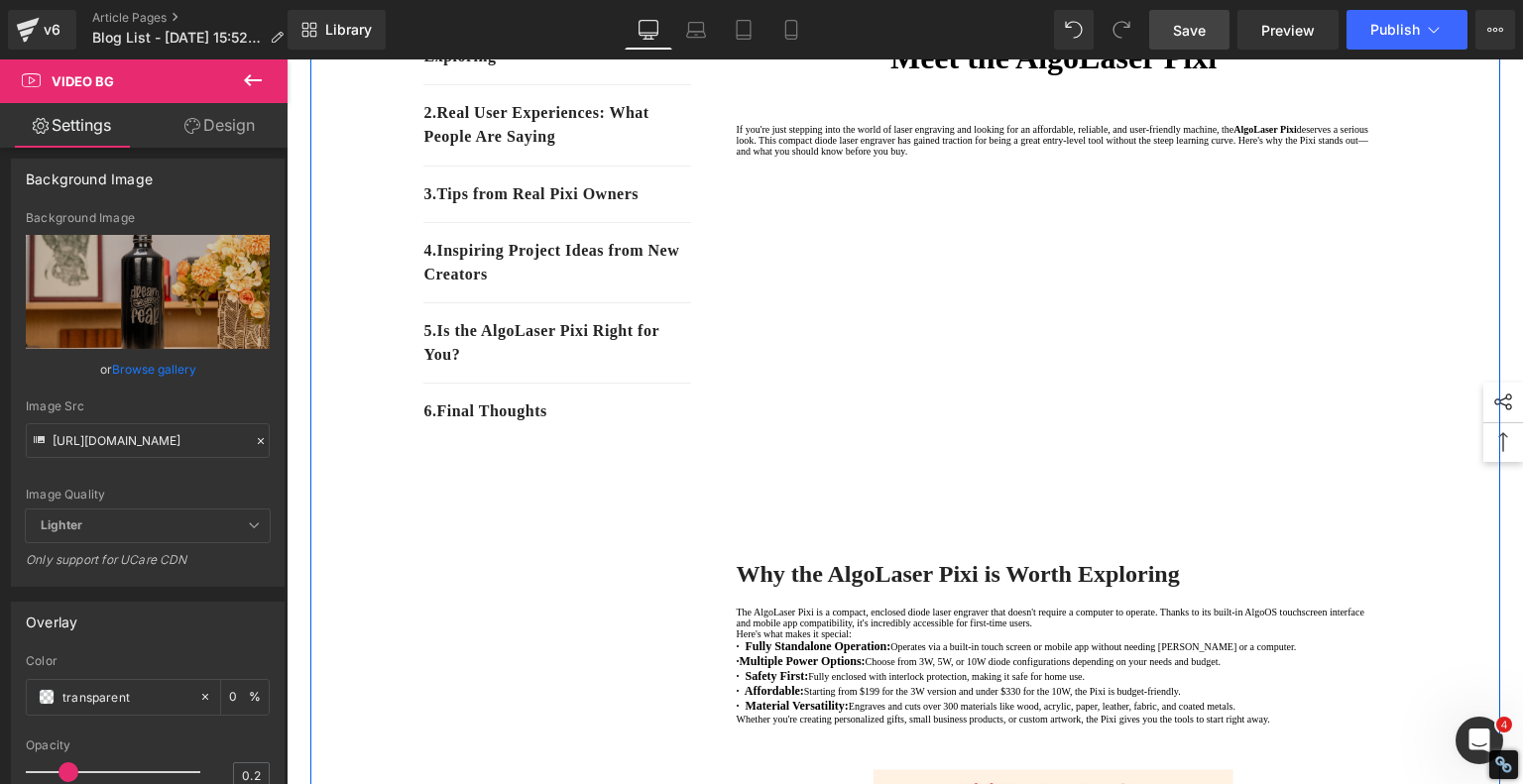 click on "Why the AlgoLaser Pixi is Worth Exploring" at bounding box center (957, 574) 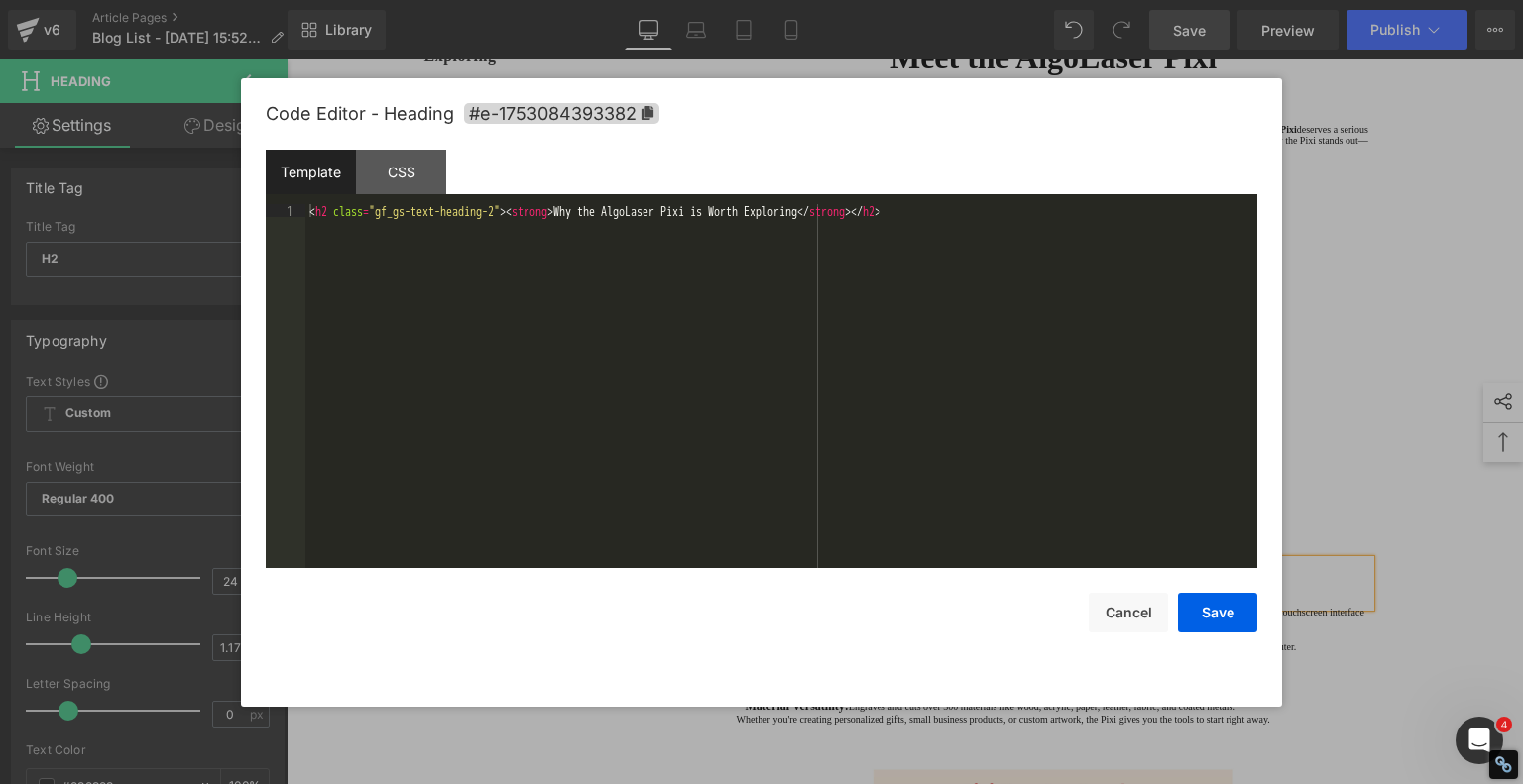click on "Video Bg  You are previewing how the   will restyle your page. You can not edit Elements in Preset Preview Mode.  v6 Article Pages Blog List - Jul 21, 15:52:08 Library Desktop Desktop Laptop Tablet Mobile Save Preview Publish Scheduled View Live Page View with current Template Save Template to Library Schedule Publish  Optimize  Publish Settings Shortcuts  Your page can’t be published   You've reached the maximum number of published pages on your plan  (243/999999).  You need to upgrade your plan or unpublish all your pages to get 1 publish slot.   Unpublish pages   Upgrade plan  Elements Global Style Base Row  rows, columns, layouts, div Heading  headings, titles, h1,h2,h3,h4,h5,h6 Text Block  texts, paragraphs, contents, blocks Image  images, photos, alts, uploads Icon  icons, symbols Button  button, call to action, cta Separator  separators, dividers, horizontal lines Liquid  liquid, custom code, html, javascript, css, reviews, apps, applications, embeded, iframe Banner Parallax  Hero Banner  Stack List" at bounding box center [762, 0] 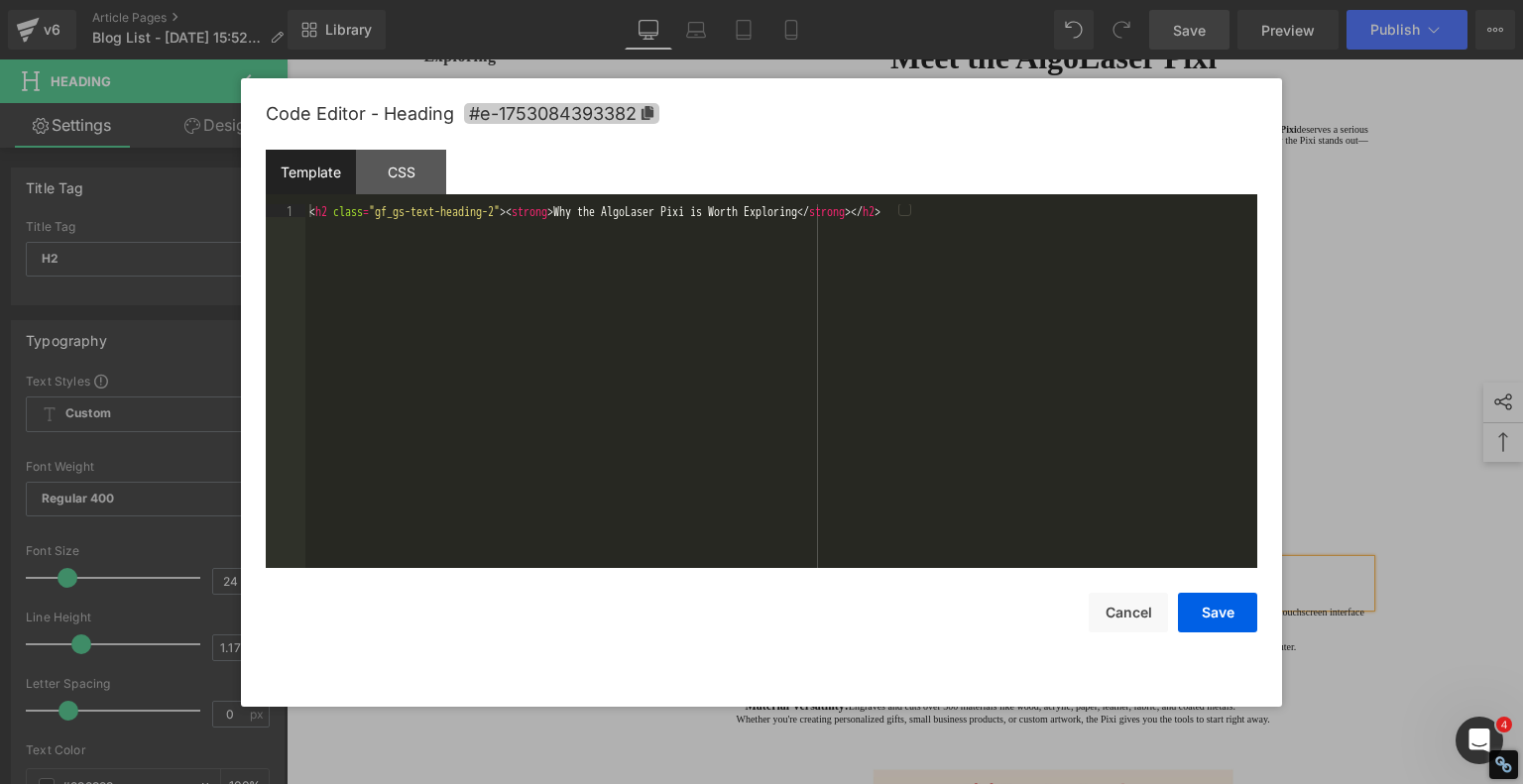 click 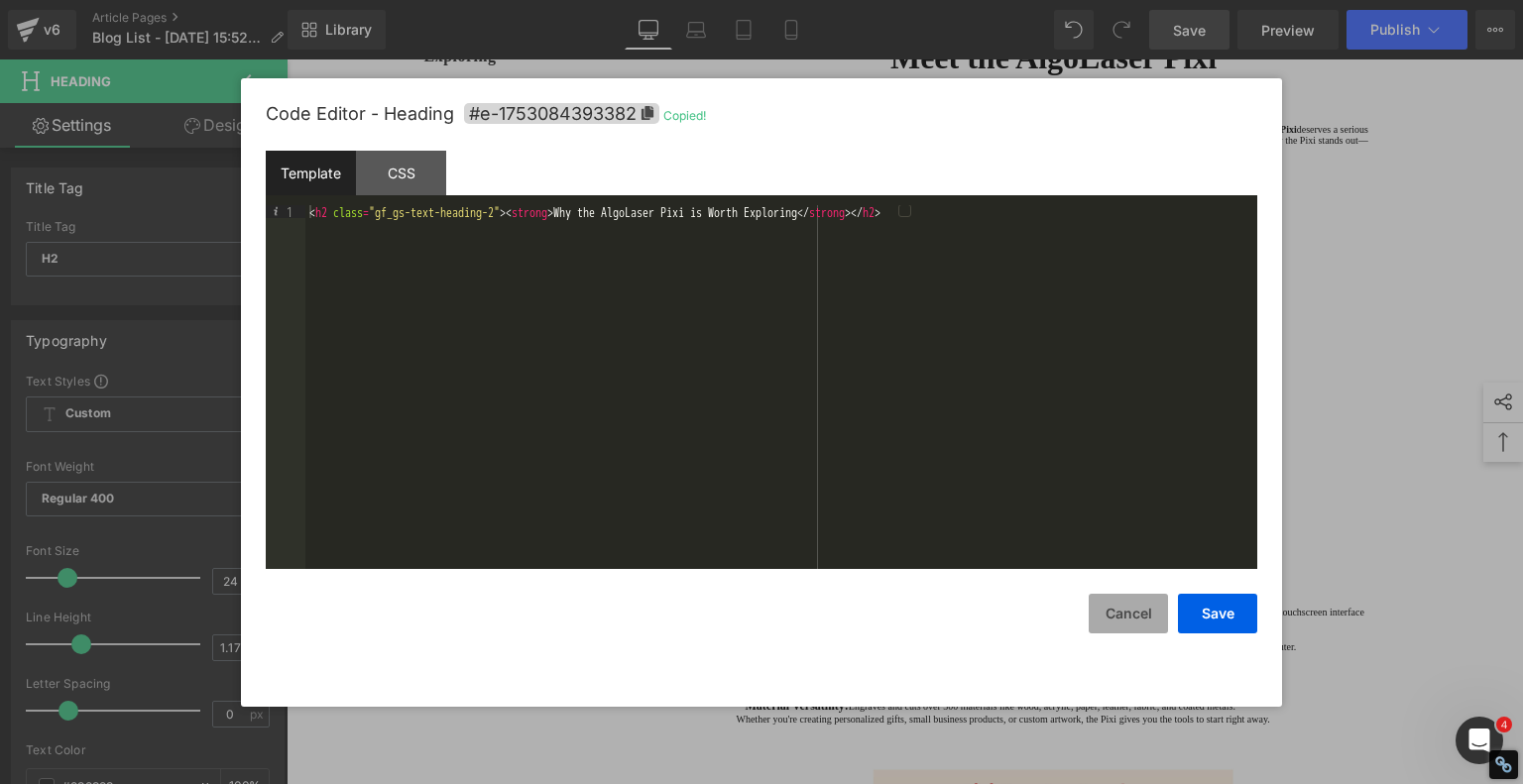 click on "Cancel" at bounding box center [1128, 614] 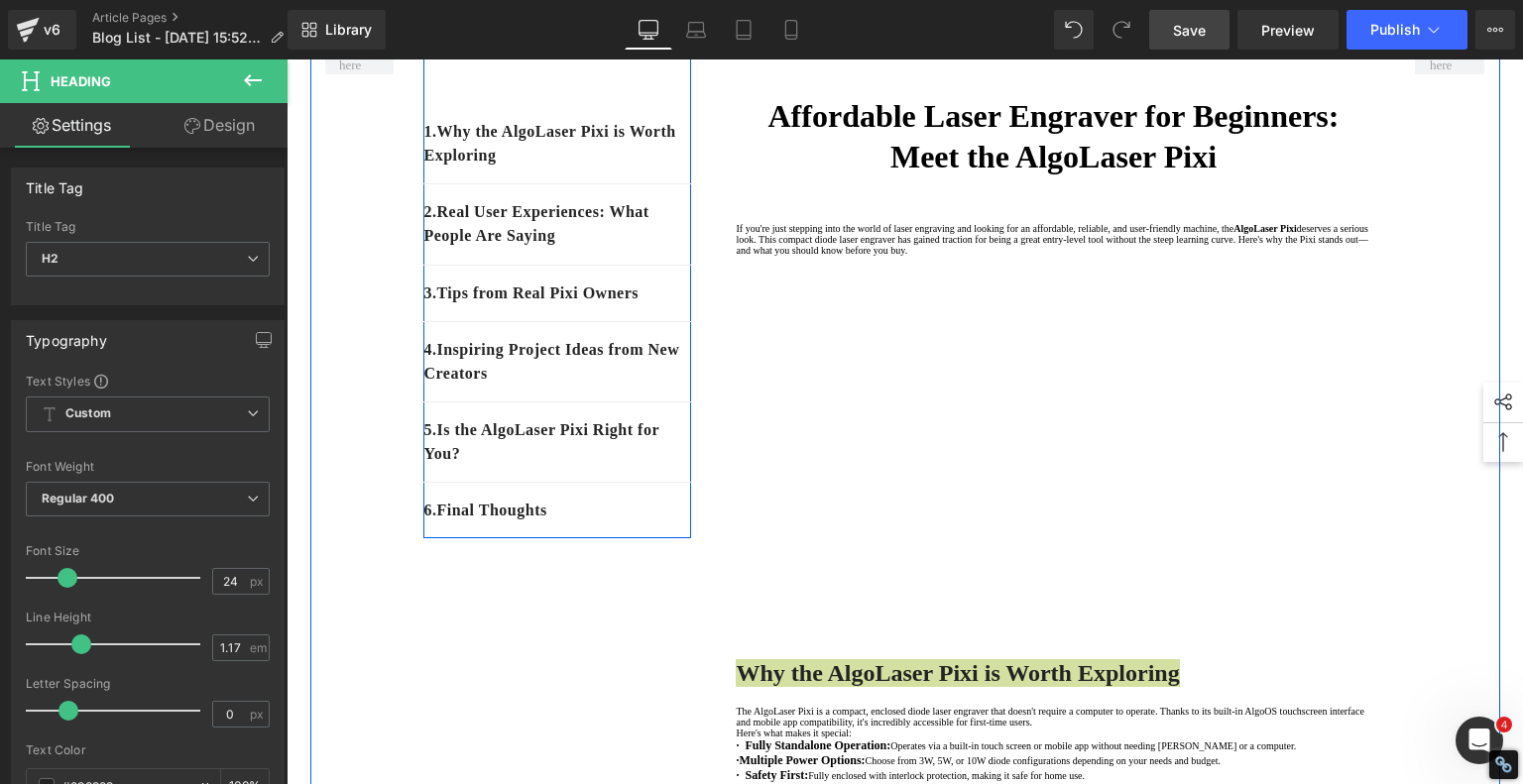 scroll, scrollTop: 99, scrollLeft: 0, axis: vertical 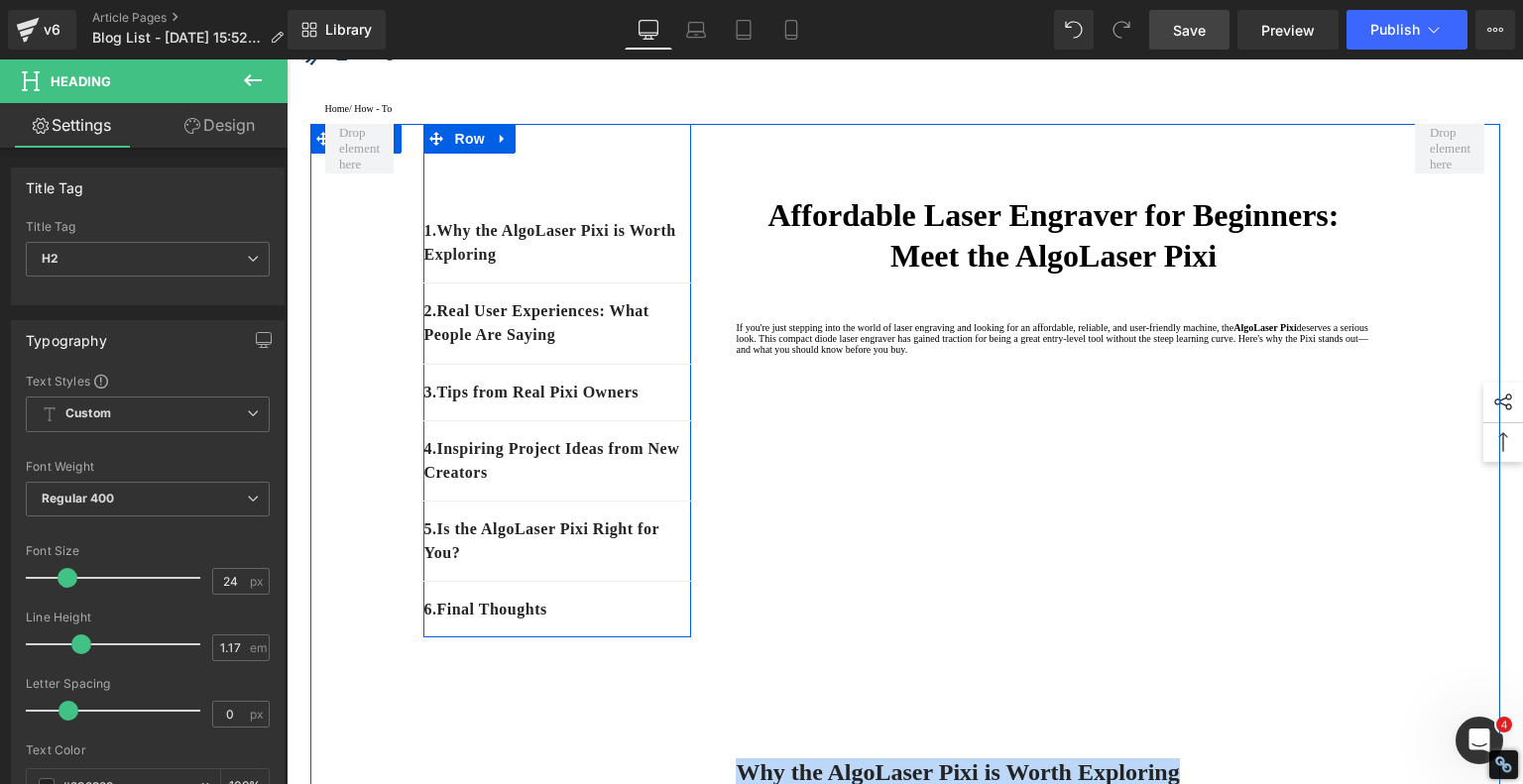 click on "1.  Why the AlgoLaser Pixi is Worth Exploring" at bounding box center (557, 243) 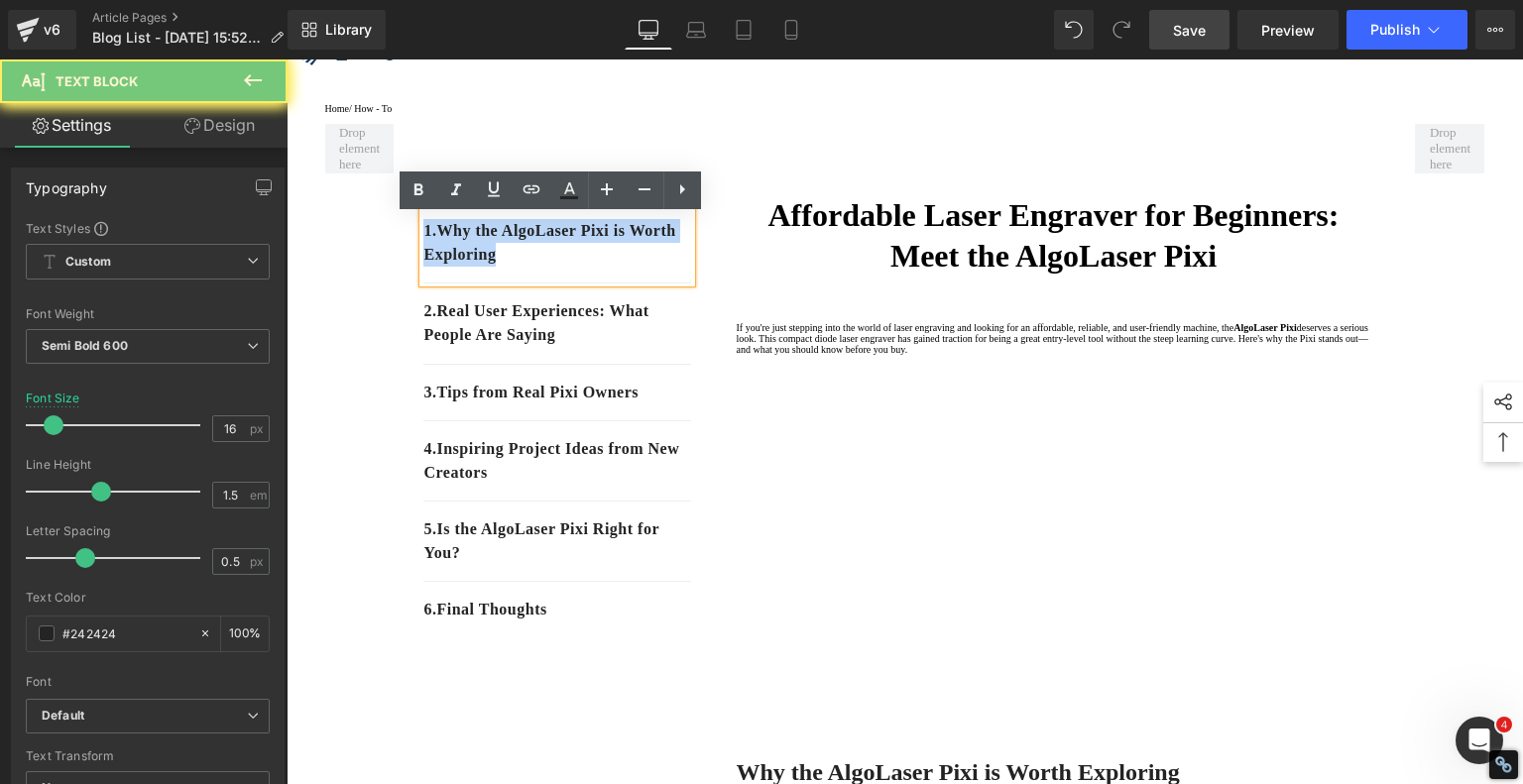click on "1.  Why the AlgoLaser Pixi is Worth Exploring" at bounding box center (557, 243) 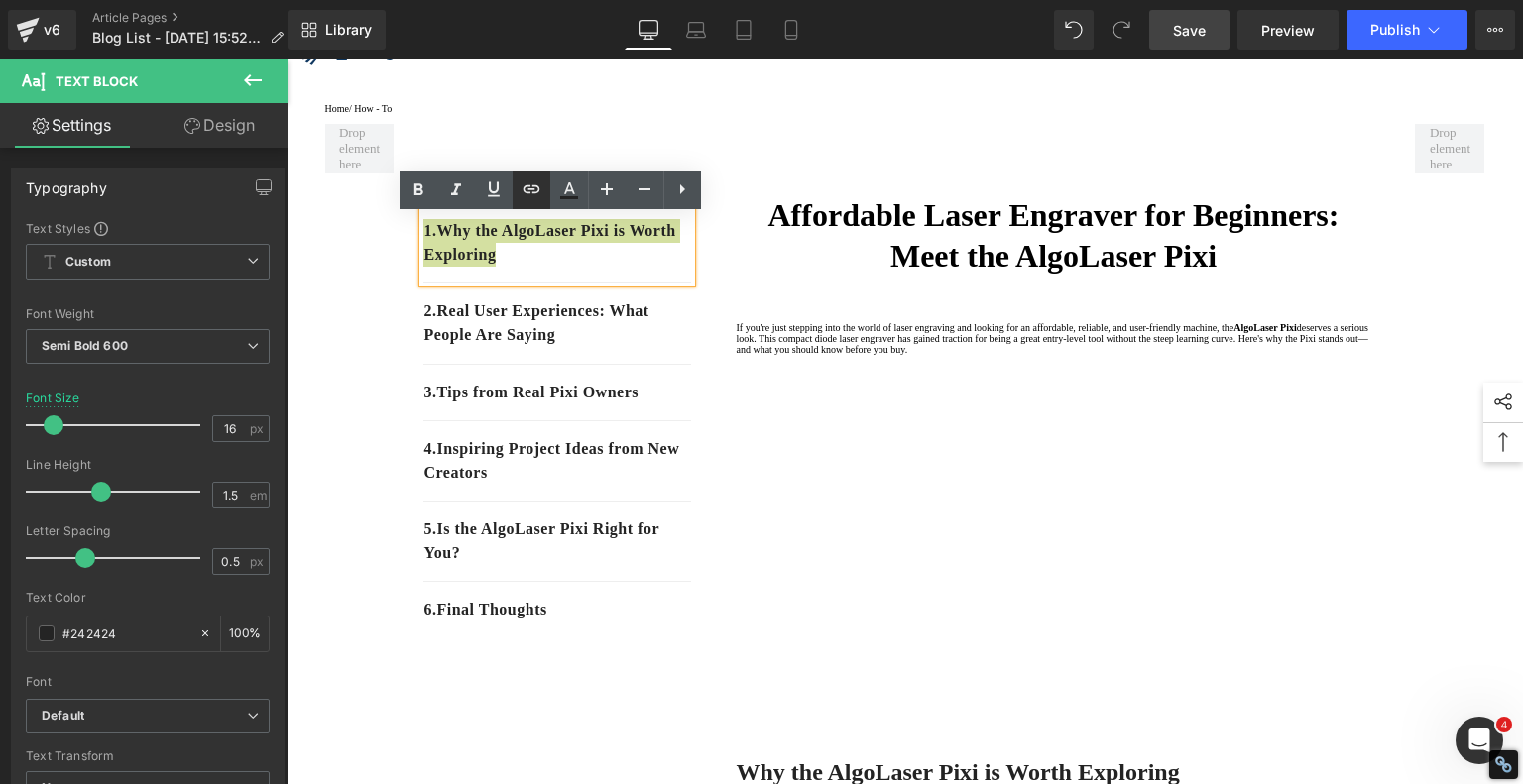 click 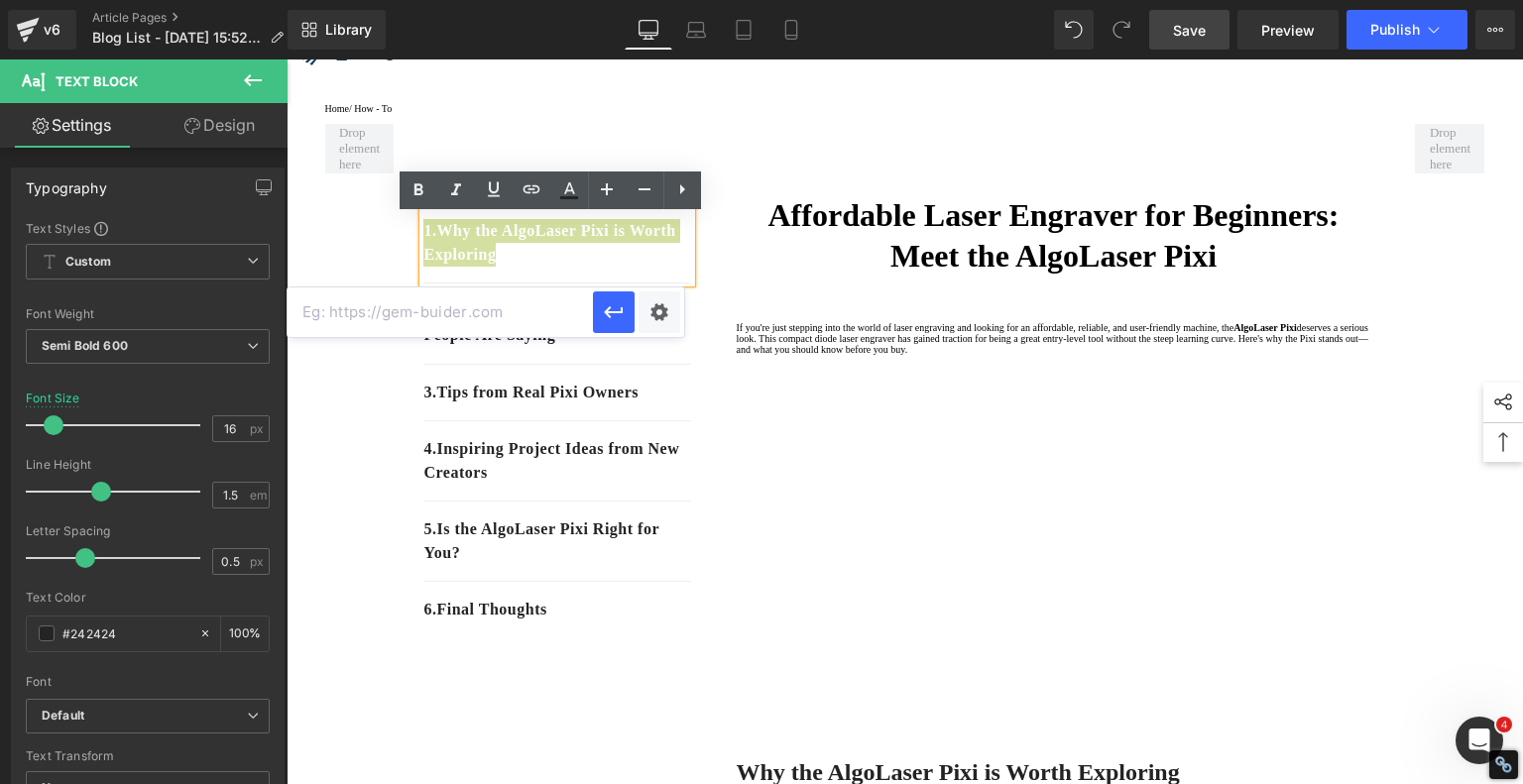 click at bounding box center [440, 312] 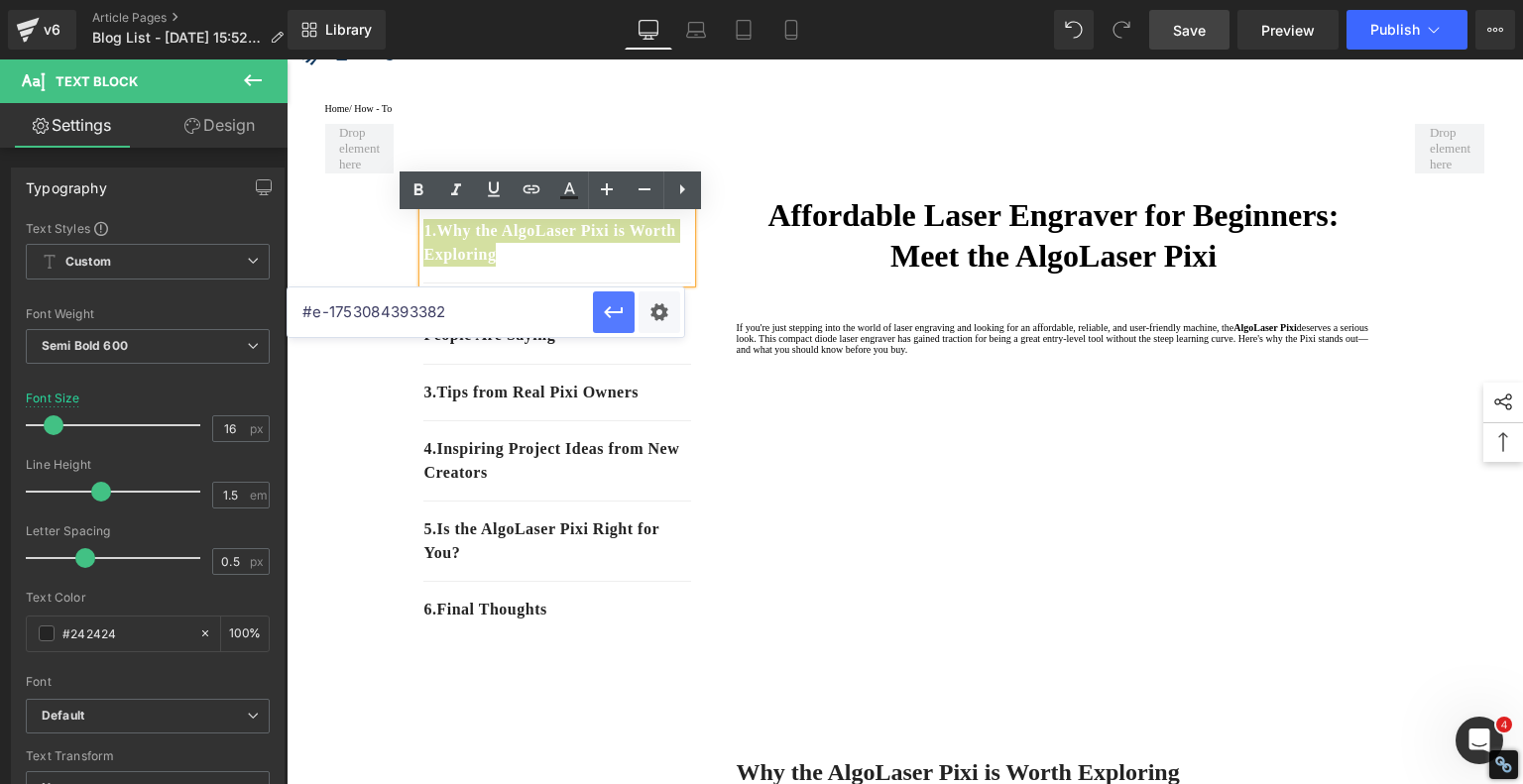 click at bounding box center (614, 312) 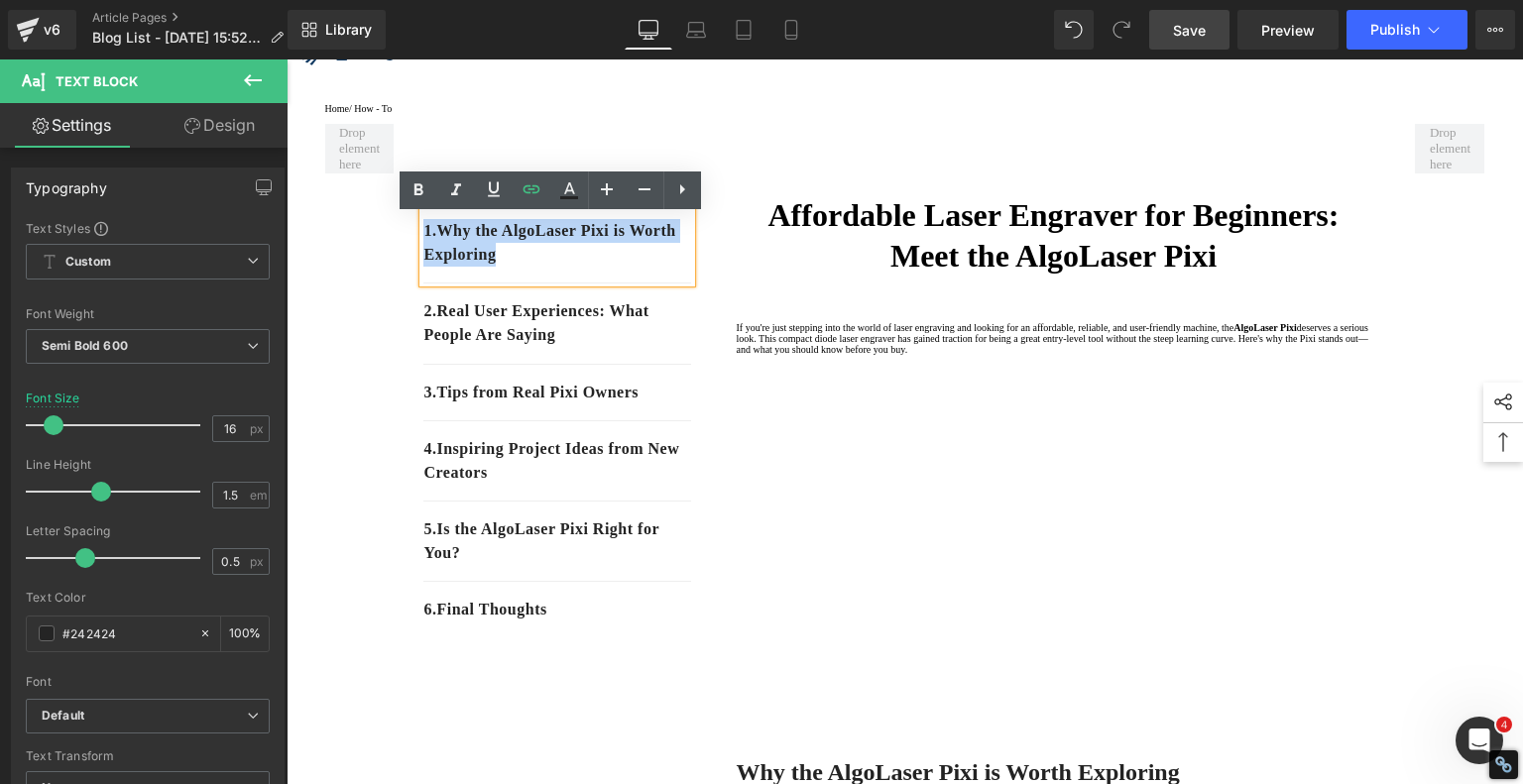 click on "1.  Why the AlgoLaser Pixi is Worth Exploring Text Block         2.  Real User Experiences: What People Are Saying Text Block         3.  Tips from Real Pixi Owners Text Block         4.  Inspiring Project Ideas from New Creators Text Block         5 .  Is the AlgoLaser Pixi Right for You? Text Block         6 .  Final Thoughts Text Block         Row   80px" at bounding box center (557, 381) 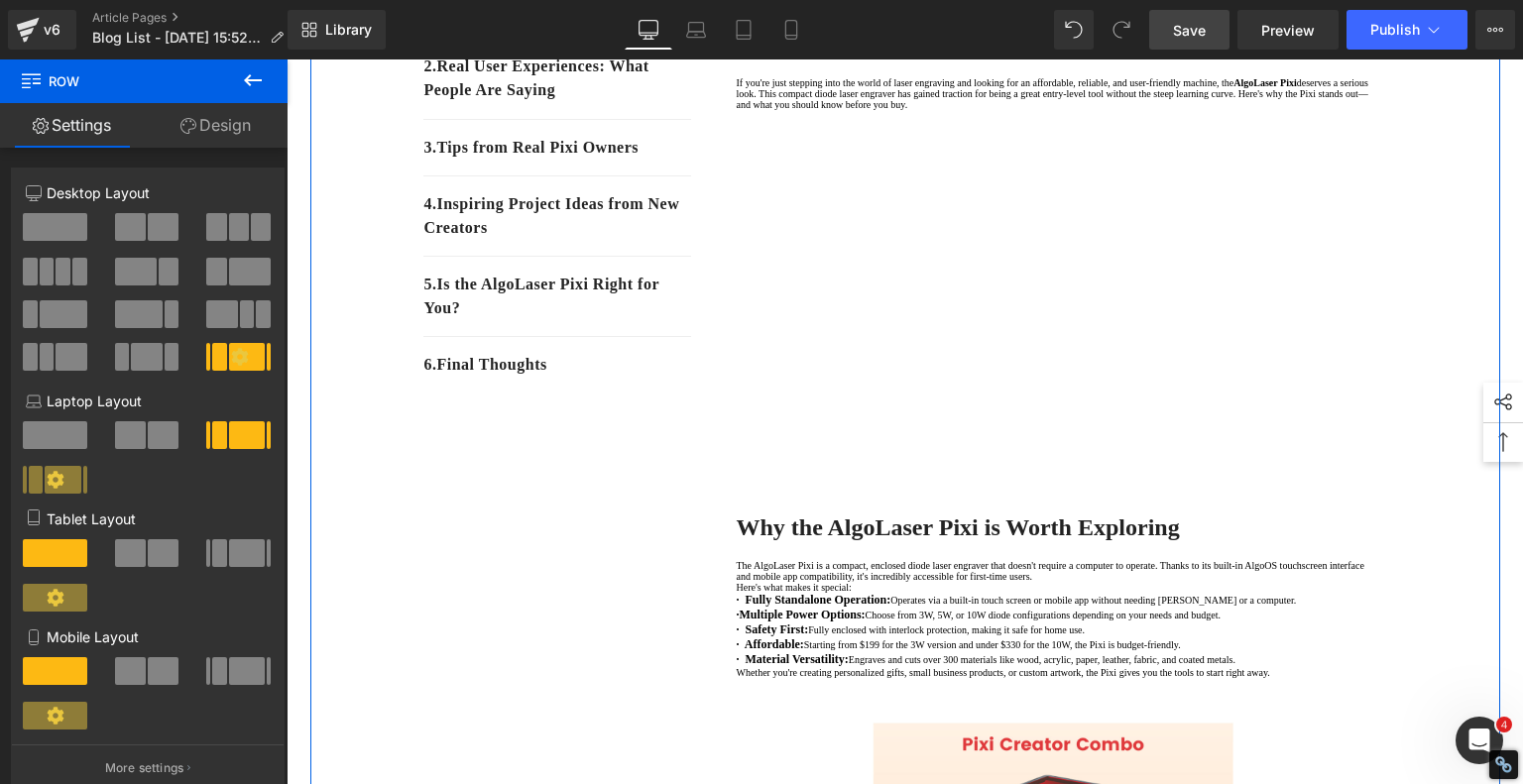 scroll, scrollTop: 793, scrollLeft: 0, axis: vertical 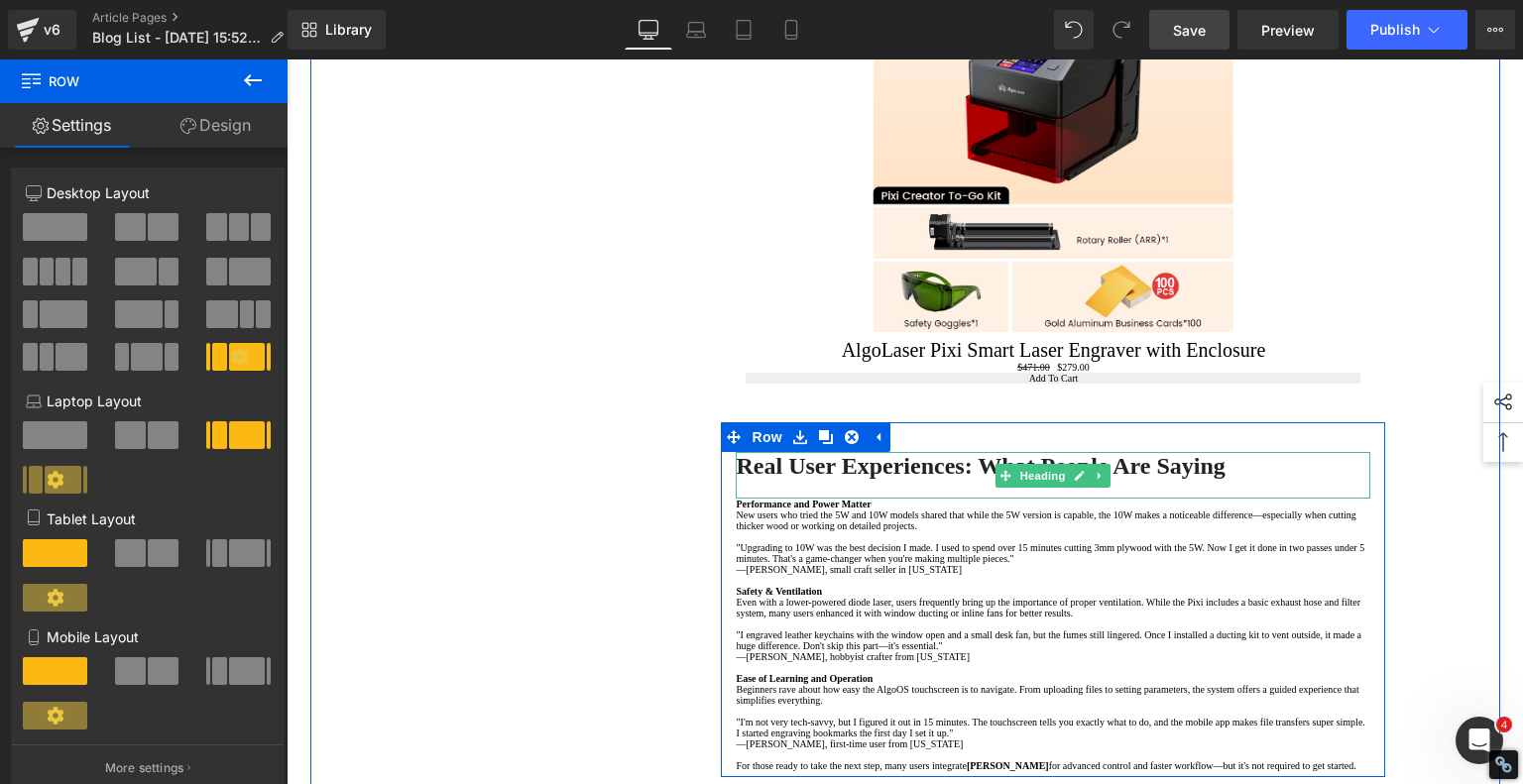 click on "Real User Experiences: What People Are Saying" at bounding box center (980, 466) 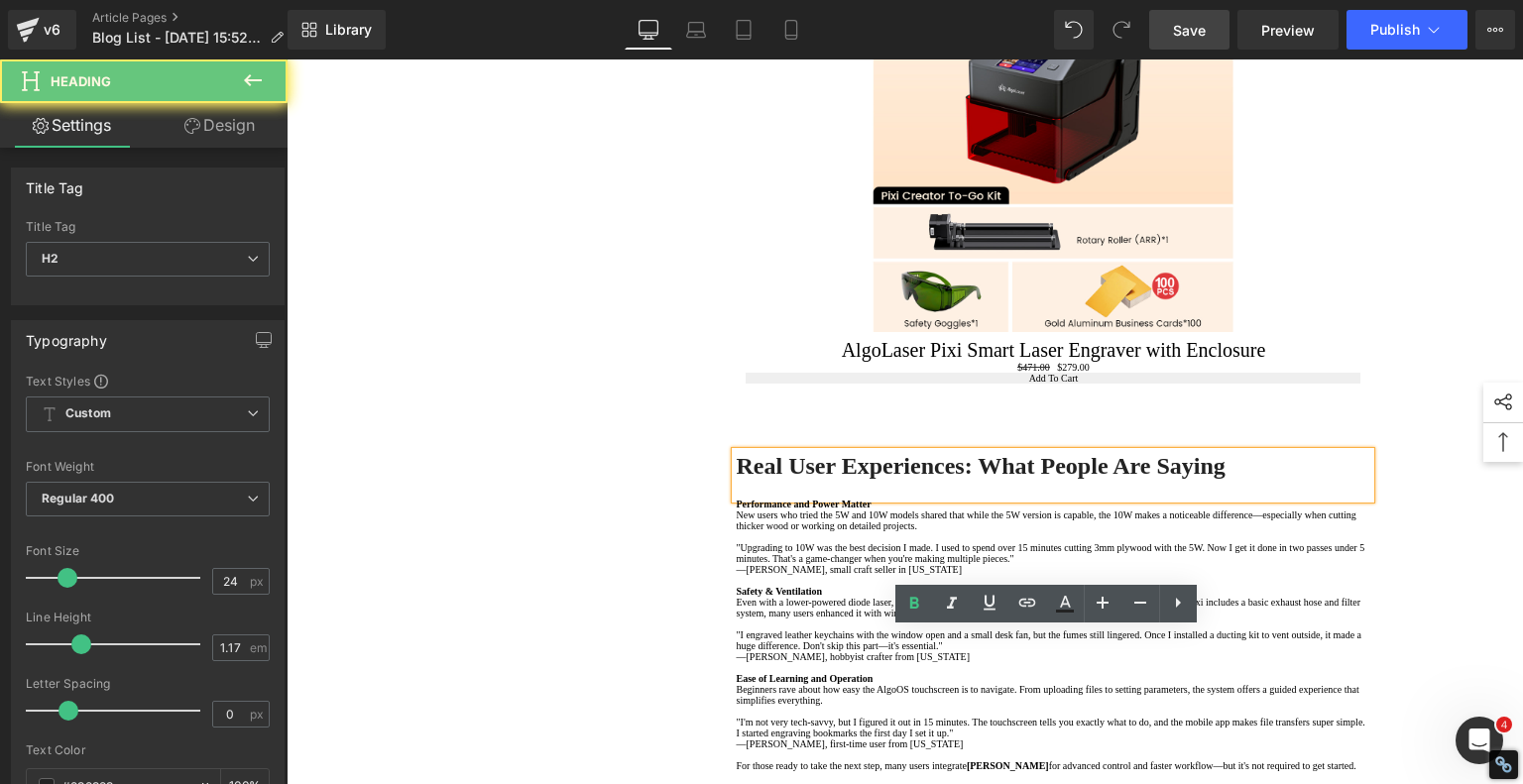 click on "Real User Experiences: What People Are Saying" at bounding box center [980, 466] 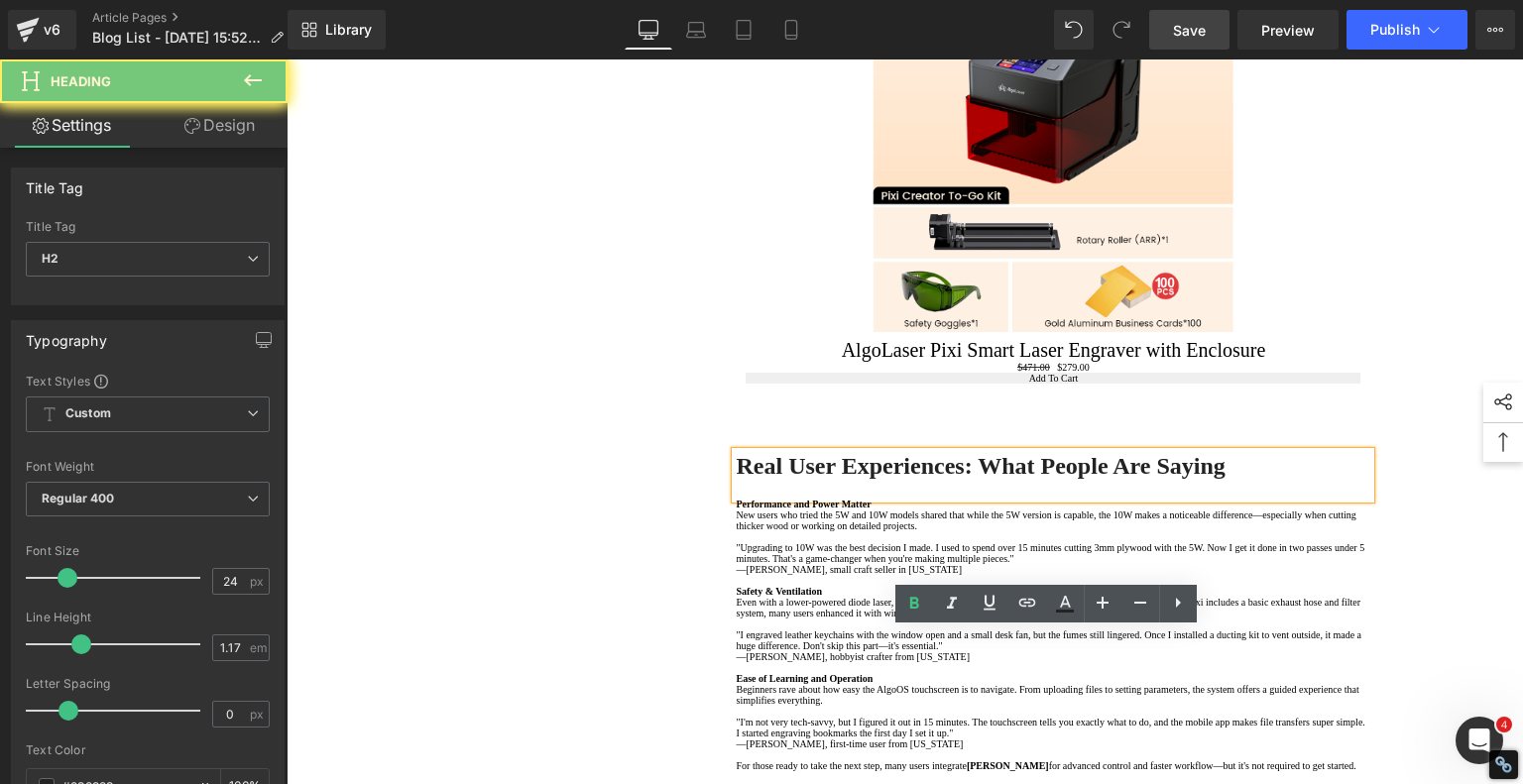 click on "Real User Experiences: What People Are Saying" at bounding box center [980, 466] 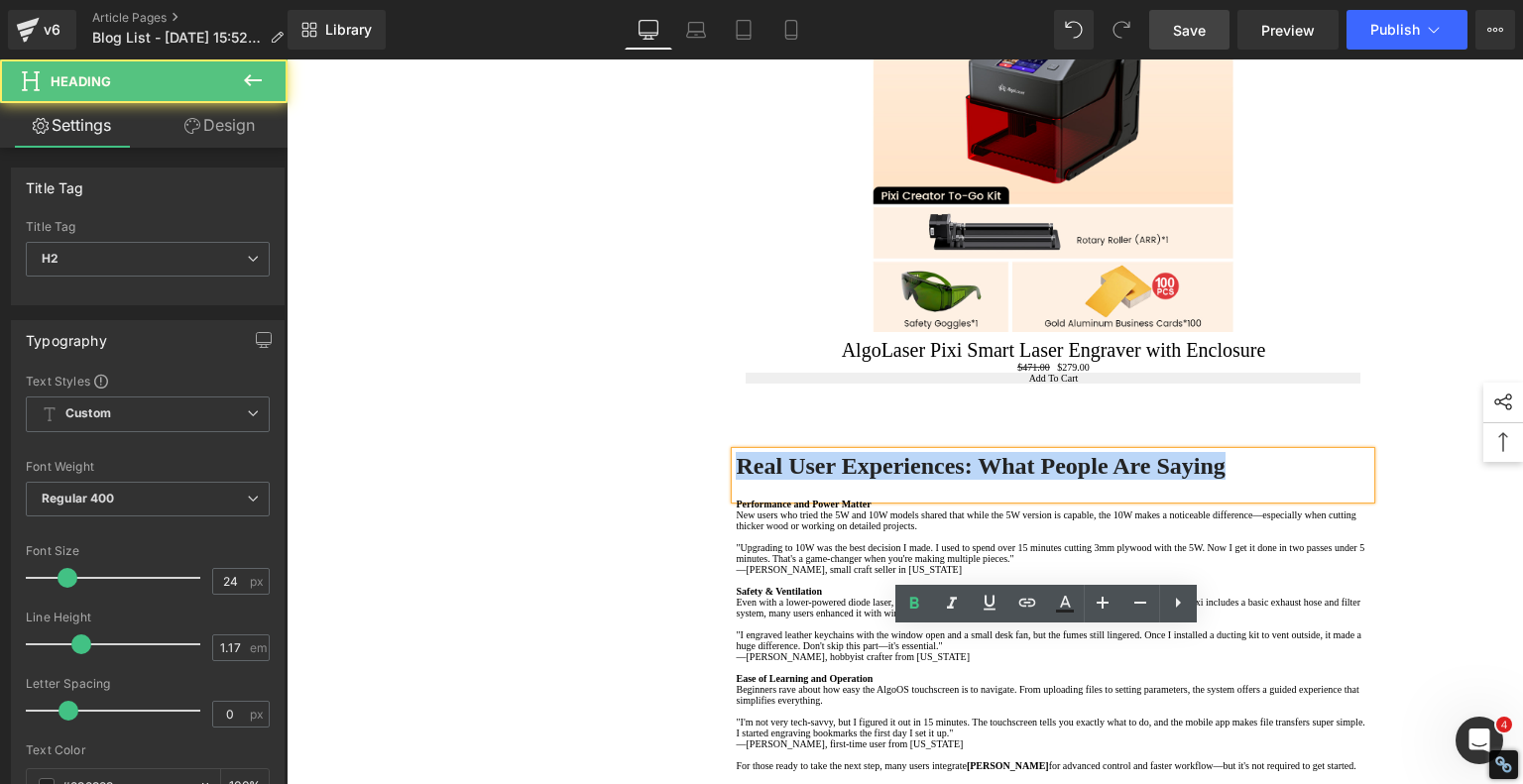click on "Real User Experiences: What People Are Saying" at bounding box center [980, 466] 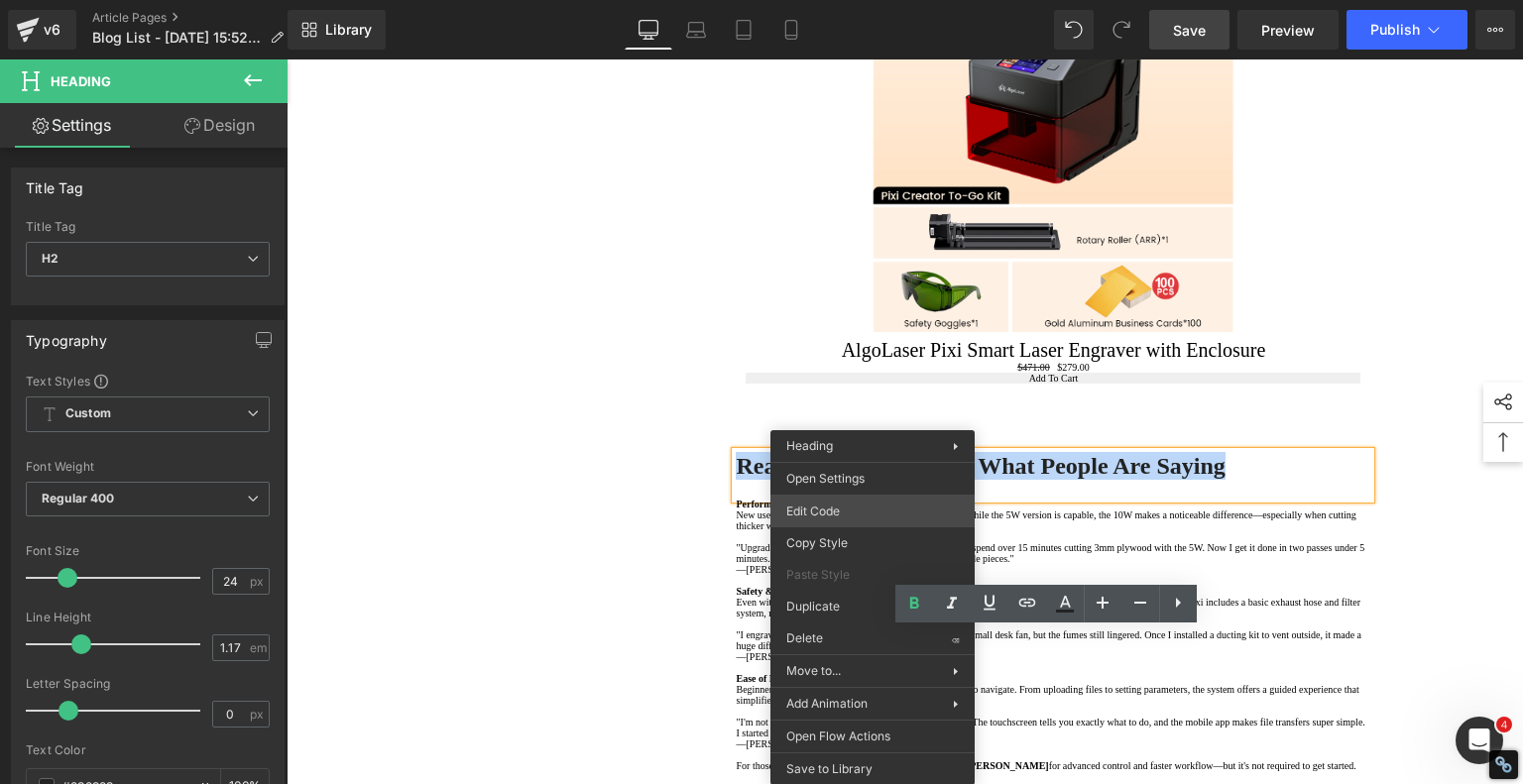 click on "Video Bg  You are previewing how the   will restyle your page. You can not edit Elements in Preset Preview Mode.  v6 Article Pages Blog List - Jul 21, 15:52:08 Library Desktop Desktop Laptop Tablet Mobile Save Preview Publish Scheduled View Live Page View with current Template Save Template to Library Schedule Publish  Optimize  Publish Settings Shortcuts  Your page can’t be published   You've reached the maximum number of published pages on your plan  (243/999999).  You need to upgrade your plan or unpublish all your pages to get 1 publish slot.   Unpublish pages   Upgrade plan  Elements Global Style Base Row  rows, columns, layouts, div Heading  headings, titles, h1,h2,h3,h4,h5,h6 Text Block  texts, paragraphs, contents, blocks Image  images, photos, alts, uploads Icon  icons, symbols Button  button, call to action, cta Separator  separators, dividers, horizontal lines Liquid  liquid, custom code, html, javascript, css, reviews, apps, applications, embeded, iframe Banner Parallax  Hero Banner  Stack List" at bounding box center [762, 0] 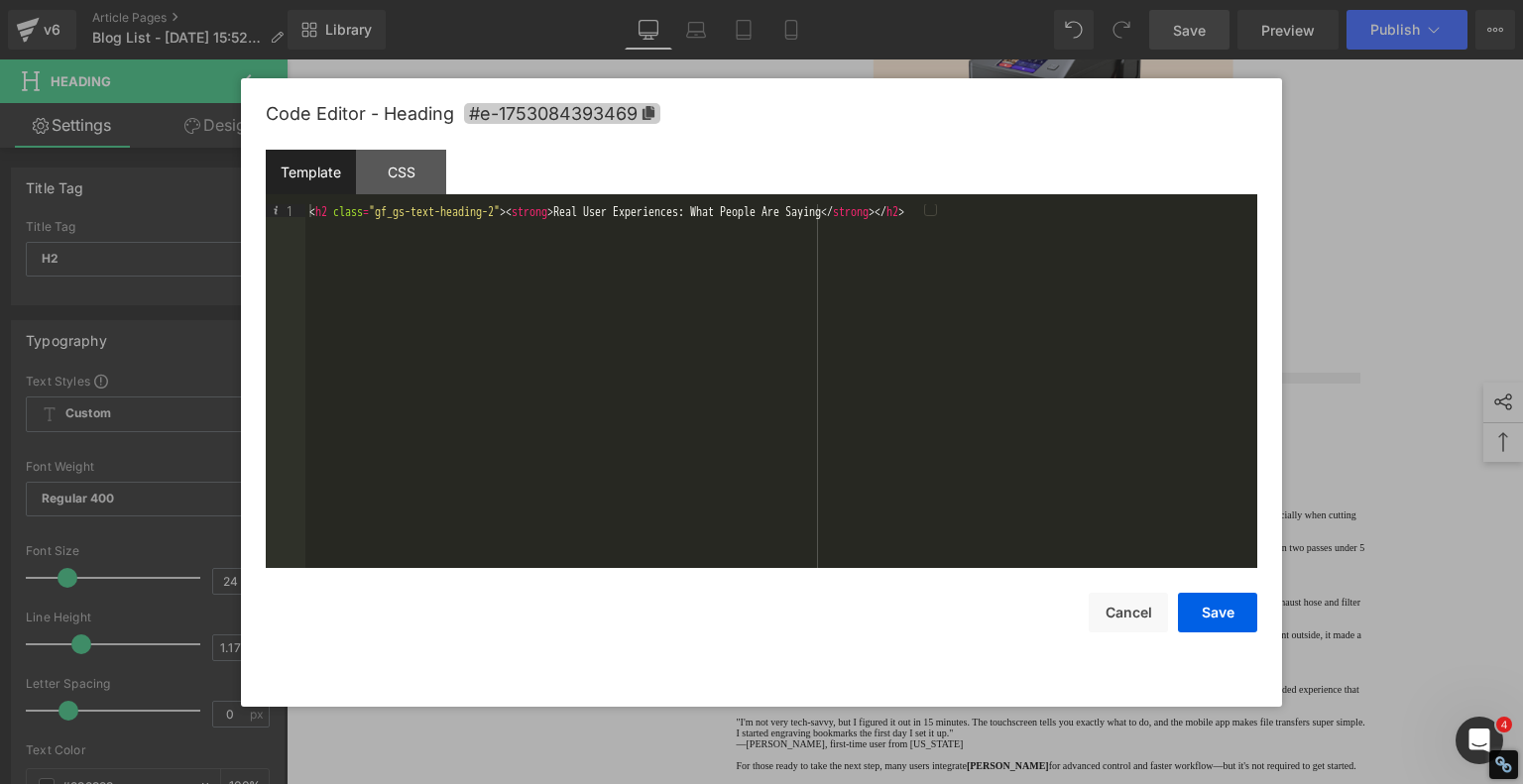 click 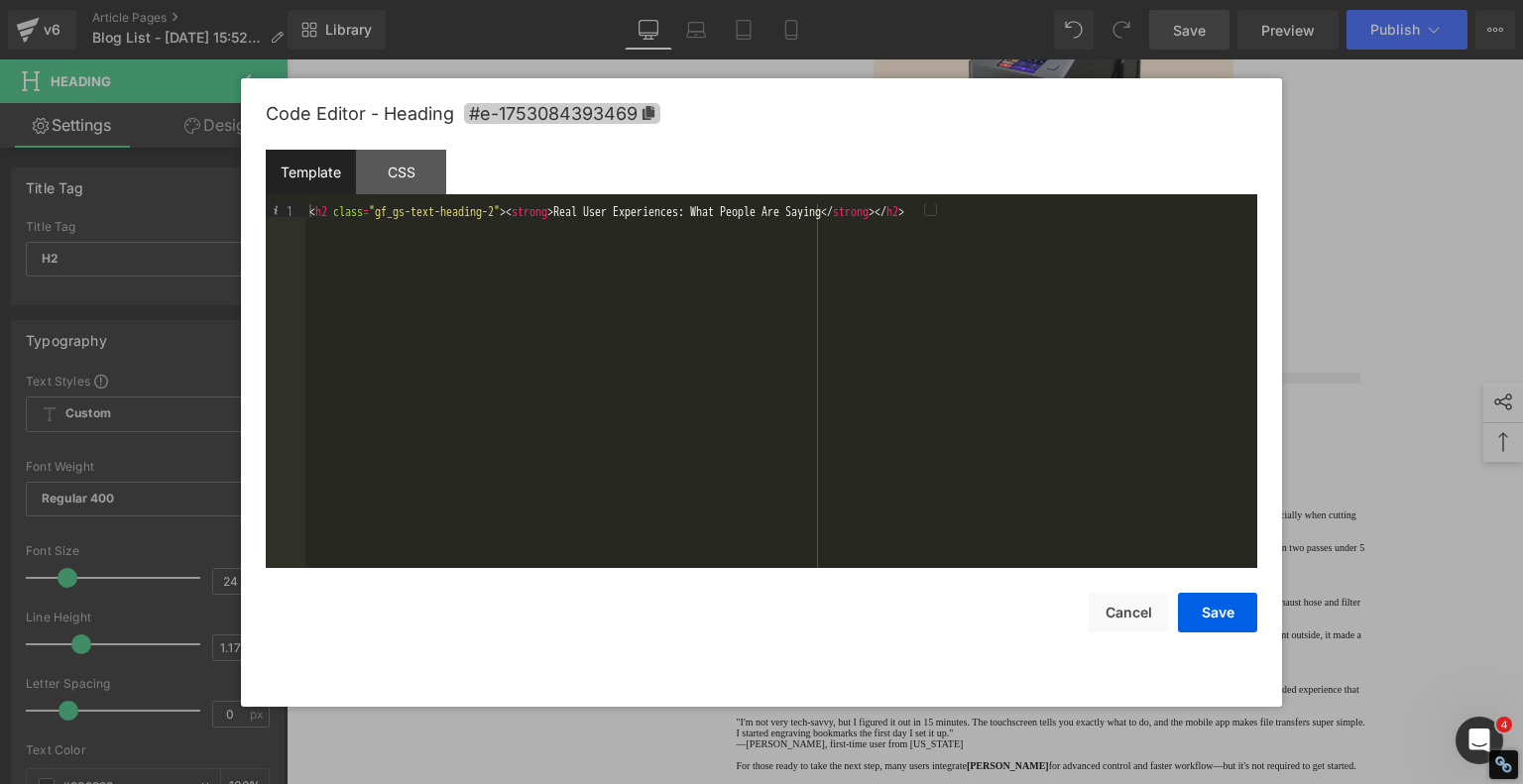 copy on "Real User Experiences: What People Are Saying" 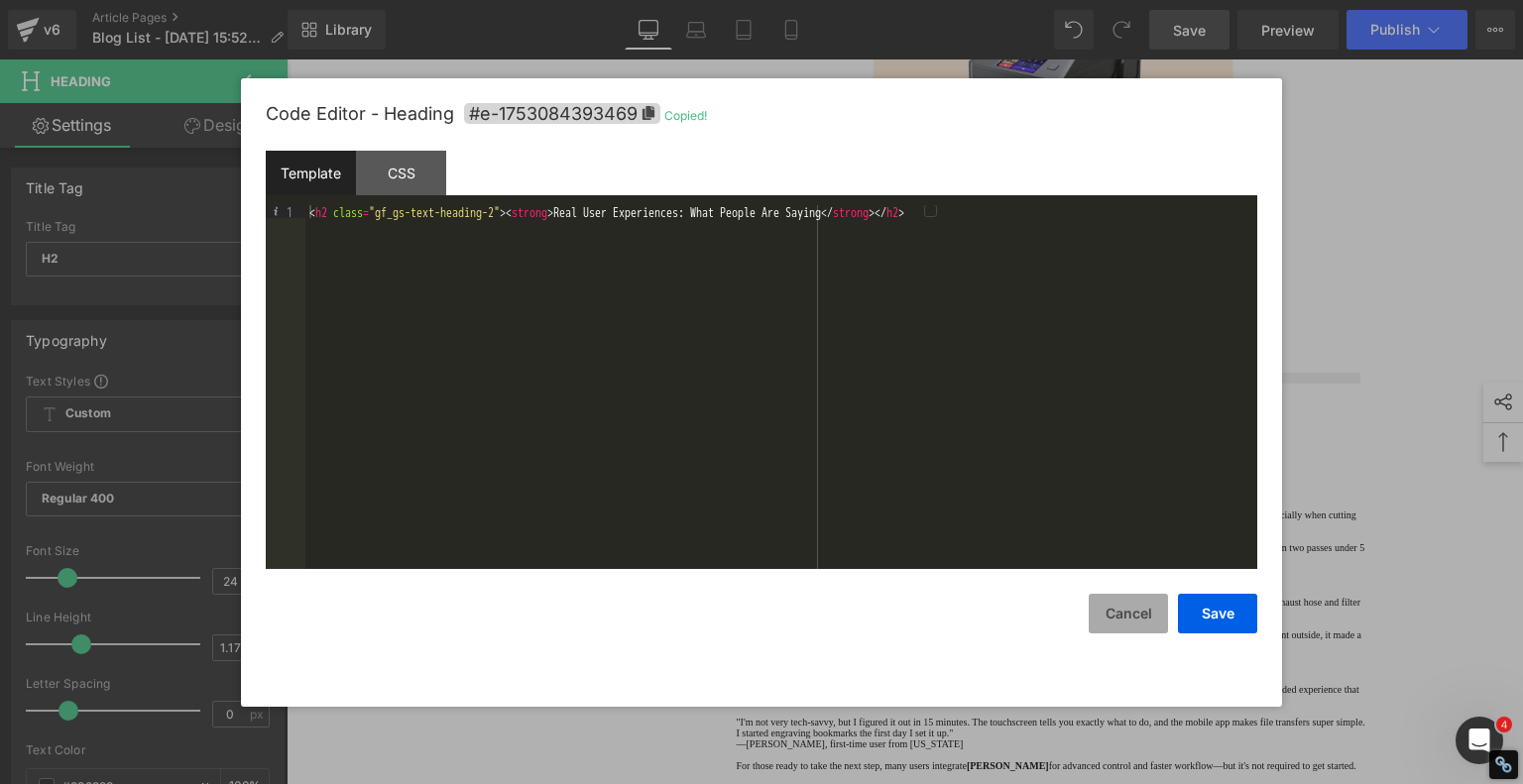 click on "Cancel" at bounding box center (1128, 614) 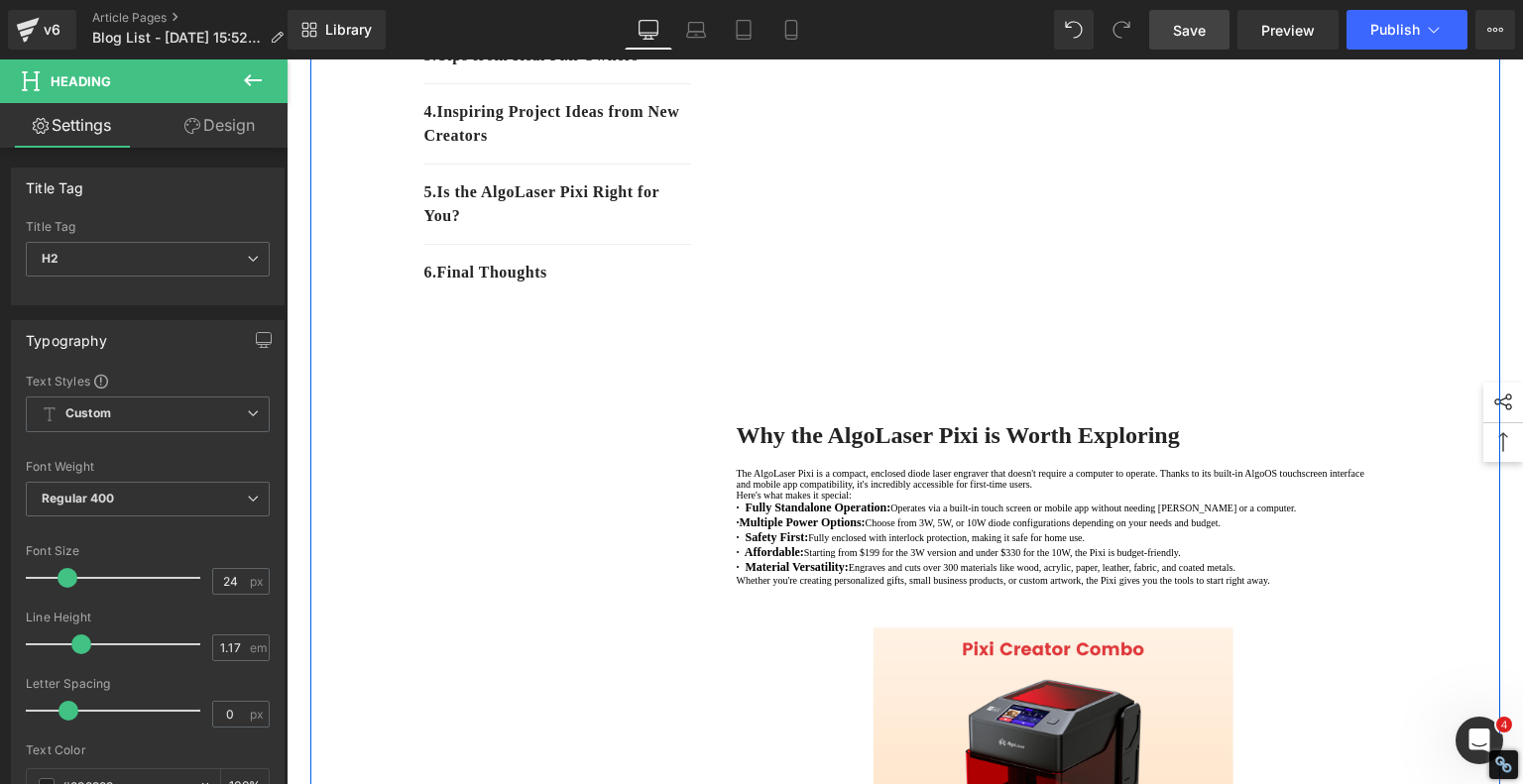 scroll, scrollTop: 198, scrollLeft: 0, axis: vertical 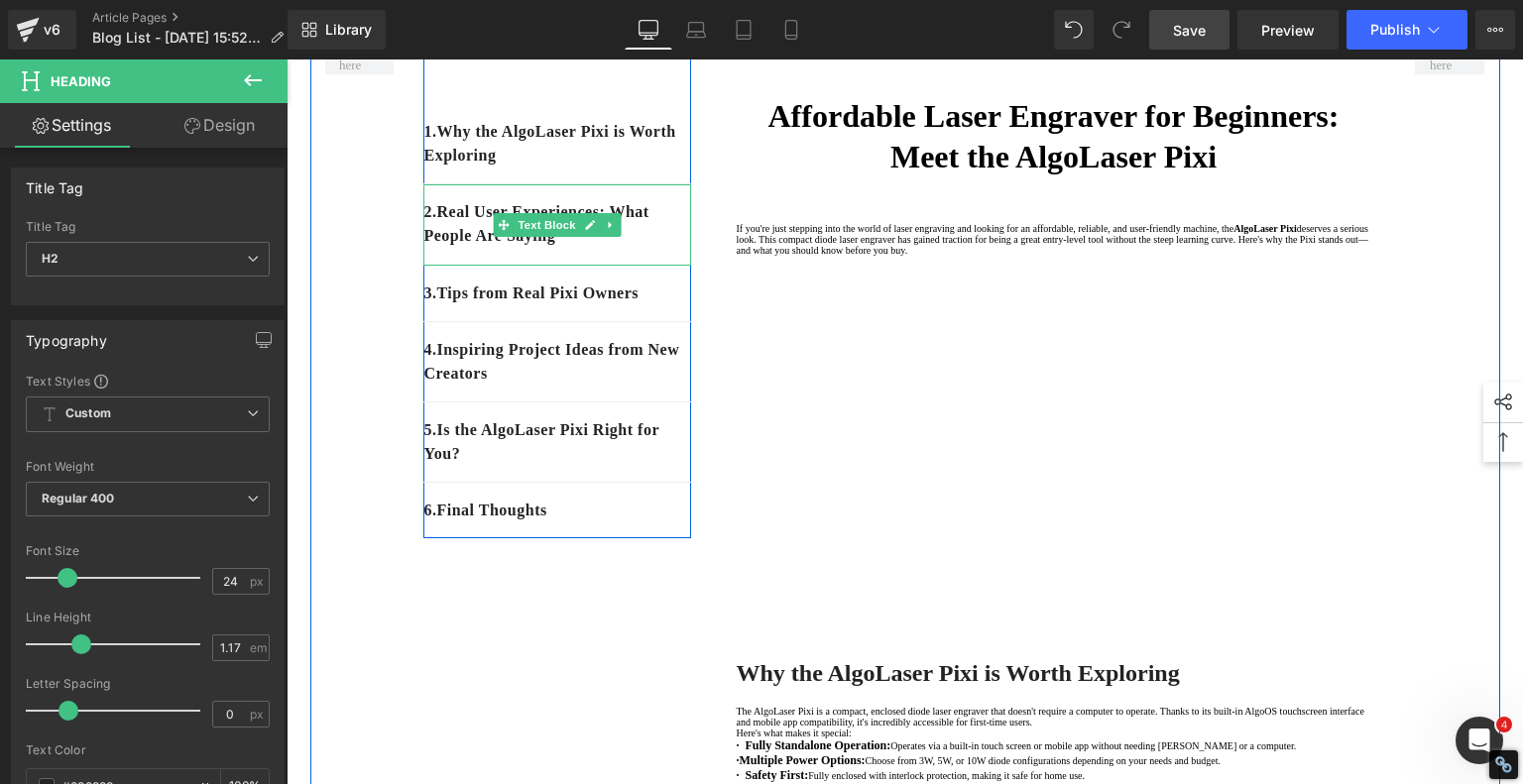 click on "2.  Real User Experiences: What People Are Saying" at bounding box center [557, 224] 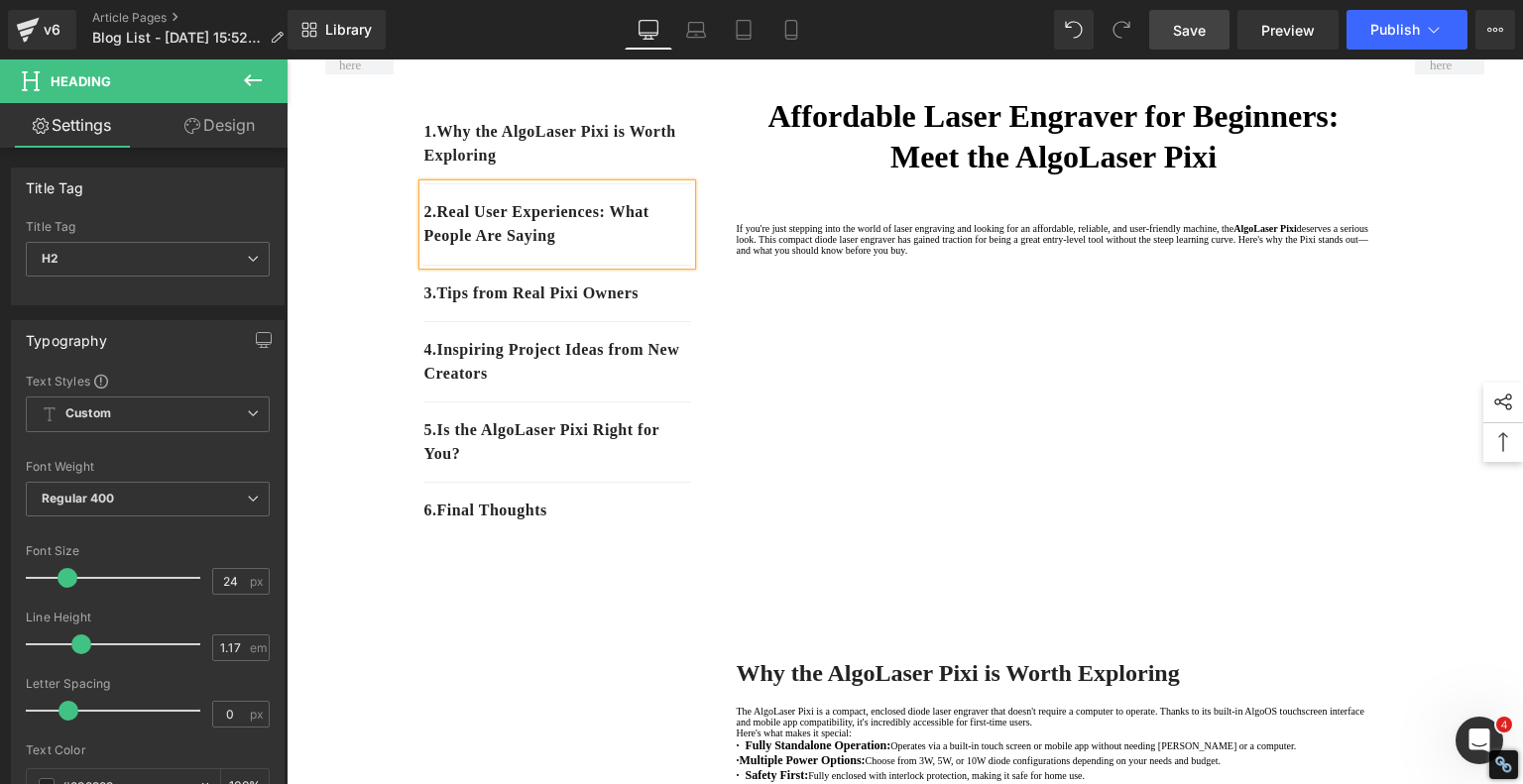 click on "2.  Real User Experiences: What People Are Saying" at bounding box center (557, 224) 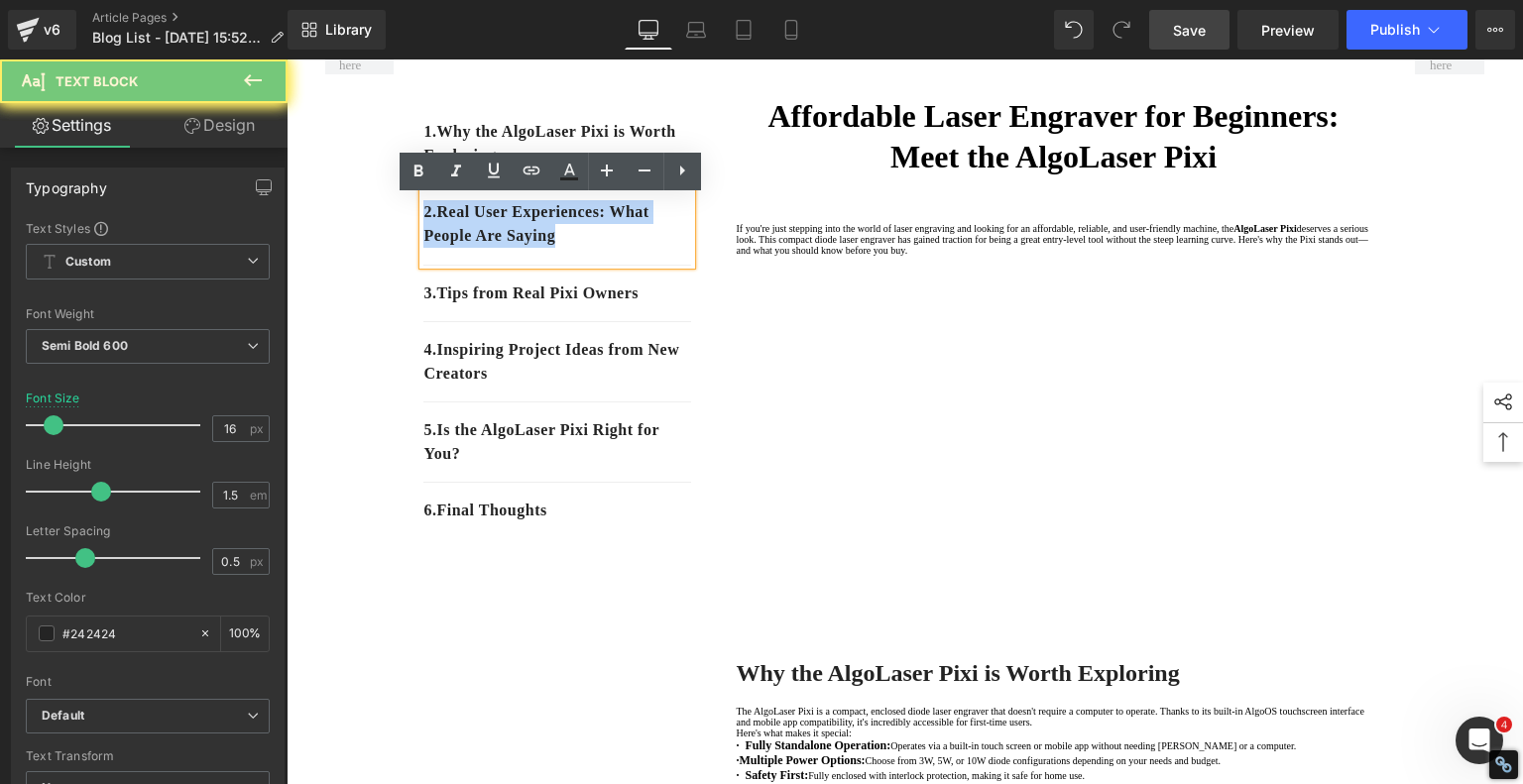 click on "2.  Real User Experiences: What People Are Saying" at bounding box center [557, 224] 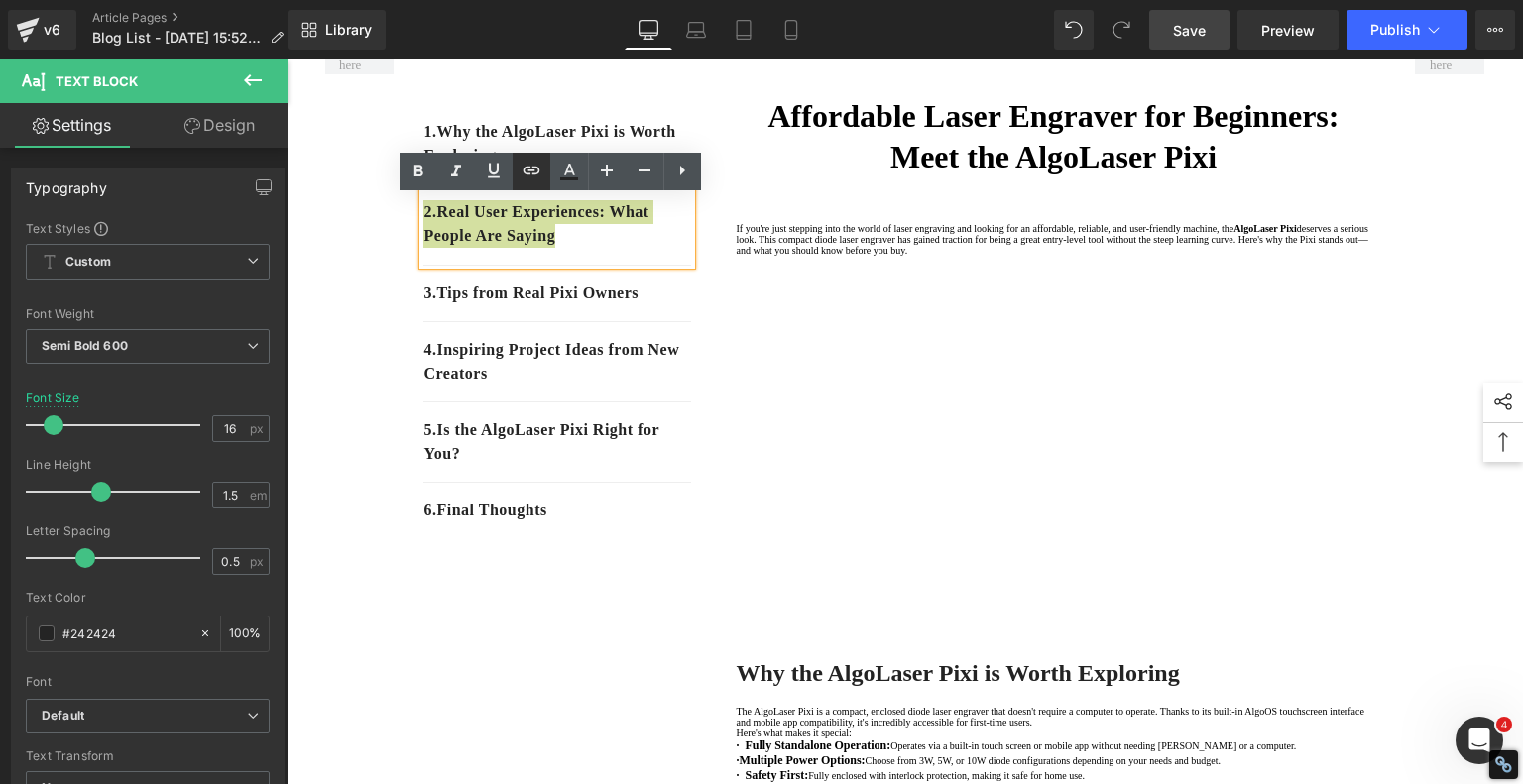 click 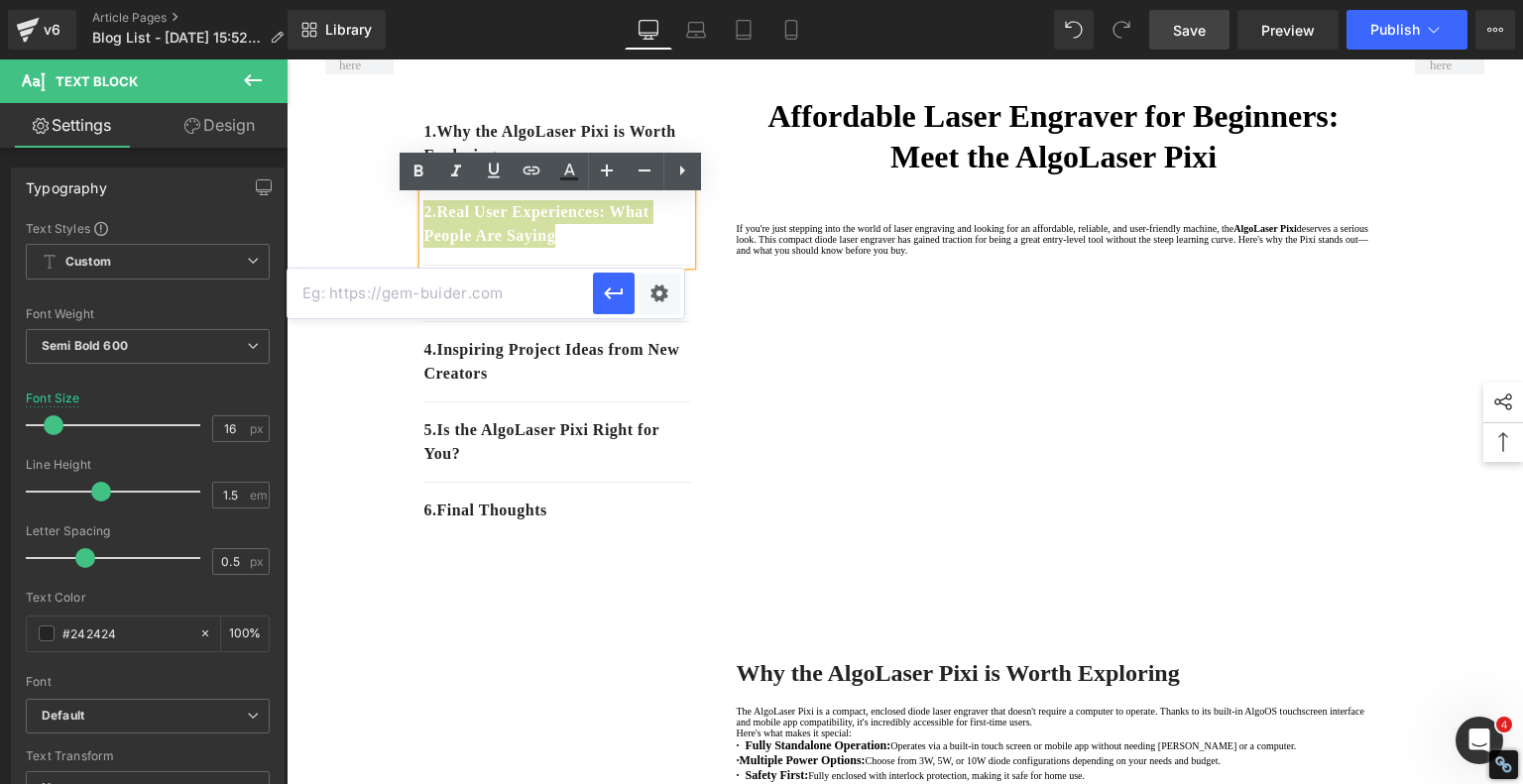 click at bounding box center [440, 293] 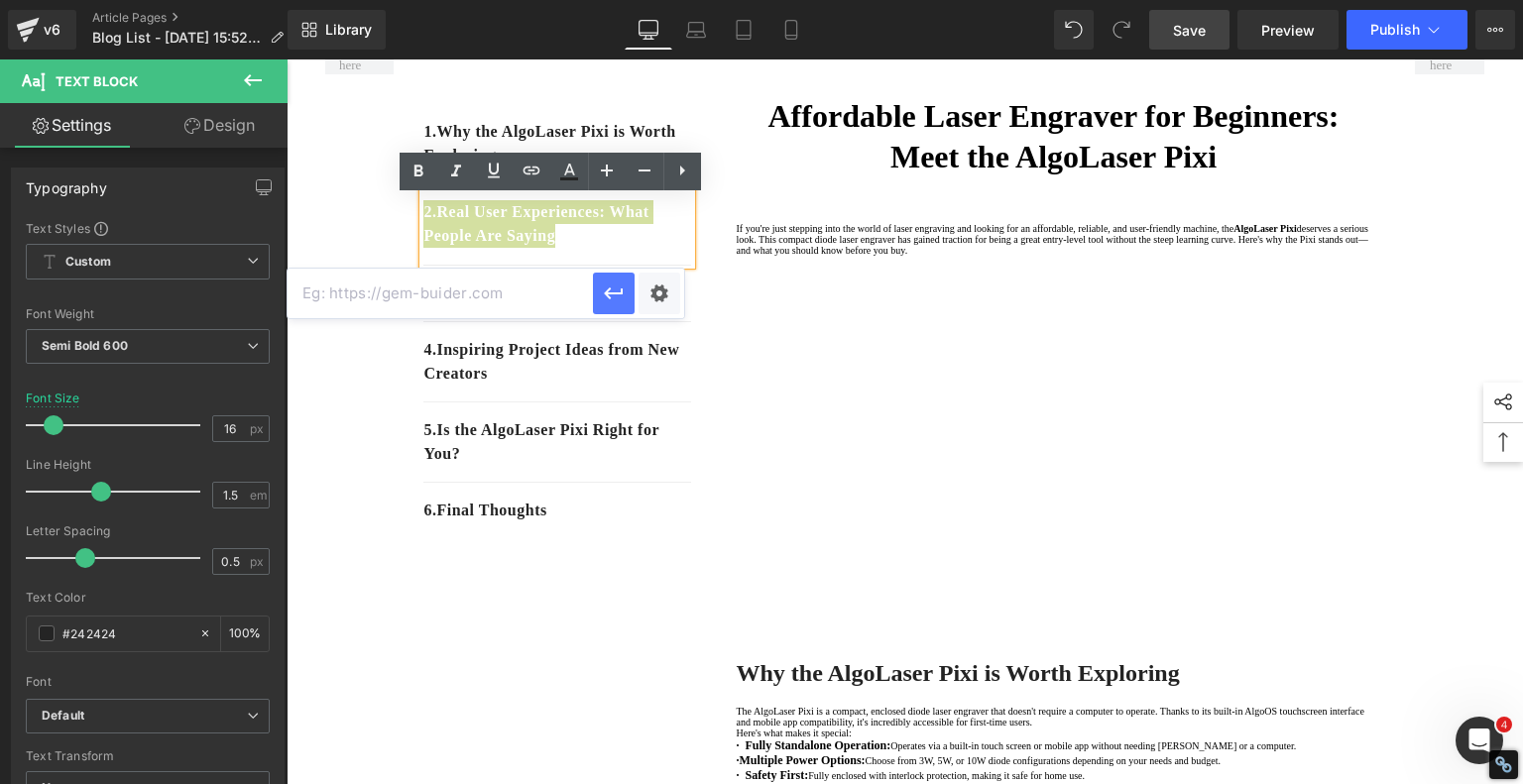 paste on "#e-1753084393469" 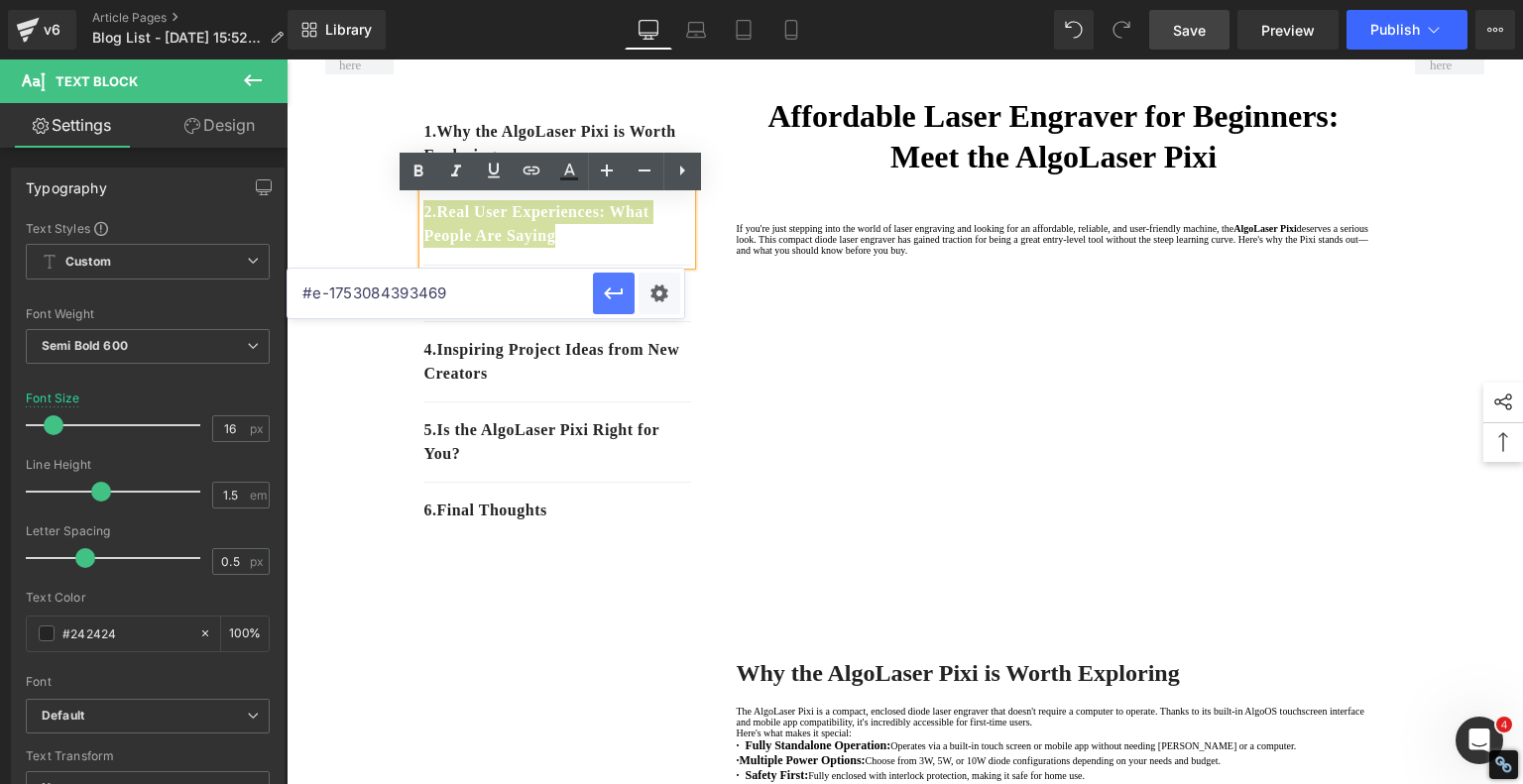 type on "#e-1753084393469" 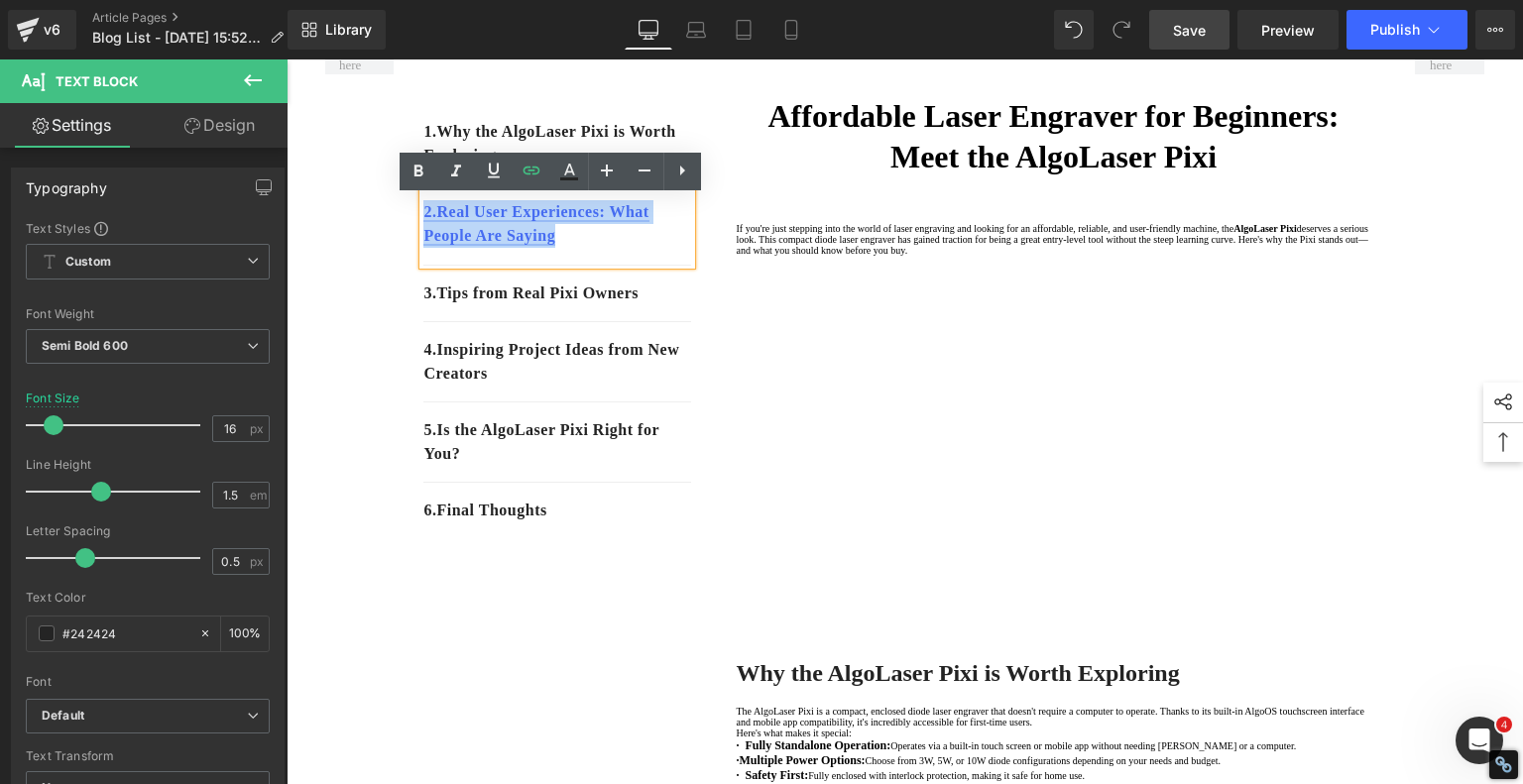 drag, startPoint x: 360, startPoint y: 343, endPoint x: 426, endPoint y: 246, distance: 117.32434 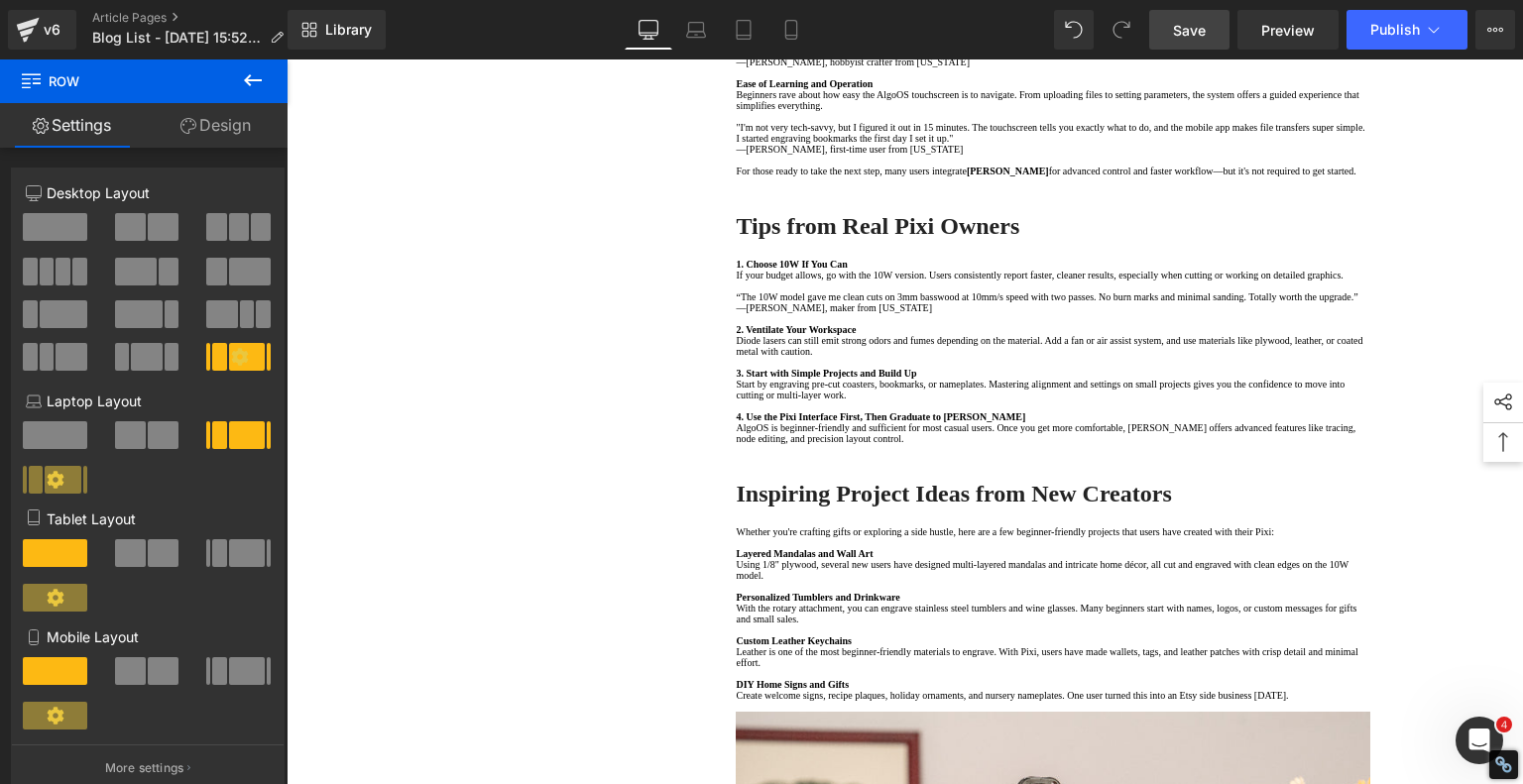 scroll, scrollTop: 1883, scrollLeft: 0, axis: vertical 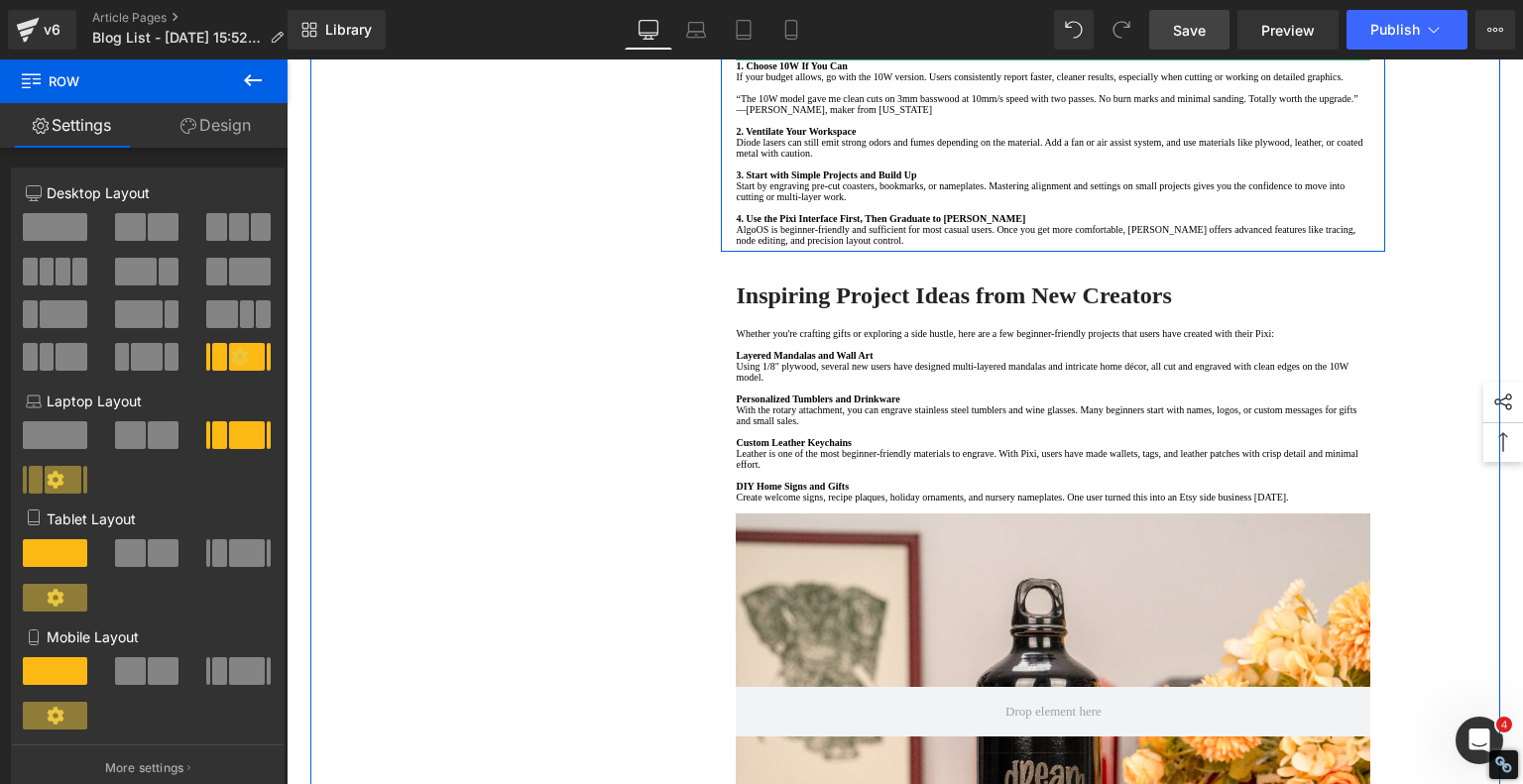 click on "Tips from Real Pixi Owners" at bounding box center (878, 28) 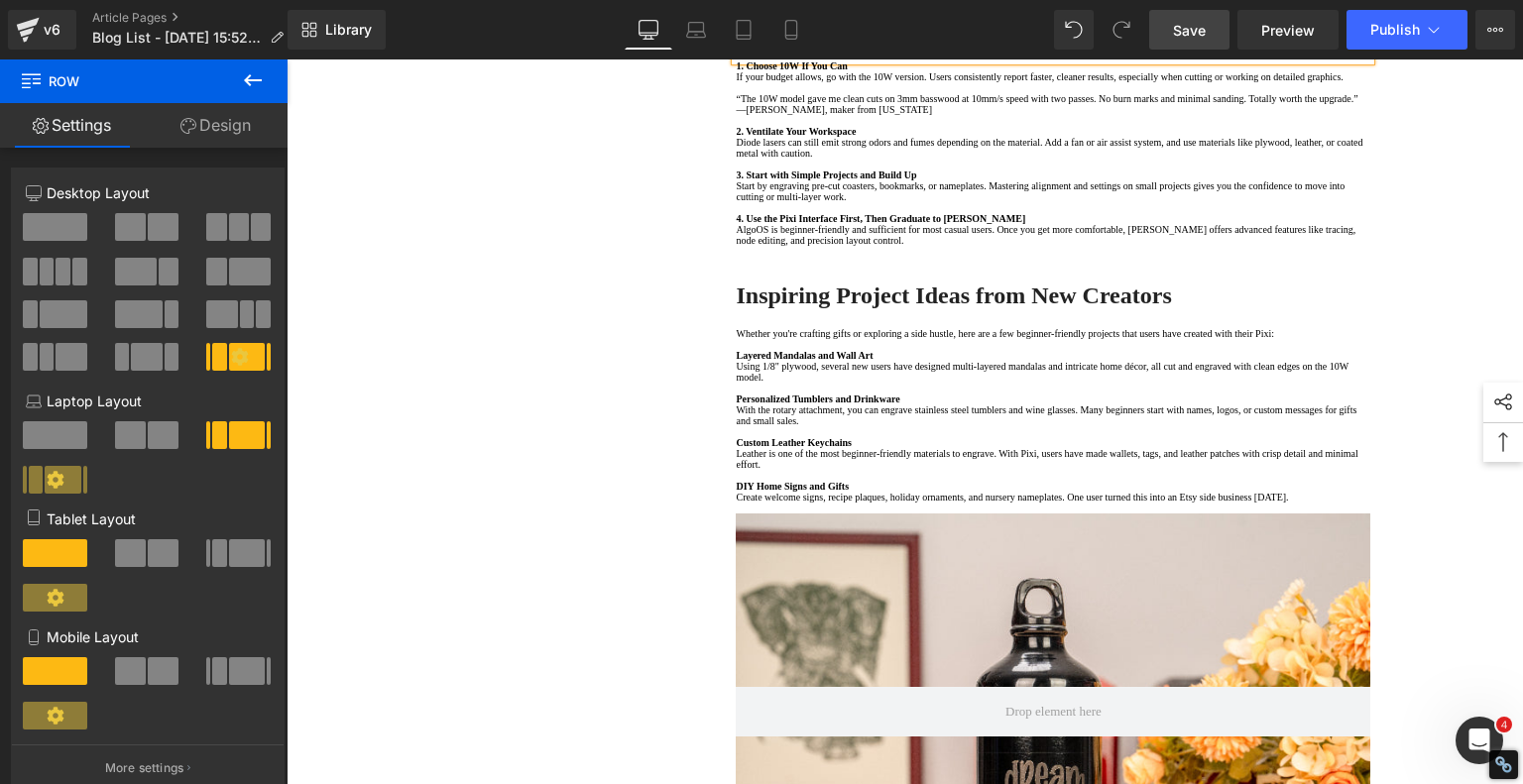 click on "Tips from Real Pixi Owners" at bounding box center [878, 28] 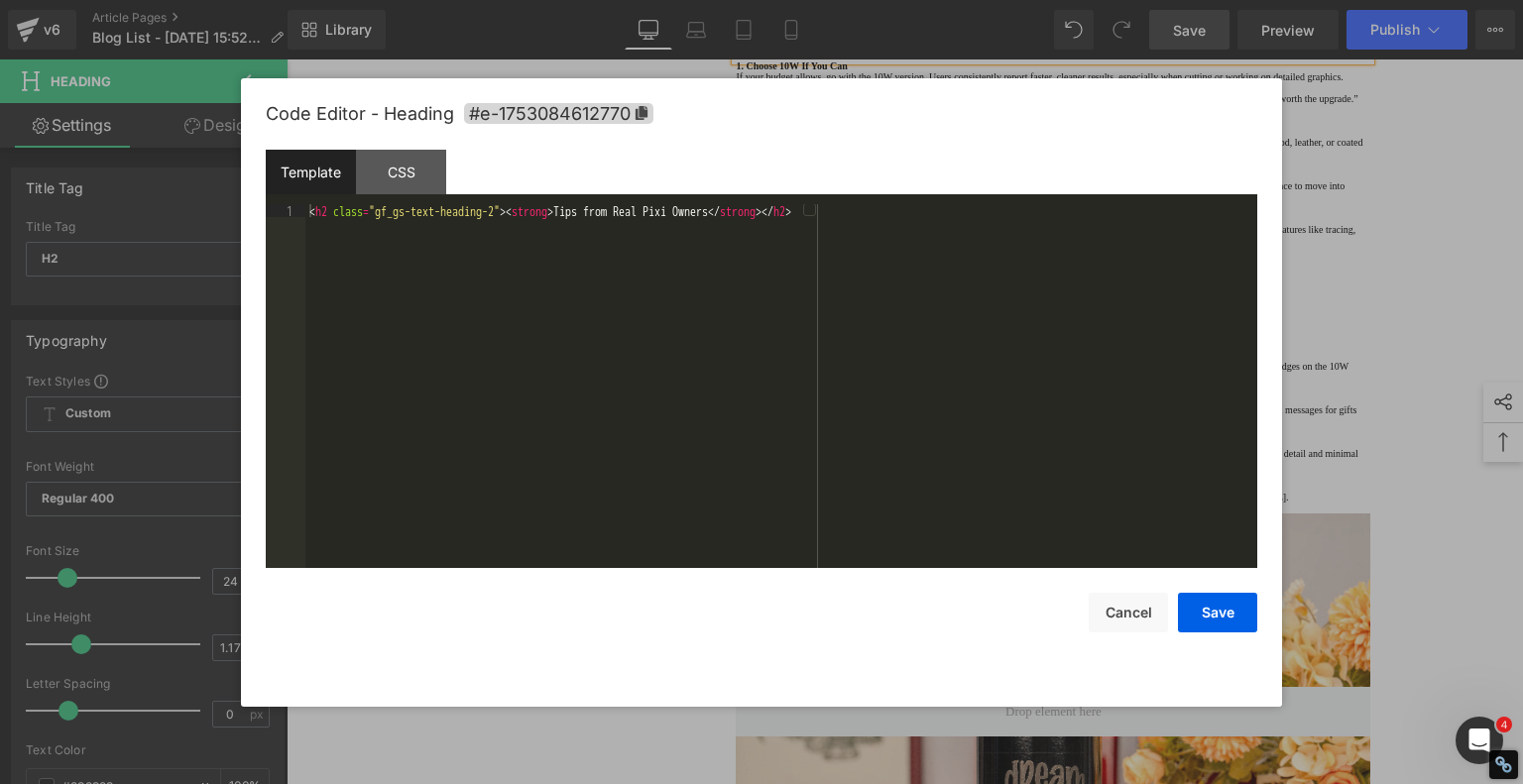 click on "Video Bg  You are previewing how the   will restyle your page. You can not edit Elements in Preset Preview Mode.  v6 Article Pages Blog List - Jul 21, 15:52:08 Library Desktop Desktop Laptop Tablet Mobile Save Preview Publish Scheduled View Live Page View with current Template Save Template to Library Schedule Publish  Optimize  Publish Settings Shortcuts  Your page can’t be published   You've reached the maximum number of published pages on your plan  (243/999999).  You need to upgrade your plan or unpublish all your pages to get 1 publish slot.   Unpublish pages   Upgrade plan  Elements Global Style Base Row  rows, columns, layouts, div Heading  headings, titles, h1,h2,h3,h4,h5,h6 Text Block  texts, paragraphs, contents, blocks Image  images, photos, alts, uploads Icon  icons, symbols Button  button, call to action, cta Separator  separators, dividers, horizontal lines Liquid  liquid, custom code, html, javascript, css, reviews, apps, applications, embeded, iframe Banner Parallax  Hero Banner  Stack List" at bounding box center [762, 0] 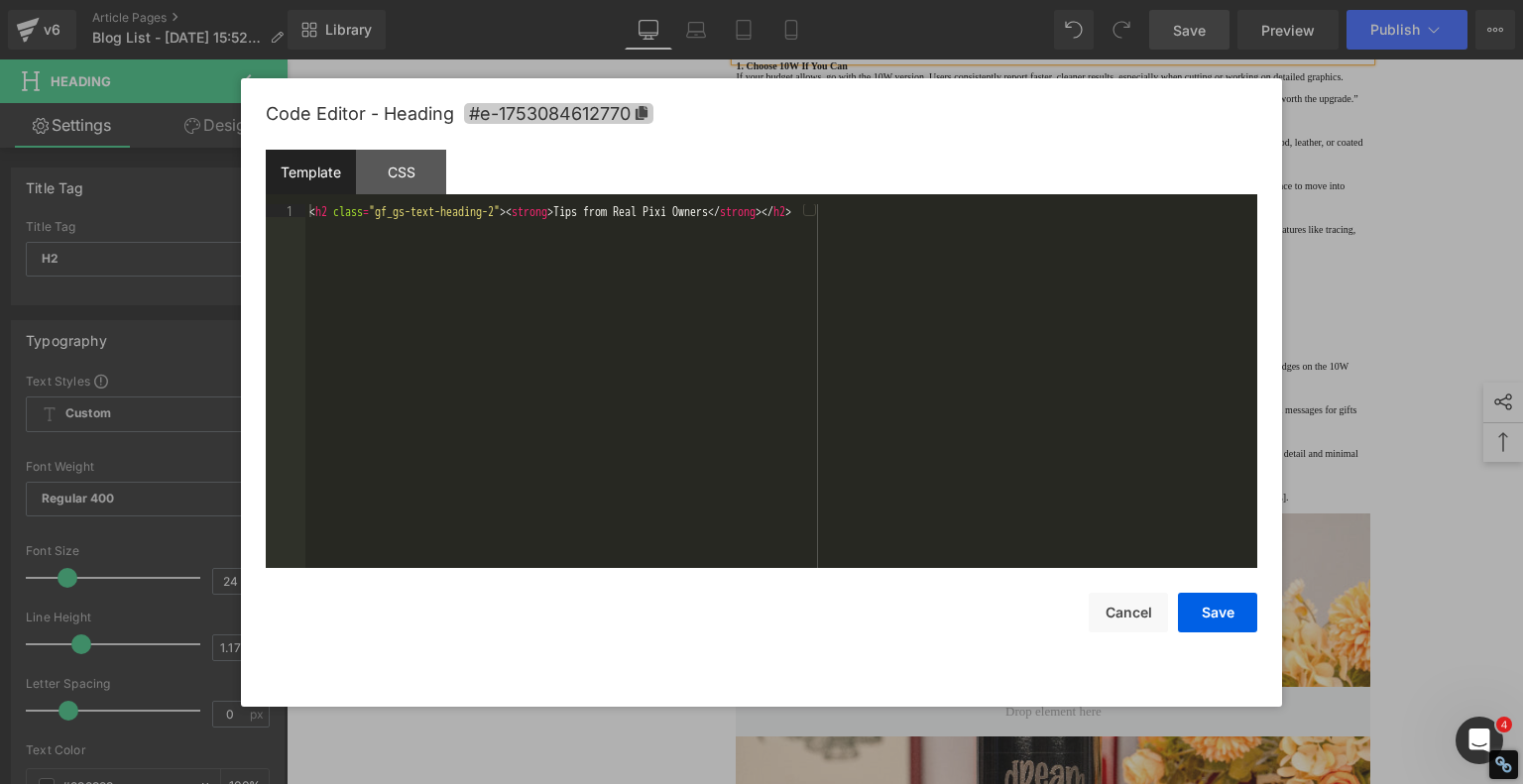 click 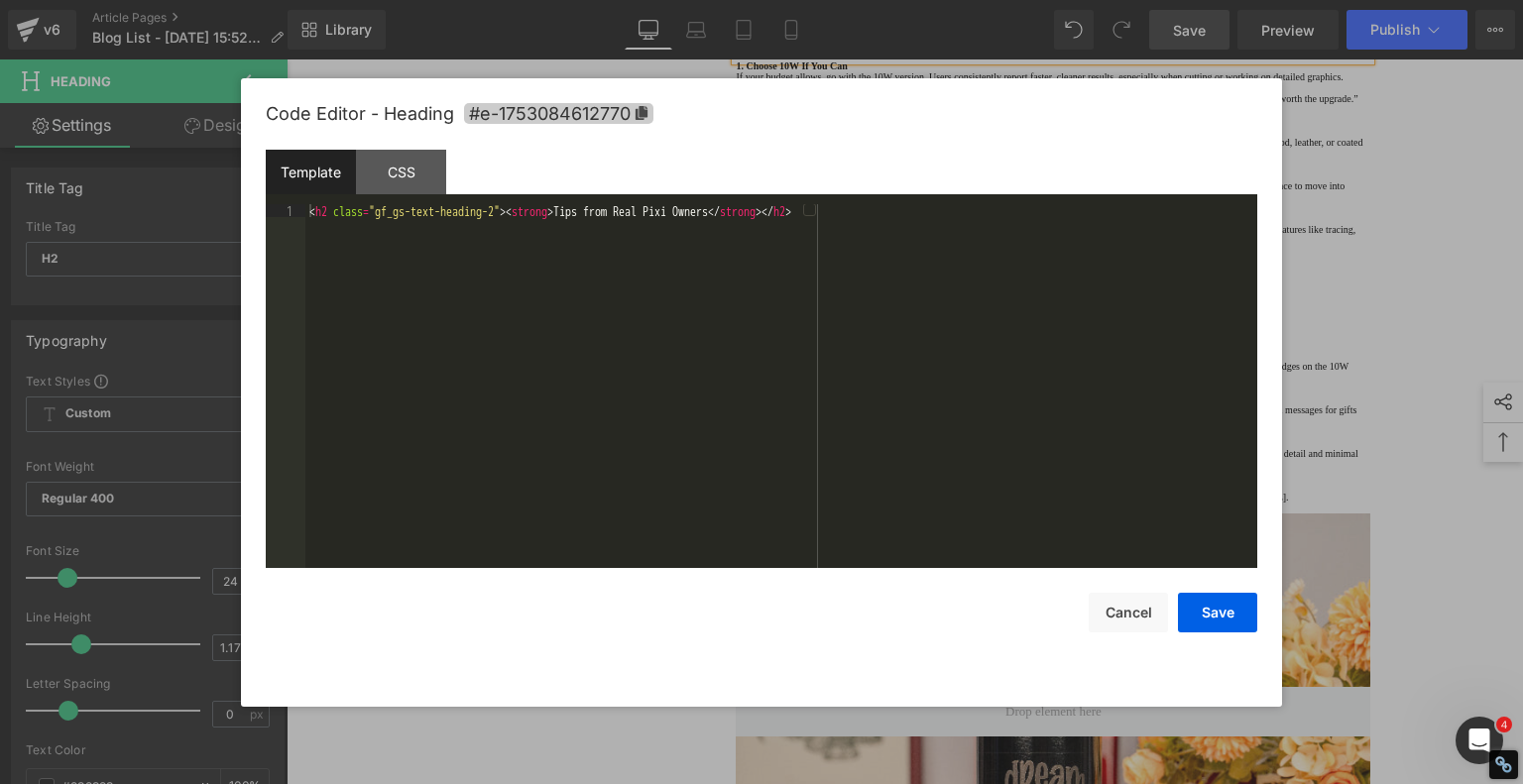 copy on "Tips from Real Pixi Owners" 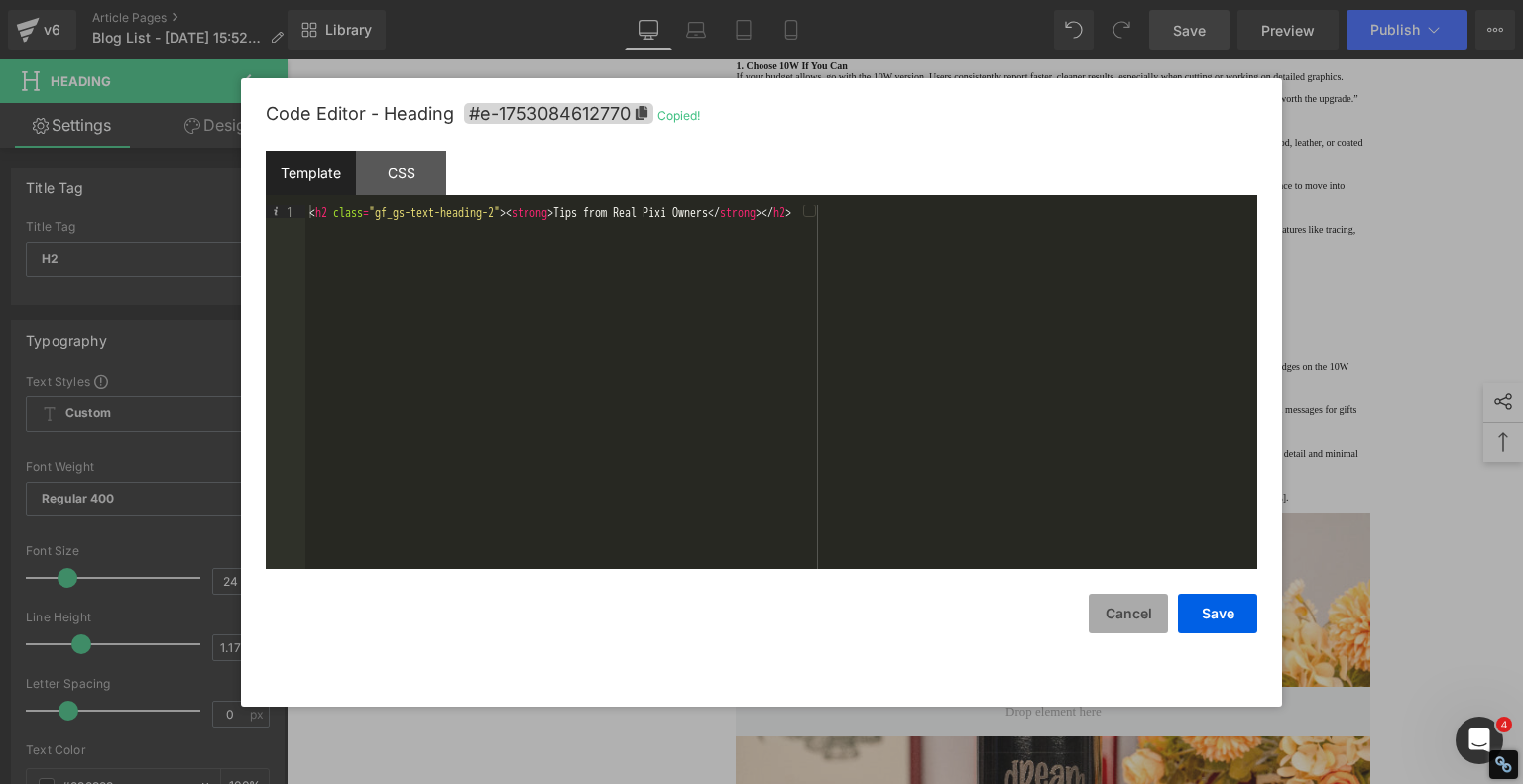 drag, startPoint x: 1128, startPoint y: 619, endPoint x: 1109, endPoint y: 602, distance: 25.495098 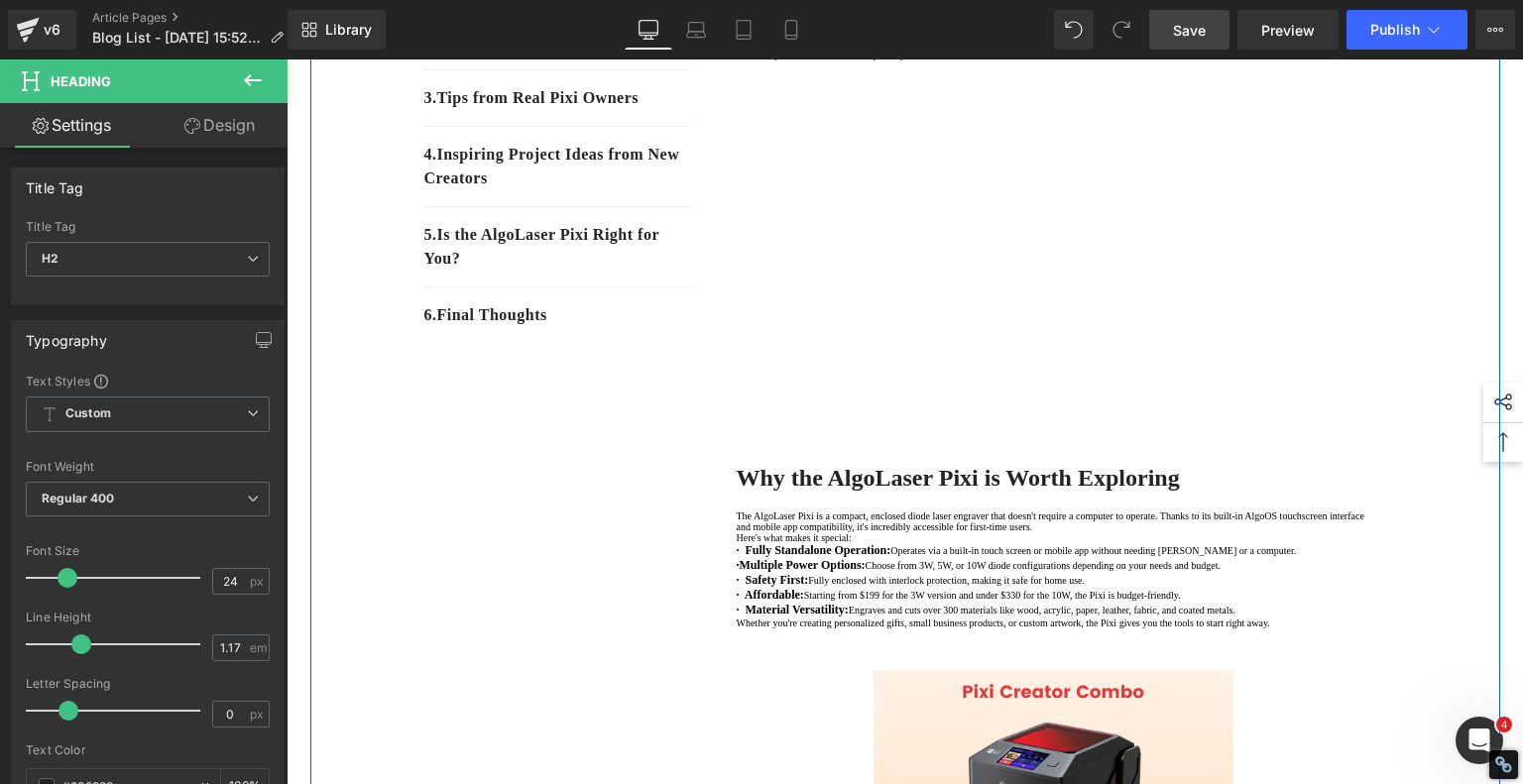scroll, scrollTop: 99, scrollLeft: 0, axis: vertical 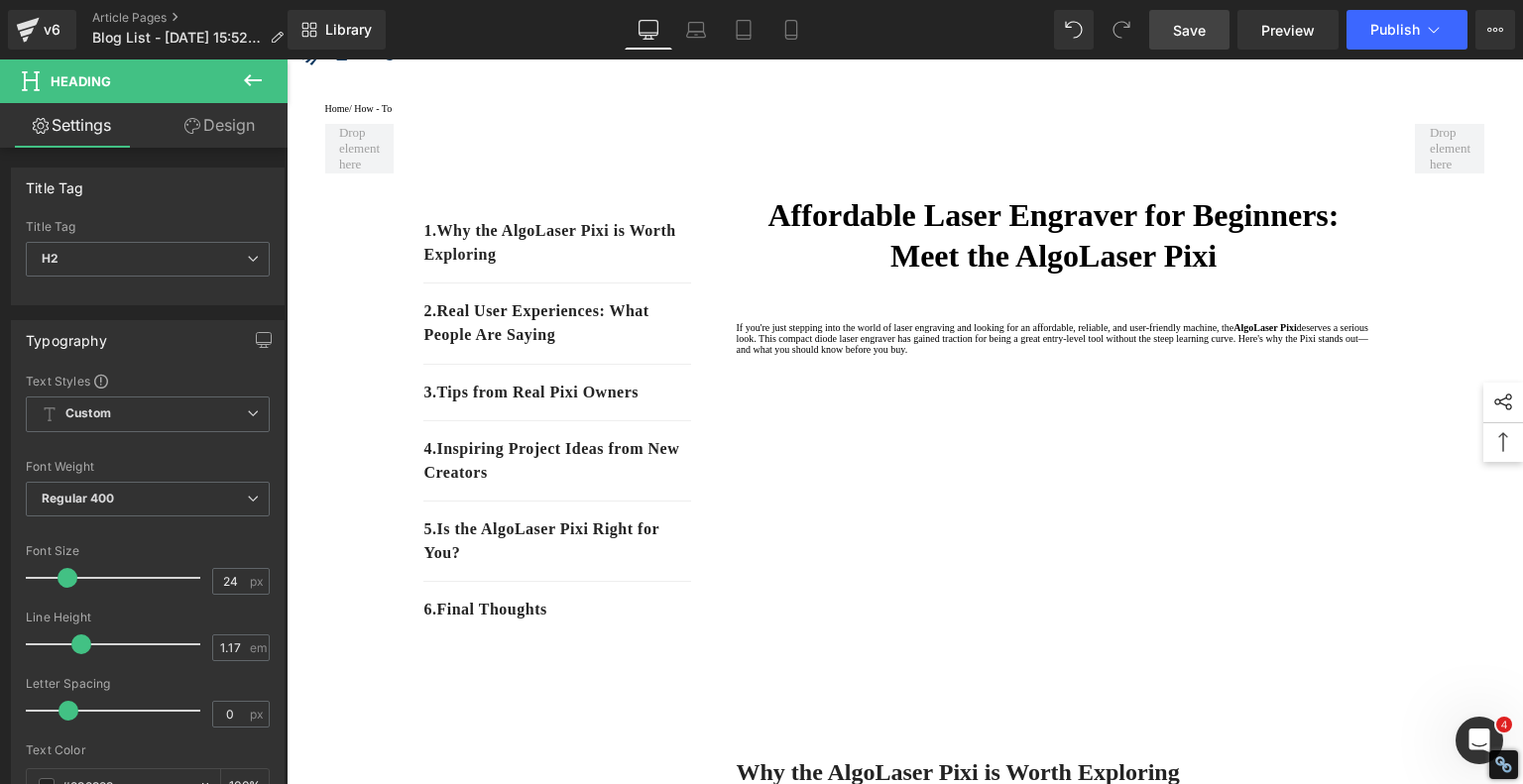 click on "3.  Tips from Real Pixi Owners" at bounding box center [557, 392] 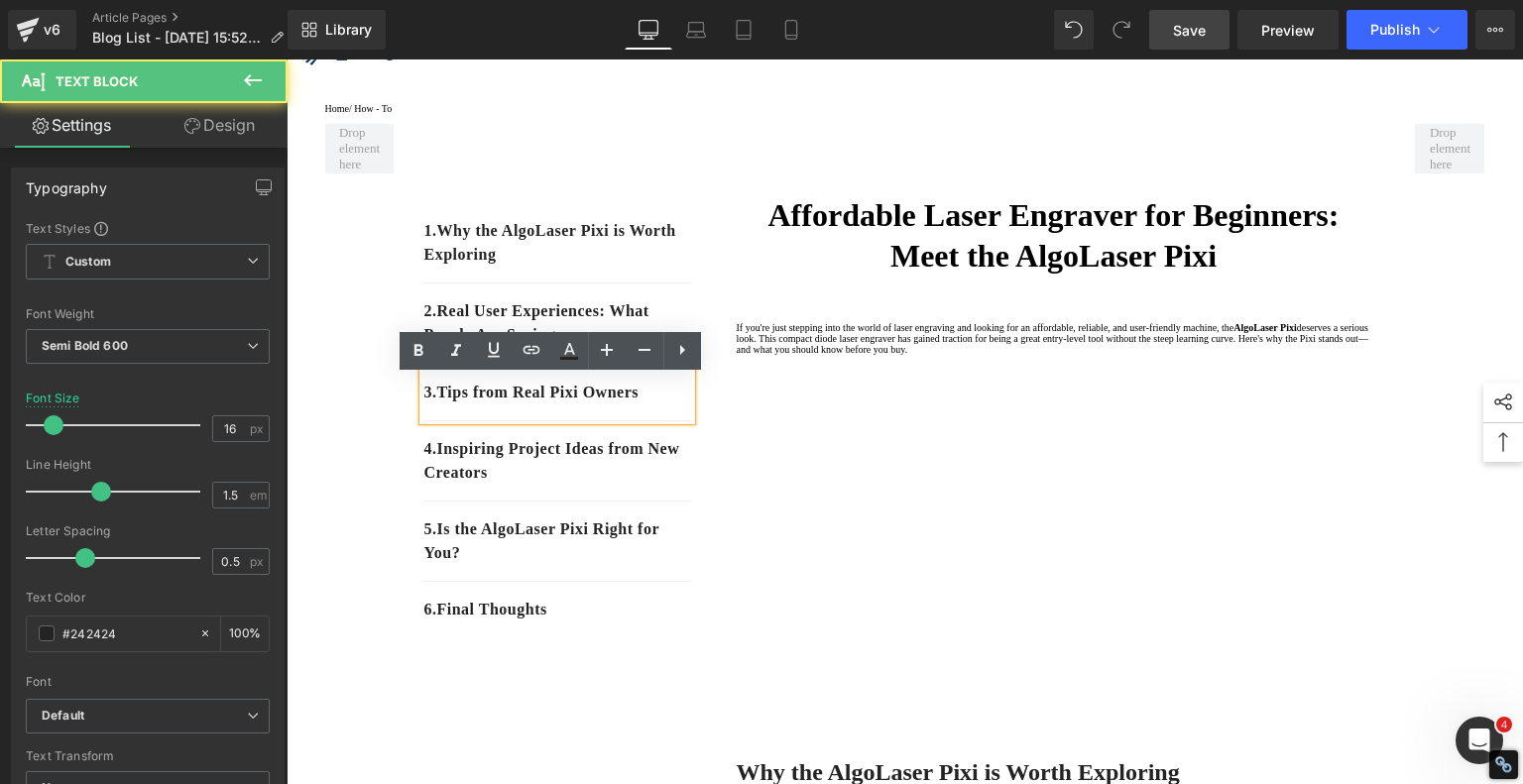click on "3.  Tips from Real Pixi Owners" at bounding box center [557, 392] 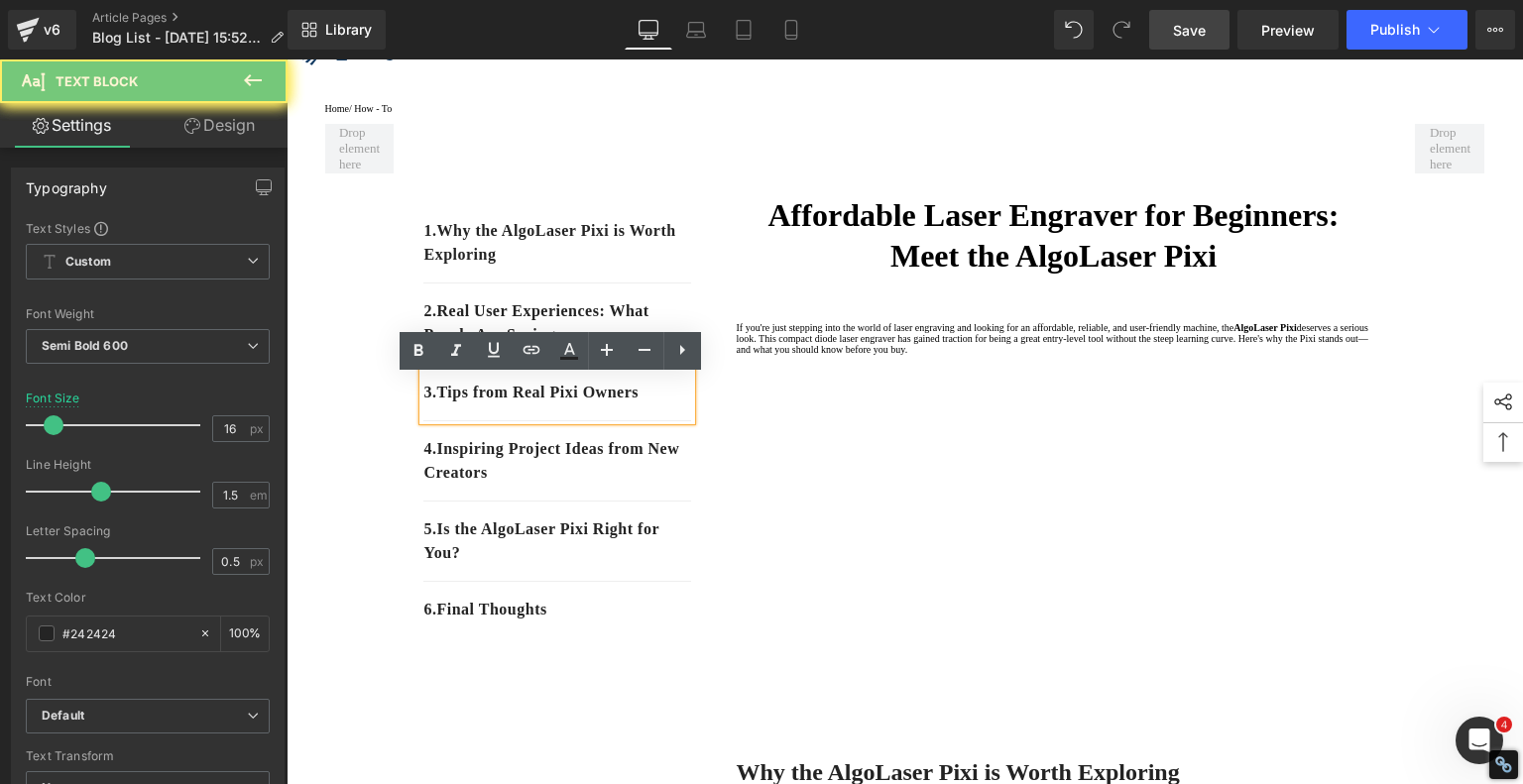click on "3.  Tips from Real Pixi Owners" at bounding box center [557, 392] 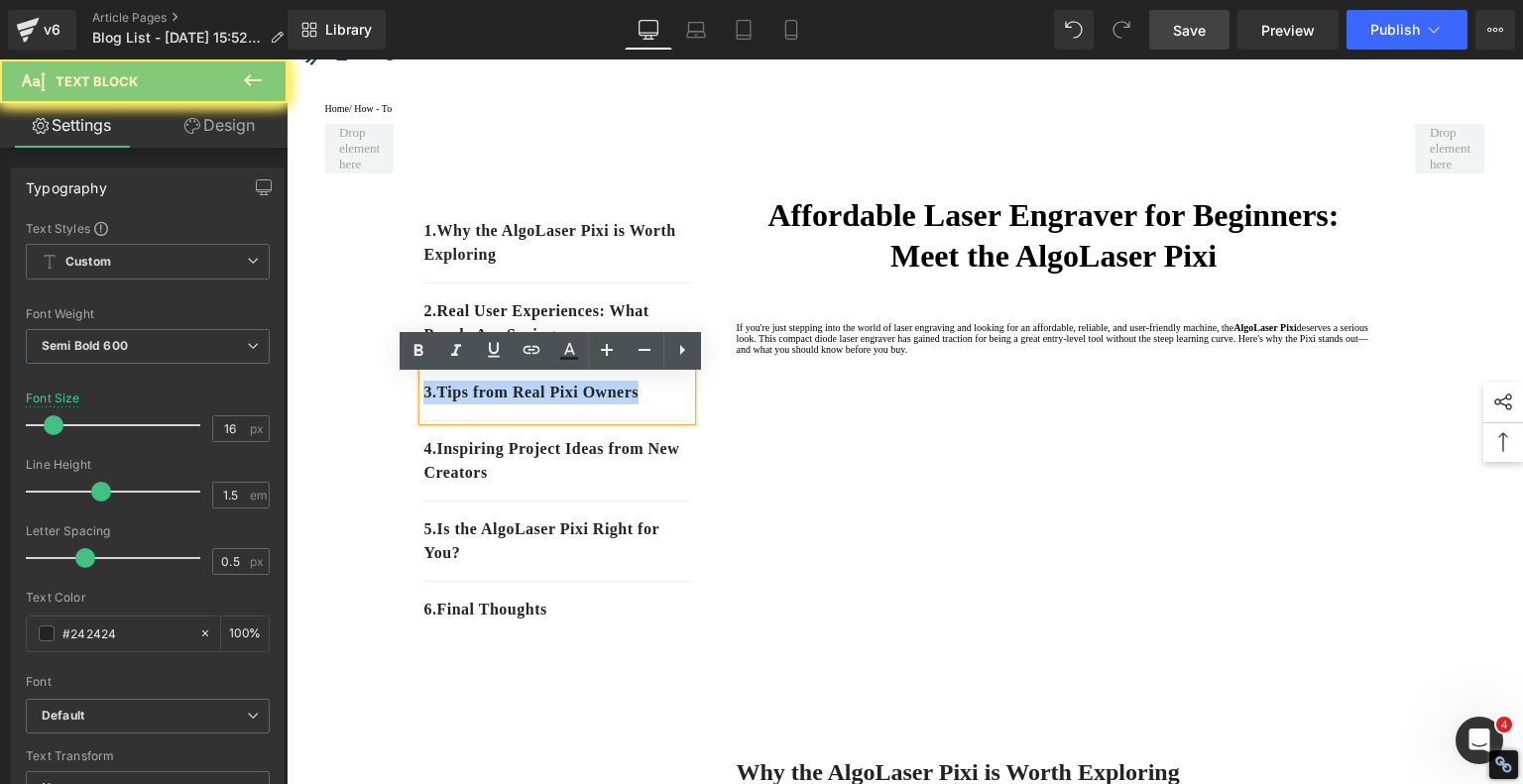 click on "3.  Tips from Real Pixi Owners" at bounding box center (557, 392) 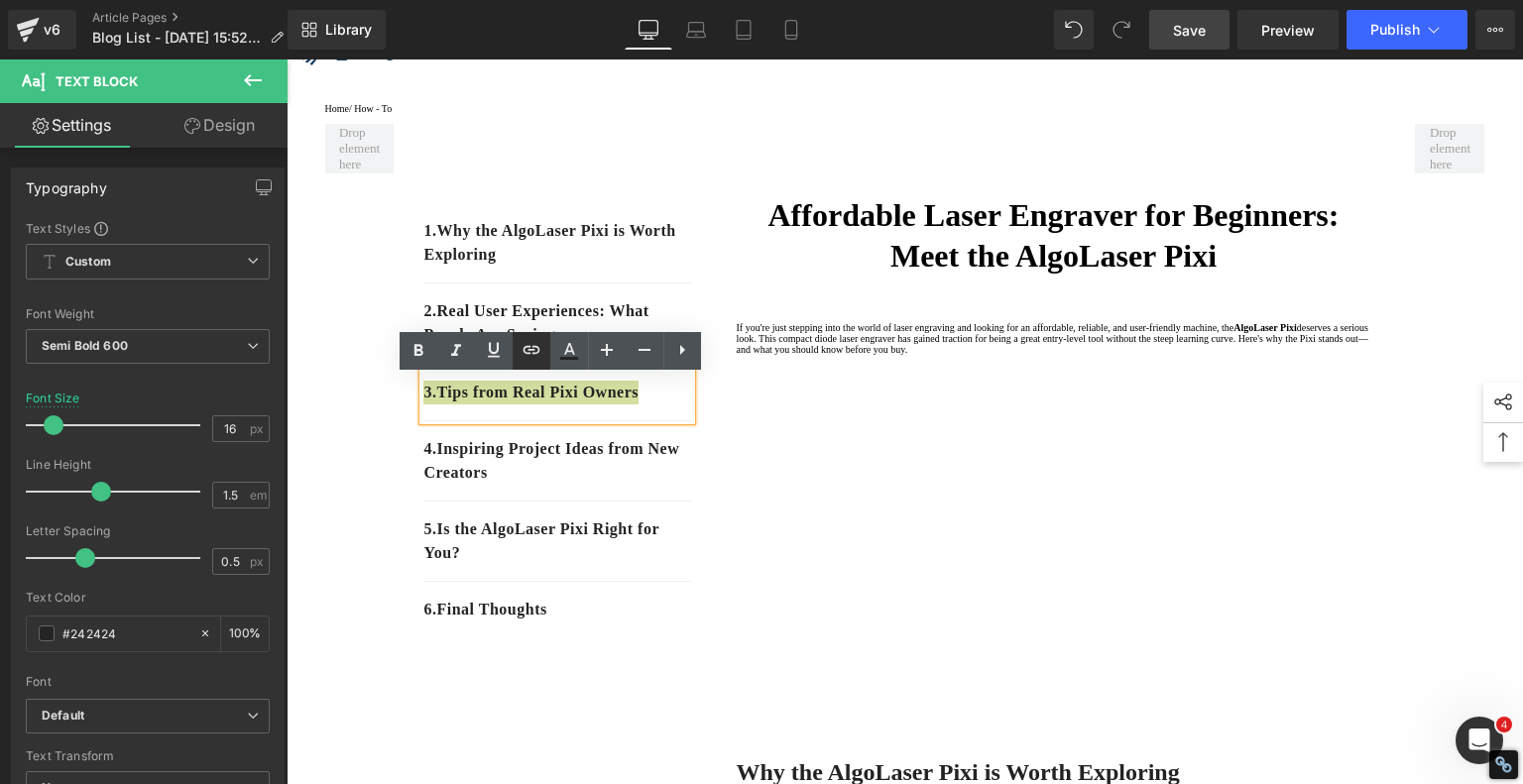 click 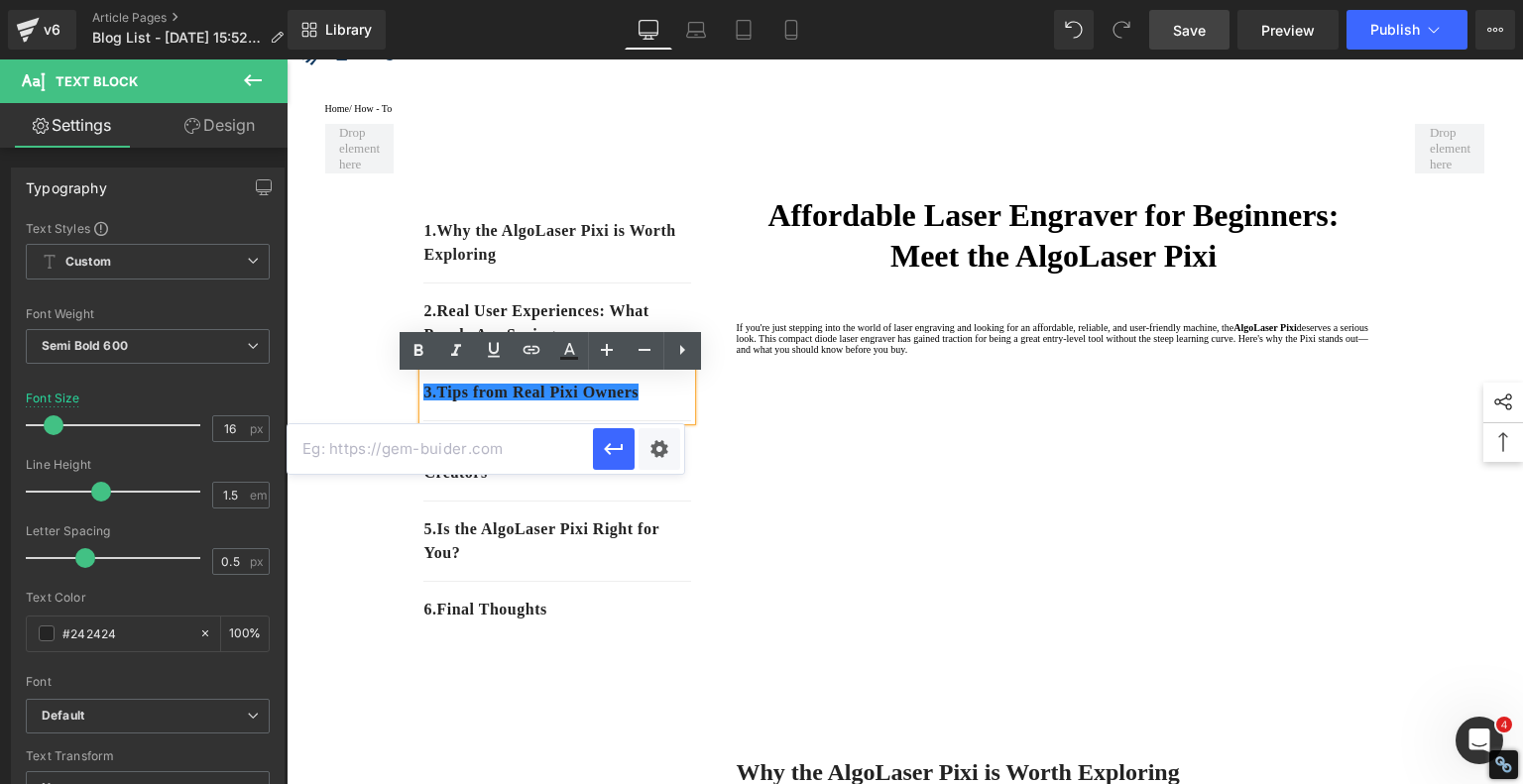 click at bounding box center [440, 449] 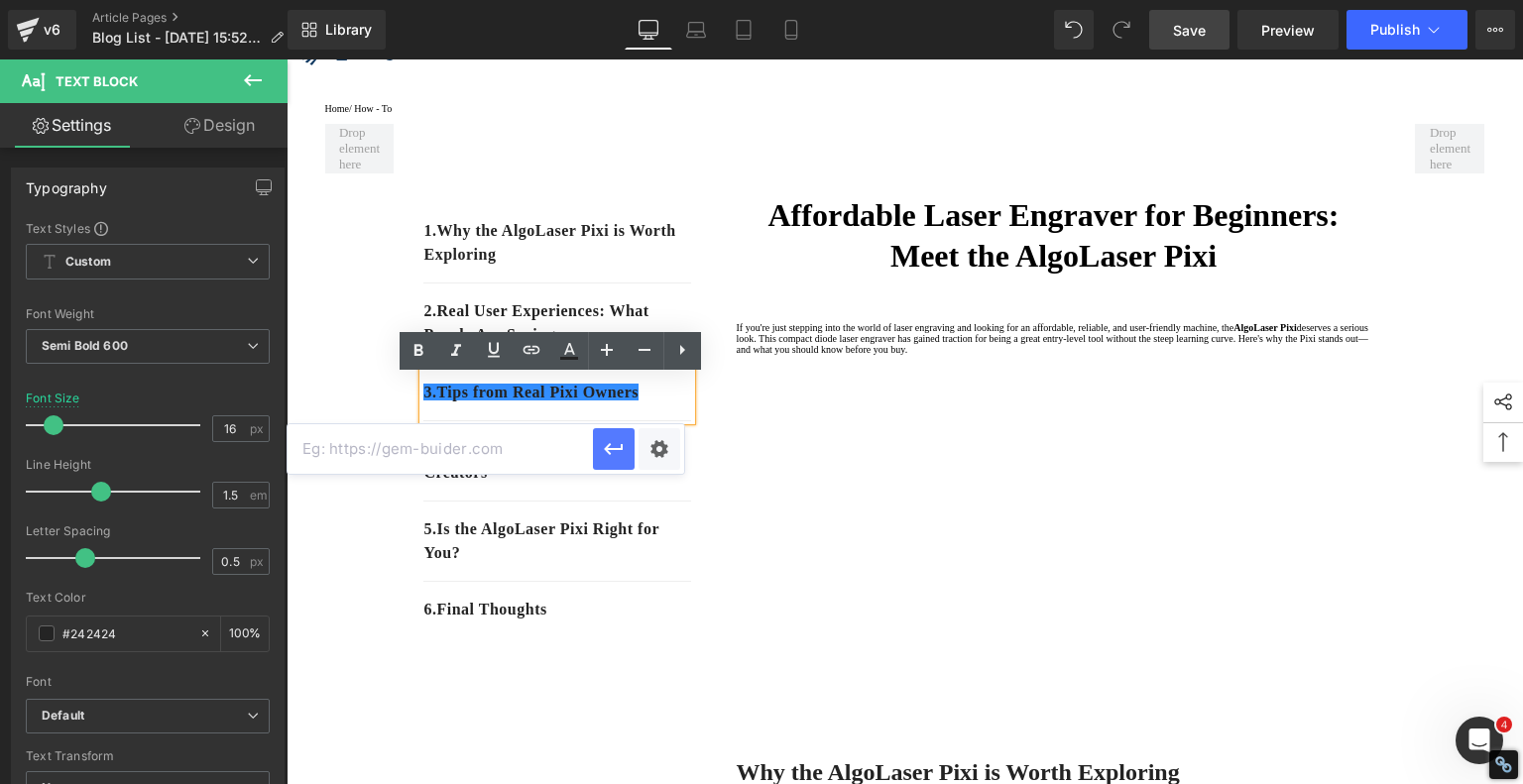 paste on "#e-1753084612770" 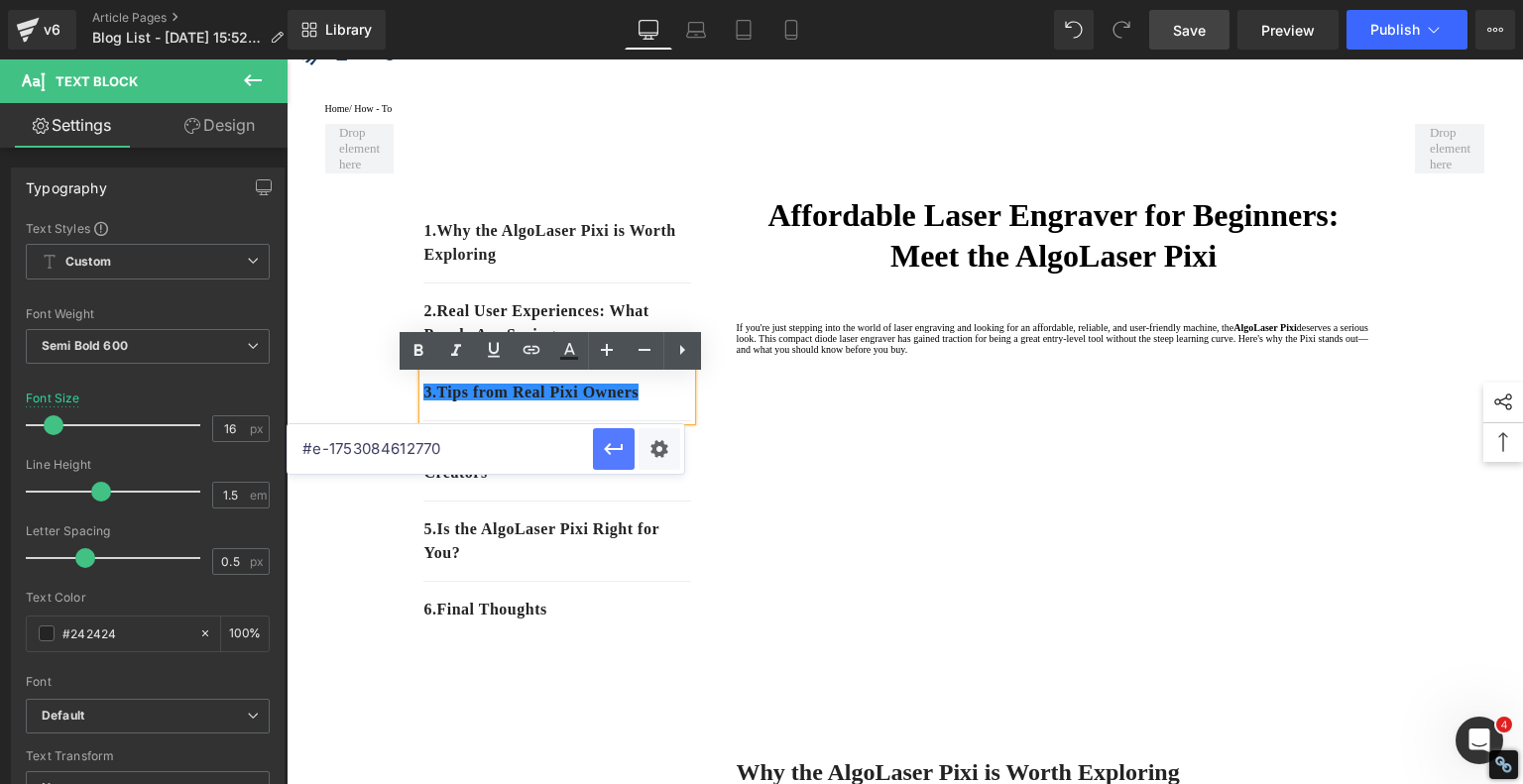 type on "#e-1753084612770" 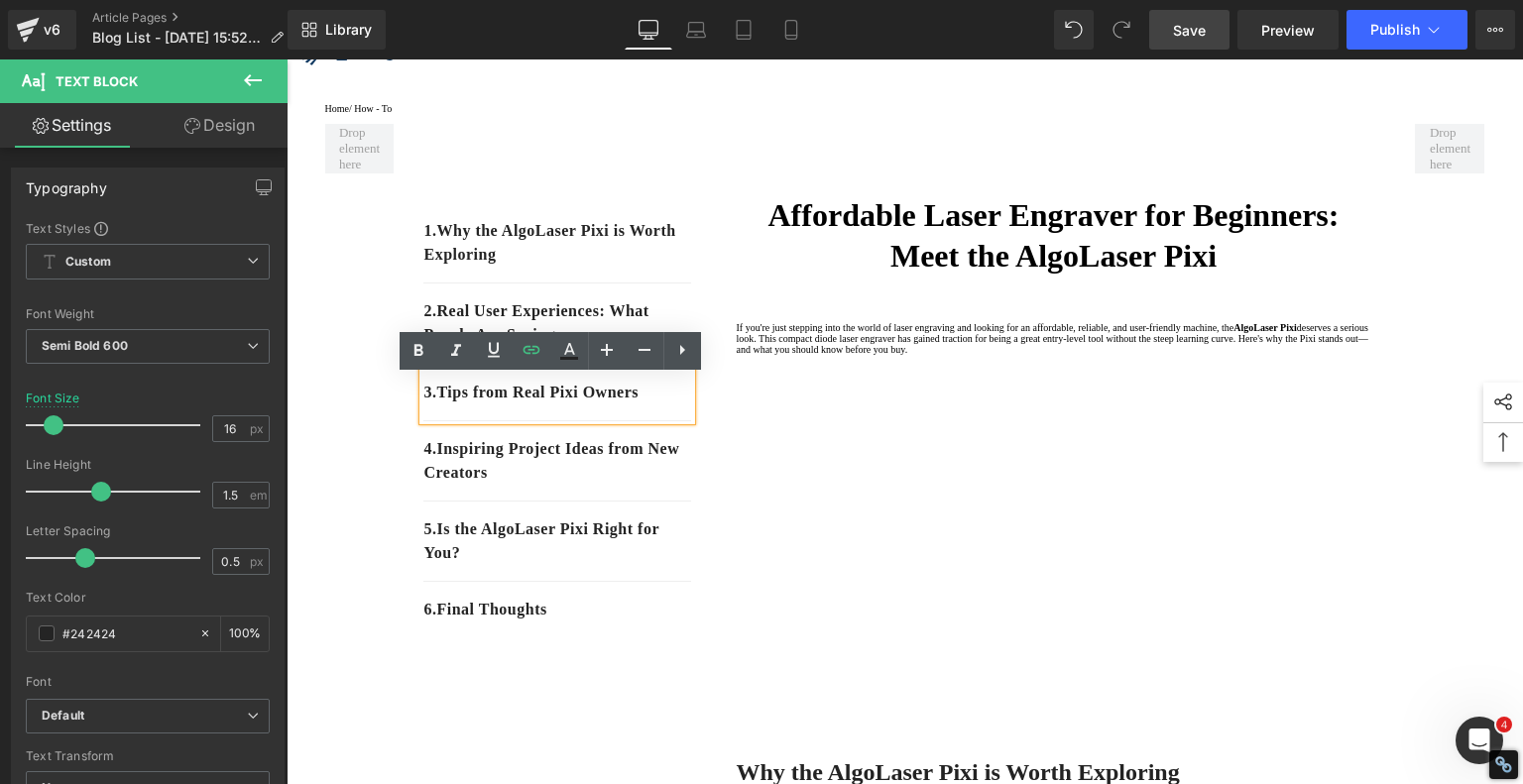 click on "1.  Why the AlgoLaser Pixi is Worth Exploring Text Block         2.  Real User Experiences: What People Are Saying Text Block         3.  Tips from Real Pixi Owners Text Block         4.  Inspiring Project Ideas from New Creators Text Block         5 .  Is the AlgoLaser Pixi Right for You? Text Block         6 .  Final Thoughts Text Block         Row   80px       Affordable Laser Engraver for Beginners: Meet the AlgoLaser Pixi Heading         If you're just stepping into the world of laser engraving and looking for an affordable, reliable, and user-friendly machine, the  AlgoLaser Pixi  deserves a serious look. T his compact diode laser engraver has gained traction for being a great entry-level tool without the steep learning curve. Here's why the Pixi stands out—and what you should know before you buy. Text Block
Youtube         Row         Why the AlgoLaser Pixi is Worth Exploring Heading         Here's what makes it special: ·  Fully Standalone Operation: ·   Multiple Power Options:" at bounding box center (905, 1591) 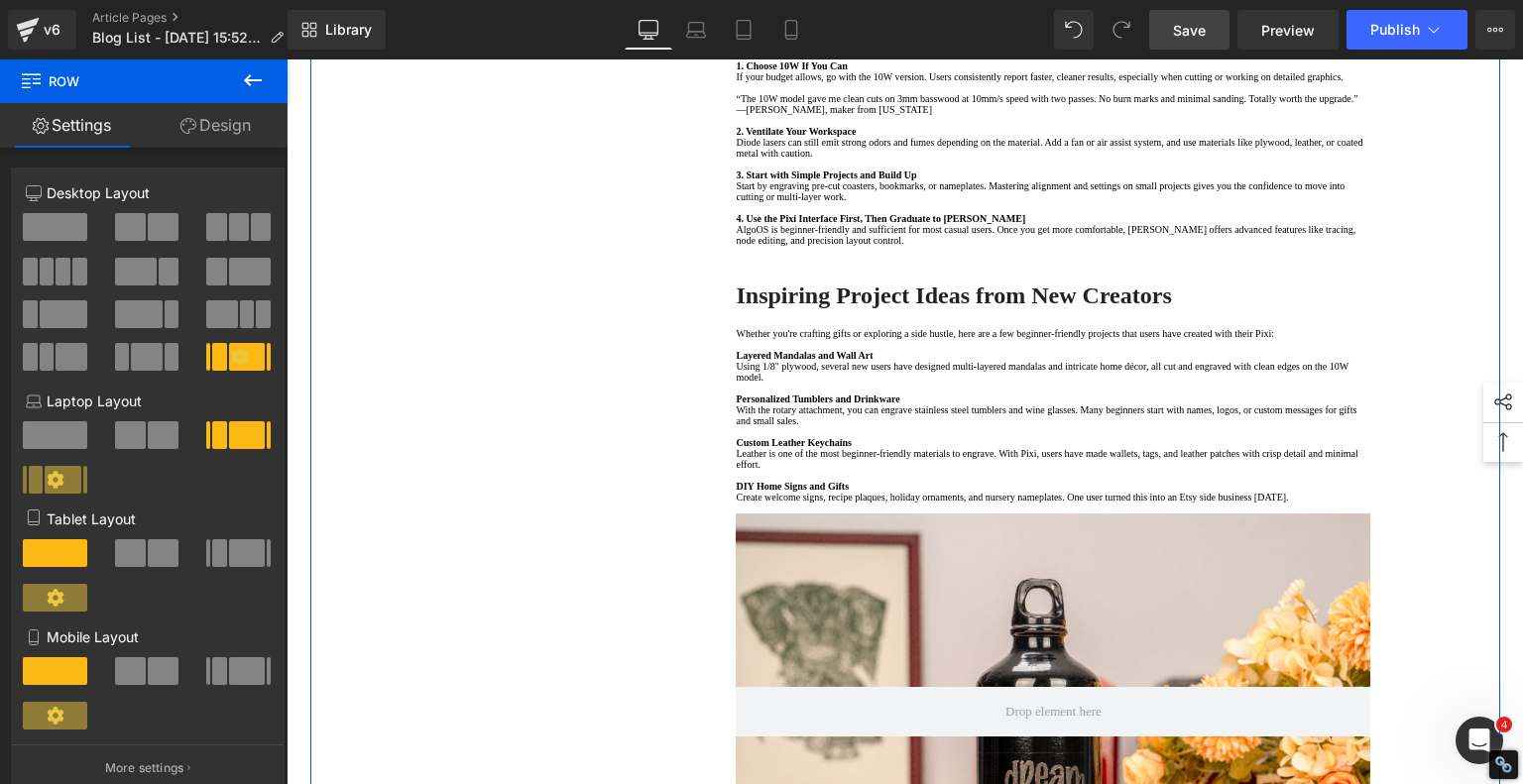 scroll, scrollTop: 2280, scrollLeft: 0, axis: vertical 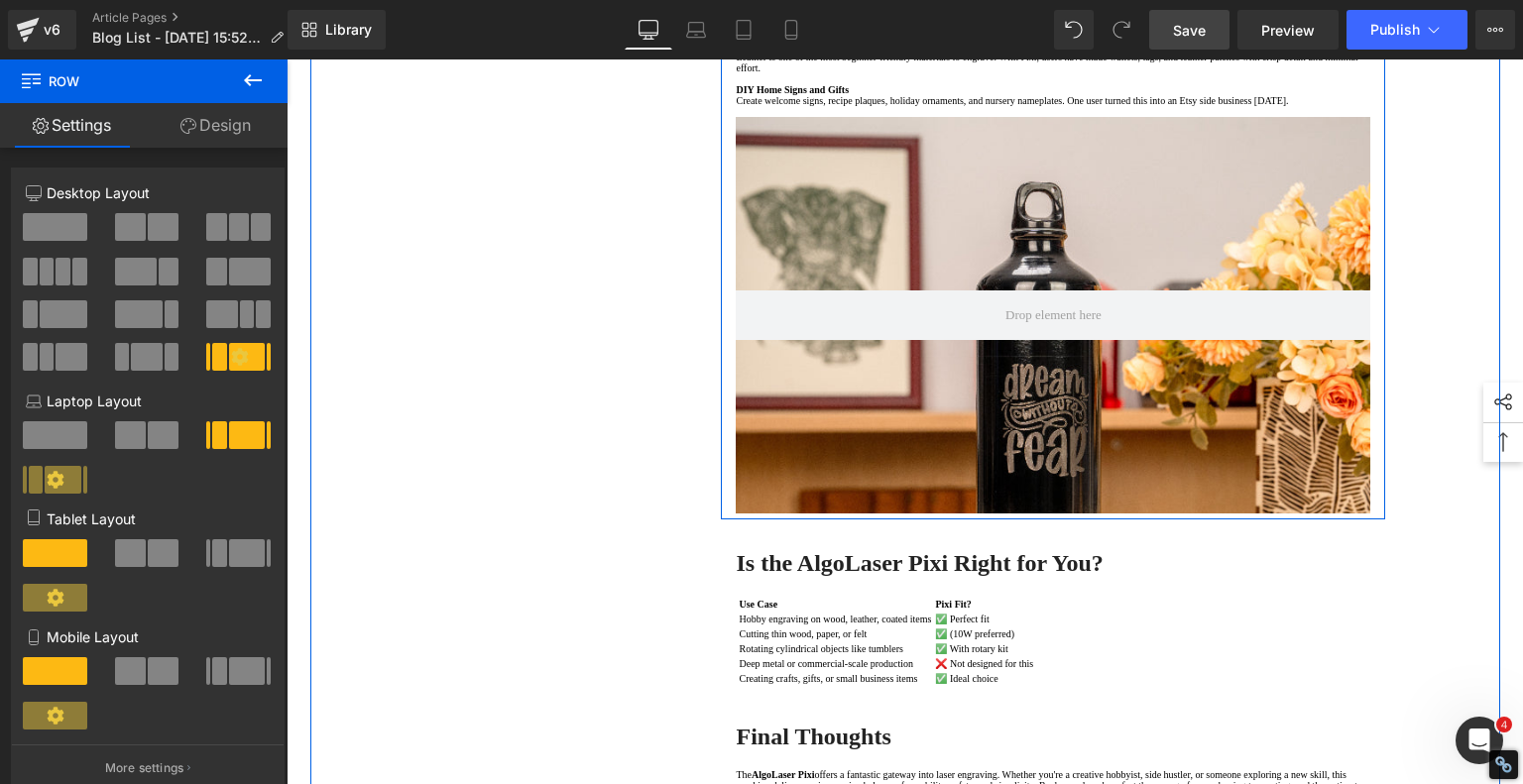 click on "Inspiring Project Ideas from New Creators" at bounding box center (953, -101) 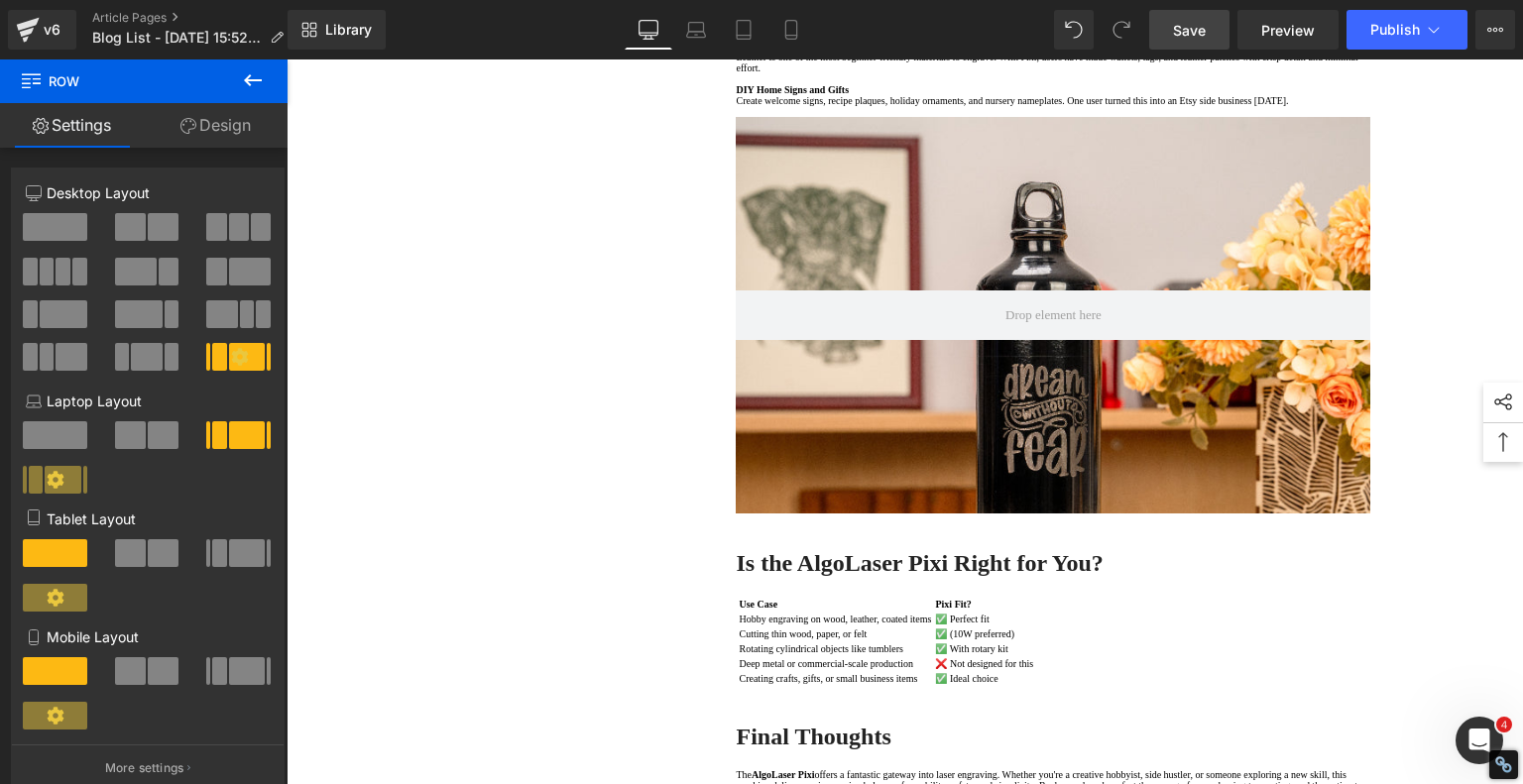 click on "Inspiring Project Ideas from New Creators" at bounding box center [953, -101] 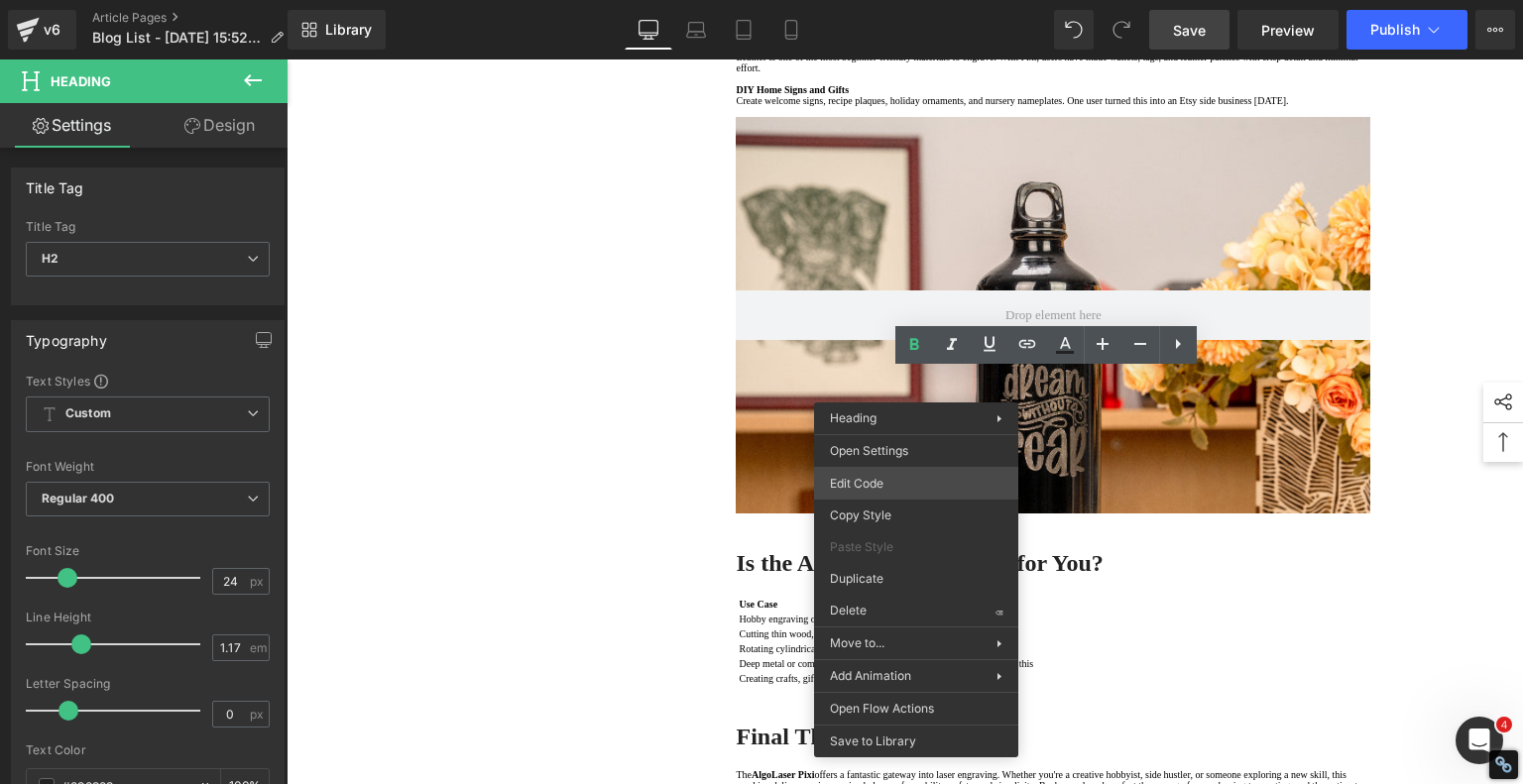 click on "Video Bg  You are previewing how the   will restyle your page. You can not edit Elements in Preset Preview Mode.  v6 Article Pages Blog List - Jul 21, 15:52:08 Library Desktop Desktop Laptop Tablet Mobile Save Preview Publish Scheduled View Live Page View with current Template Save Template to Library Schedule Publish  Optimize  Publish Settings Shortcuts  Your page can’t be published   You've reached the maximum number of published pages on your plan  (243/999999).  You need to upgrade your plan or unpublish all your pages to get 1 publish slot.   Unpublish pages   Upgrade plan  Elements Global Style Base Row  rows, columns, layouts, div Heading  headings, titles, h1,h2,h3,h4,h5,h6 Text Block  texts, paragraphs, contents, blocks Image  images, photos, alts, uploads Icon  icons, symbols Button  button, call to action, cta Separator  separators, dividers, horizontal lines Liquid  liquid, custom code, html, javascript, css, reviews, apps, applications, embeded, iframe Banner Parallax  Hero Banner  Stack List" at bounding box center (762, 0) 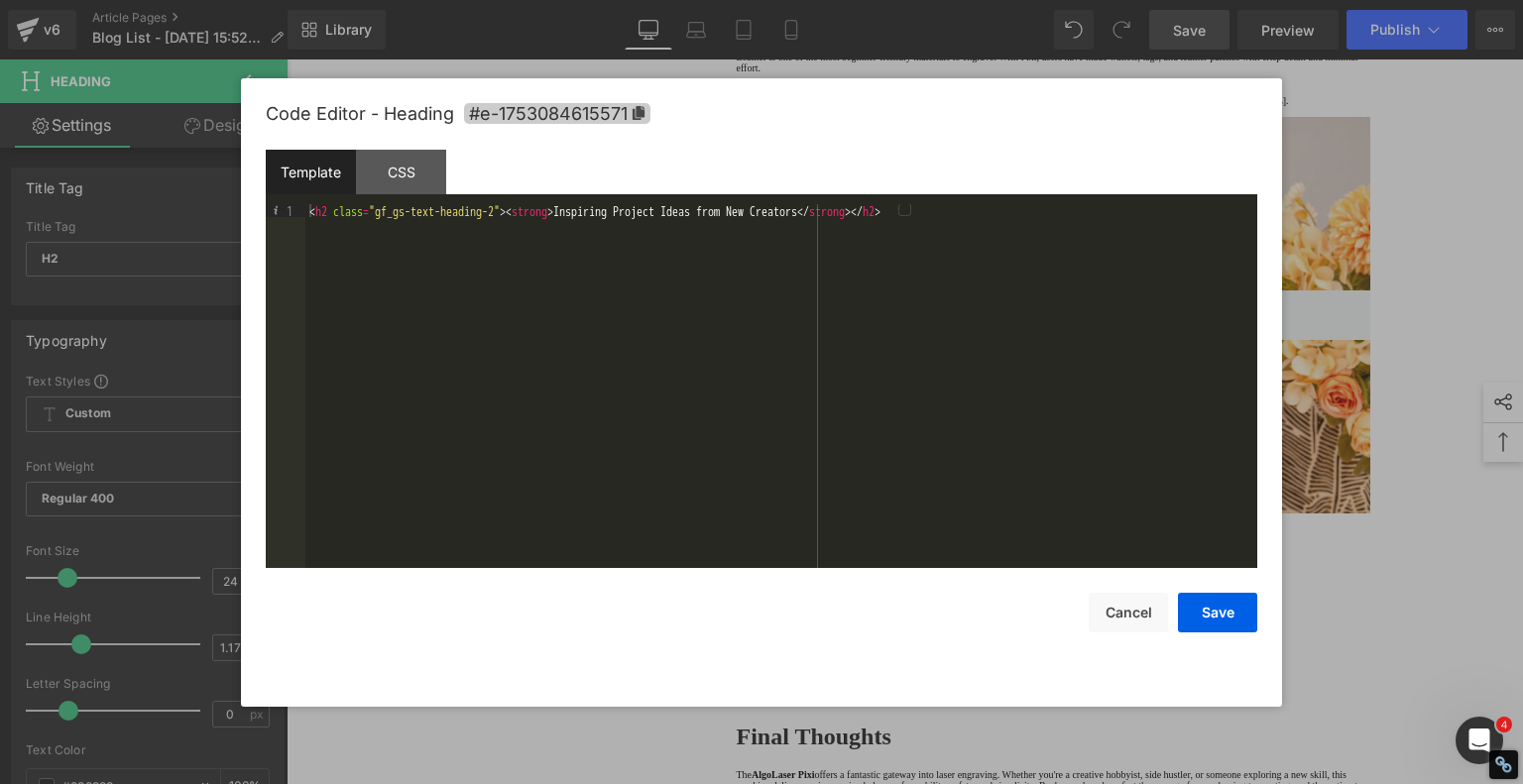click 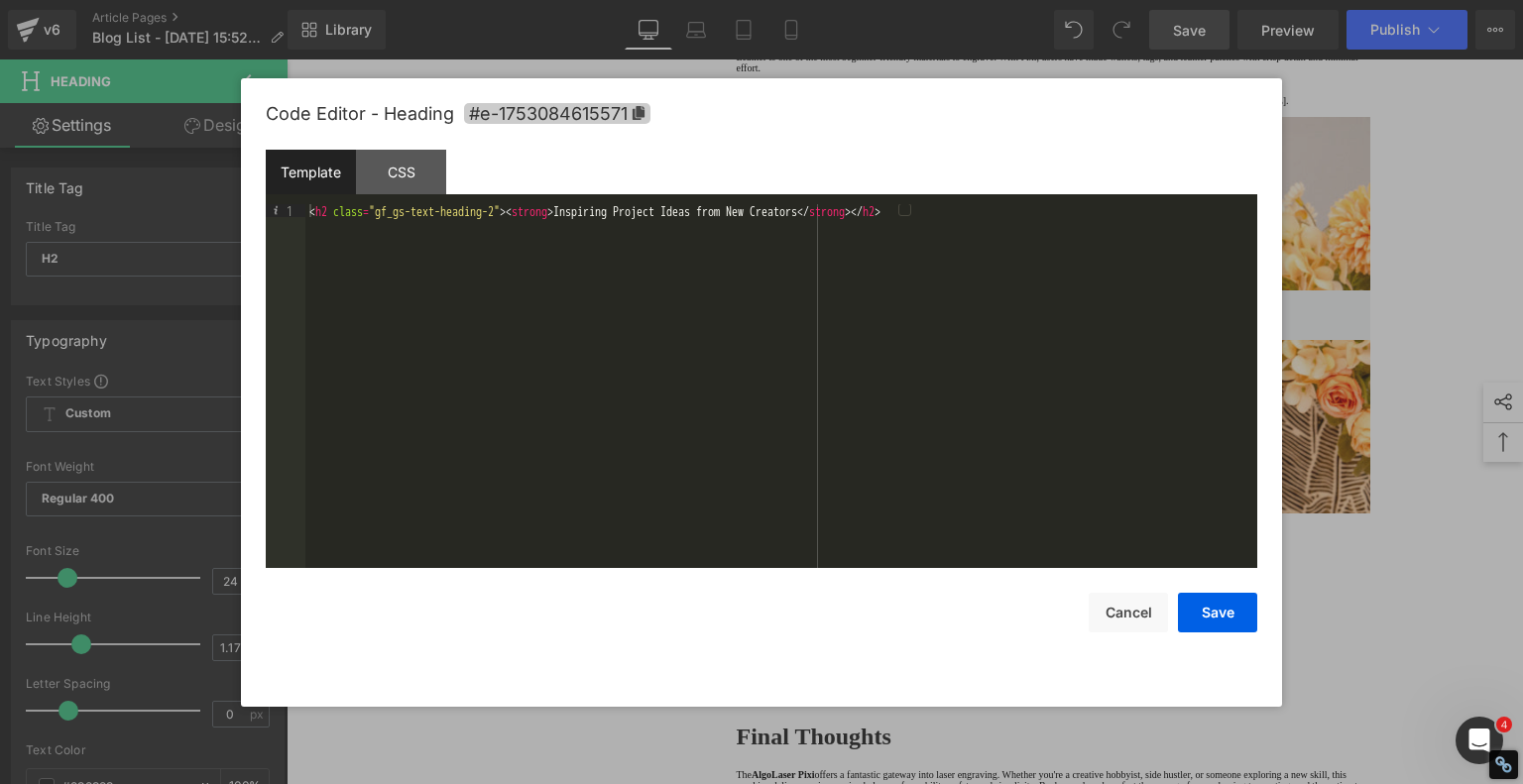 copy on "Inspiring Project Ideas from New Creators" 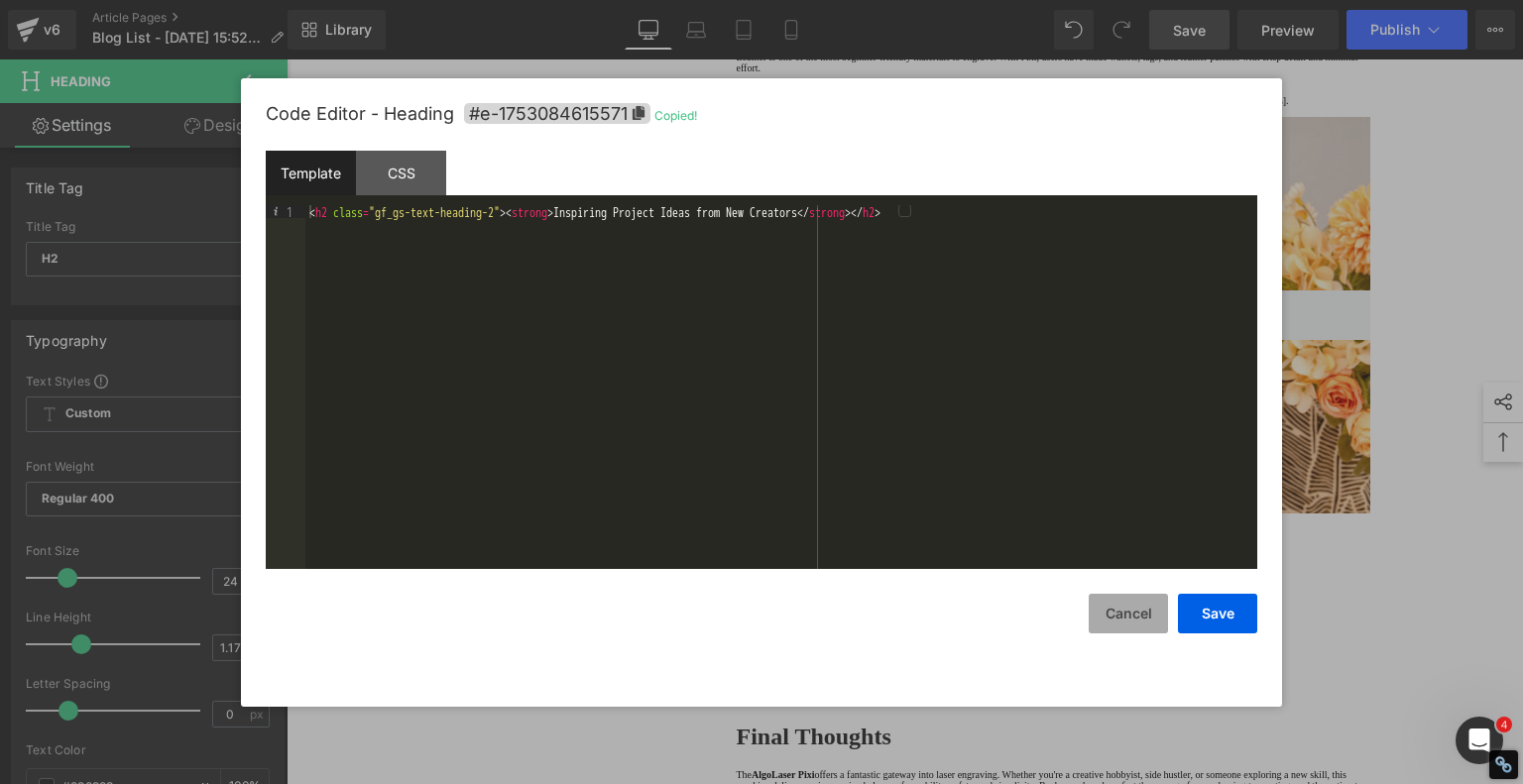 drag, startPoint x: 1134, startPoint y: 616, endPoint x: 1155, endPoint y: 605, distance: 23.70654 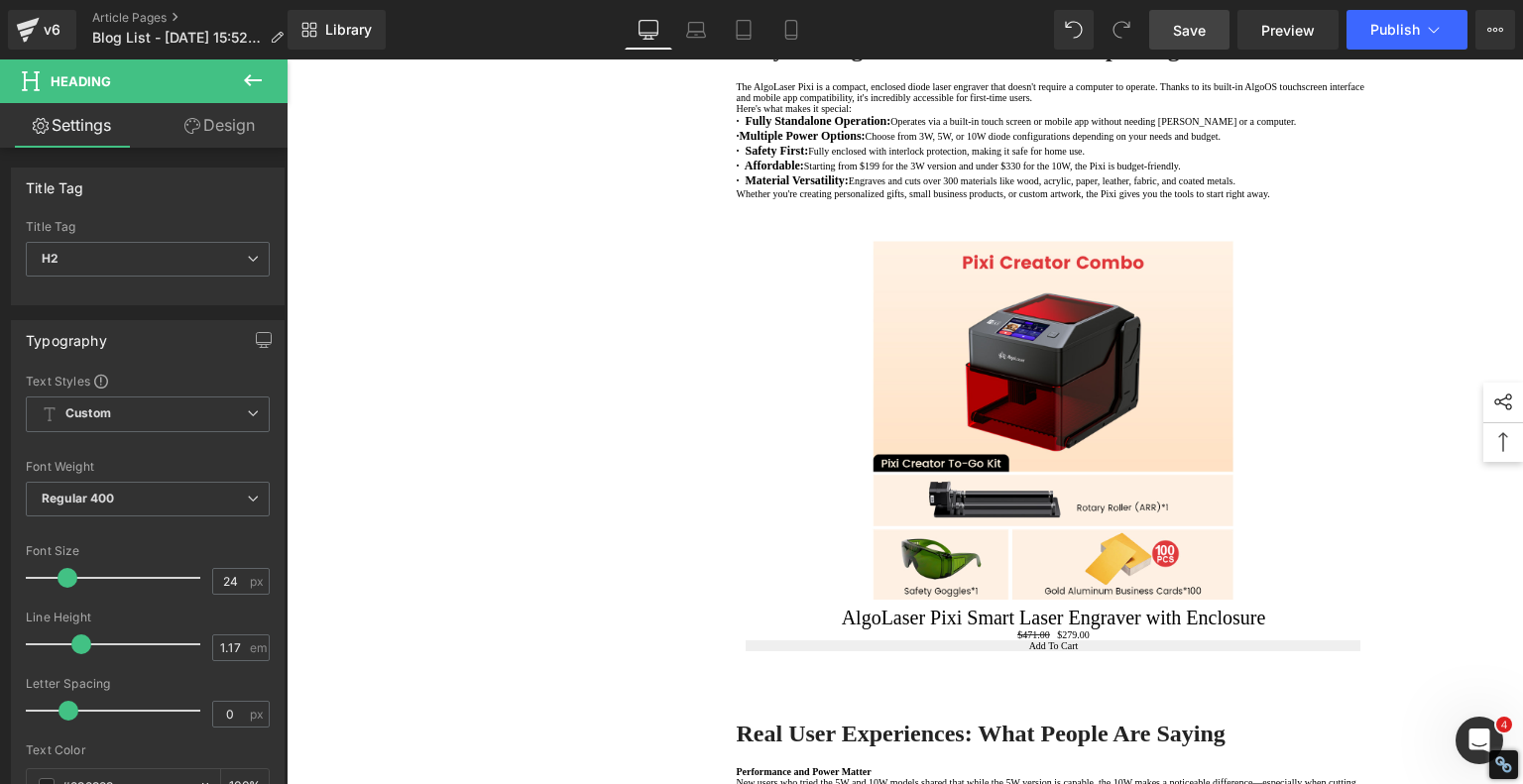 scroll, scrollTop: 0, scrollLeft: 0, axis: both 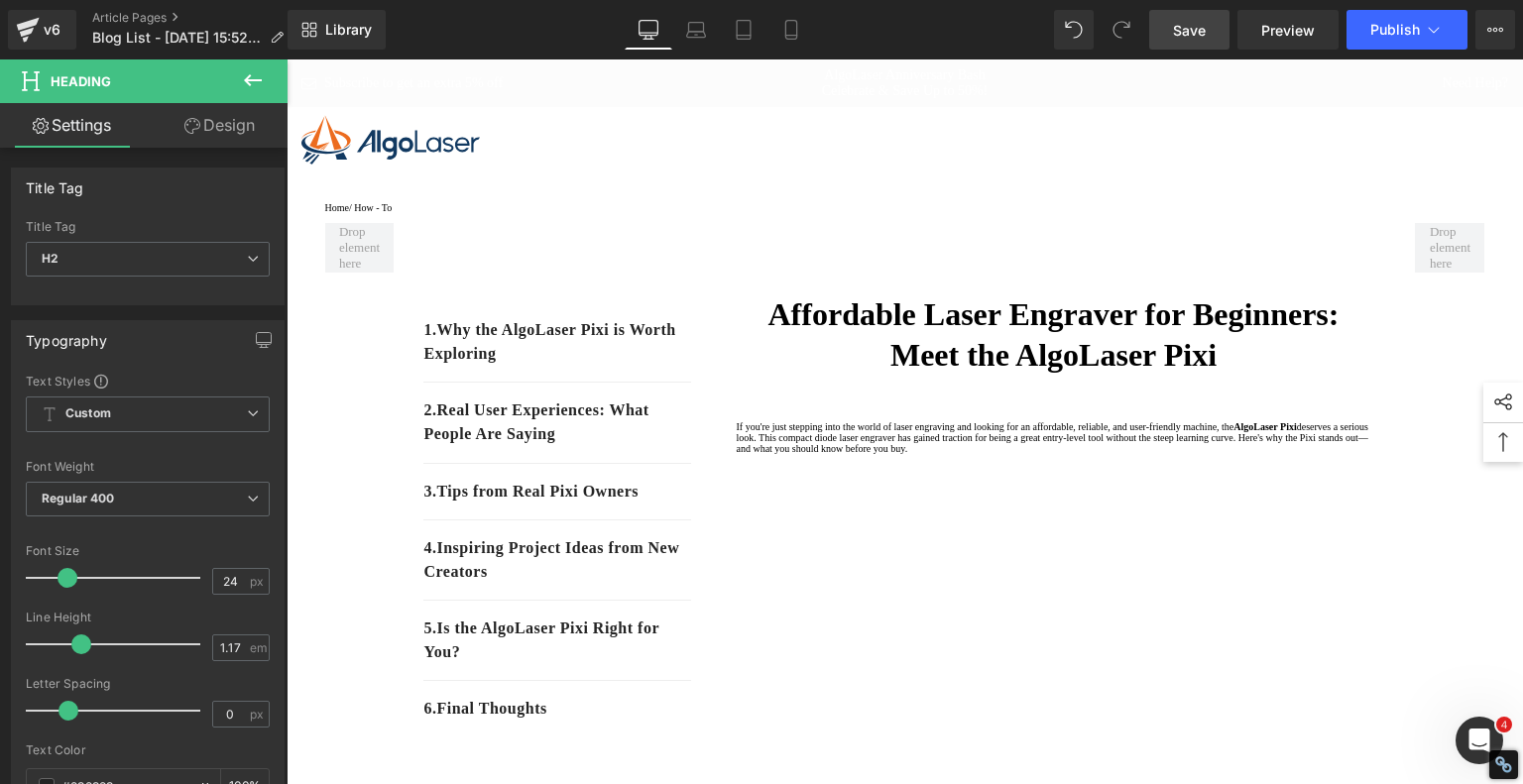 drag, startPoint x: 1518, startPoint y: 463, endPoint x: 1780, endPoint y: 80, distance: 464.03987 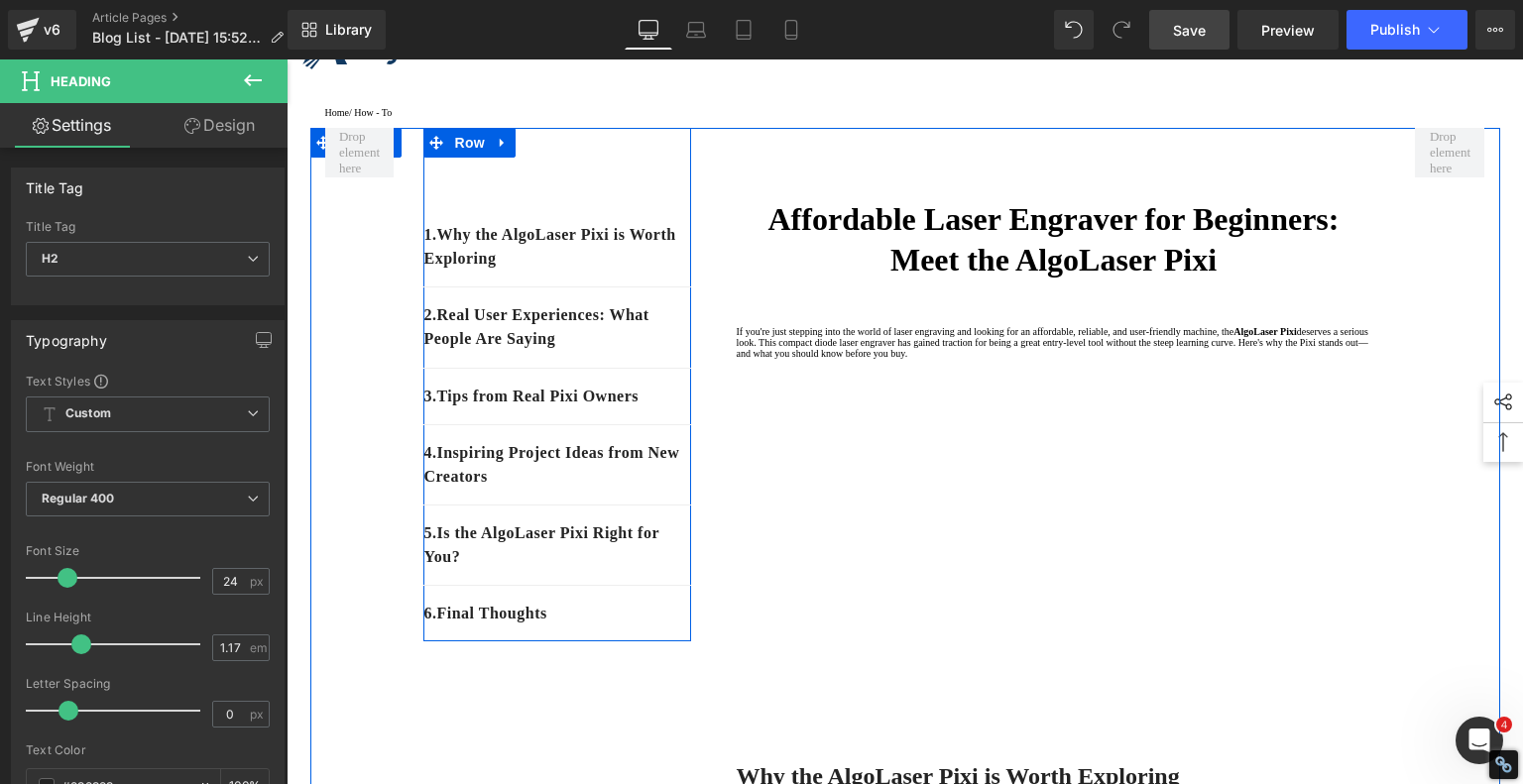 scroll, scrollTop: 198, scrollLeft: 0, axis: vertical 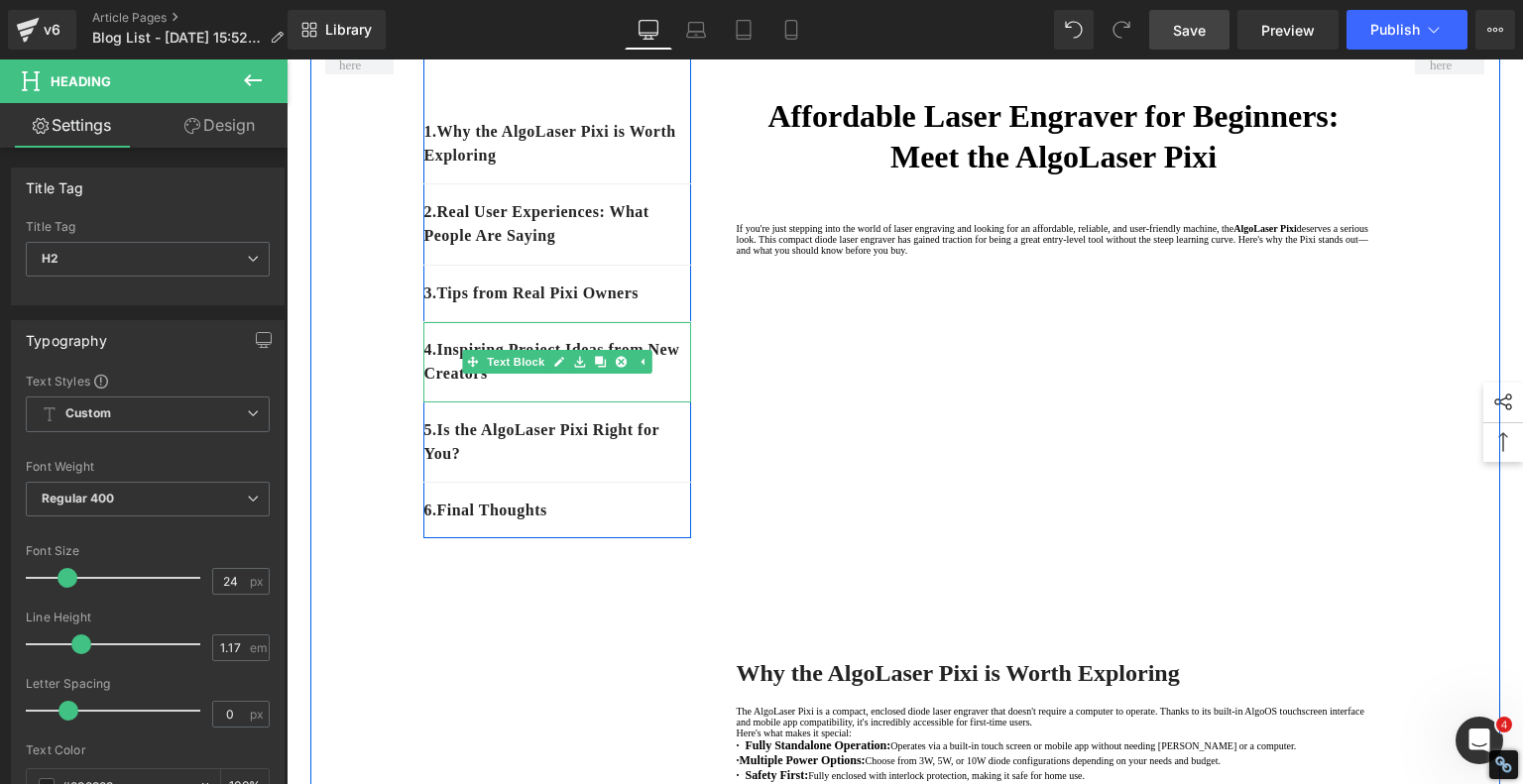 click on "4.  Inspiring Project Ideas from New Creators" at bounding box center [557, 362] 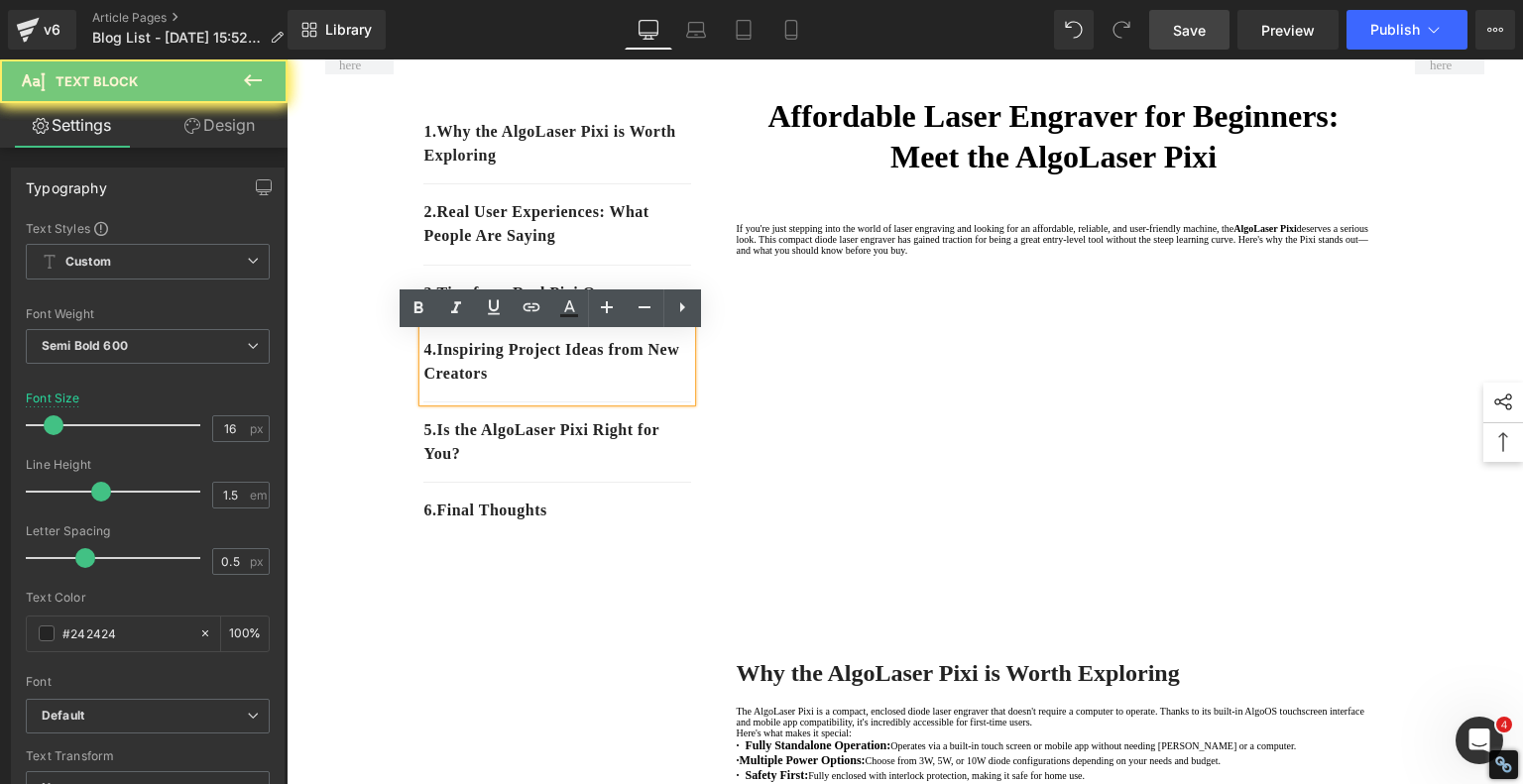 click on "4.  Inspiring Project Ideas from New Creators" at bounding box center (557, 362) 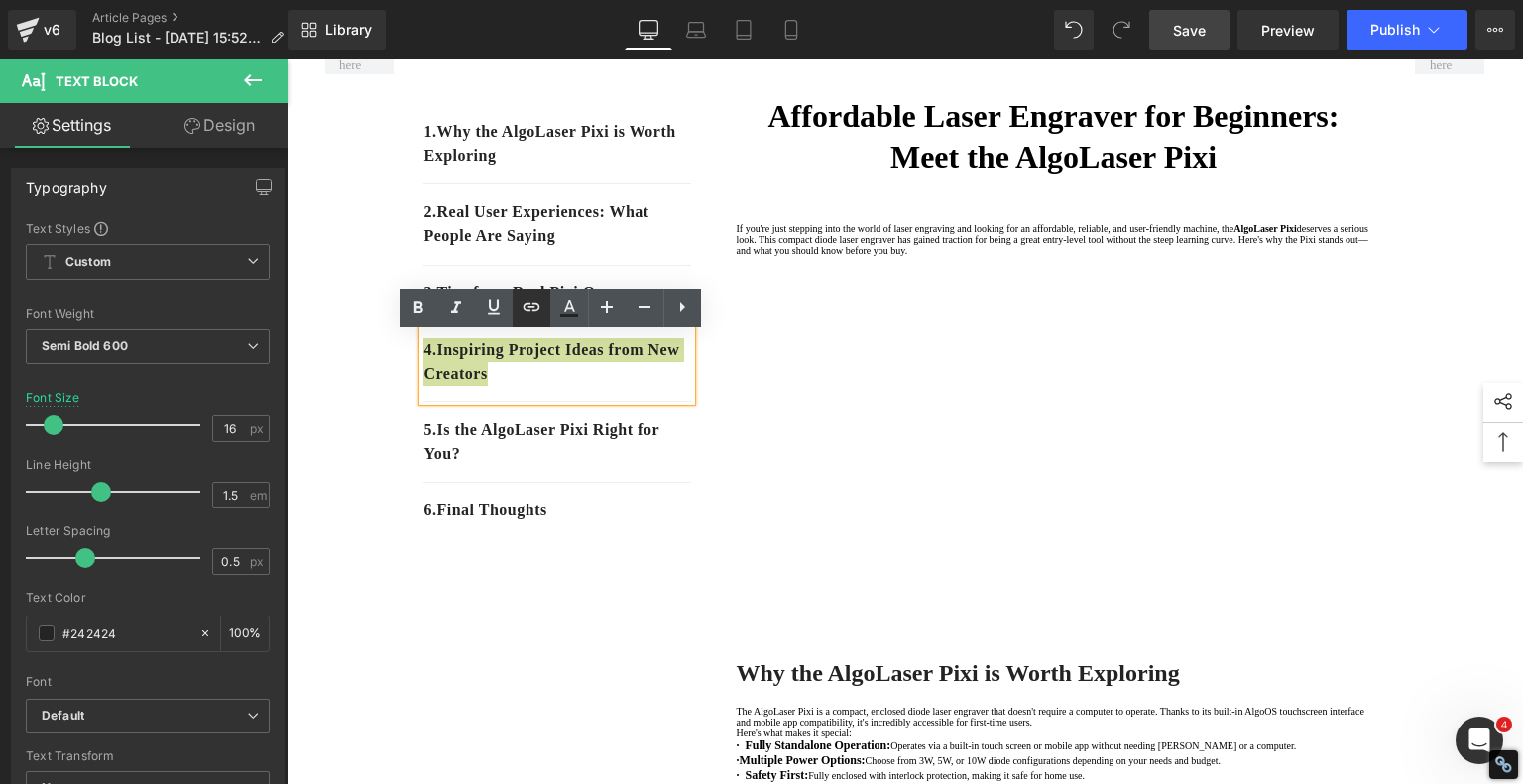 click 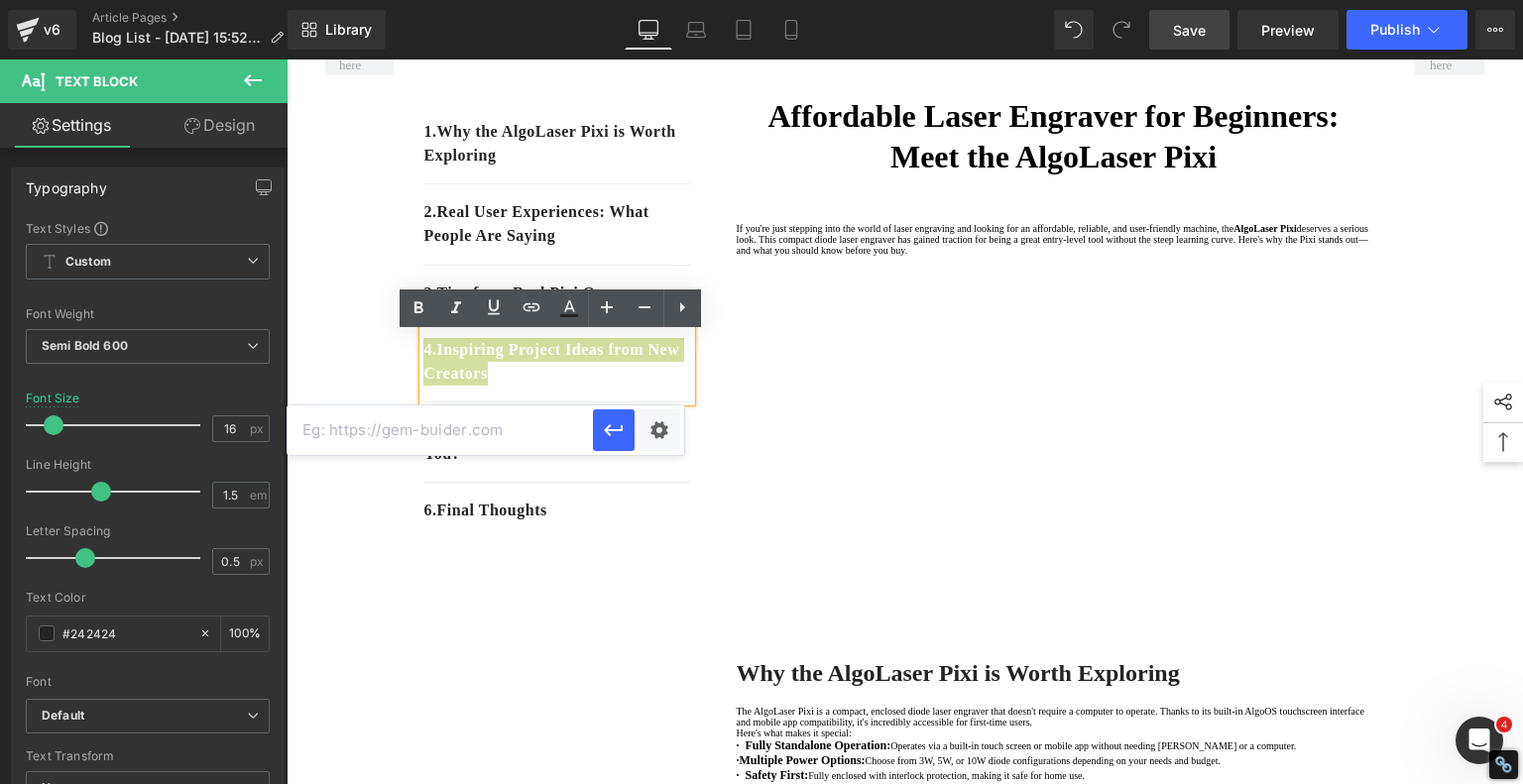 click at bounding box center [440, 430] 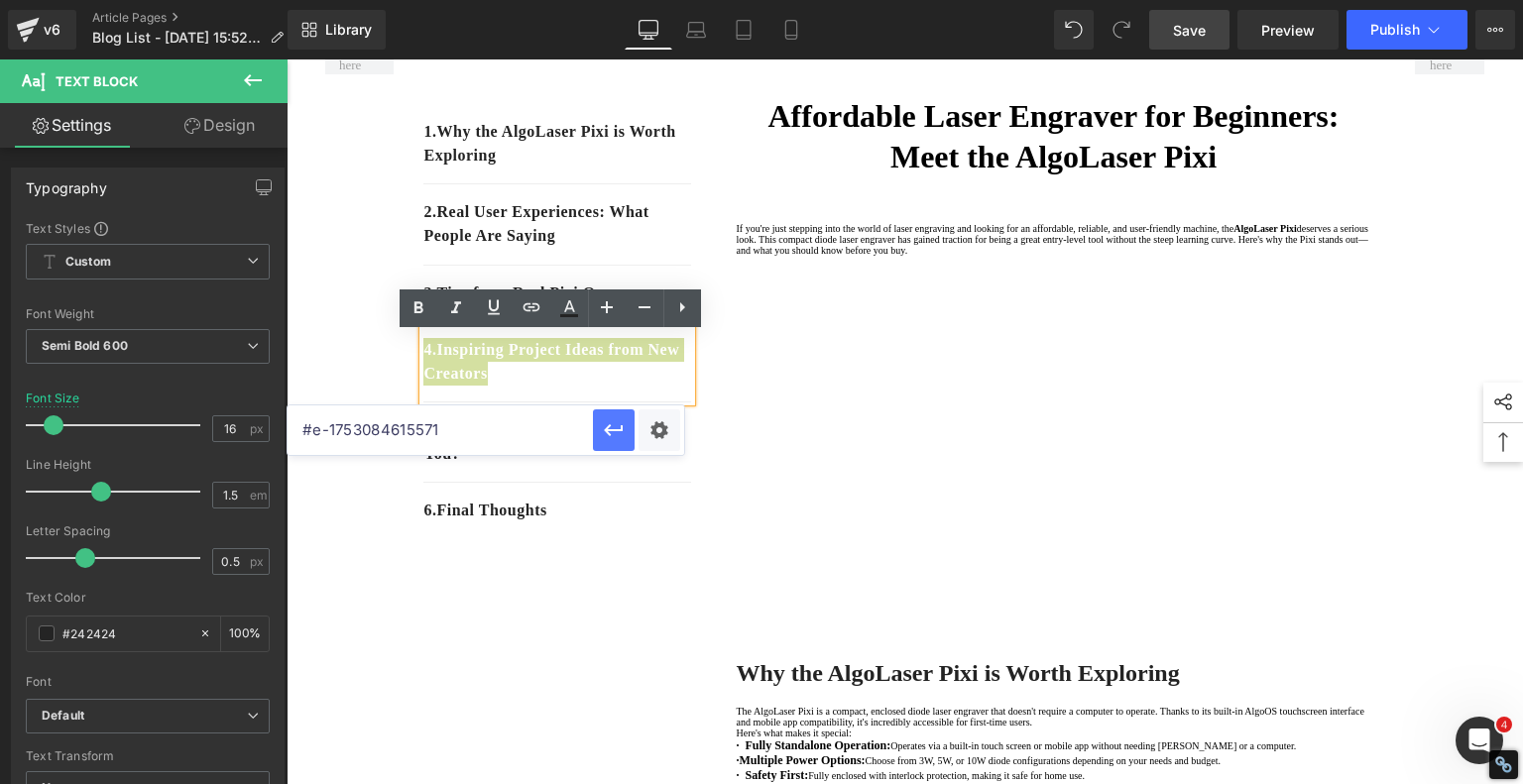 type on "#e-1753084615571" 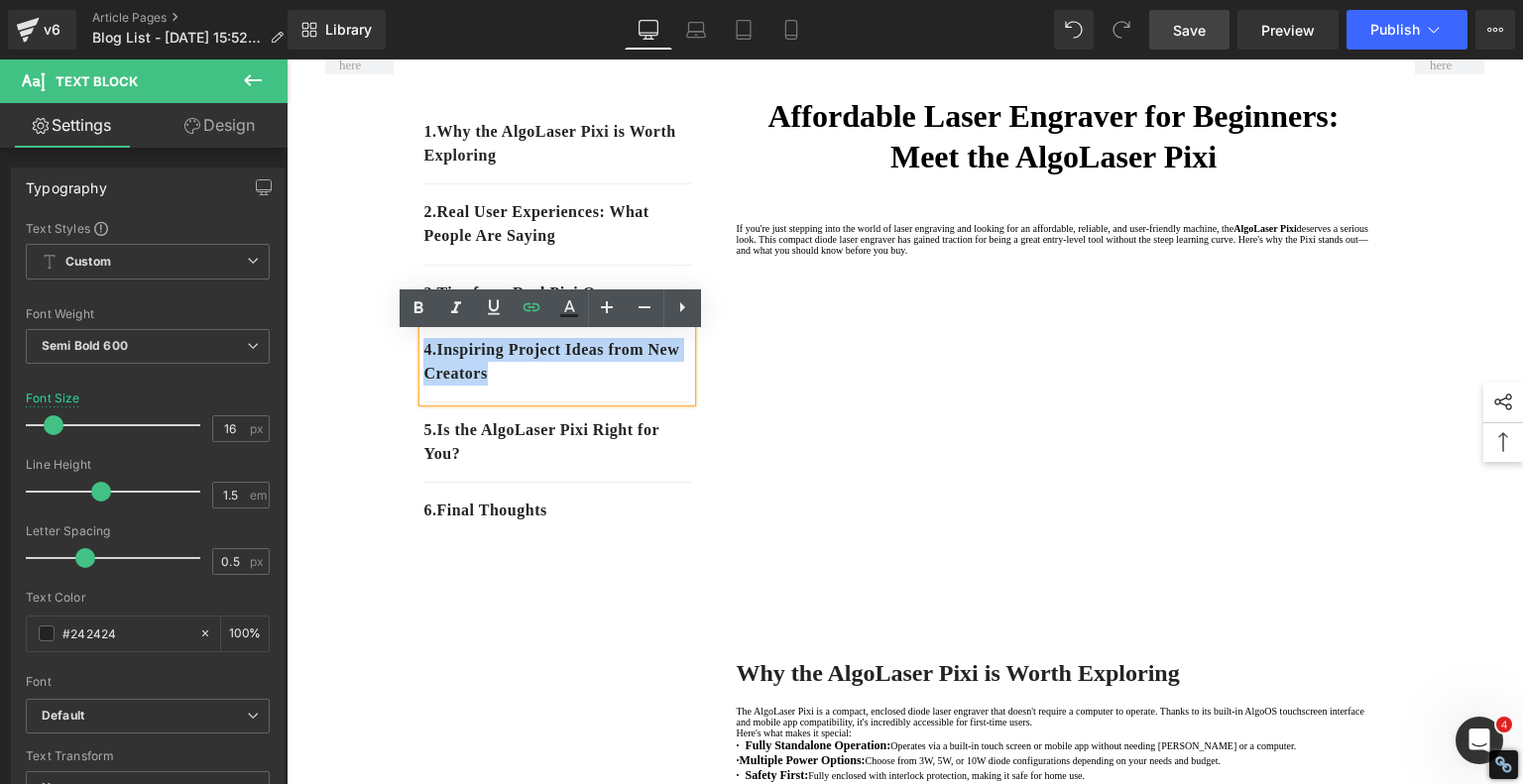 drag, startPoint x: 310, startPoint y: 495, endPoint x: 411, endPoint y: 399, distance: 139.3449 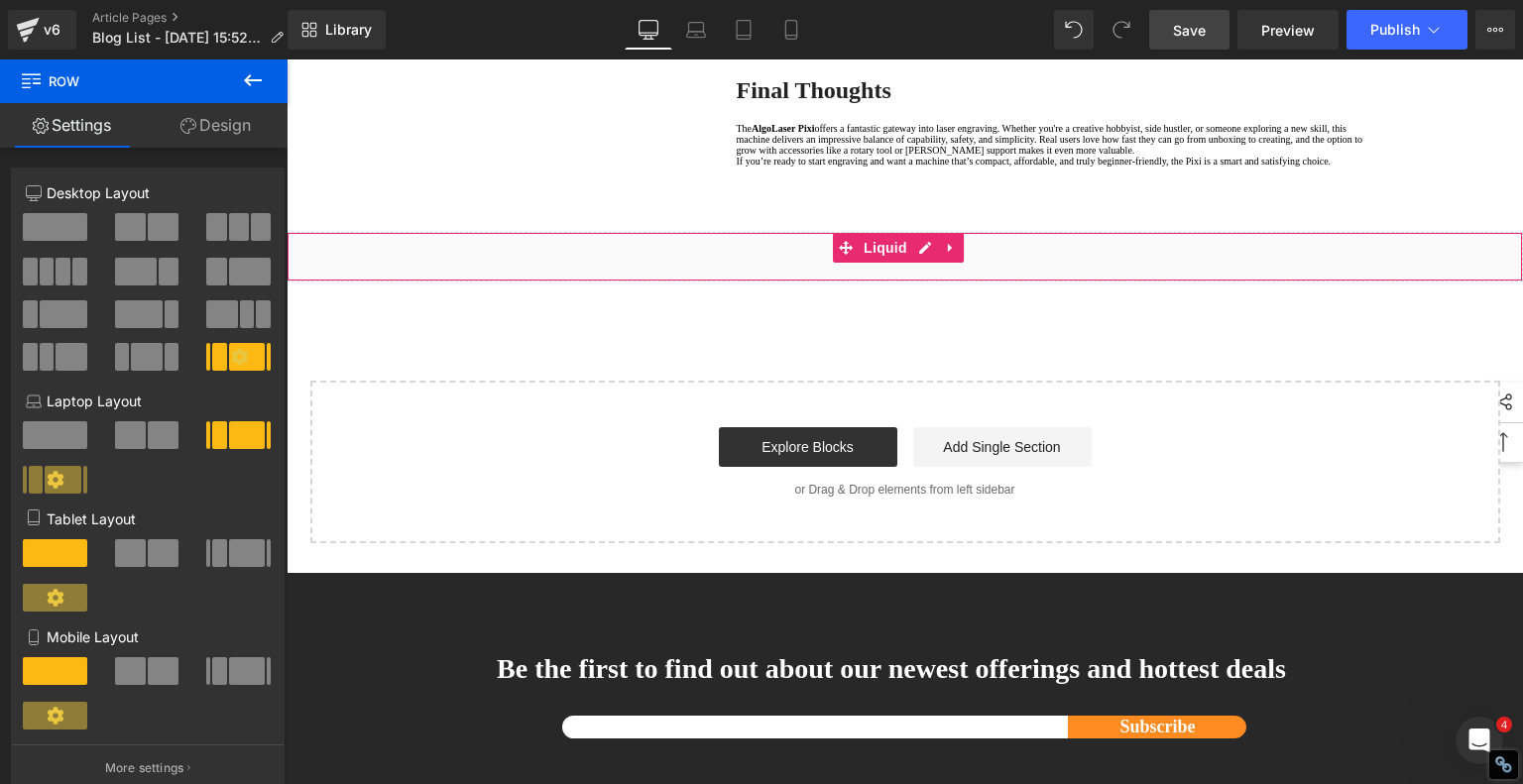 scroll, scrollTop: 3172, scrollLeft: 0, axis: vertical 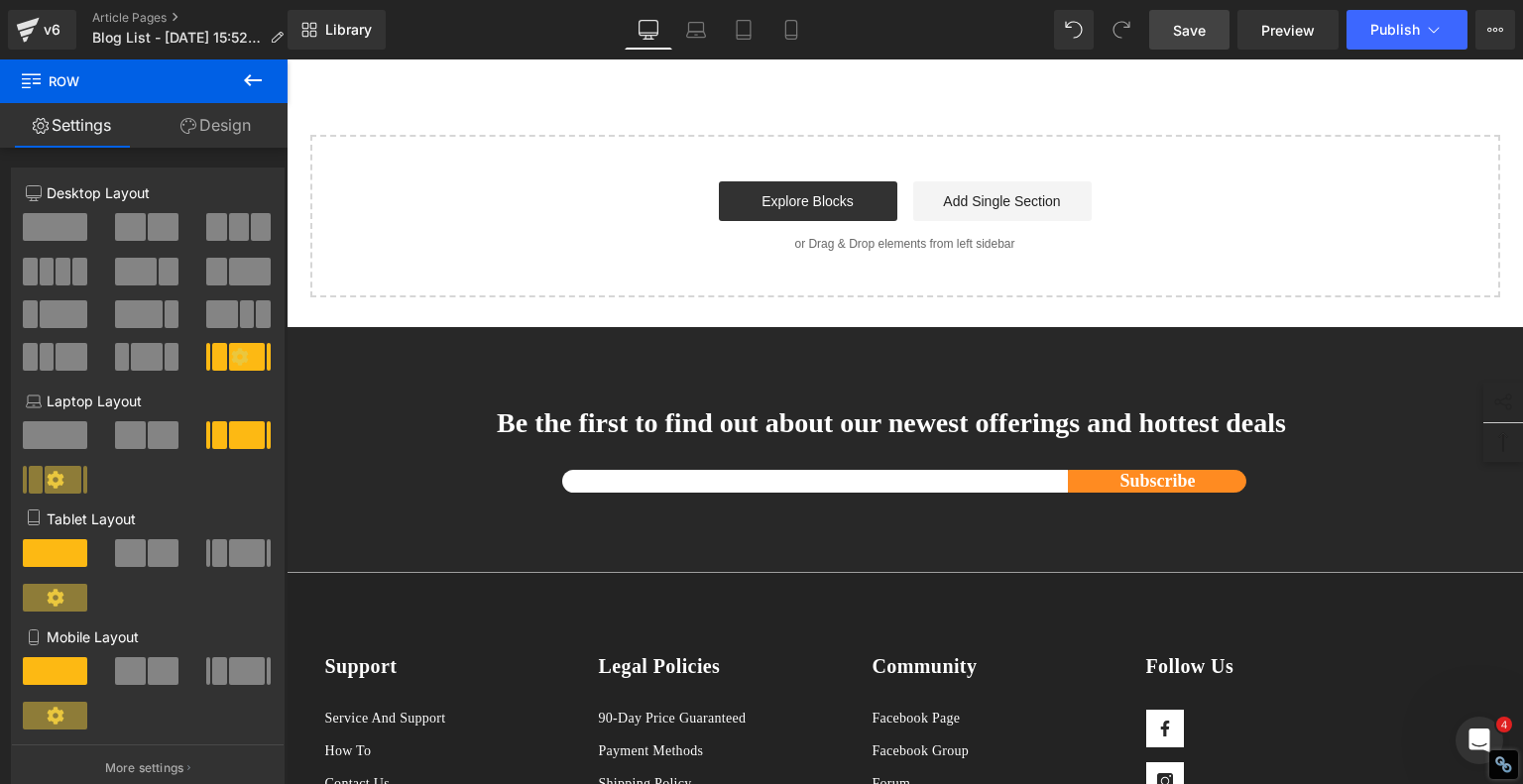 click on "Is the AlgoLaser Pixi Right for You?" at bounding box center [919, -329] 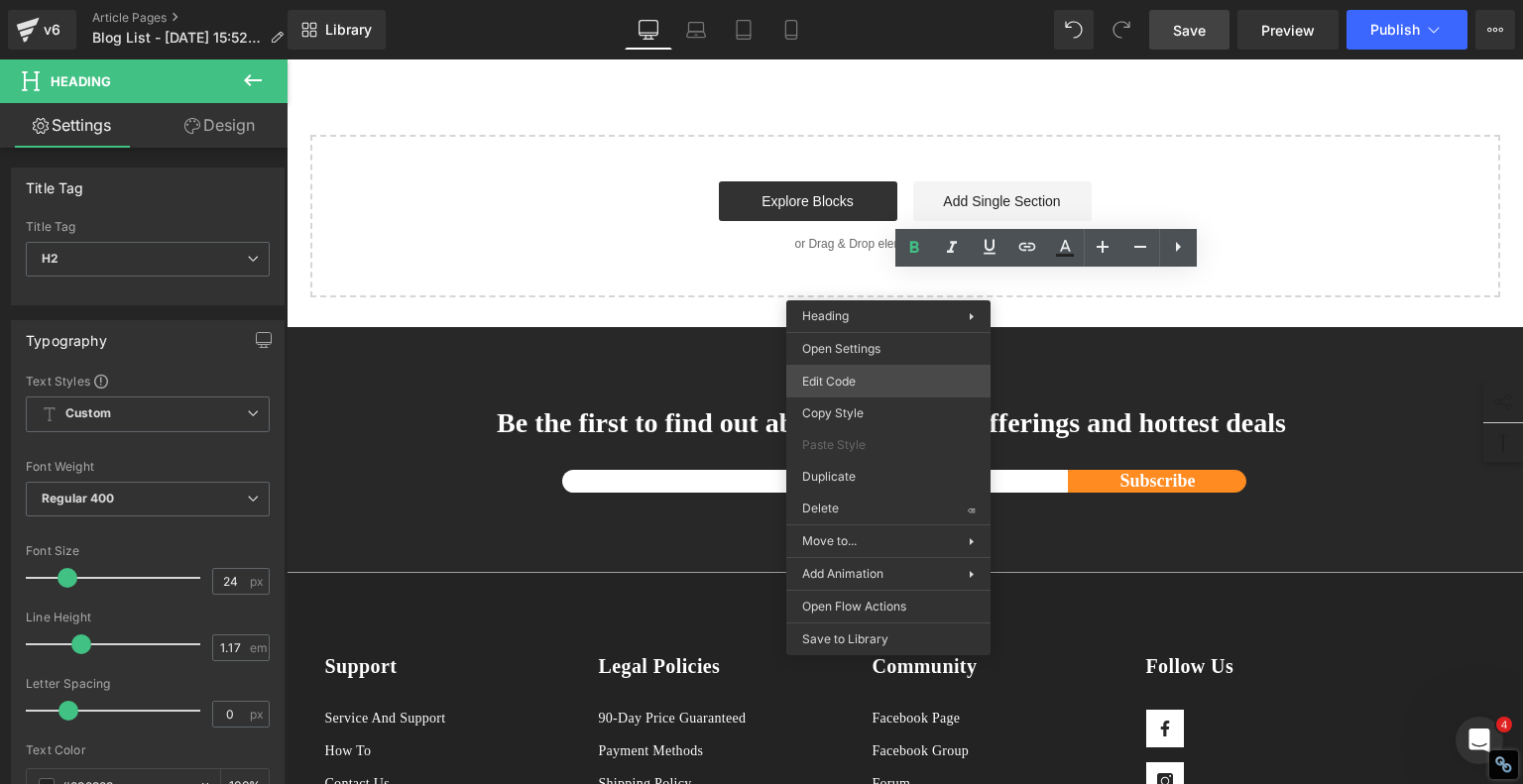 click on "Video Bg  You are previewing how the   will restyle your page. You can not edit Elements in Preset Preview Mode.  v6 Article Pages Blog List - Jul 21, 15:52:08 Library Desktop Desktop Laptop Tablet Mobile Save Preview Publish Scheduled View Live Page View with current Template Save Template to Library Schedule Publish  Optimize  Publish Settings Shortcuts  Your page can’t be published   You've reached the maximum number of published pages on your plan  (243/999999).  You need to upgrade your plan or unpublish all your pages to get 1 publish slot.   Unpublish pages   Upgrade plan  Elements Global Style Base Row  rows, columns, layouts, div Heading  headings, titles, h1,h2,h3,h4,h5,h6 Text Block  texts, paragraphs, contents, blocks Image  images, photos, alts, uploads Icon  icons, symbols Button  button, call to action, cta Separator  separators, dividers, horizontal lines Liquid  liquid, custom code, html, javascript, css, reviews, apps, applications, embeded, iframe Banner Parallax  Hero Banner  Stack List" at bounding box center (762, 0) 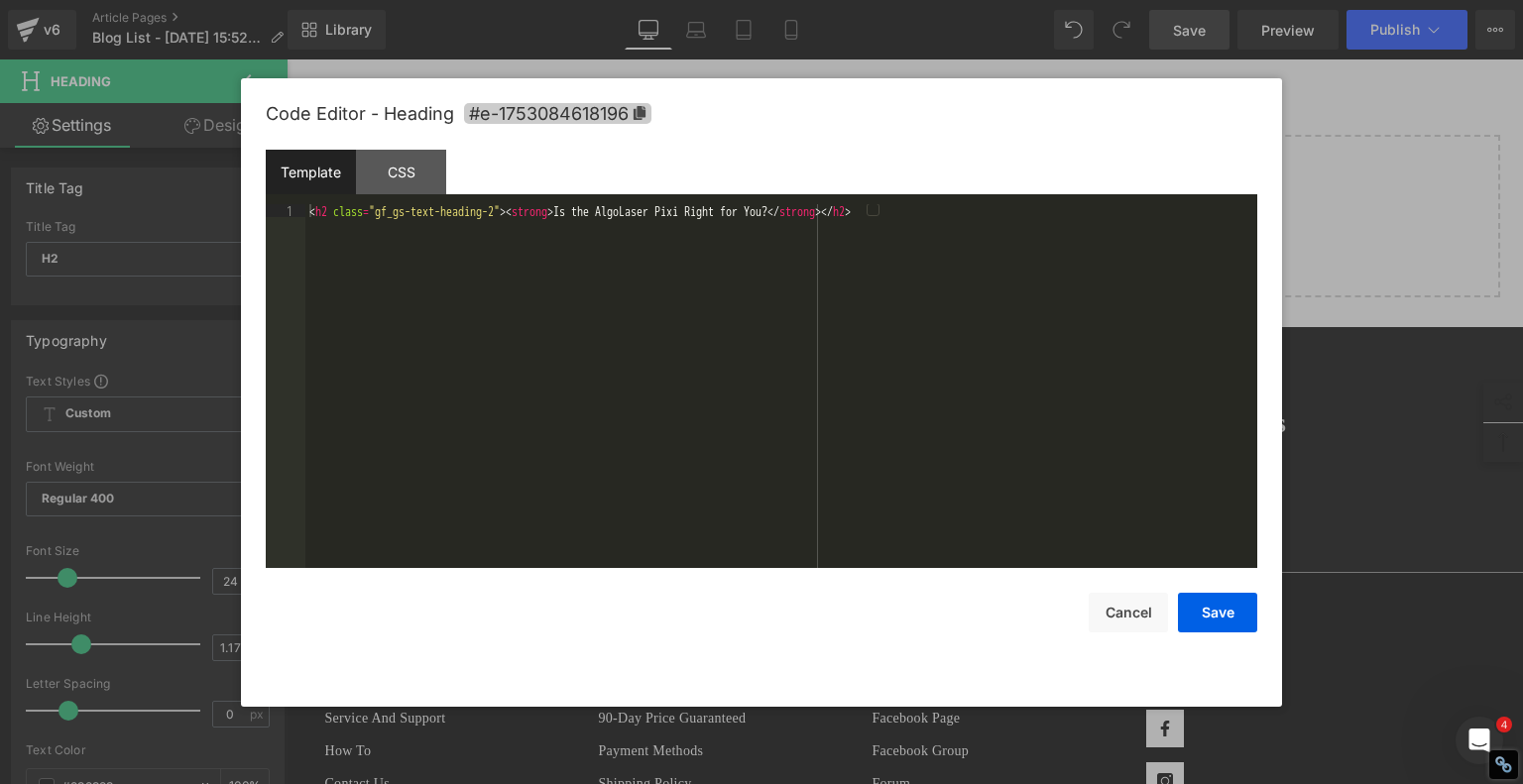click 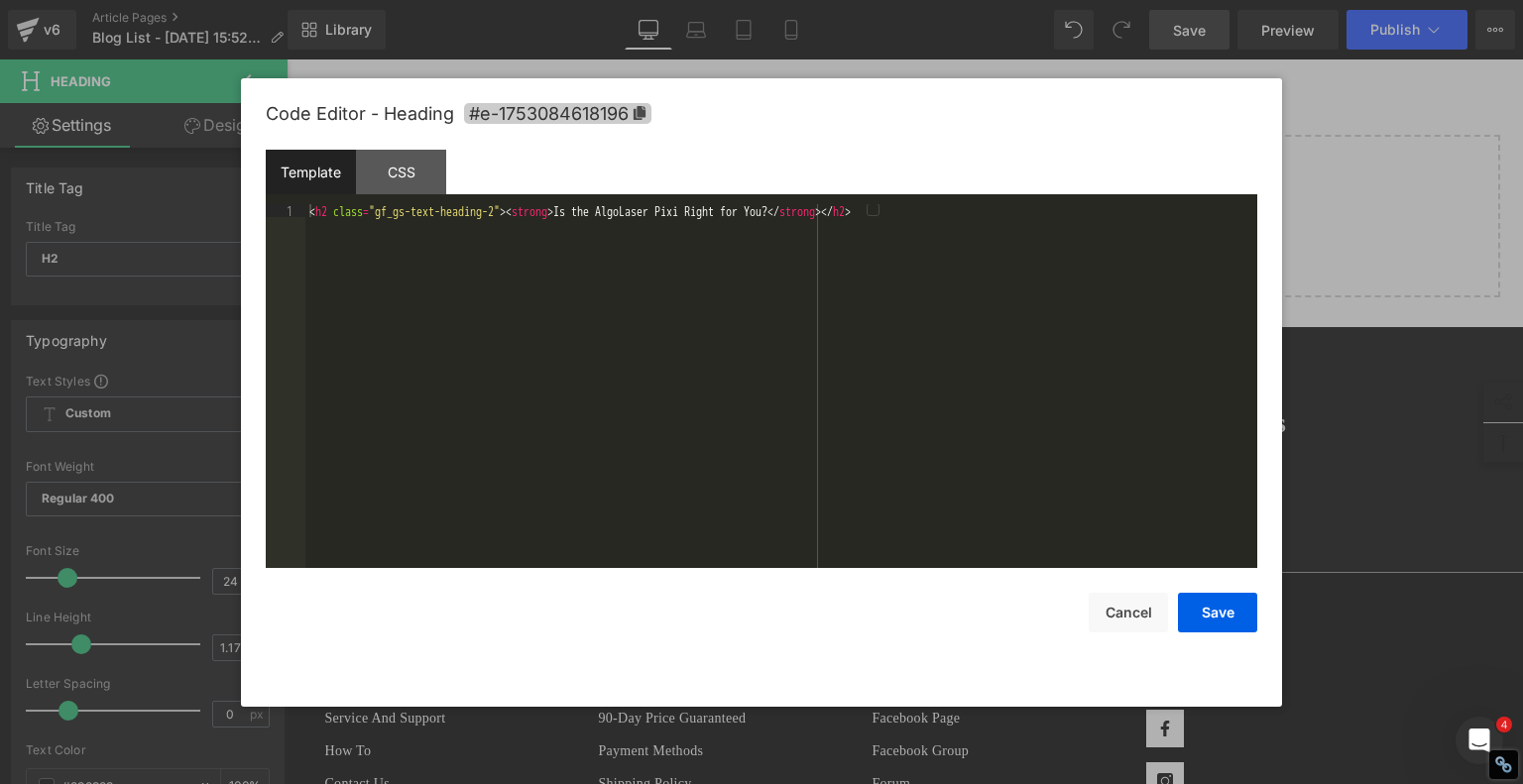 copy on "Is the AlgoLaser Pixi Right for You?" 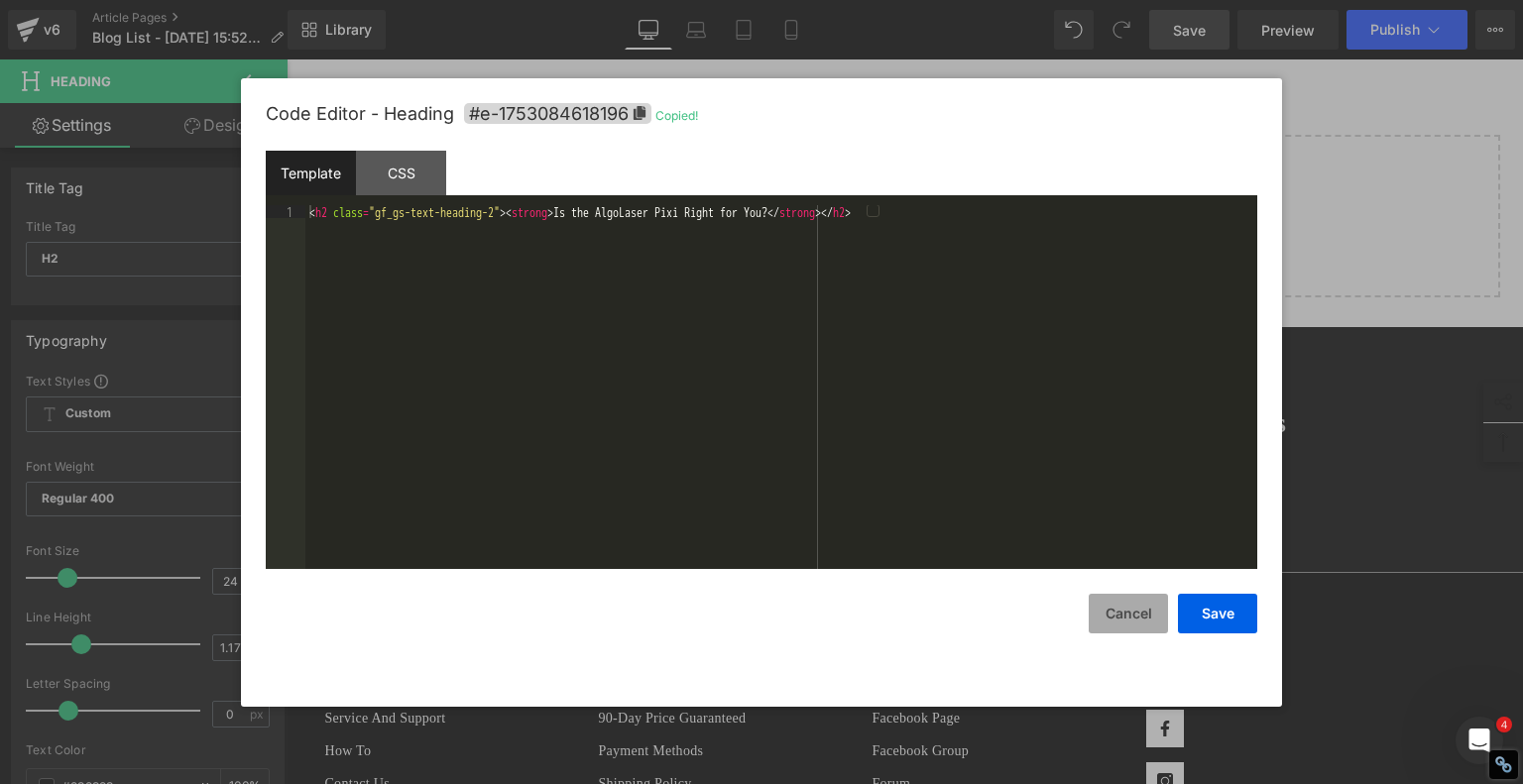 click on "Cancel" at bounding box center [1128, 614] 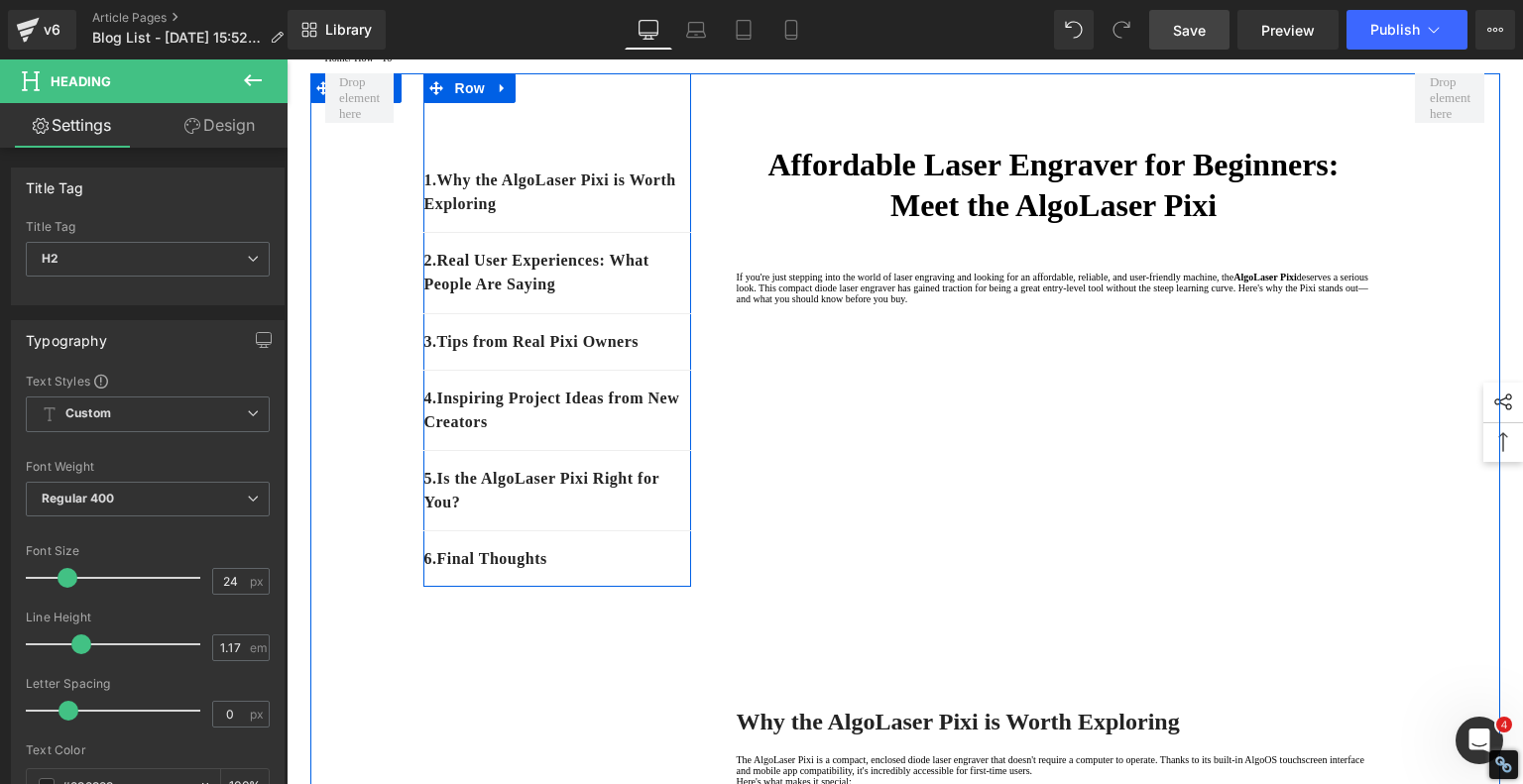 scroll, scrollTop: 297, scrollLeft: 0, axis: vertical 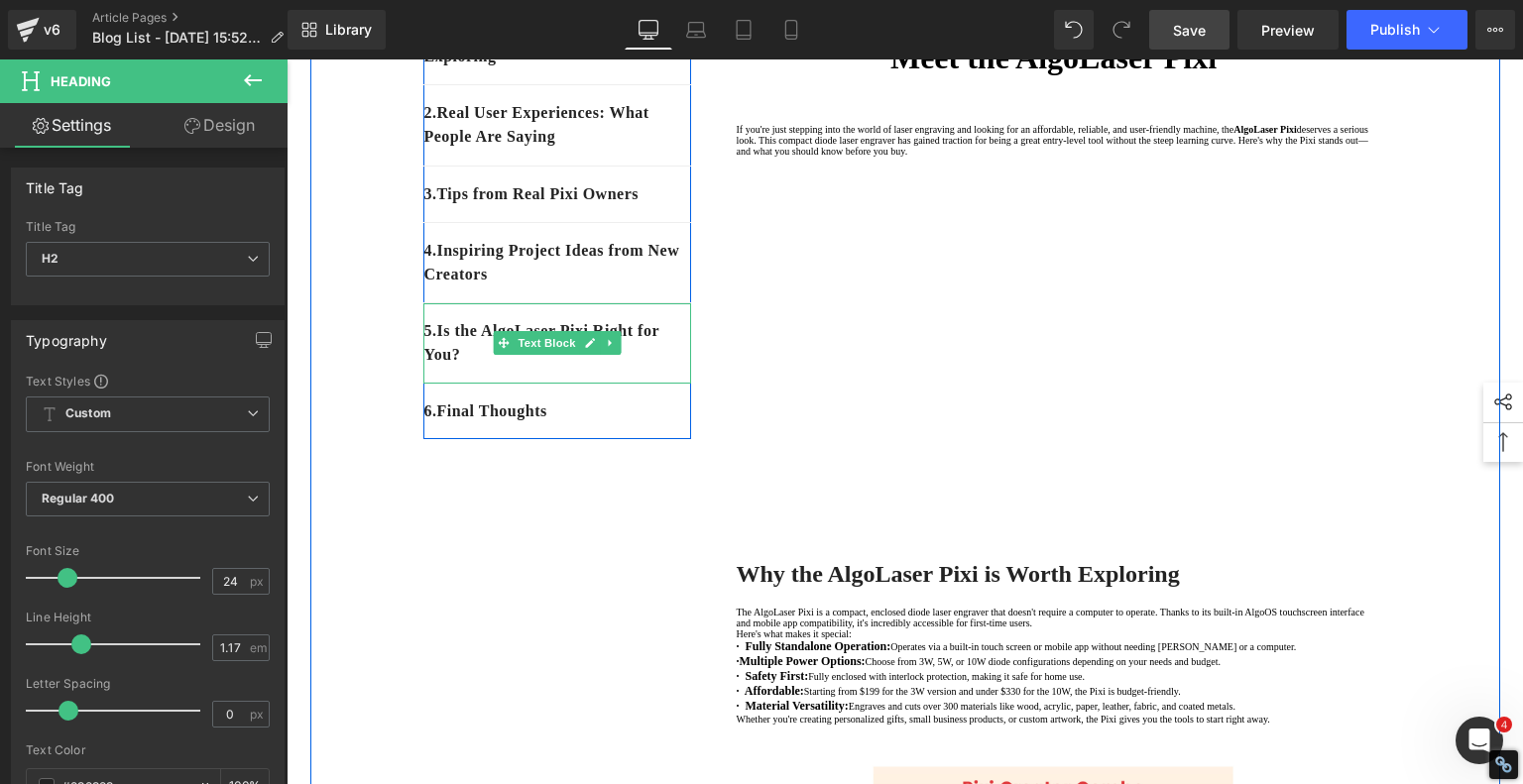 click on "5 .  Is the AlgoLaser Pixi Right for You?" at bounding box center (557, 343) 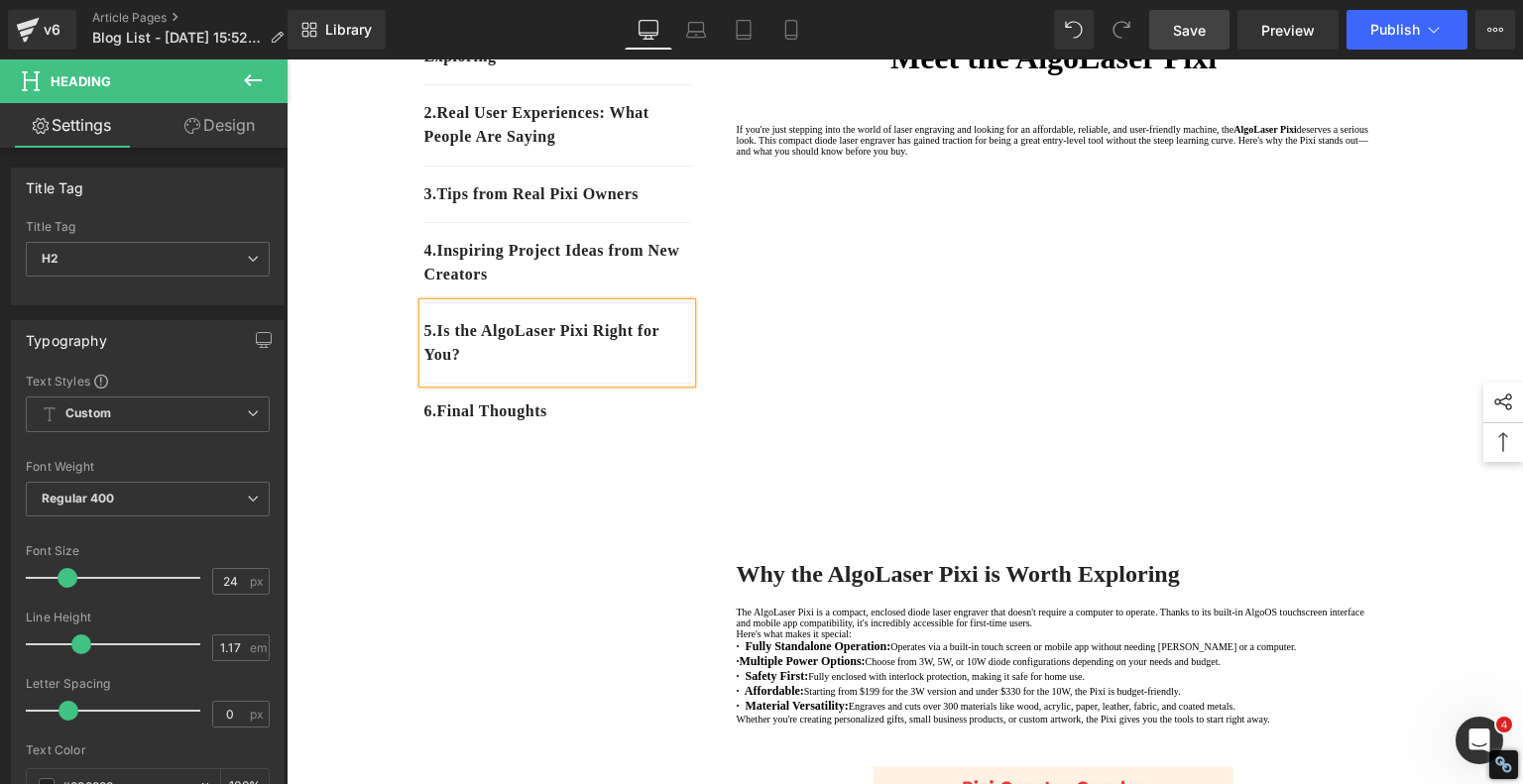 click on "5 .  Is the AlgoLaser Pixi Right for You?" at bounding box center (557, 343) 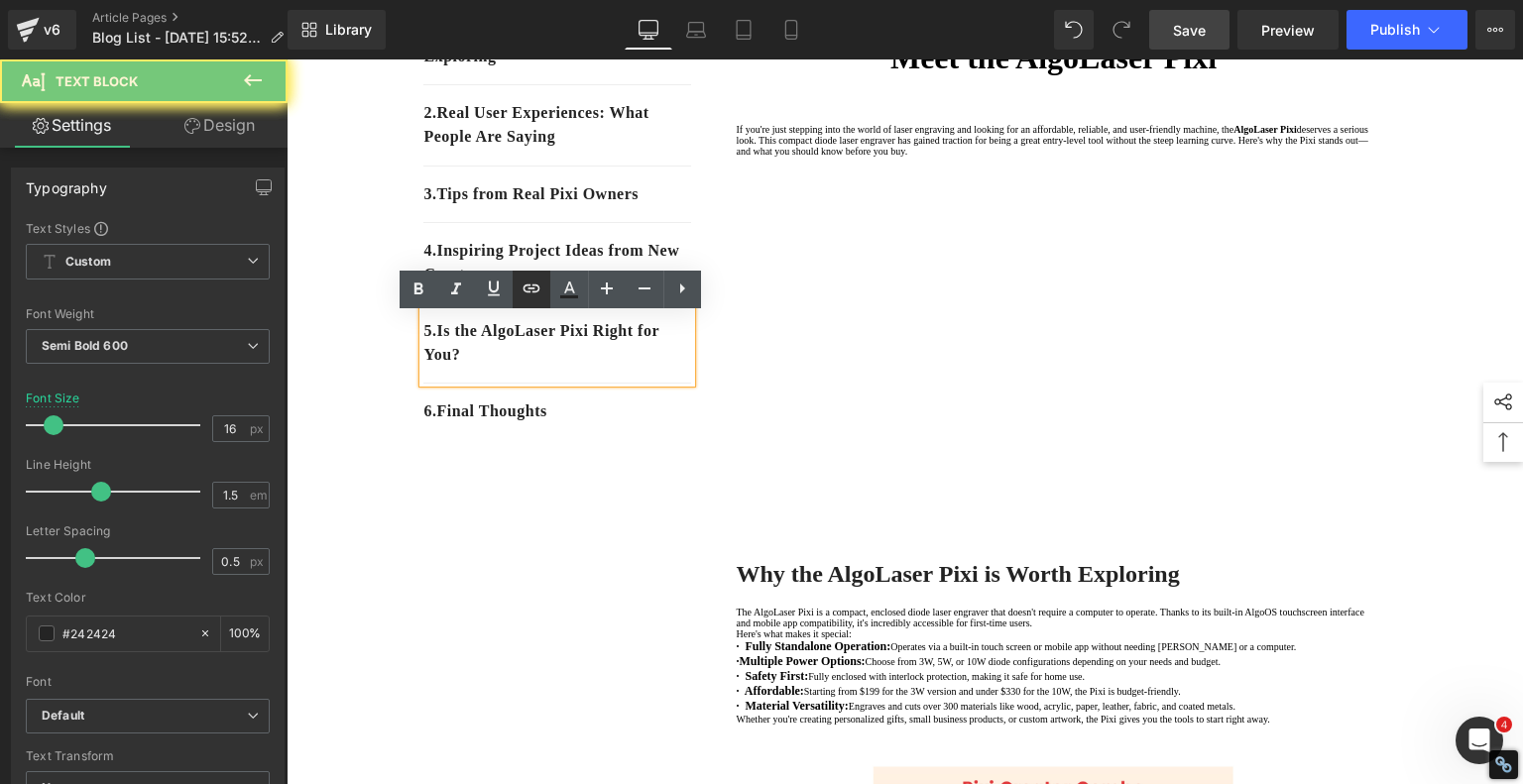 click 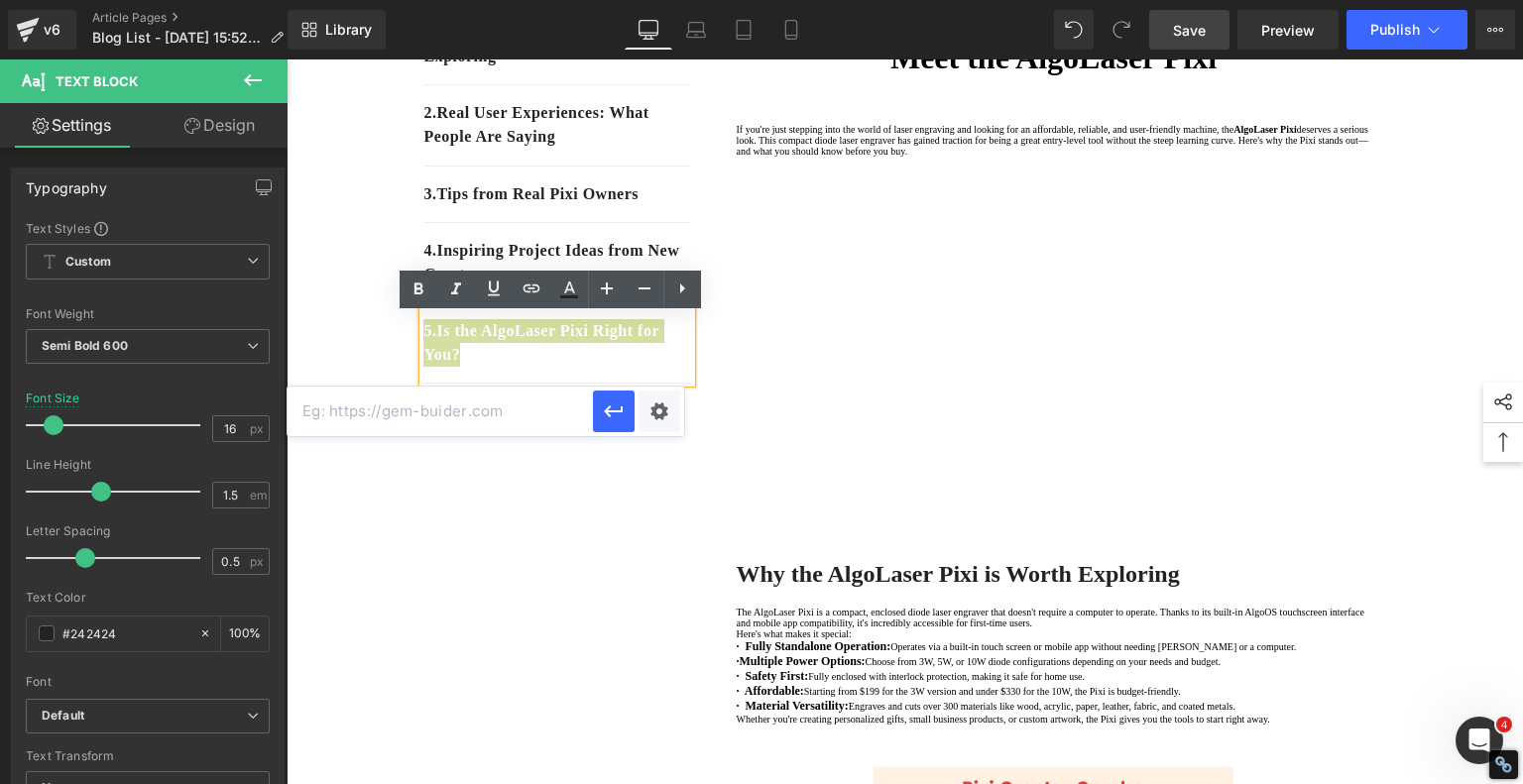 click at bounding box center [440, 411] 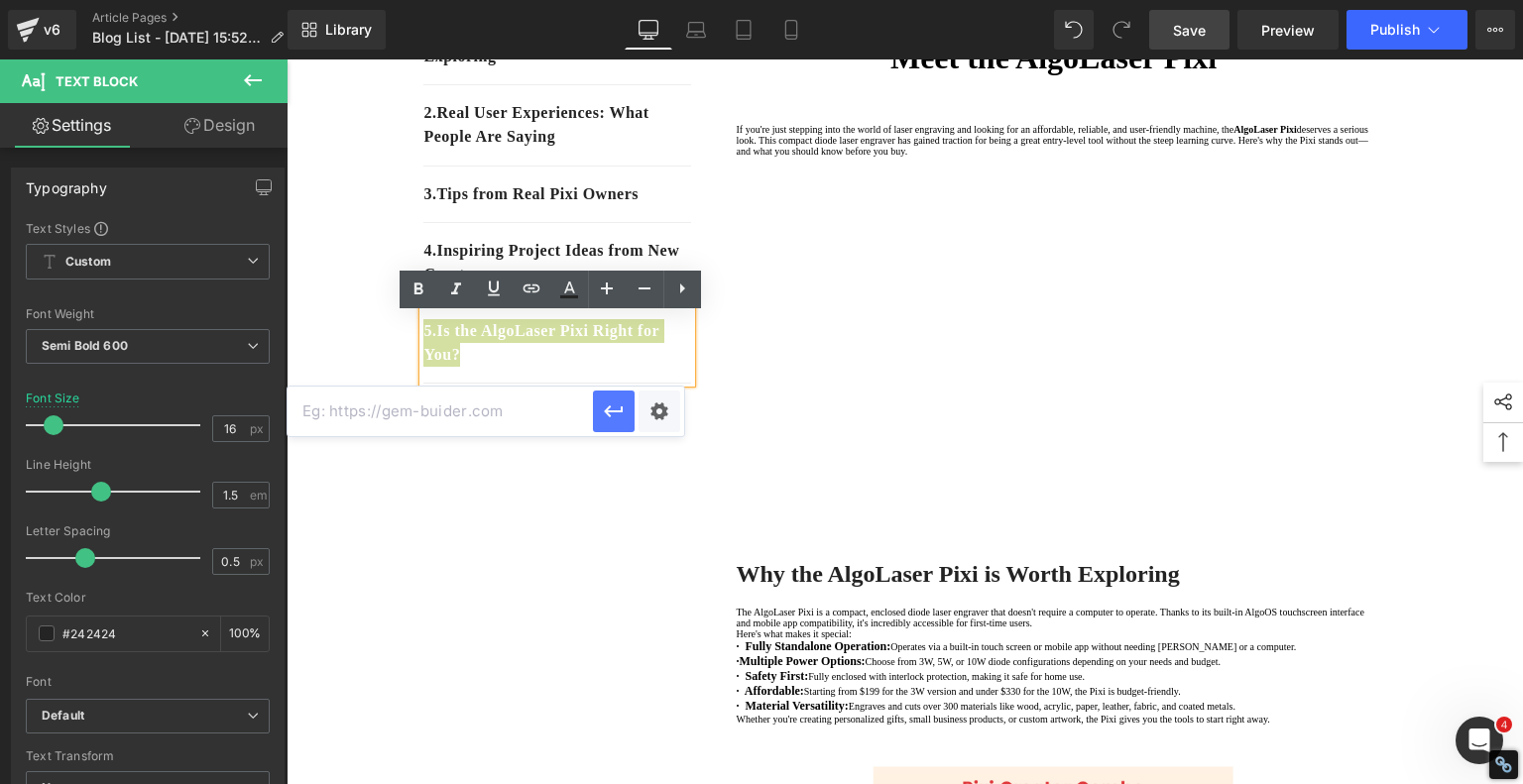 paste on "#e-1753084618196" 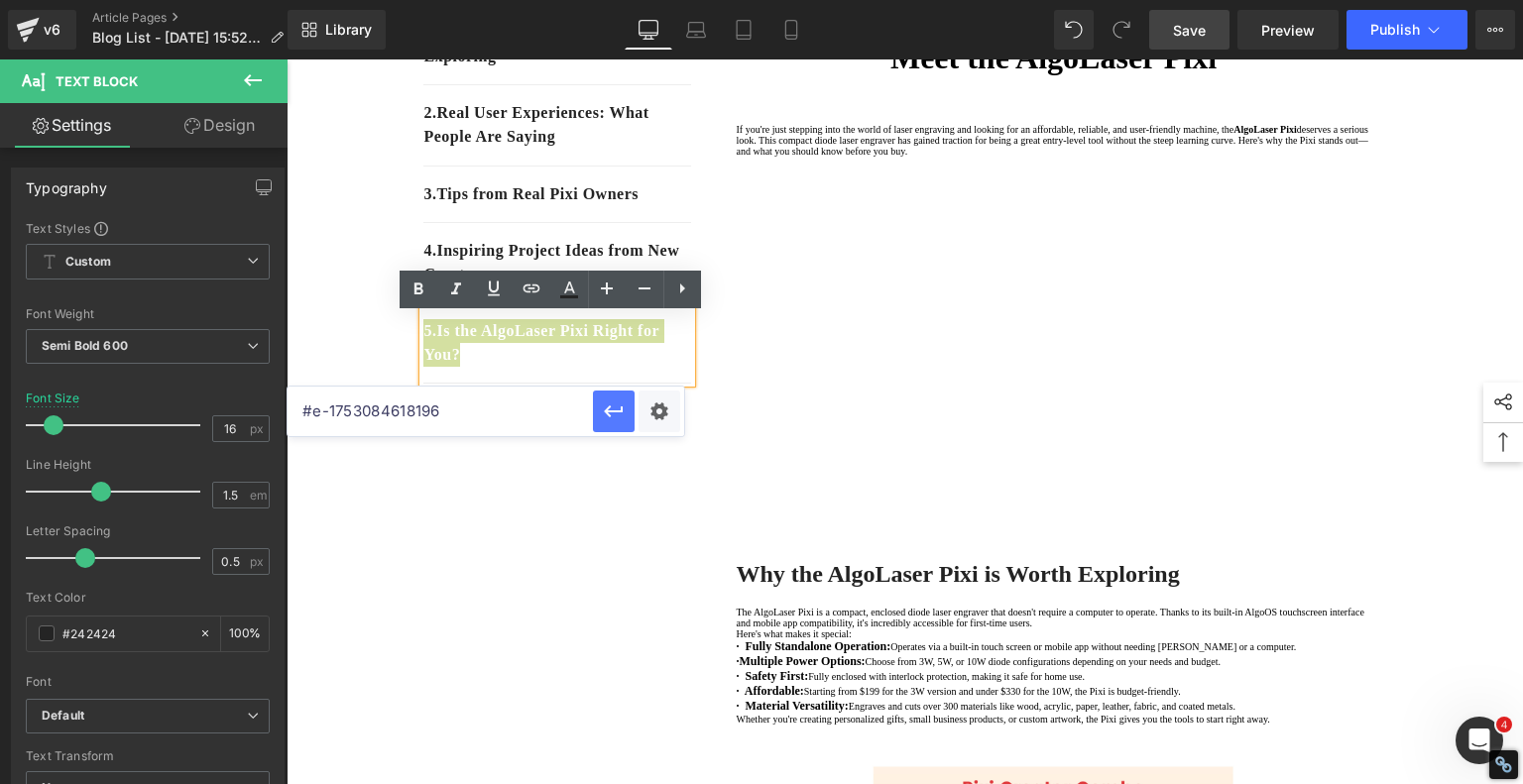 click 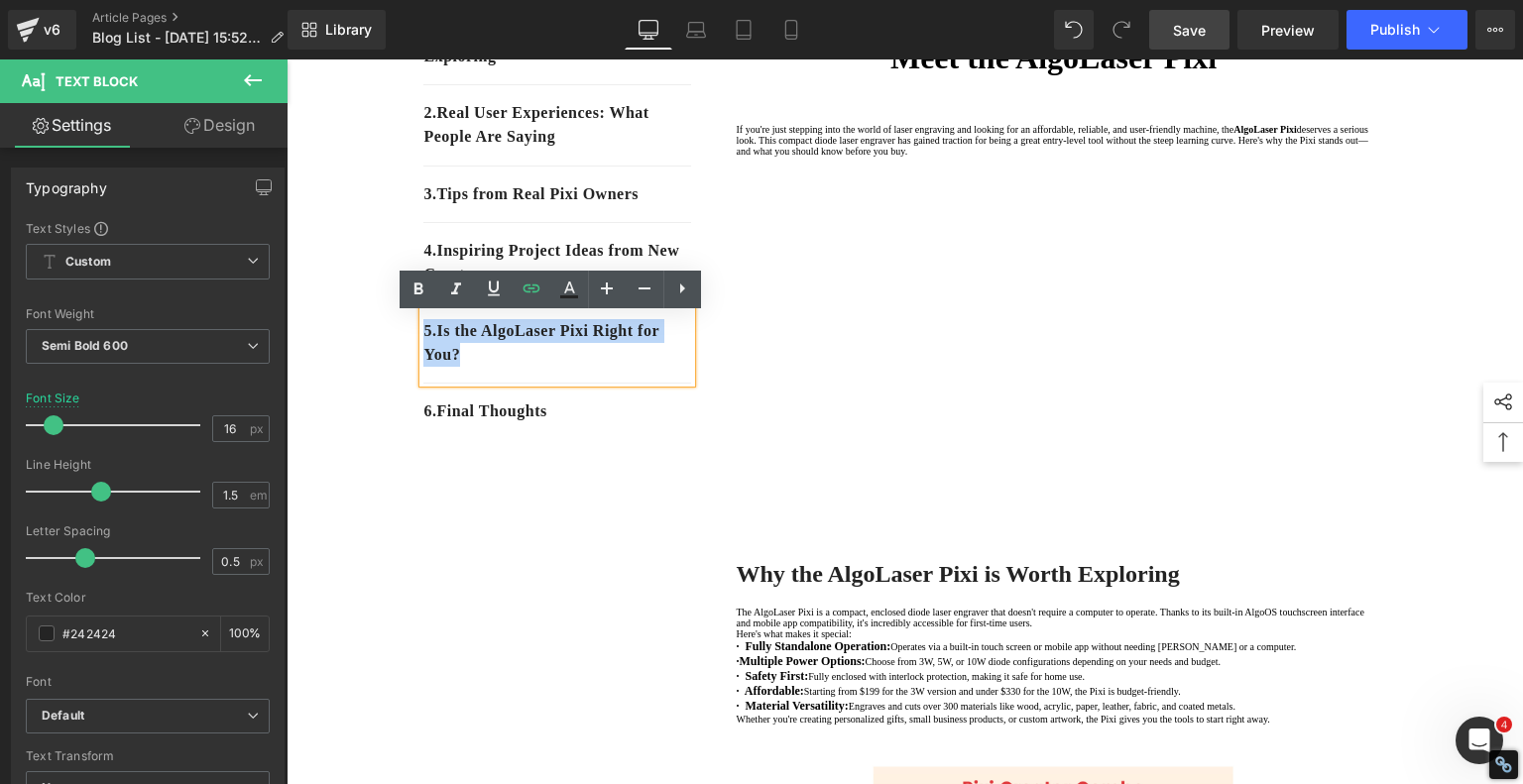 drag, startPoint x: 462, startPoint y: 582, endPoint x: 452, endPoint y: 395, distance: 187.26719 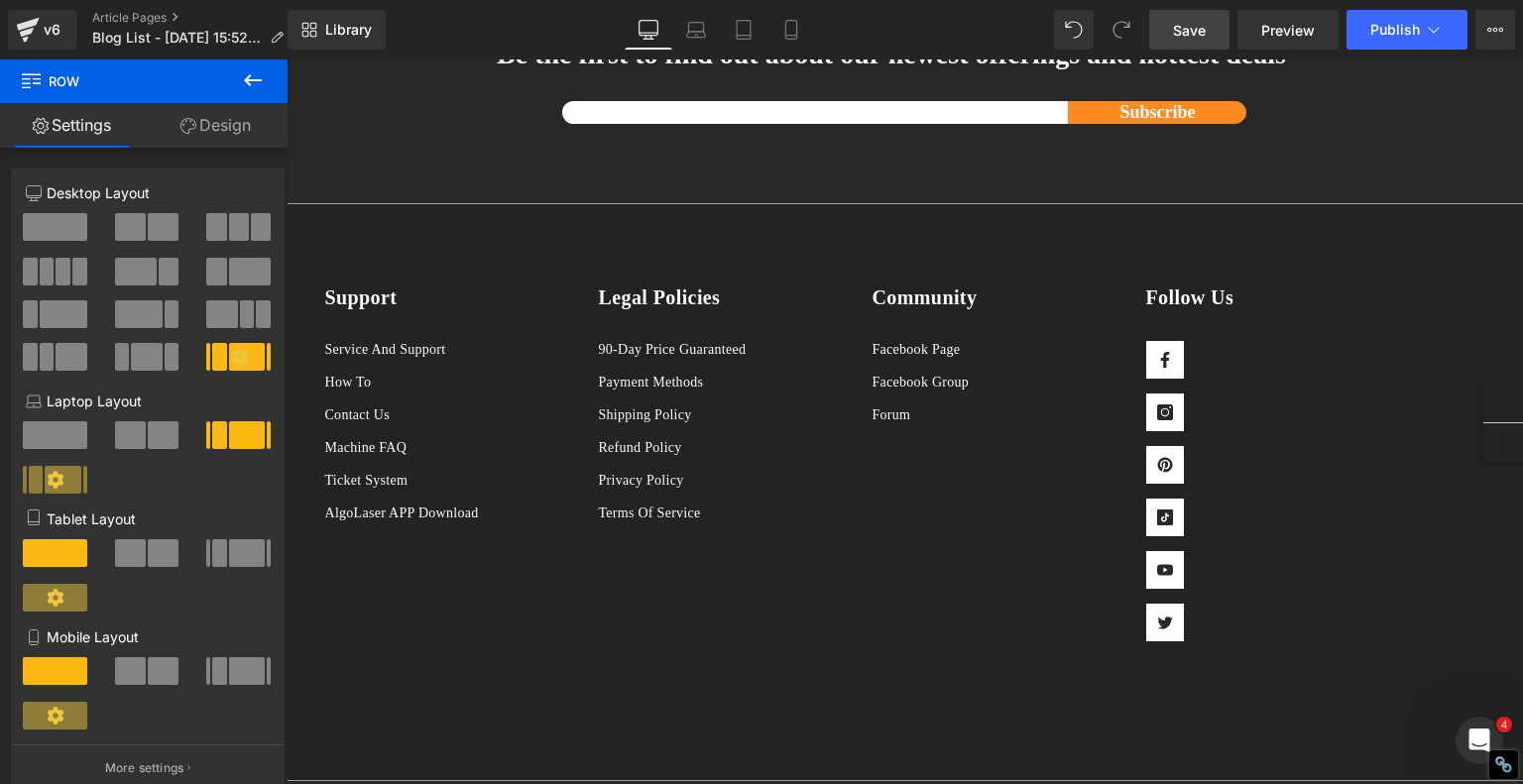 scroll, scrollTop: 3429, scrollLeft: 0, axis: vertical 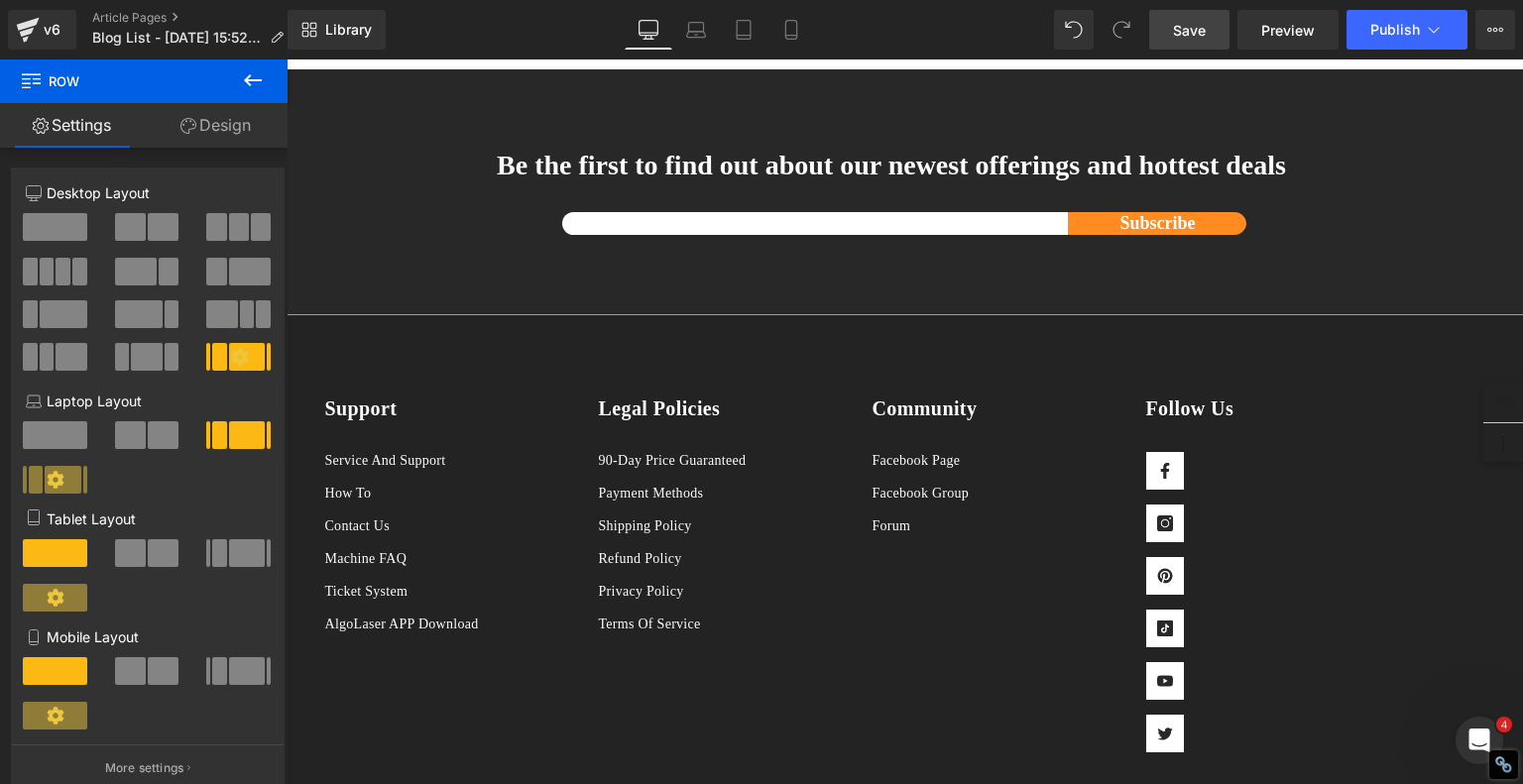 click on "Final Thoughts" at bounding box center [1053, -413] 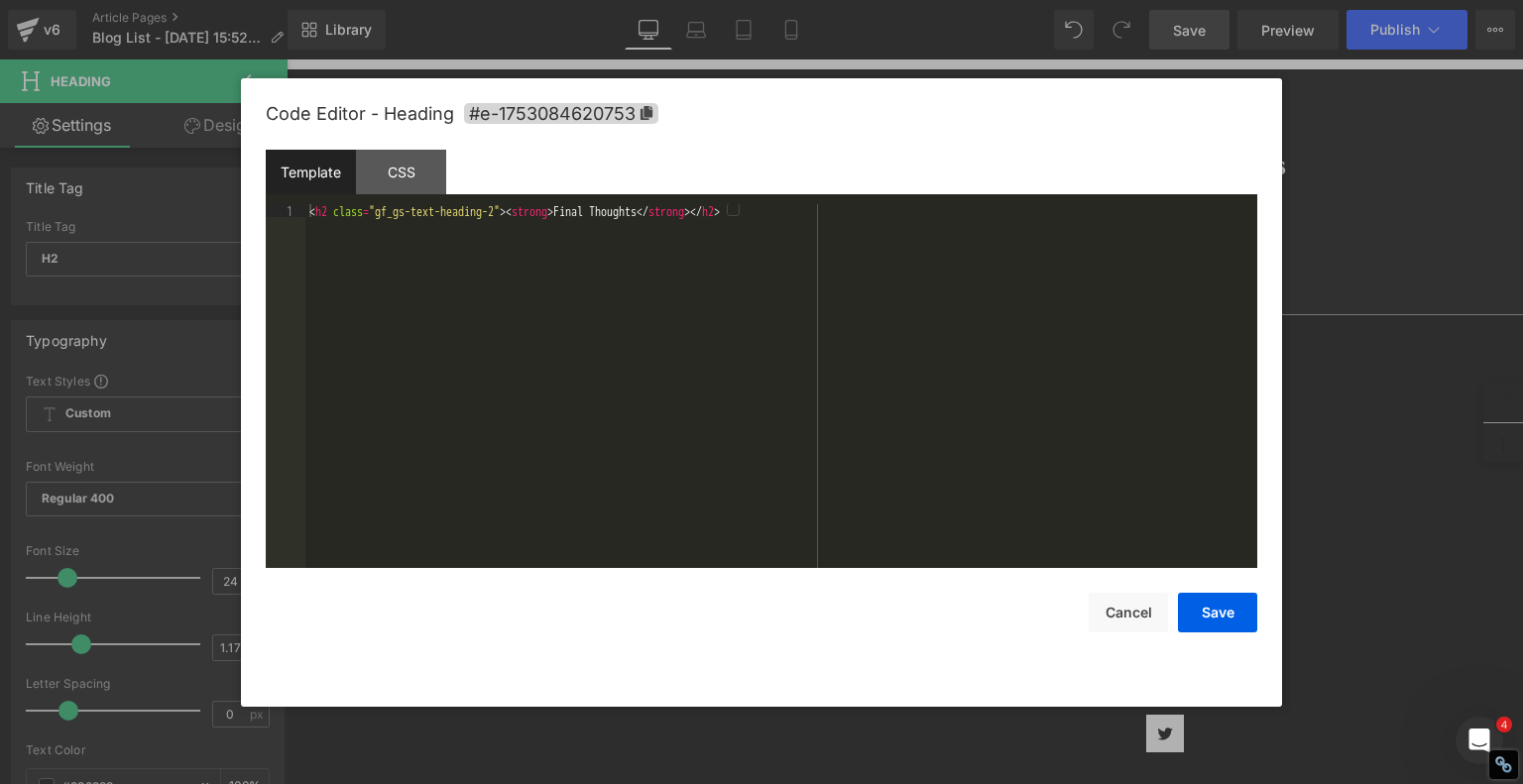 click on "Video Bg  You are previewing how the   will restyle your page. You can not edit Elements in Preset Preview Mode.  v6 Article Pages Blog List - Jul 21, 15:52:08 Library Desktop Desktop Laptop Tablet Mobile Save Preview Publish Scheduled View Live Page View with current Template Save Template to Library Schedule Publish  Optimize  Publish Settings Shortcuts  Your page can’t be published   You've reached the maximum number of published pages on your plan  (243/999999).  You need to upgrade your plan or unpublish all your pages to get 1 publish slot.   Unpublish pages   Upgrade plan  Elements Global Style Base Row  rows, columns, layouts, div Heading  headings, titles, h1,h2,h3,h4,h5,h6 Text Block  texts, paragraphs, contents, blocks Image  images, photos, alts, uploads Icon  icons, symbols Button  button, call to action, cta Separator  separators, dividers, horizontal lines Liquid  liquid, custom code, html, javascript, css, reviews, apps, applications, embeded, iframe Banner Parallax  Hero Banner  Stack List" at bounding box center (762, 0) 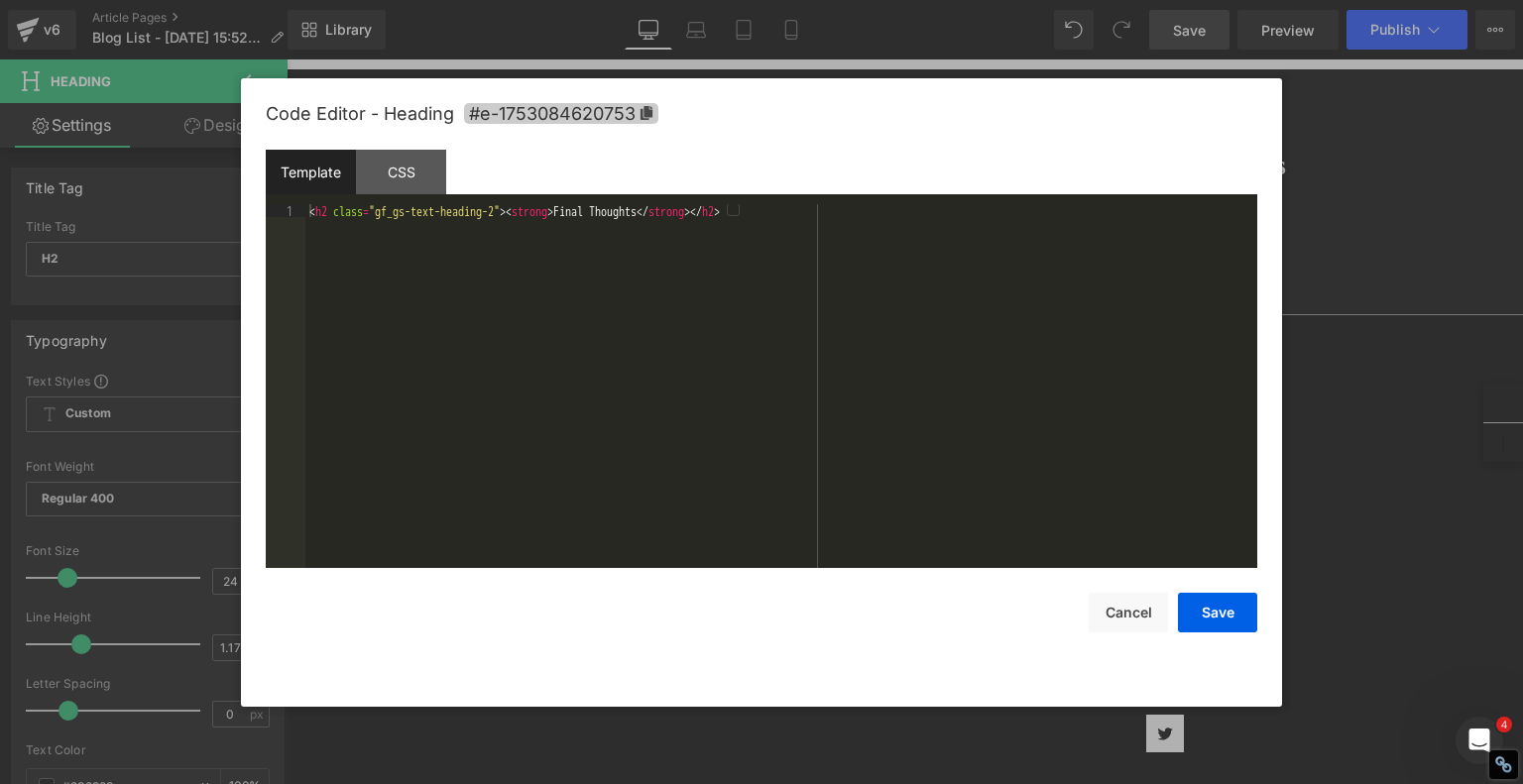 click 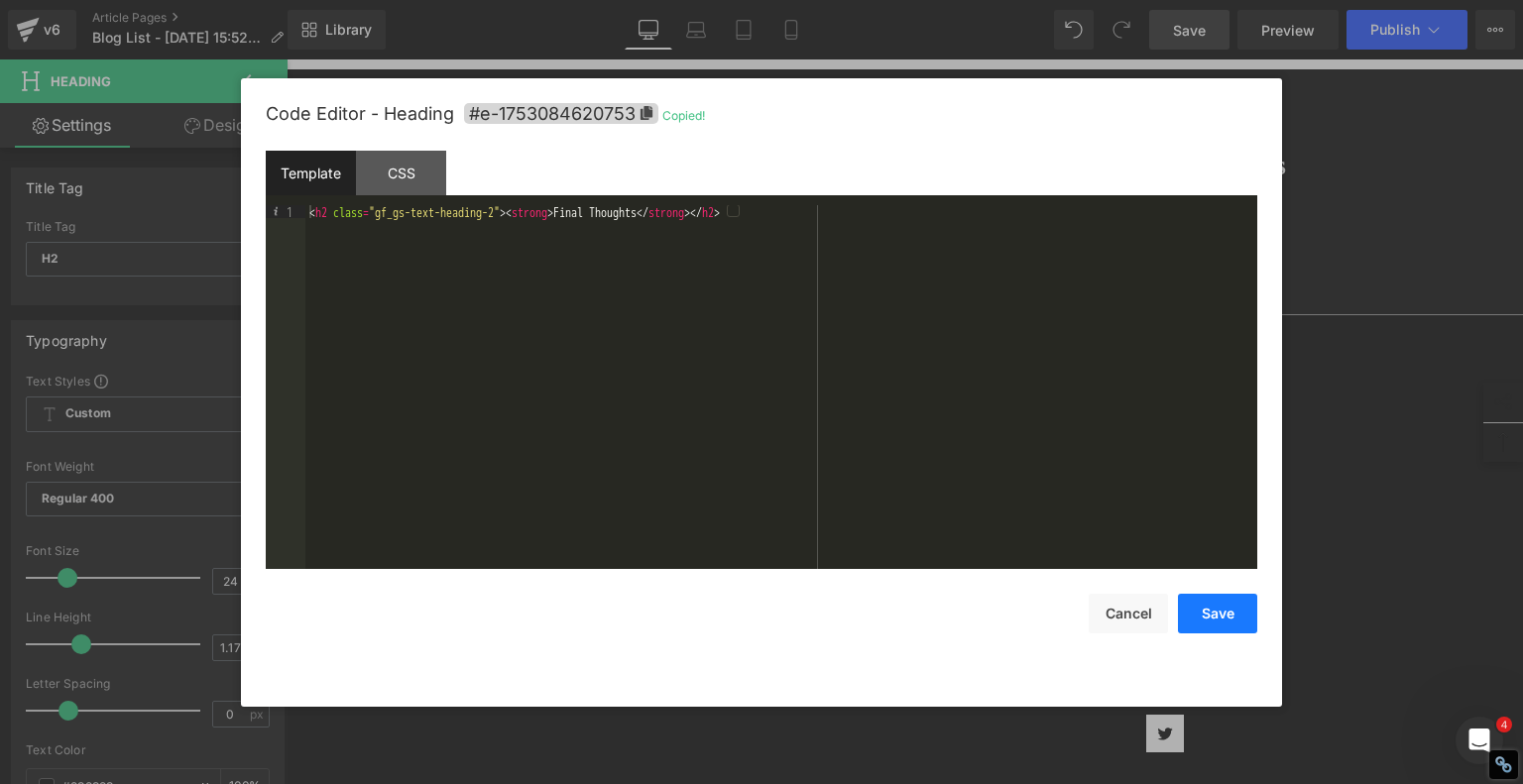 drag, startPoint x: 1129, startPoint y: 614, endPoint x: 1225, endPoint y: 588, distance: 99.458534 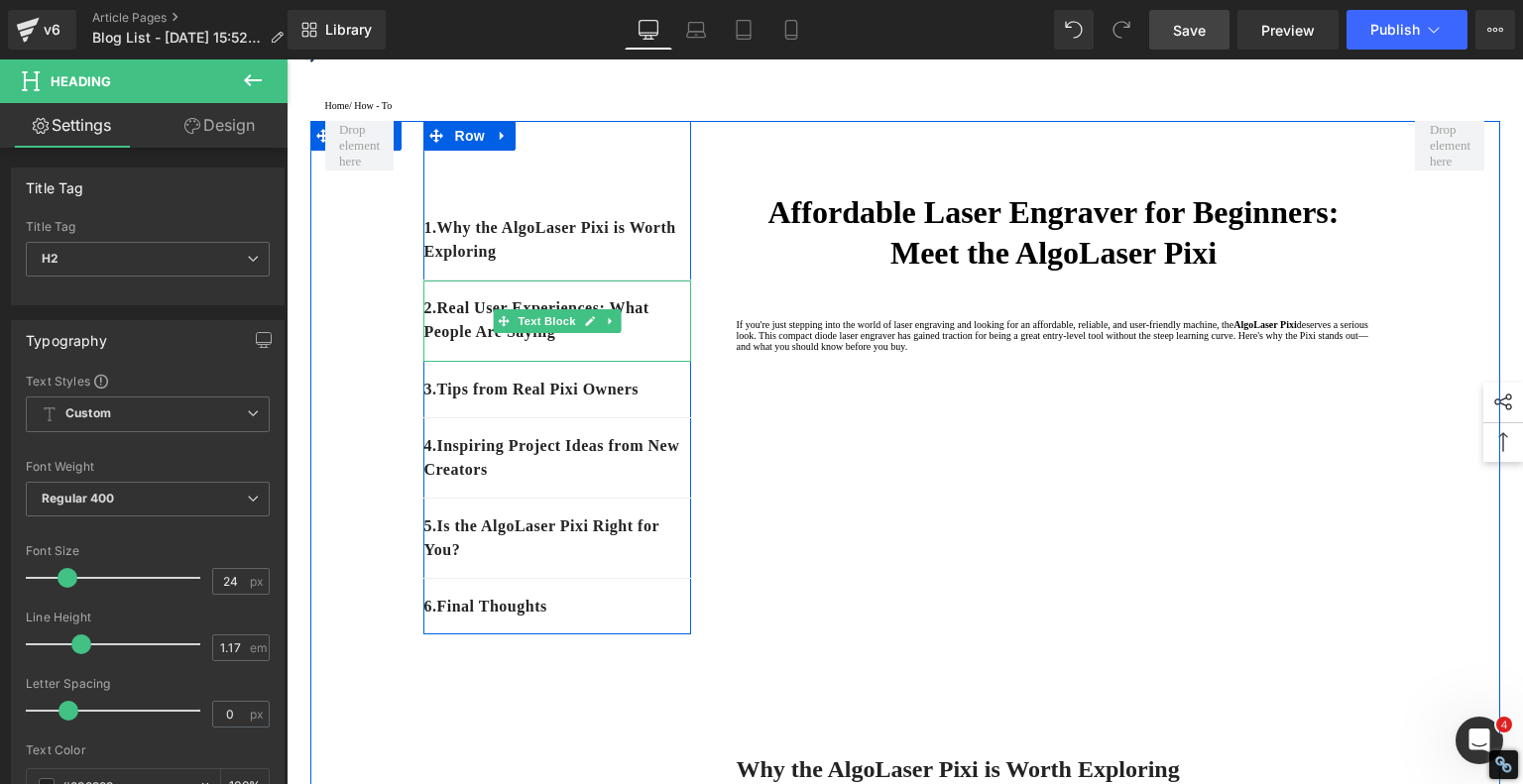 scroll, scrollTop: 396, scrollLeft: 0, axis: vertical 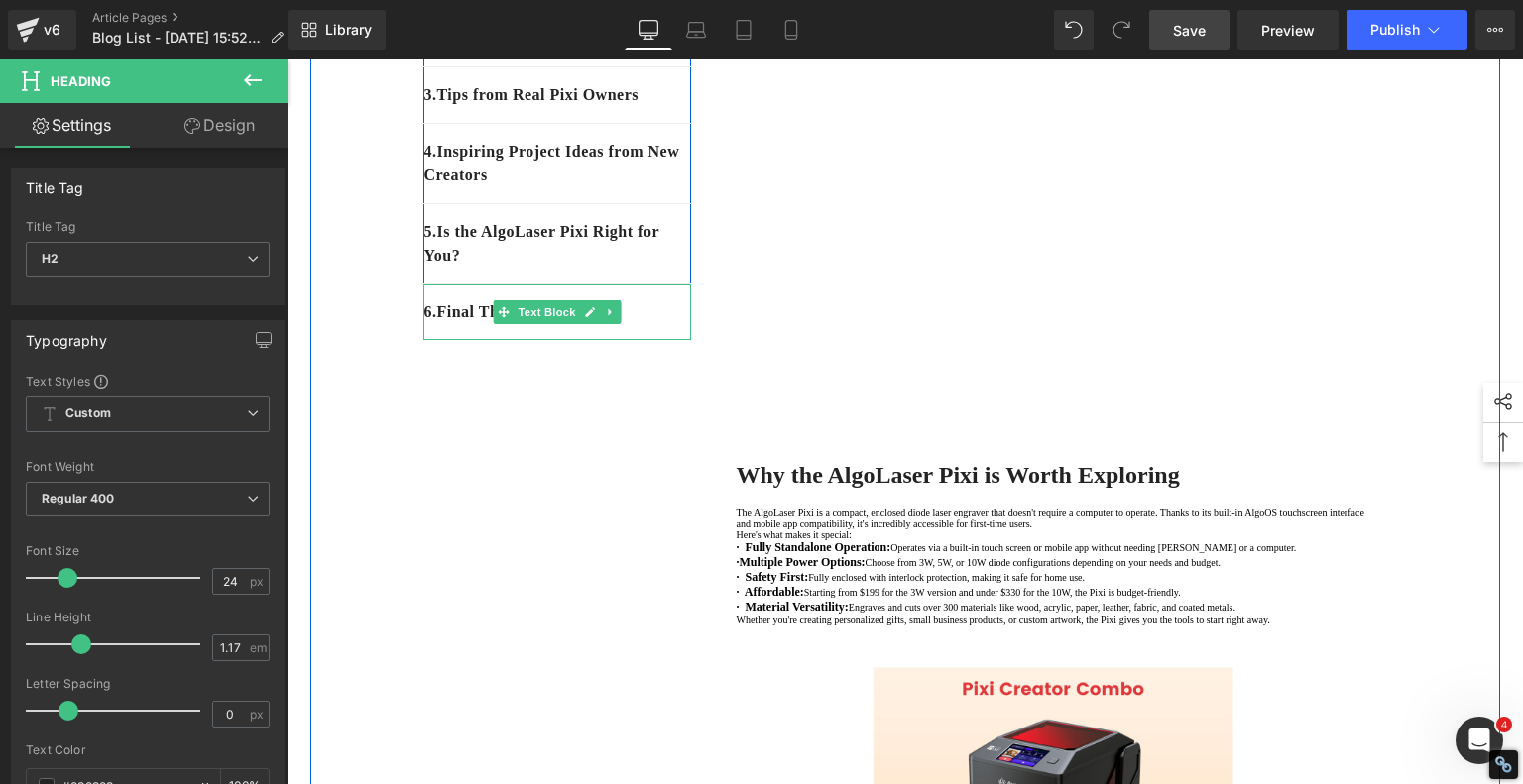 click on "6 .  Final Thoughts" at bounding box center [557, 312] 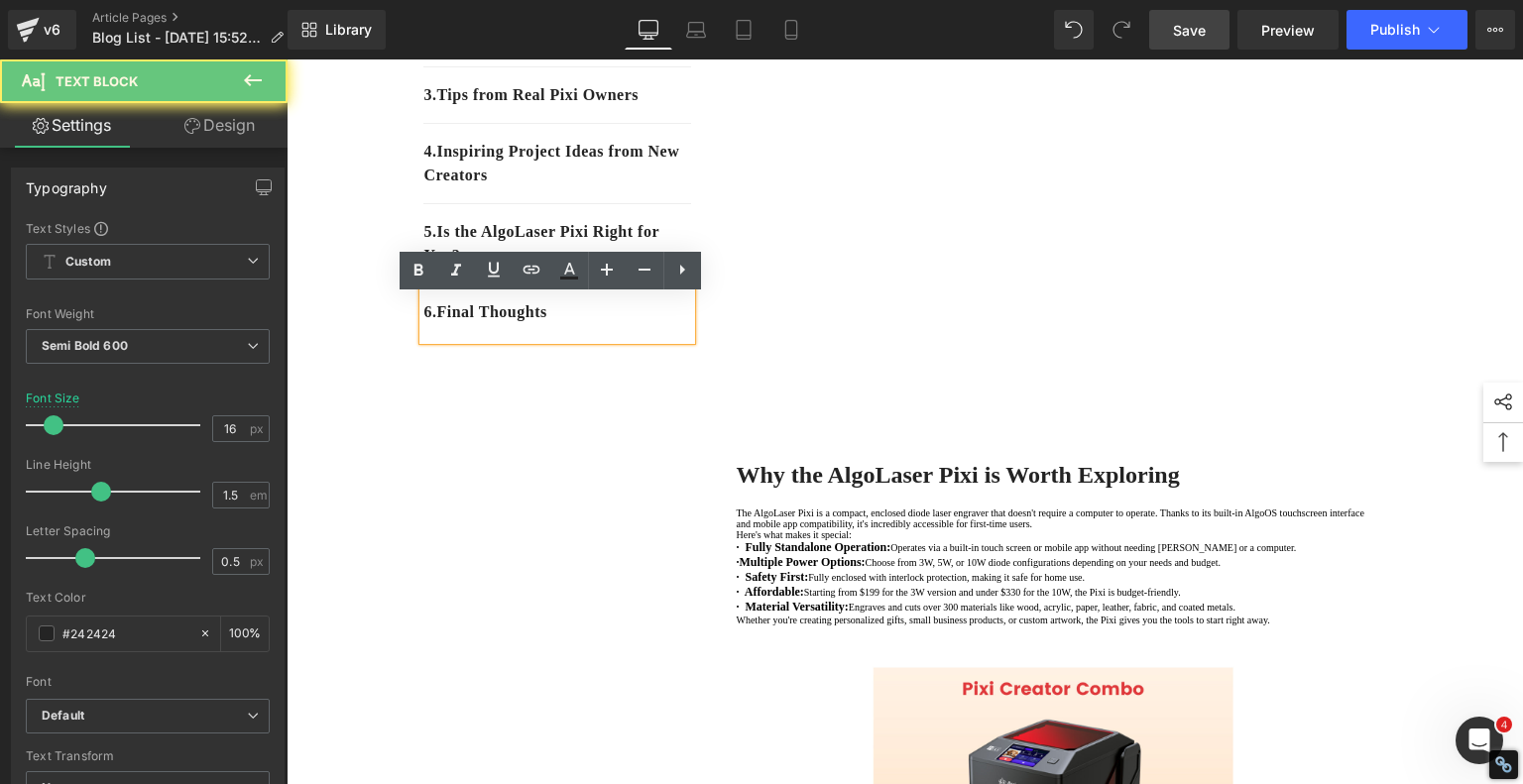 click on "6 .  Final Thoughts" at bounding box center (557, 312) 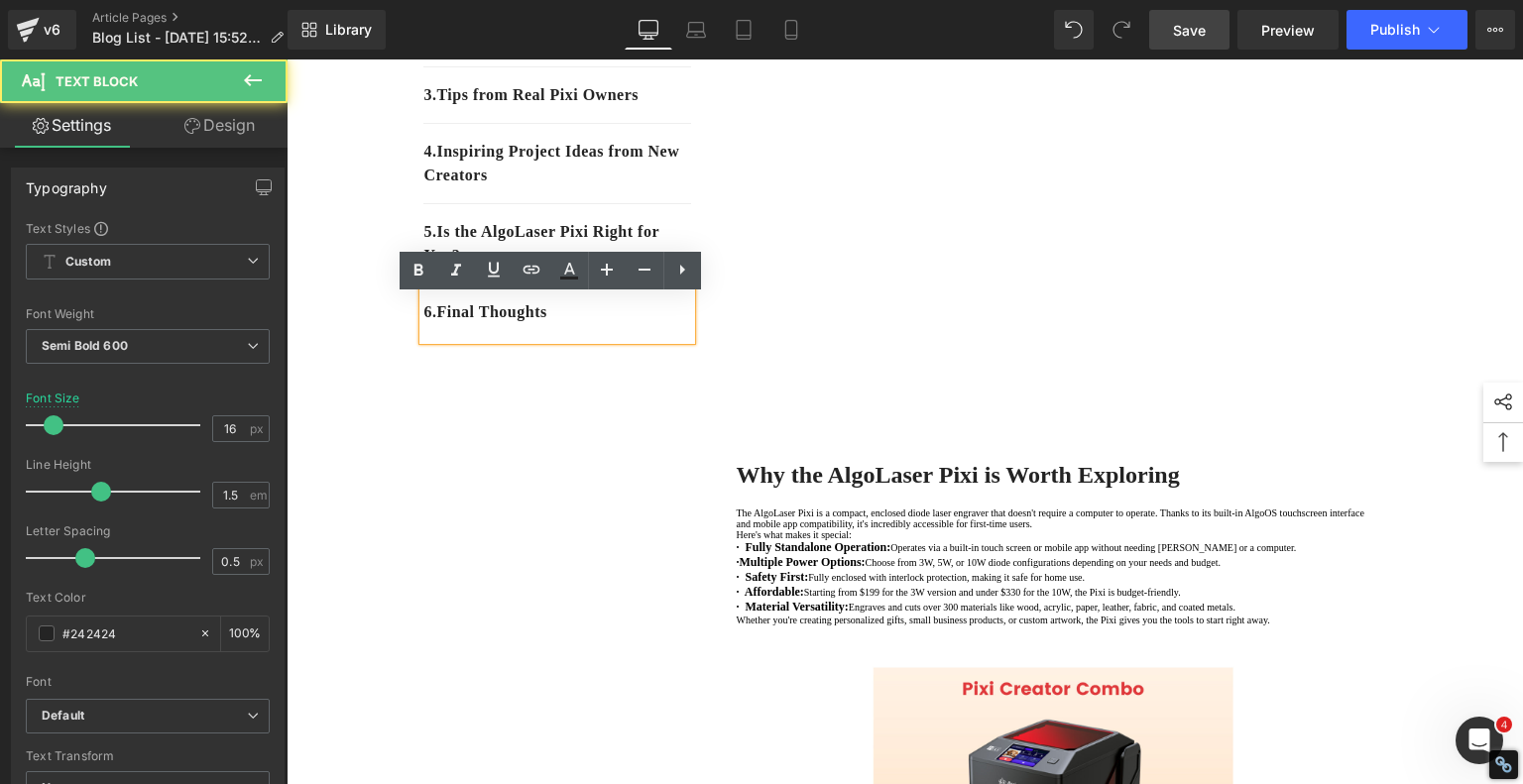click on "6 .  Final Thoughts" at bounding box center (557, 312) 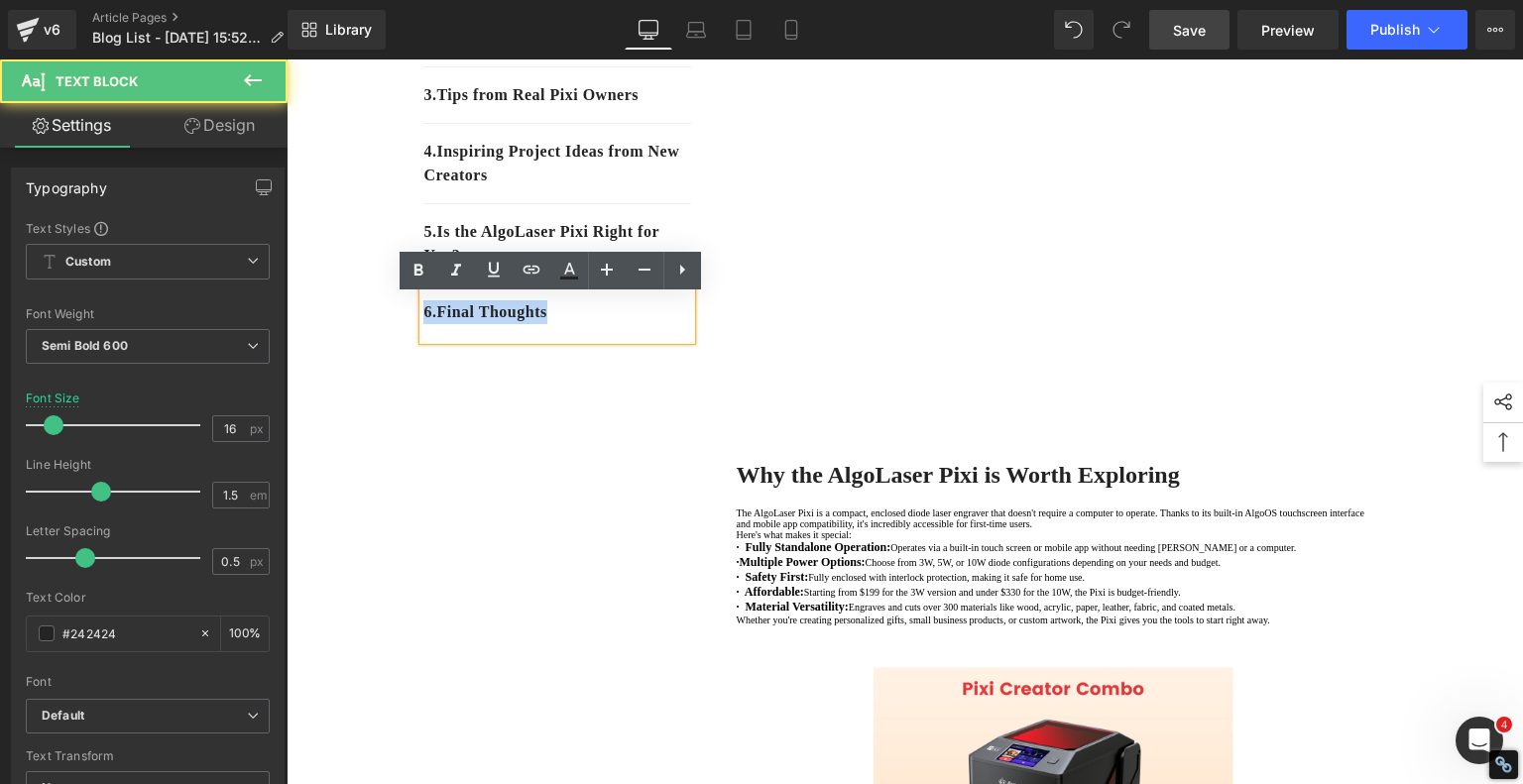 click on "6 .  Final Thoughts" at bounding box center (557, 312) 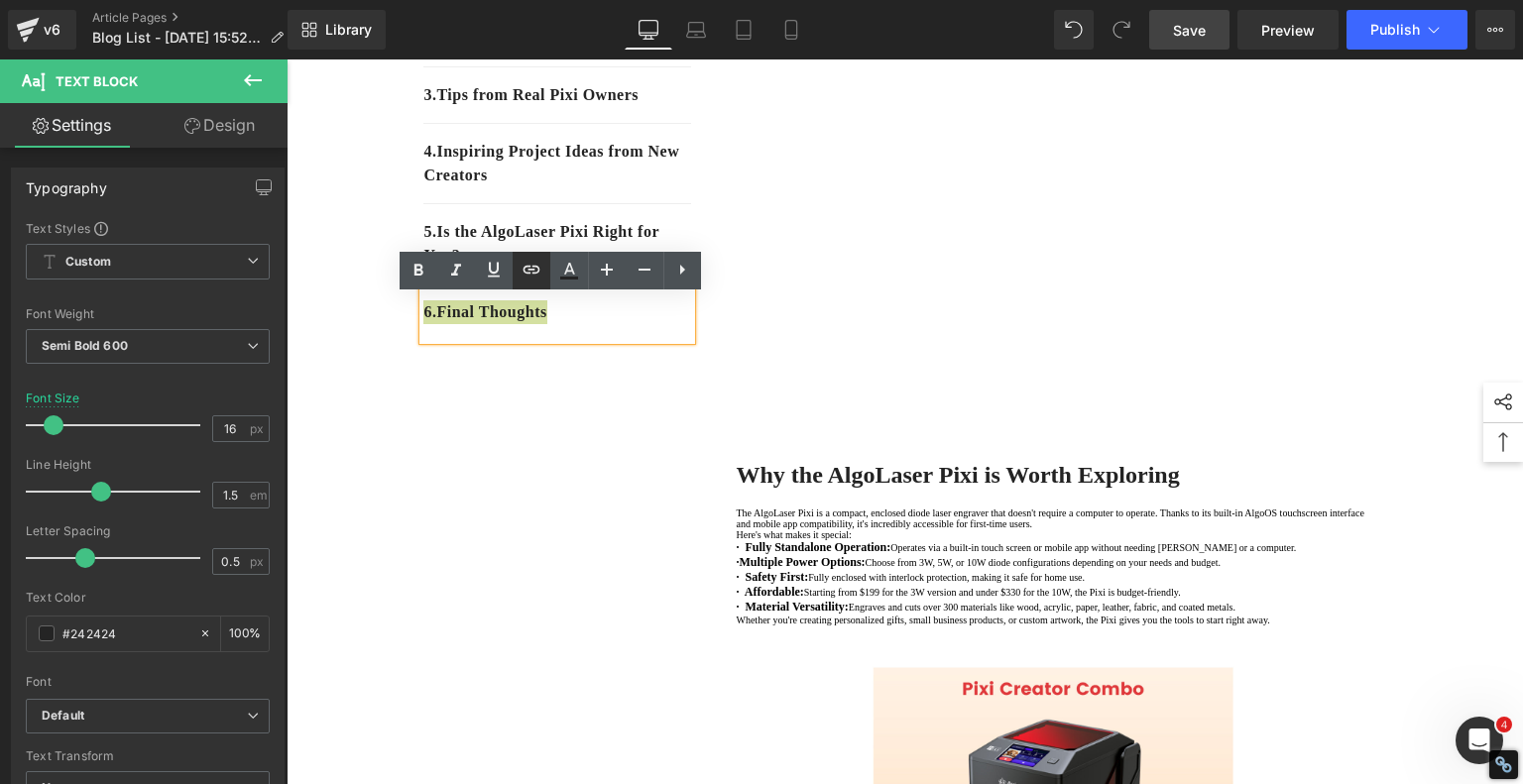 click 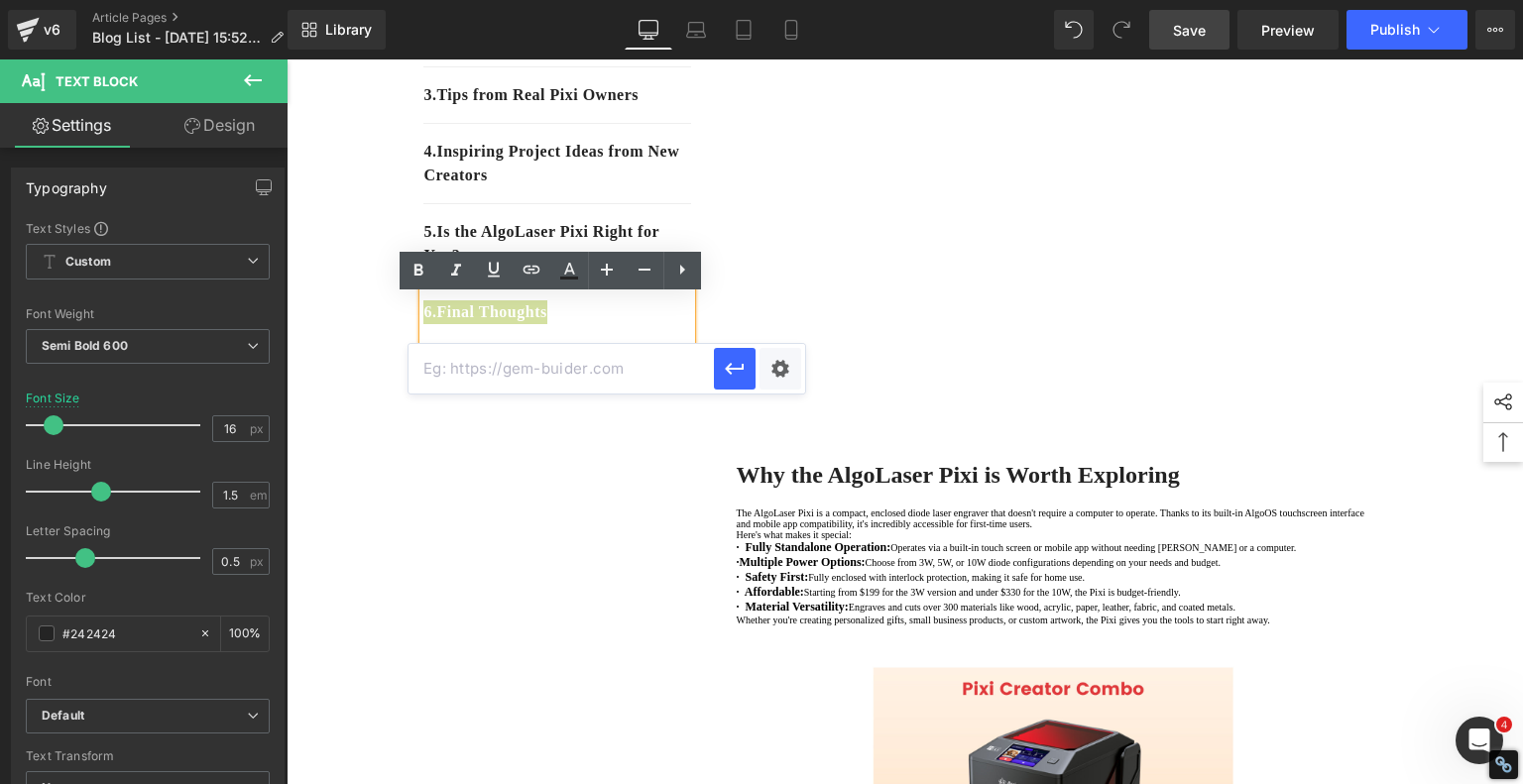 click at bounding box center (561, 369) 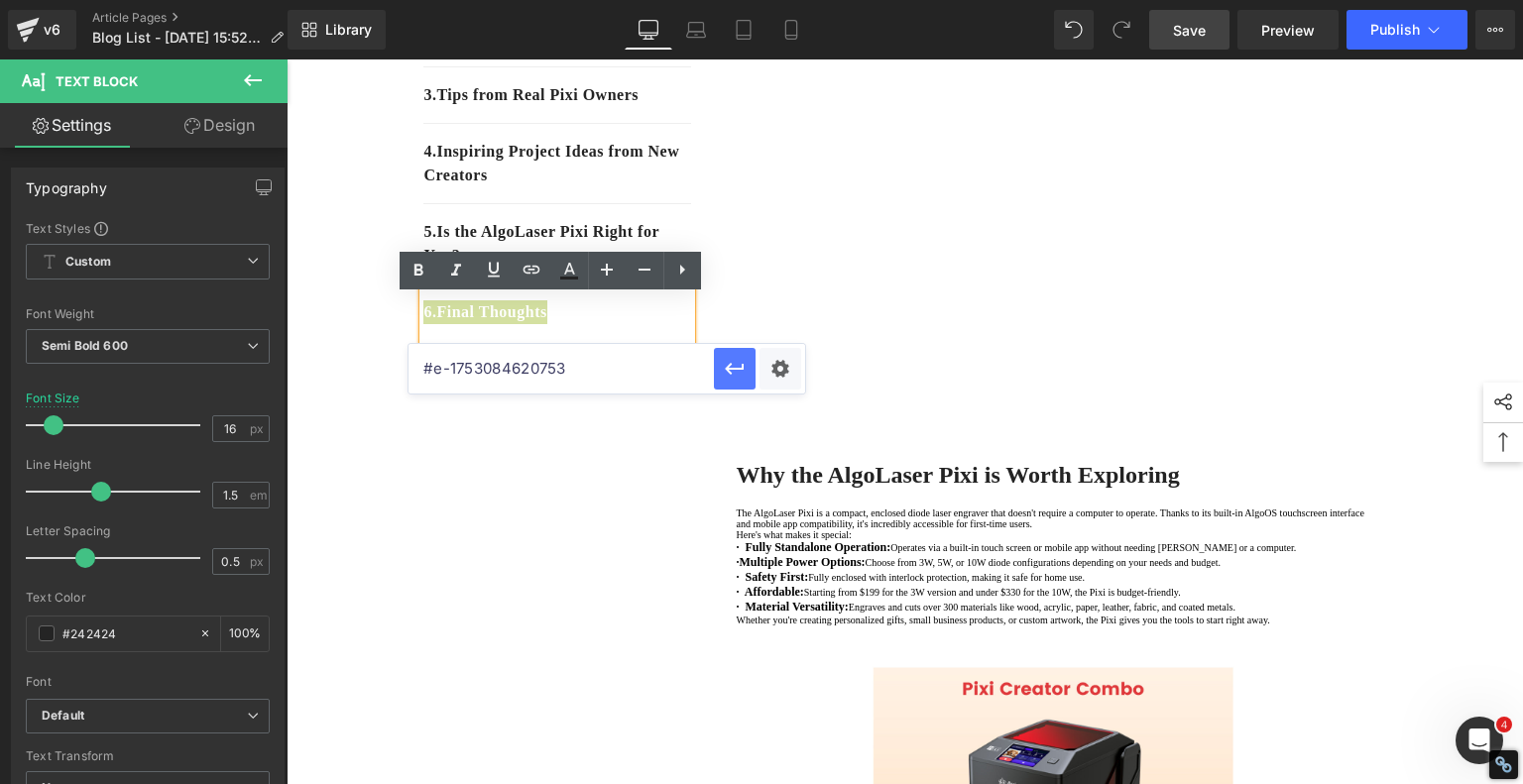 type on "#e-1753084620753" 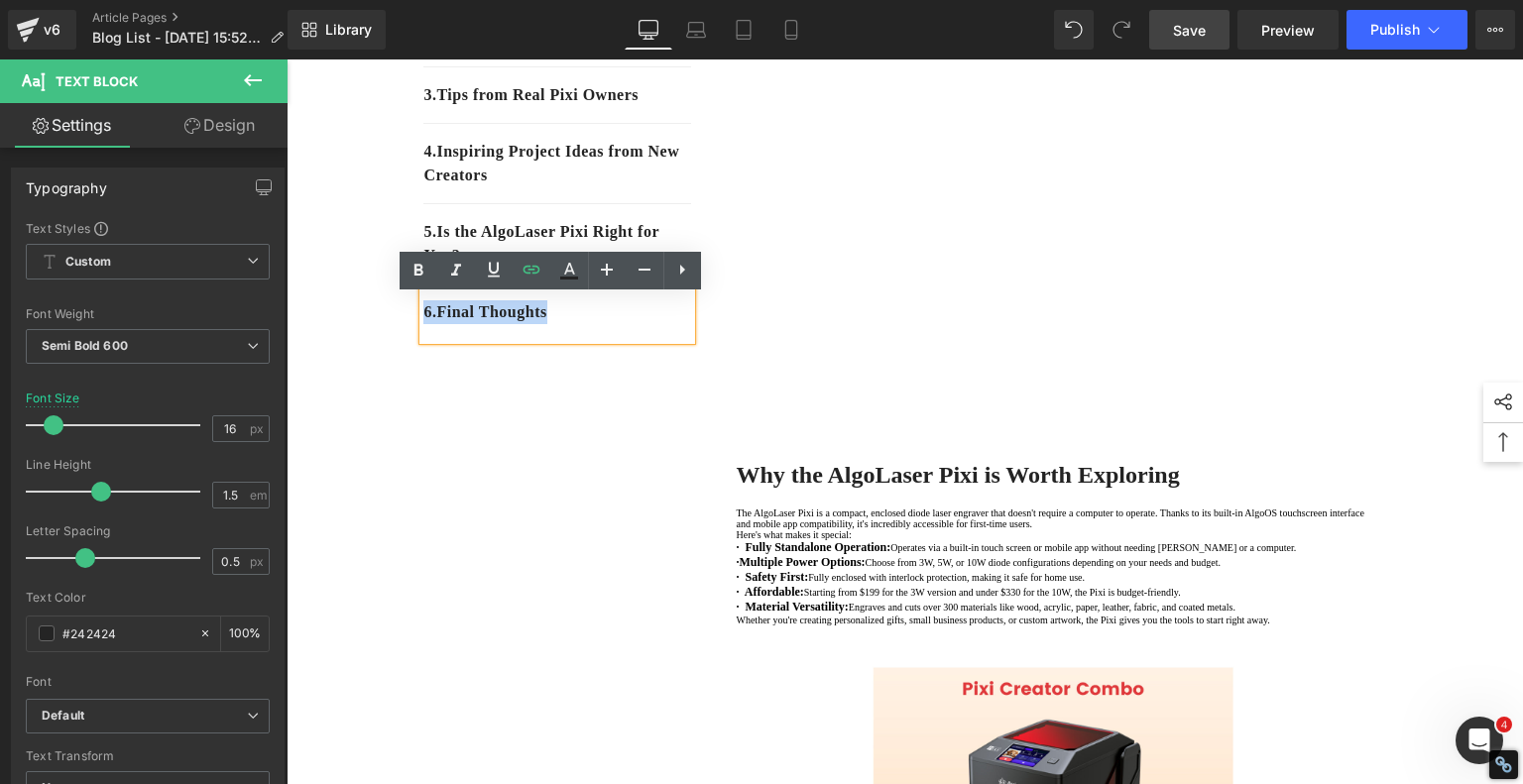 click on "1.  Why the AlgoLaser Pixi is Worth Exploring Text Block         2.  Real User Experiences: What People Are Saying Text Block         3.  Tips from Real Pixi Owners Text Block         4.  Inspiring Project Ideas from New Creators Text Block         5 .  Is the AlgoLaser Pixi Right for You? Text Block         6 .  Final Thoughts Text Block         Row   80px       Affordable Laser Engraver for Beginners: Meet the AlgoLaser Pixi Heading         If you're just stepping into the world of laser engraving and looking for an affordable, reliable, and user-friendly machine, the  AlgoLaser Pixi  deserves a serious look. T his compact diode laser engraver has gained traction for being a great entry-level tool without the steep learning curve. Here's why the Pixi stands out—and what you should know before you buy. Text Block
Youtube         Row         Why the AlgoLaser Pixi is Worth Exploring Heading         Here's what makes it special: ·  Fully Standalone Operation: ·   Multiple Power Options:" at bounding box center [905, 1293] 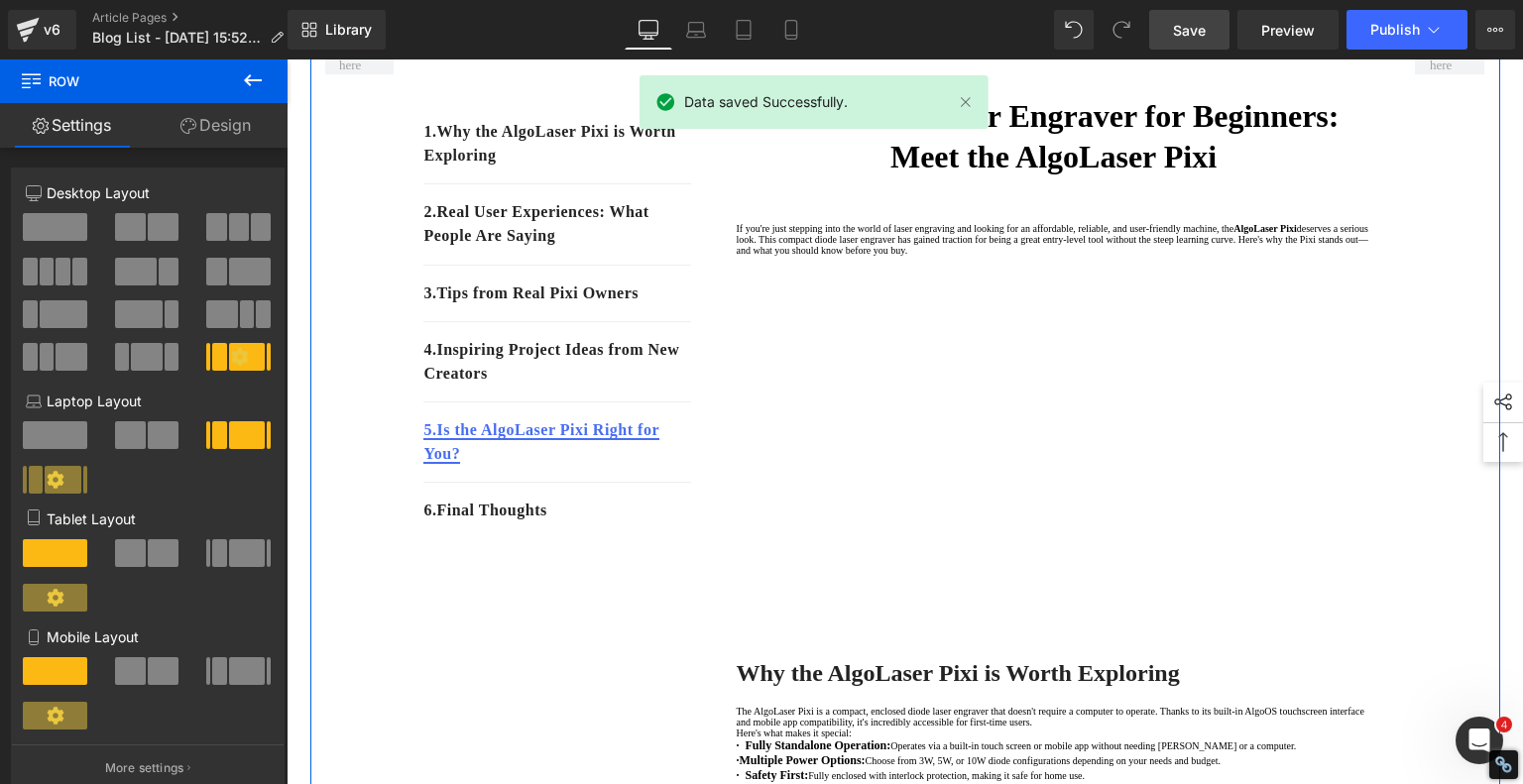 scroll, scrollTop: 0, scrollLeft: 0, axis: both 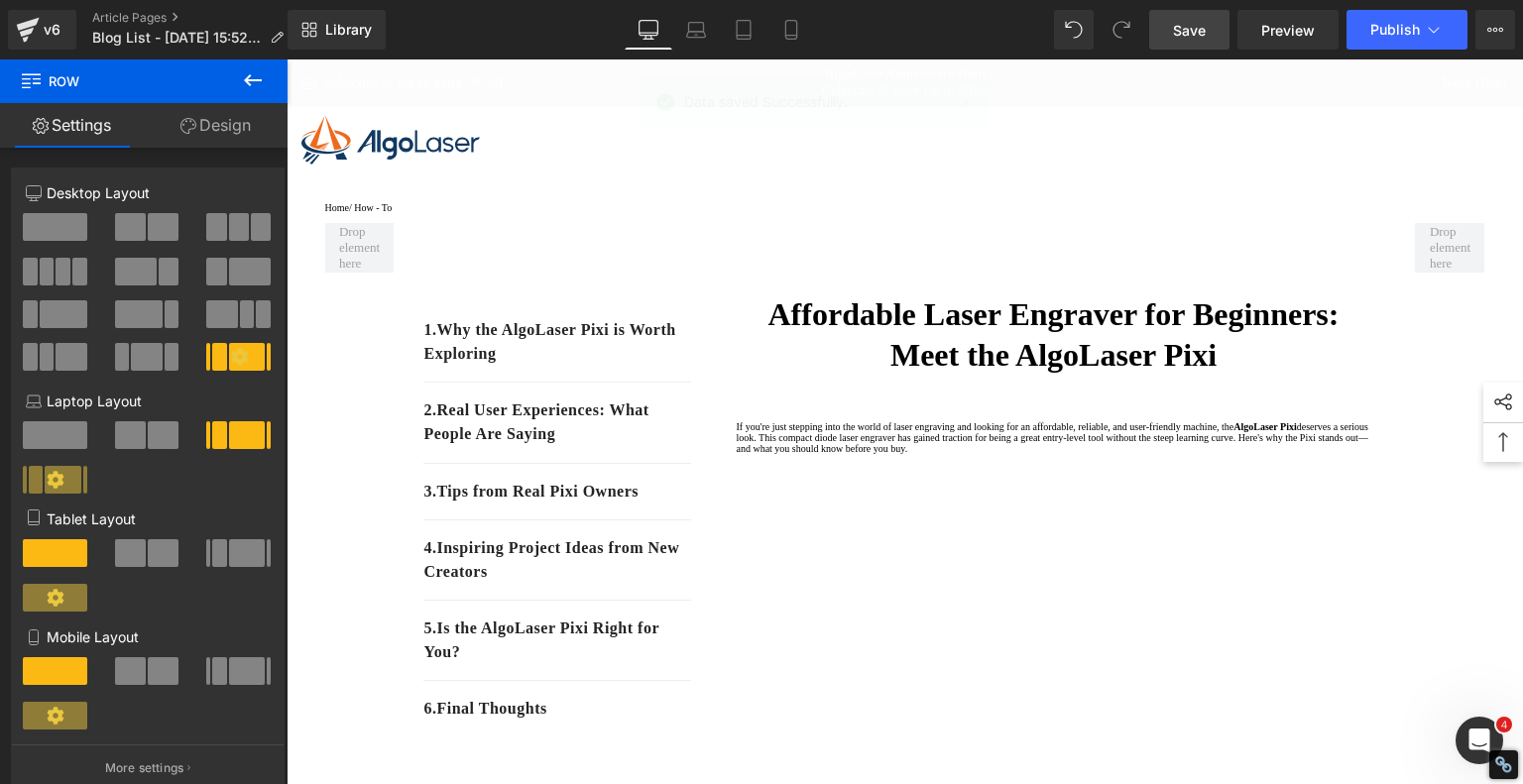click on "Save" at bounding box center (1189, 30) 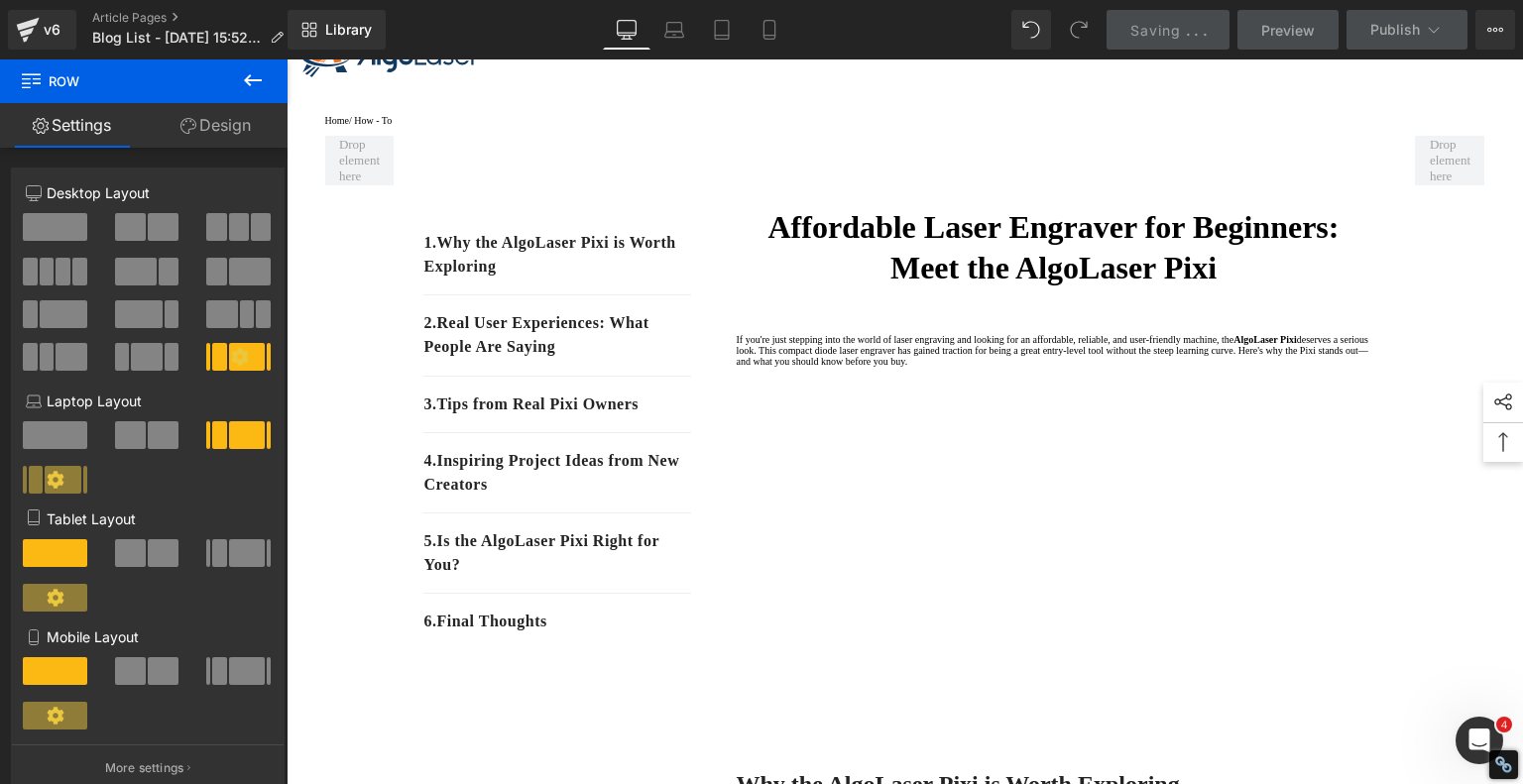 scroll, scrollTop: 99, scrollLeft: 0, axis: vertical 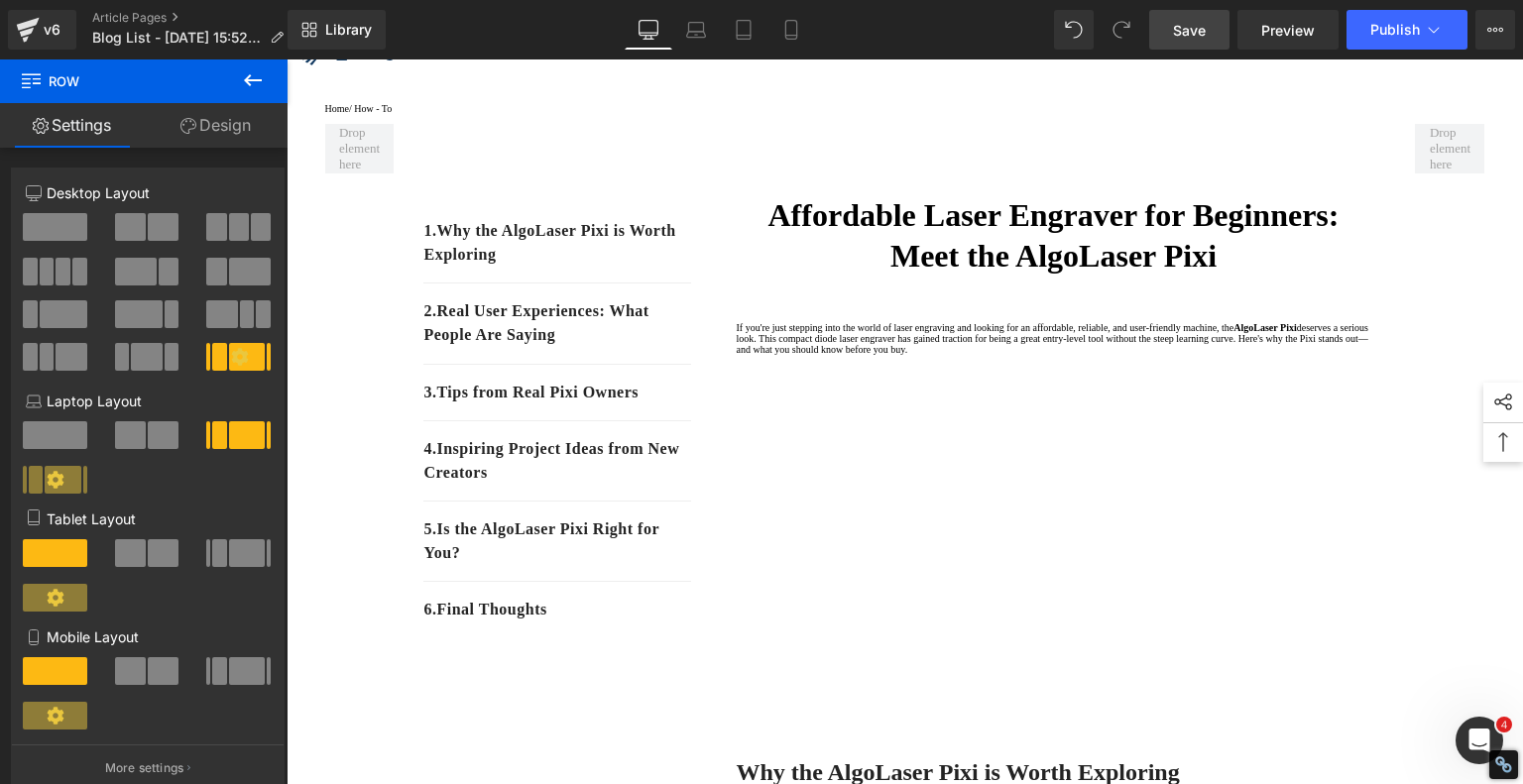 click on "Save" at bounding box center [1189, 30] 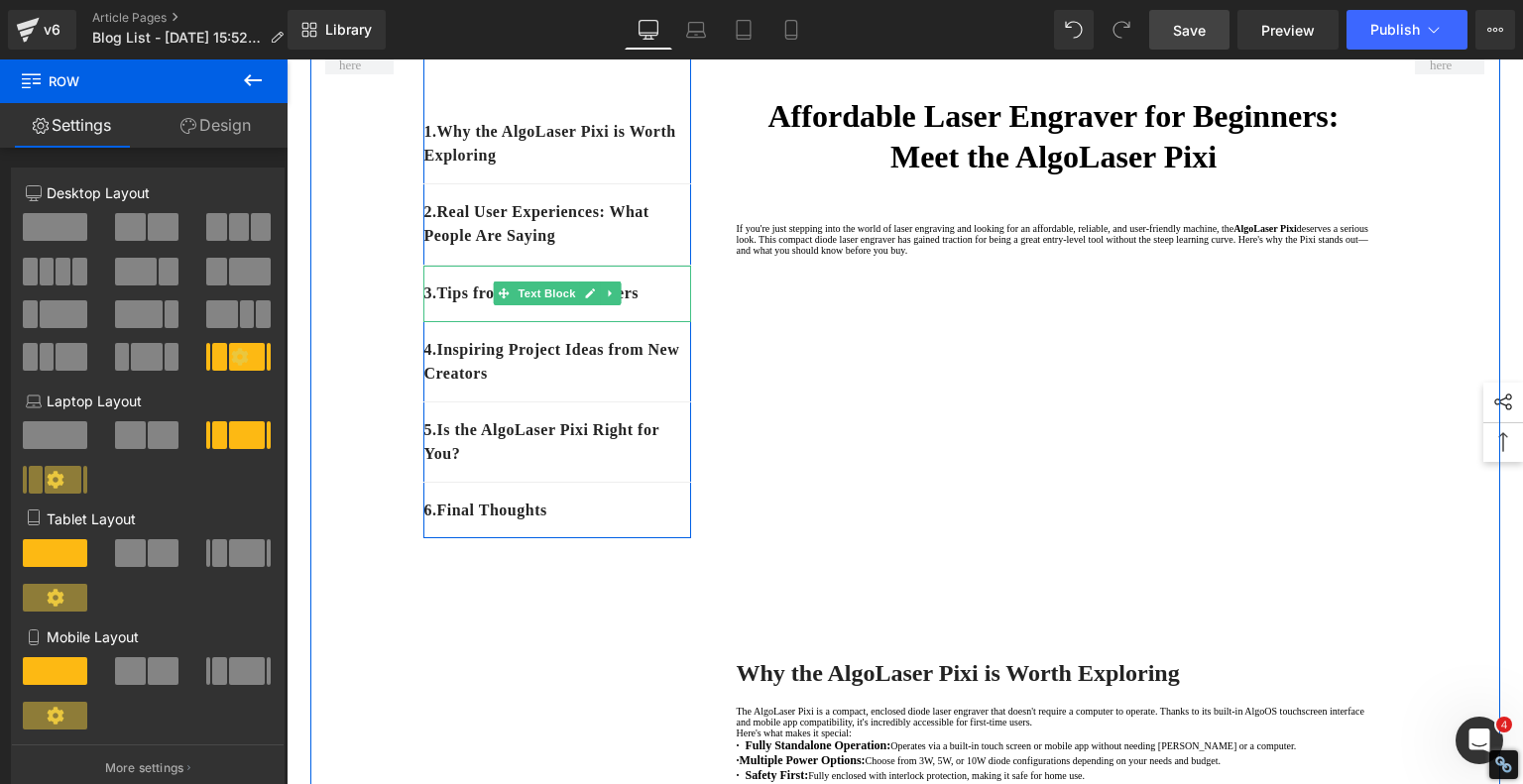 scroll, scrollTop: 0, scrollLeft: 0, axis: both 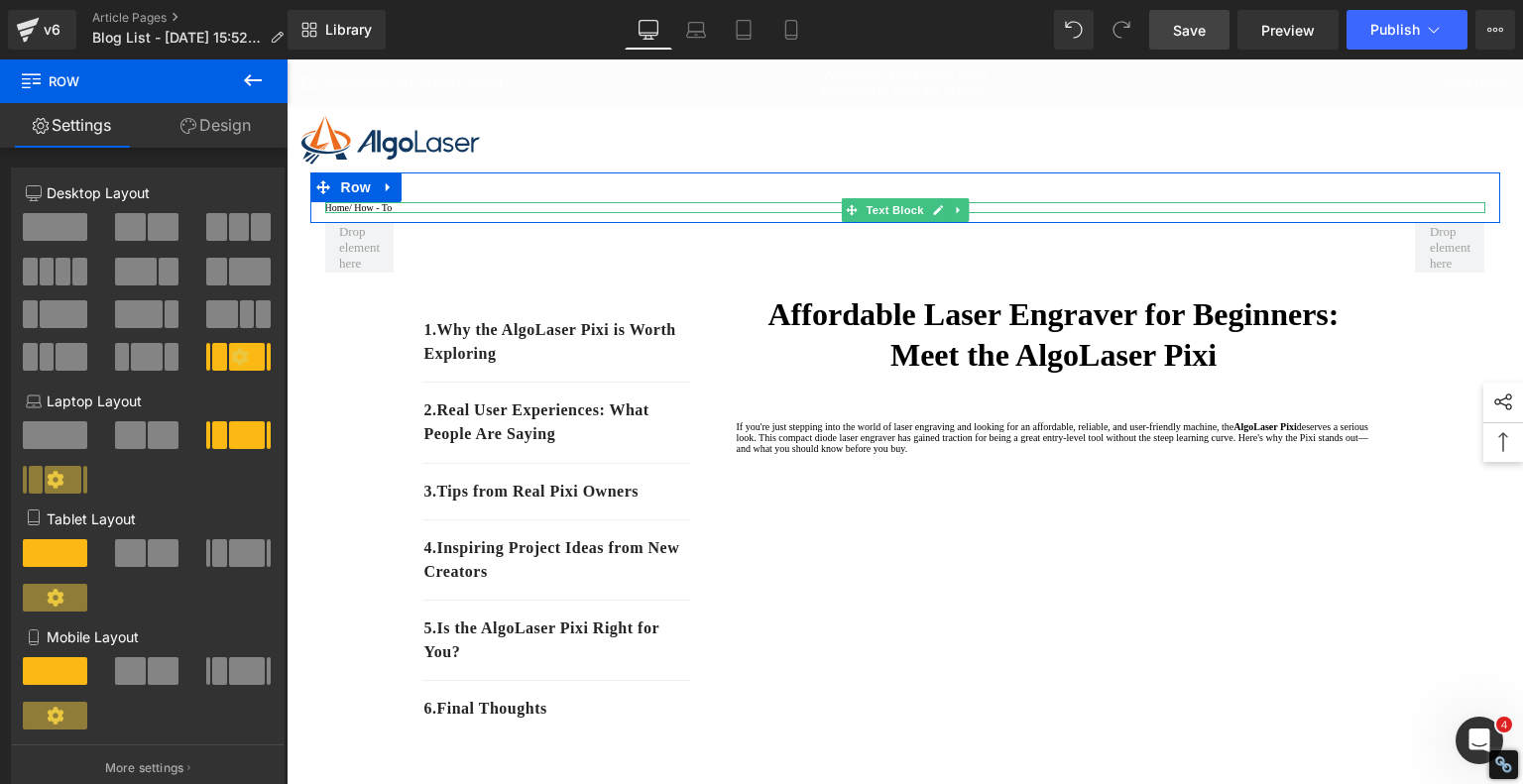 click on "Home  / How - To" at bounding box center (905, 207) 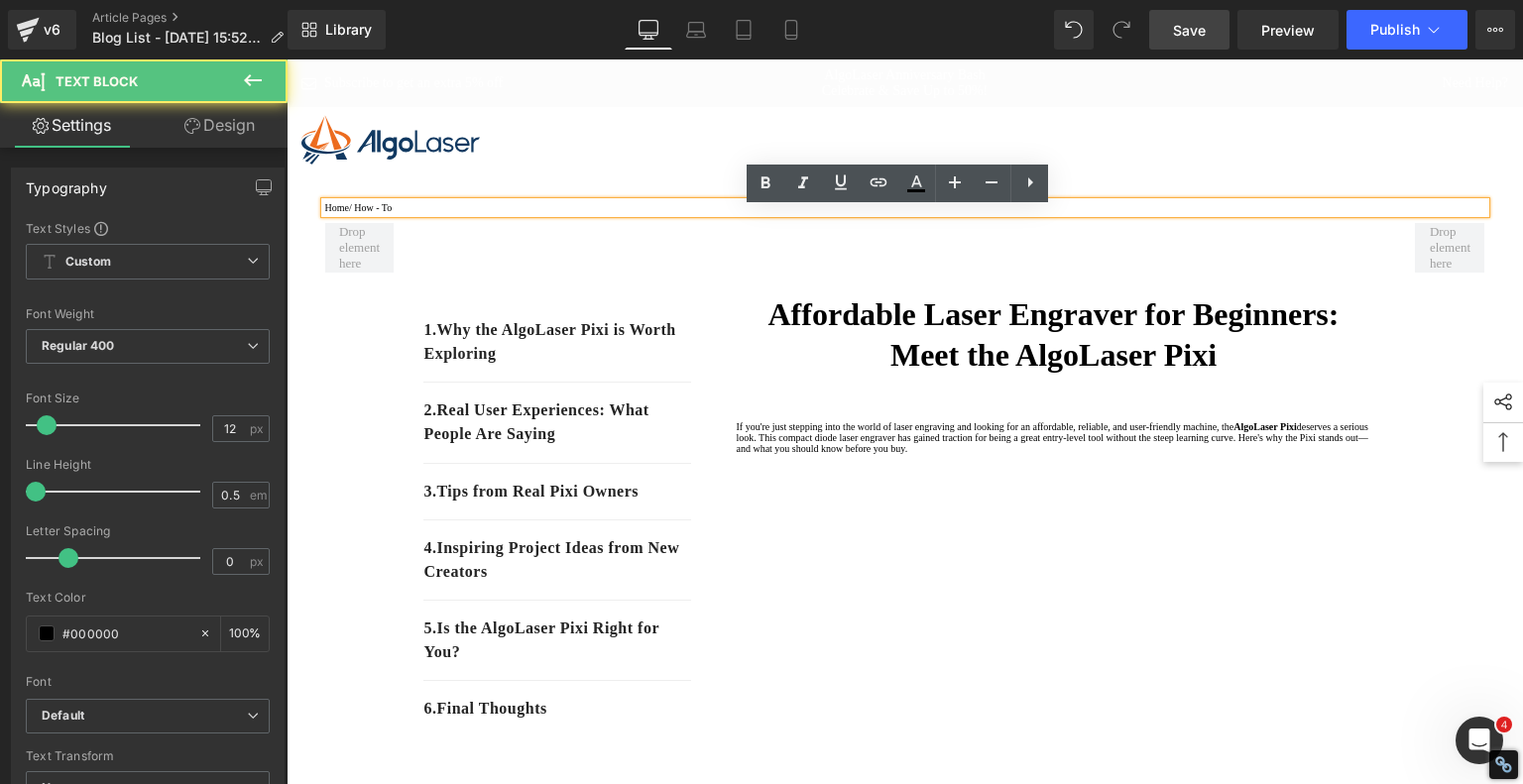 click on "Home  / How - To" at bounding box center [905, 207] 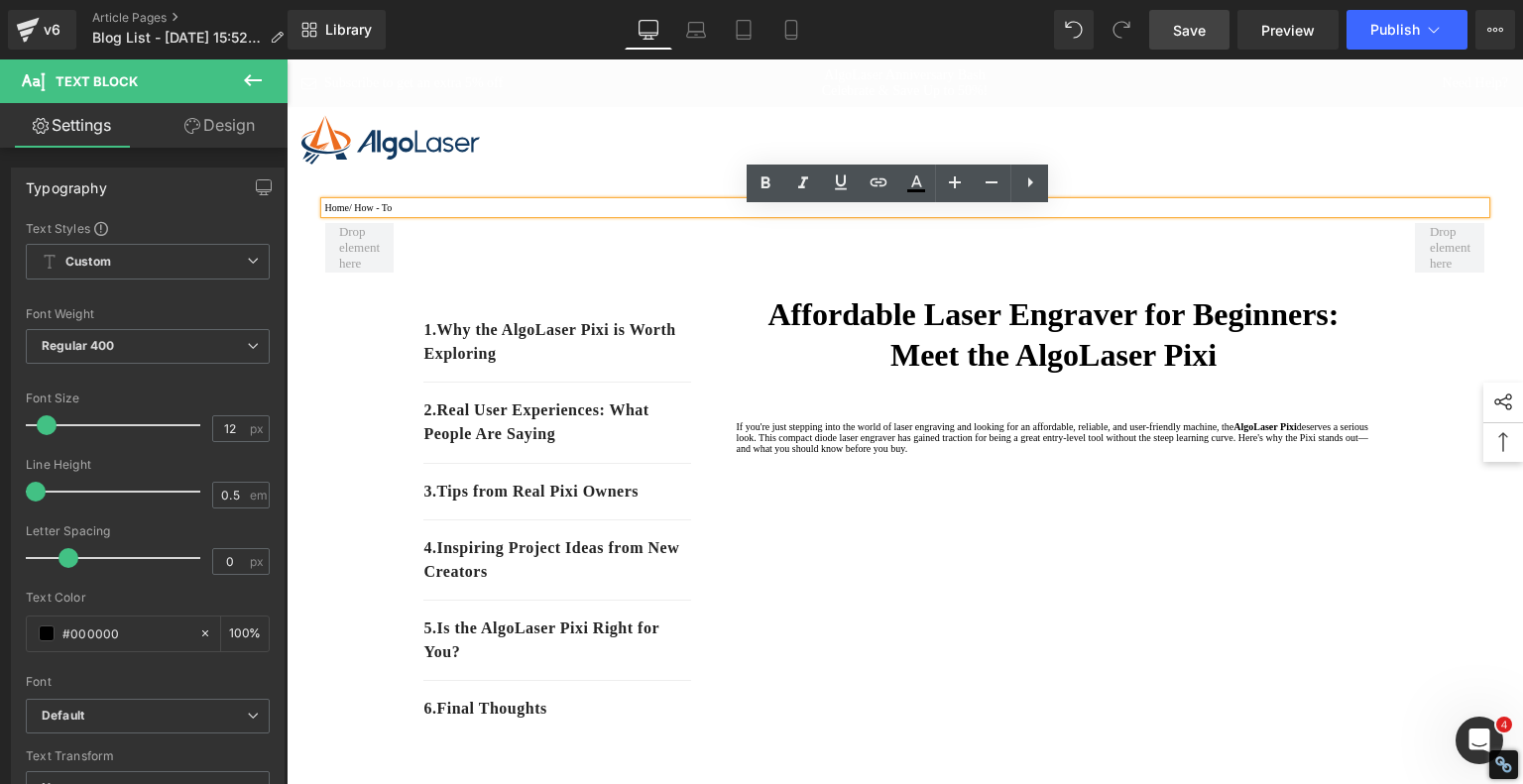 drag, startPoint x: 409, startPoint y: 217, endPoint x: 363, endPoint y: 220, distance: 46.09772 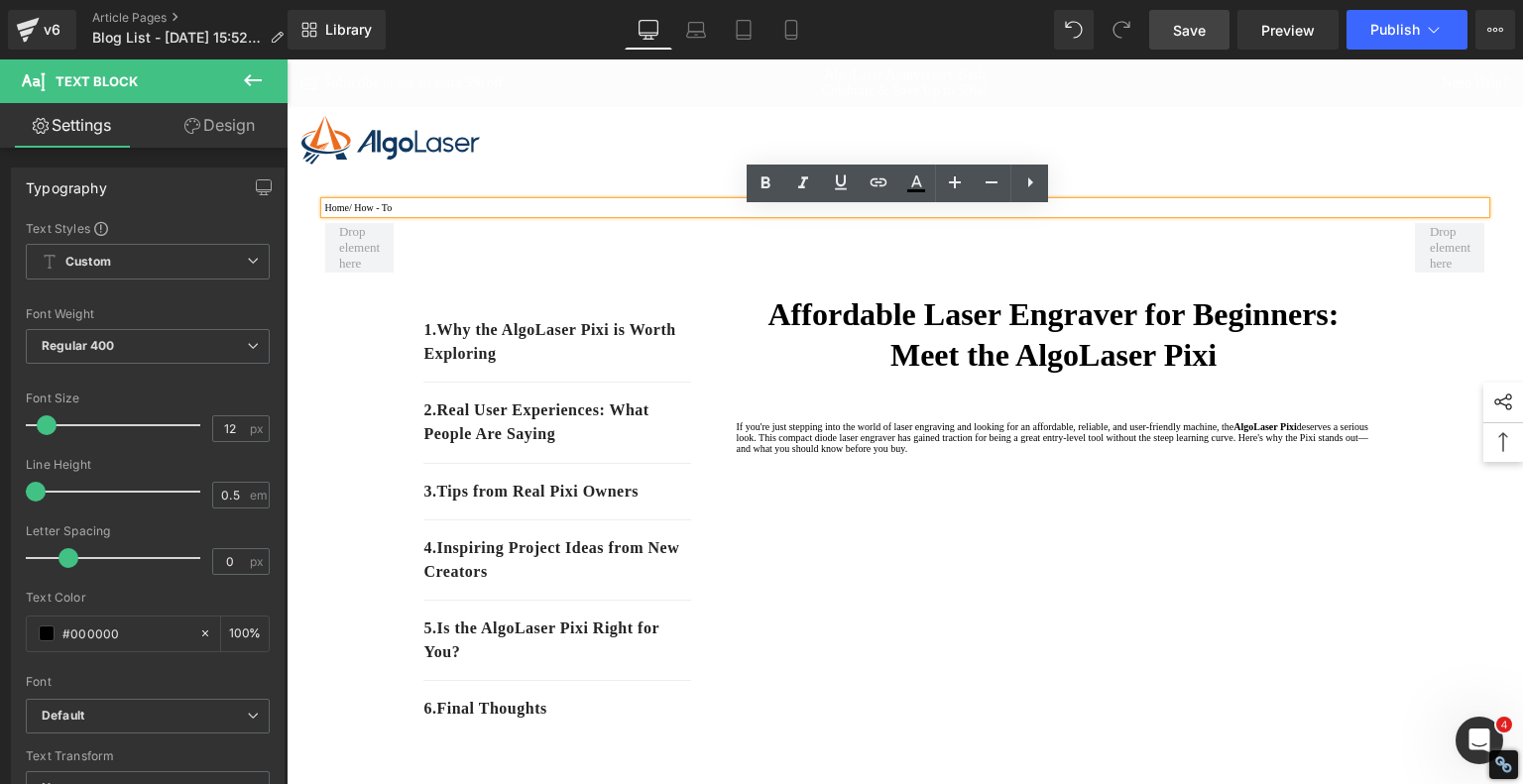 click on "Home  / How - To" at bounding box center [905, 207] 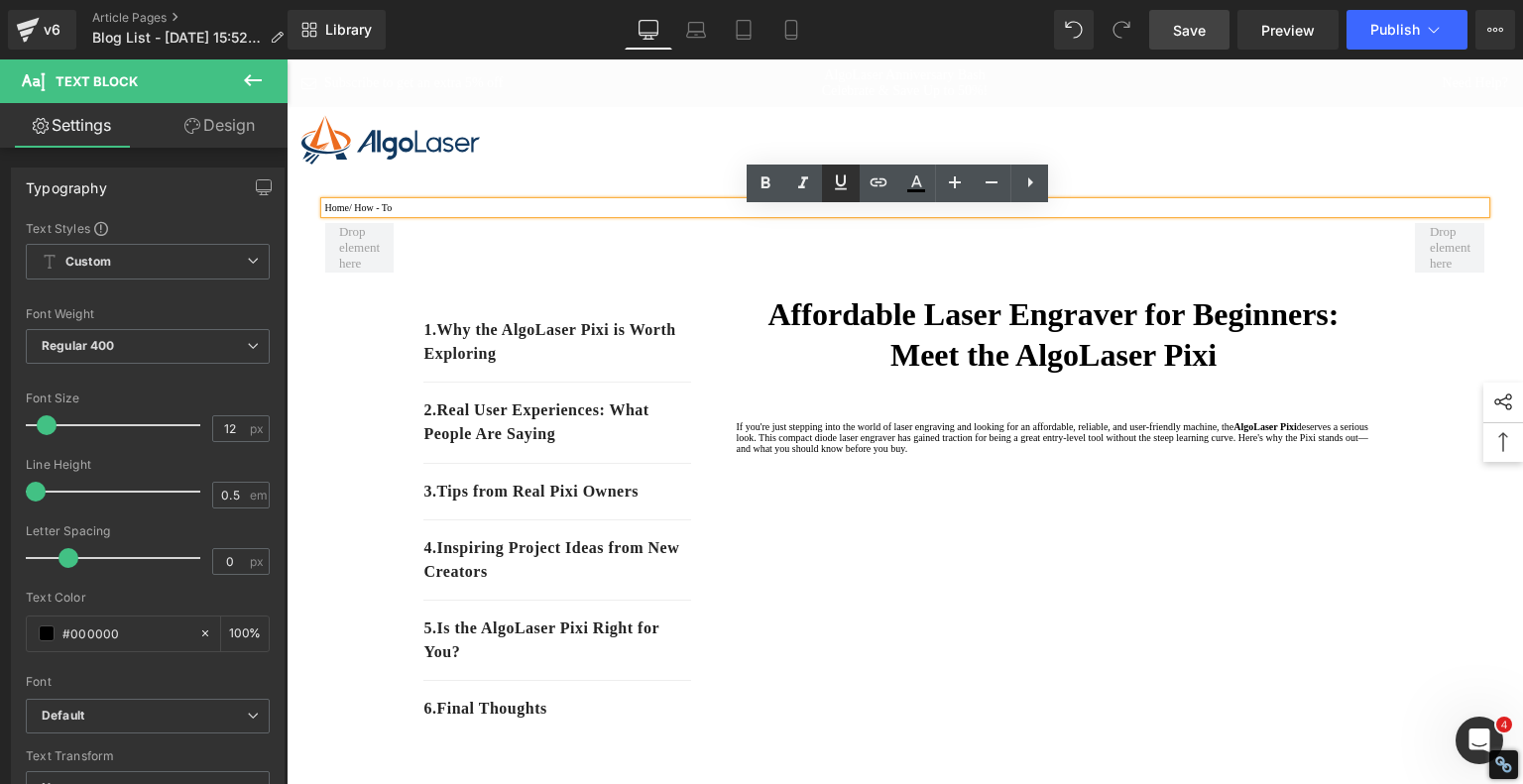 drag, startPoint x: 884, startPoint y: 182, endPoint x: 825, endPoint y: 195, distance: 60.41523 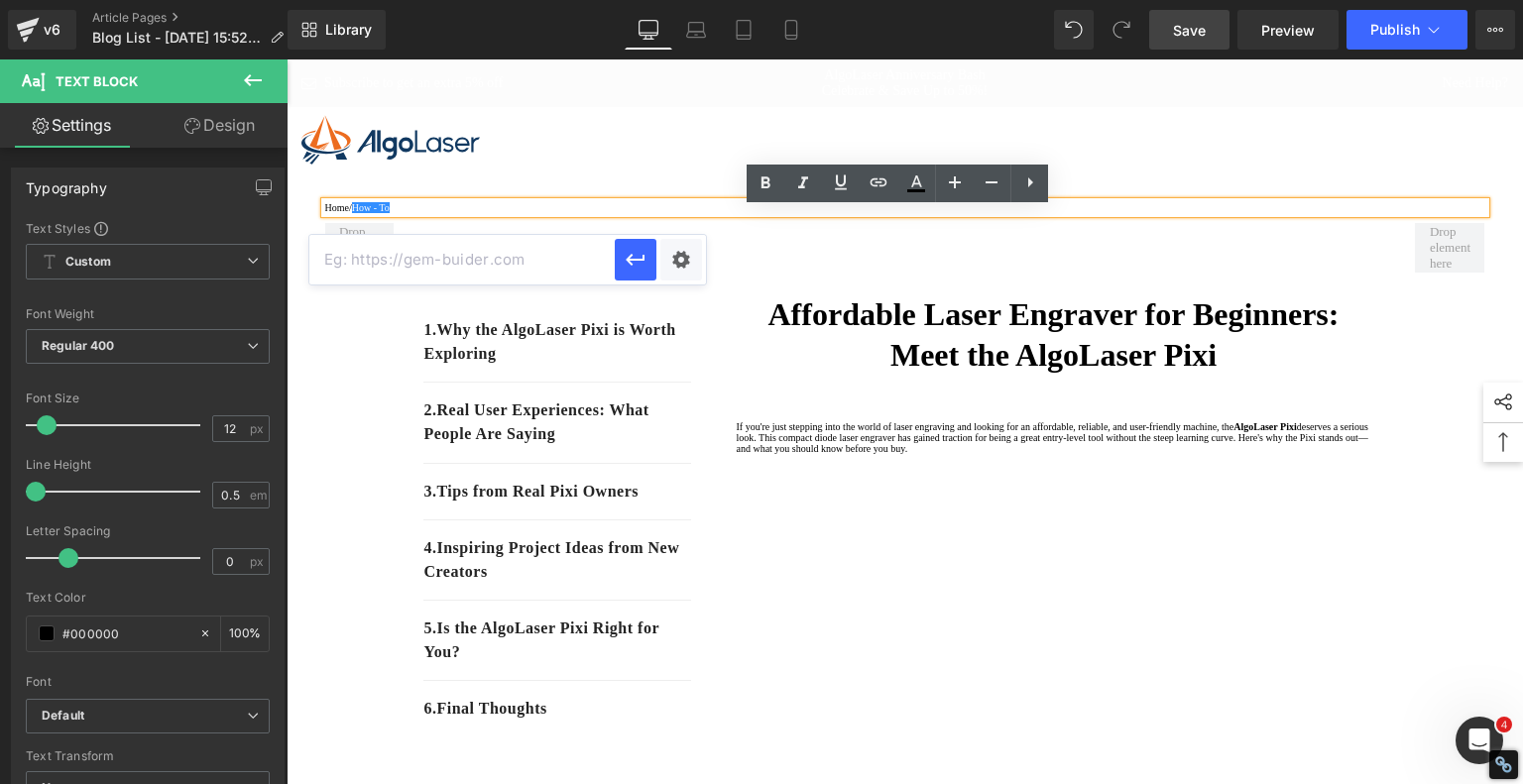 click at bounding box center (462, 260) 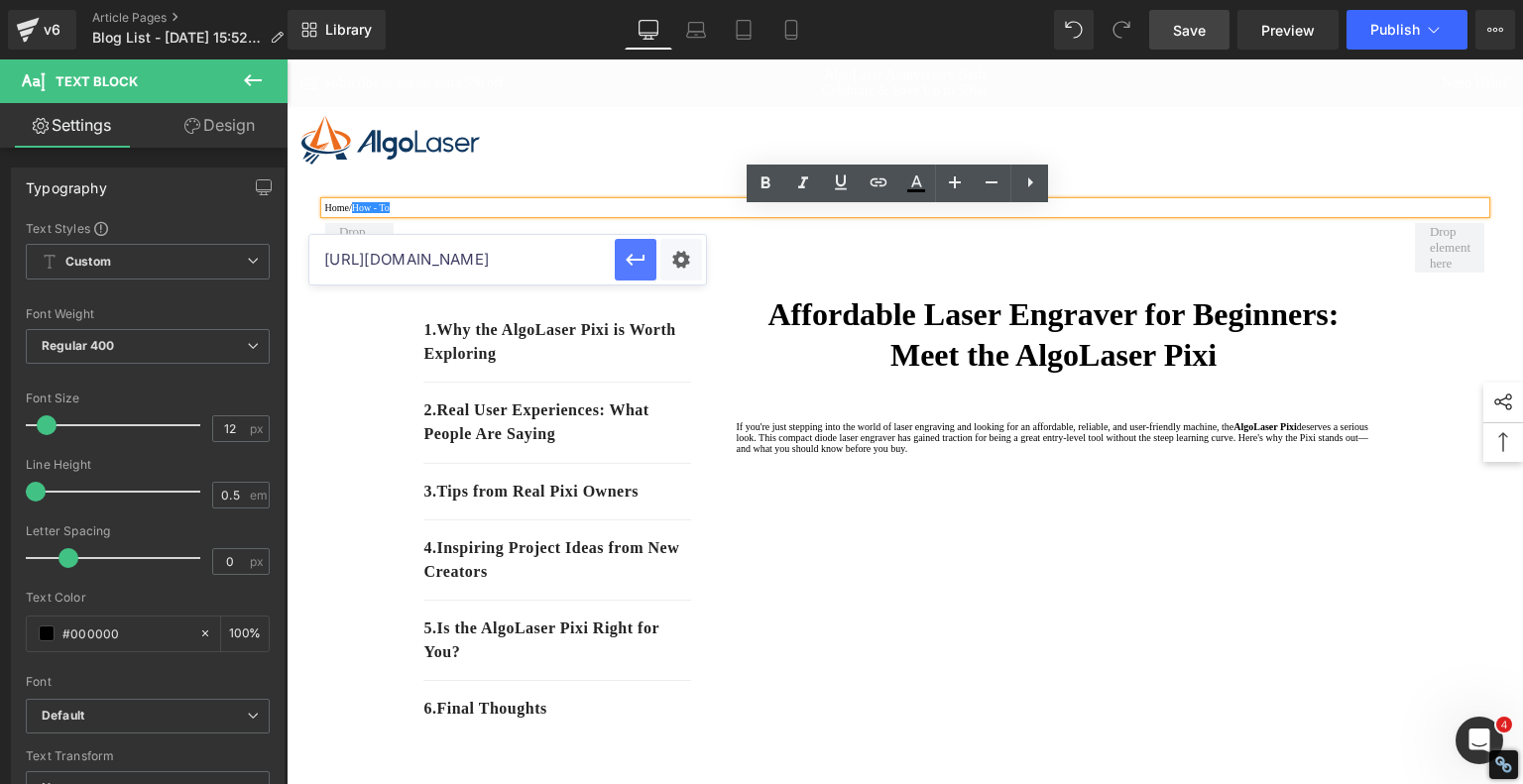 click at bounding box center (636, 260) 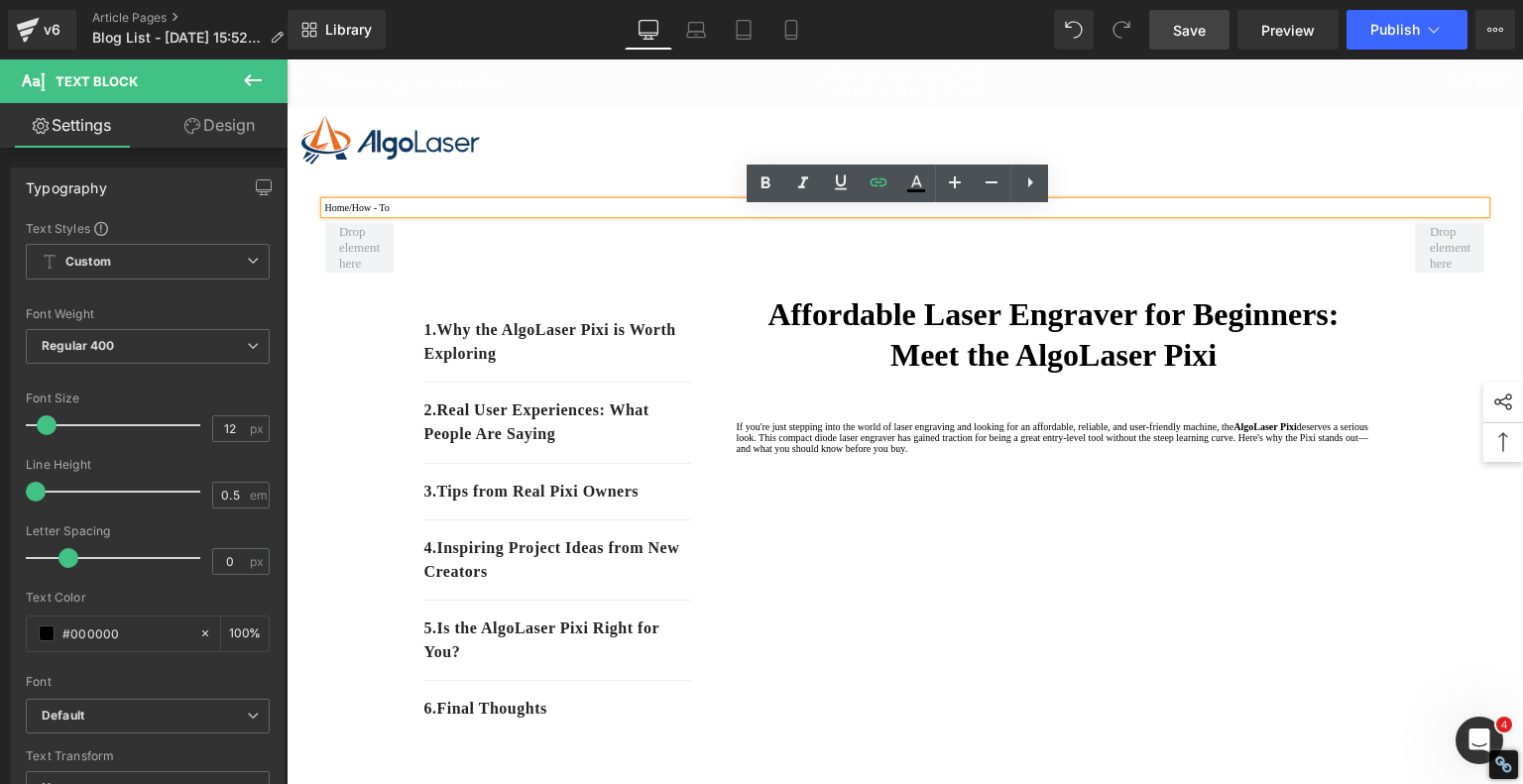 click on "Subscribe to get an extra 5% off
AlgoLaser Anniversary Bash Celebrate & Save Up to 50%!
Need Help?" at bounding box center (904, 83) 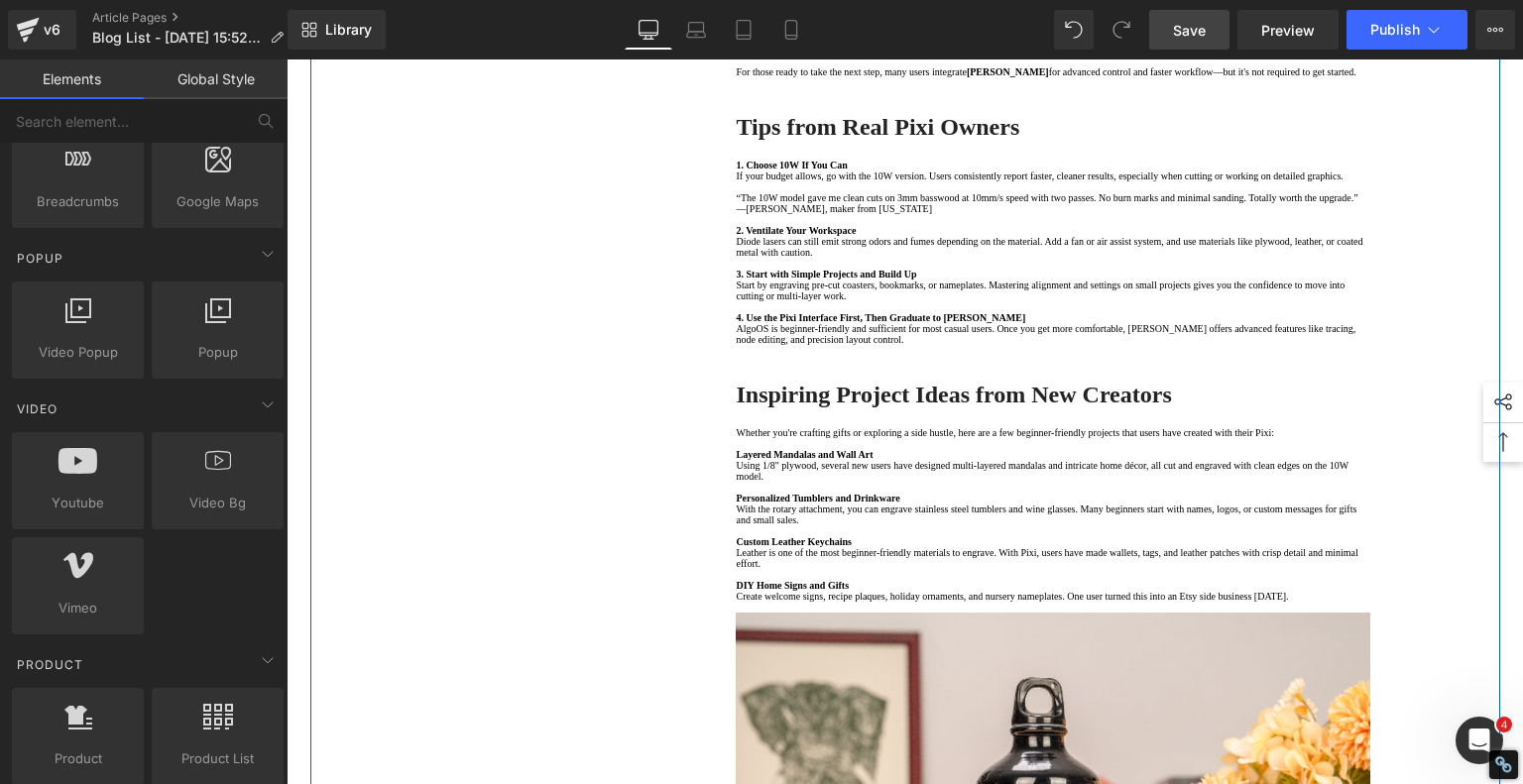 scroll, scrollTop: 1883, scrollLeft: 0, axis: vertical 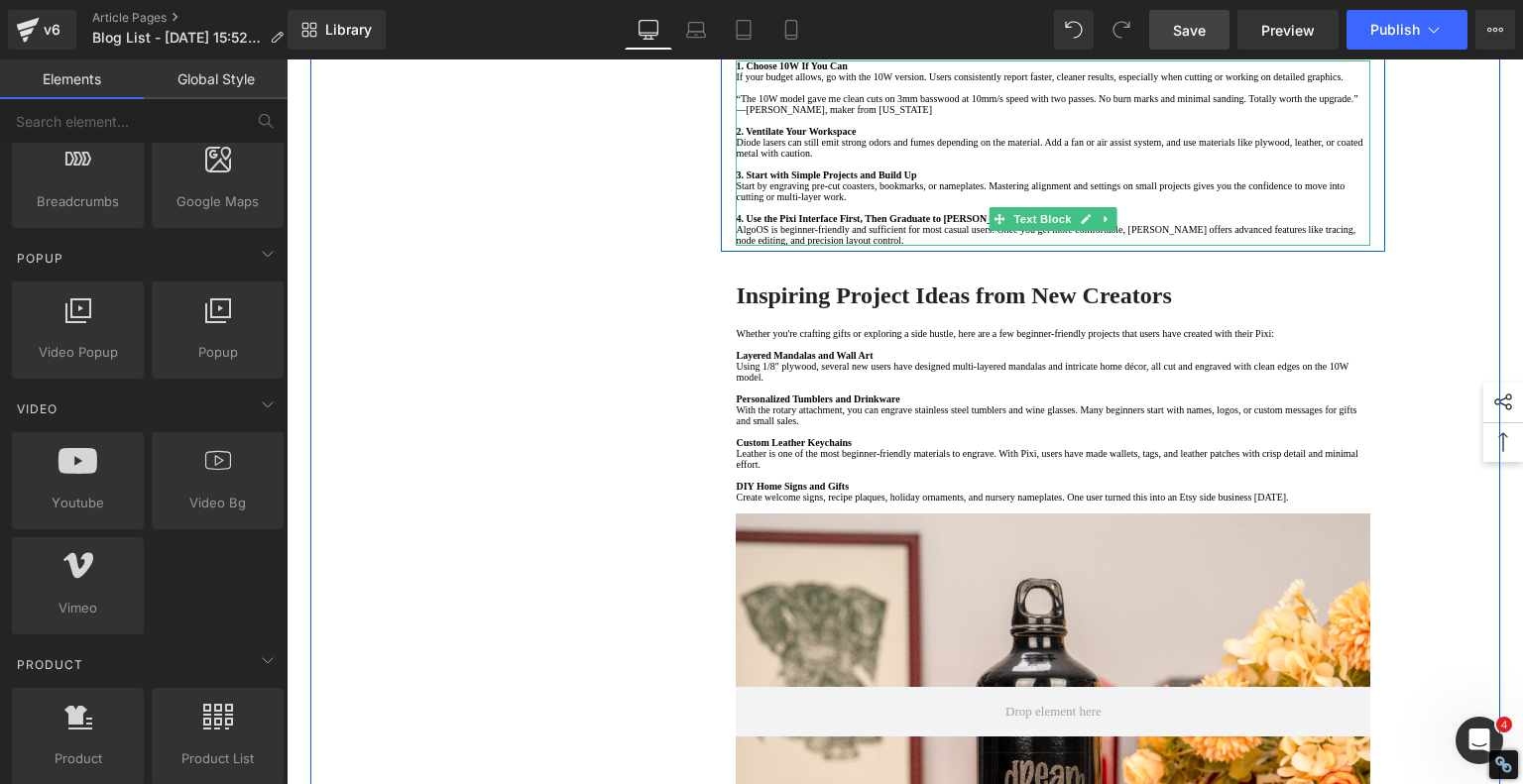 click on "“The 10W model gave me clean cuts on 3mm basswood at 10mm/s speed with two passes. No burn marks and minimal sanding. Totally worth the upgrade.”" at bounding box center (1053, 98) 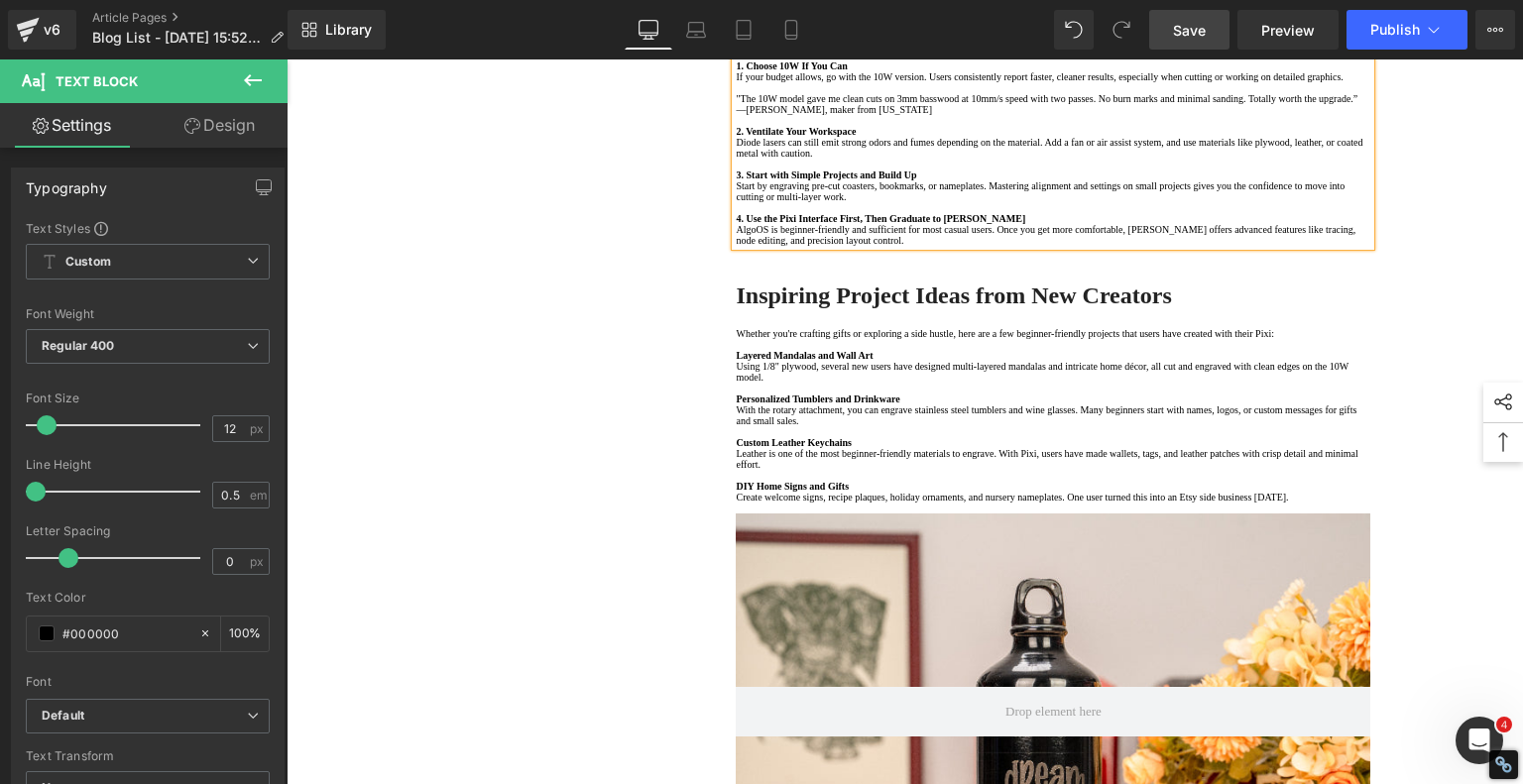 click on ""The 10W model gave me clean cuts on 3mm basswood at 10mm/s speed with two passes. No burn marks and minimal sanding. Totally worth the upgrade.”" at bounding box center [1053, 98] 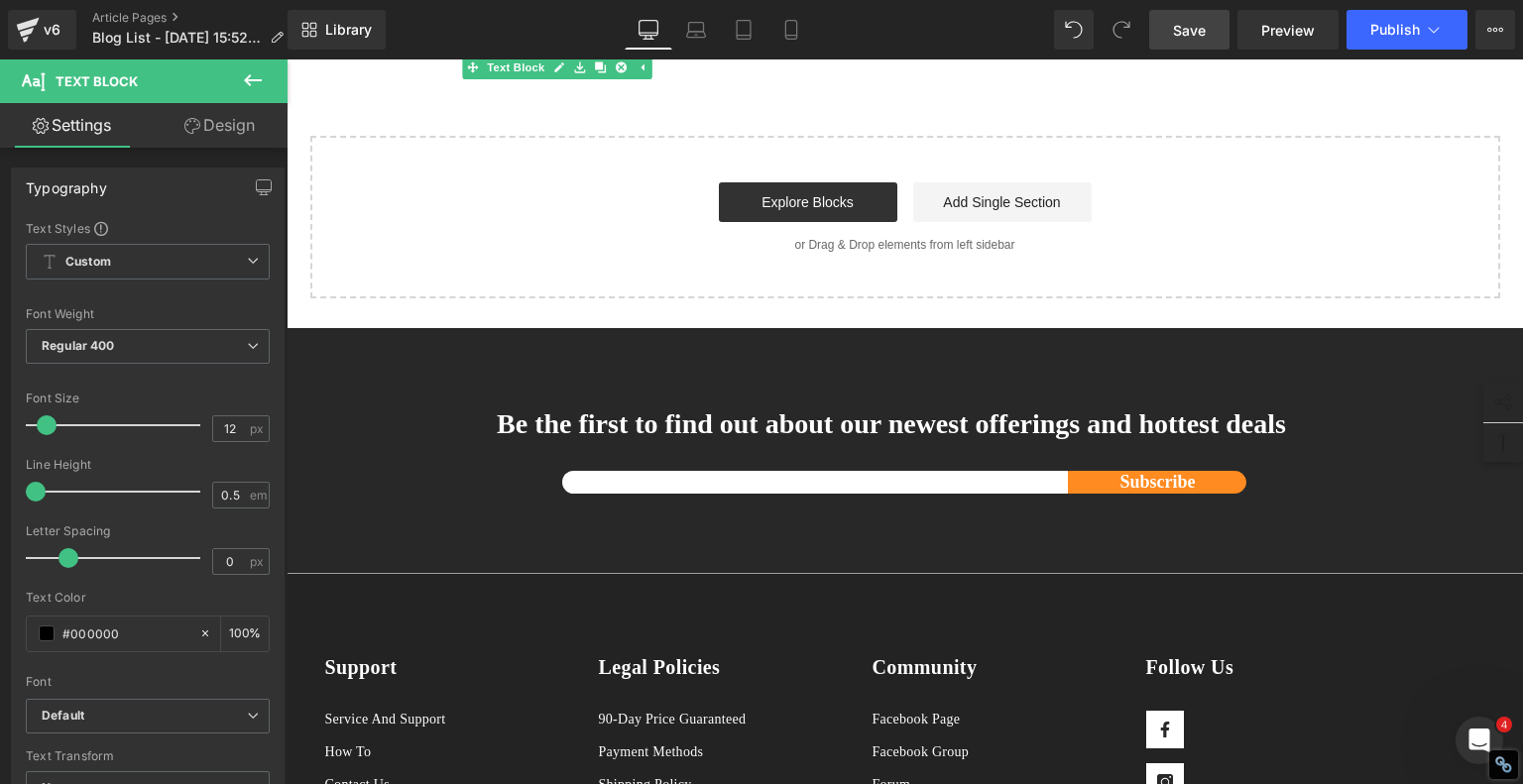 scroll, scrollTop: 3172, scrollLeft: 0, axis: vertical 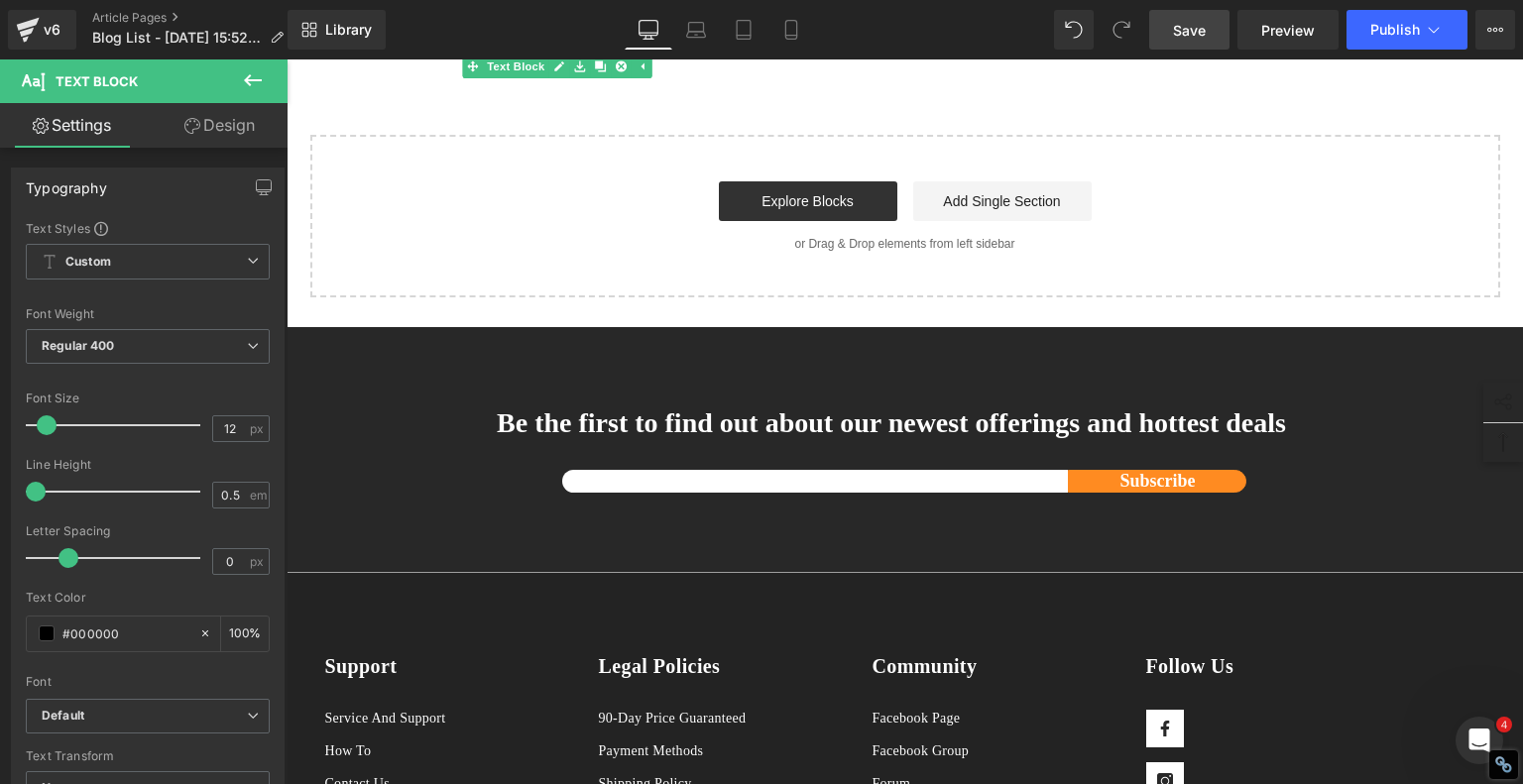 click on "If you’re ready to start engraving and want a machine that’s compact, affordable, and truly beginner-friendly, the Pixi is a smart and satisfying choice." at bounding box center (1053, -85) 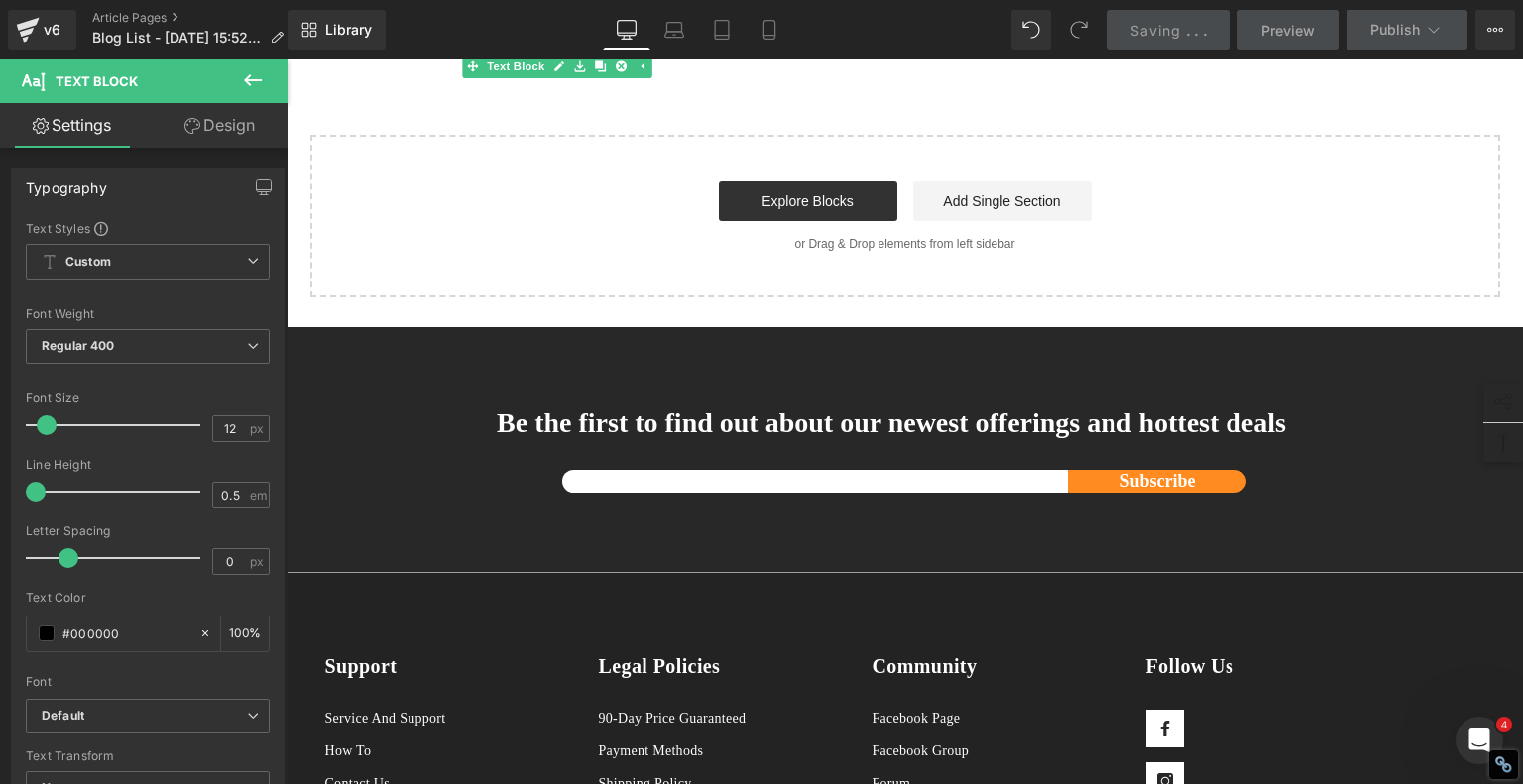 click on "If you're ready to start engraving and want a machine that’s compact, affordable, and truly beginner-friendly, the Pixi is a smart and satisfying choice." at bounding box center [1053, -85] 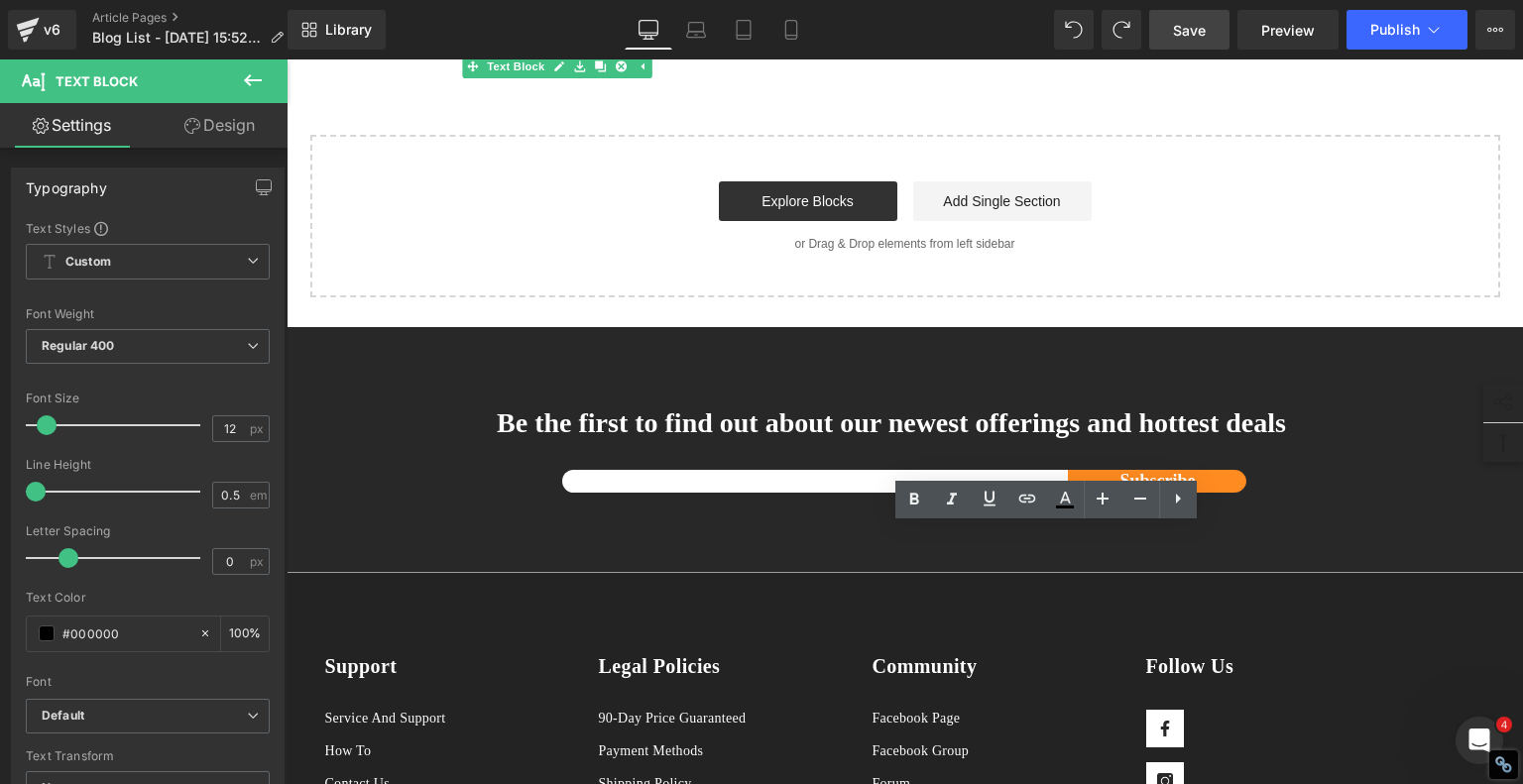 click on "If you're ready to start engraving and want a machine thats compact, affordable, and truly beginner-friendly, the Pixi is a smart and satisfying choice." at bounding box center [1053, -85] 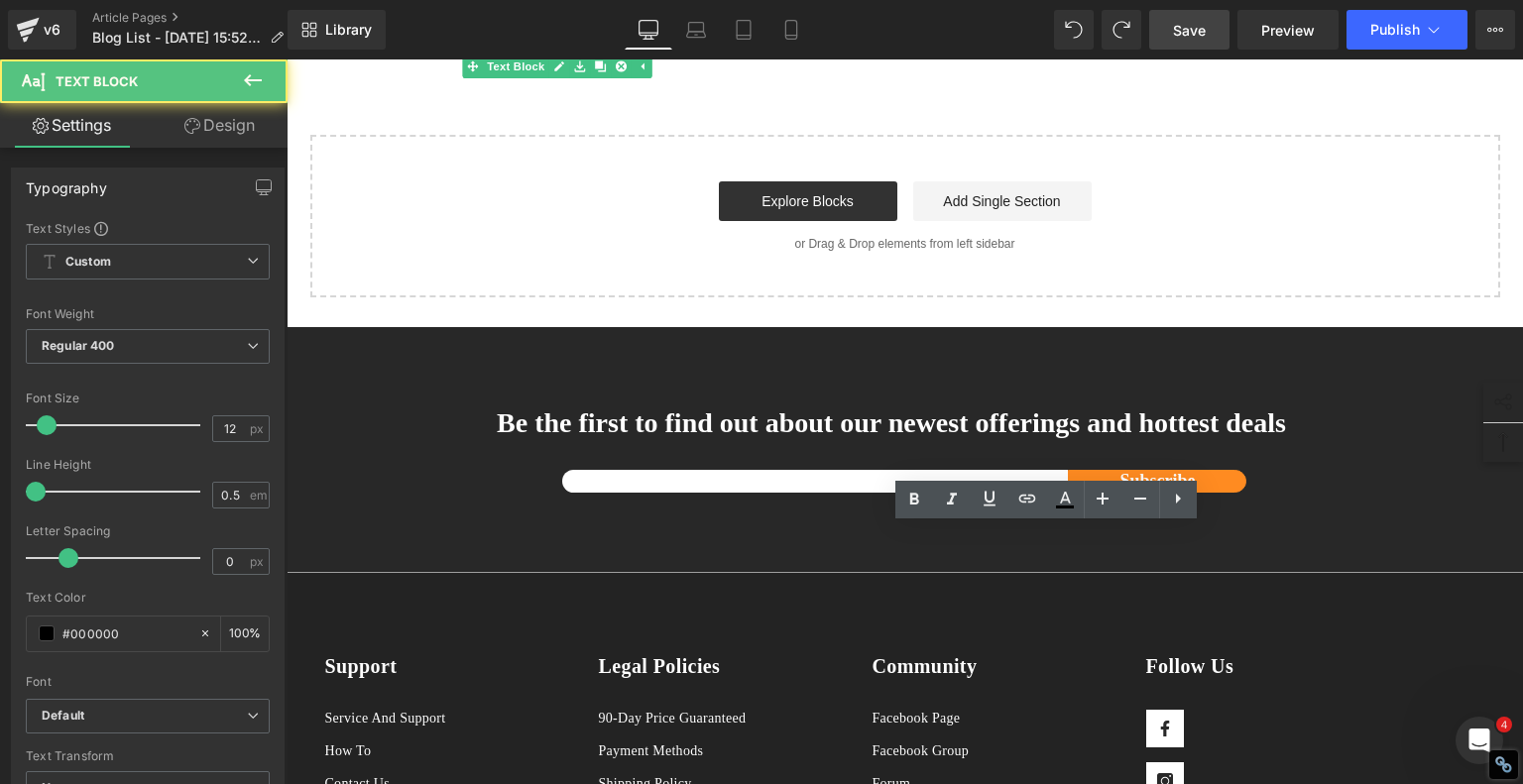 click on "If you're ready to start engraving and want a machine thats compact, affordable, and truly beginner-friendly, the Pixi is a smart and satisfying choice." at bounding box center [1053, -85] 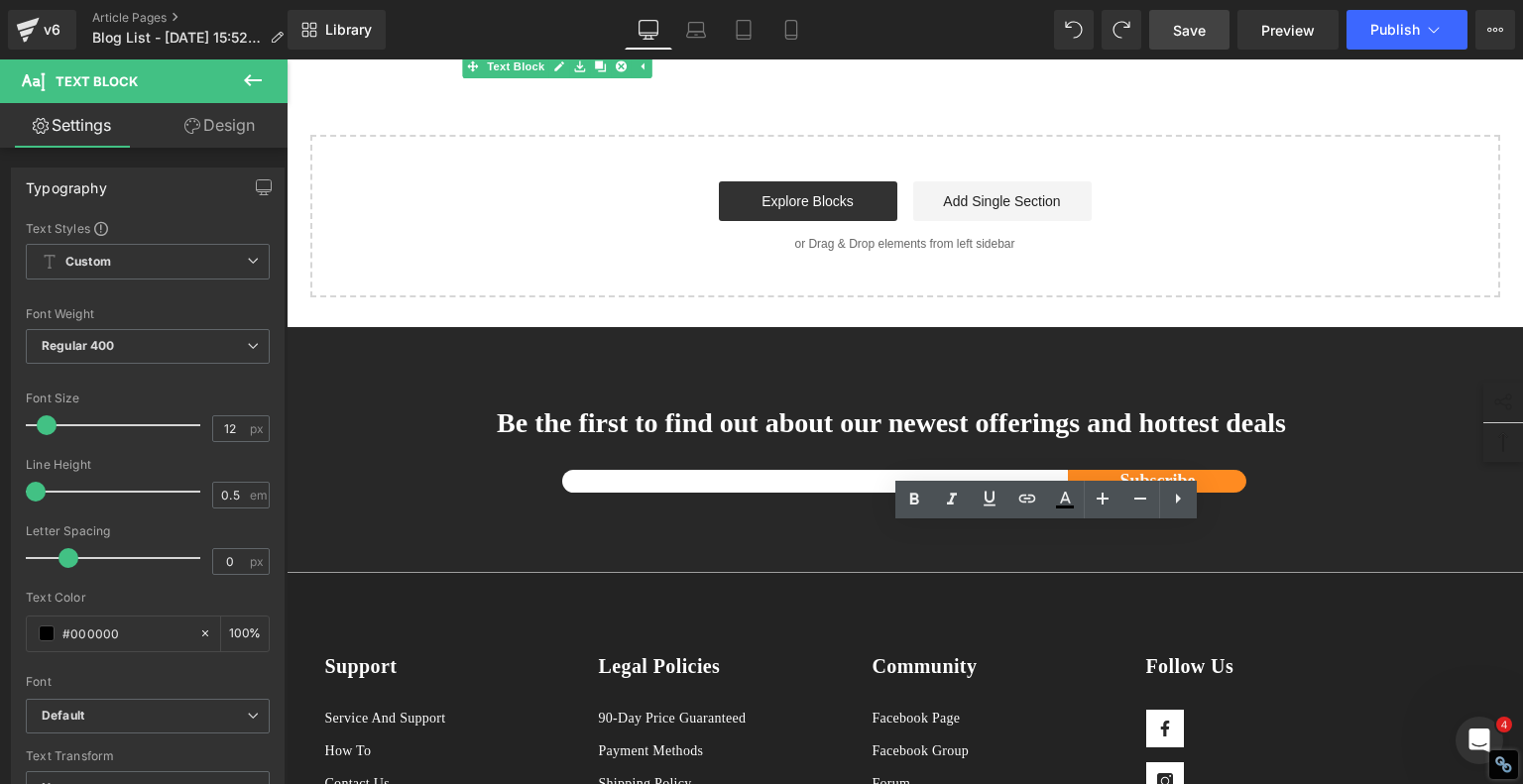 click on "If you're ready to start engraving and want a machine thats compact, affordable, and truly beginner-friendly, the Pixi is a smart and satisfying choice." at bounding box center (1053, -85) 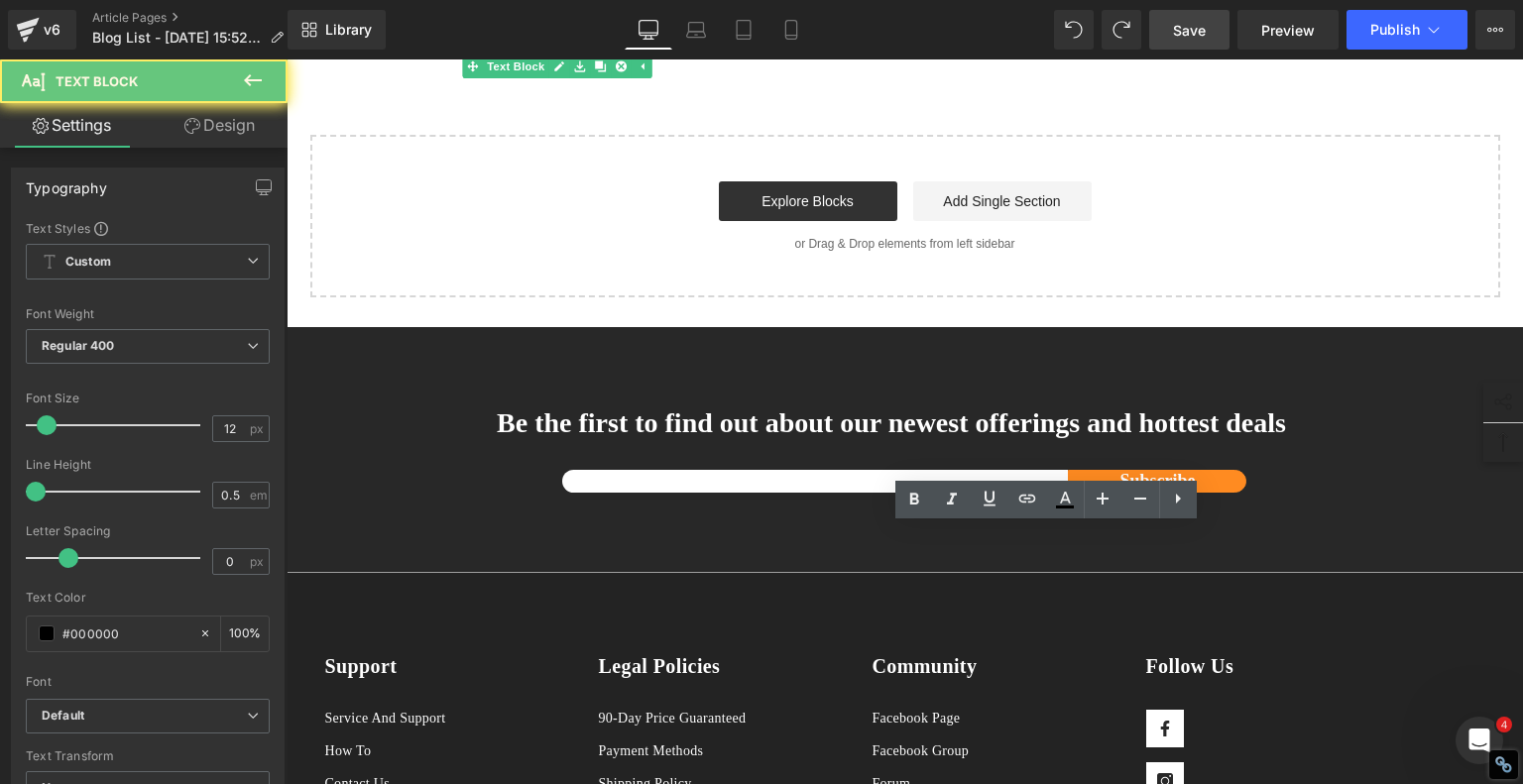 click on "The  AlgoLaser Pixi  offers a fantastic gateway into laser engraving. Whether you're a creative hobbyist, side hustler, or someone exploring a new skill, this machine delivers an impressive balance of capability, safety, and simplicity. Real users love how fast they can go from unboxing to creating, and the option to grow with accessories like a rotary tool or LightBurn support makes it even more valuable." at bounding box center [1053, -107] 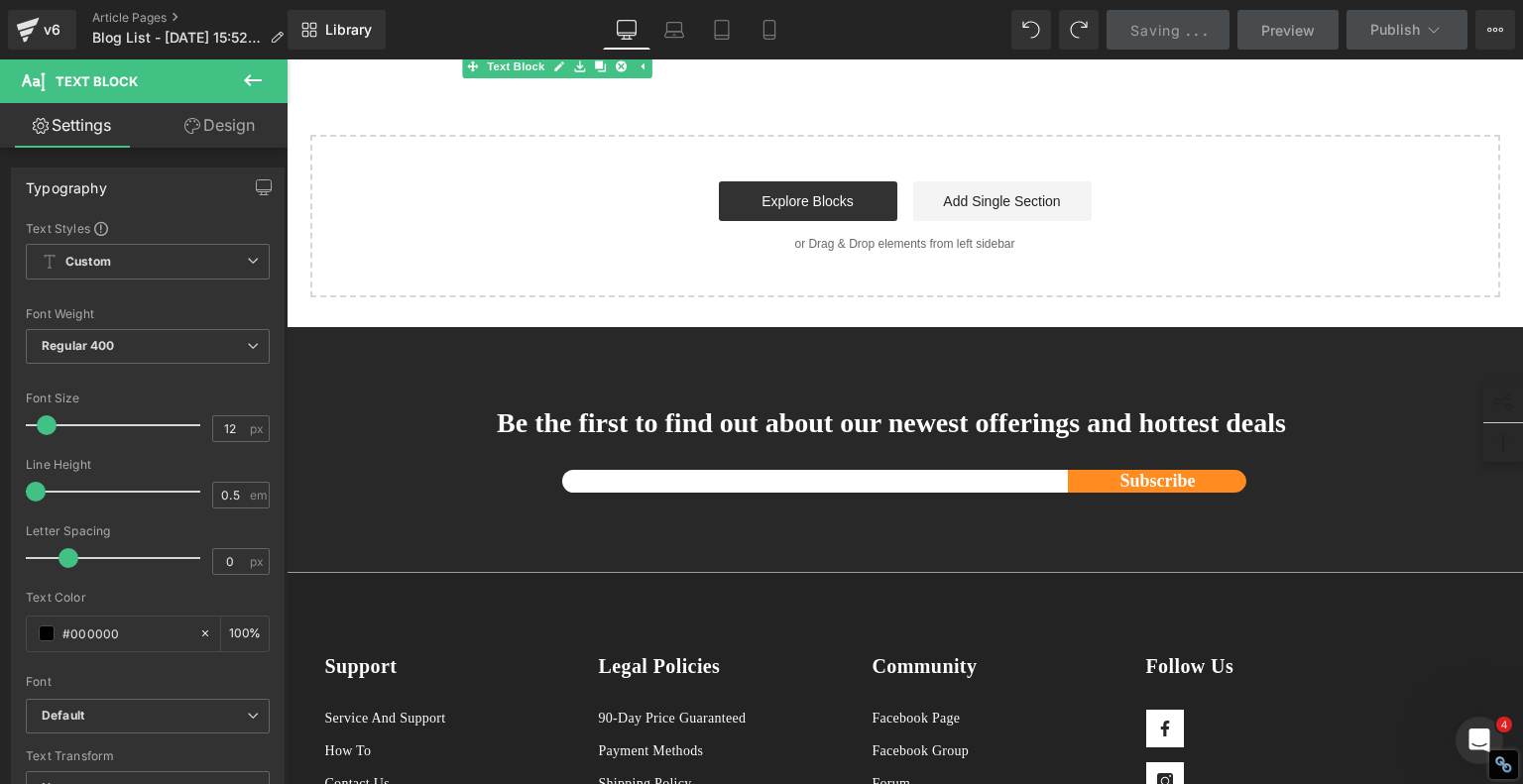 click on "1.  Why the AlgoLaser Pixi is Worth Exploring Text Block         2.  Real User Experiences: What People Are Saying Text Block         3.  Tips from Real Pixi Owners Text Block         4.  Inspiring Project Ideas from New Creators Text Block         5 .  Is the AlgoLaser Pixi Right for You? Text Block         6 .  Final Thoughts Text Block         Row   80px       Affordable Laser Engraver for Beginners: Meet the AlgoLaser Pixi Heading         If you're just stepping into the world of laser engraving and looking for an affordable, reliable, and user-friendly machine, the  AlgoLaser Pixi  deserves a serious look. T his compact diode laser engraver has gained traction for being a great entry-level tool without the steep learning curve. Here's why the Pixi stands out—and what you should know before you buy. Text Block
Youtube         Row         Why the AlgoLaser Pixi is Worth Exploring Heading         Here's what makes it special: ·  Fully Standalone Operation: ·   Multiple Power Options:" at bounding box center [905, -1482] 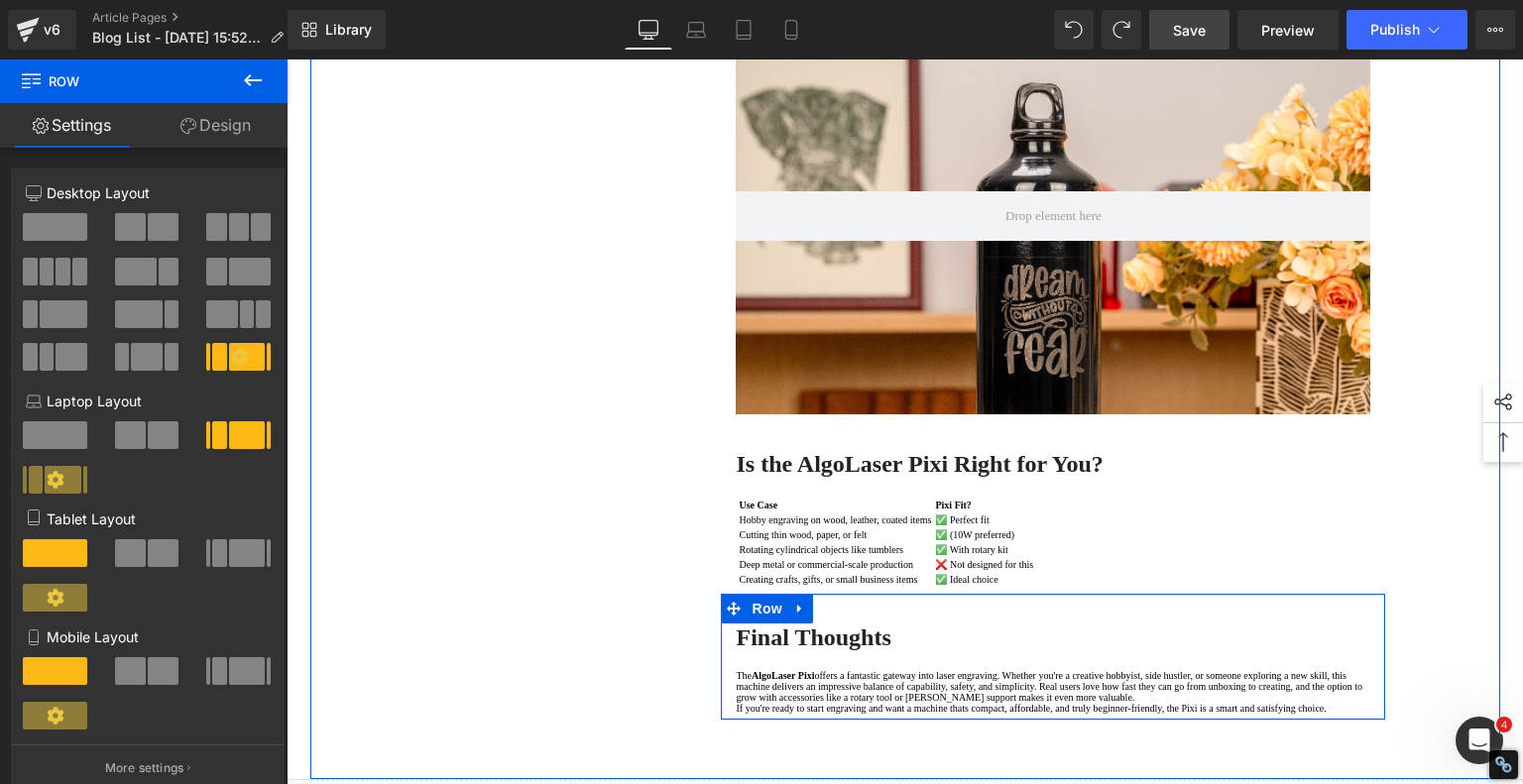 scroll, scrollTop: 2280, scrollLeft: 0, axis: vertical 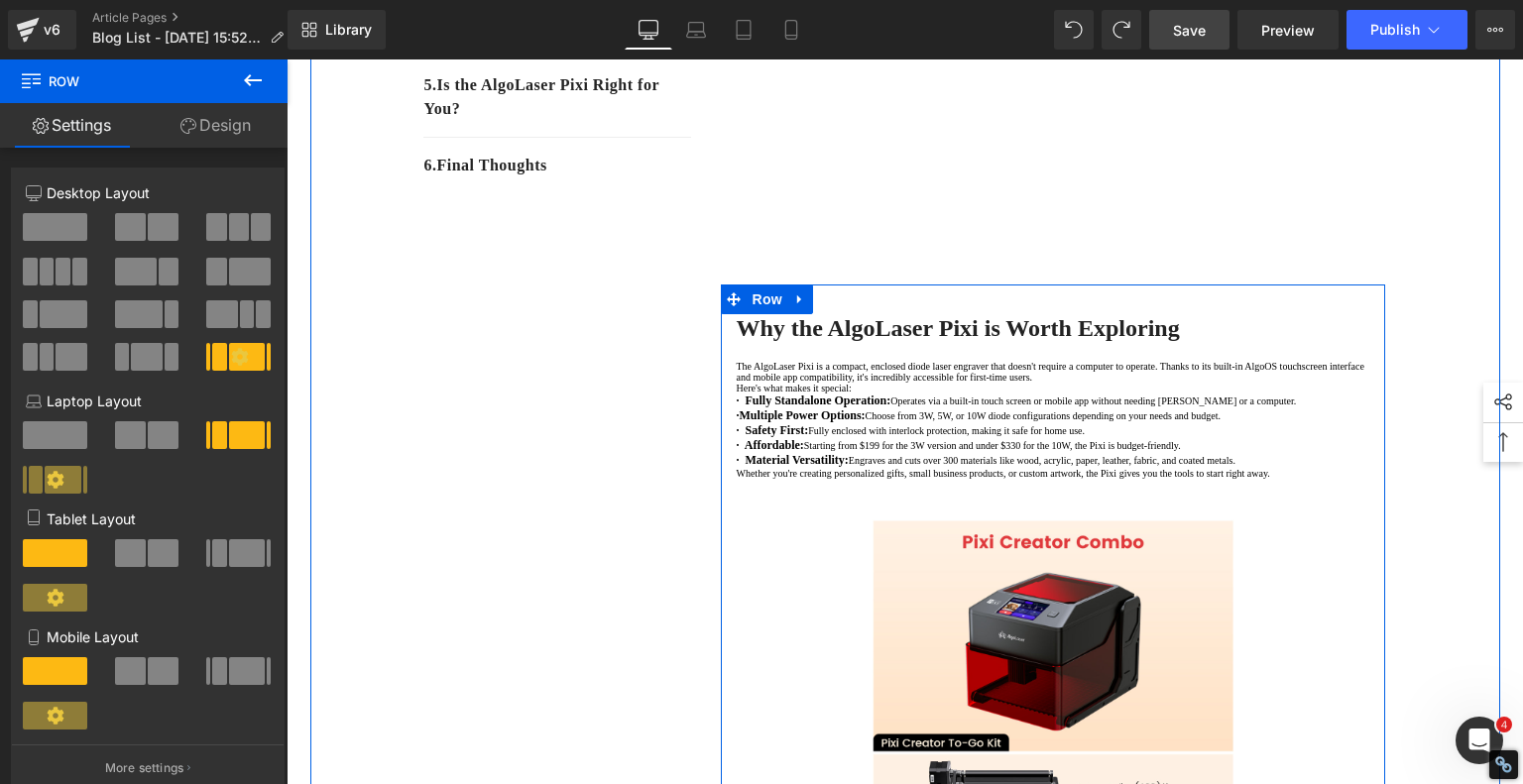click on "Operates via a built-in touch screen or mobile app without needing [PERSON_NAME] or a computer." at bounding box center [1093, 400] 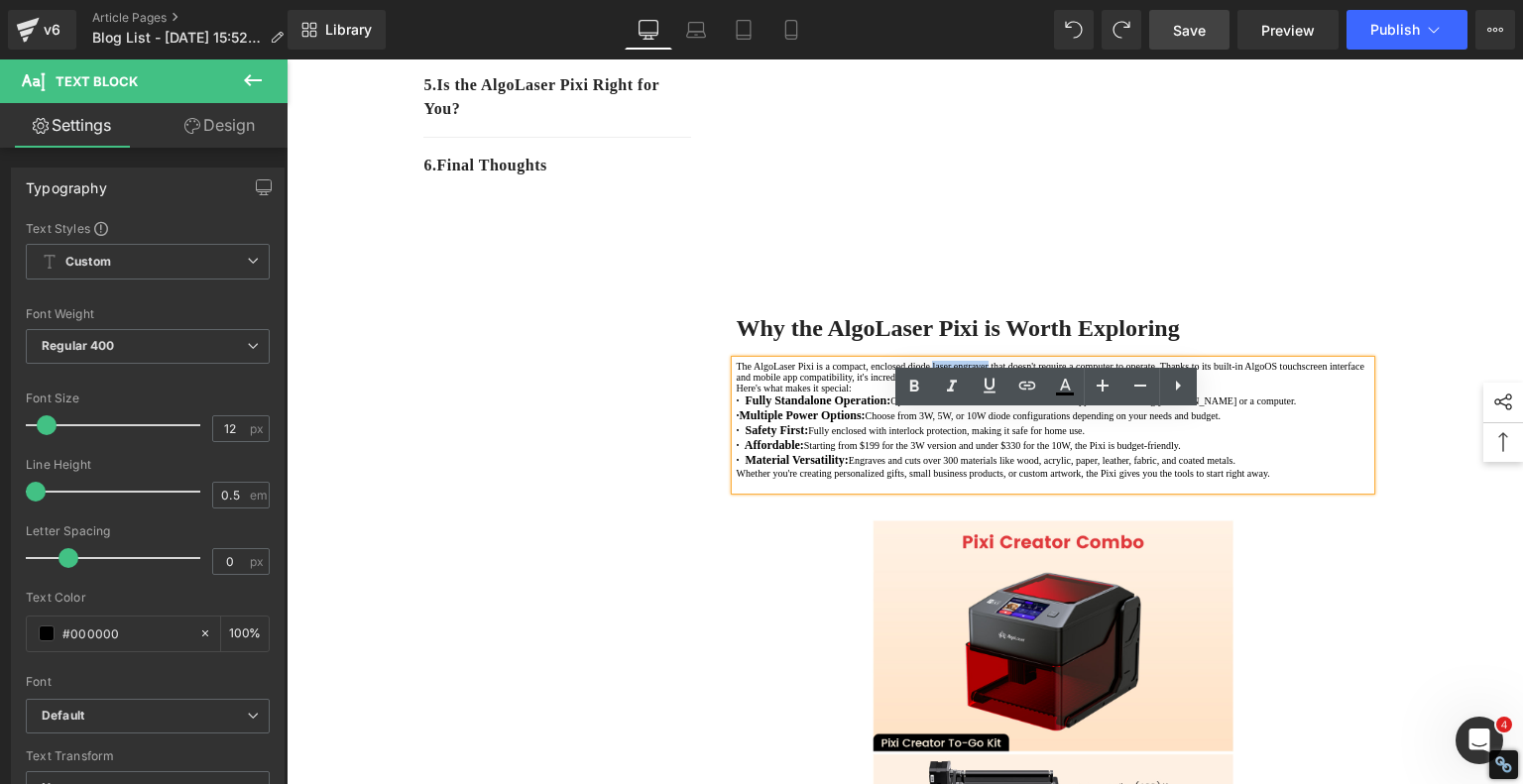 drag, startPoint x: 993, startPoint y: 423, endPoint x: 1073, endPoint y: 424, distance: 80.00625 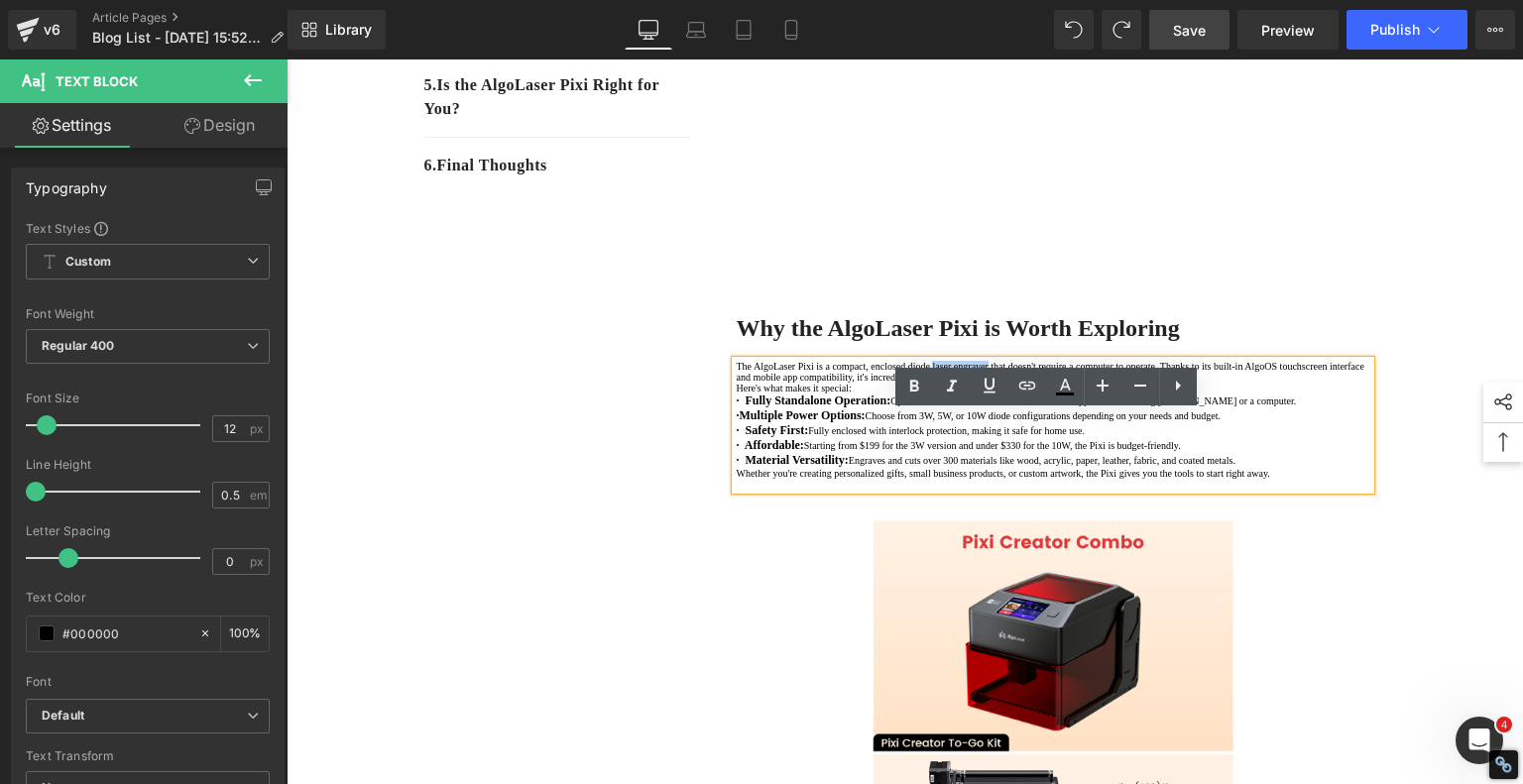 click on "The AlgoLaser Pixi is a compact, enclosed diode laser engraver that doesn't require a computer to operate. Thanks to its built-in AlgoOS touchscreen interface and mobile app compatibility, it's incredibly accessible for first-time users." at bounding box center (1053, 372) 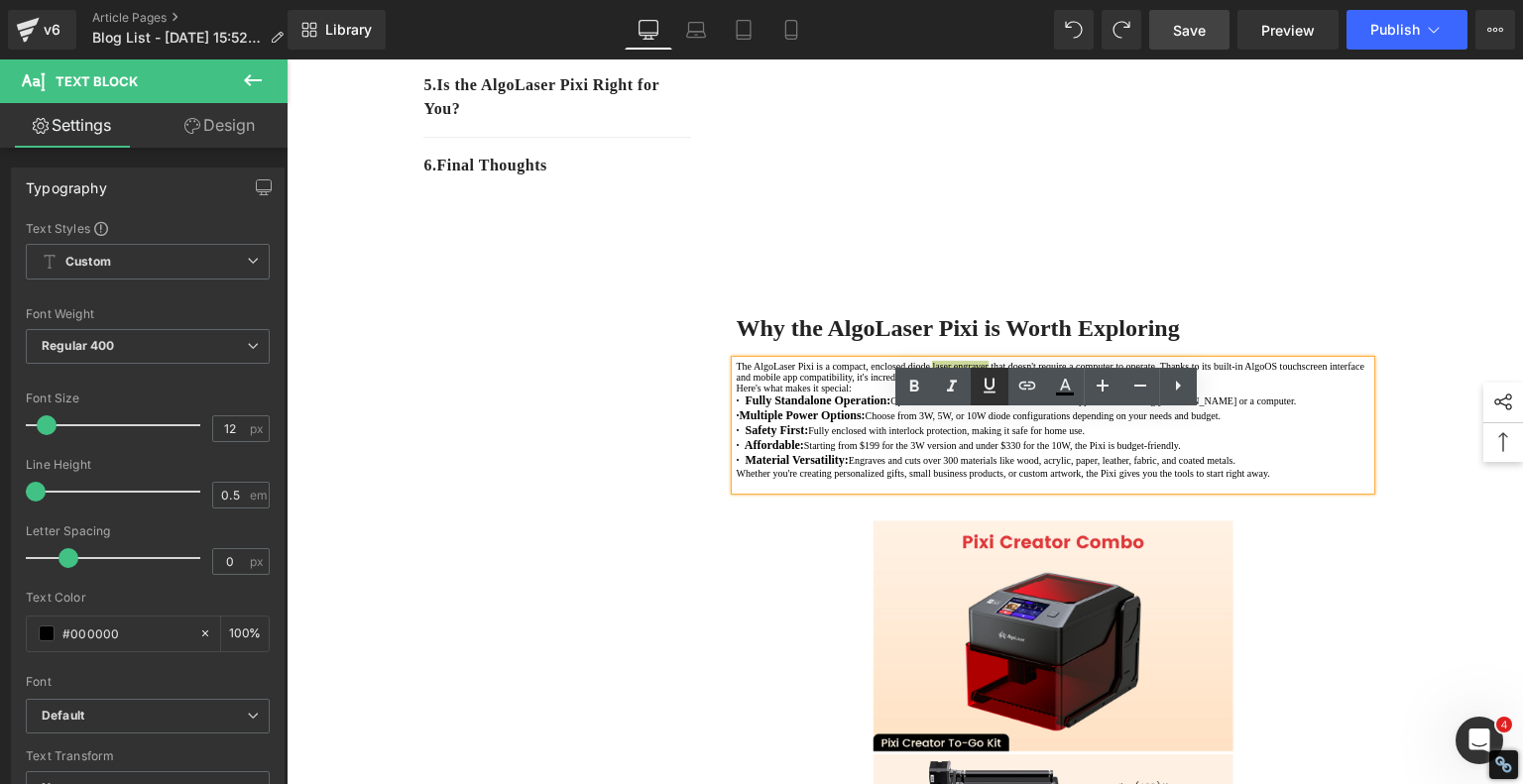 click 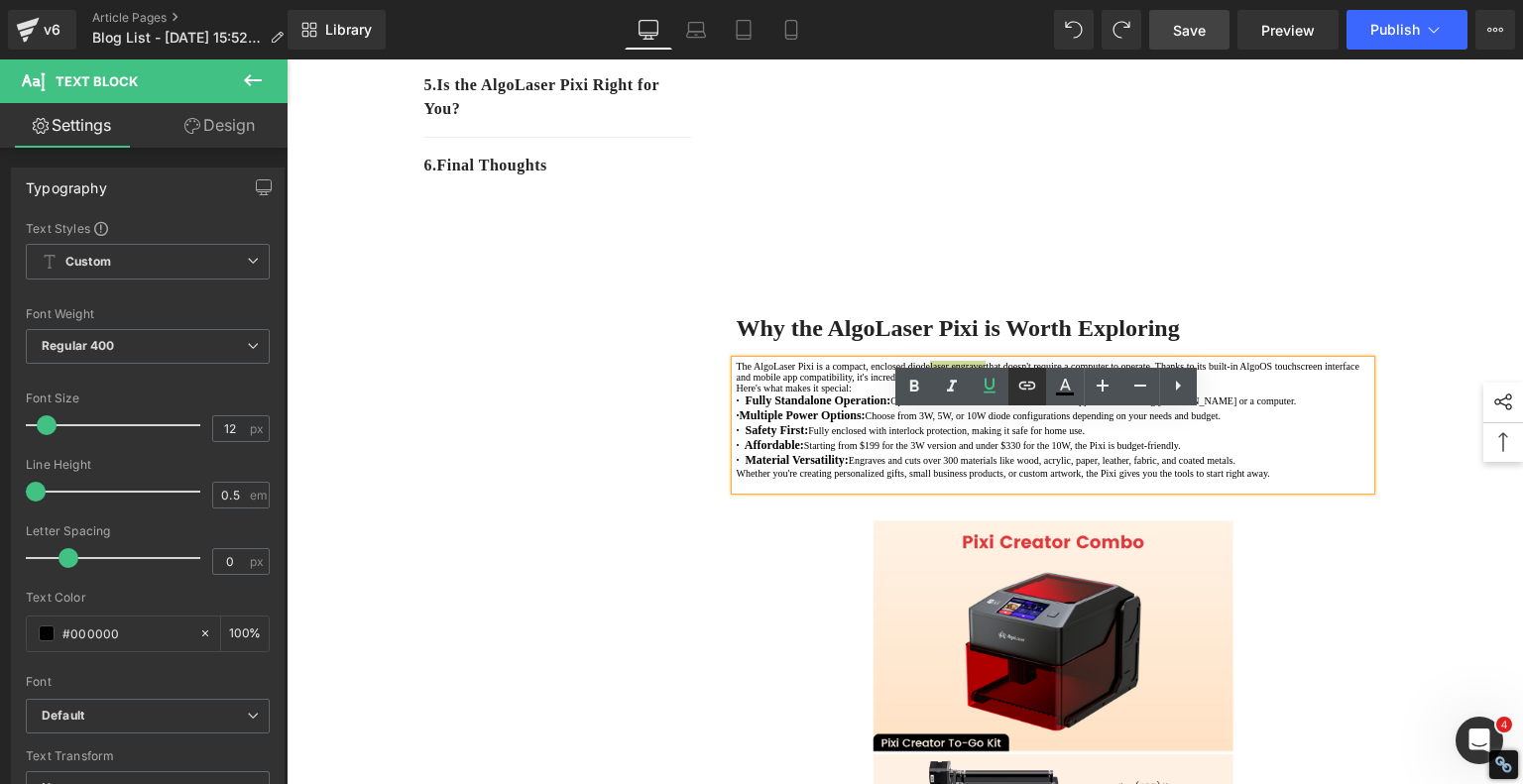 click 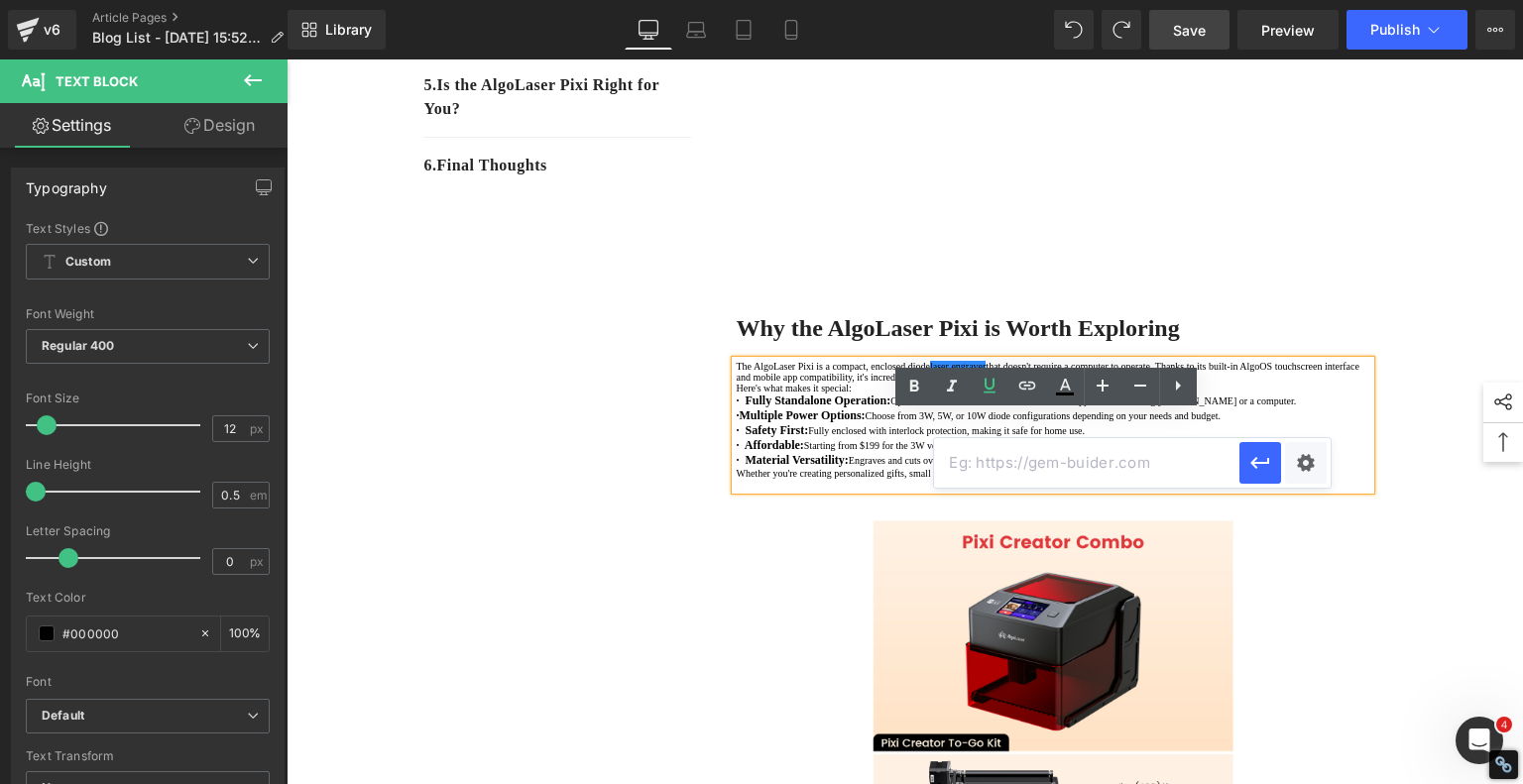 drag, startPoint x: 1028, startPoint y: 472, endPoint x: 1083, endPoint y: 471, distance: 55.00909 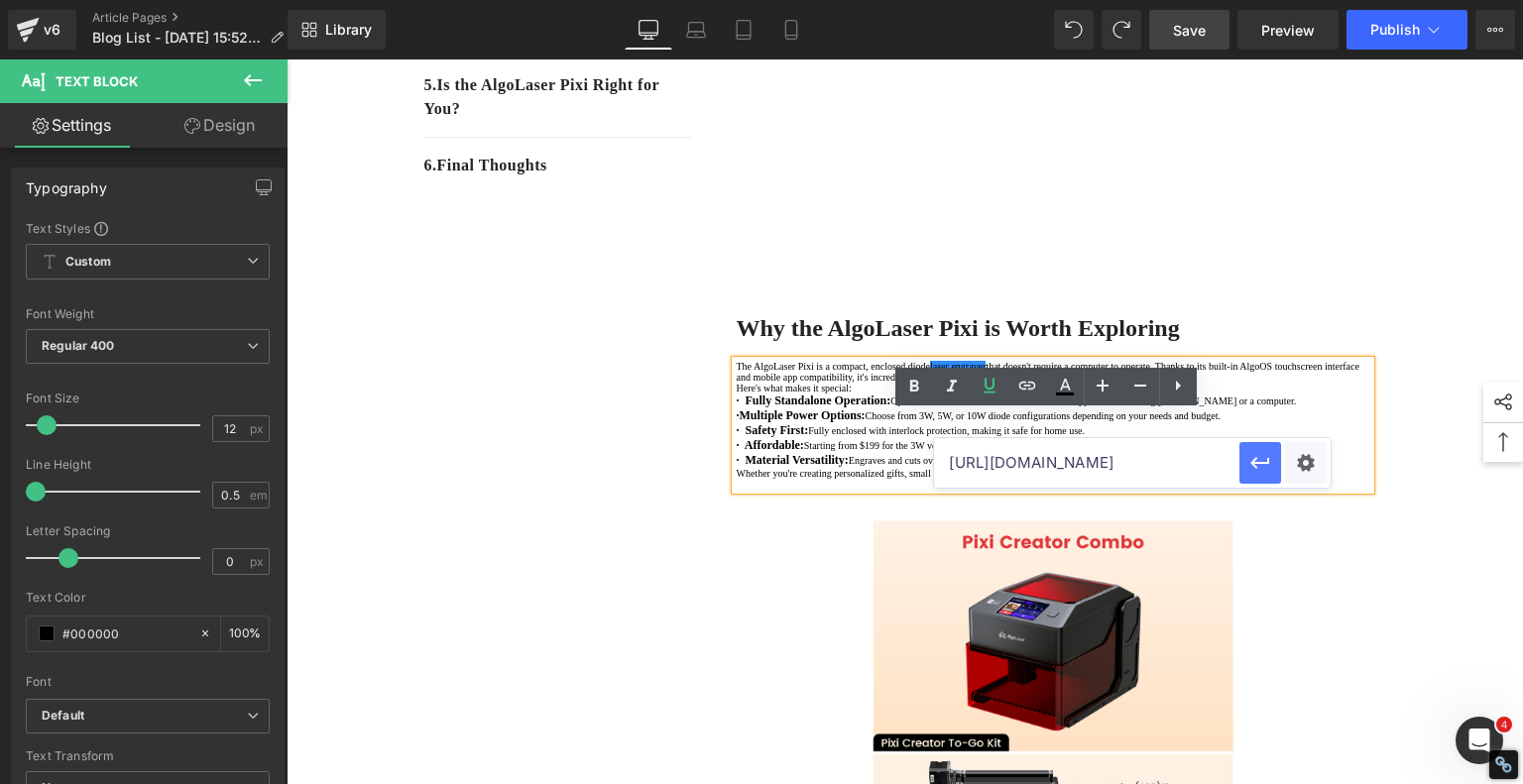 type on "[URL][DOMAIN_NAME]" 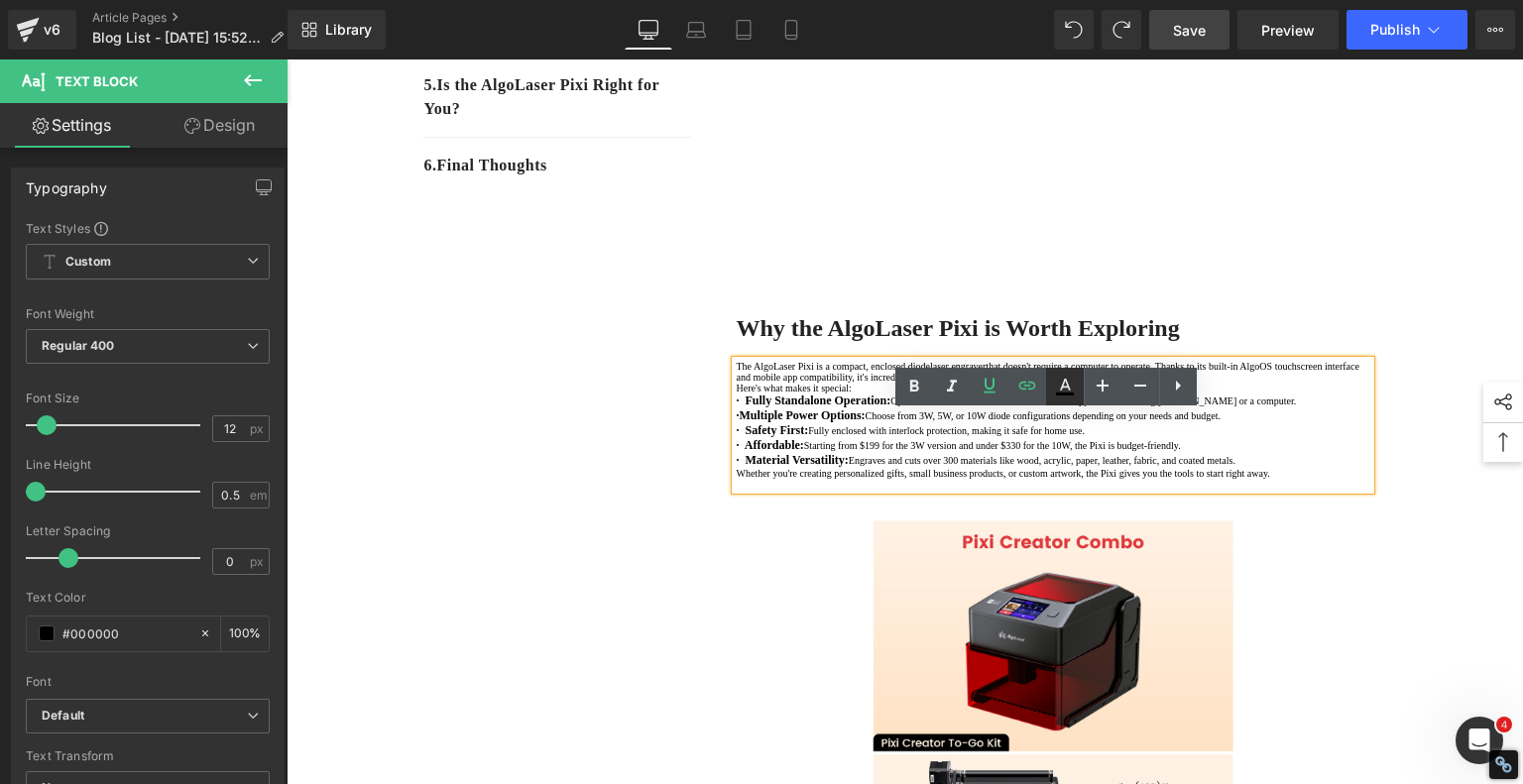 click 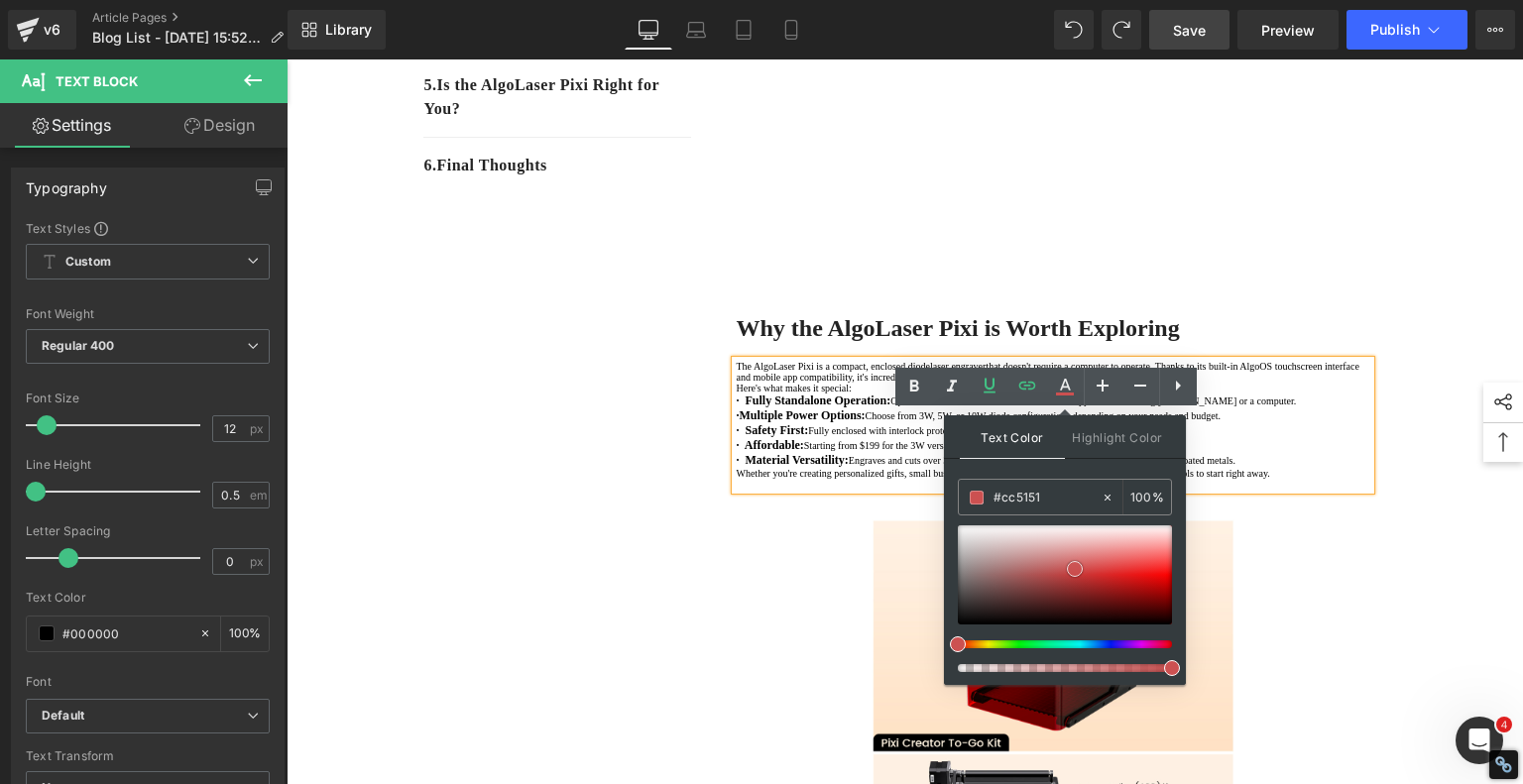 click at bounding box center (1065, 575) 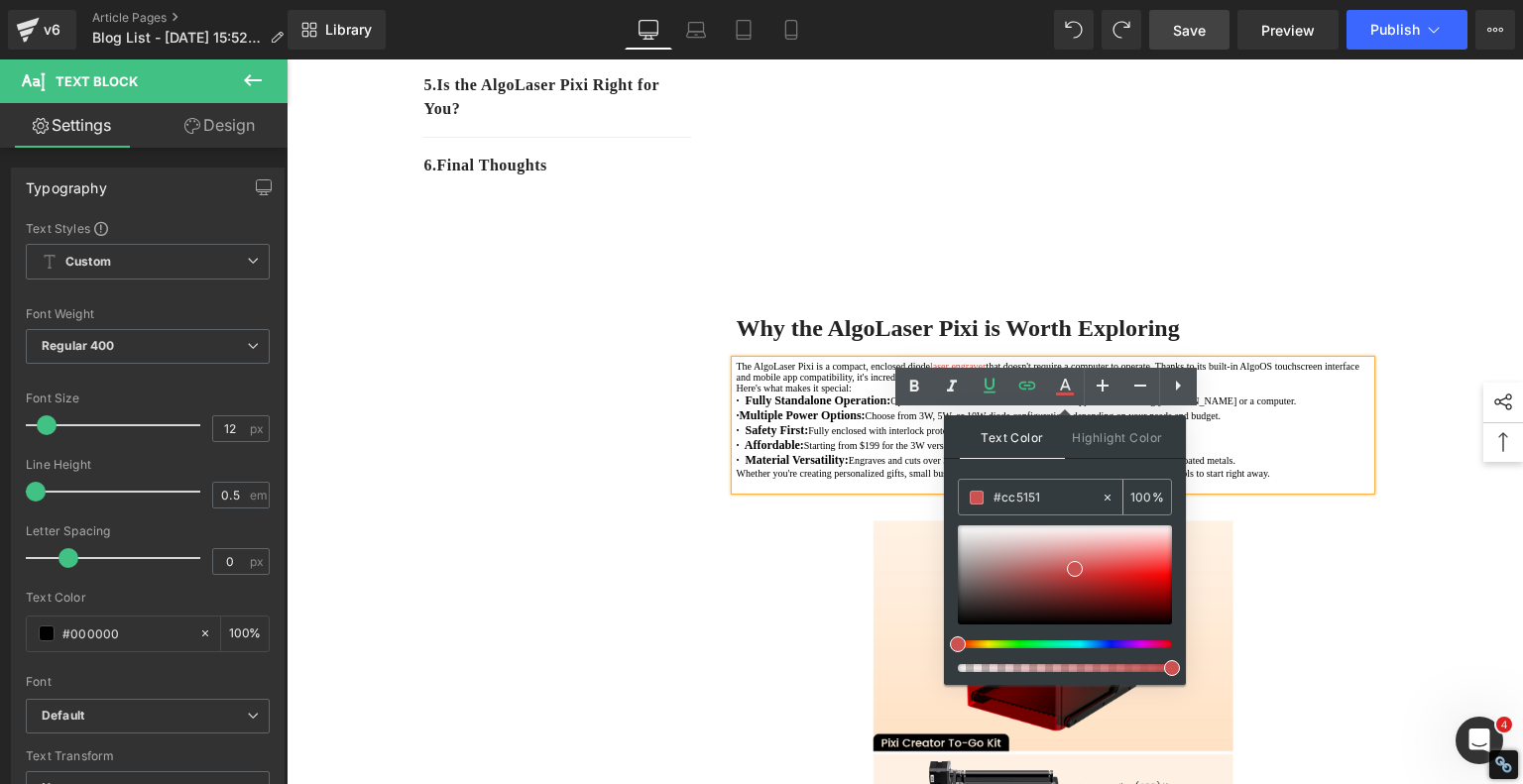 click on "#cc5151" at bounding box center (1047, 498) 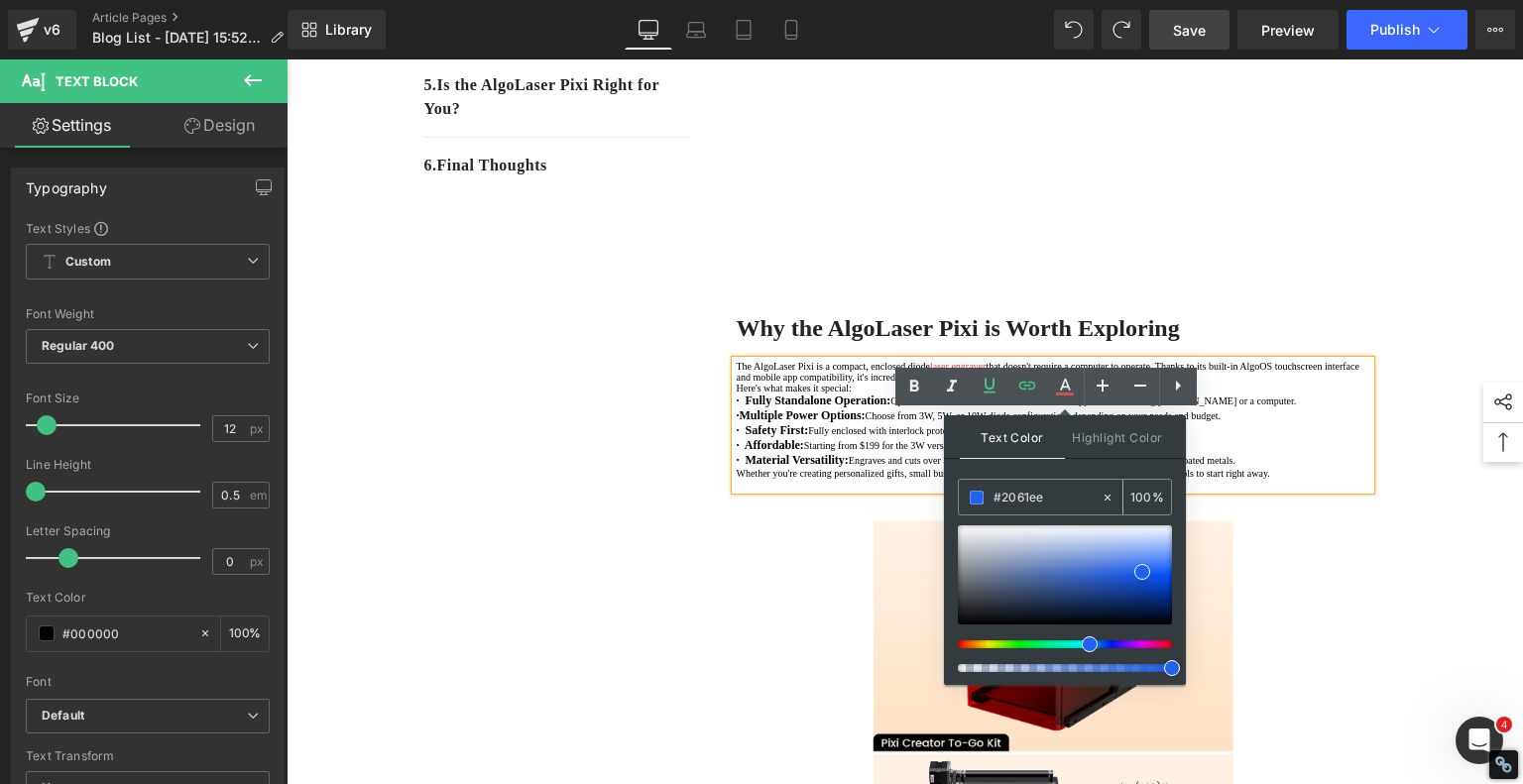 type on "#2061ee" 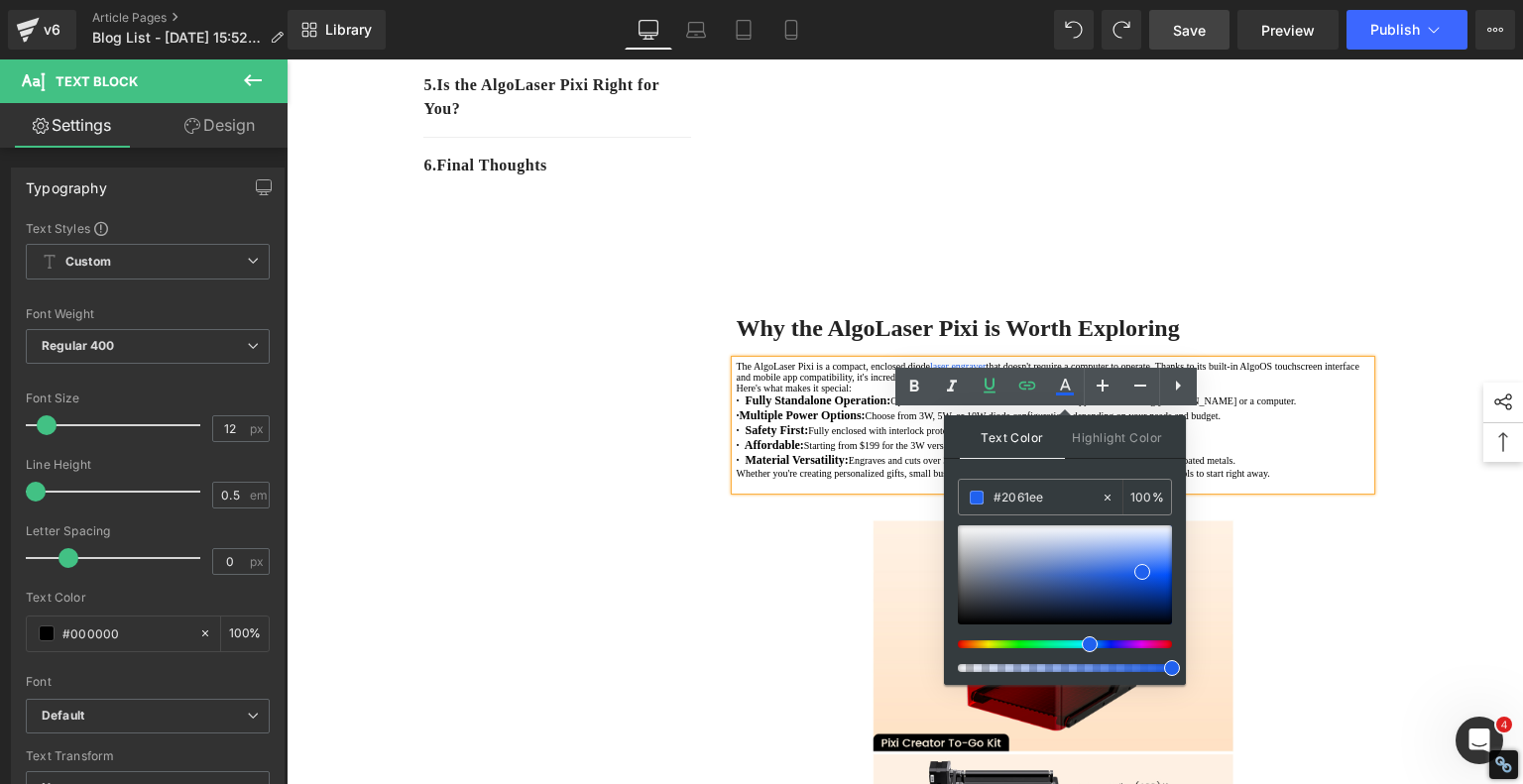 click on "1.  Why the AlgoLaser Pixi is Worth Exploring Text Block         2.  Real User Experiences: What People Are Saying Text Block         3.  Tips from Real Pixi Owners Text Block         4.  Inspiring Project Ideas from New Creators Text Block         5 .  Is the AlgoLaser Pixi Right for You? Text Block         6 .  Final Thoughts Text Block         Row   80px       Affordable Laser Engraver for Beginners: Meet the AlgoLaser Pixi Heading         If you're just stepping into the world of laser engraving and looking for an affordable, reliable, and user-friendly machine, the  AlgoLaser Pixi  deserves a serious look. T his compact diode laser engraver has gained traction for being a great entry-level tool without the steep learning curve. Here's why the Pixi stands out—and what you should know before you buy. Text Block
Youtube         Row         Why the AlgoLaser Pixi is Worth Exploring Heading         The AlgoLaser Pixi is a compact, enclosed diode  laser engraver Here's what makes it special:" at bounding box center (905, 1147) 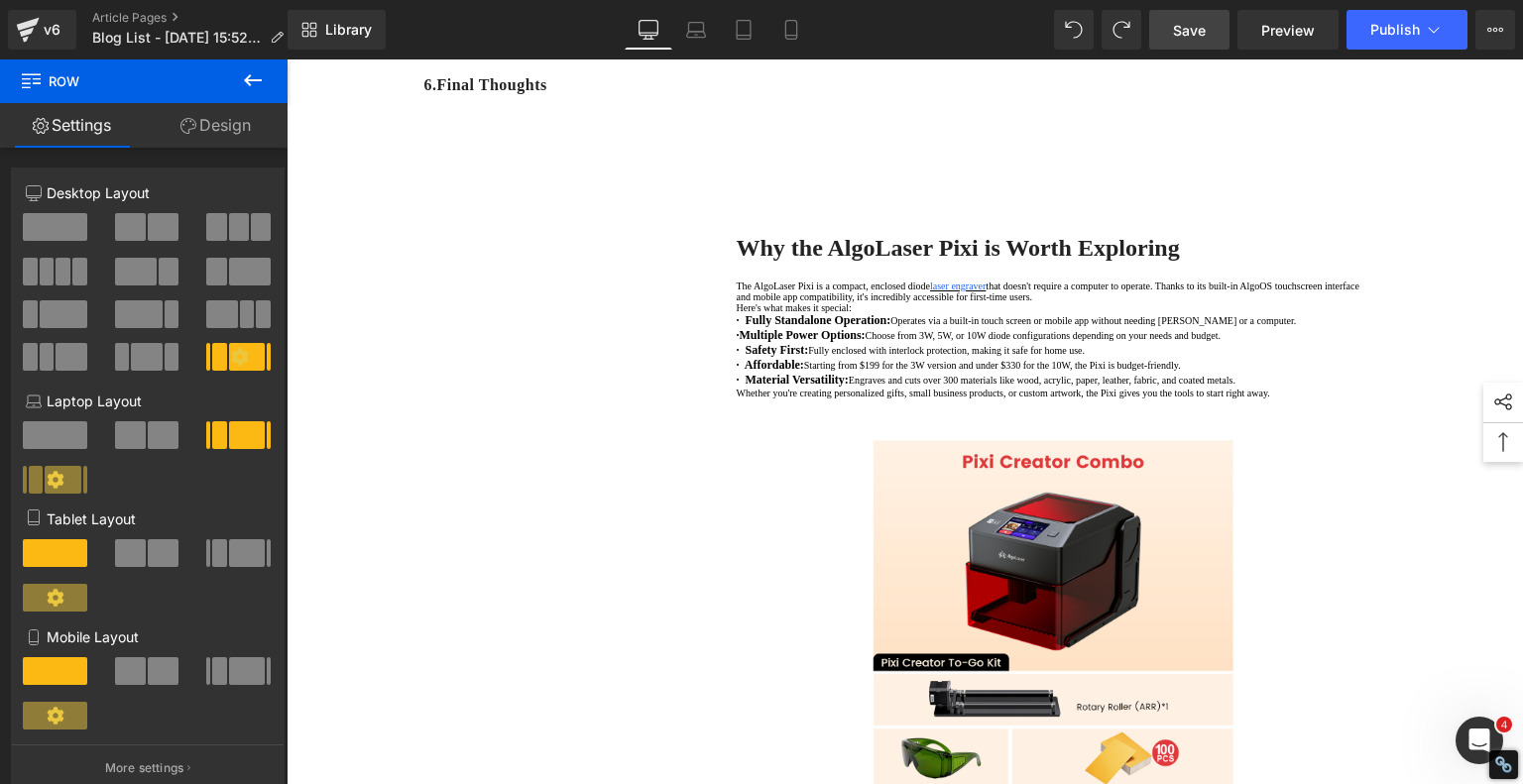 scroll, scrollTop: 741, scrollLeft: 0, axis: vertical 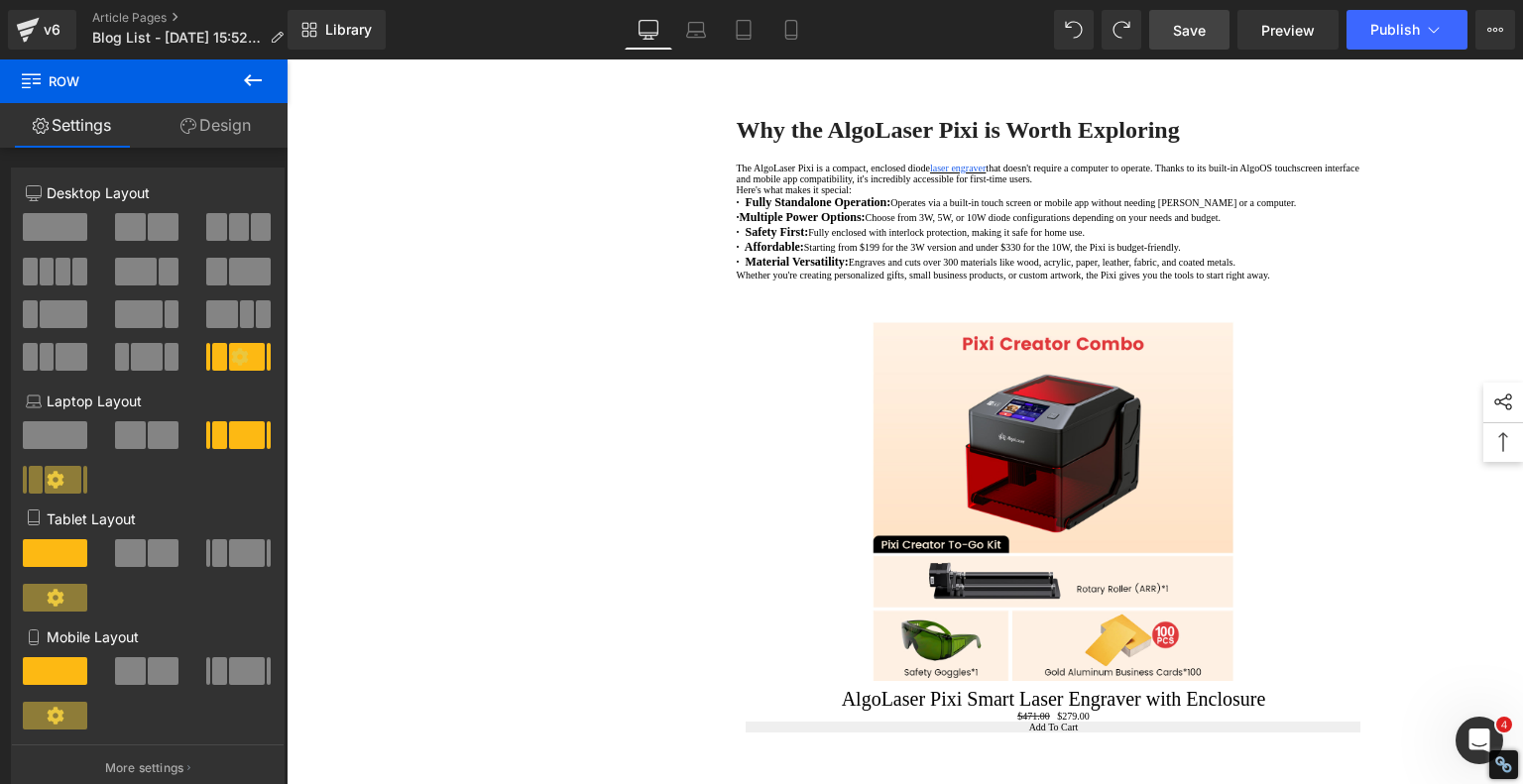 click on "Save" at bounding box center [1189, 30] 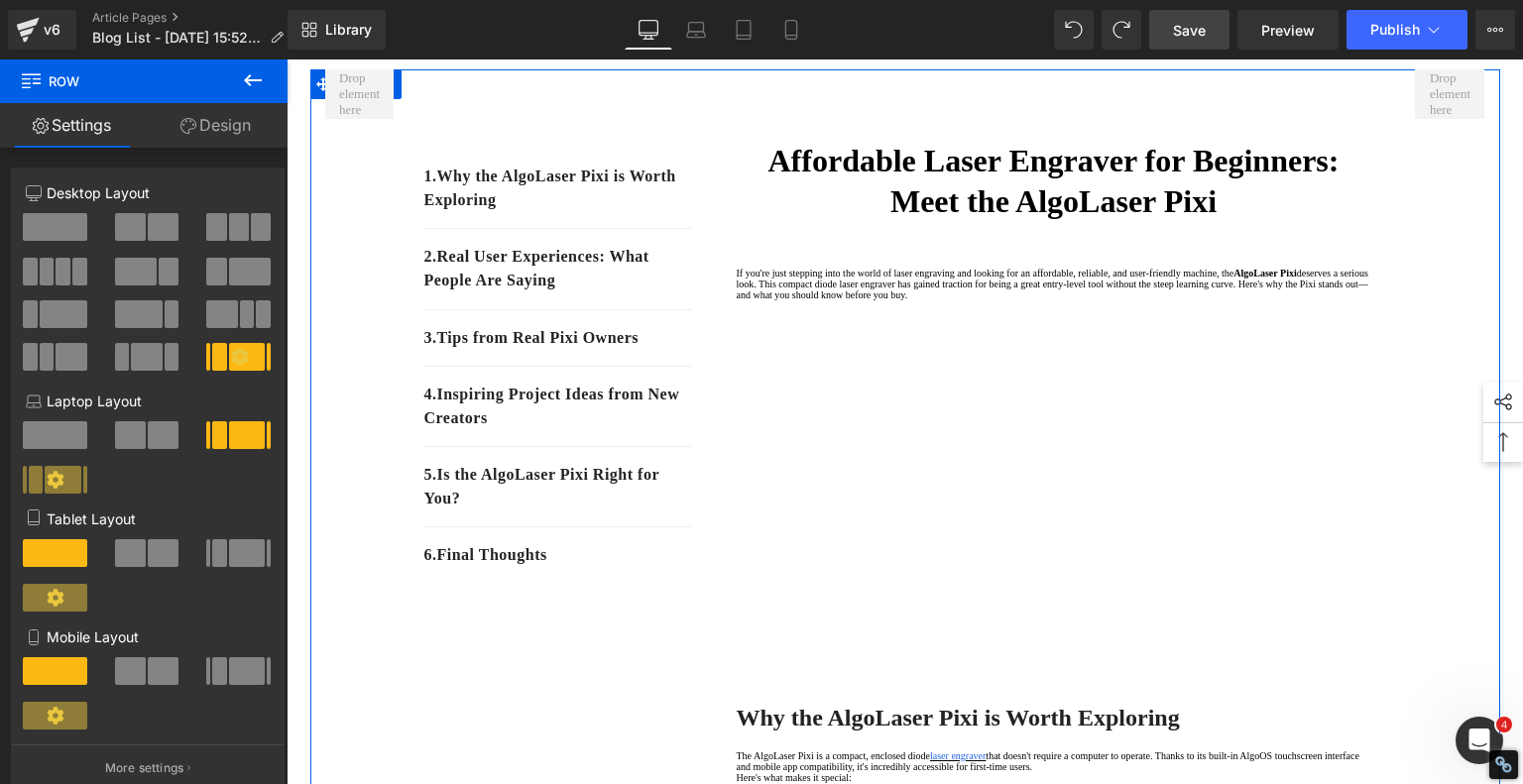 scroll, scrollTop: 147, scrollLeft: 0, axis: vertical 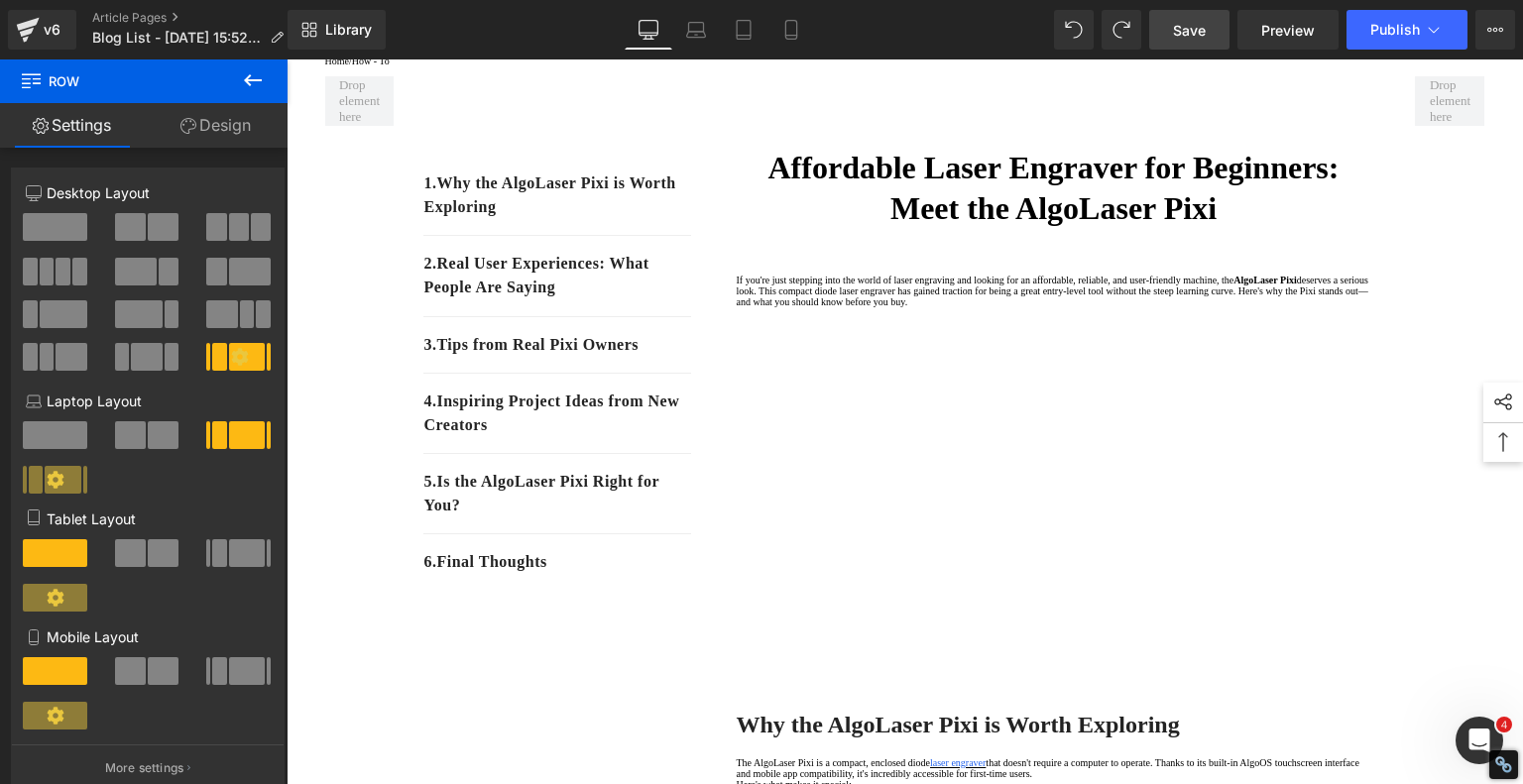 click on "Save" at bounding box center [1189, 30] 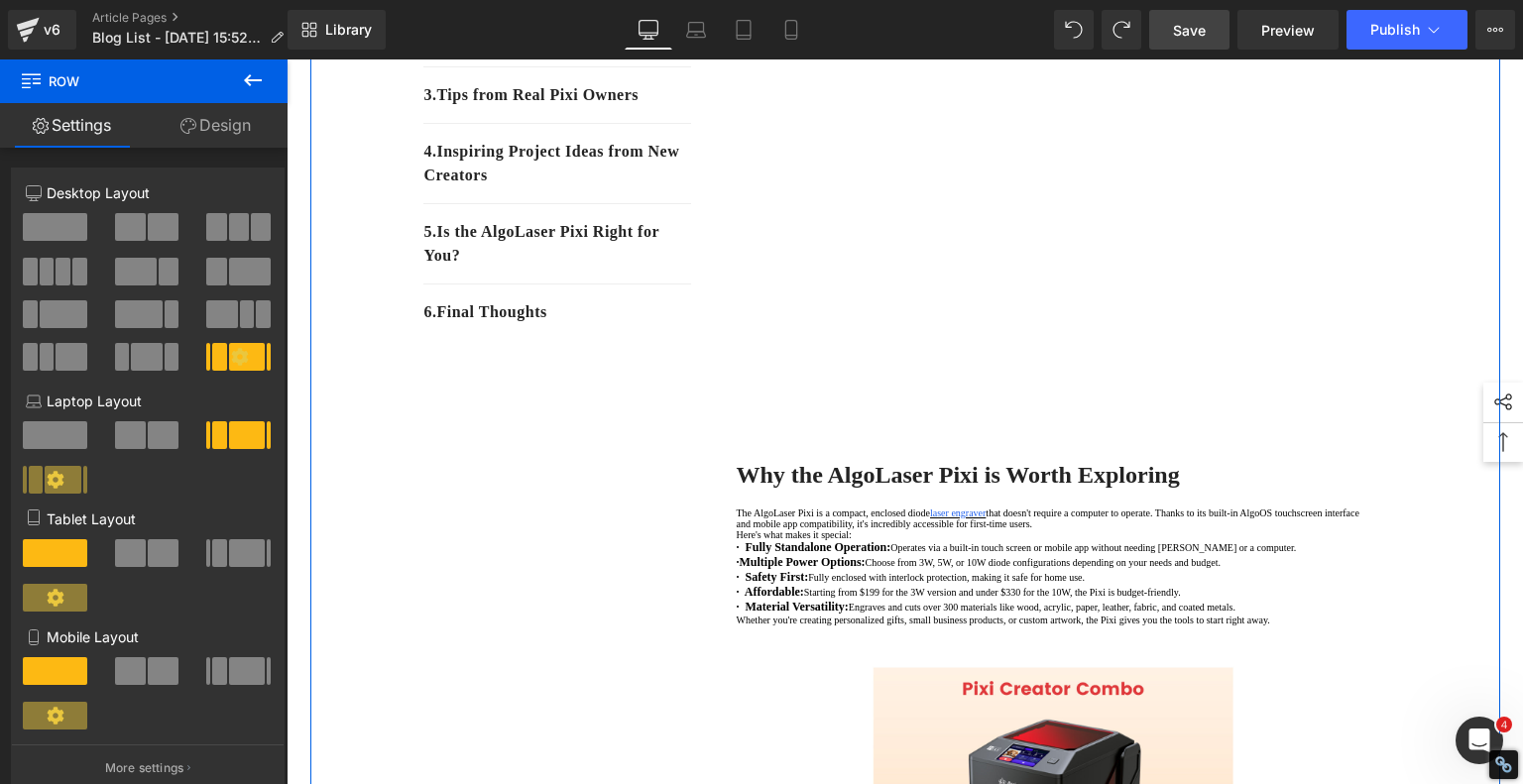 scroll, scrollTop: 0, scrollLeft: 0, axis: both 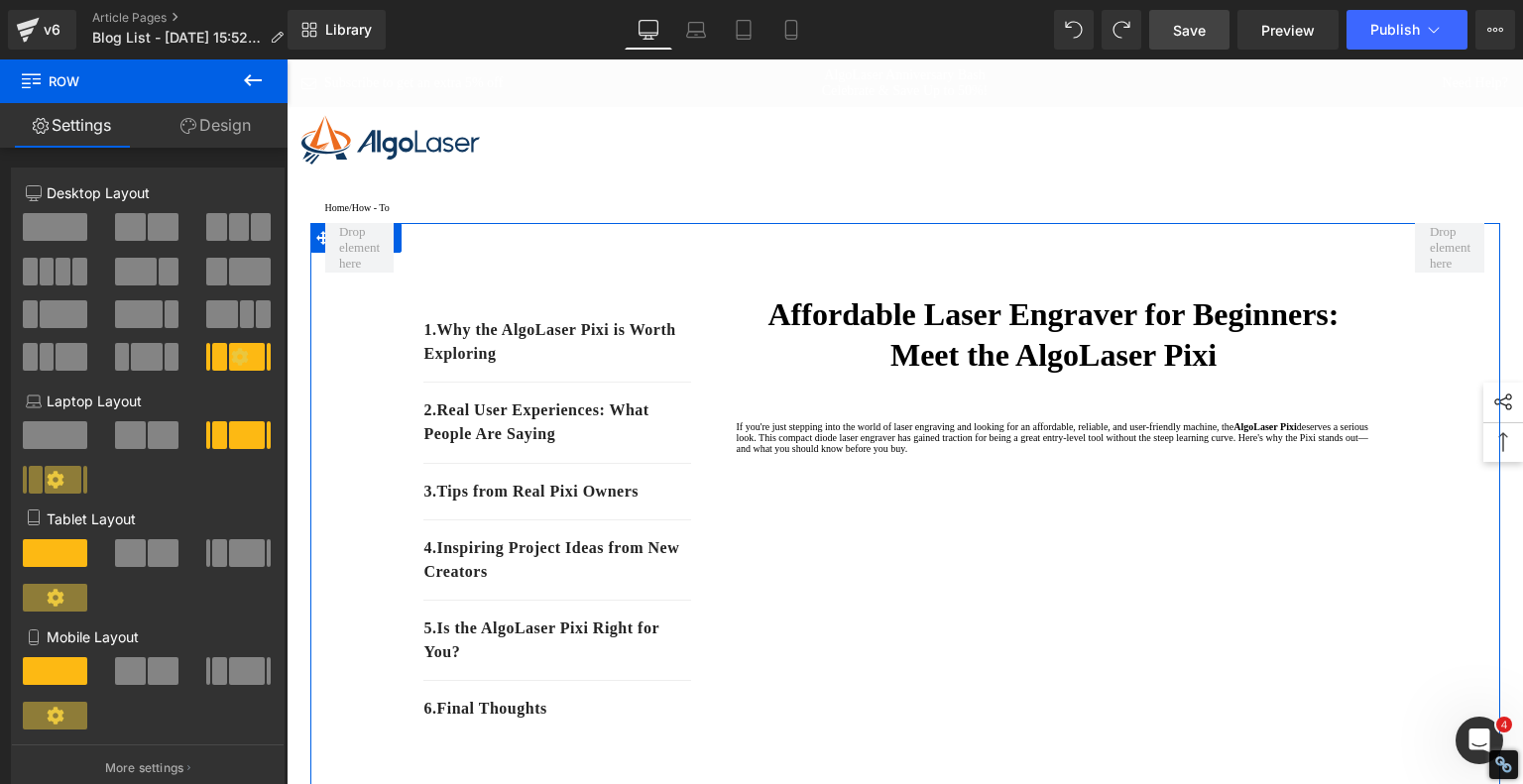 click on "Affordable Laser Engraver for Beginners: Meet the AlgoLaser Pixi" at bounding box center [1054, 335] 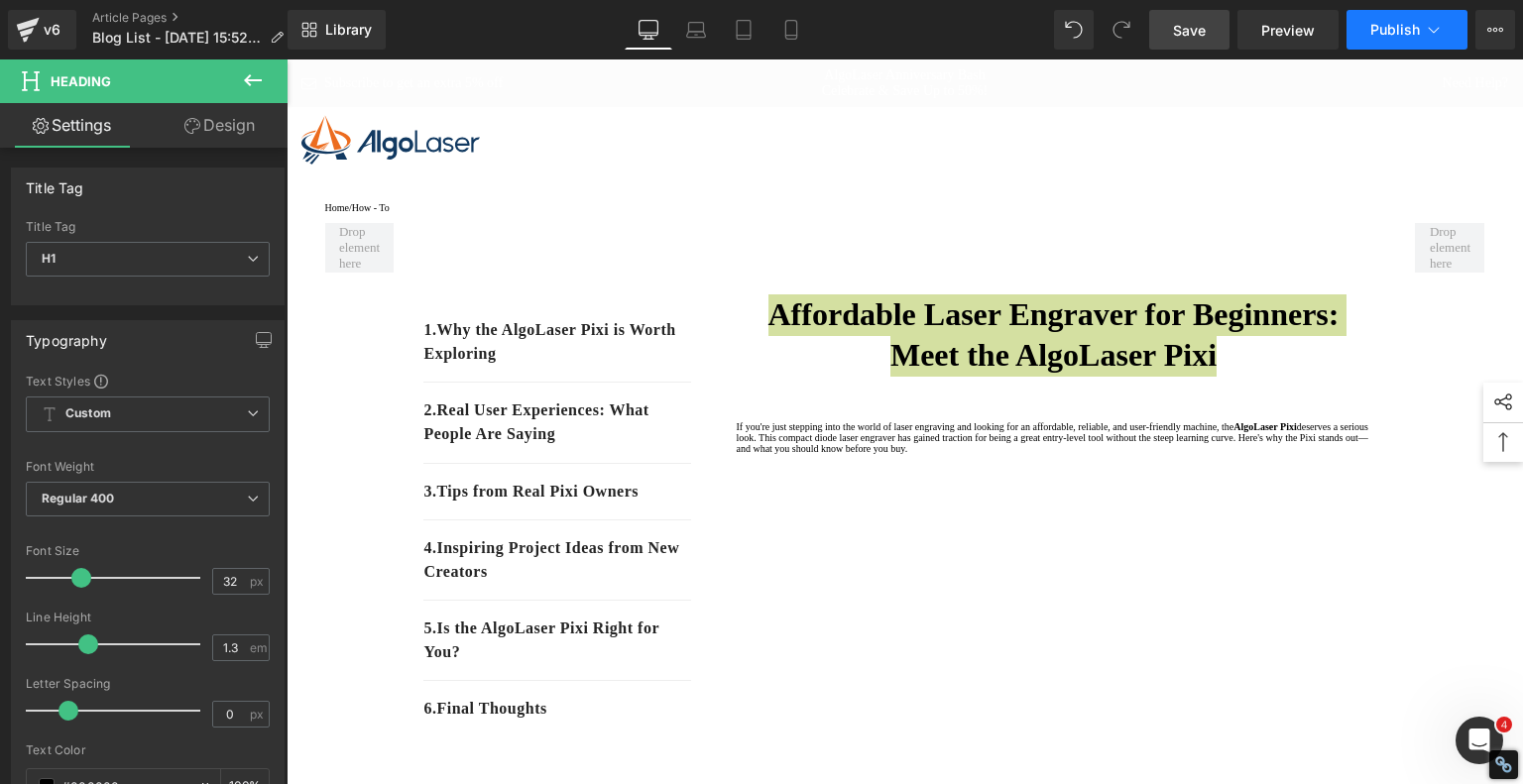 click on "Publish" at bounding box center (1395, 30) 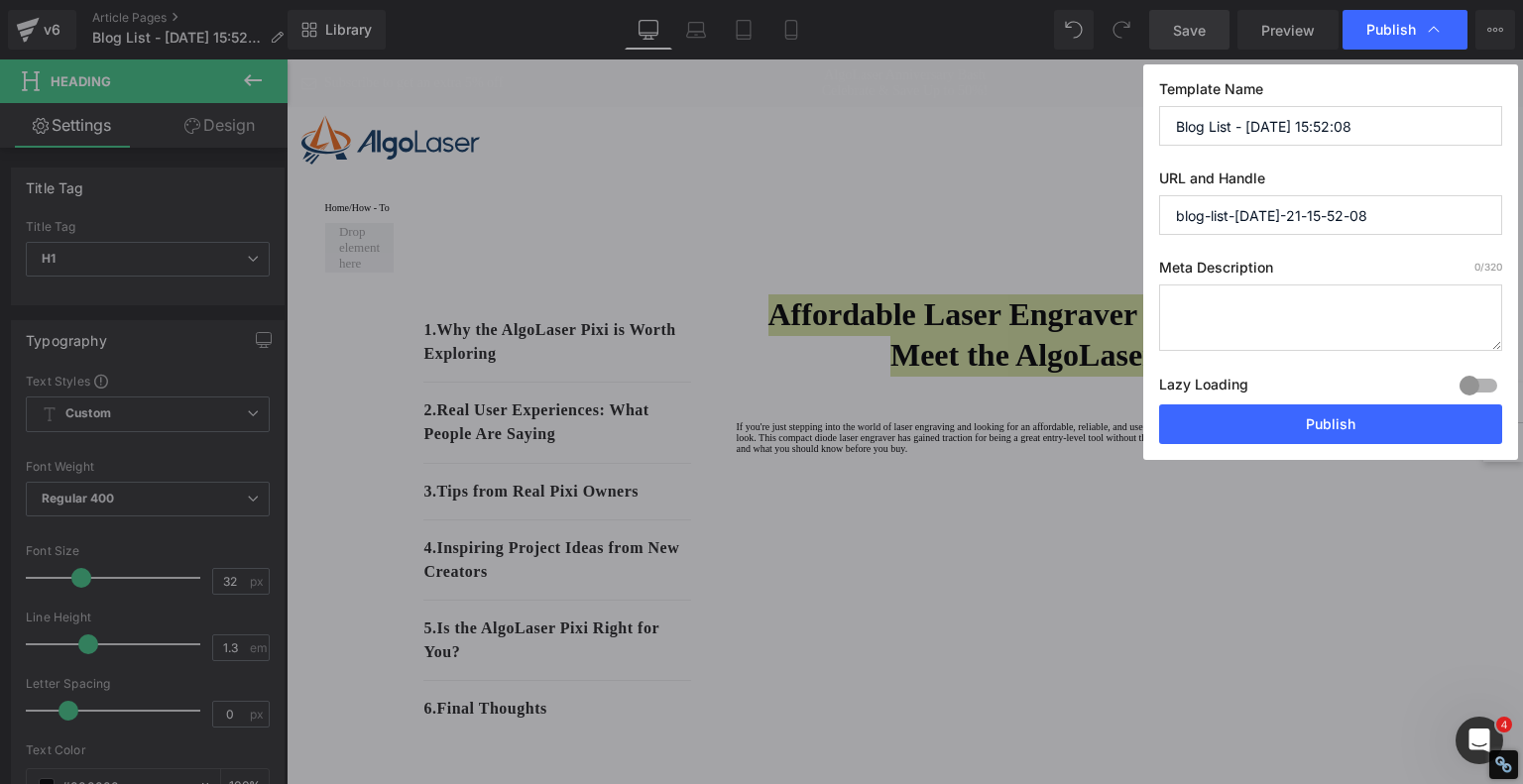 click on "Blog List - Jul 21, 15:52:08" at bounding box center (1331, 126) 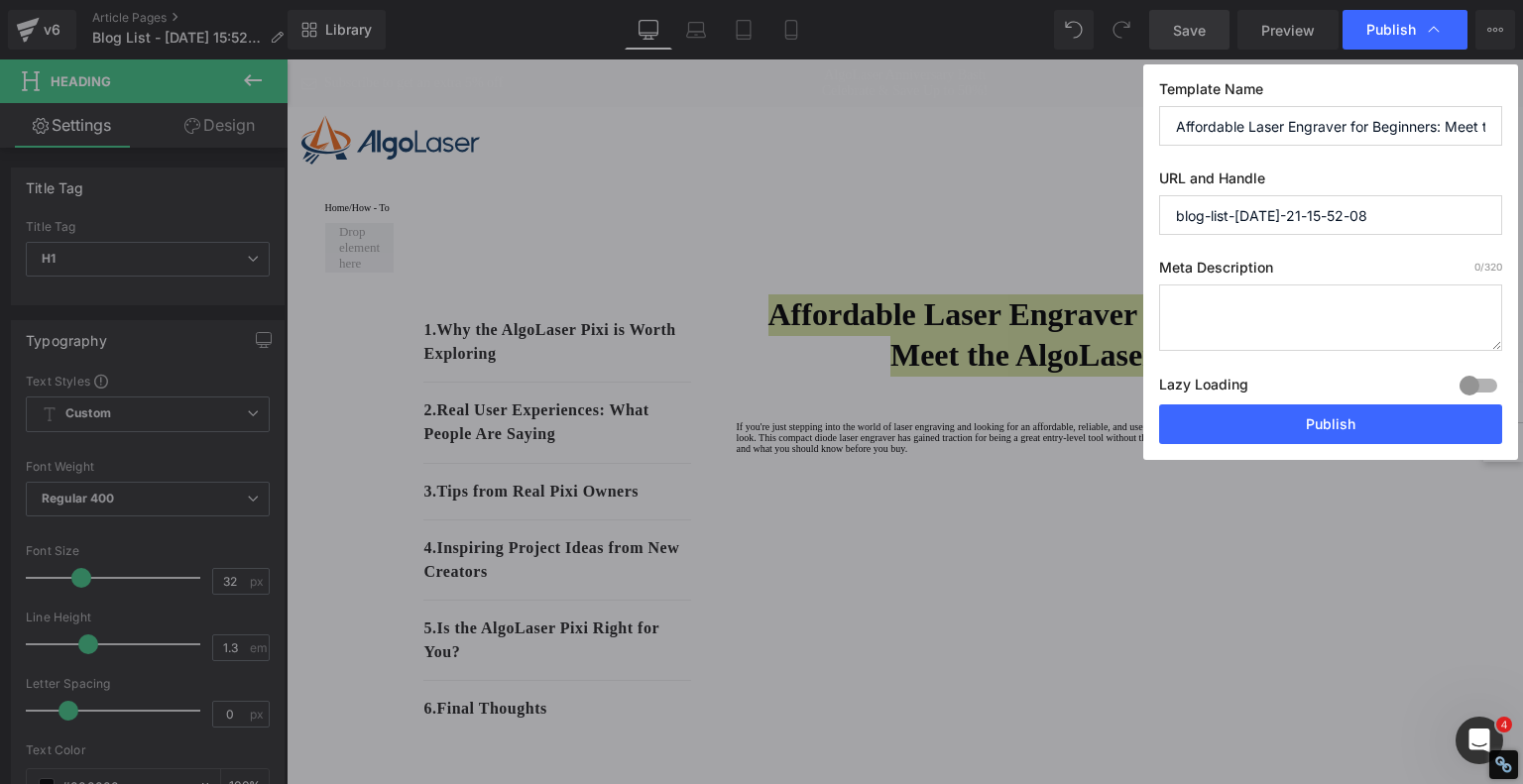 scroll, scrollTop: 0, scrollLeft: 116, axis: horizontal 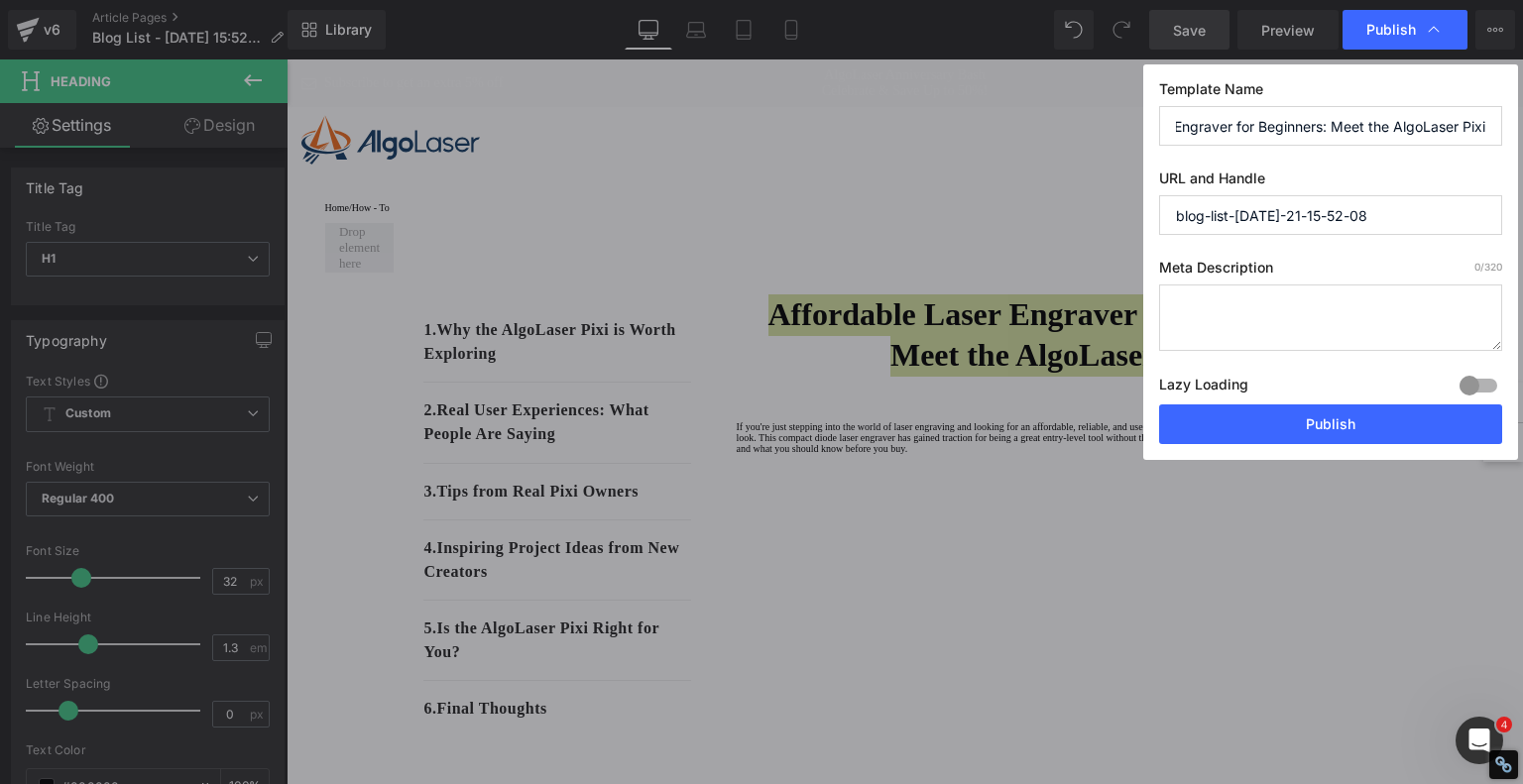 type on "Affordable Laser Engraver for Beginners: Meet the AlgoLaser Pixi" 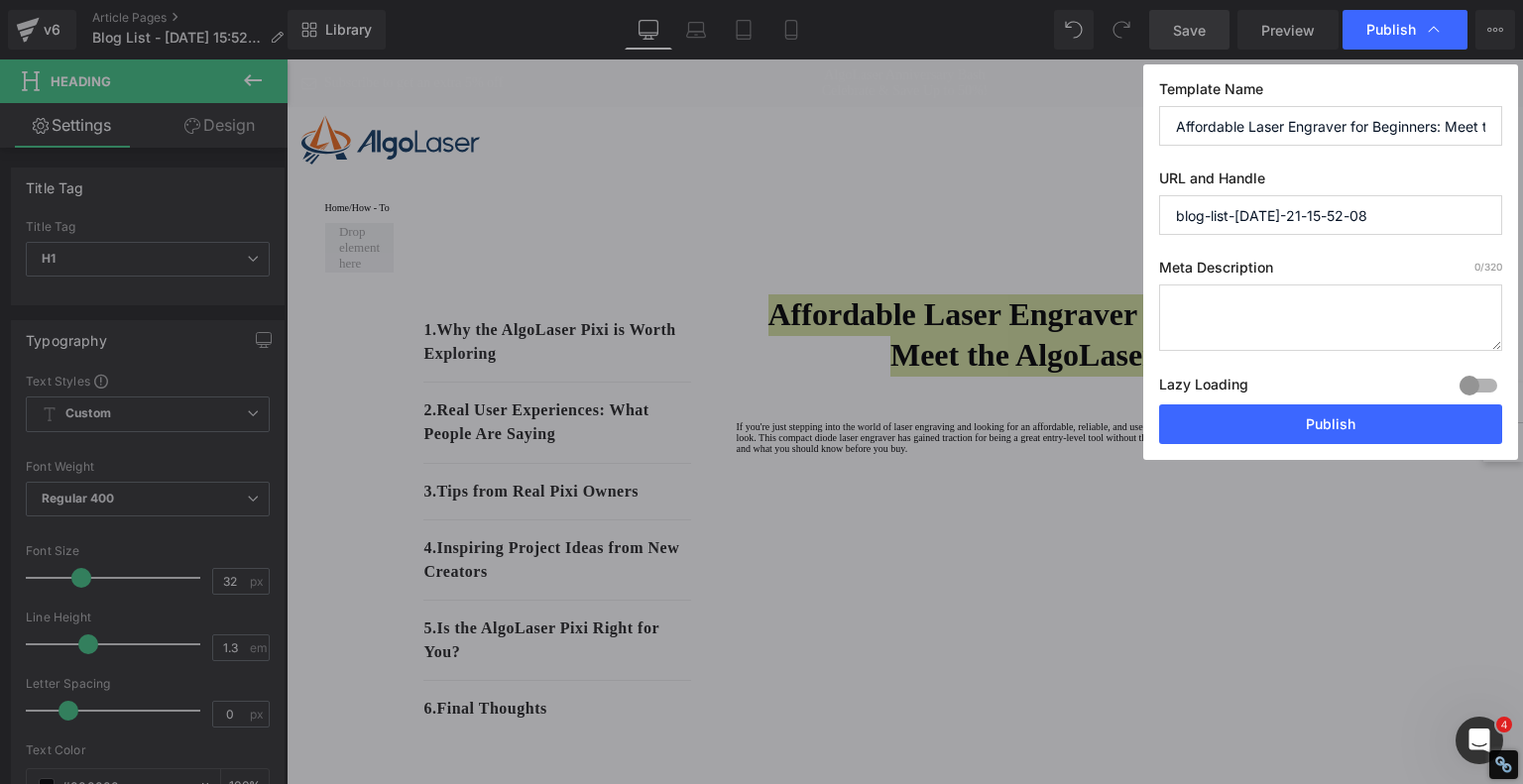 click on "blog-list-jul-21-15-52-08" at bounding box center [1331, 215] 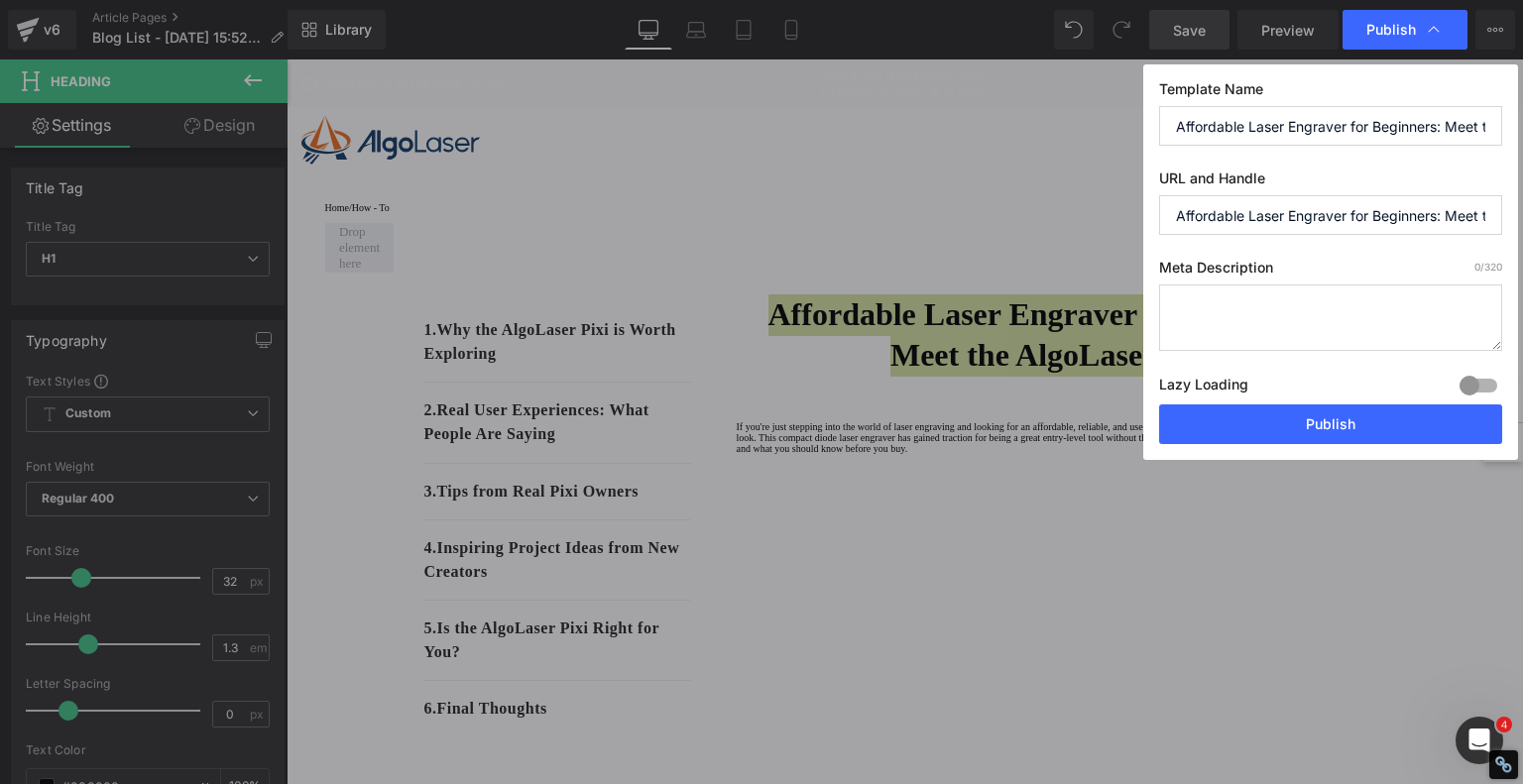 scroll, scrollTop: 0, scrollLeft: 116, axis: horizontal 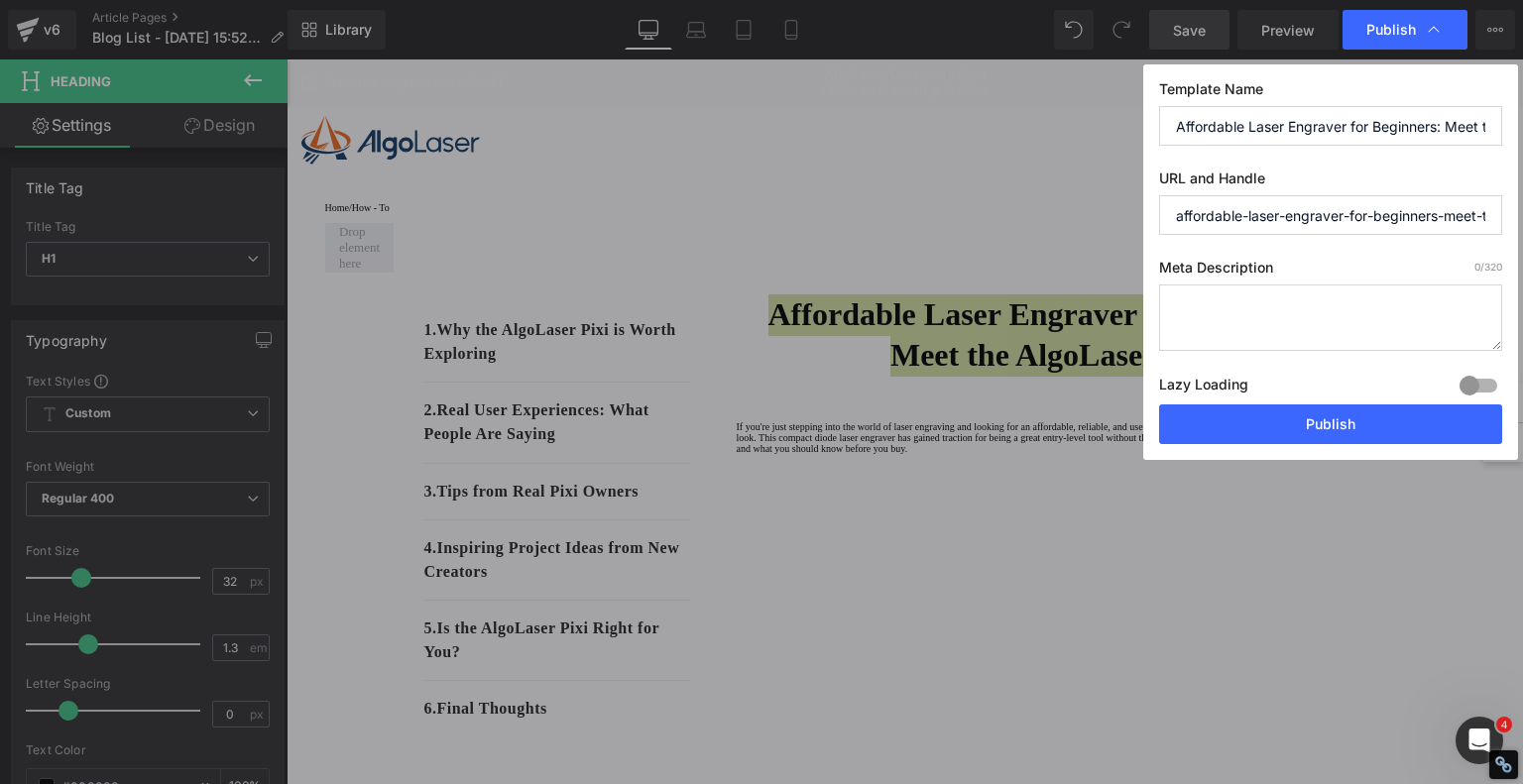 drag, startPoint x: 1482, startPoint y: 216, endPoint x: 877, endPoint y: 206, distance: 605.08264 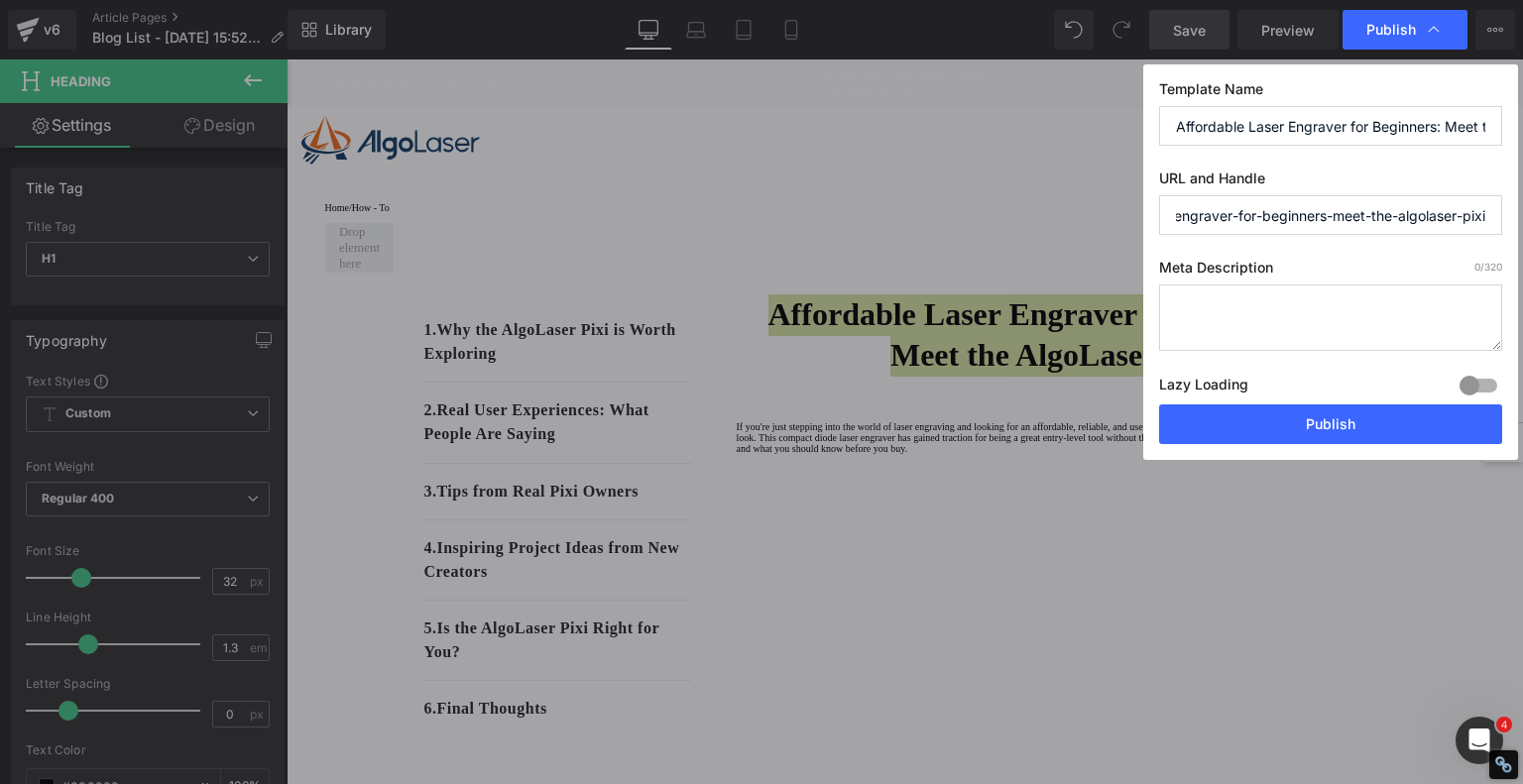 drag, startPoint x: 1276, startPoint y: 214, endPoint x: 1522, endPoint y: 214, distance: 246 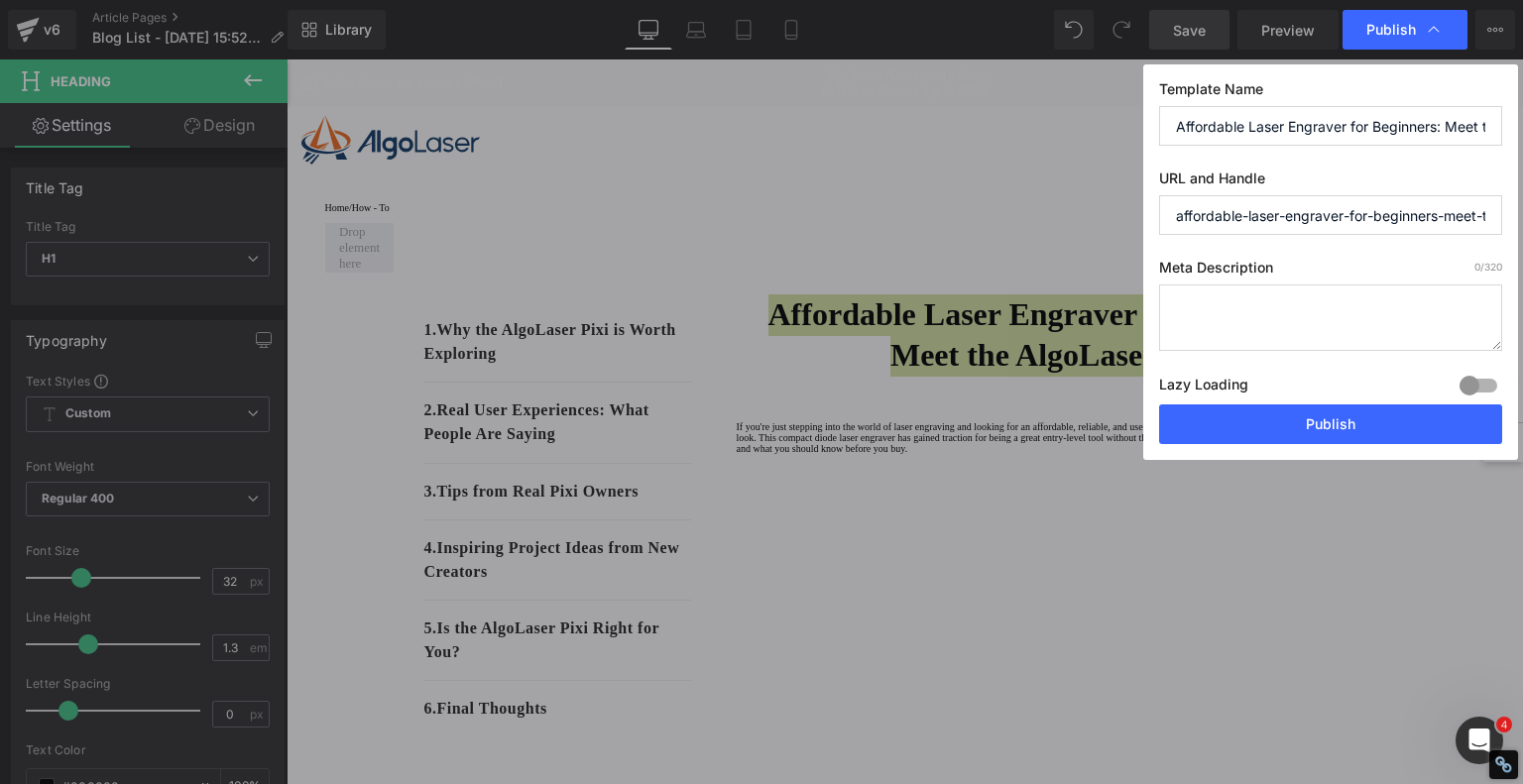 scroll, scrollTop: 0, scrollLeft: 118, axis: horizontal 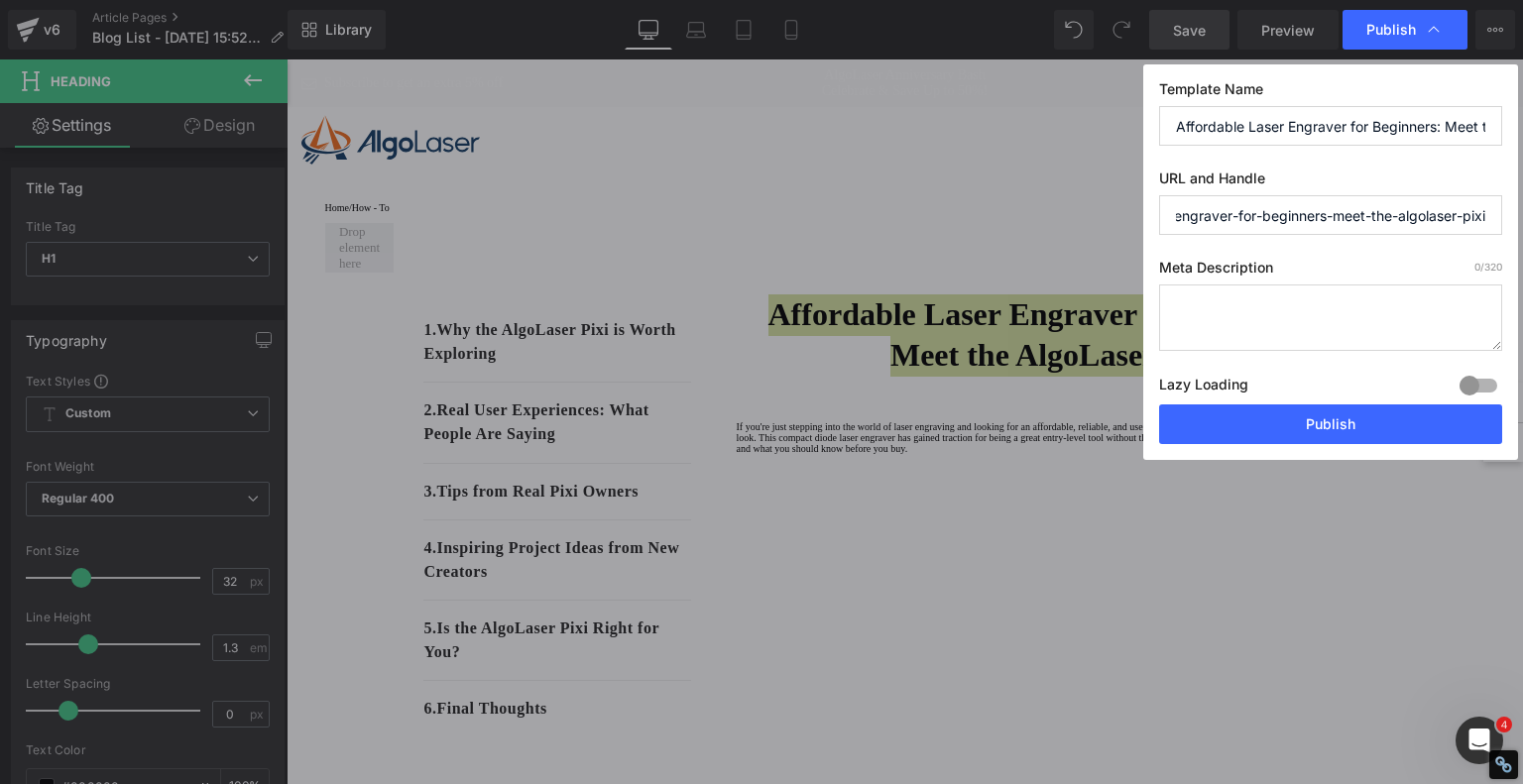 drag, startPoint x: 1442, startPoint y: 221, endPoint x: 1522, endPoint y: 209, distance: 80.89499 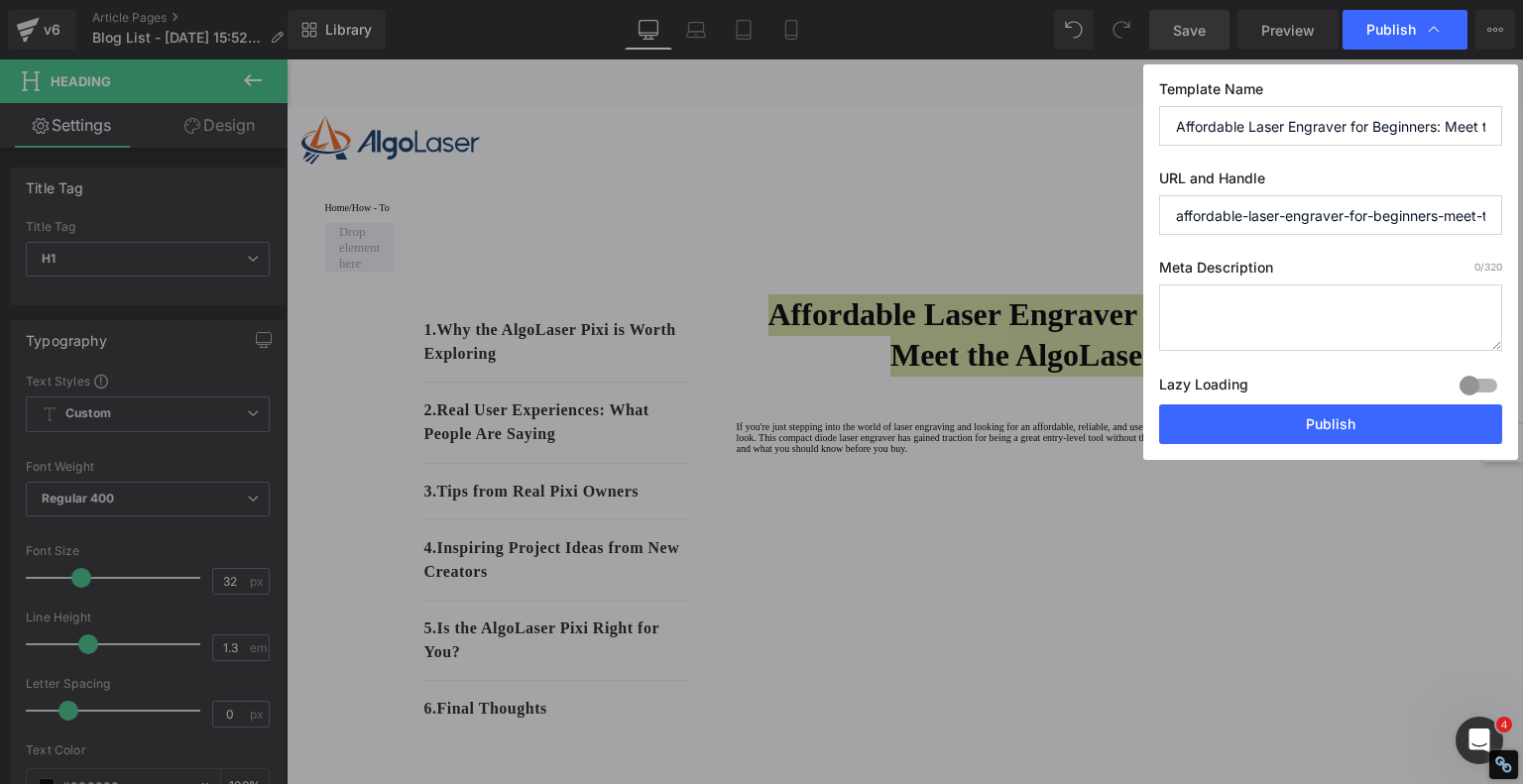 drag, startPoint x: 1454, startPoint y: 217, endPoint x: 1096, endPoint y: 201, distance: 358.3574 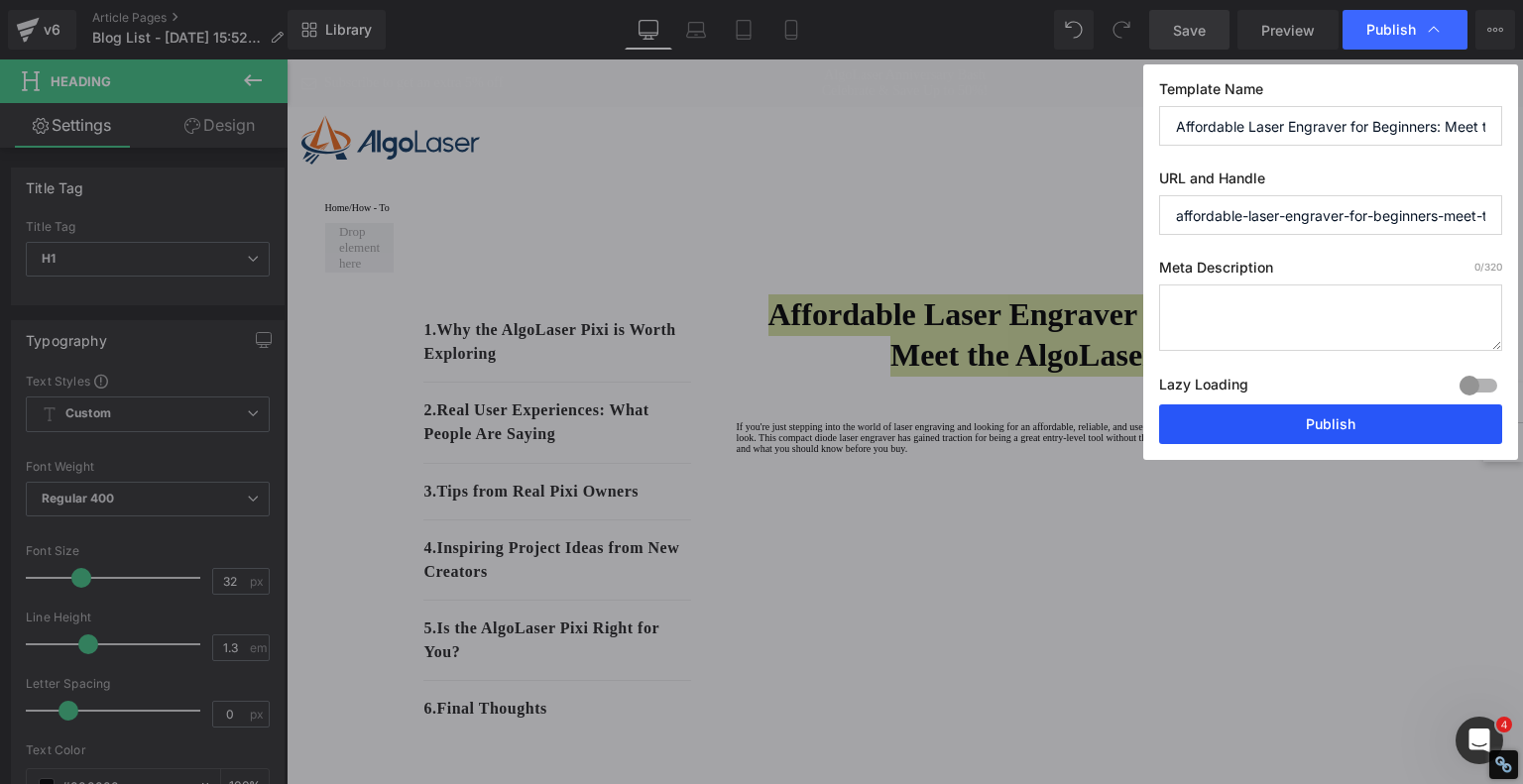 click on "Publish" at bounding box center [1331, 424] 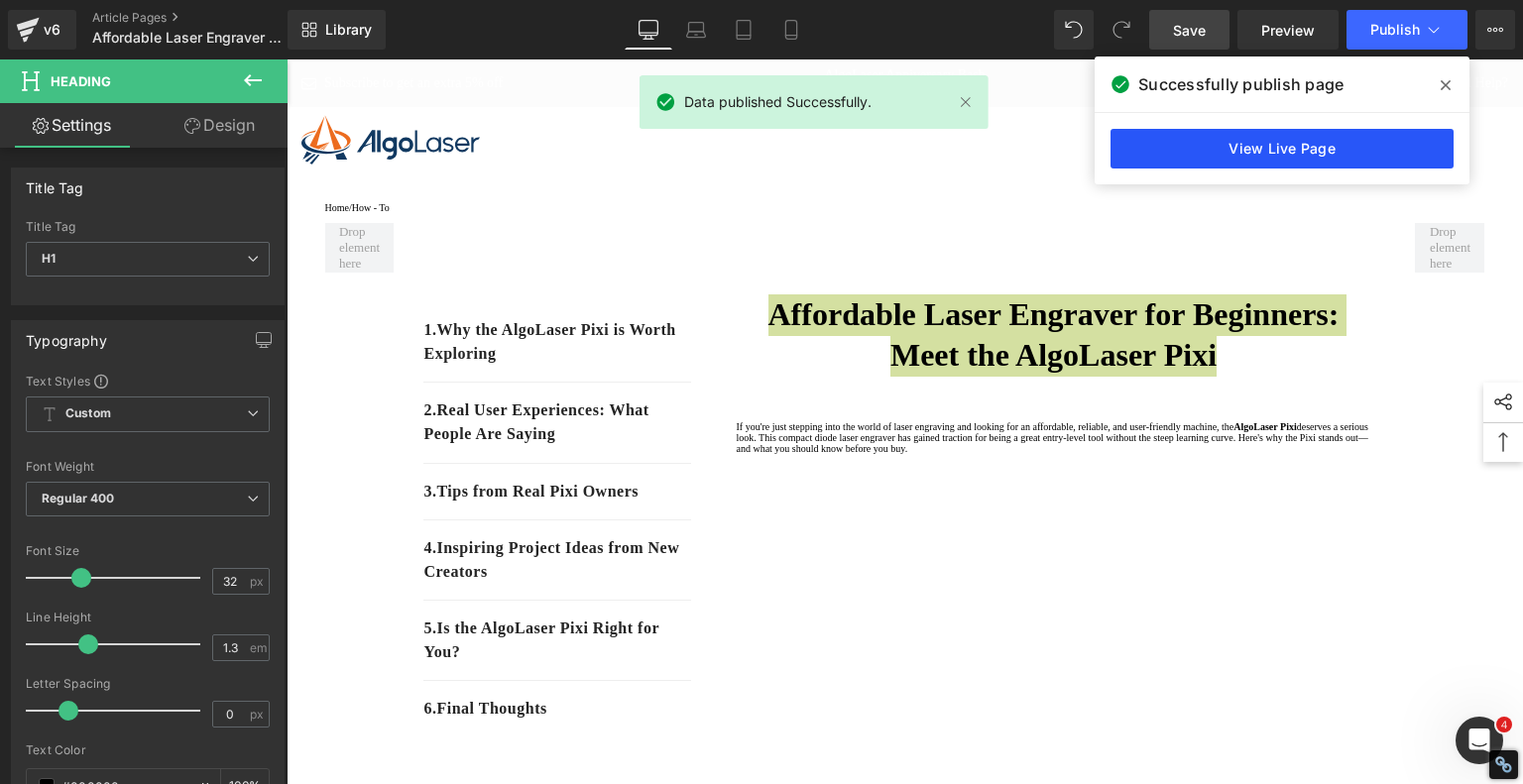 click on "View Live Page" at bounding box center (1282, 149) 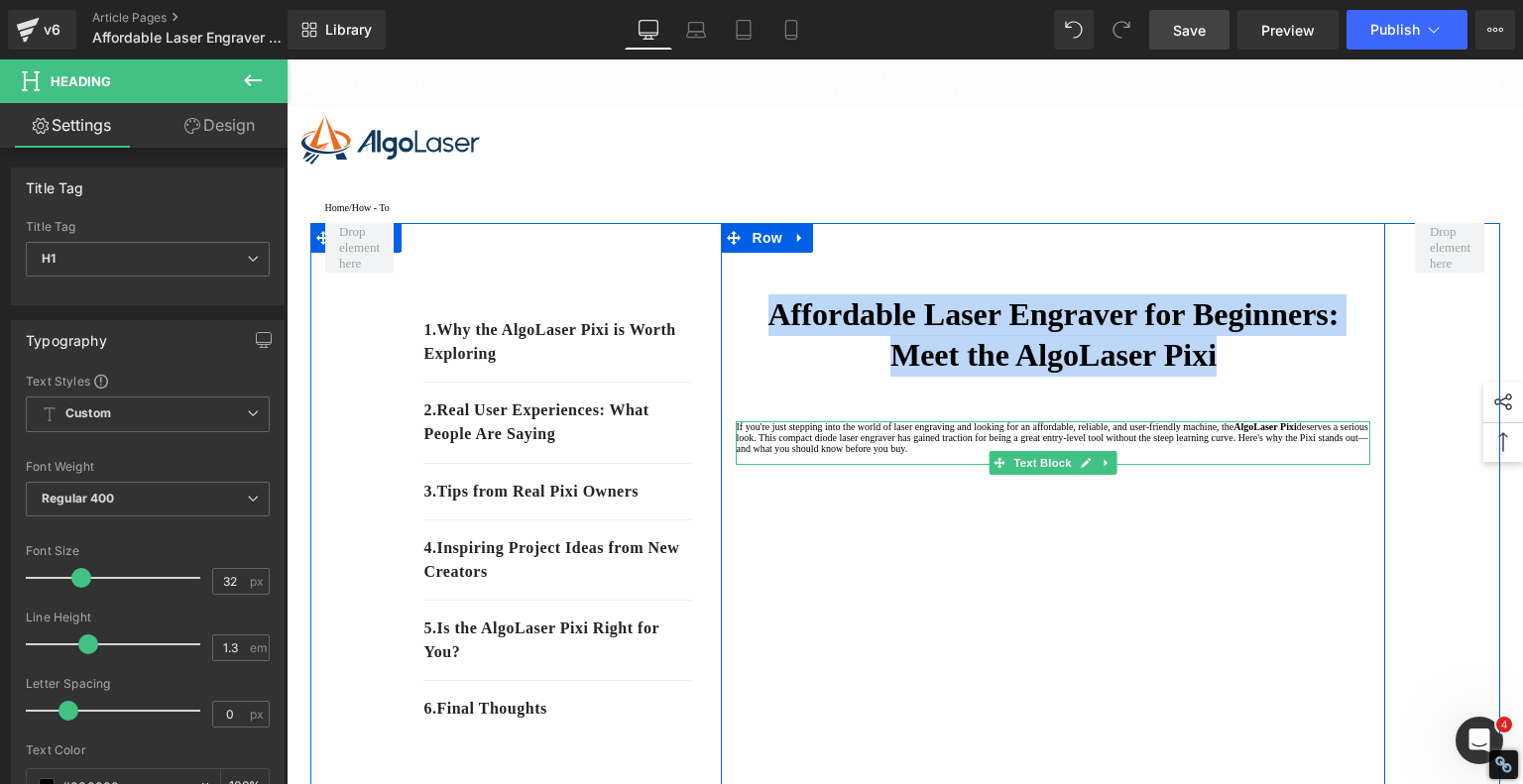 click at bounding box center (1053, 459) 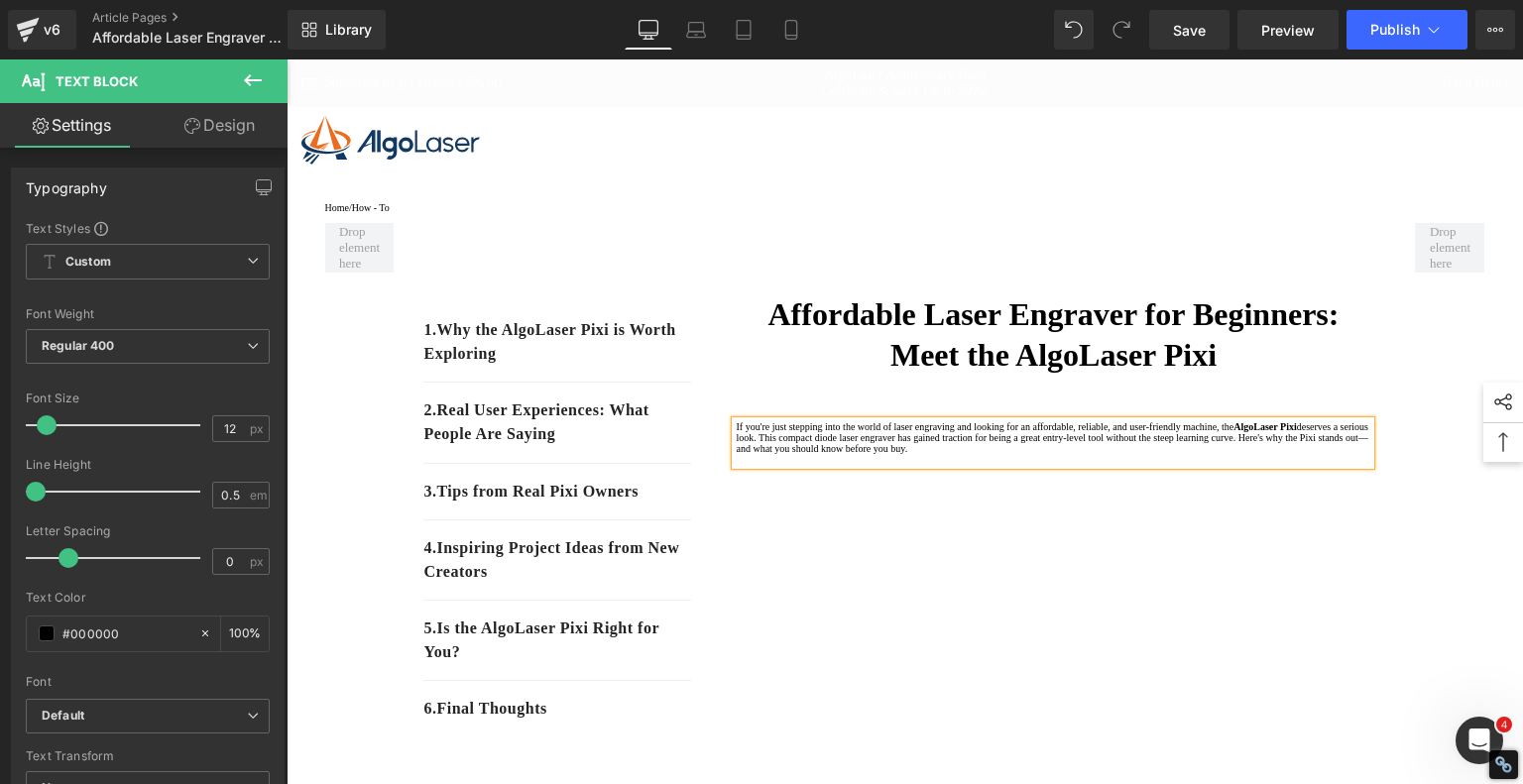 scroll, scrollTop: 0, scrollLeft: 0, axis: both 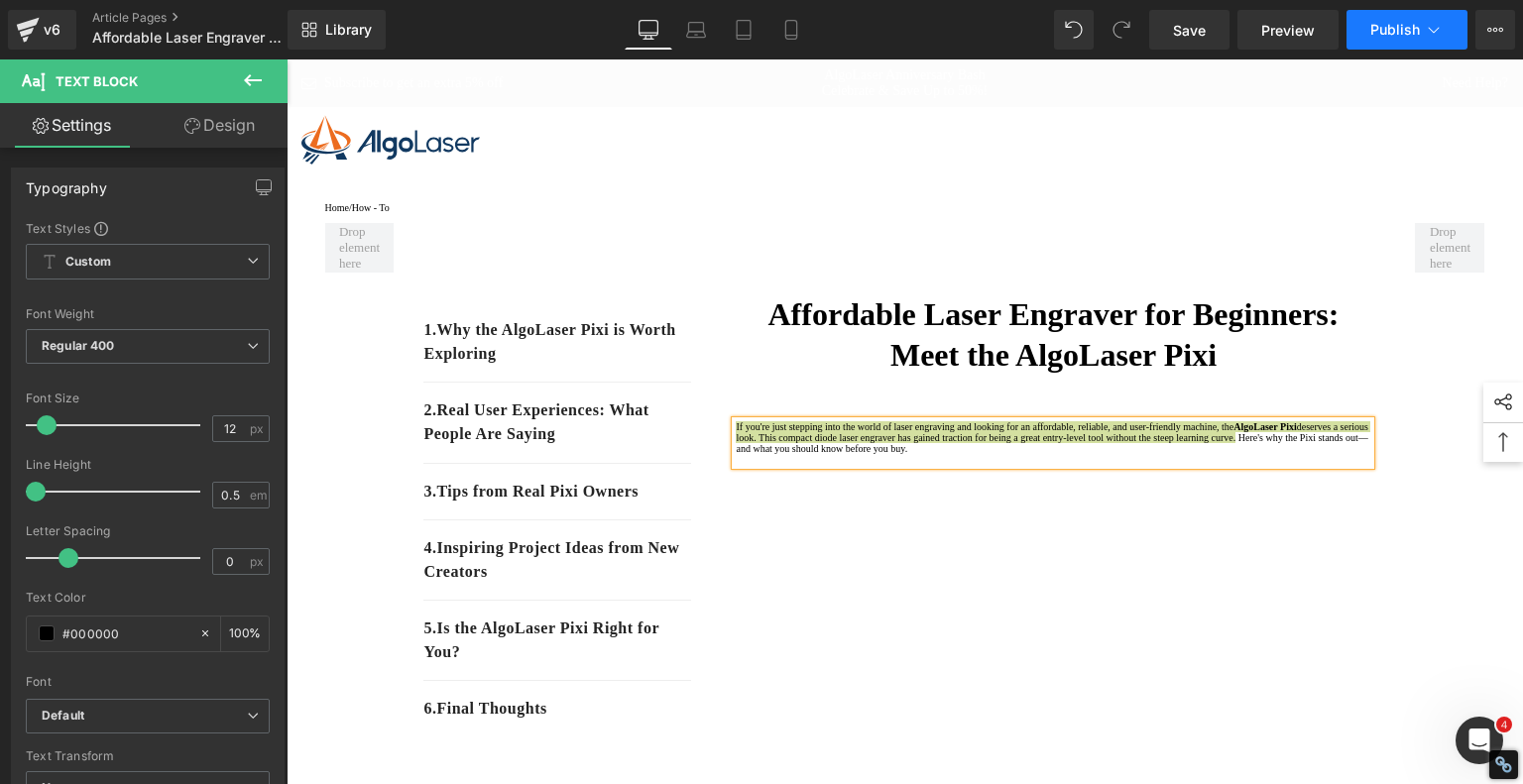 click on "Publish" at bounding box center (1395, 30) 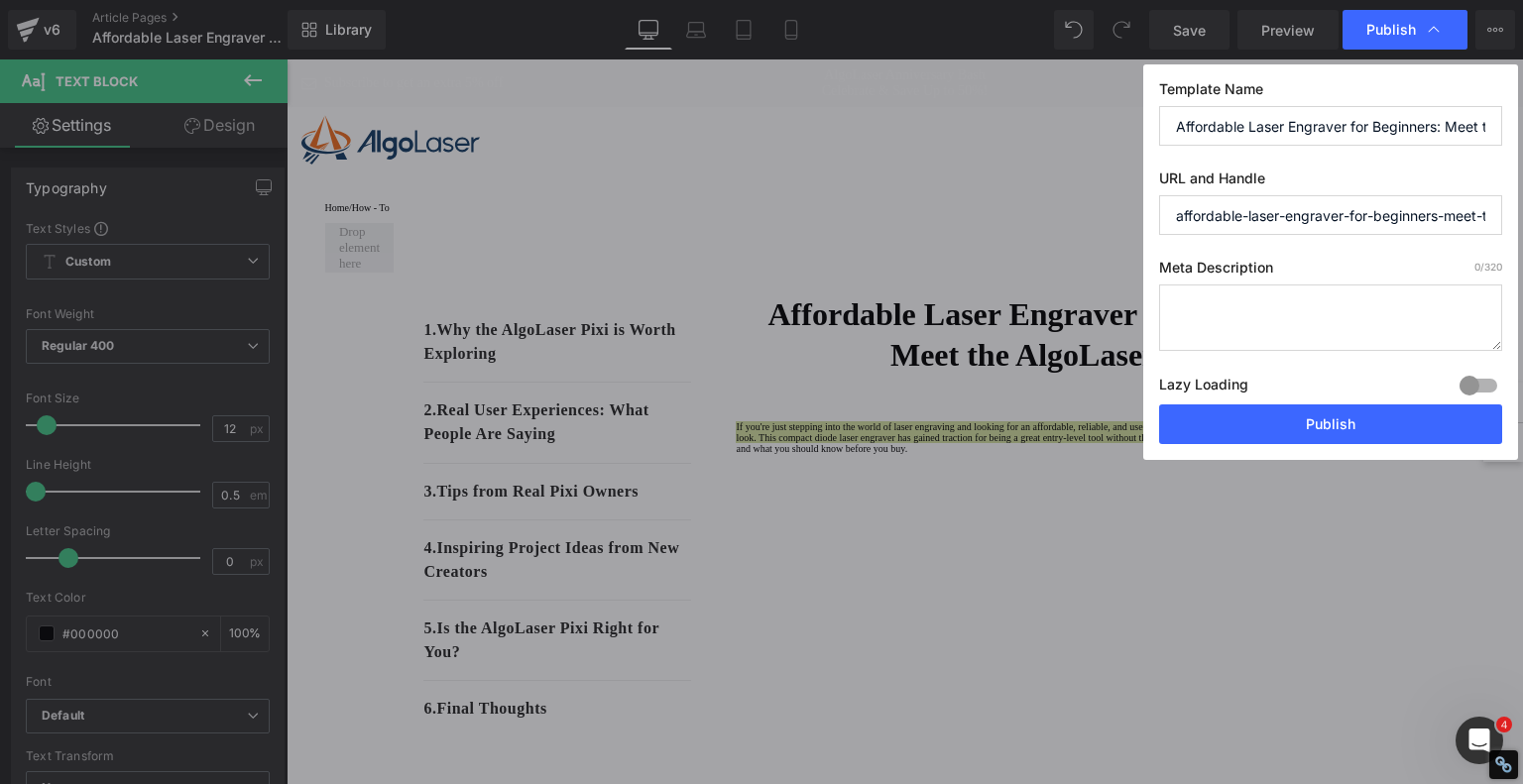 click at bounding box center (1331, 317) 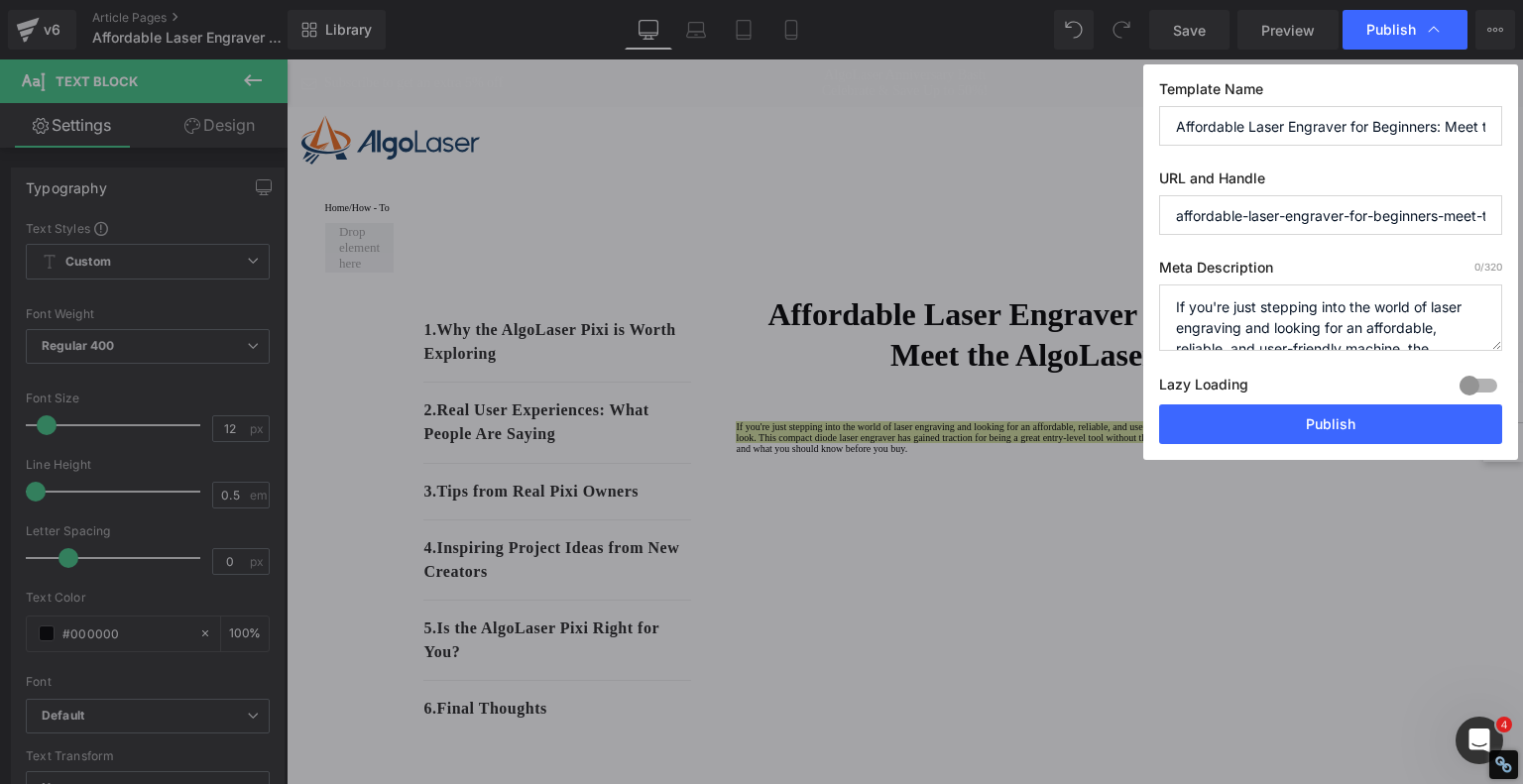 scroll, scrollTop: 89, scrollLeft: 0, axis: vertical 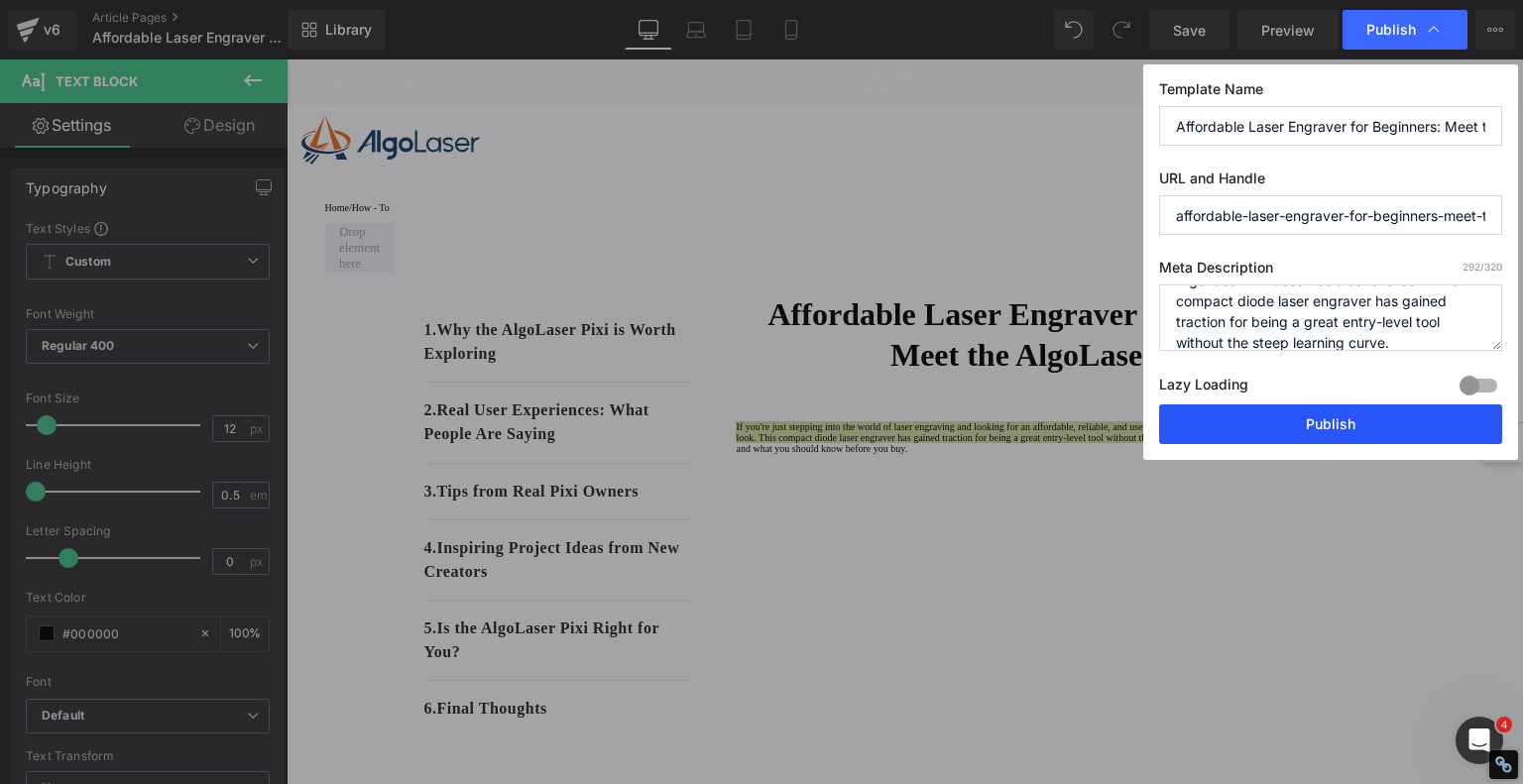 type on "If you're just stepping into the world of laser engraving and looking for an affordable, reliable, and user-friendly machine, the AlgoLaser Pixi deserves a serious look. This compact diode laser engraver has gained traction for being a great entry-level tool without the steep learning curve." 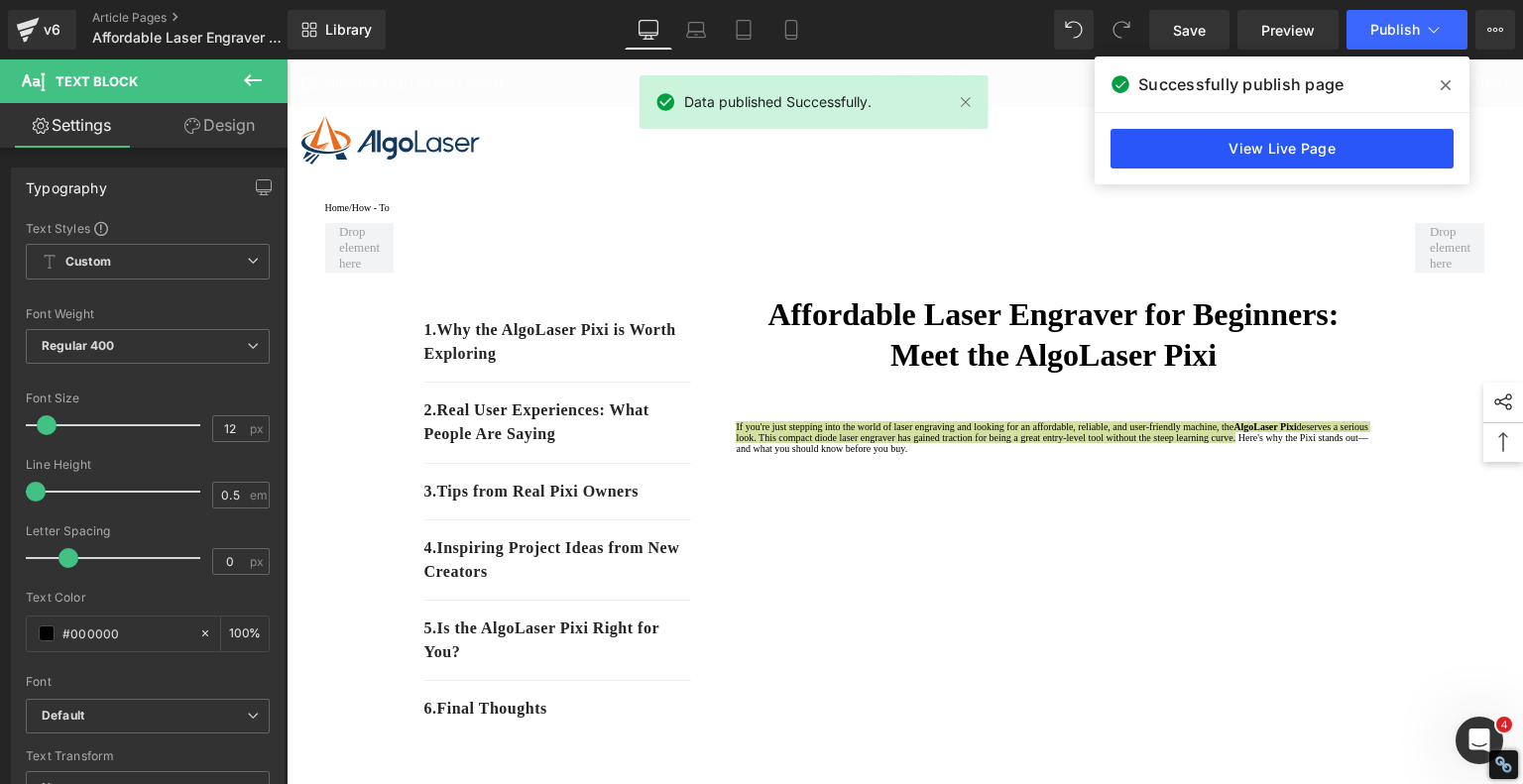 click on "View Live Page" at bounding box center (1282, 149) 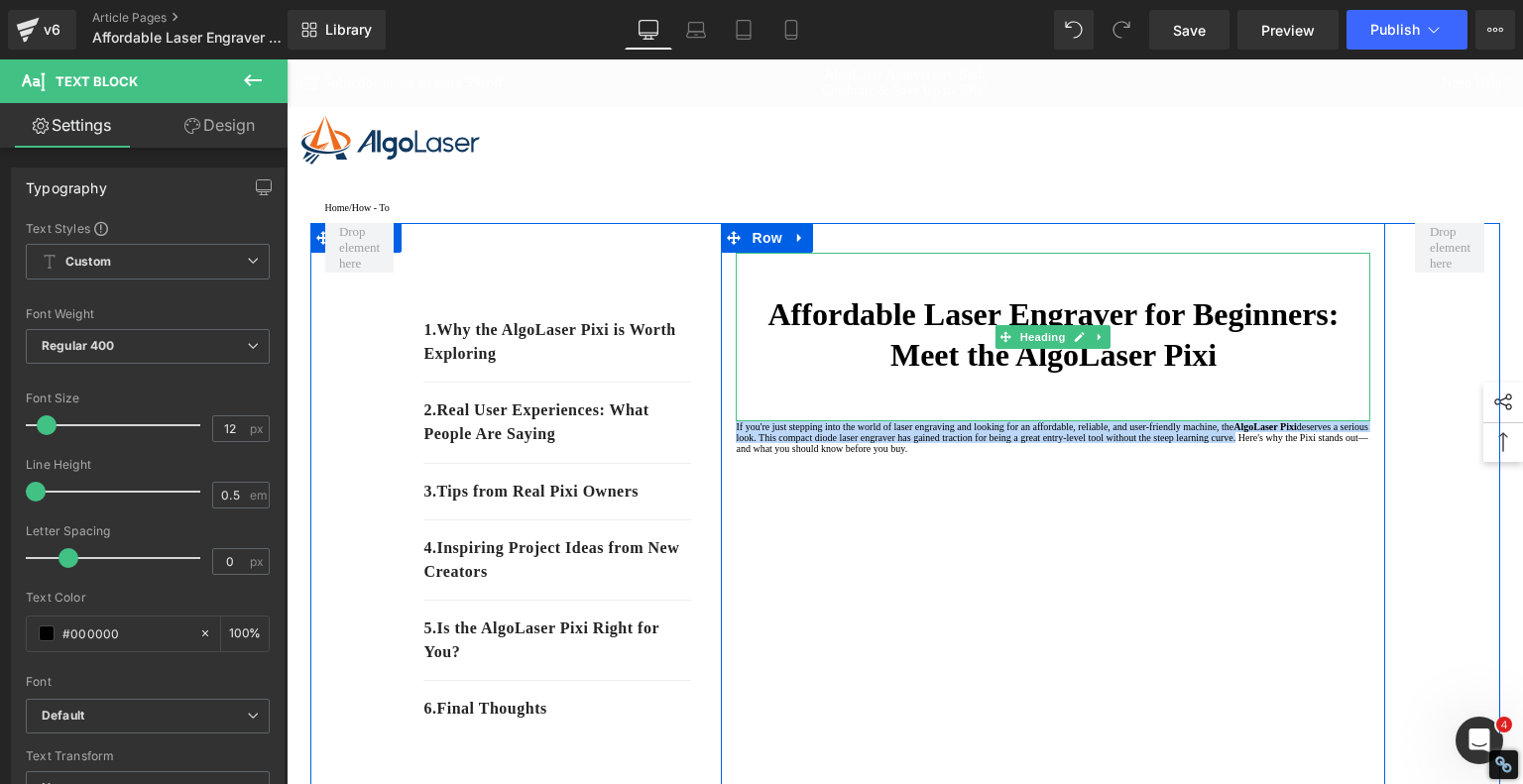 click on "Affordable Laser Engraver for Beginners: Meet the AlgoLaser Pixi" at bounding box center [1054, 335] 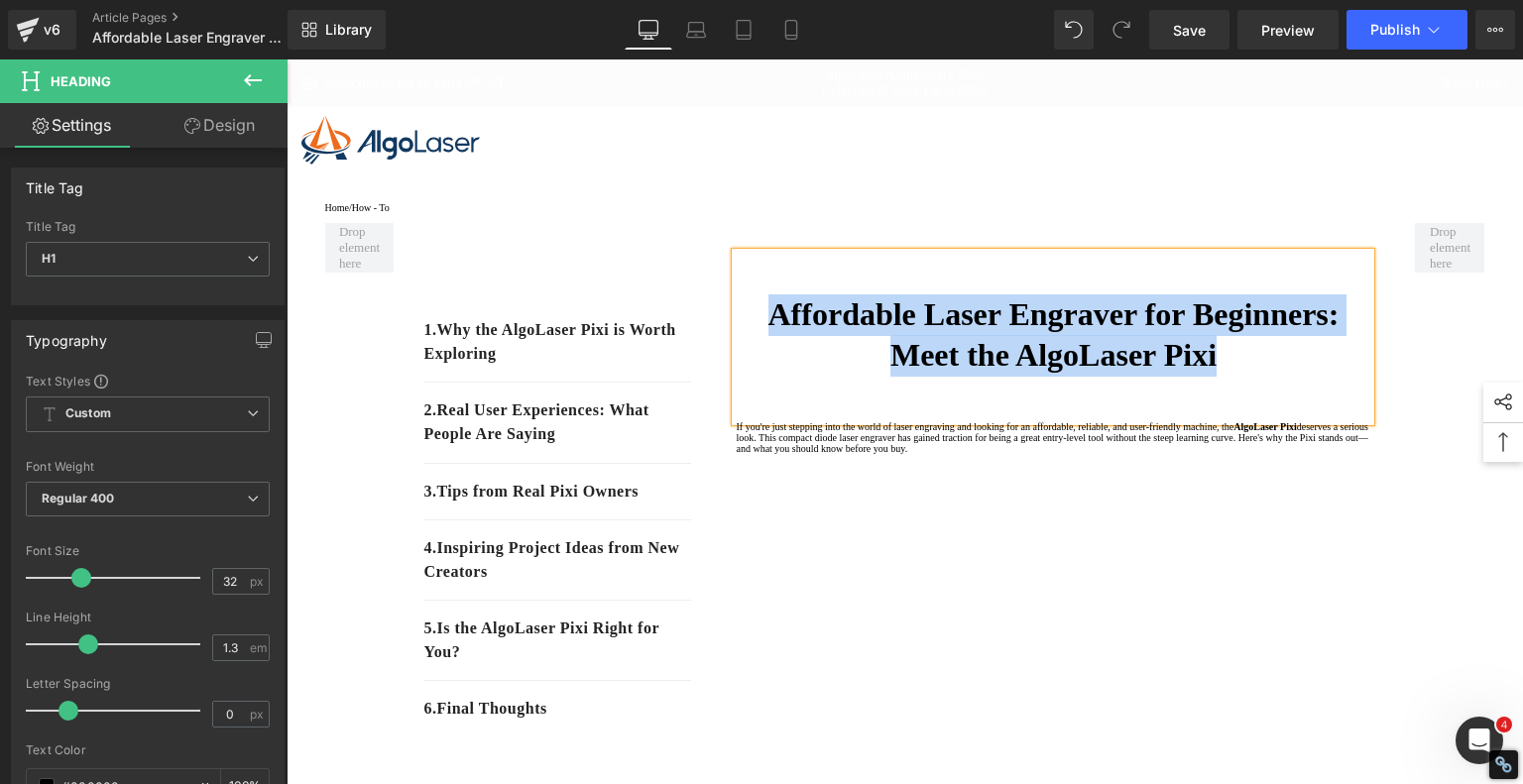 click on "Affordable Laser Engraver for Beginners: Meet the AlgoLaser Pixi" at bounding box center (1053, 335) 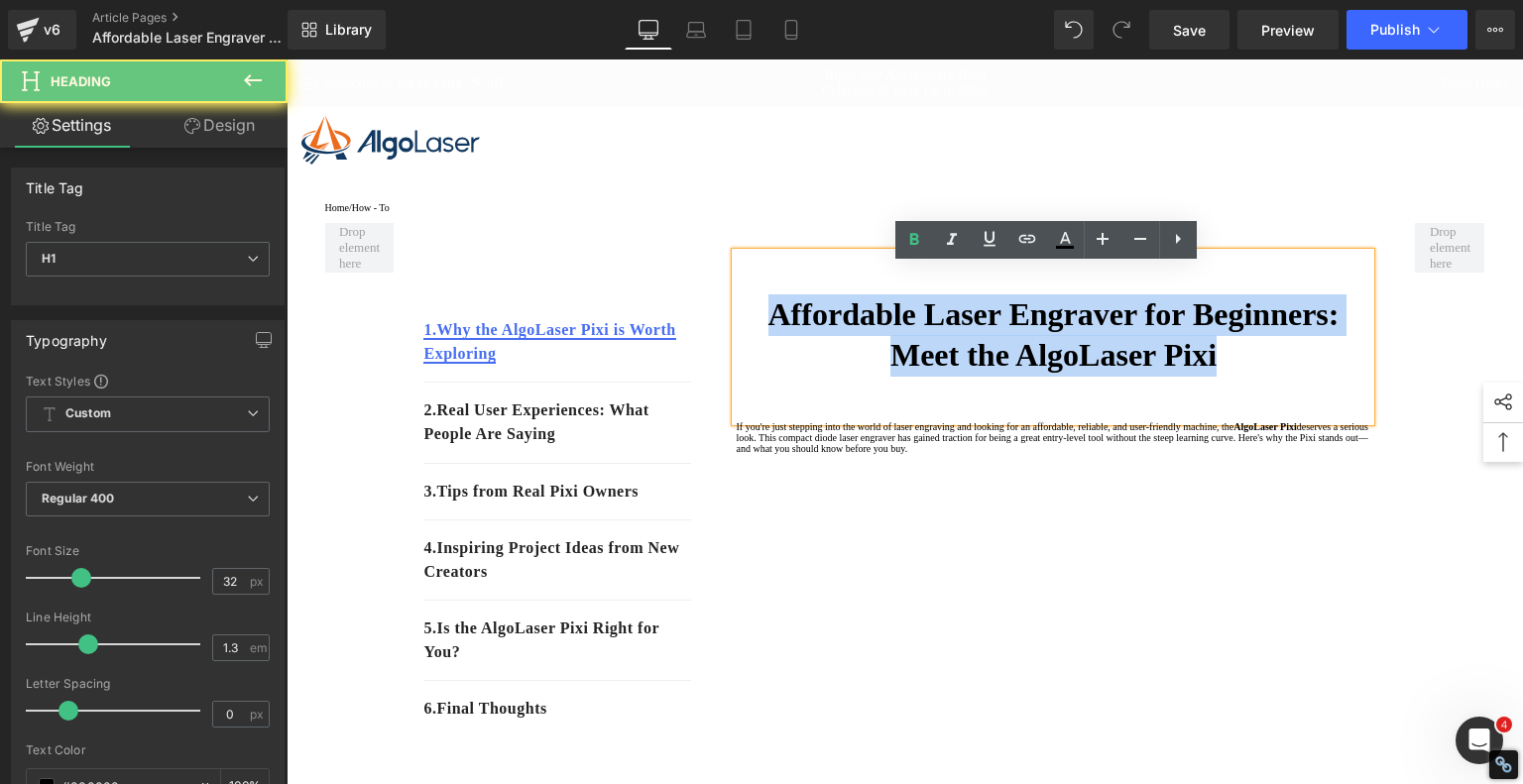 drag, startPoint x: 1253, startPoint y: 375, endPoint x: 502, endPoint y: 338, distance: 751.9109 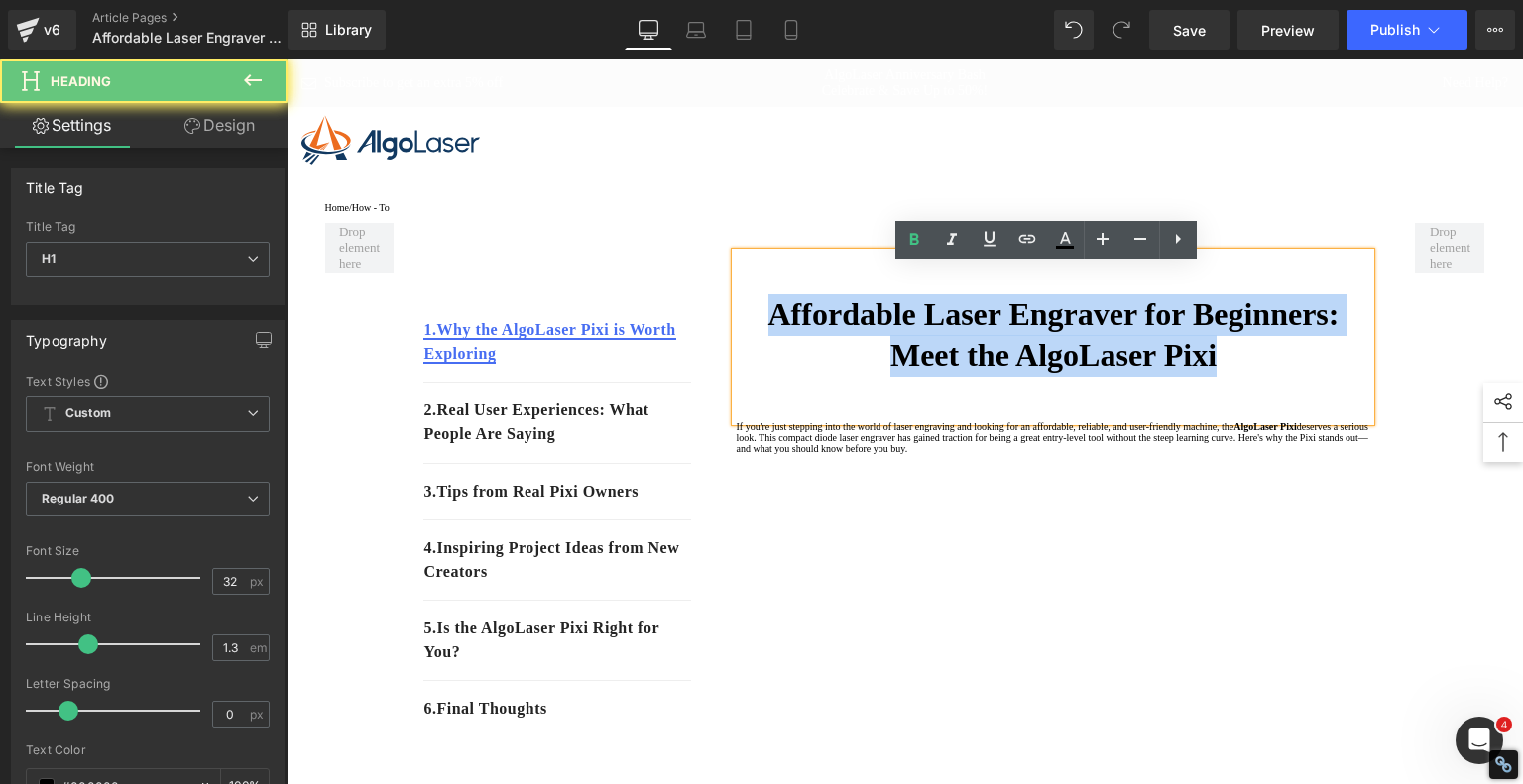 click on "1.  Why the AlgoLaser Pixi is Worth Exploring Text Block         2.  Real User Experiences: What People Are Saying Text Block         3.  Tips from Real Pixi Owners Text Block         4.  Inspiring Project Ideas from New Creators Text Block         5 .  Is the AlgoLaser Pixi Right for You? Text Block         6 .  Final Thoughts Text Block         Row   80px       Affordable Laser Engraver for Beginners: Meet the AlgoLaser Pixi Heading         If you're just stepping into the world of laser engraving and looking for an affordable, reliable, and user-friendly machine, the  AlgoLaser Pixi  deserves a serious look. T his compact diode laser engraver has gained traction for being a great entry-level tool without the steep learning curve. Here's why the Pixi stands out—and what you should know before you buy. Text Block
Youtube         Row         Why the AlgoLaser Pixi is Worth Exploring Heading         The AlgoLaser Pixi is a compact, enclosed diode  laser engraver Here's what makes it special:" at bounding box center [905, 1690] 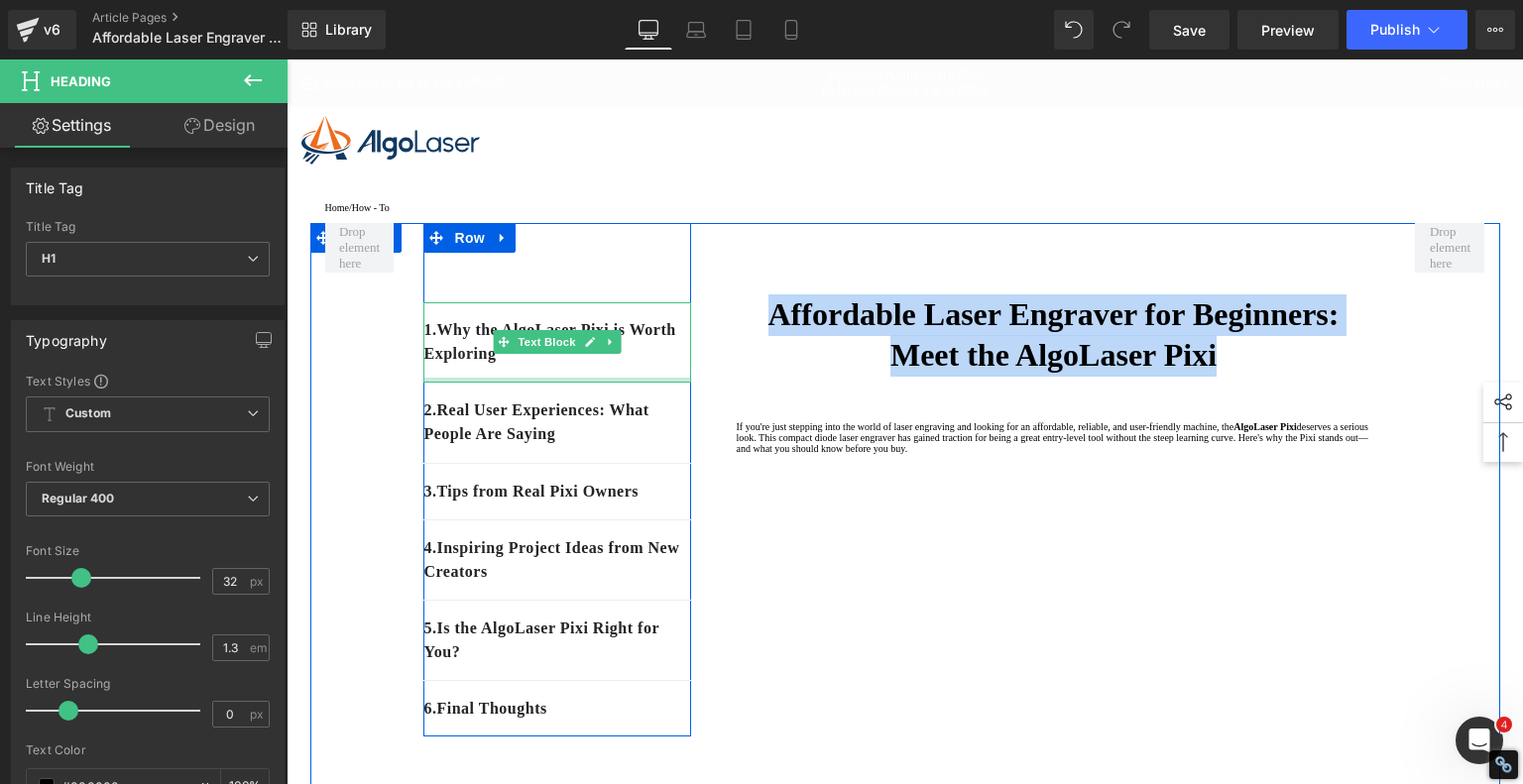 copy on "Affordable Laser Engraver for Beginners: Meet the AlgoLaser Pixi" 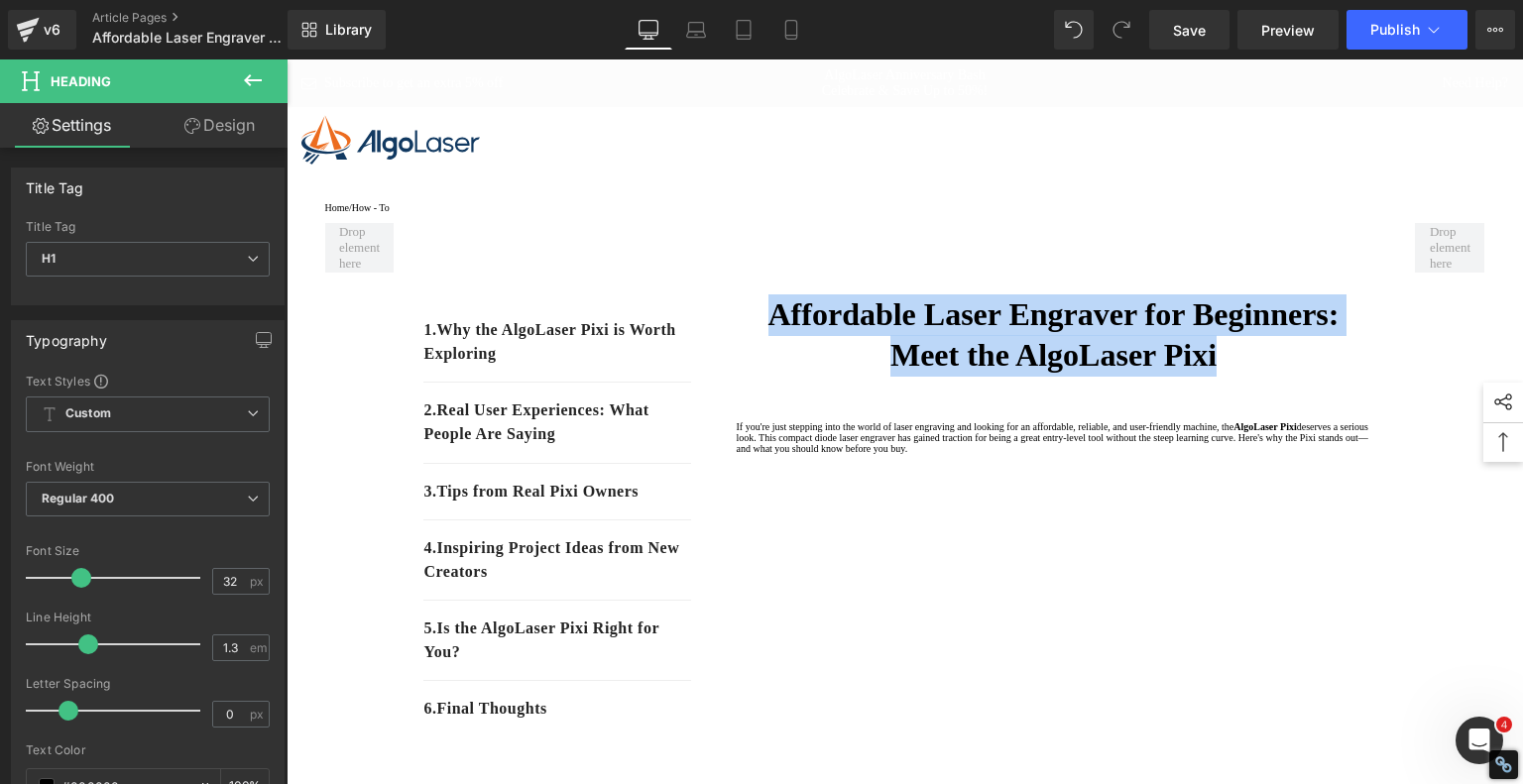 click at bounding box center (287, 59) 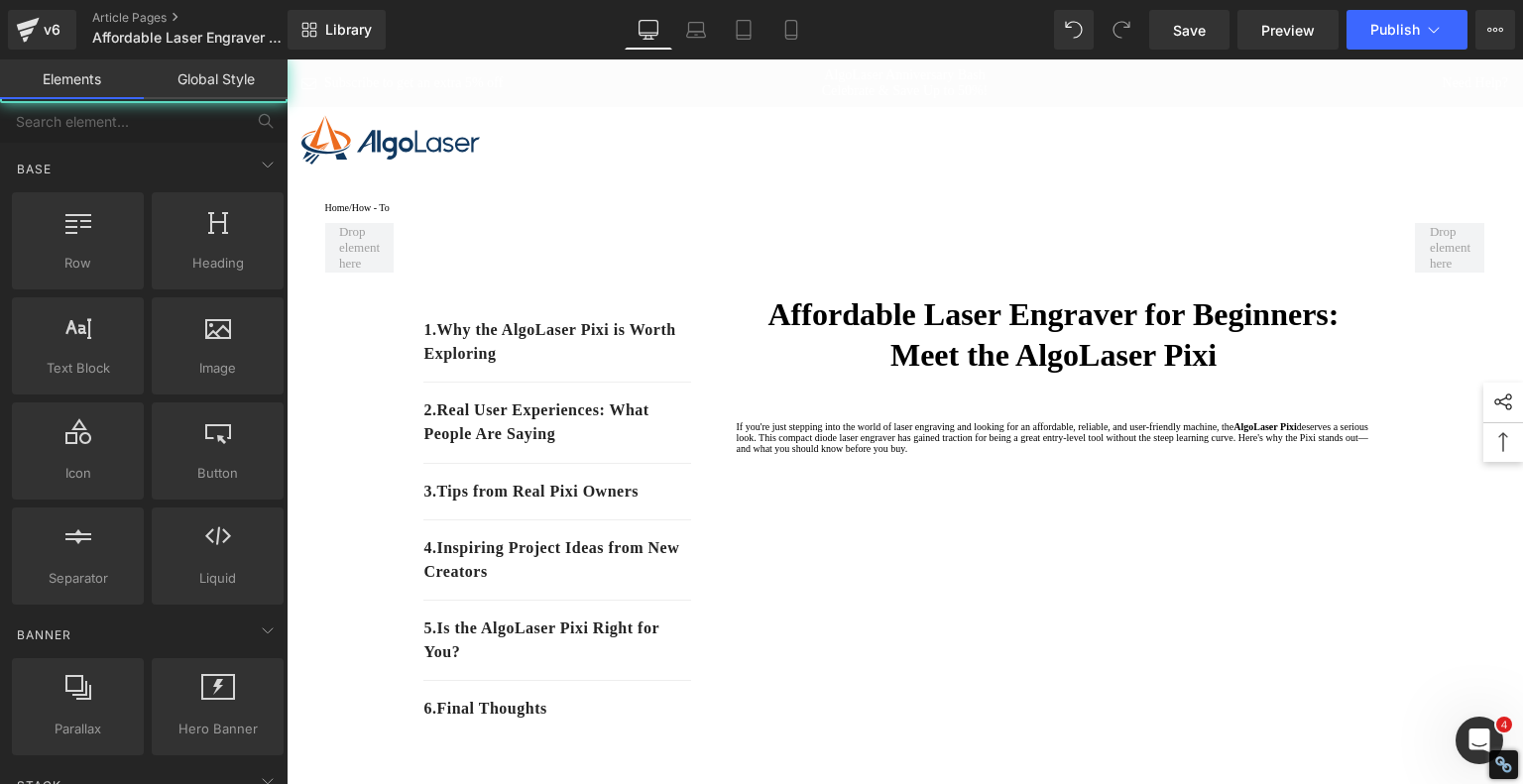click on "Subscribe to get an extra 5% off
AlgoLaser Anniversary Bash Celebrate & Save Up to 50%!
Need Help?" at bounding box center [904, 83] 